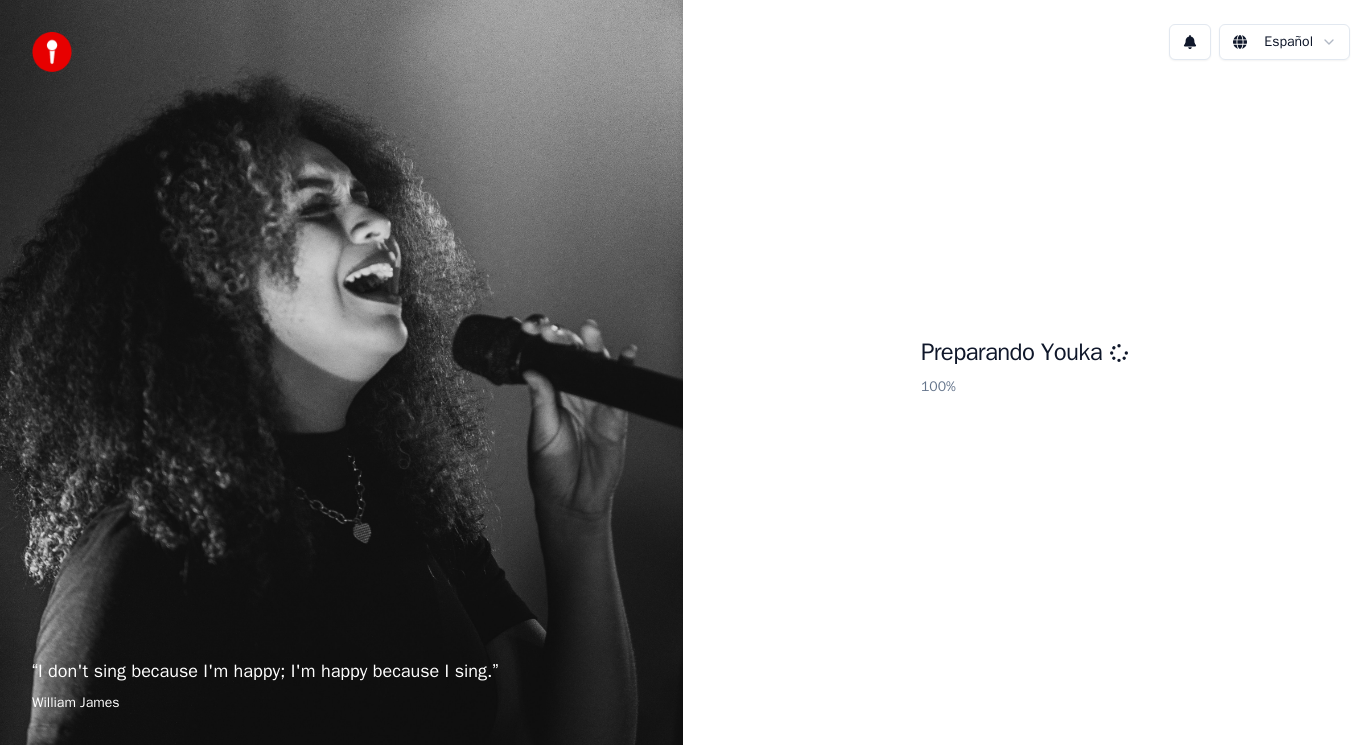 scroll, scrollTop: 0, scrollLeft: 0, axis: both 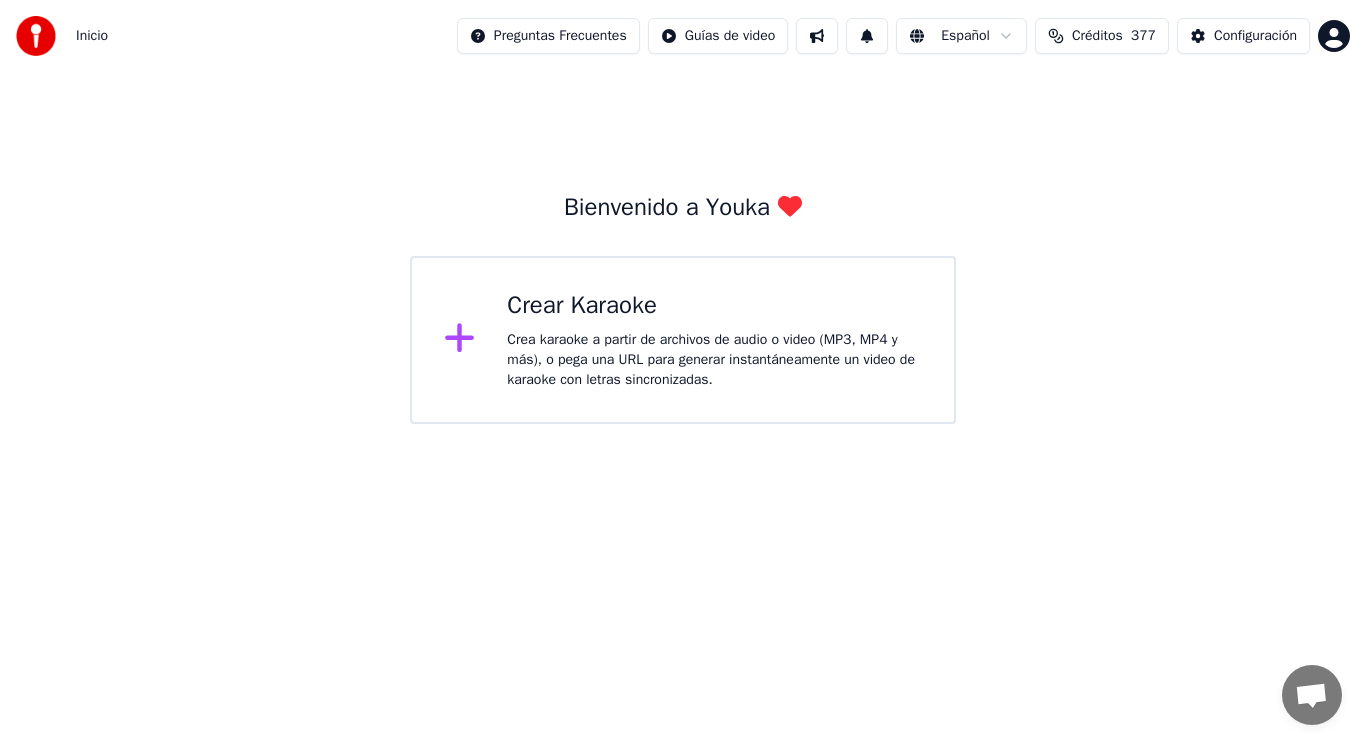 click on "Crea karaoke a partir de archivos de audio o video (MP3, MP4 y más), o pega una URL para generar instantáneamente un video de karaoke con letras sincronizadas." at bounding box center (714, 360) 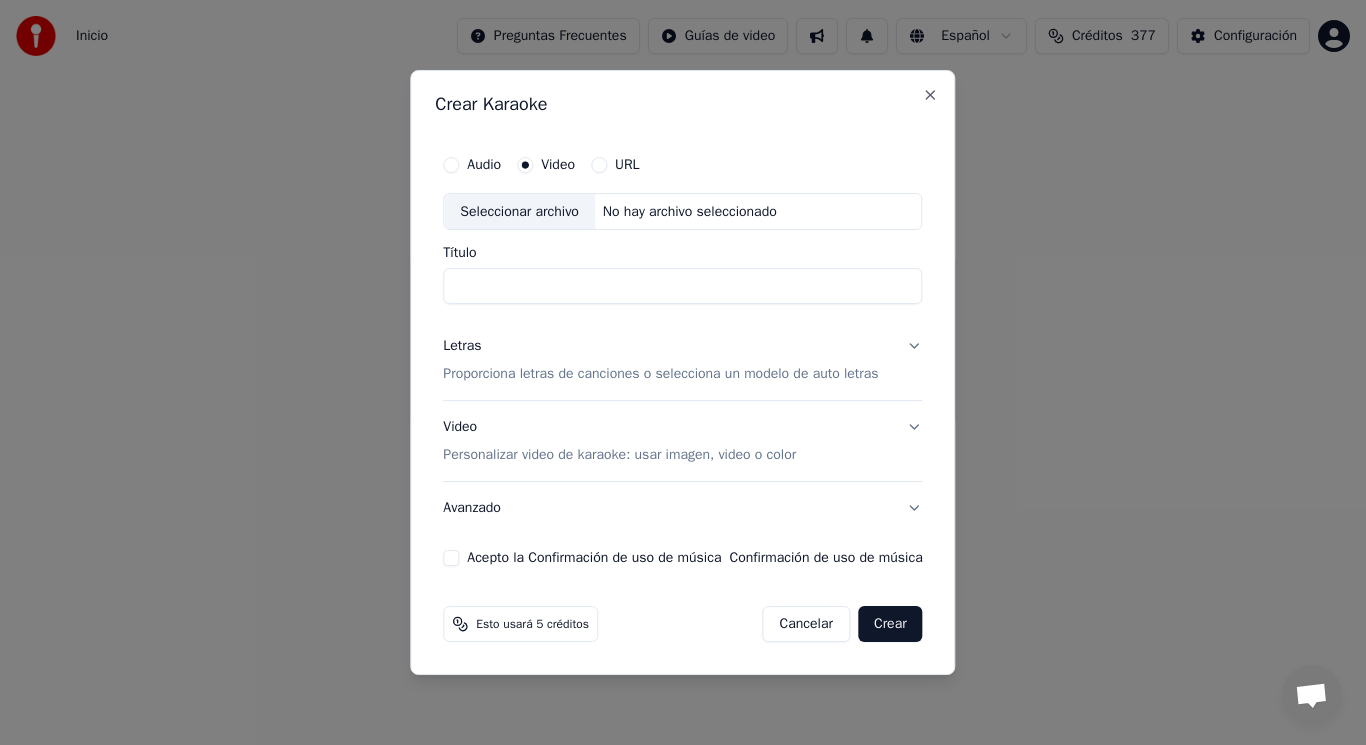 click on "Seleccionar archivo" at bounding box center [519, 212] 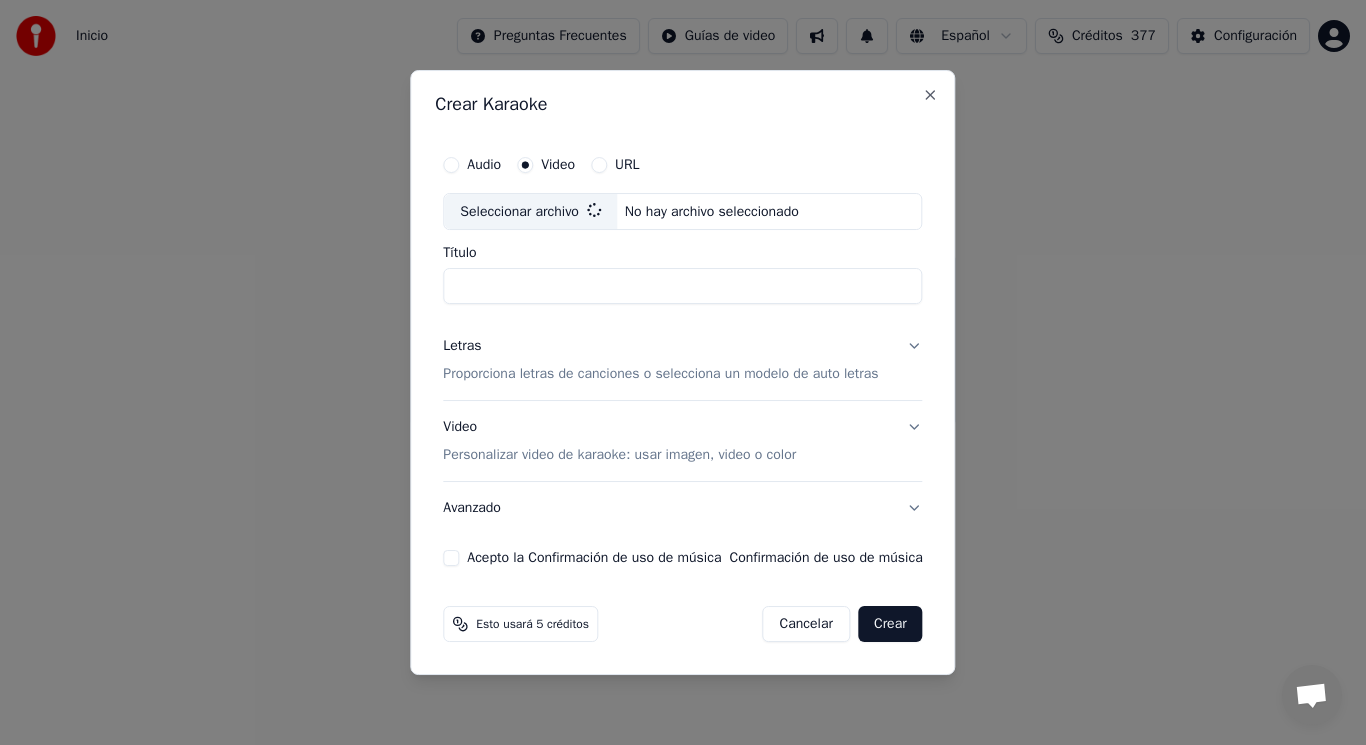 type on "**********" 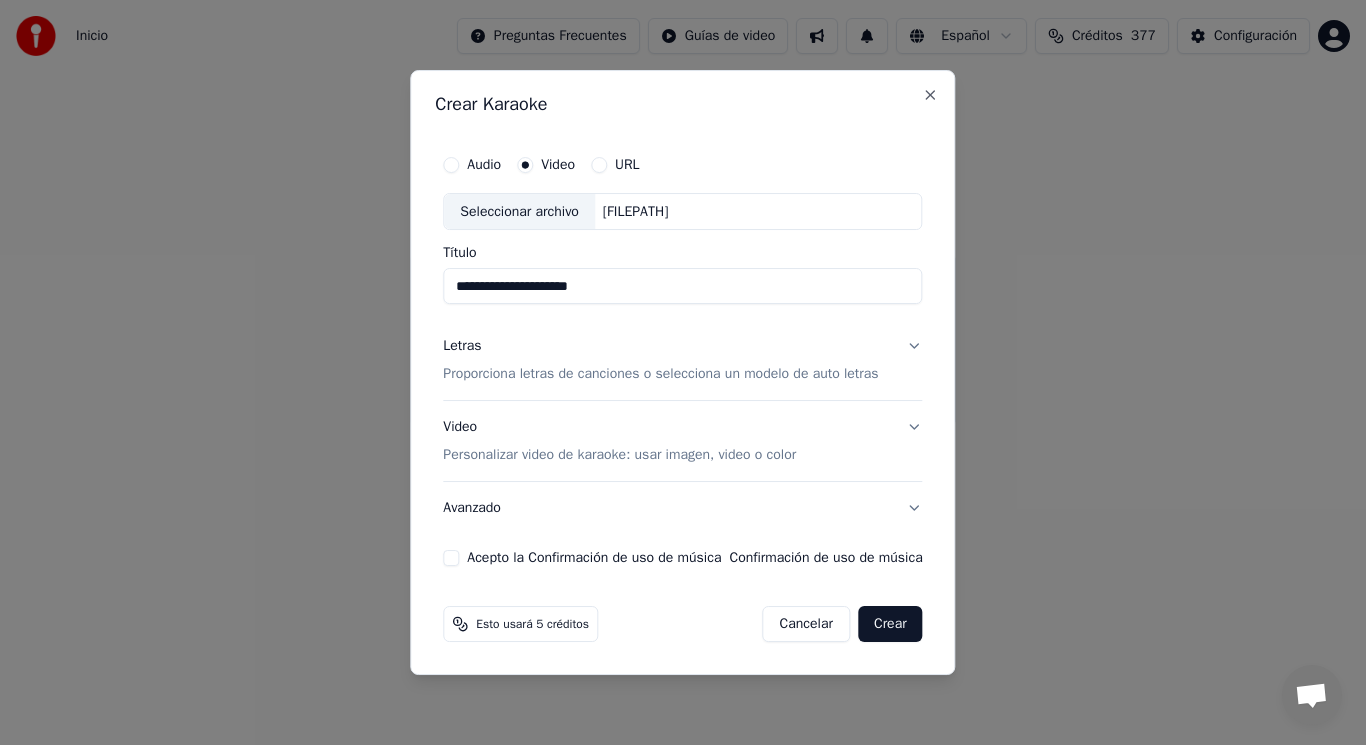 click on "Letras Proporciona letras de canciones o selecciona un modelo de auto letras" at bounding box center [682, 361] 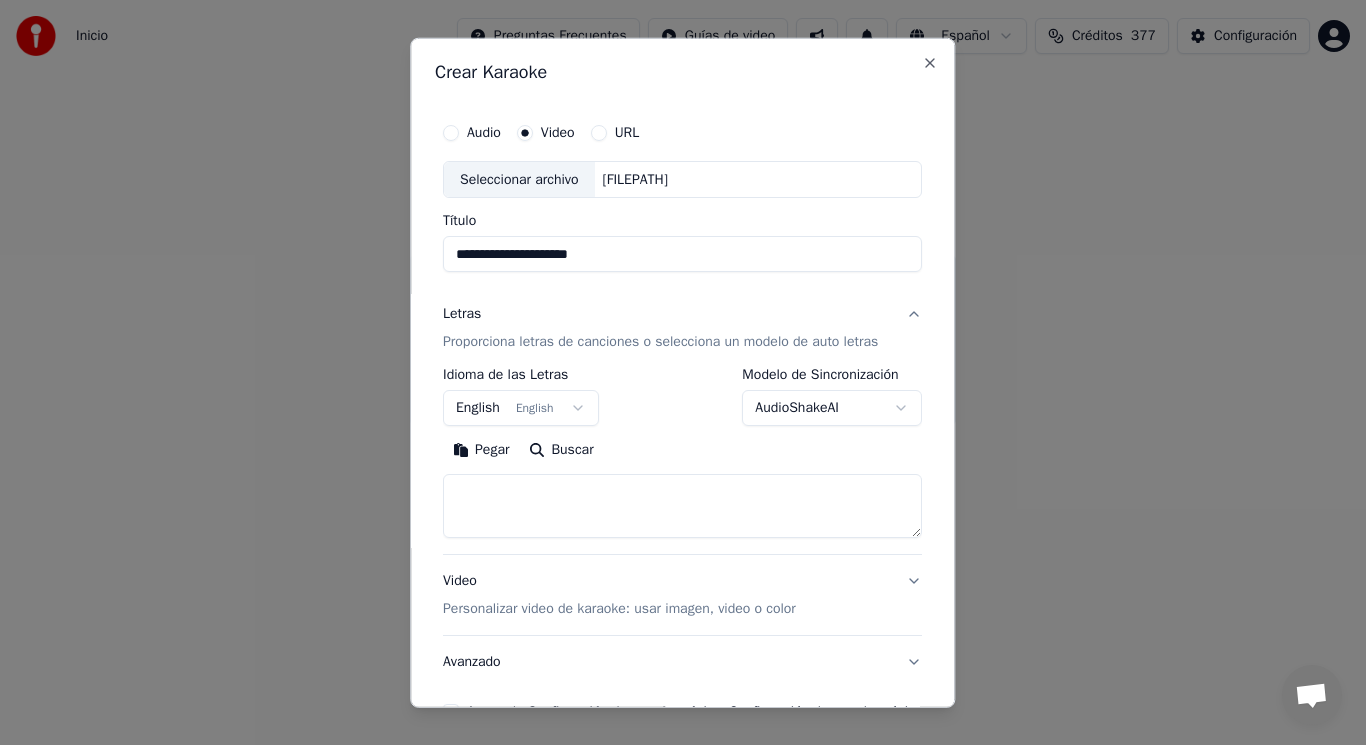 click at bounding box center (682, 506) 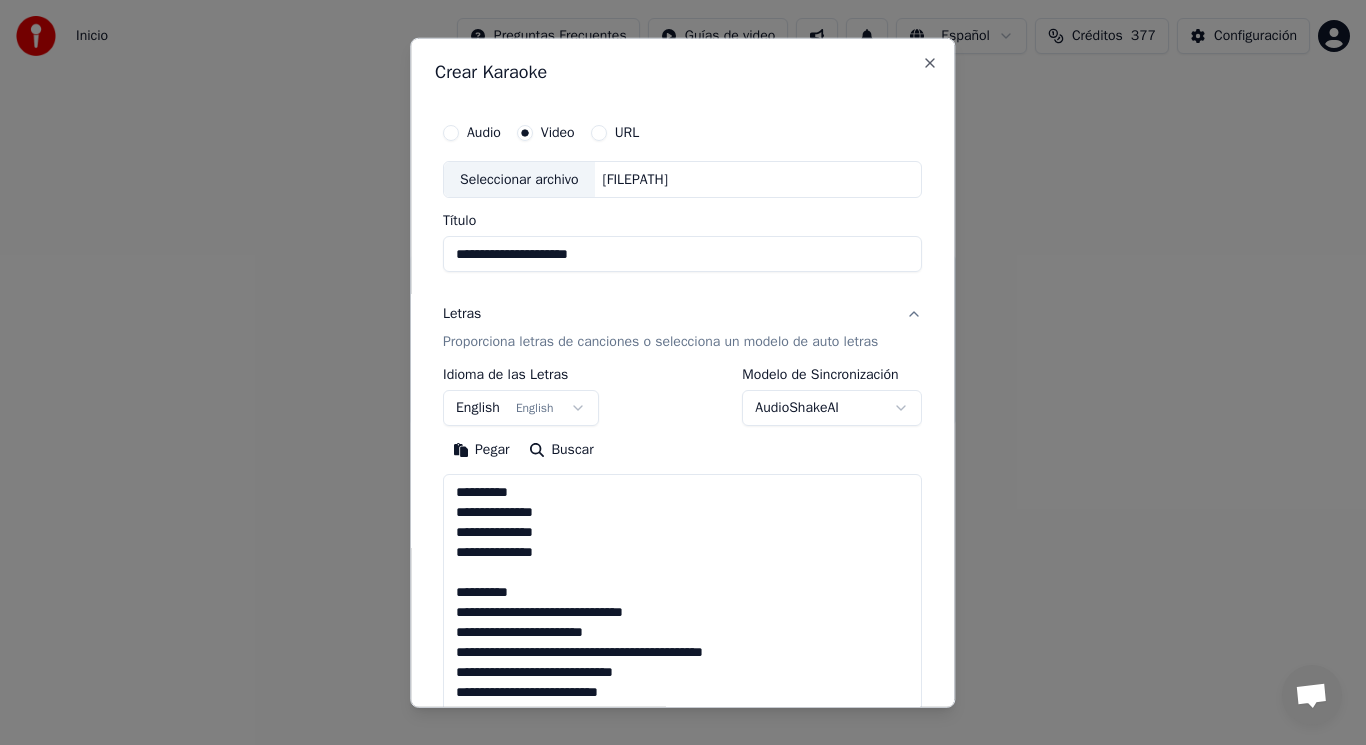 scroll, scrollTop: 505, scrollLeft: 0, axis: vertical 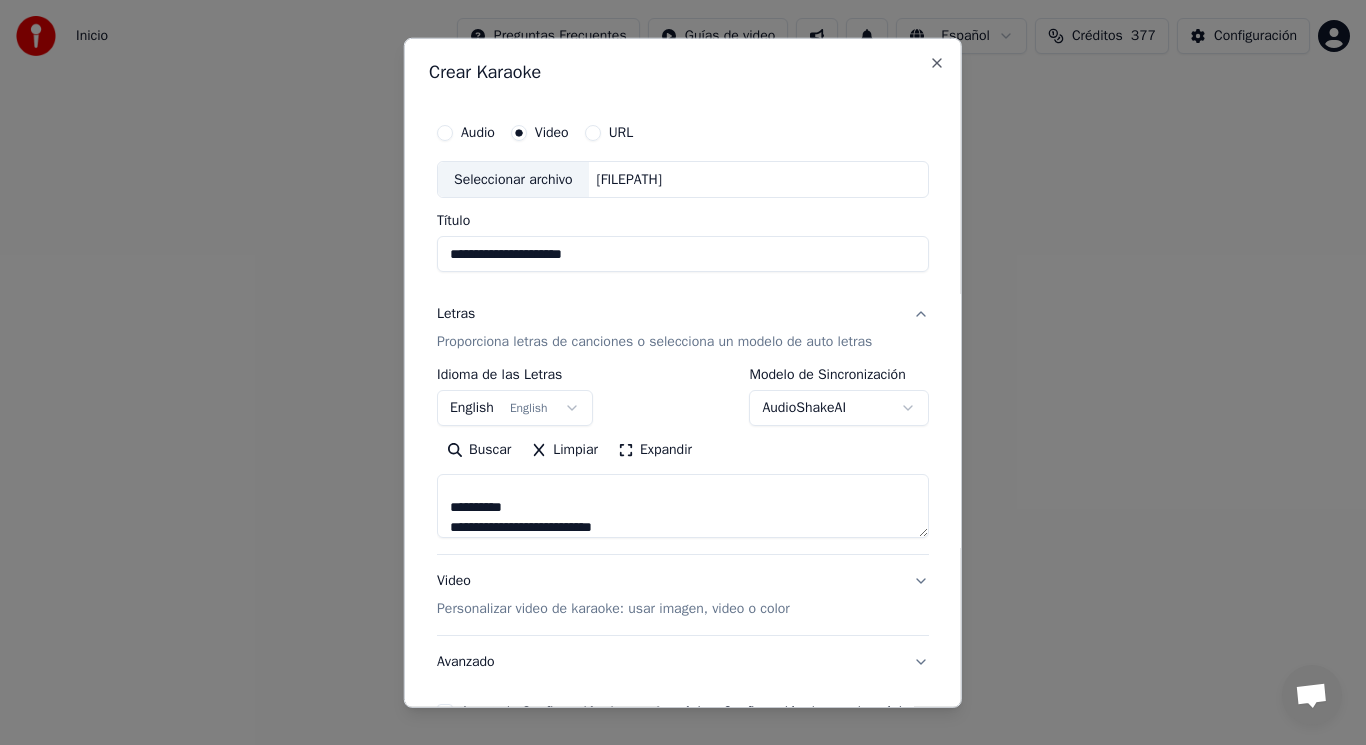 click on "**********" at bounding box center (683, 506) 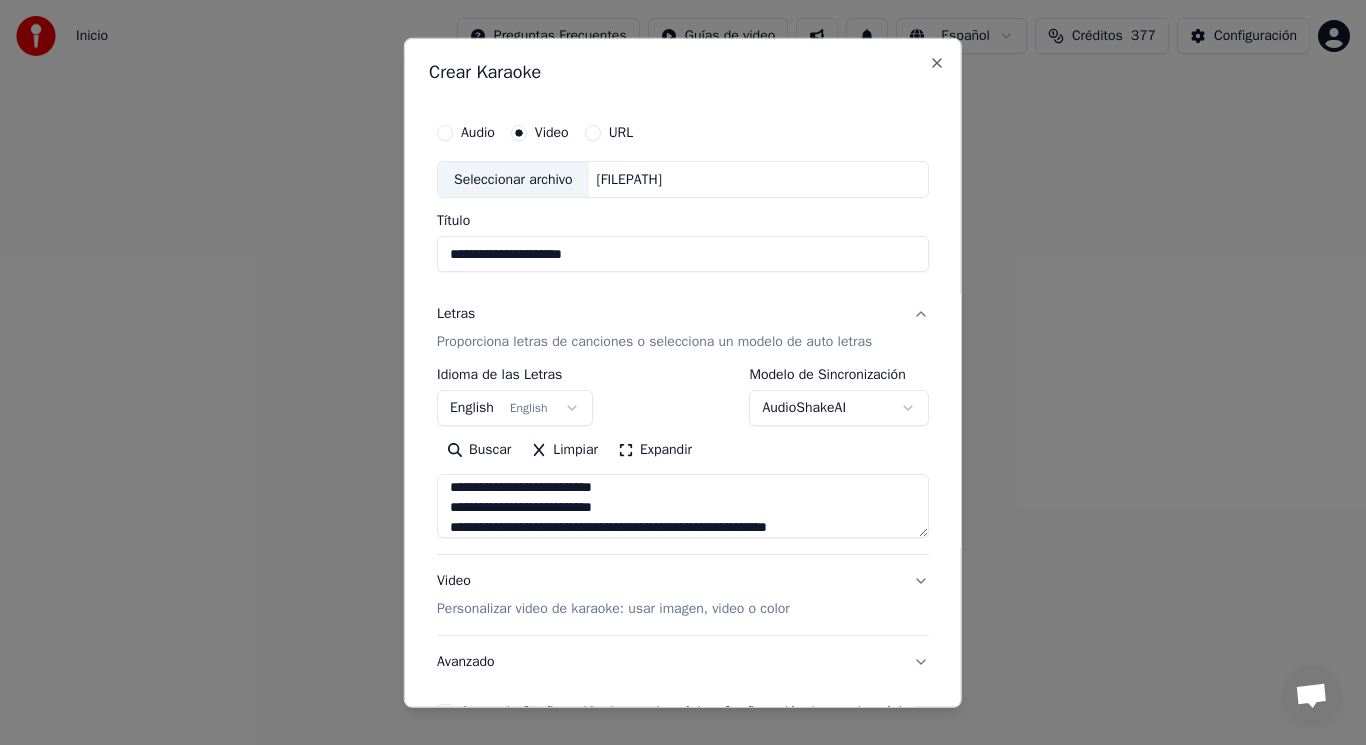 scroll, scrollTop: 367, scrollLeft: 0, axis: vertical 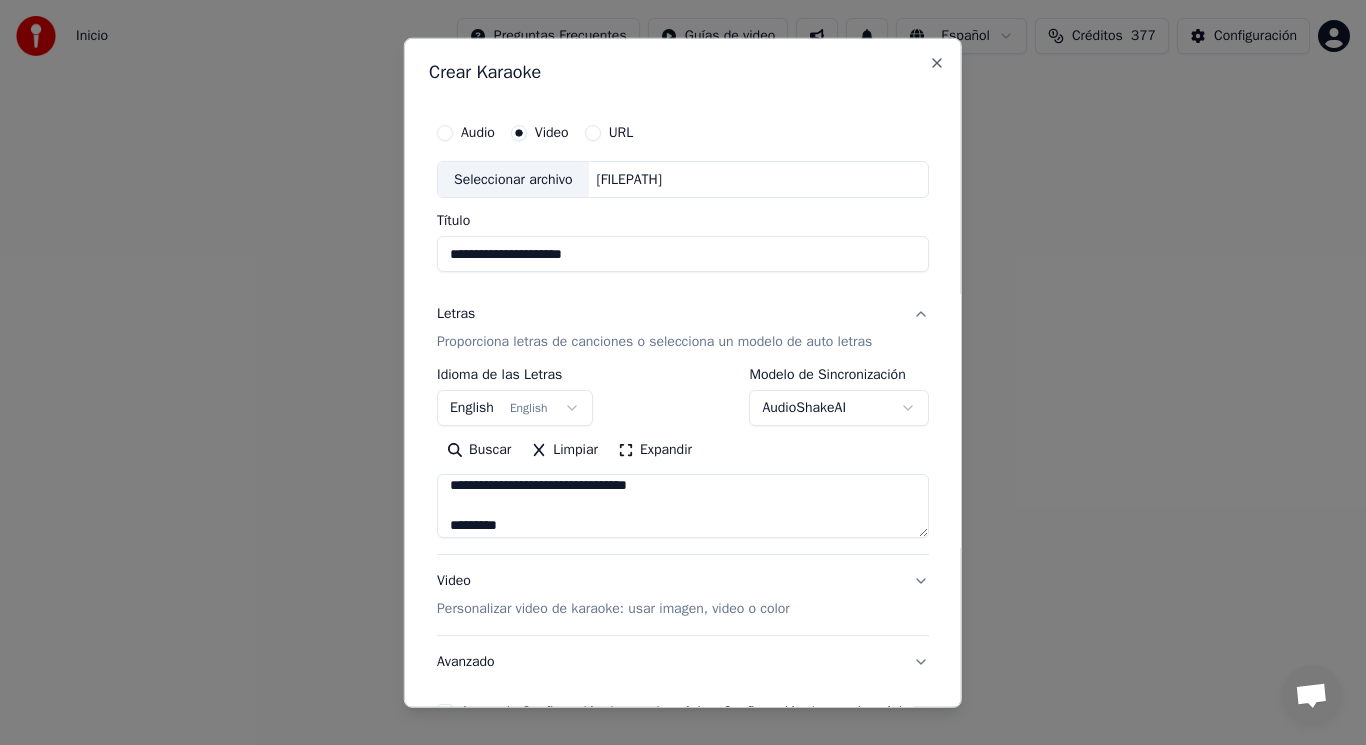 click on "**********" at bounding box center (683, 506) 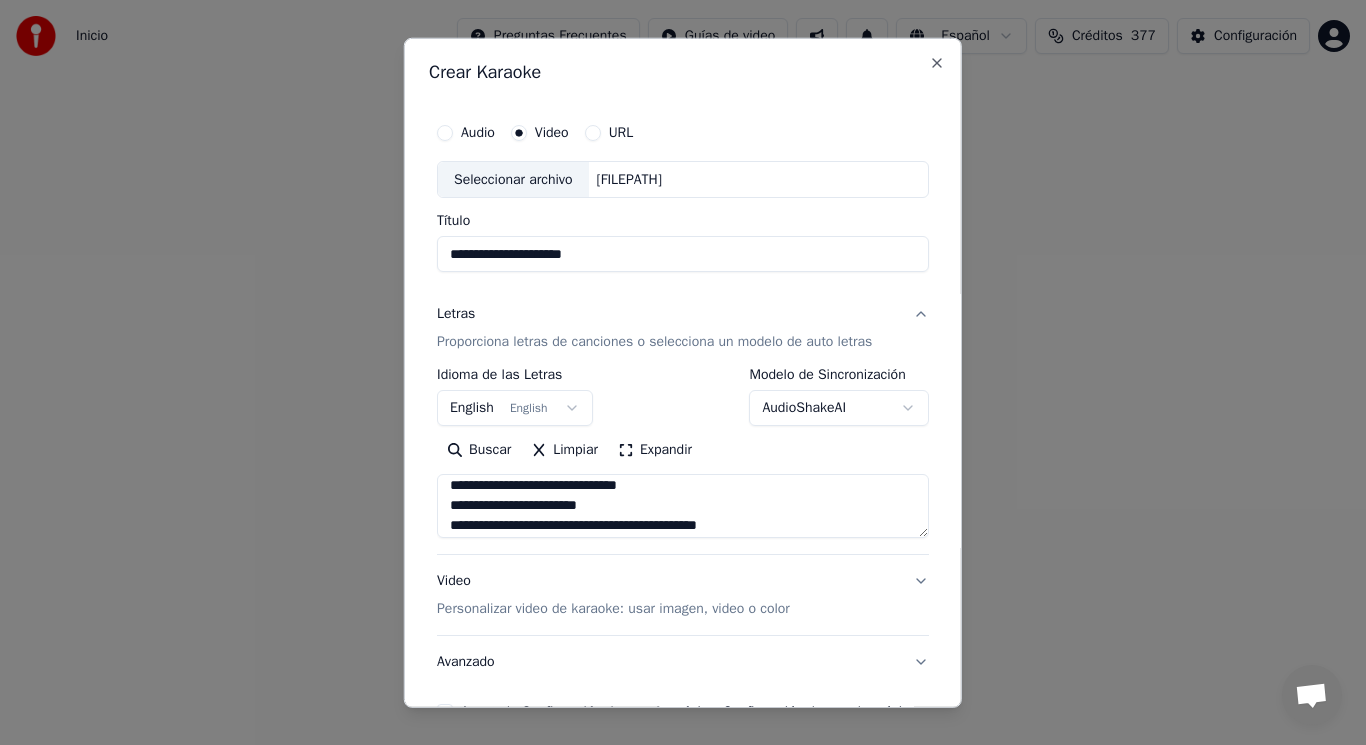 scroll, scrollTop: 87, scrollLeft: 0, axis: vertical 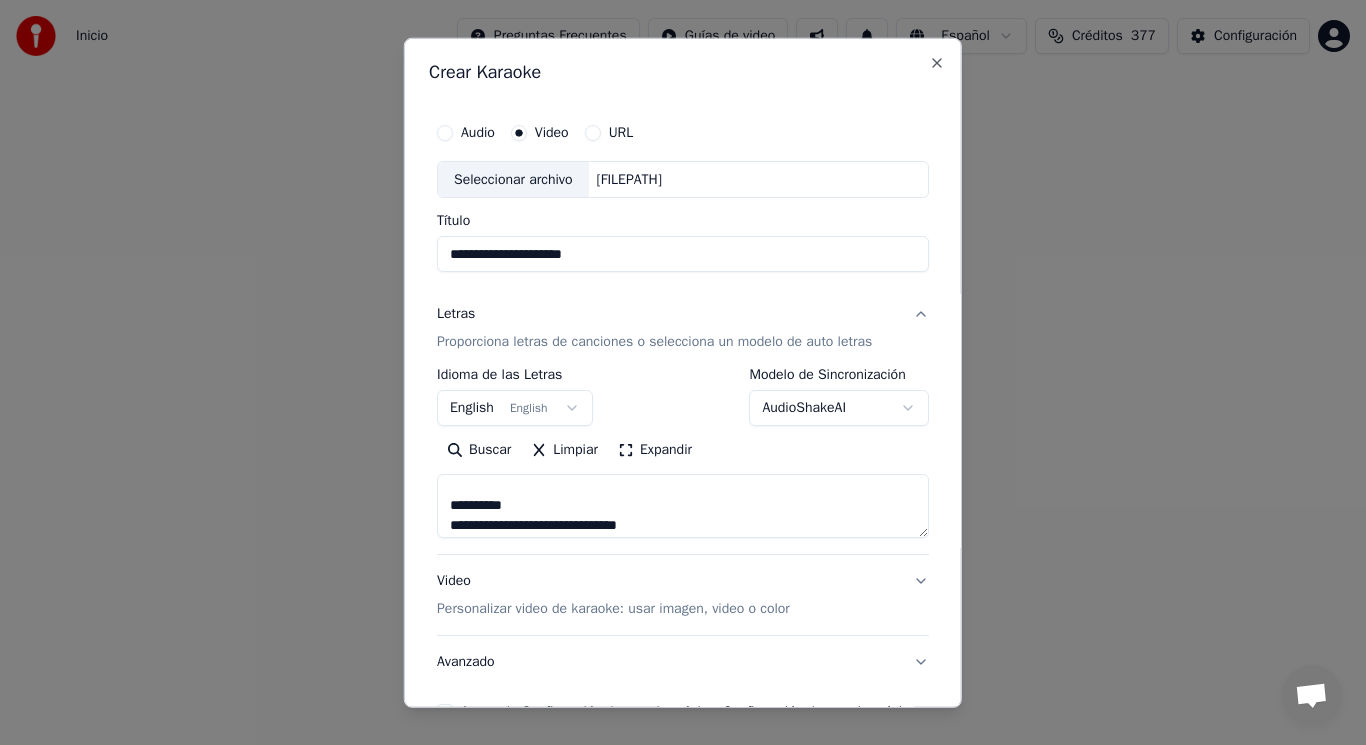 click on "**********" at bounding box center [683, 506] 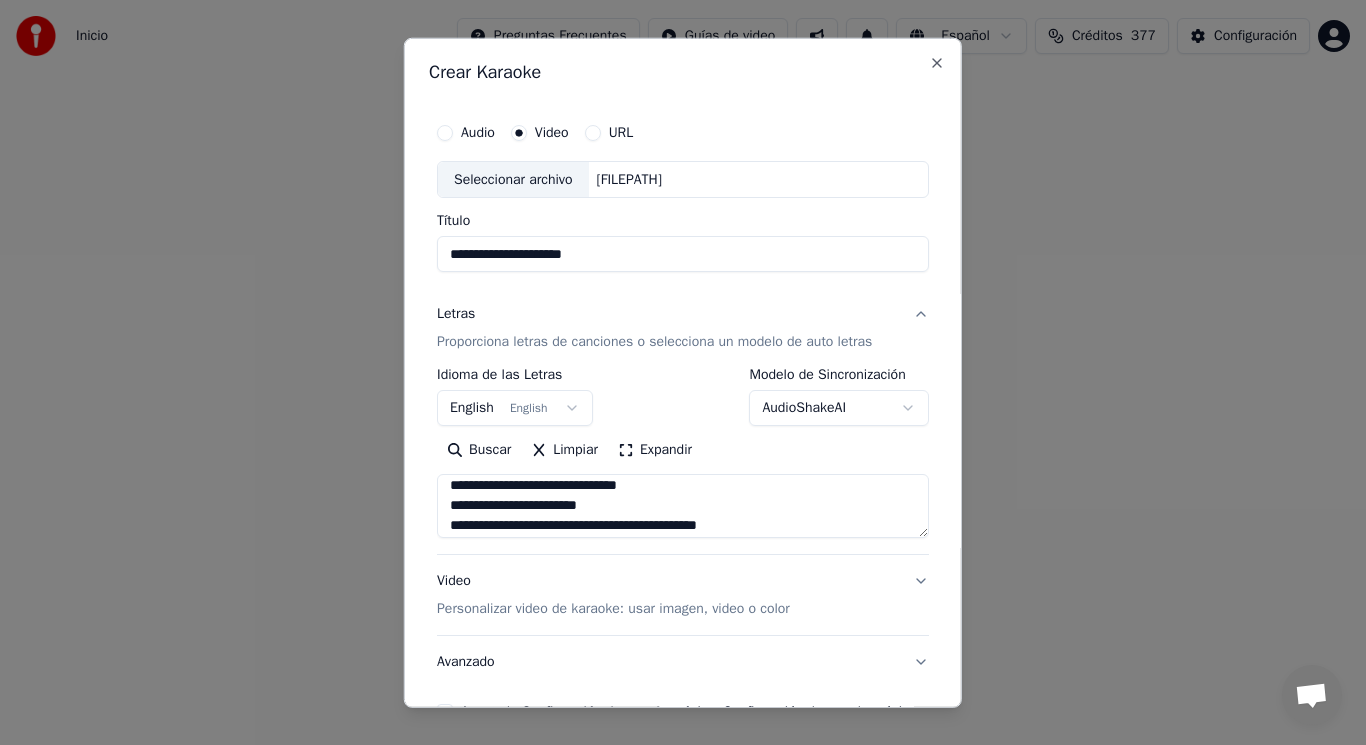 scroll, scrollTop: 68, scrollLeft: 0, axis: vertical 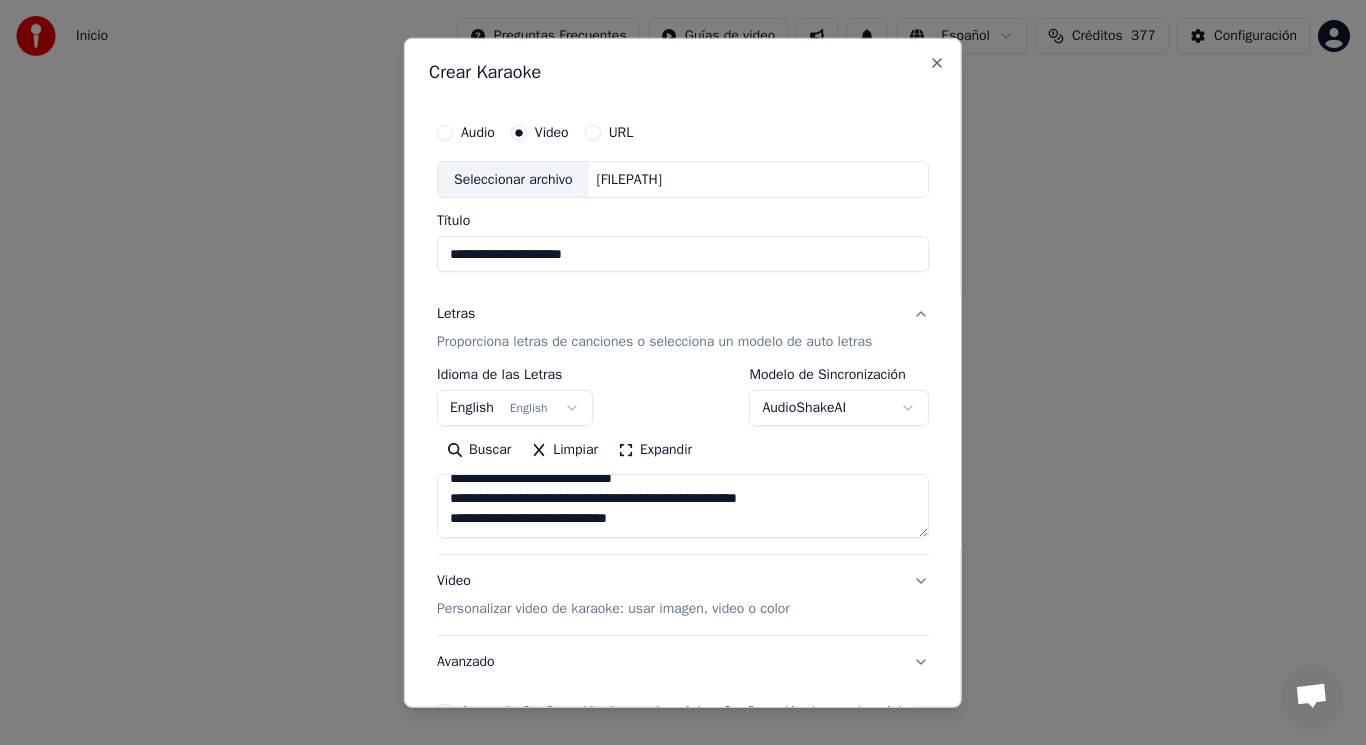 click on "**********" at bounding box center (683, 506) 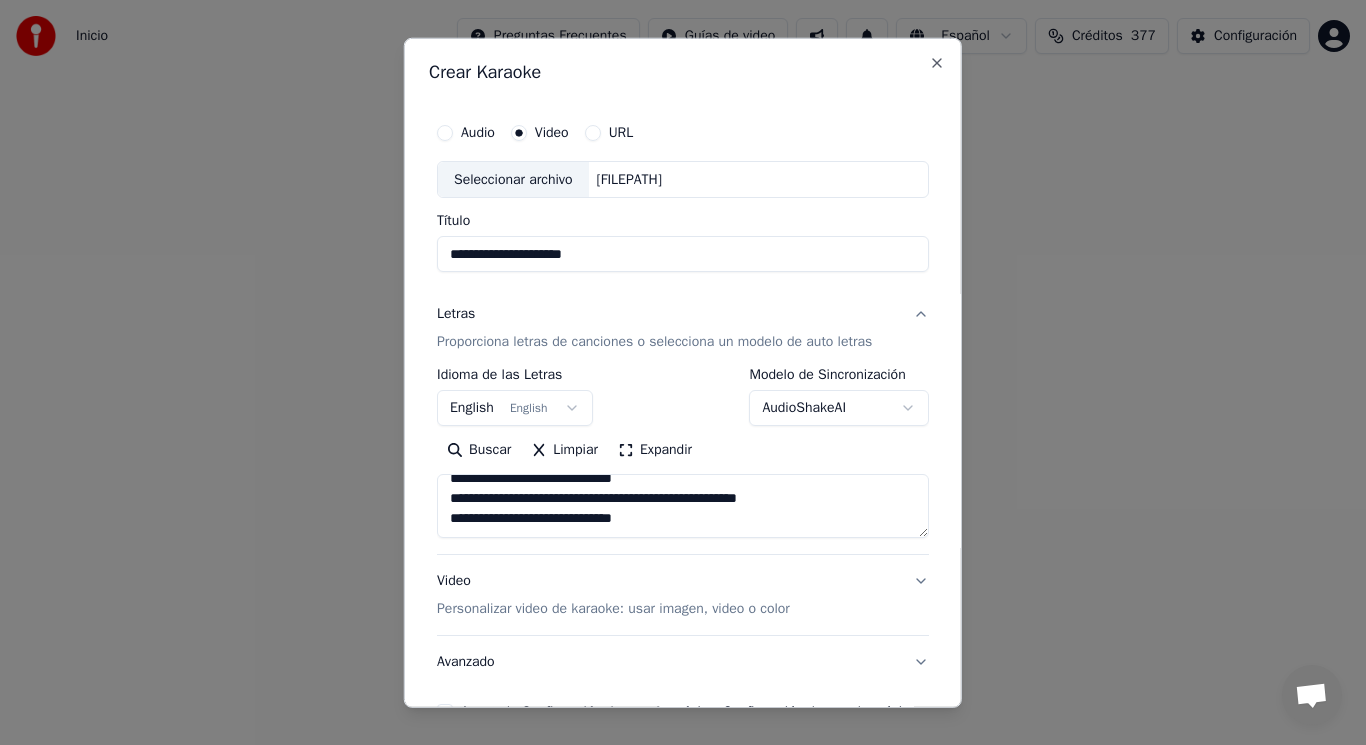 scroll, scrollTop: 405, scrollLeft: 0, axis: vertical 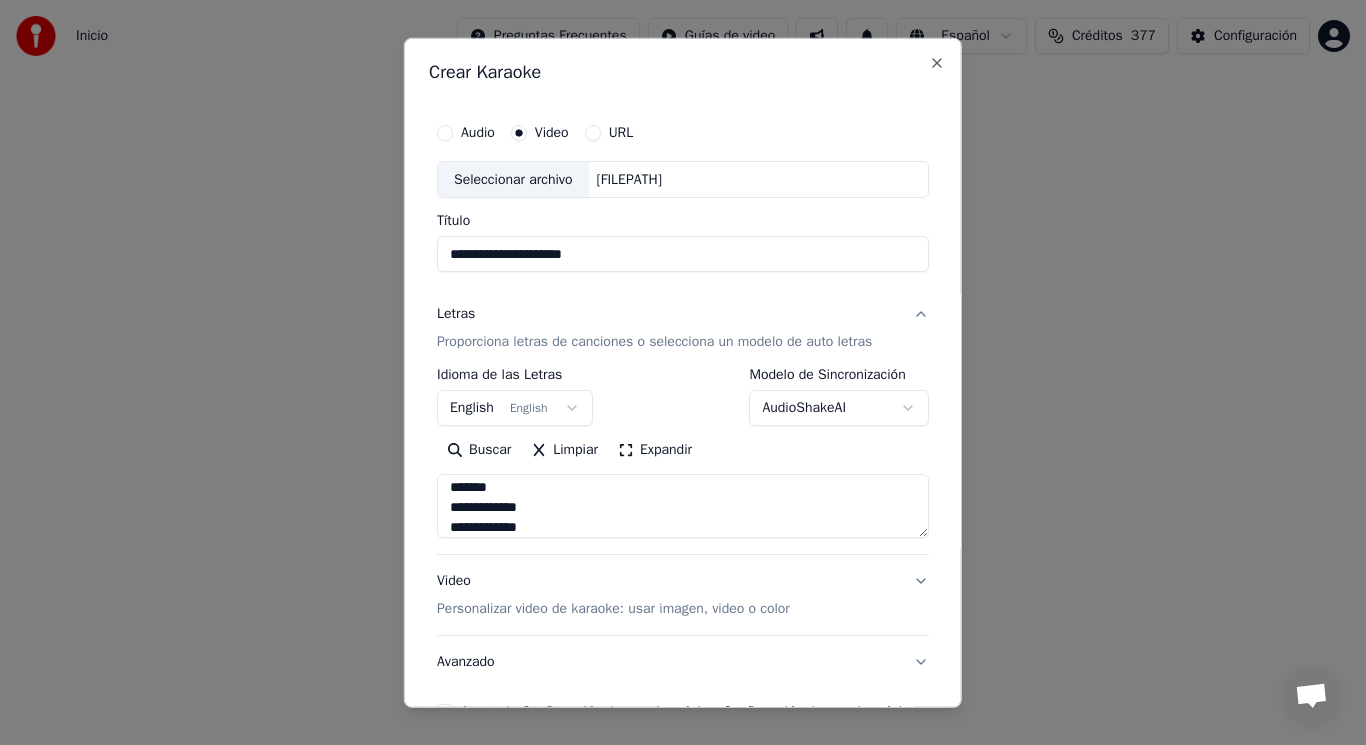 click on "**********" at bounding box center (683, 506) 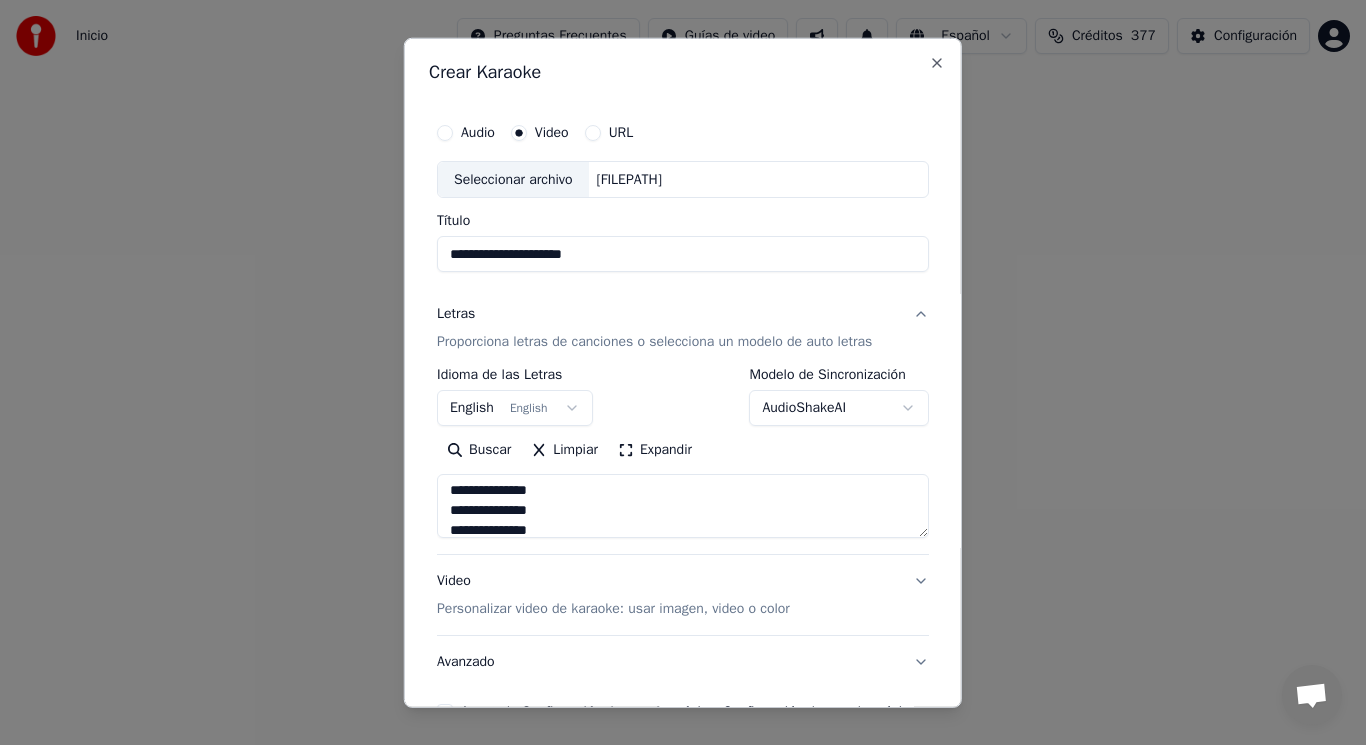 scroll, scrollTop: 0, scrollLeft: 0, axis: both 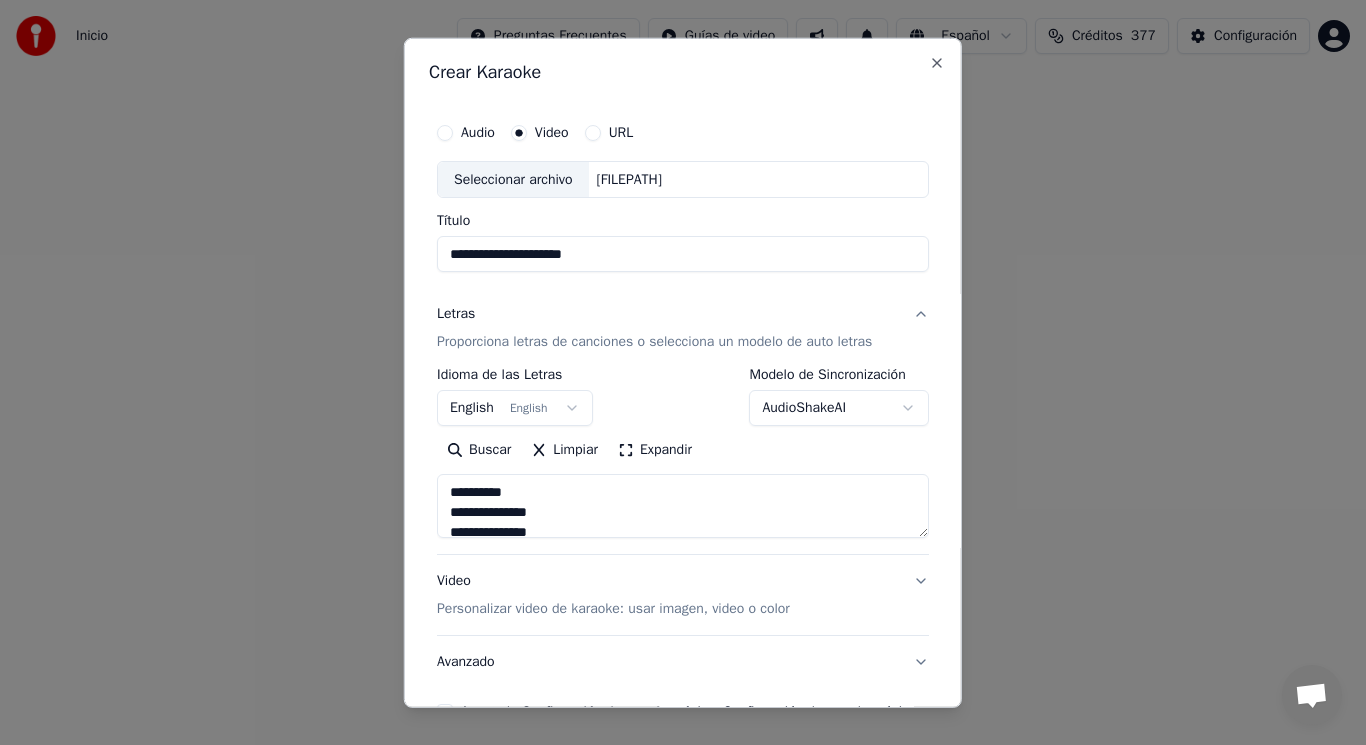 click on "**********" at bounding box center [683, 506] 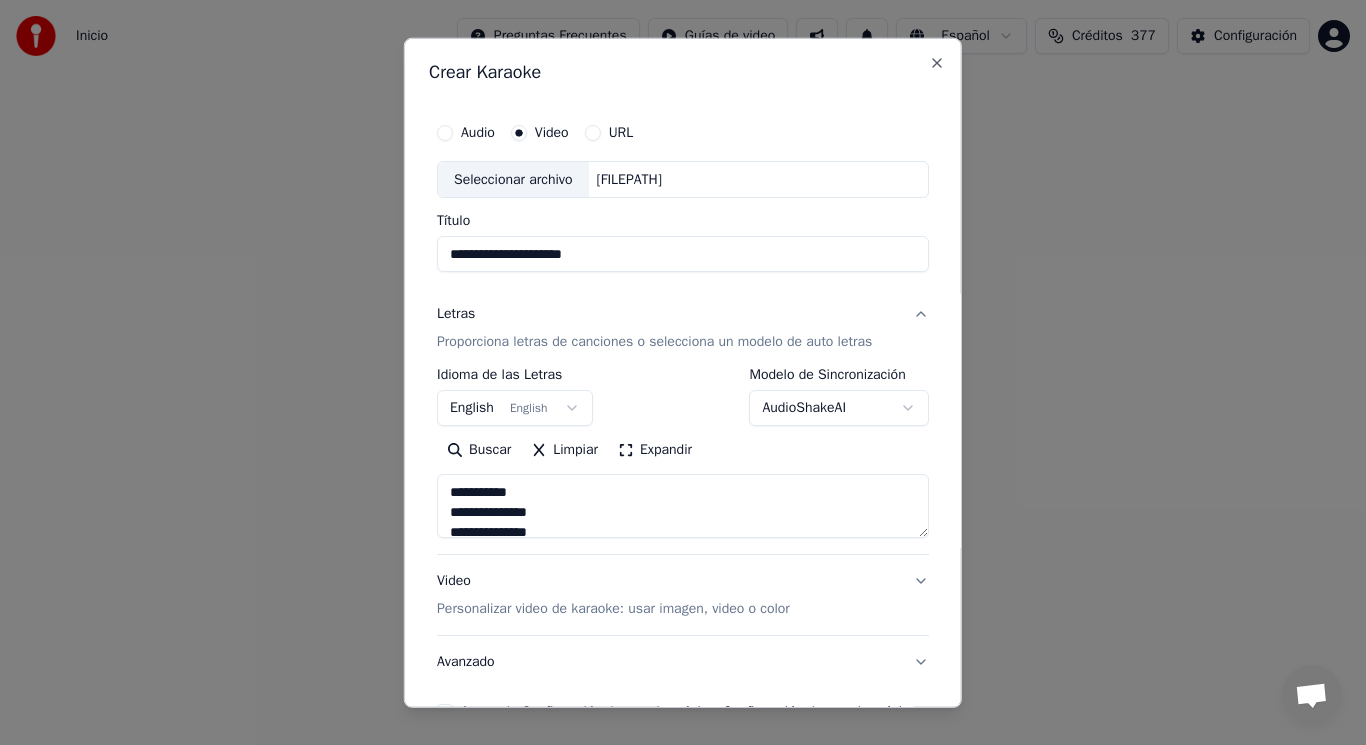 click on "**********" at bounding box center (683, 506) 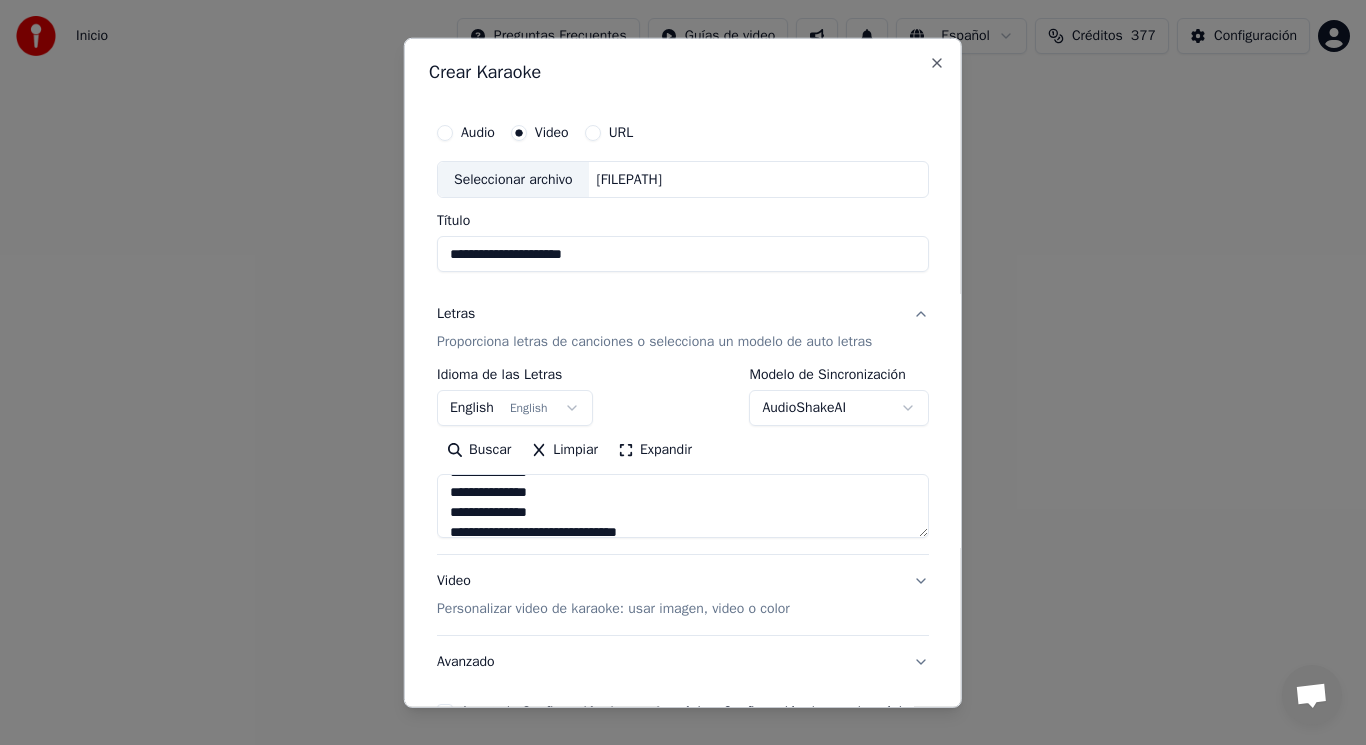click on "**********" at bounding box center [683, 506] 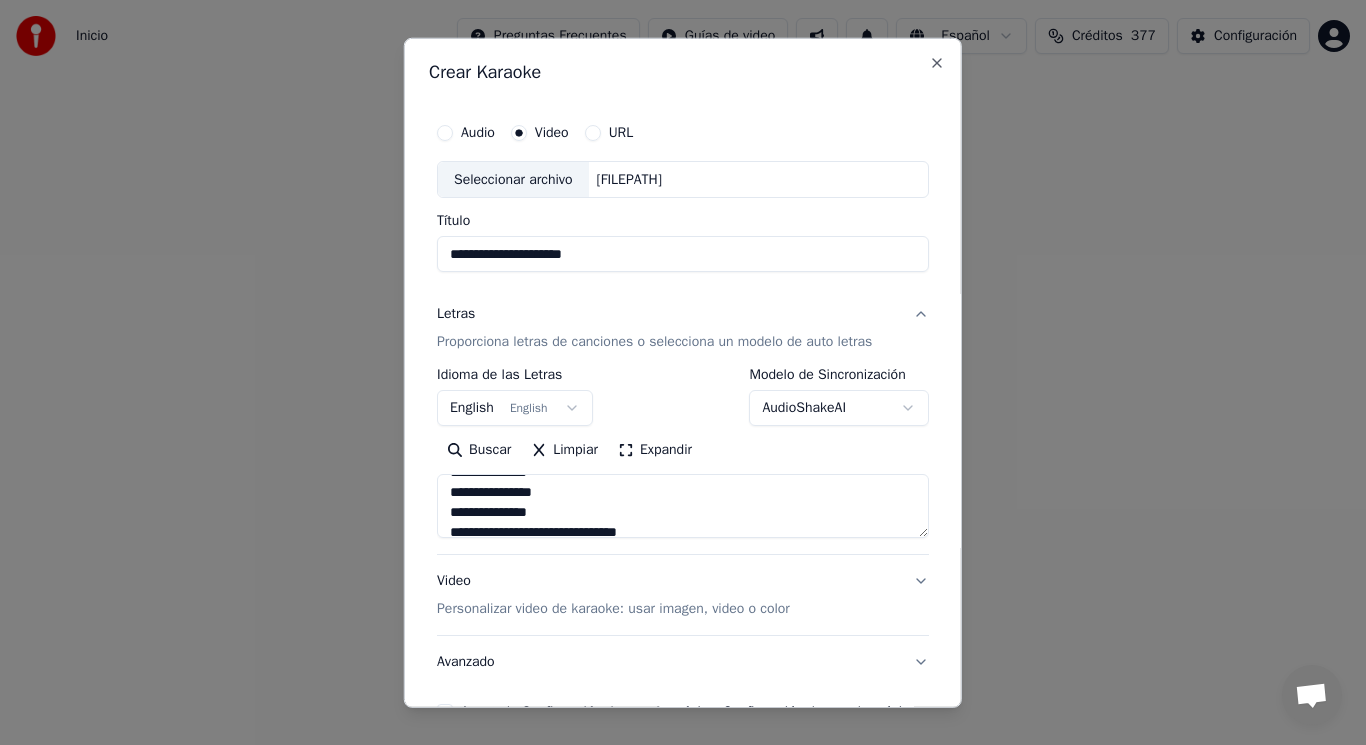 scroll, scrollTop: 80, scrollLeft: 0, axis: vertical 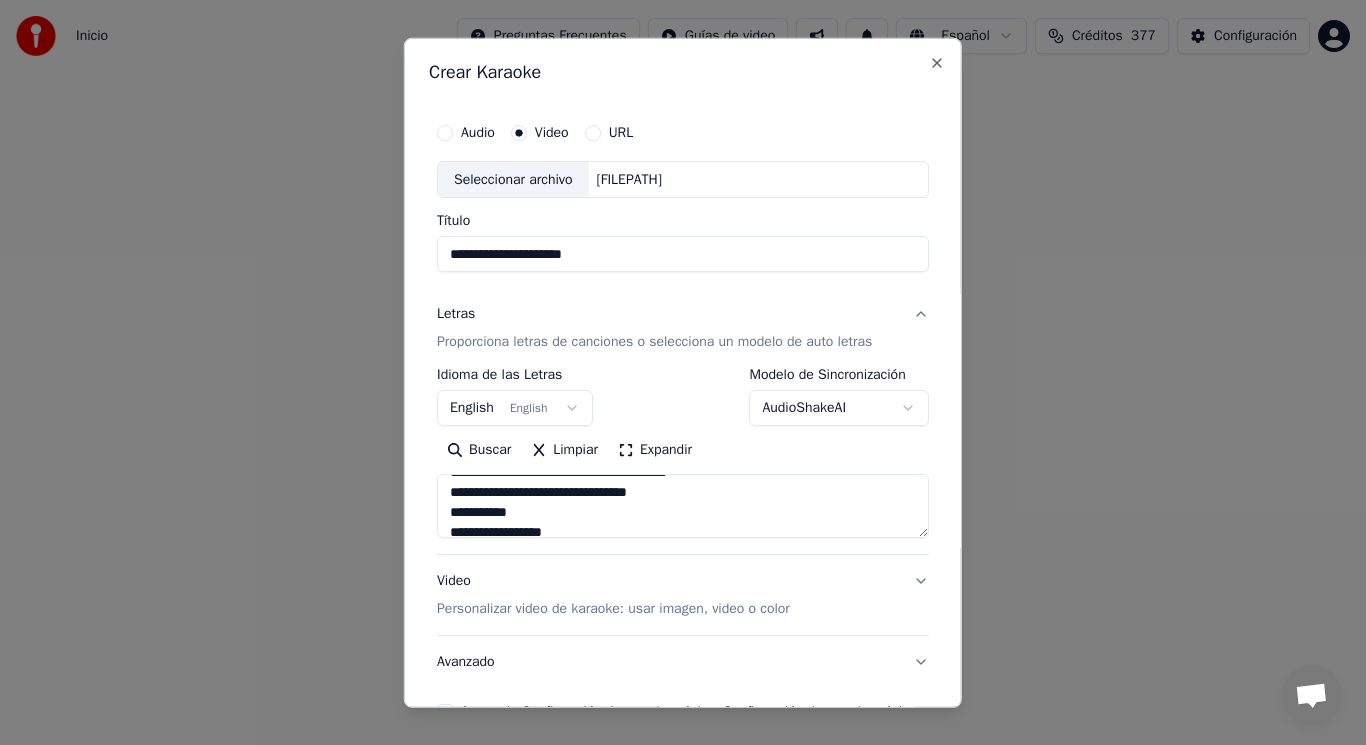 click on "**********" at bounding box center [683, 506] 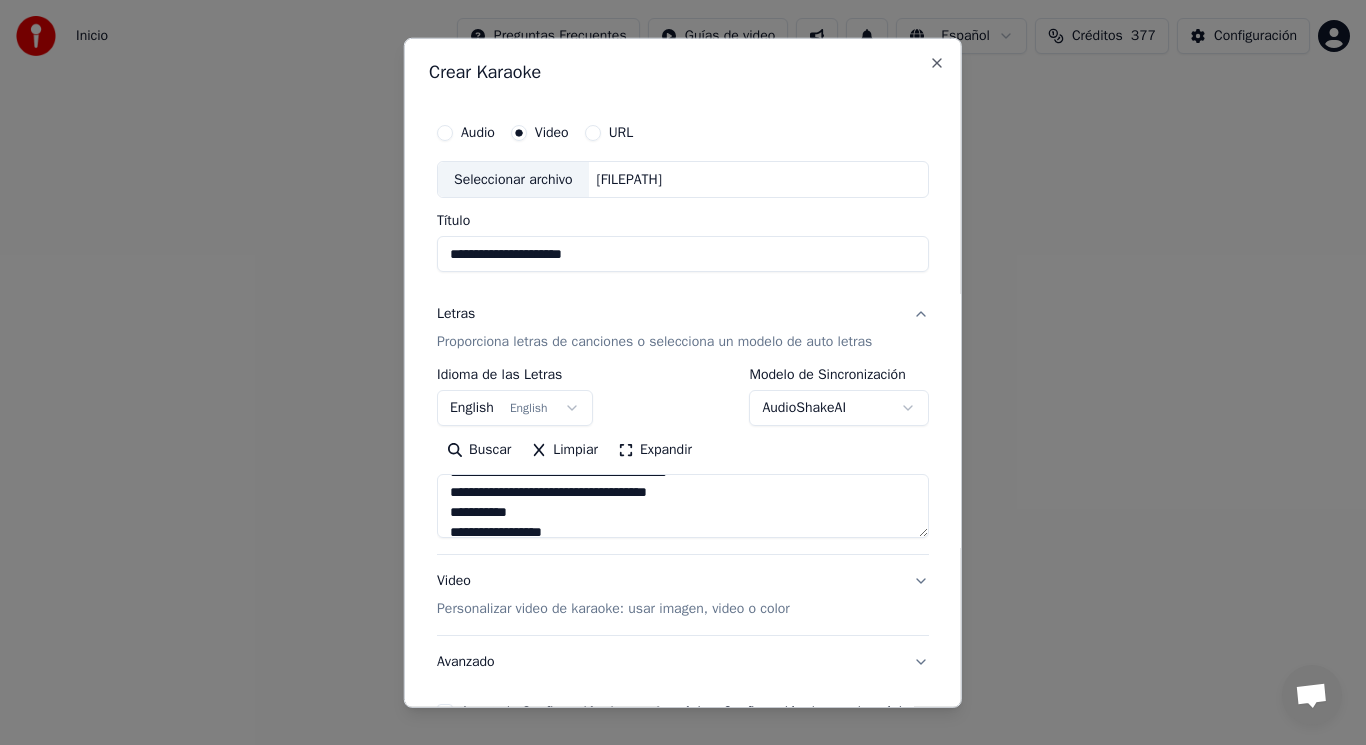 click on "**********" at bounding box center (683, 506) 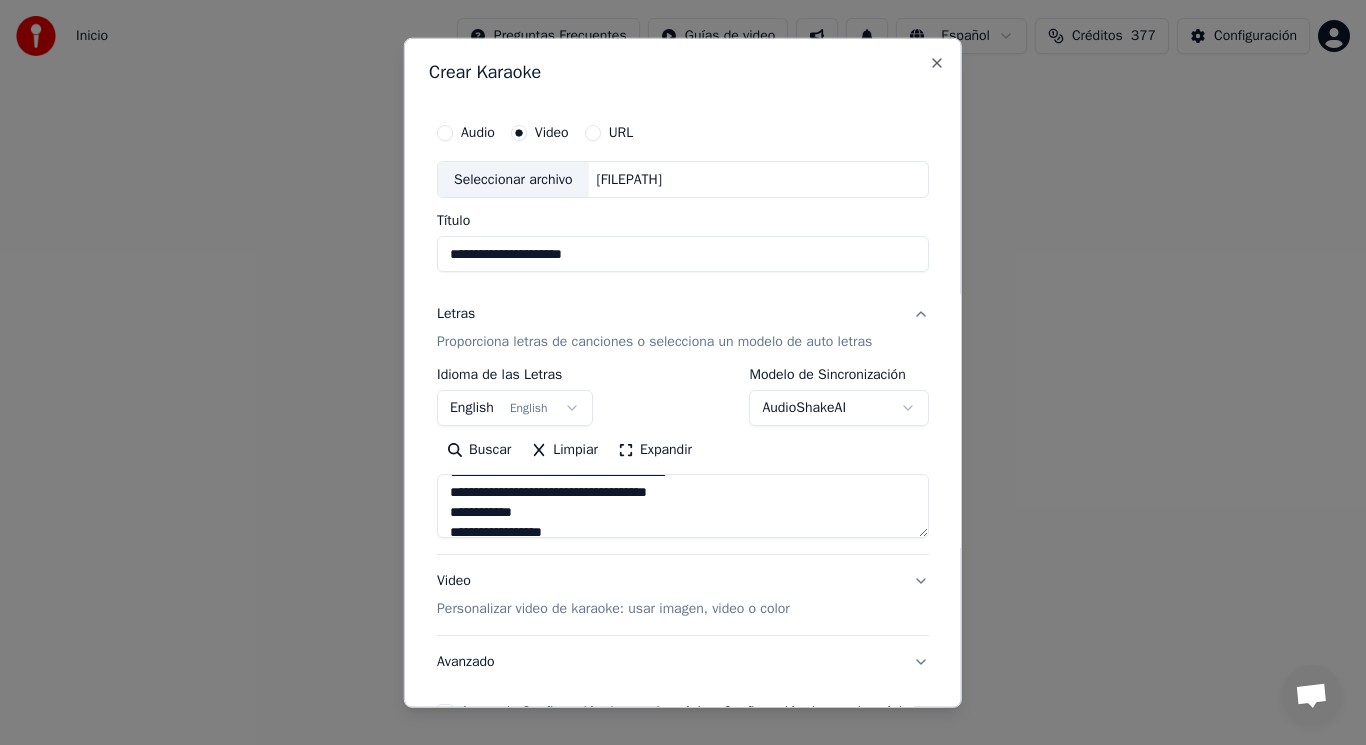 scroll, scrollTop: 240, scrollLeft: 0, axis: vertical 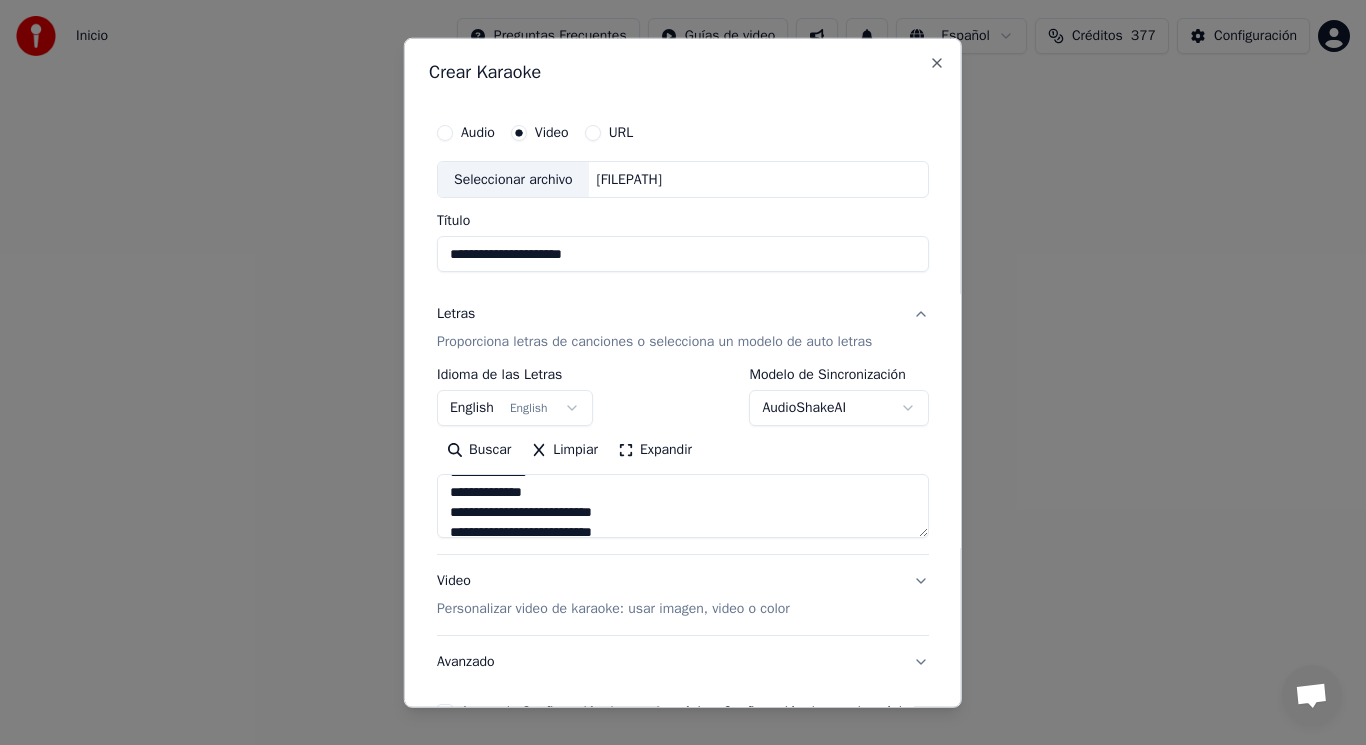 click on "**********" at bounding box center (683, 506) 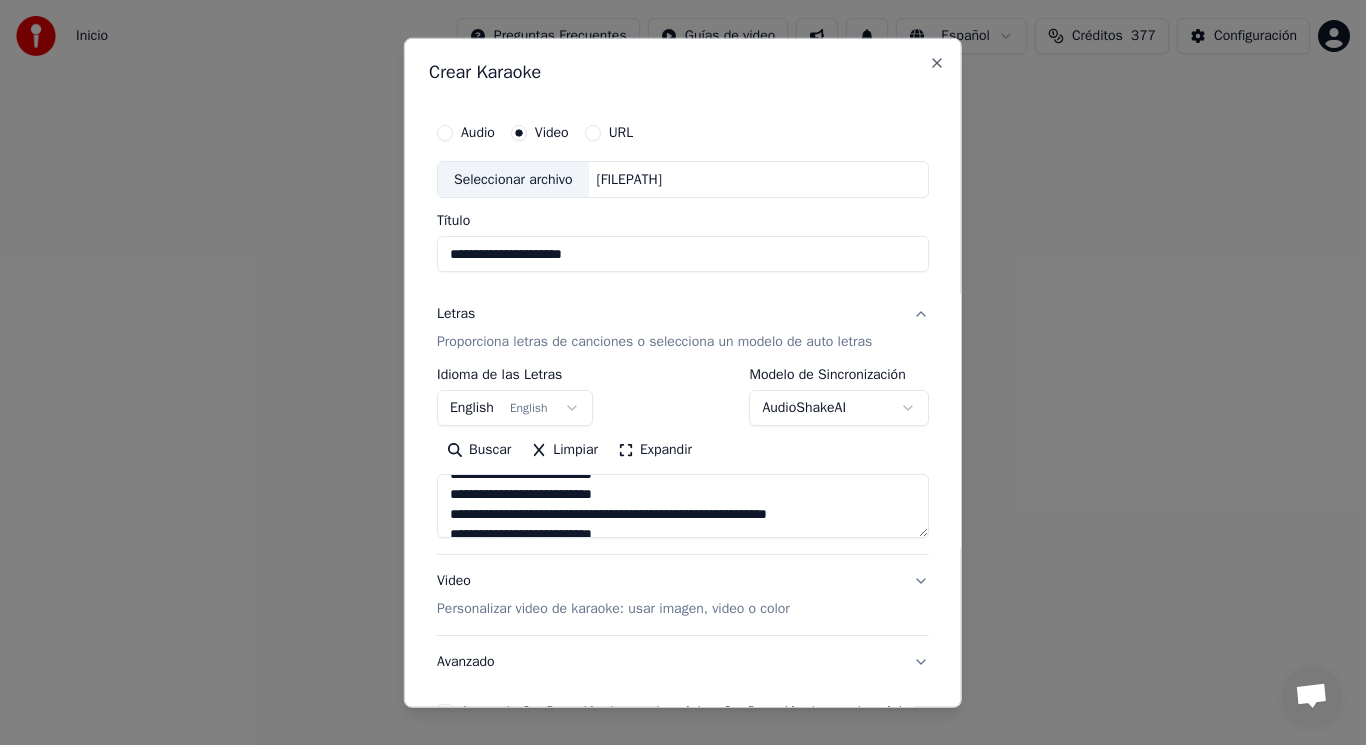scroll, scrollTop: 320, scrollLeft: 0, axis: vertical 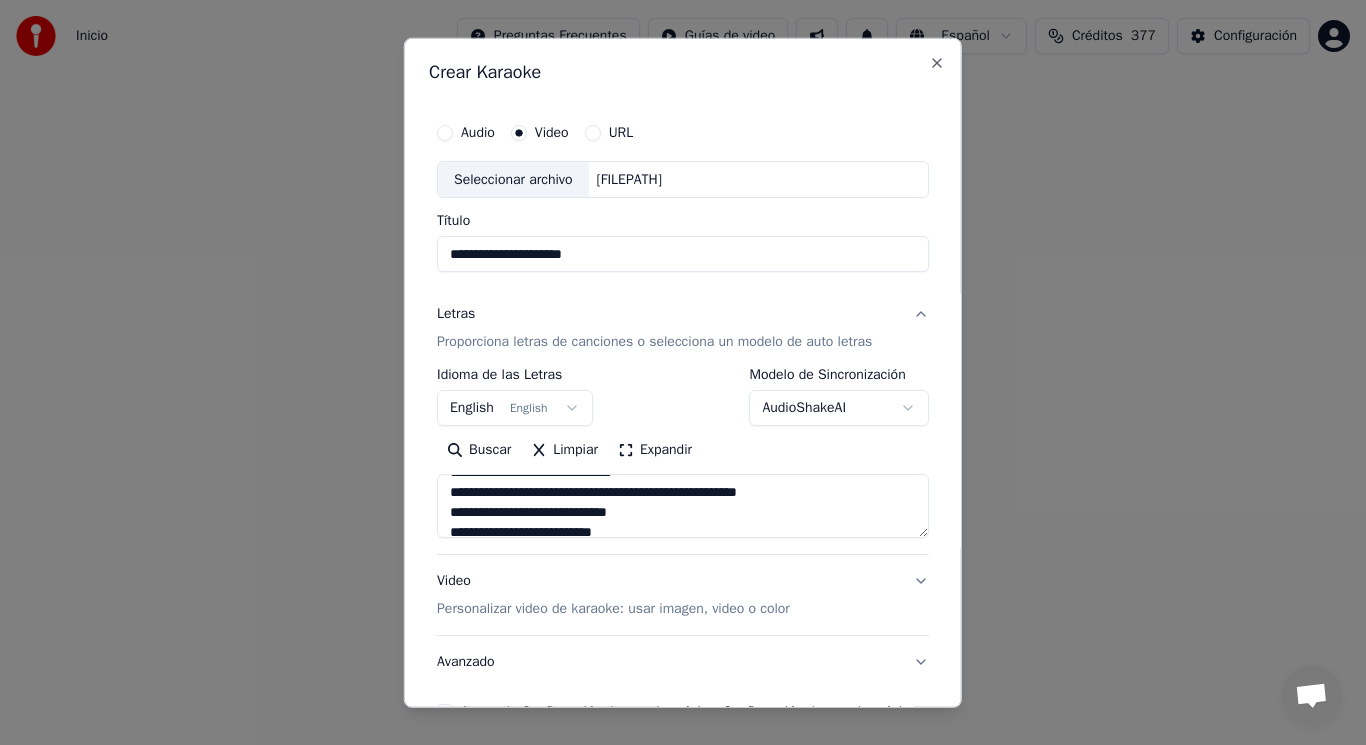 click on "**********" at bounding box center [683, 506] 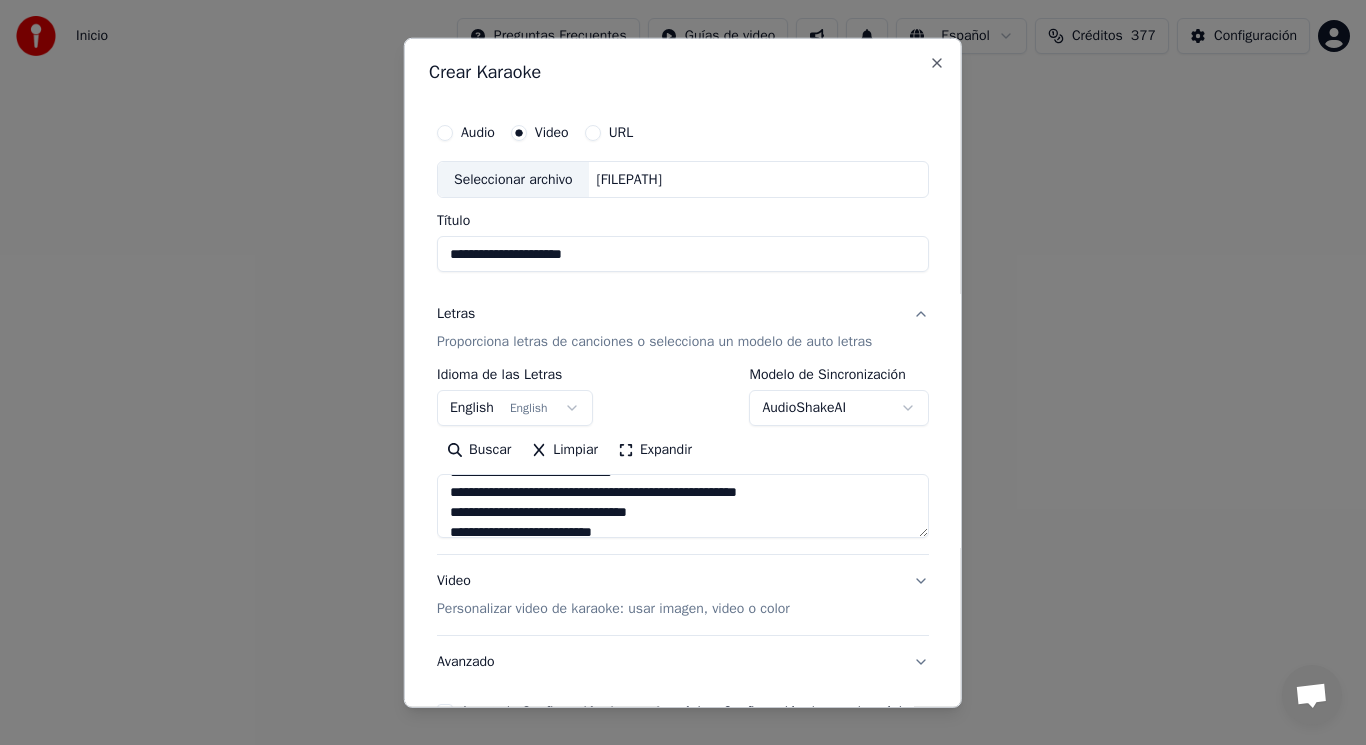 scroll, scrollTop: 440, scrollLeft: 0, axis: vertical 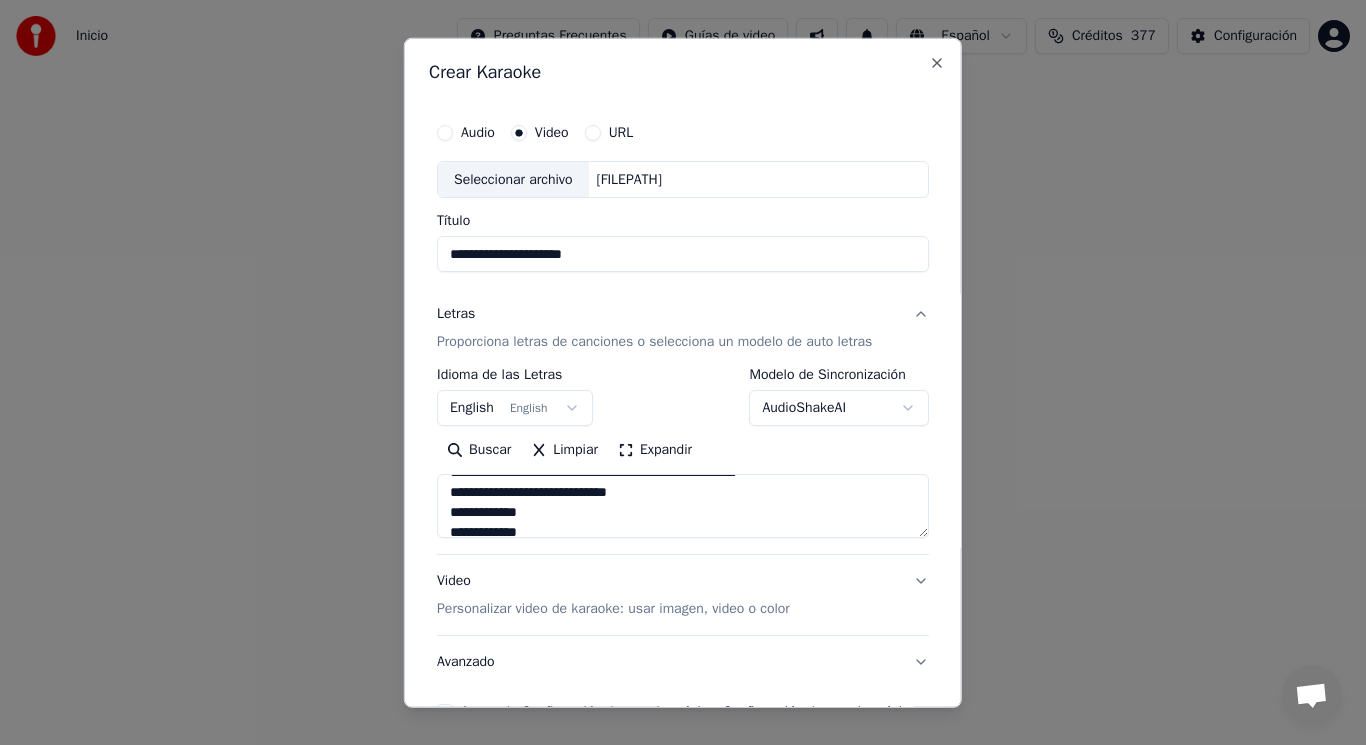 click on "**********" at bounding box center [683, 506] 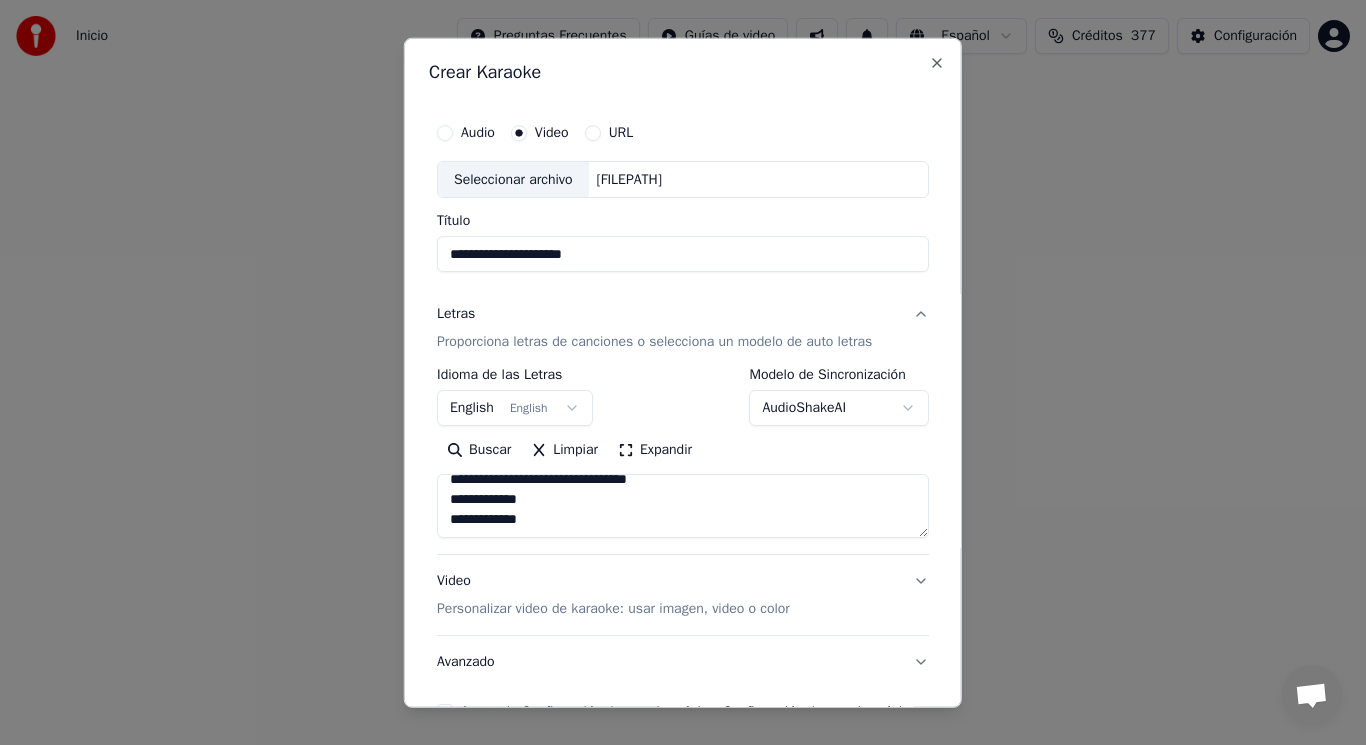 scroll, scrollTop: 574, scrollLeft: 0, axis: vertical 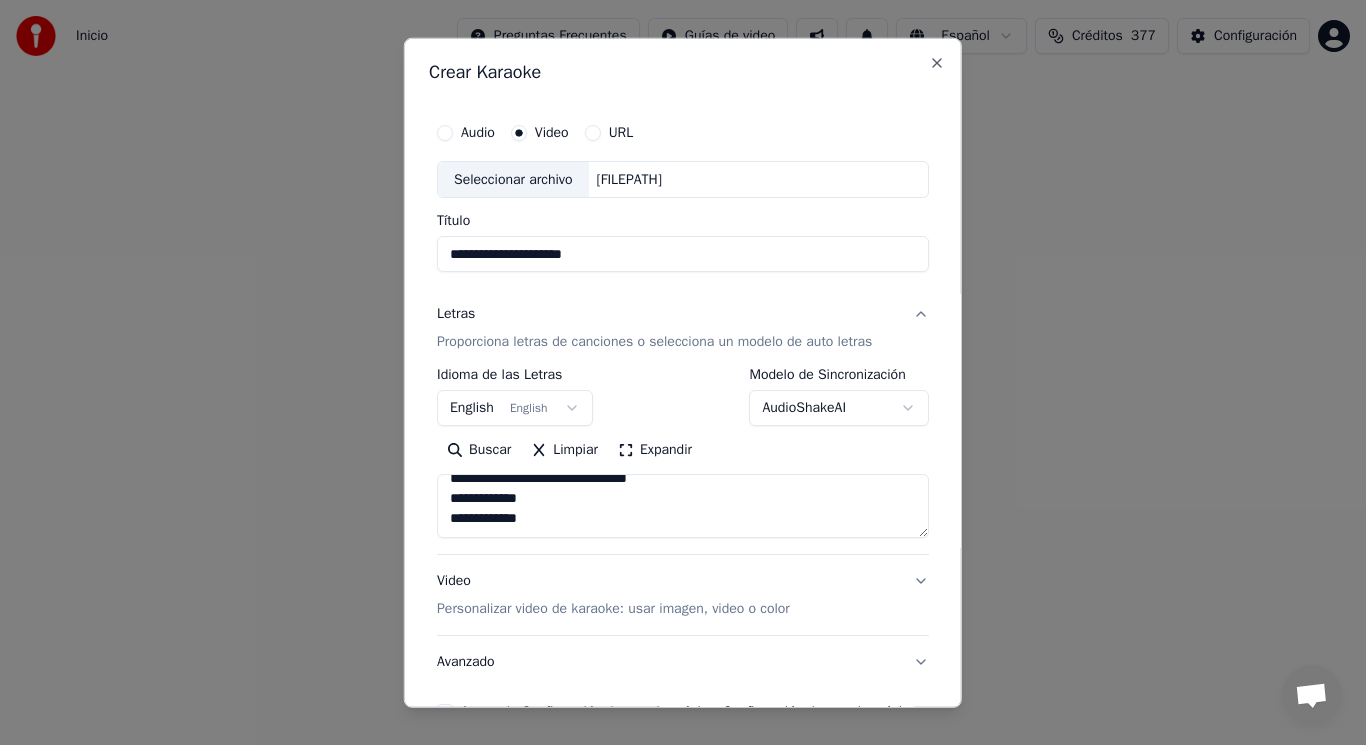 type on "**********" 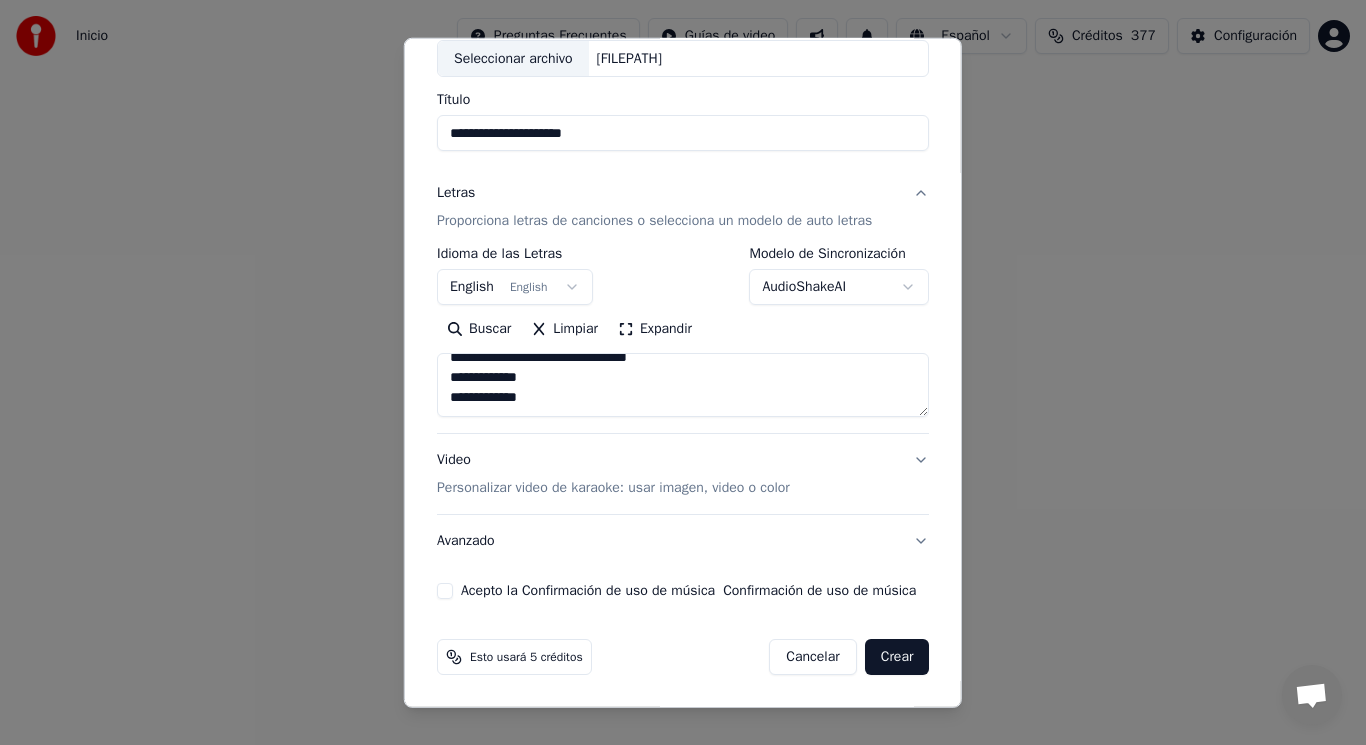 click on "Acepto la   Confirmación de uso de música" at bounding box center (445, 591) 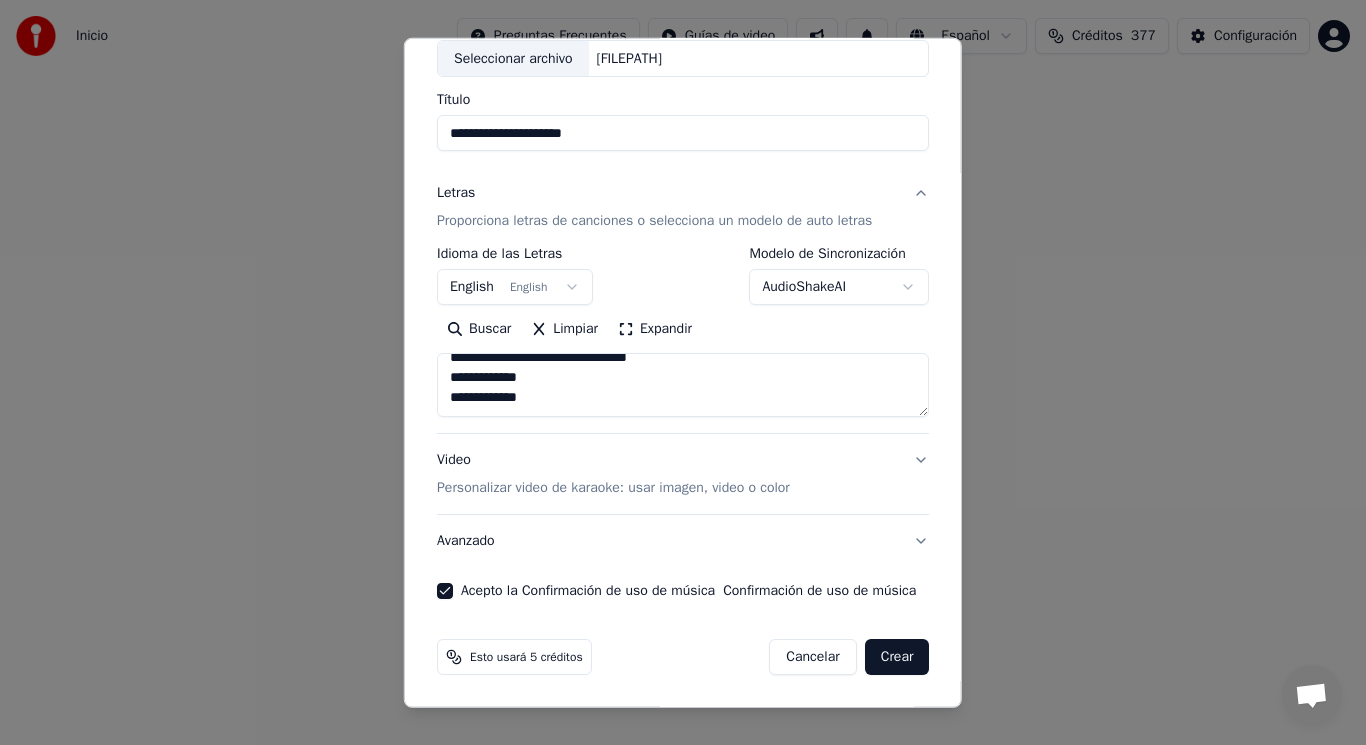 click on "Crear" at bounding box center [897, 657] 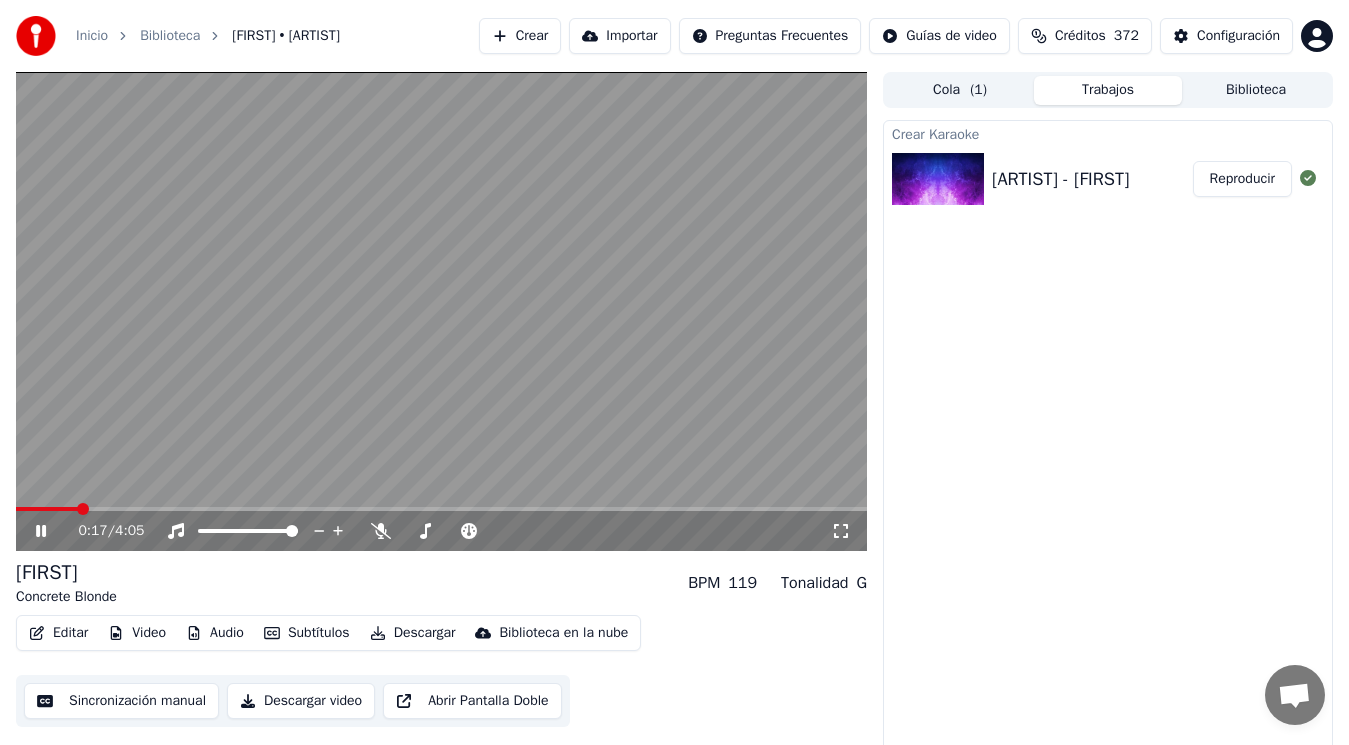 click 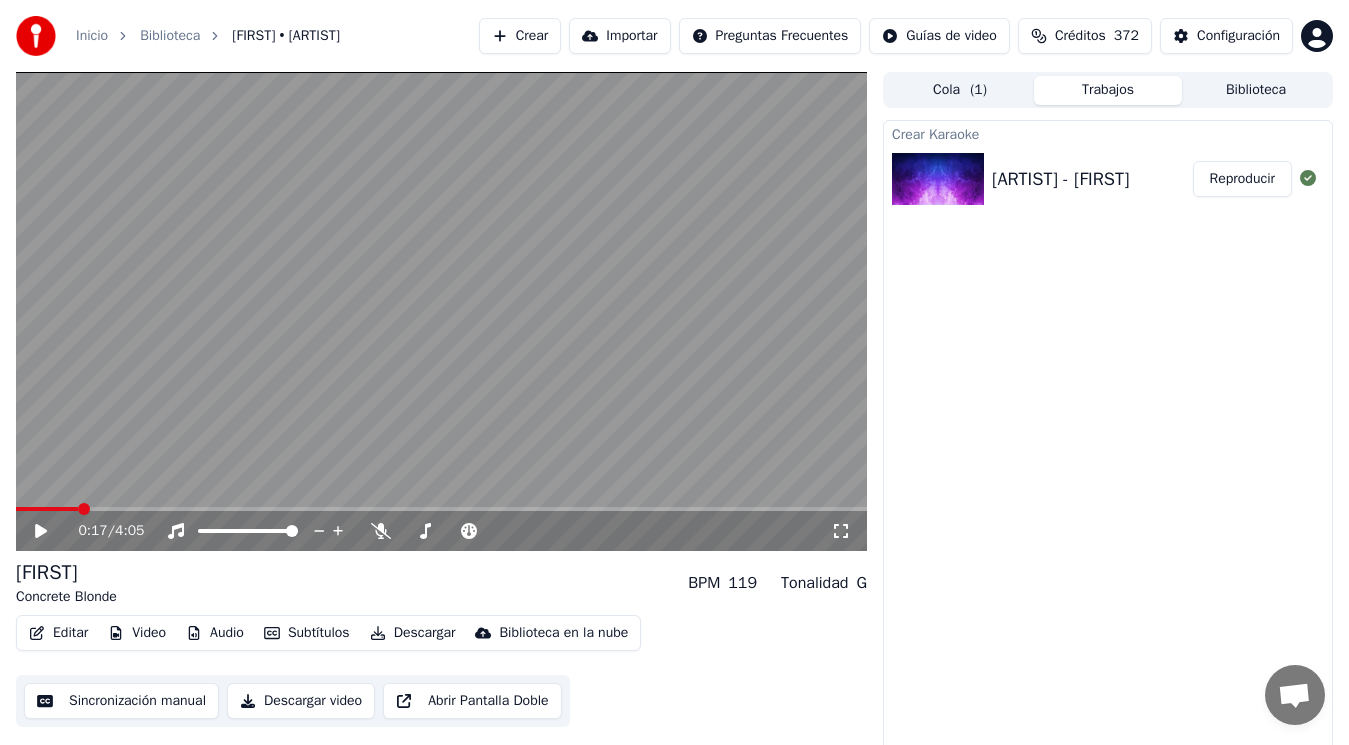 click on "Editar" at bounding box center (58, 633) 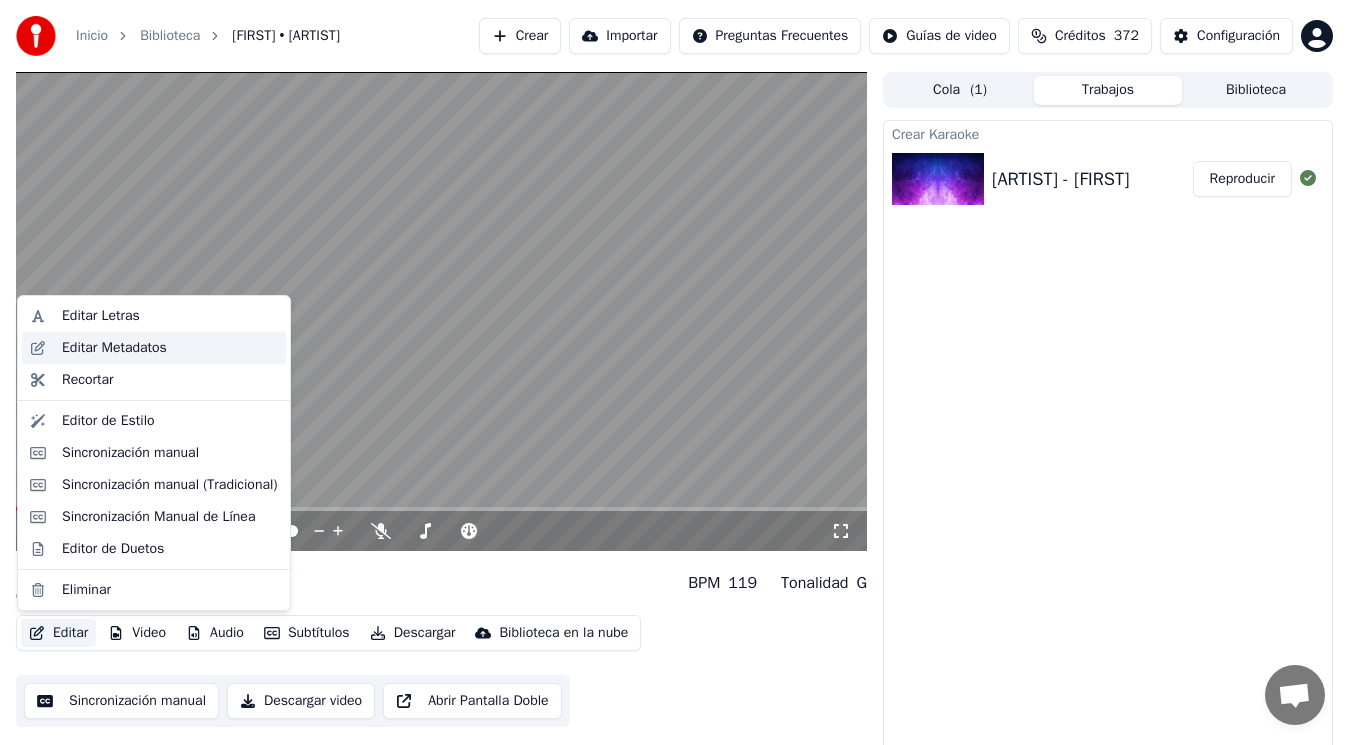 click on "Editar Metadatos" at bounding box center [114, 348] 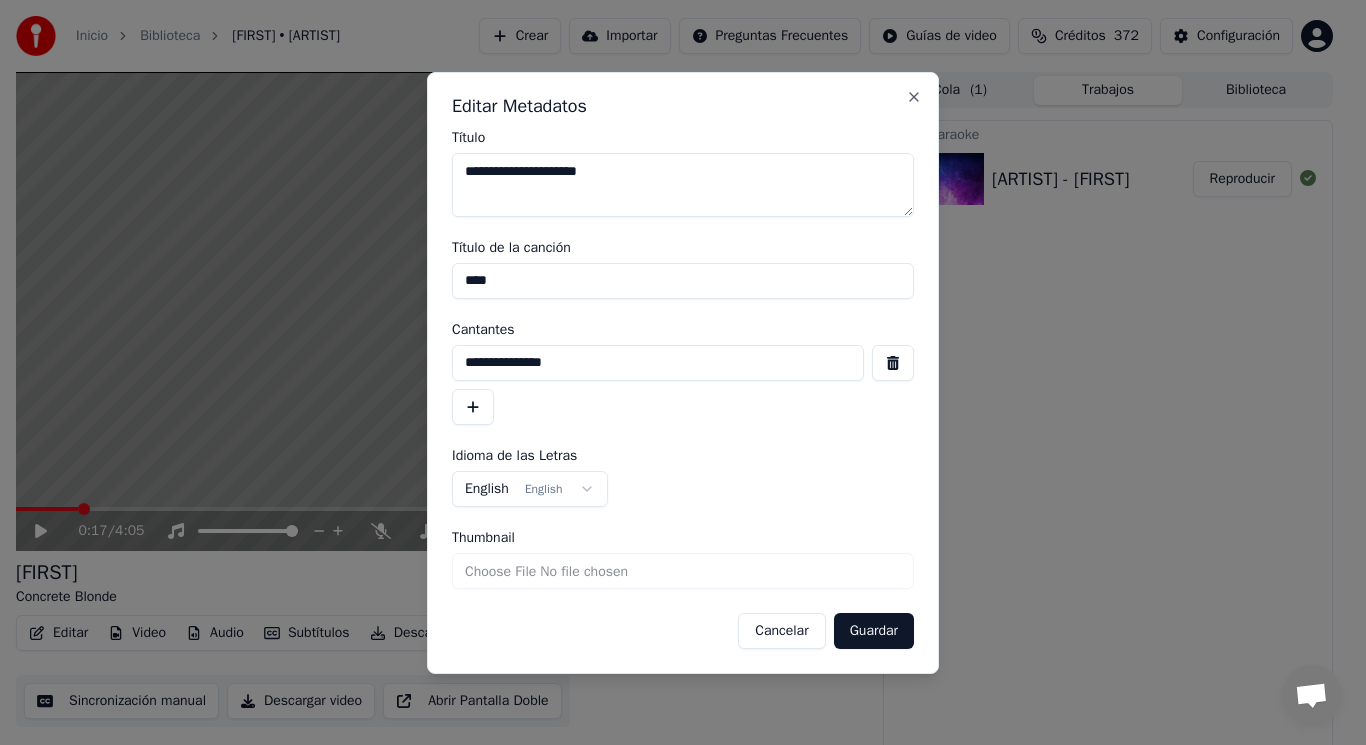 click at bounding box center [893, 363] 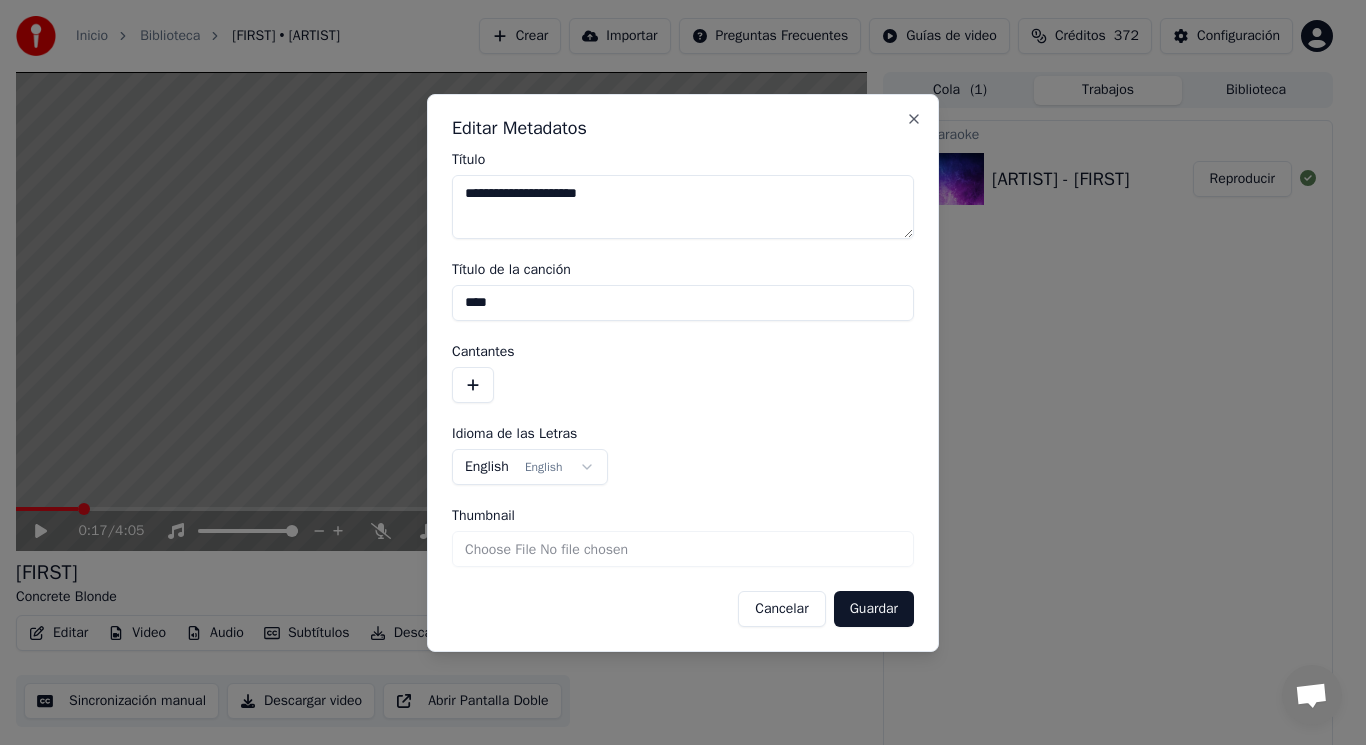 drag, startPoint x: 525, startPoint y: 304, endPoint x: 361, endPoint y: 295, distance: 164.24677 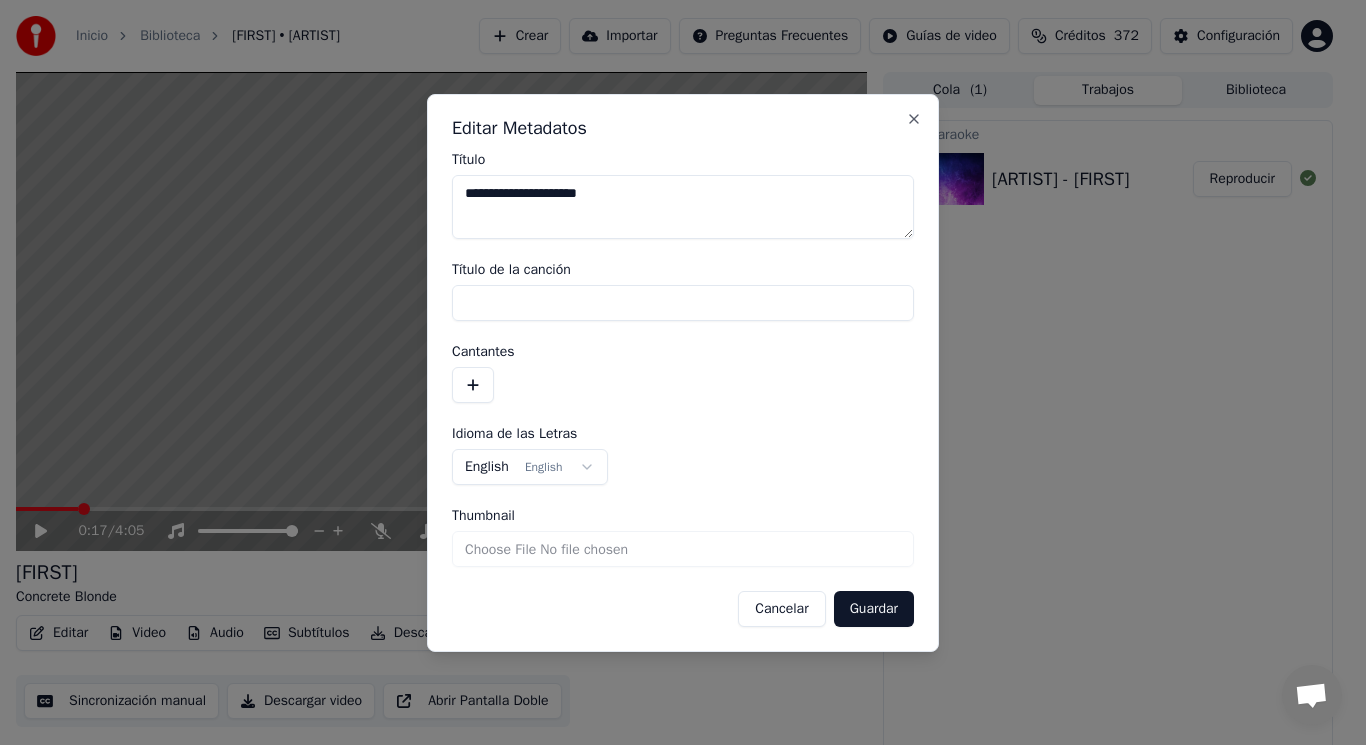 type 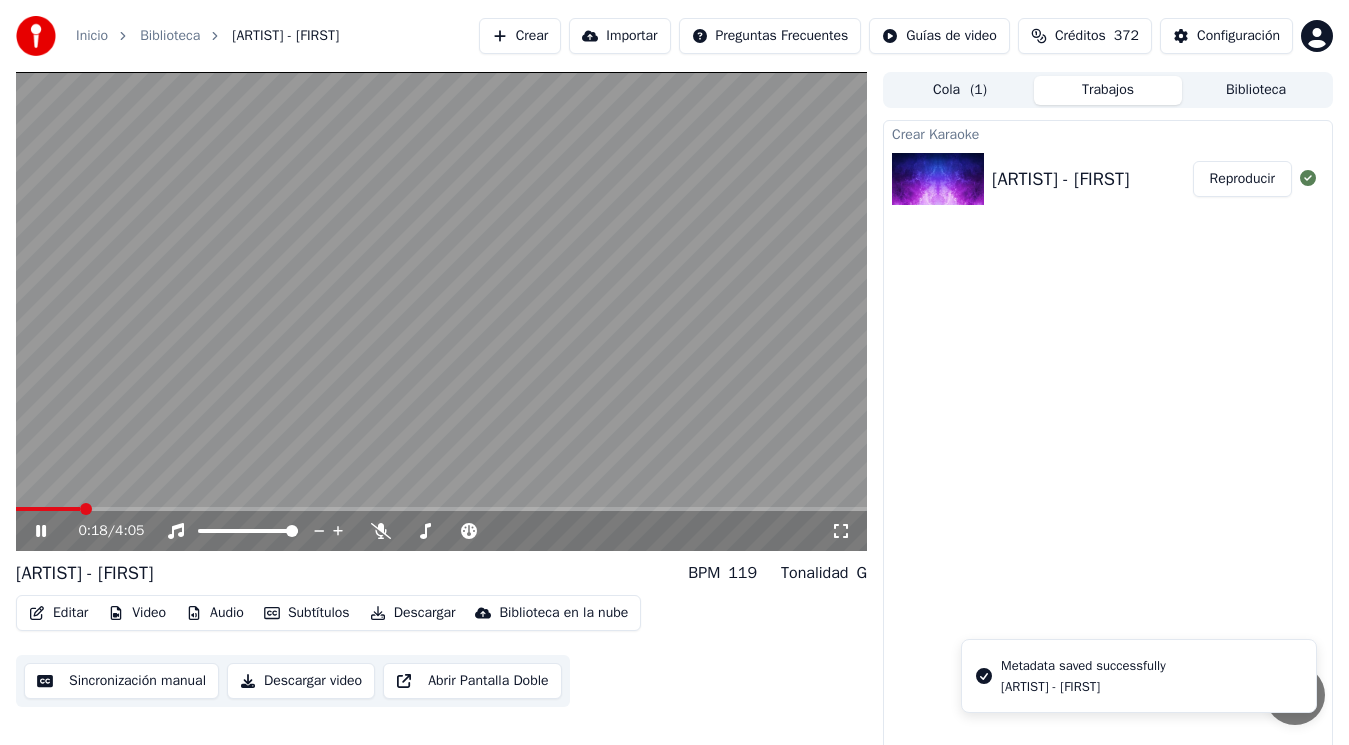 click 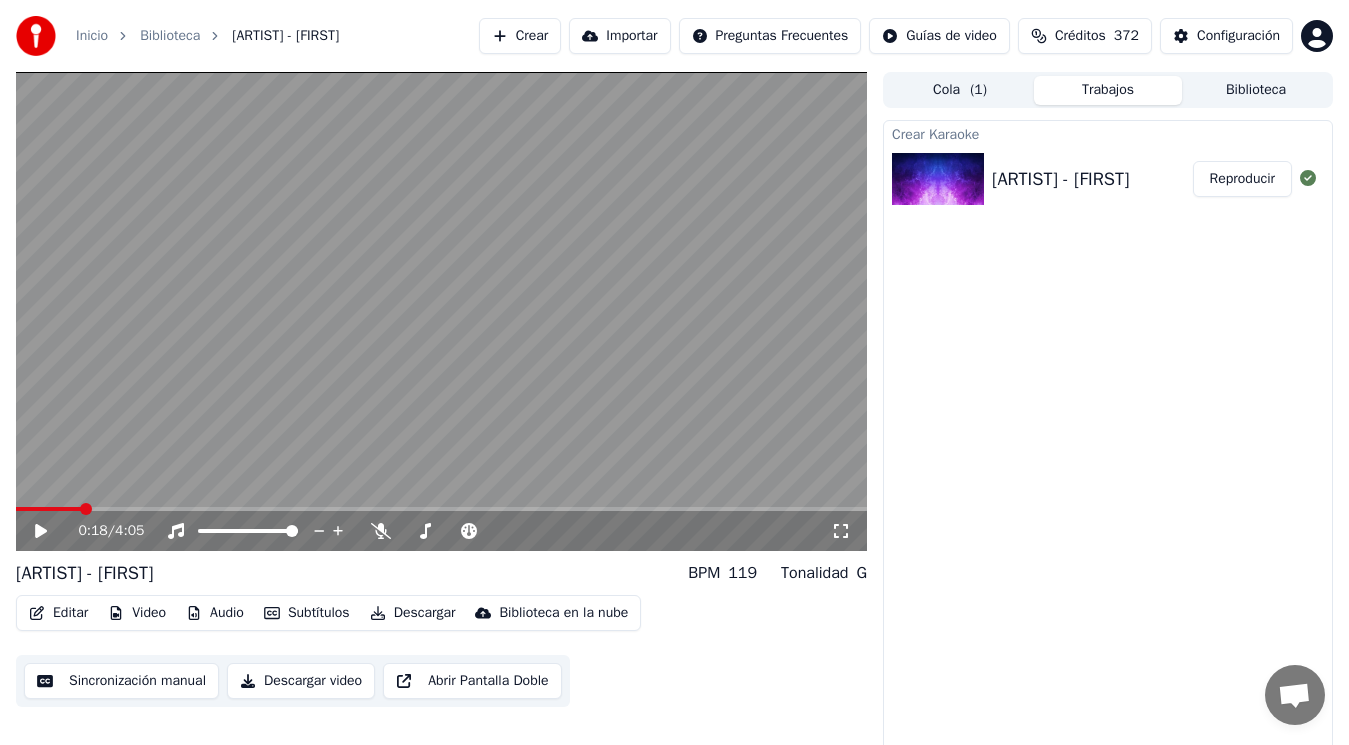 click on "Editar" at bounding box center (58, 613) 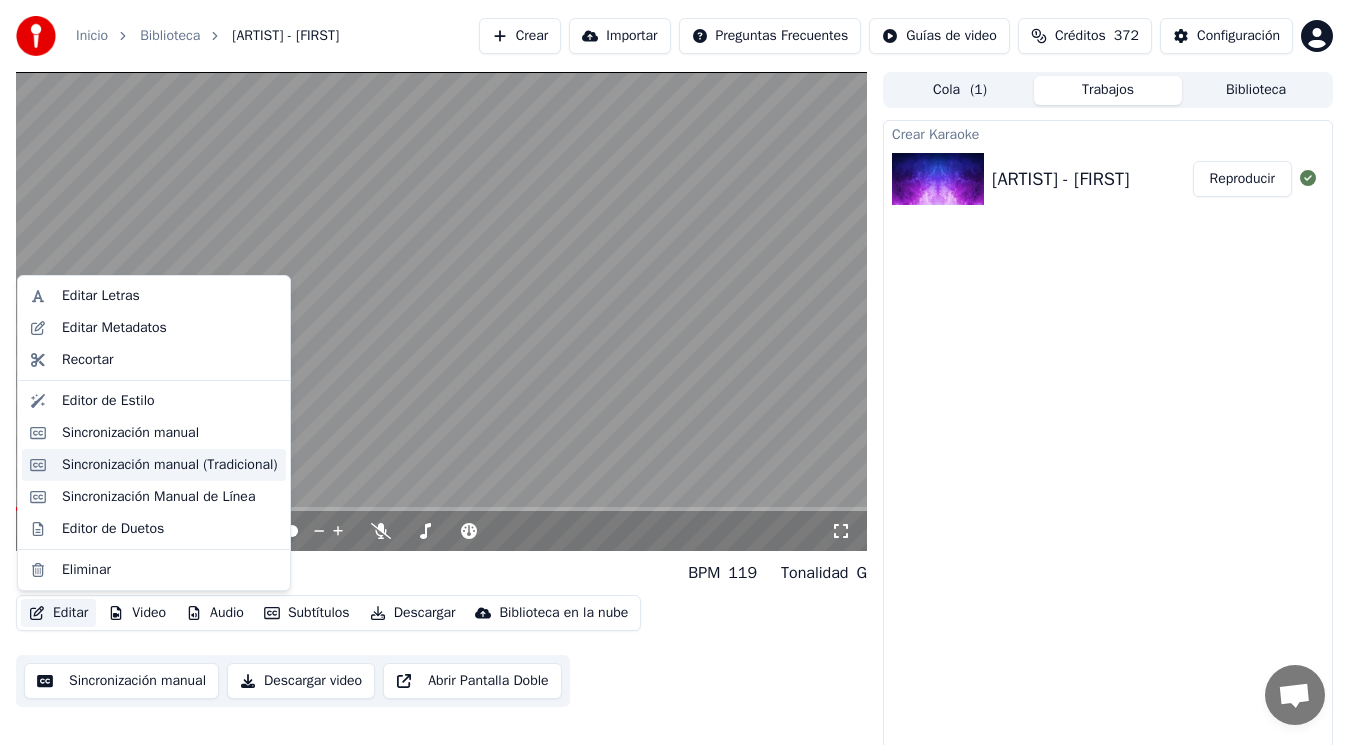 click on "Sincronización manual (Tradicional)" at bounding box center (170, 465) 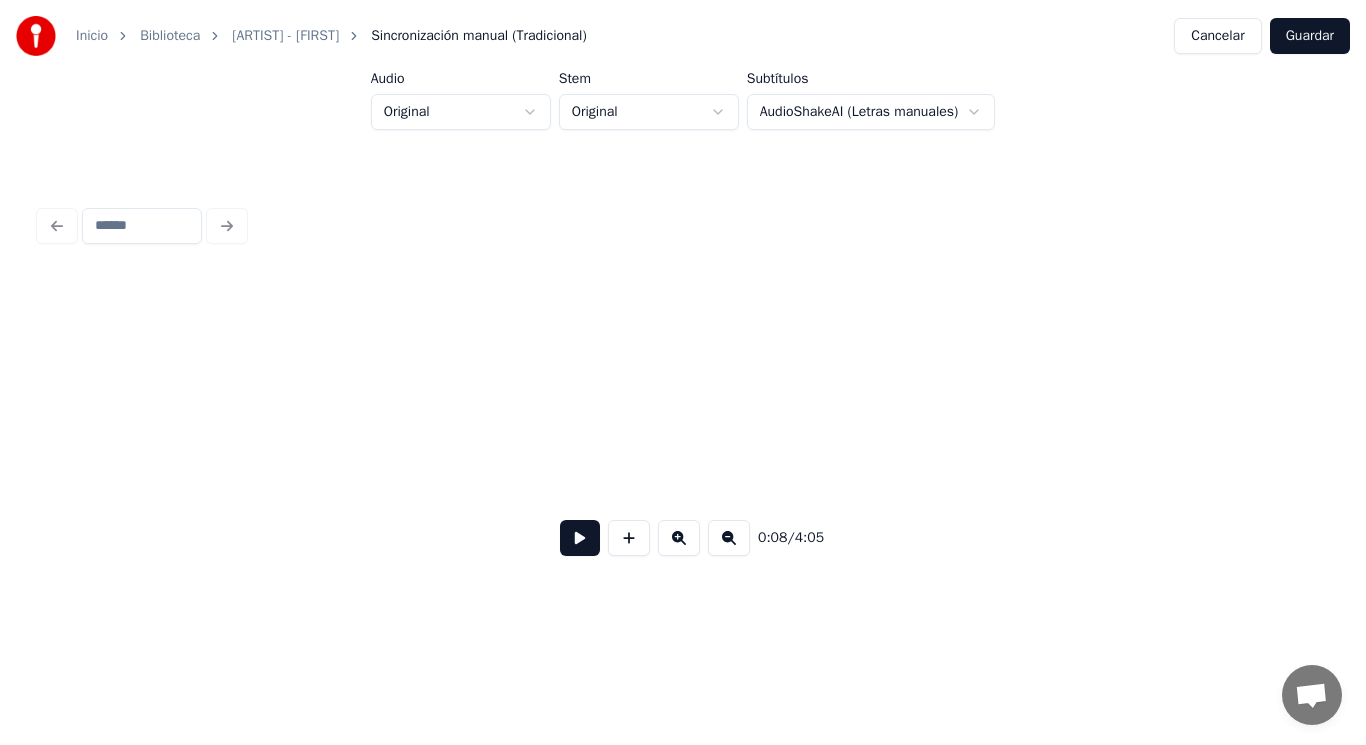 scroll, scrollTop: 0, scrollLeft: 12348, axis: horizontal 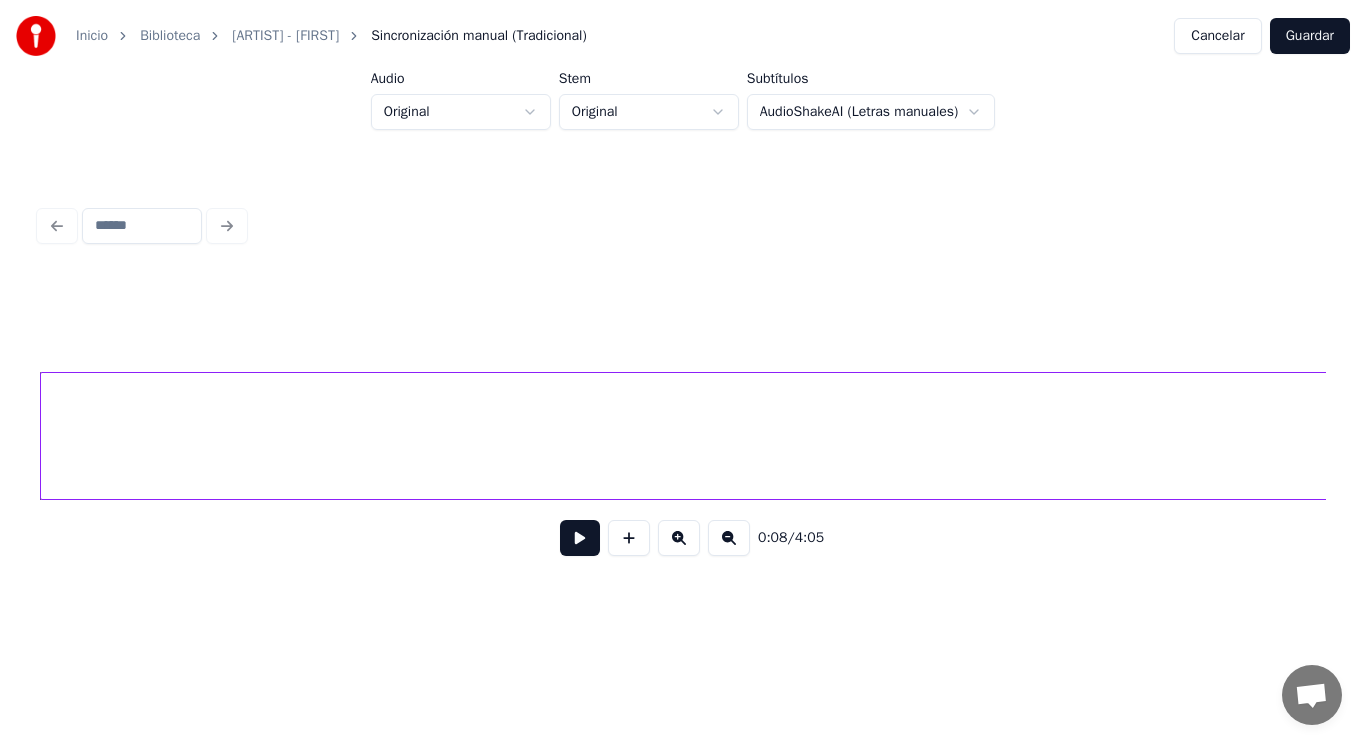 click on "Joey," at bounding box center (2854, 441) 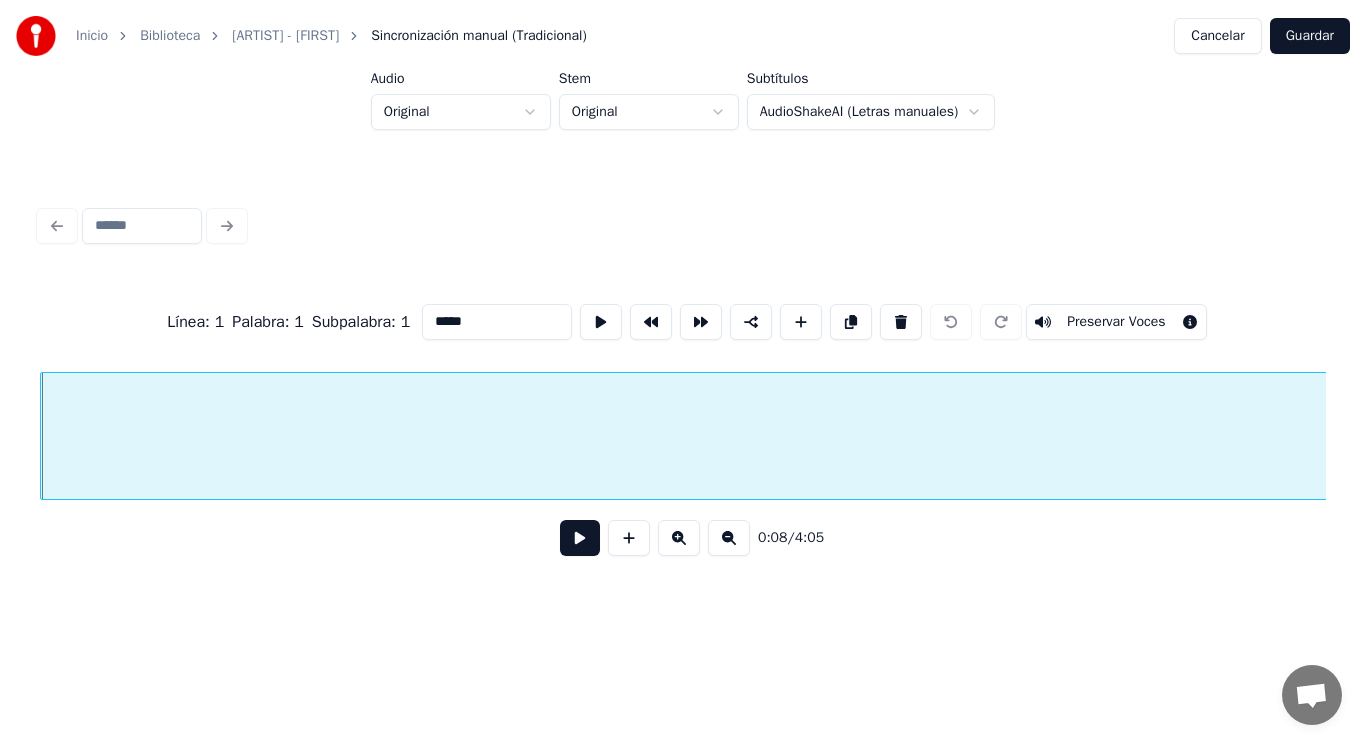click at bounding box center (580, 538) 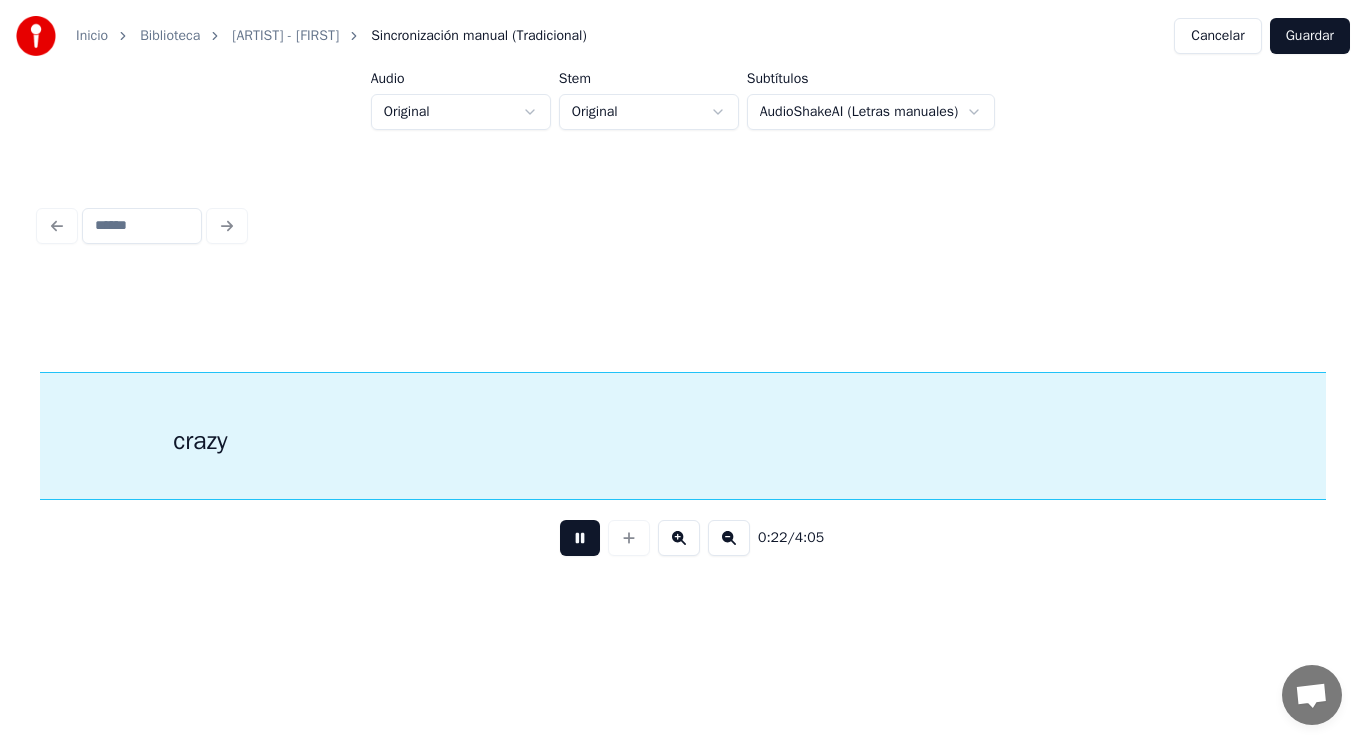 scroll, scrollTop: 0, scrollLeft: 31920, axis: horizontal 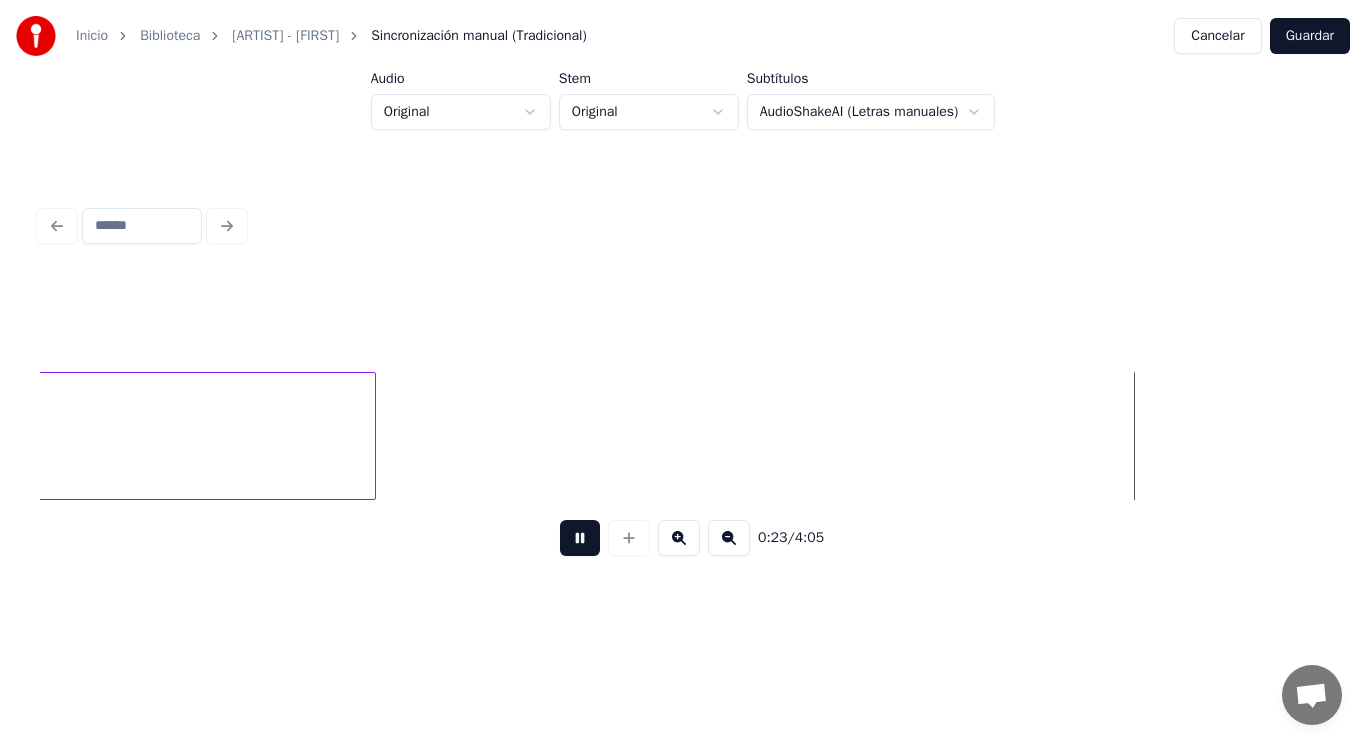 click at bounding box center [580, 538] 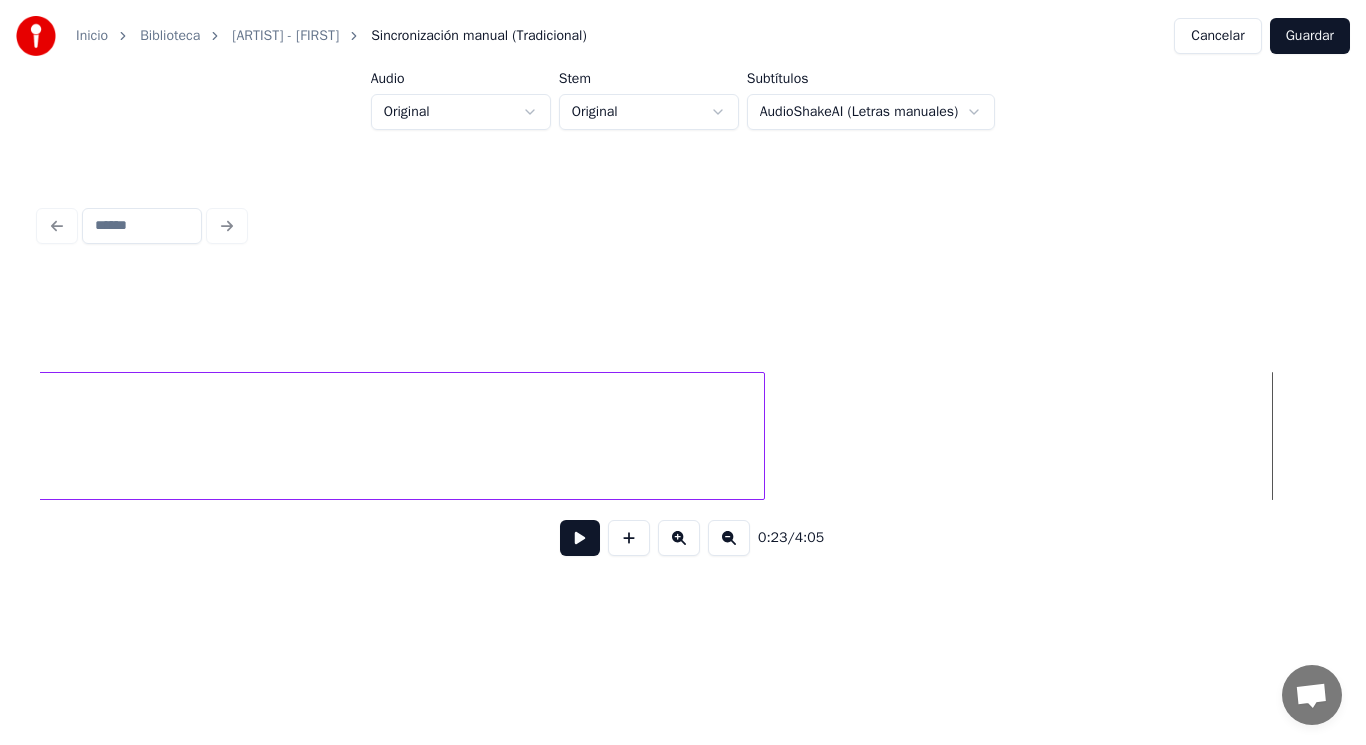 click at bounding box center [761, 436] 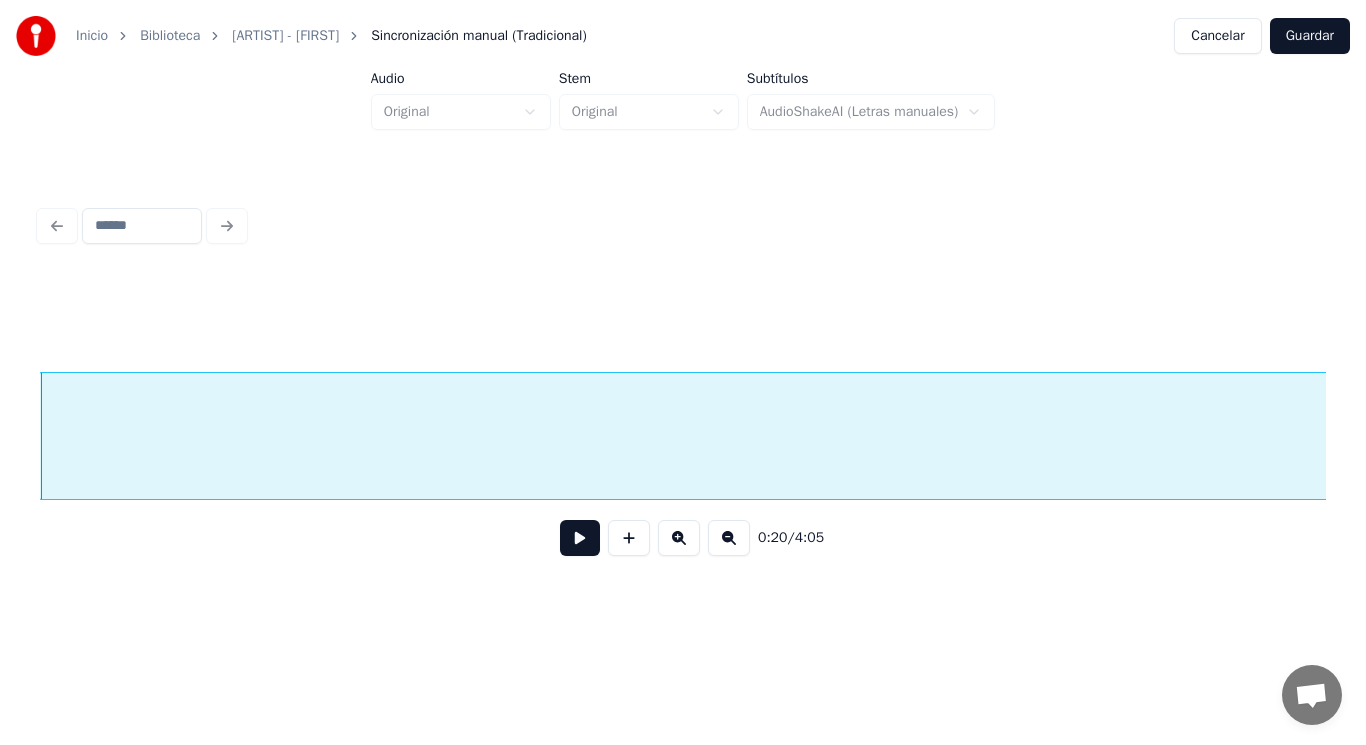 click at bounding box center (580, 538) 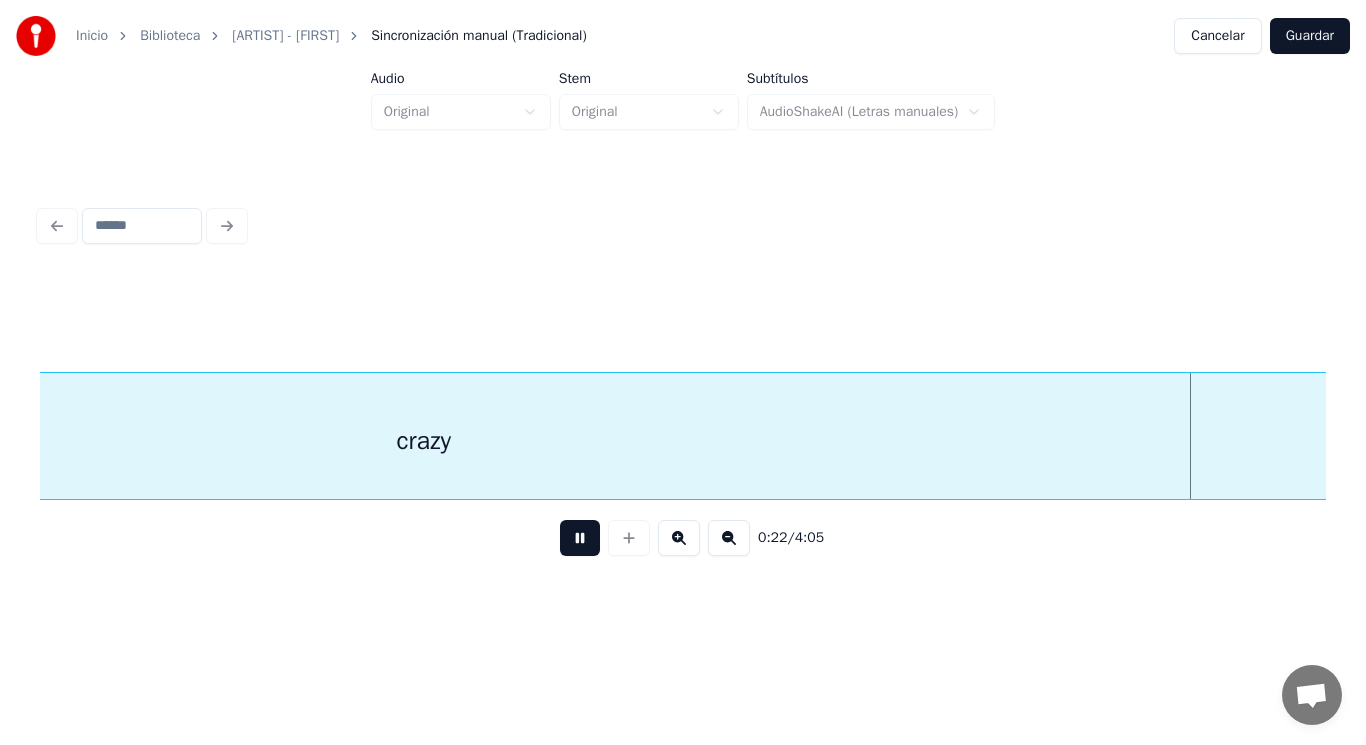 scroll, scrollTop: 0, scrollLeft: 31890, axis: horizontal 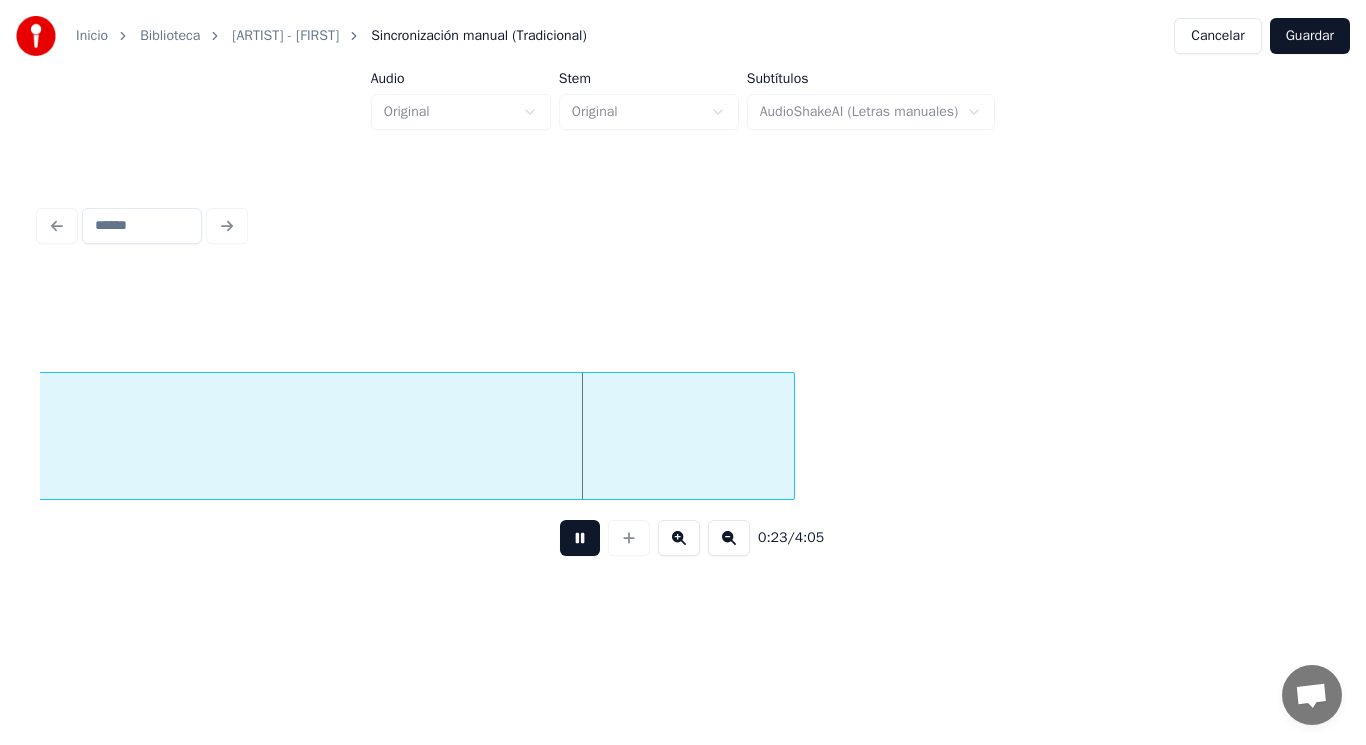 click at bounding box center (580, 538) 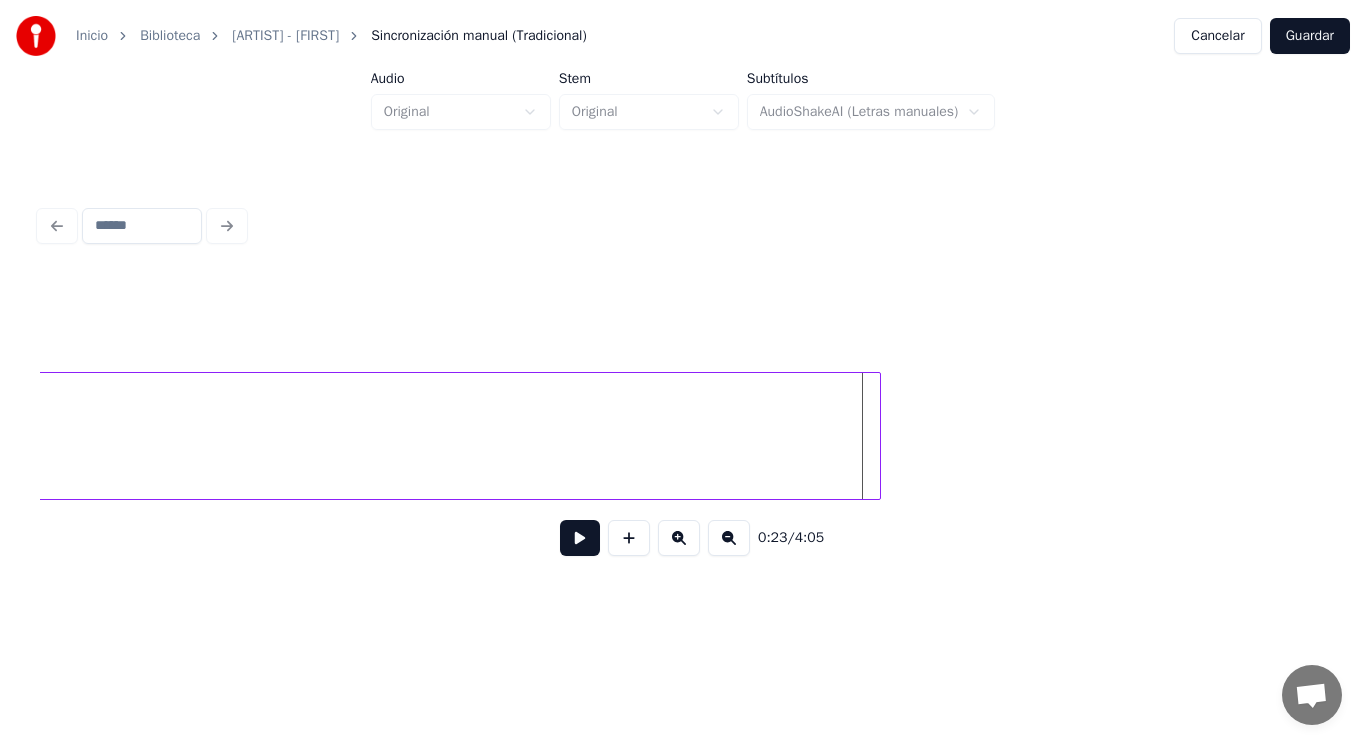 click at bounding box center (877, 436) 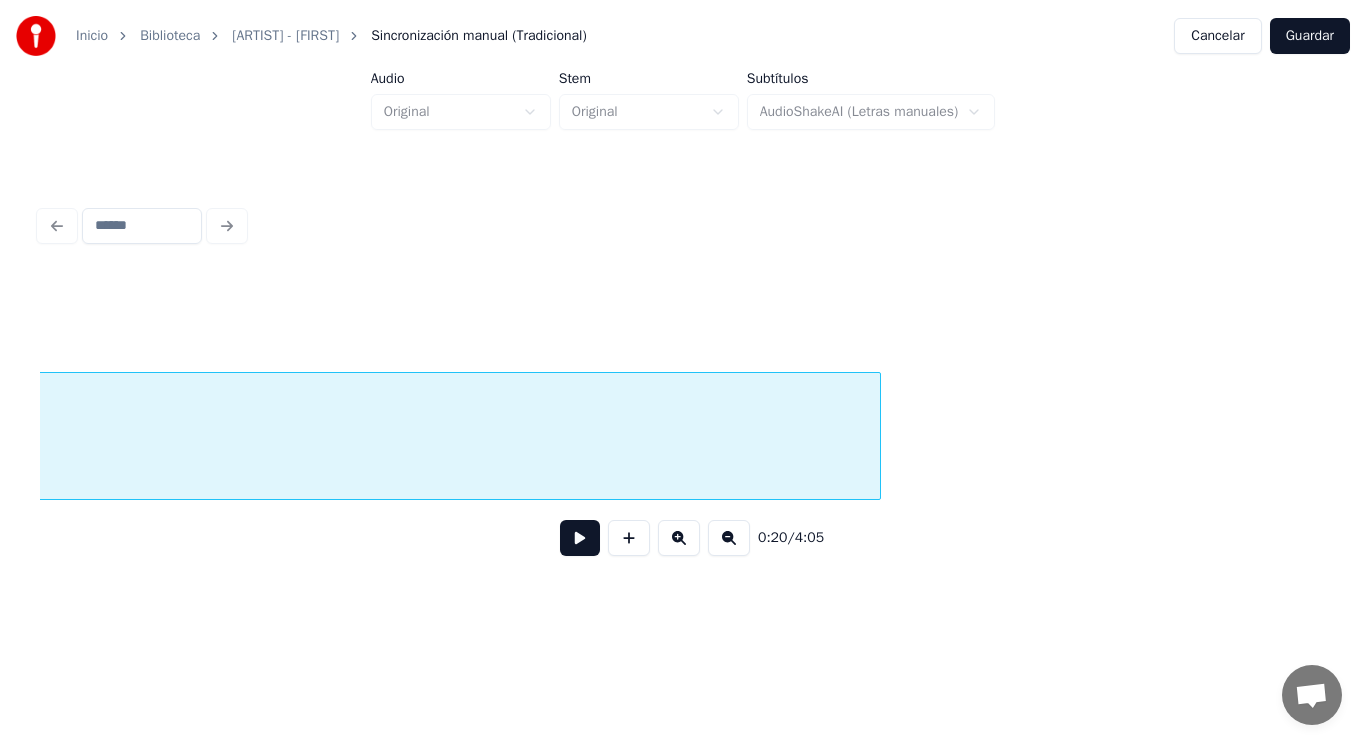 scroll, scrollTop: 0, scrollLeft: 29289, axis: horizontal 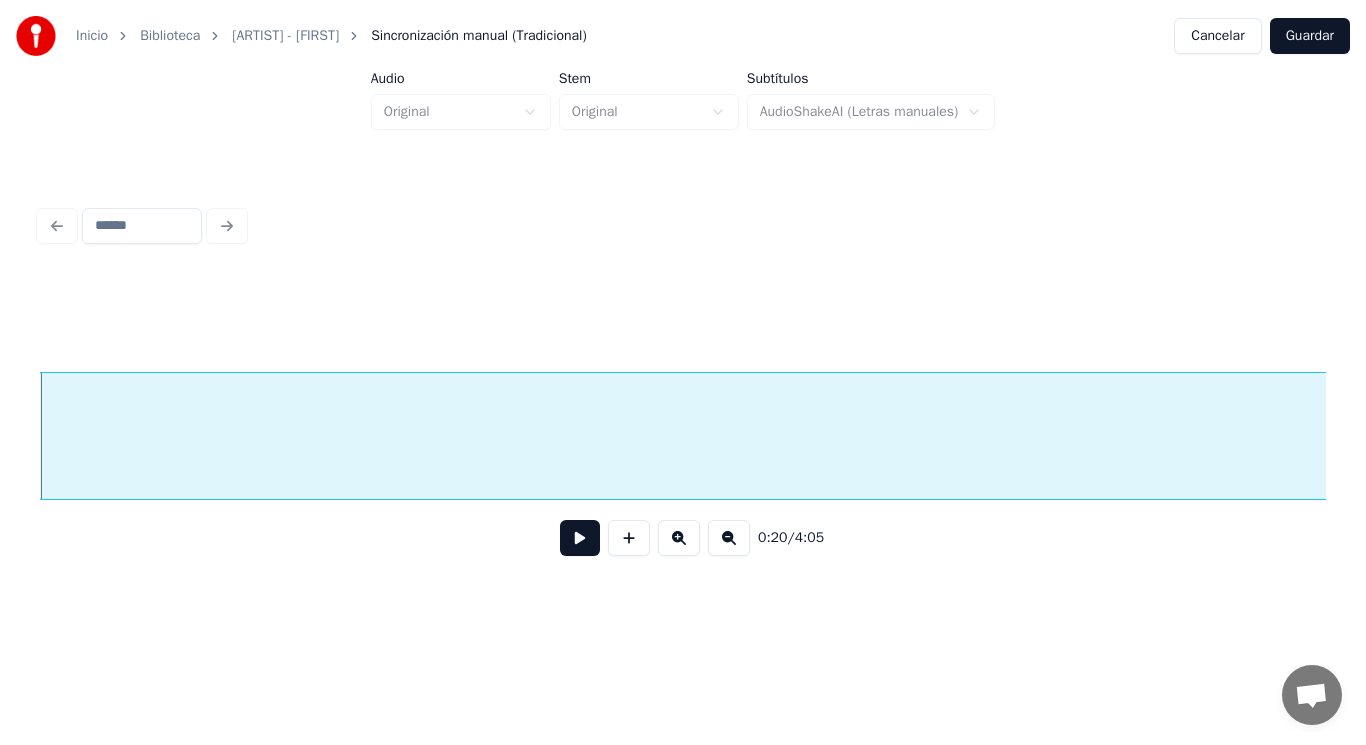 click at bounding box center (580, 538) 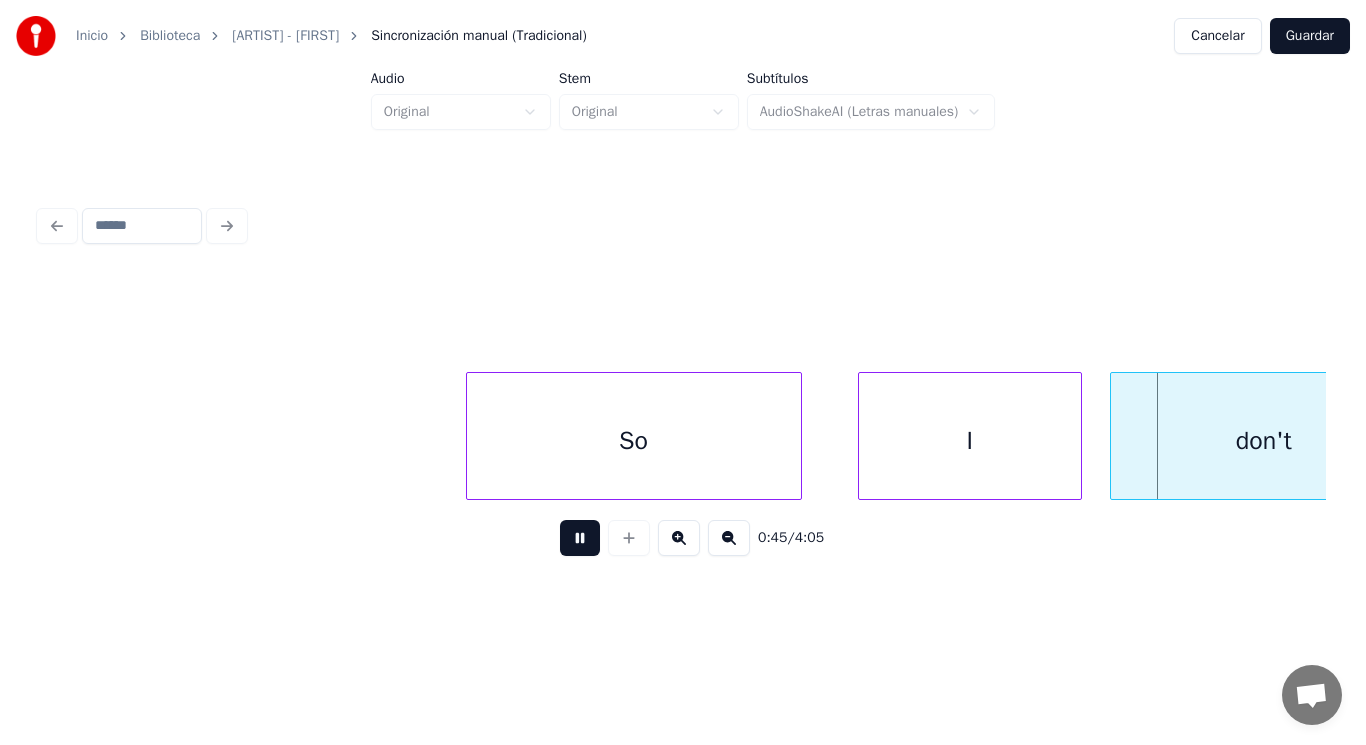 scroll, scrollTop: 0, scrollLeft: 63205, axis: horizontal 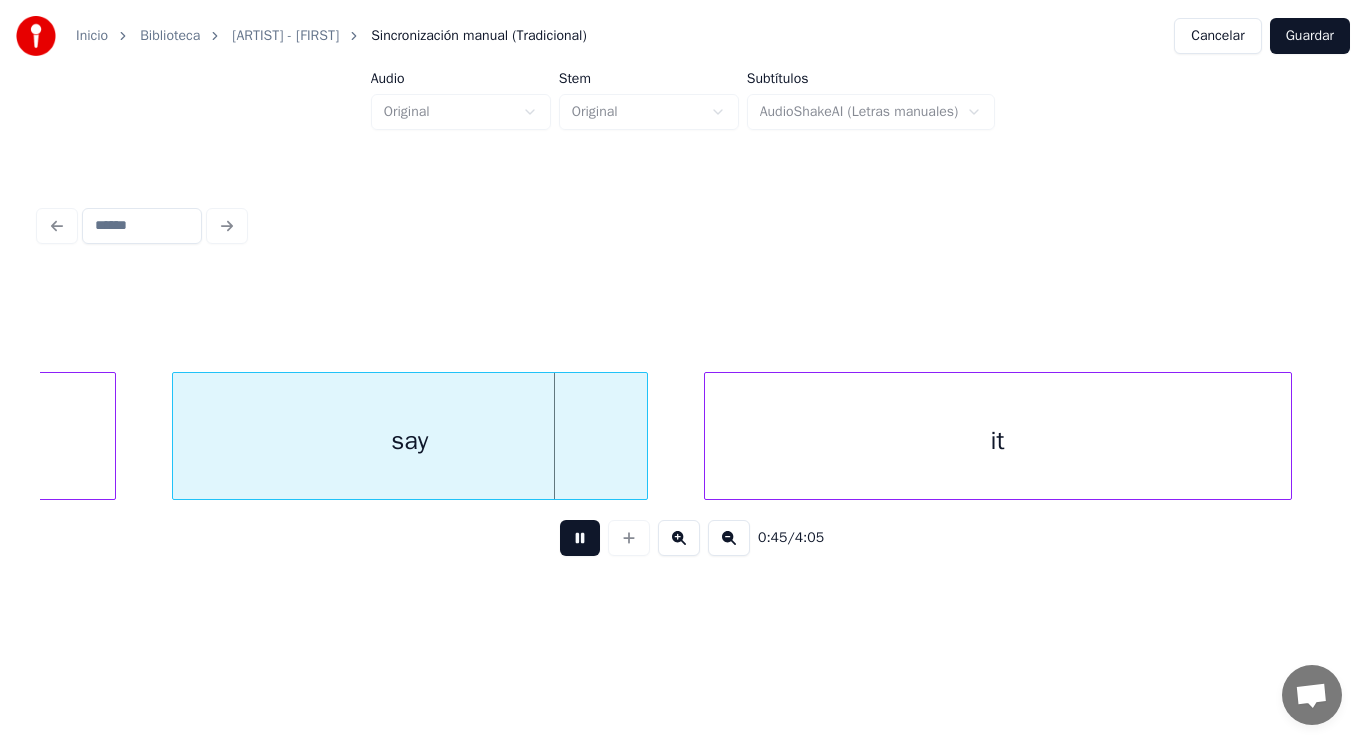 click at bounding box center (580, 538) 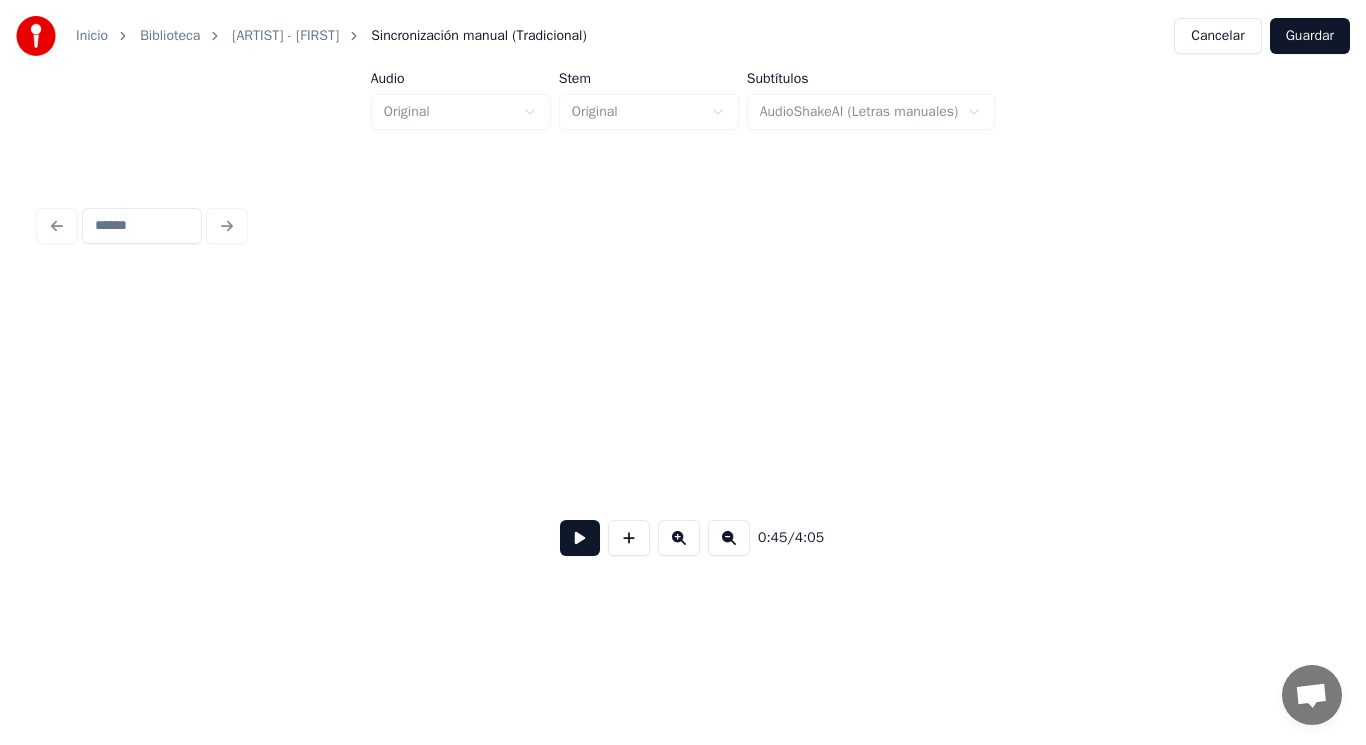 scroll, scrollTop: 0, scrollLeft: 61476, axis: horizontal 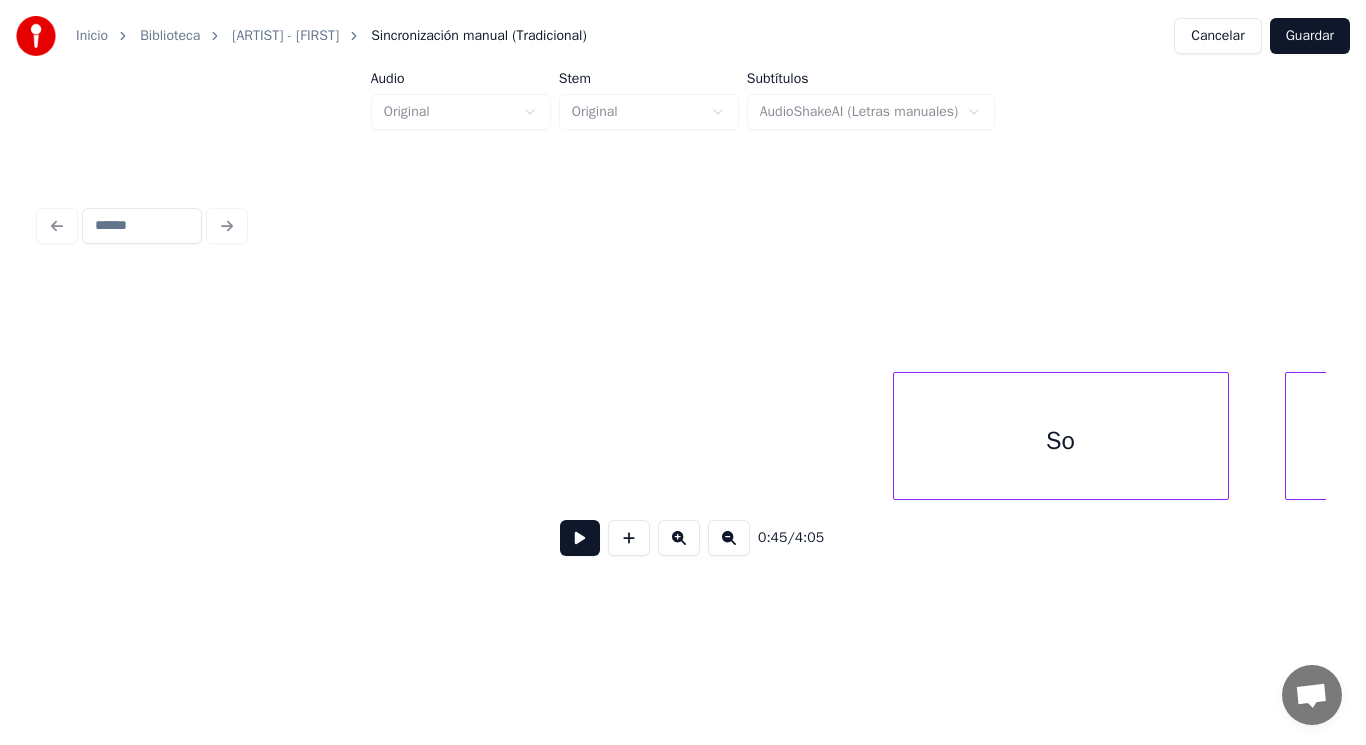 click on "So I" at bounding box center (110206, 436) 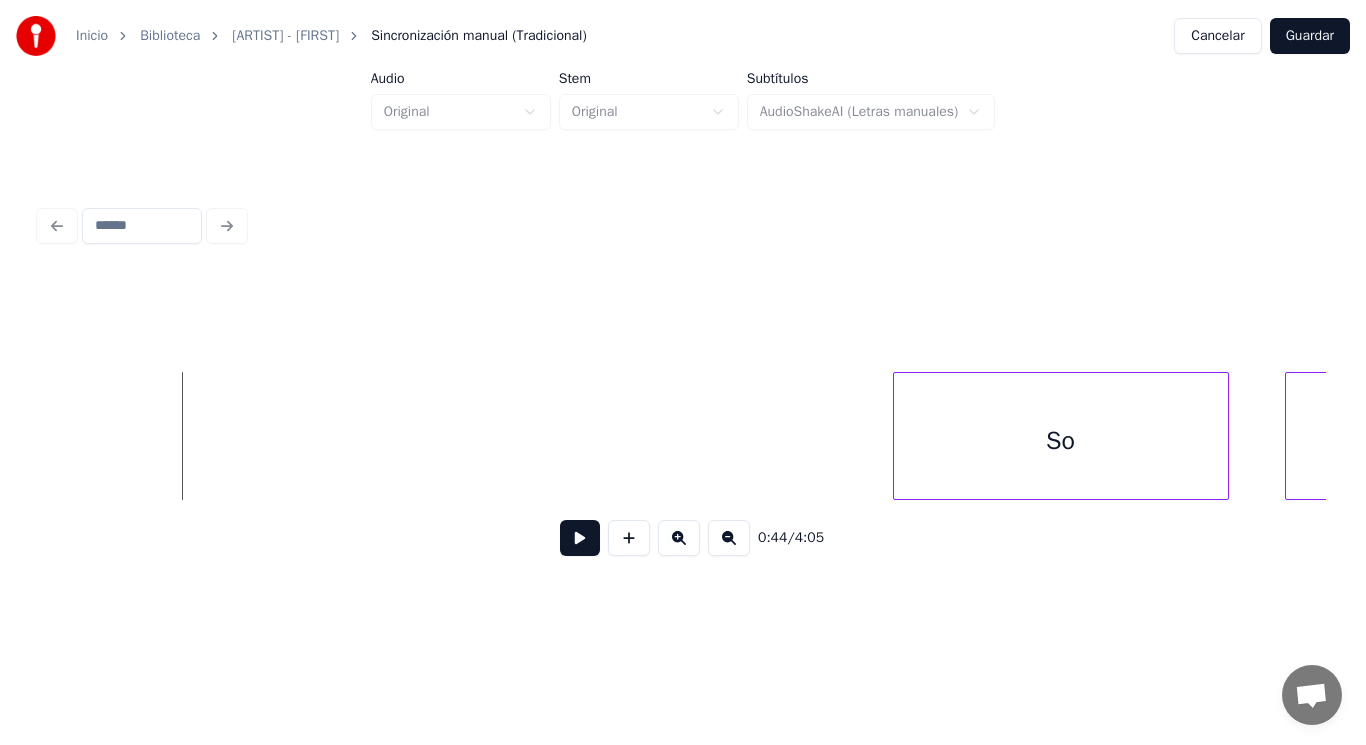 click at bounding box center [580, 538] 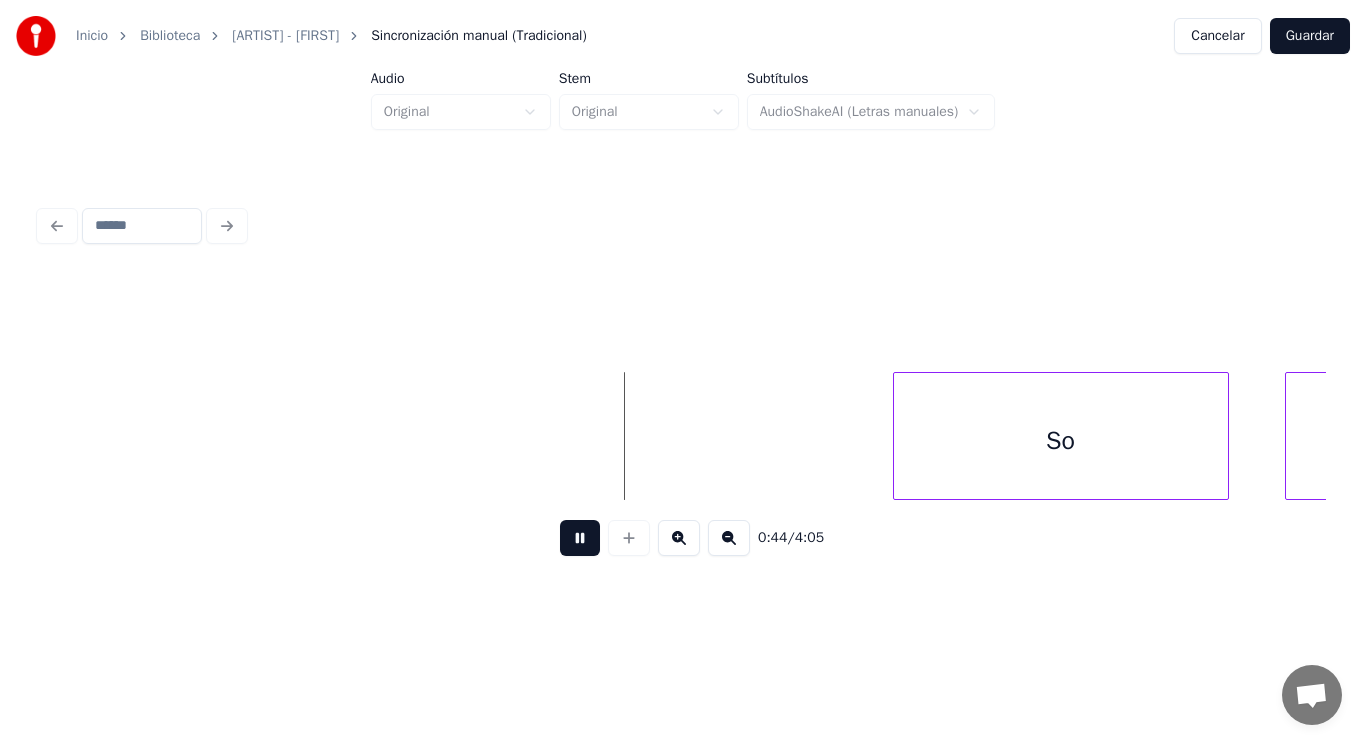 click at bounding box center (580, 538) 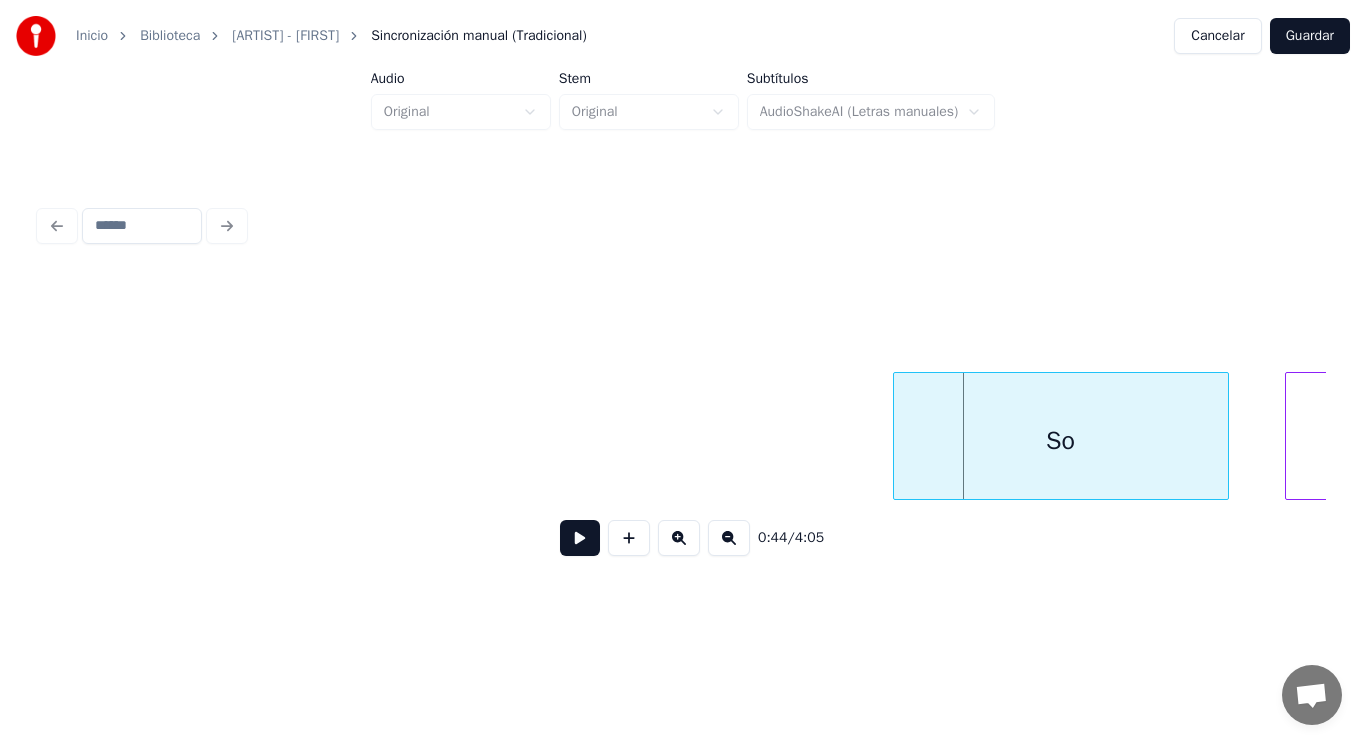 drag, startPoint x: 622, startPoint y: 460, endPoint x: 571, endPoint y: 515, distance: 75.00667 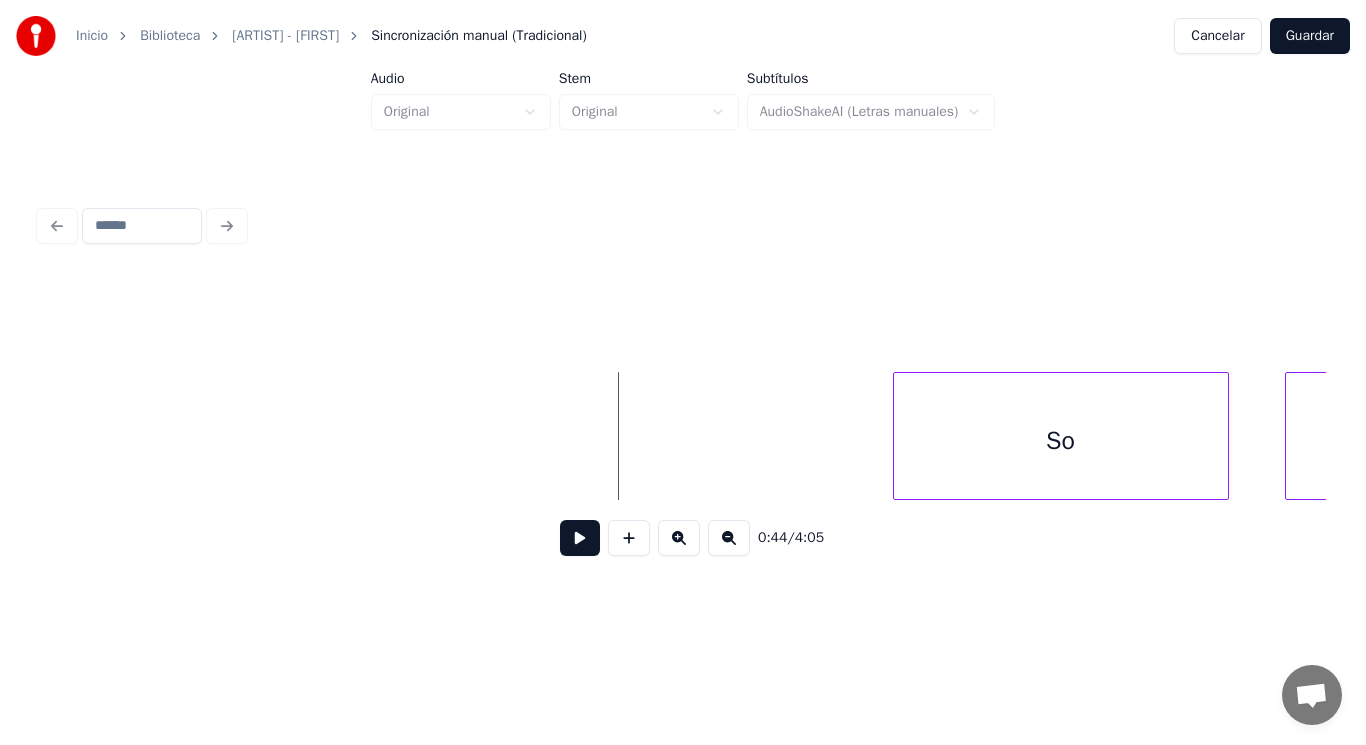 click at bounding box center [580, 538] 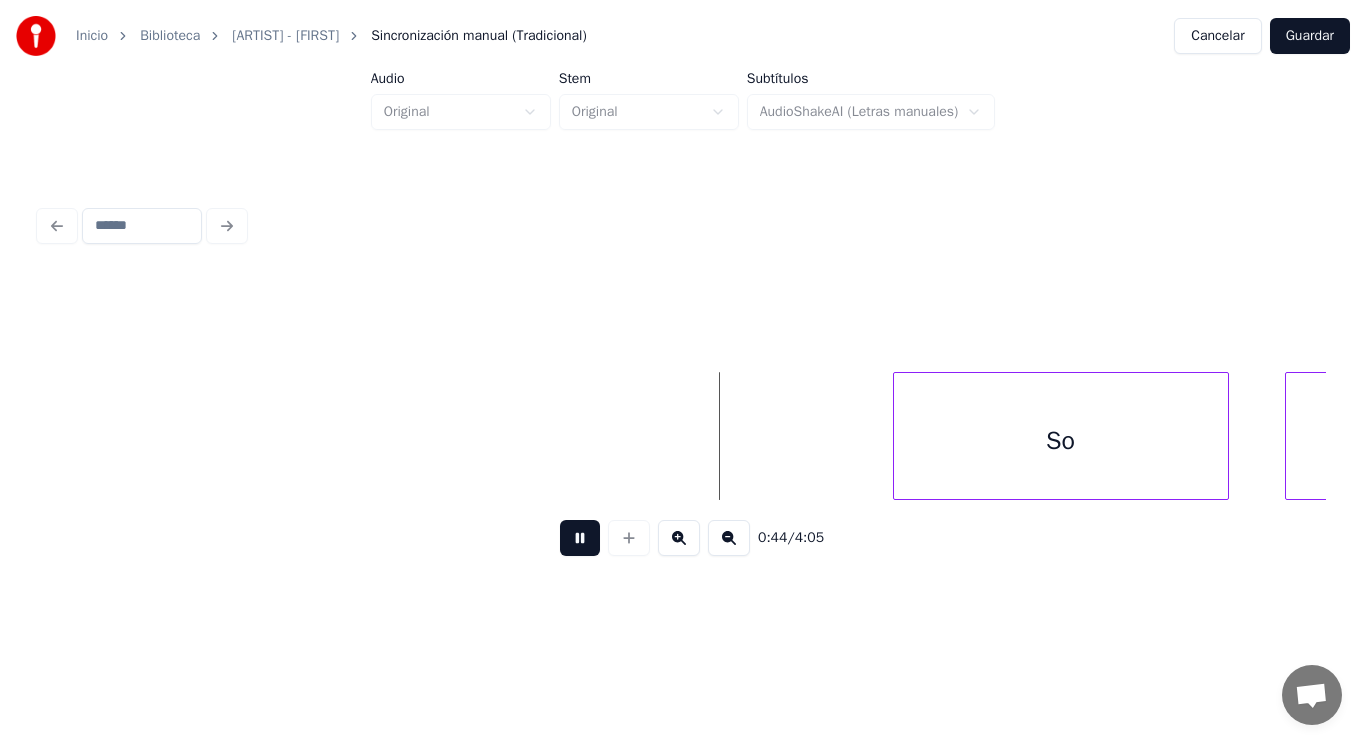 click at bounding box center [580, 538] 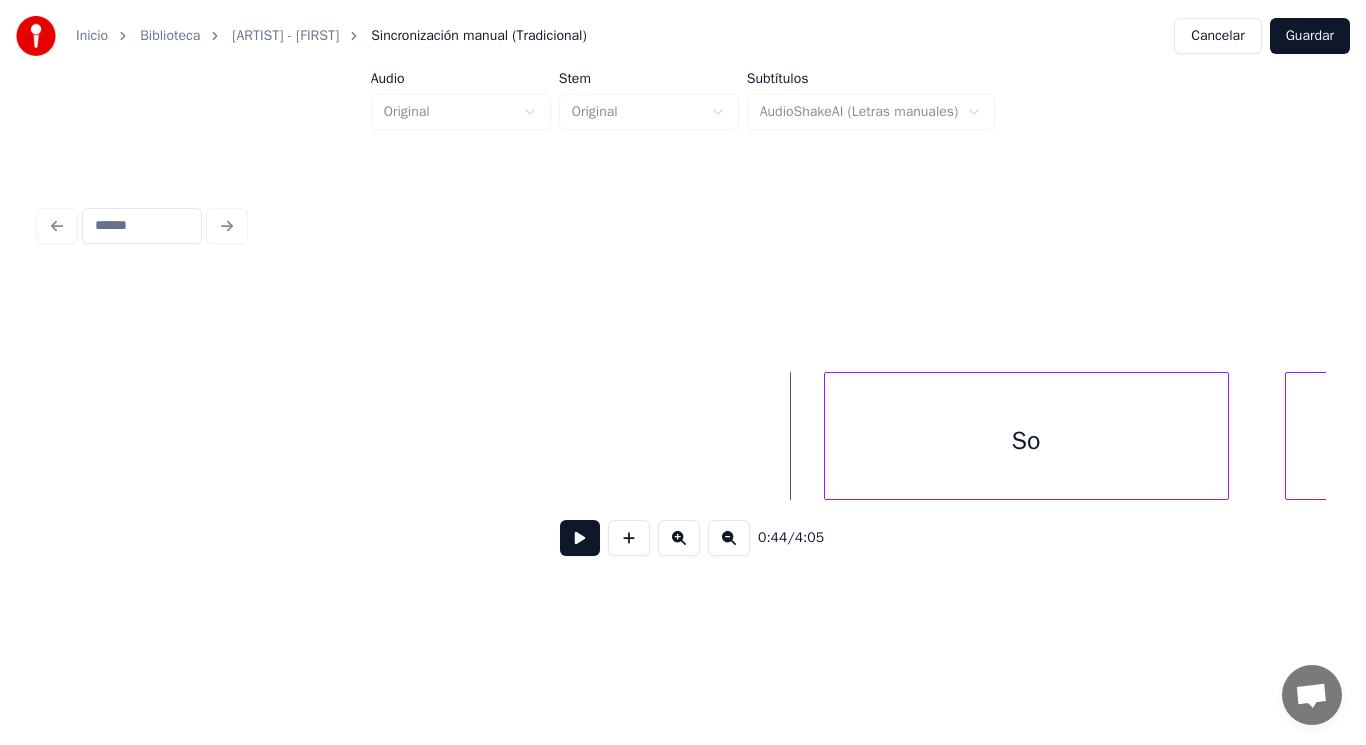 click at bounding box center [828, 436] 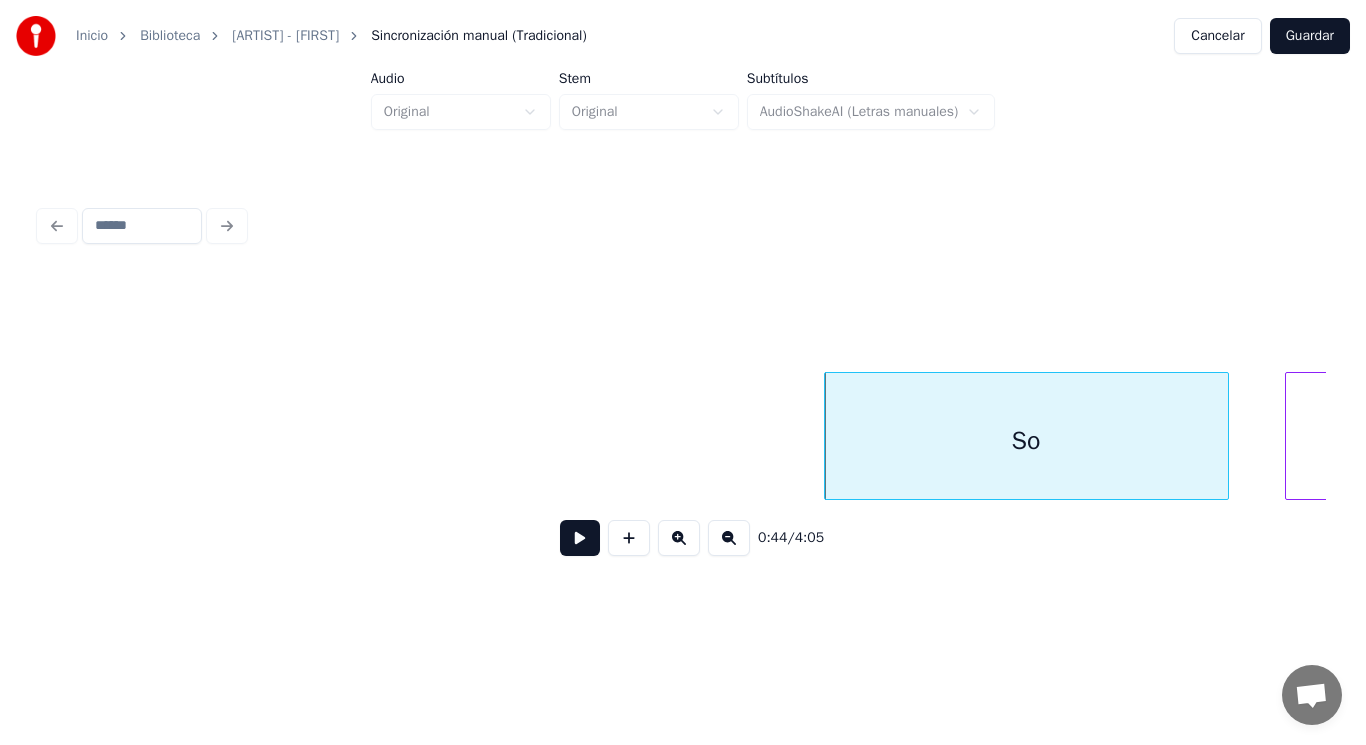 click at bounding box center [580, 538] 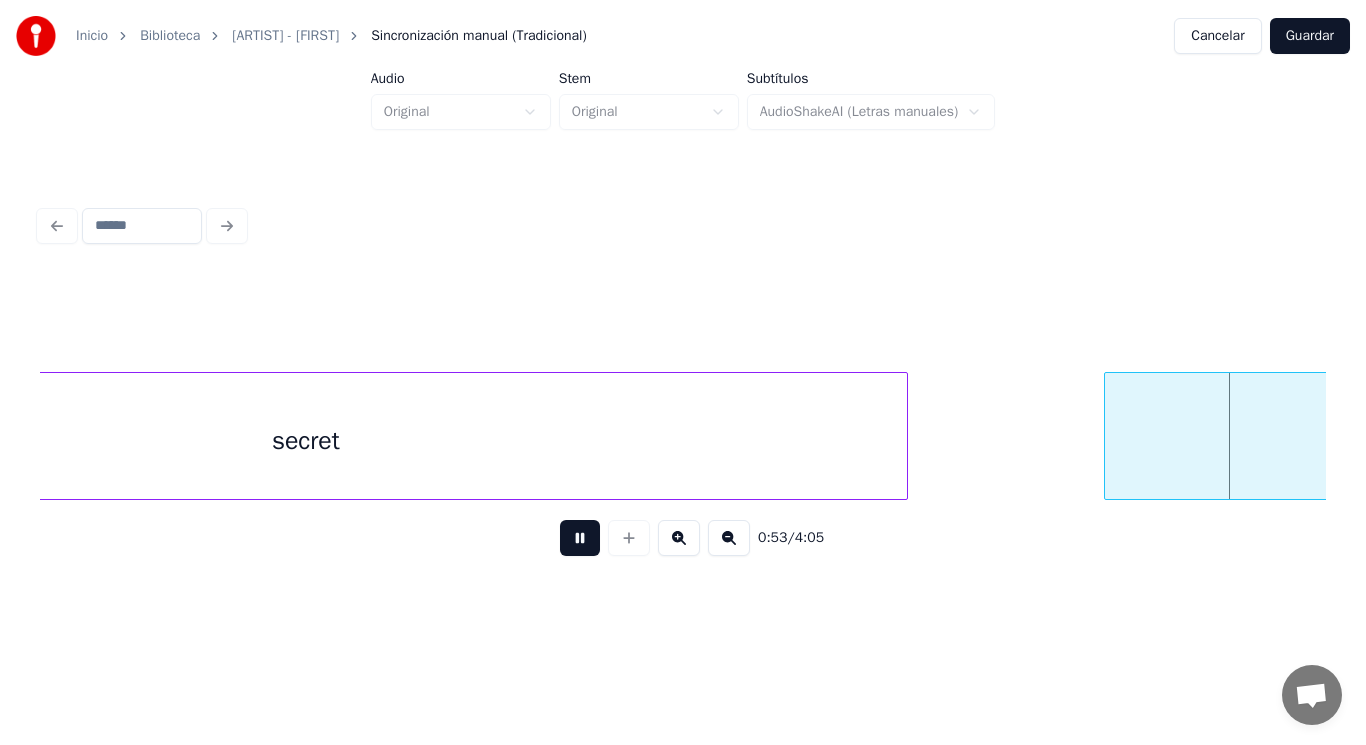 scroll, scrollTop: 0, scrollLeft: 74512, axis: horizontal 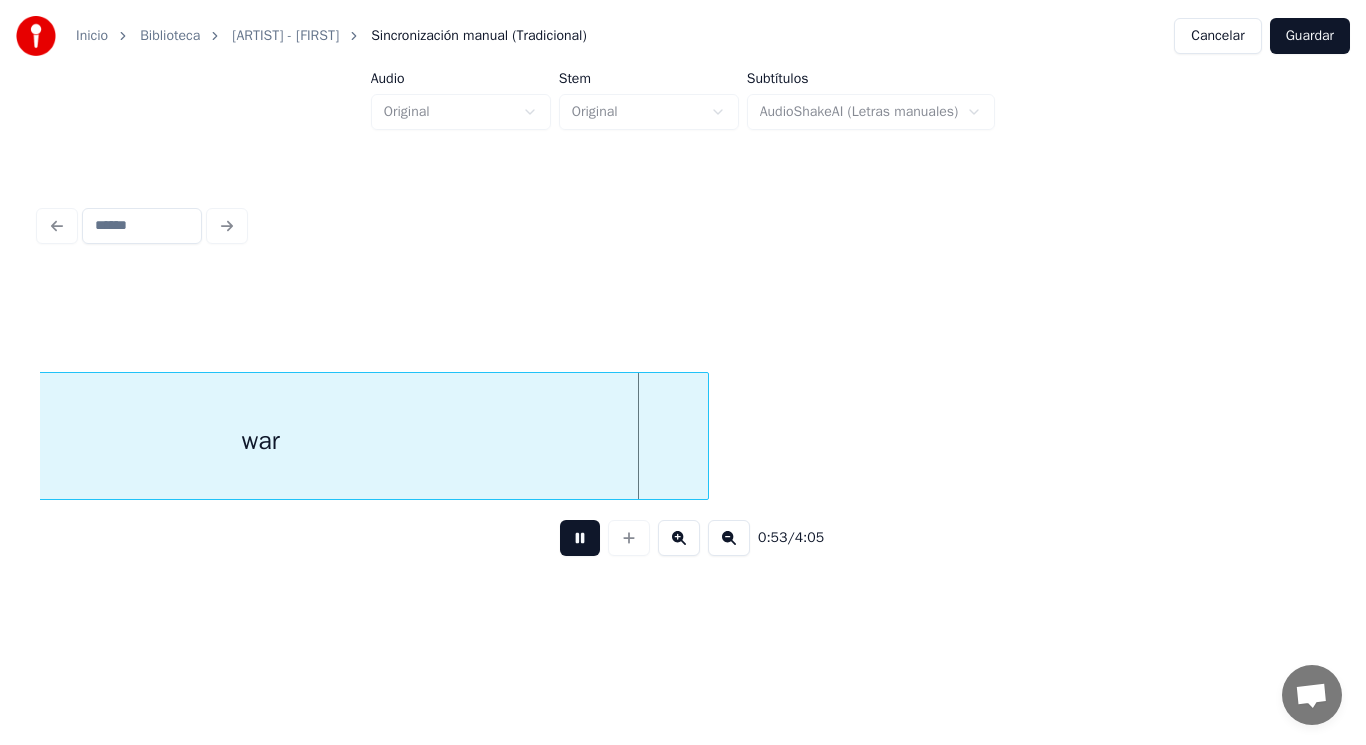 click at bounding box center (580, 538) 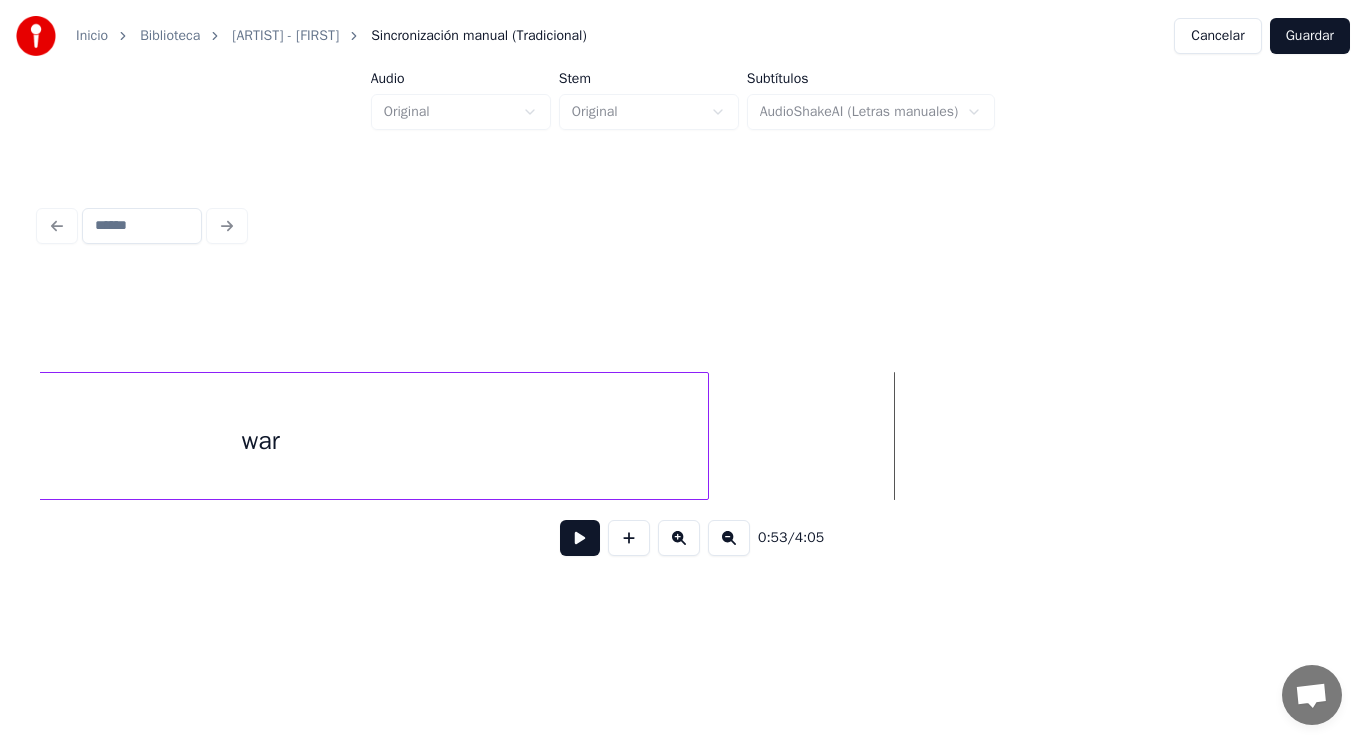 click on "war" at bounding box center (261, 441) 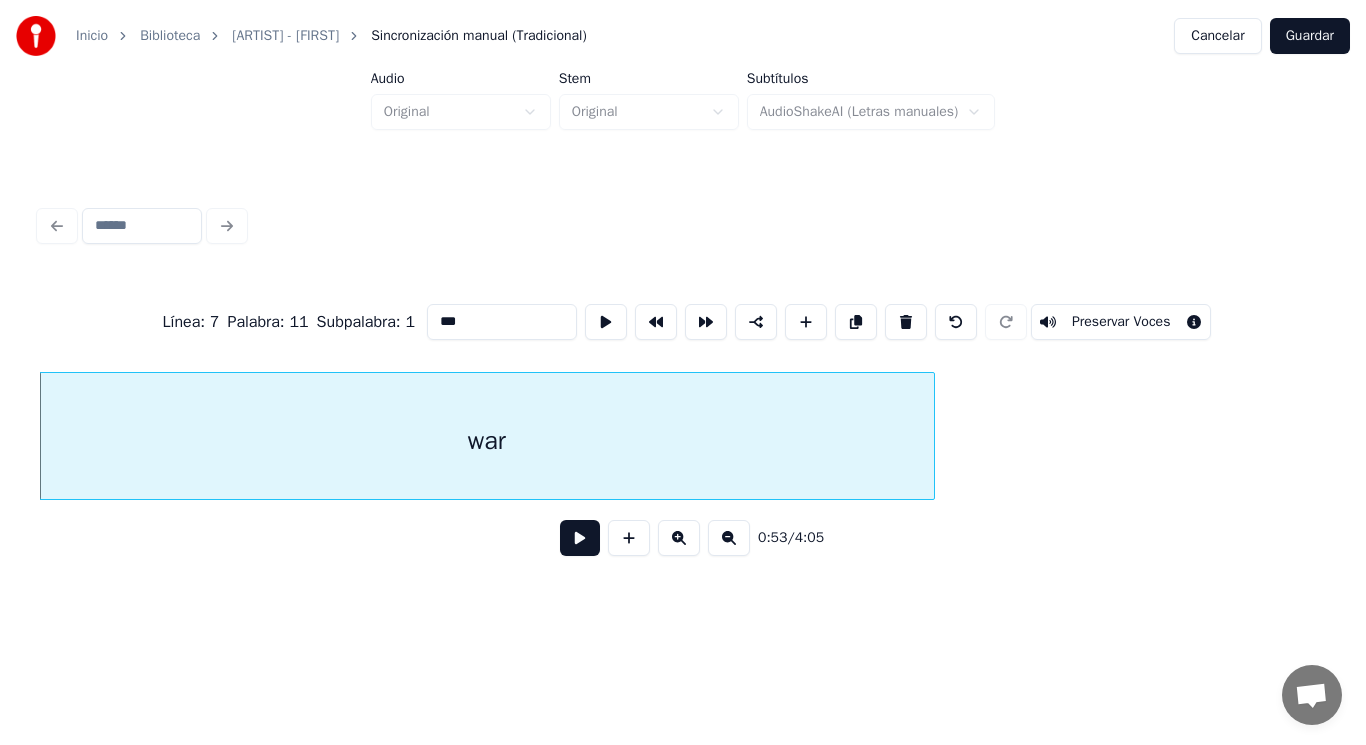 click at bounding box center [580, 538] 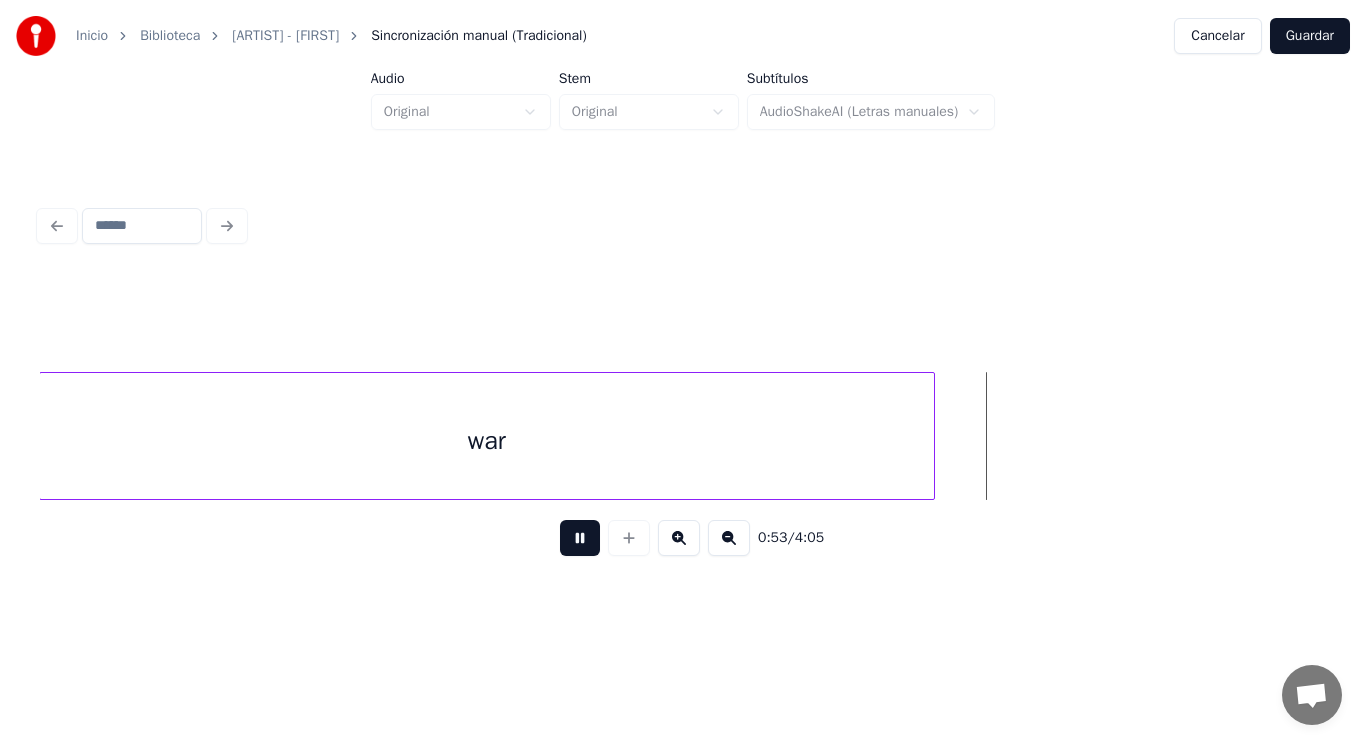 click at bounding box center (580, 538) 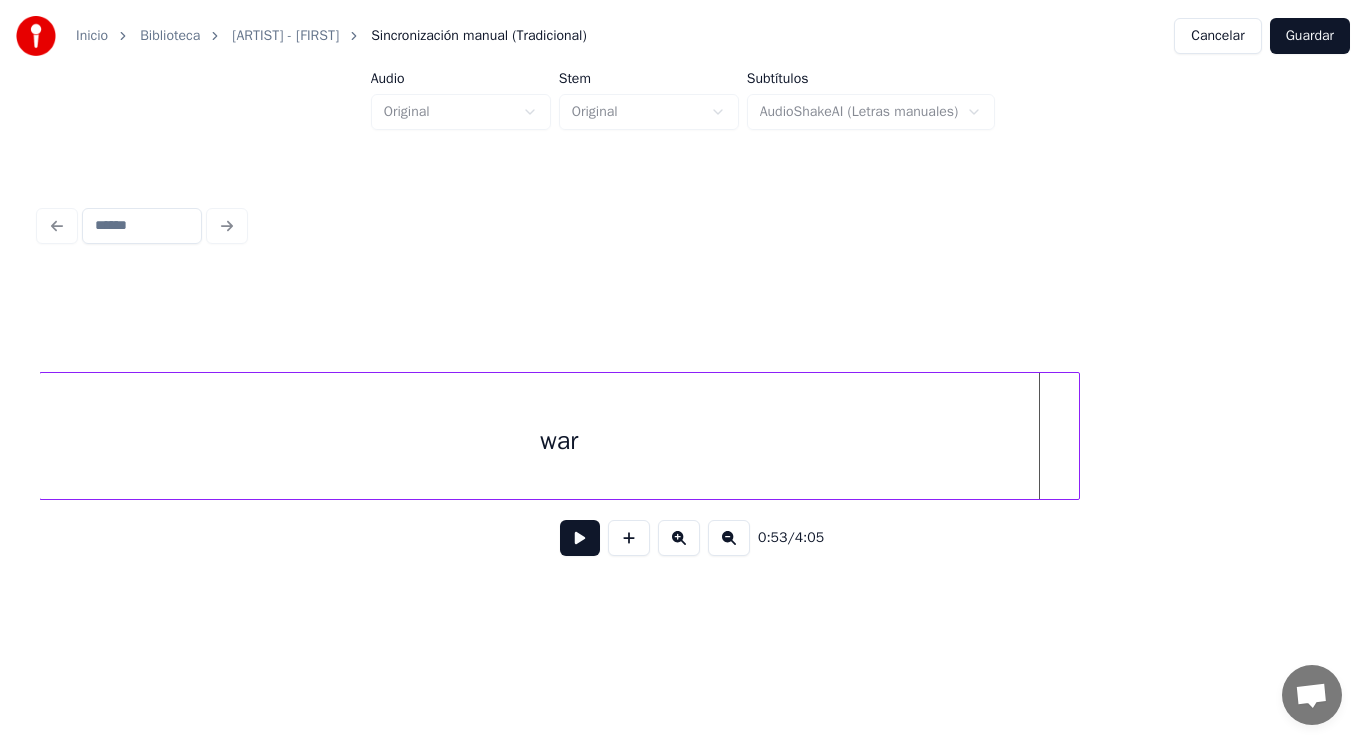 click at bounding box center (1076, 436) 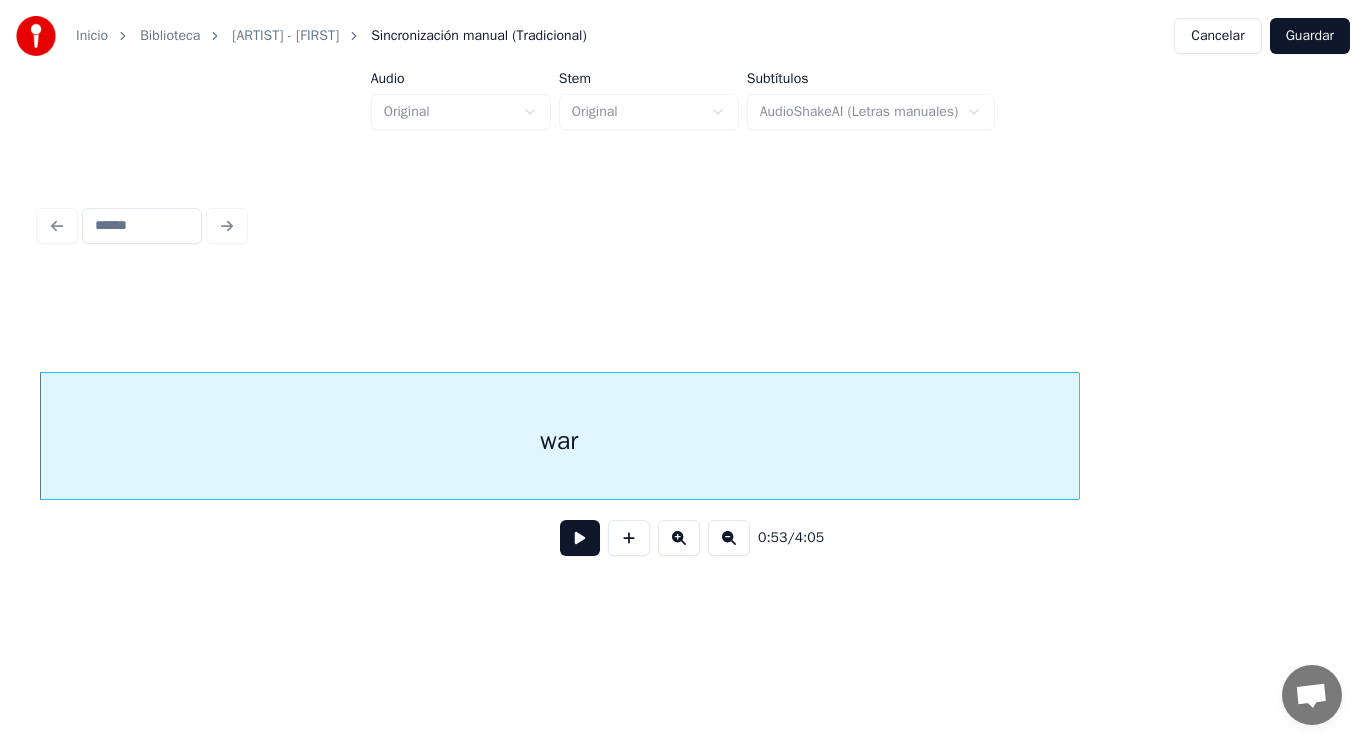 click at bounding box center (580, 538) 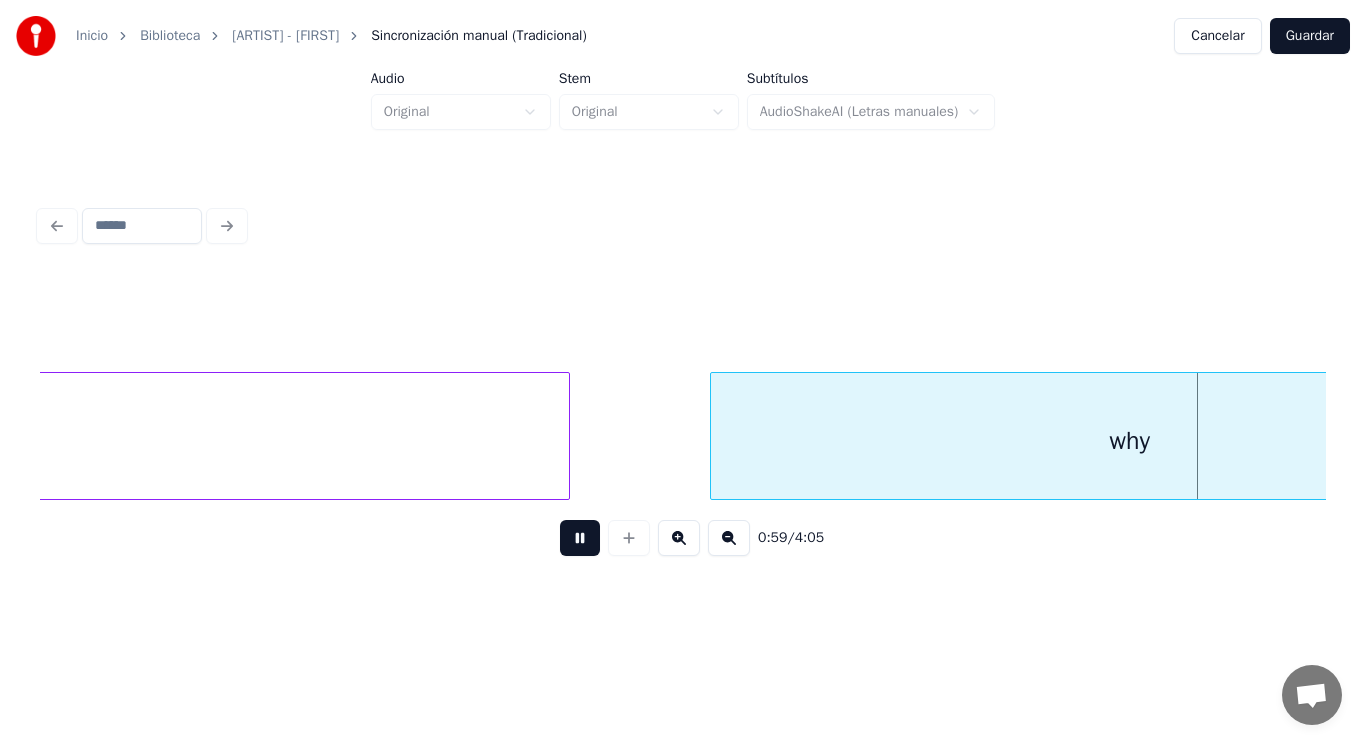 scroll, scrollTop: 0, scrollLeft: 83402, axis: horizontal 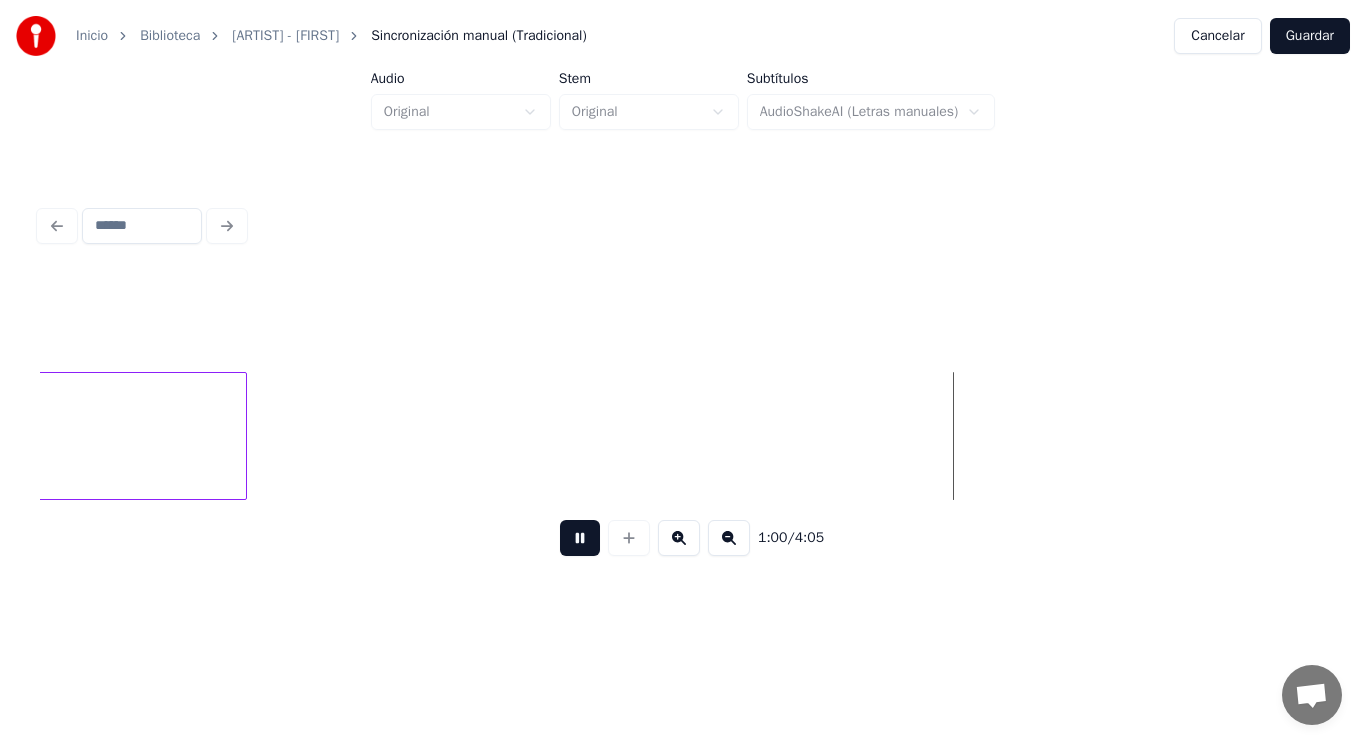 click at bounding box center (580, 538) 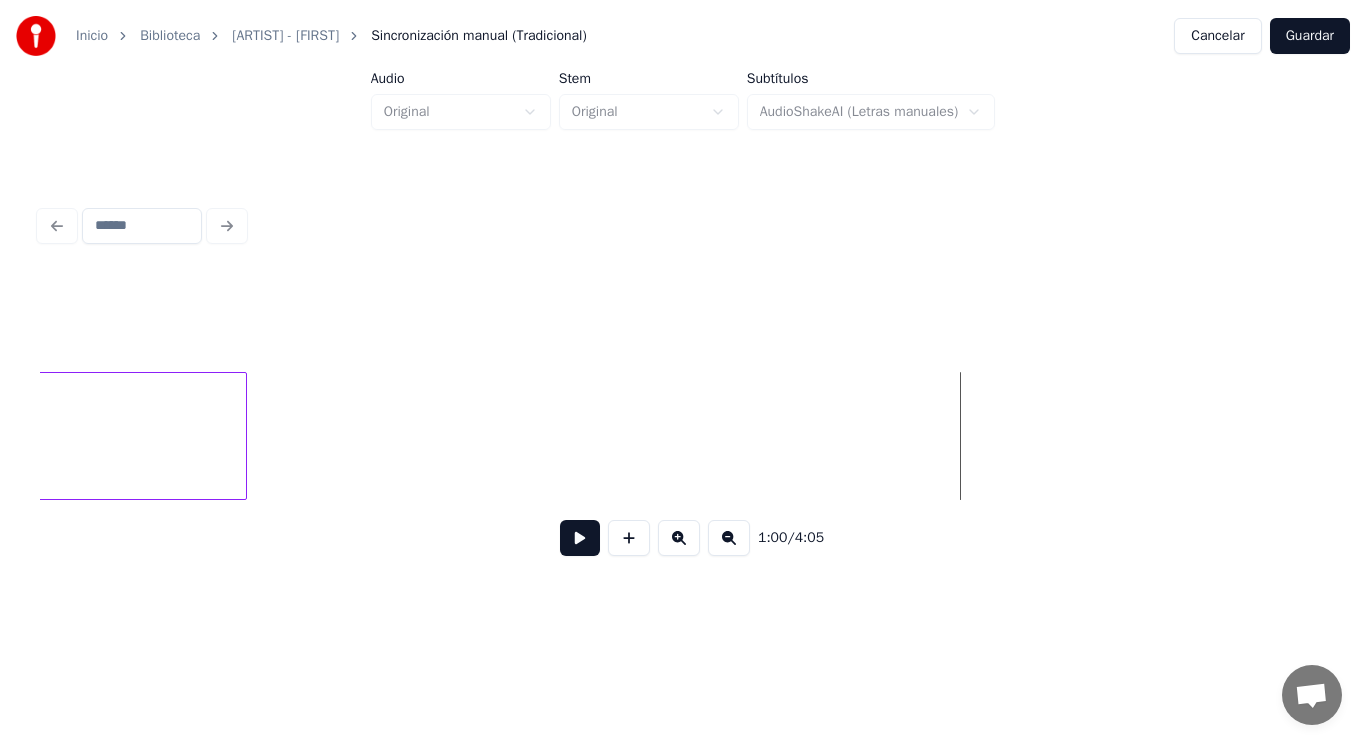 click on "why" at bounding box center [-173, 441] 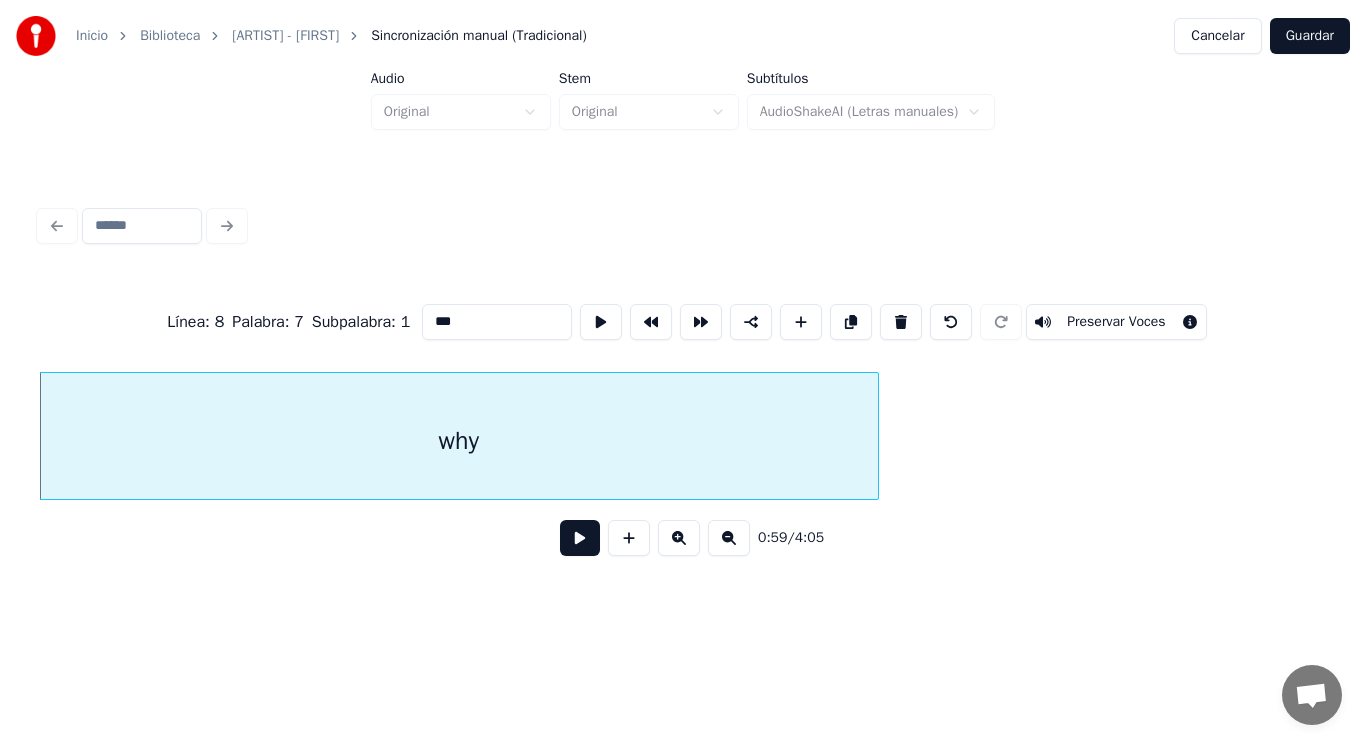 click at bounding box center (580, 538) 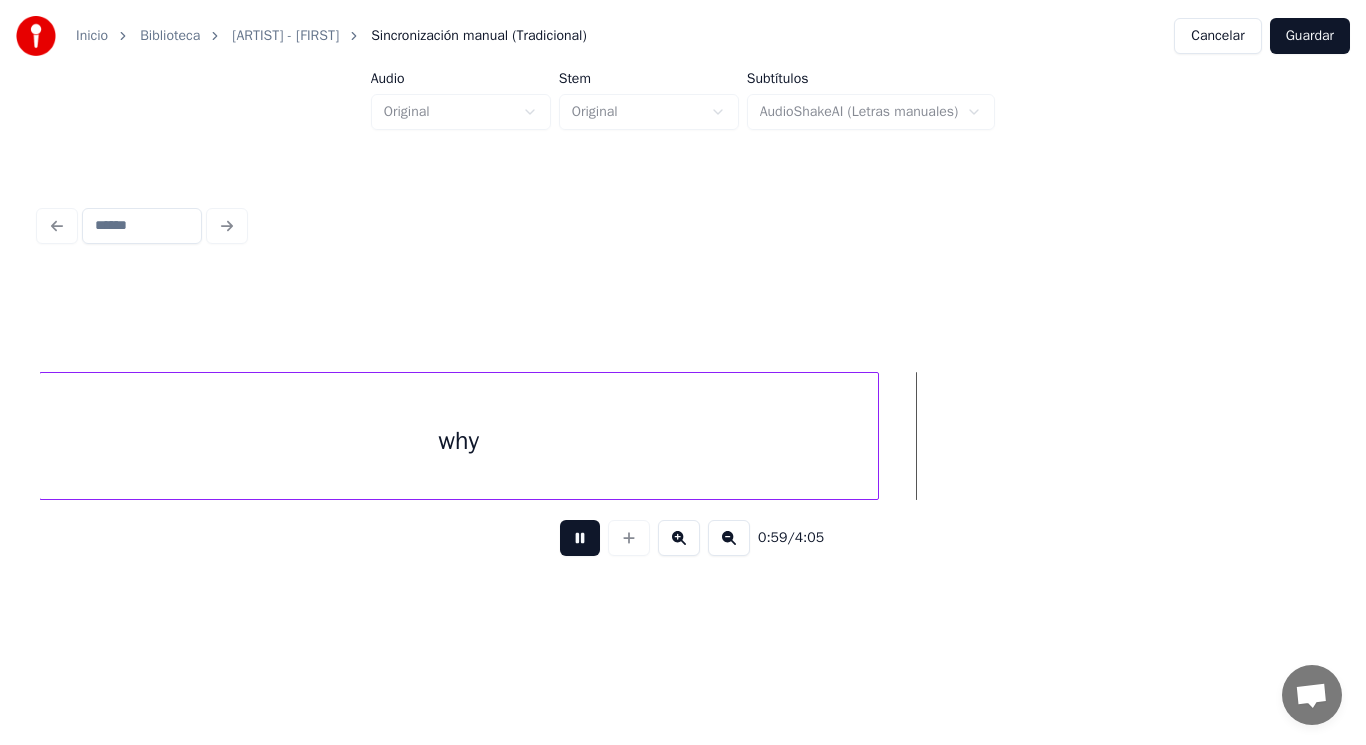 click at bounding box center (580, 538) 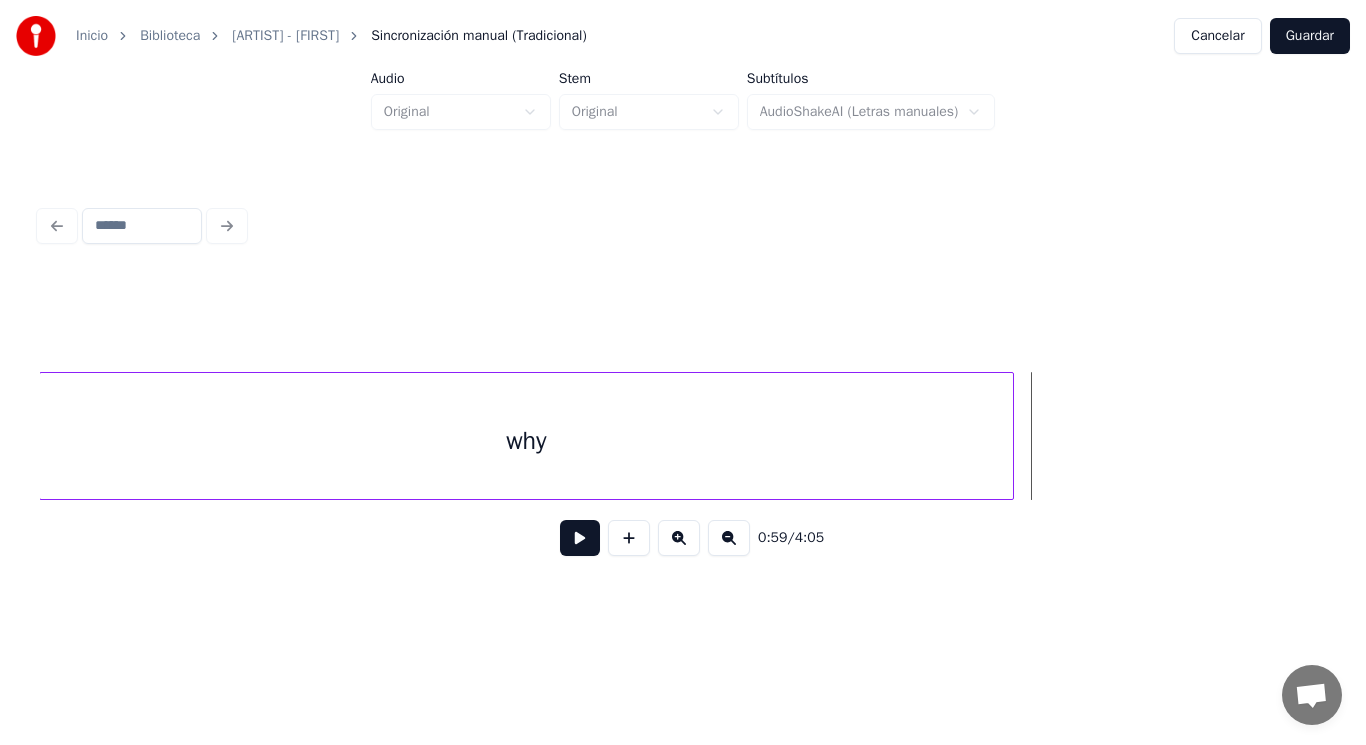 click at bounding box center [1010, 436] 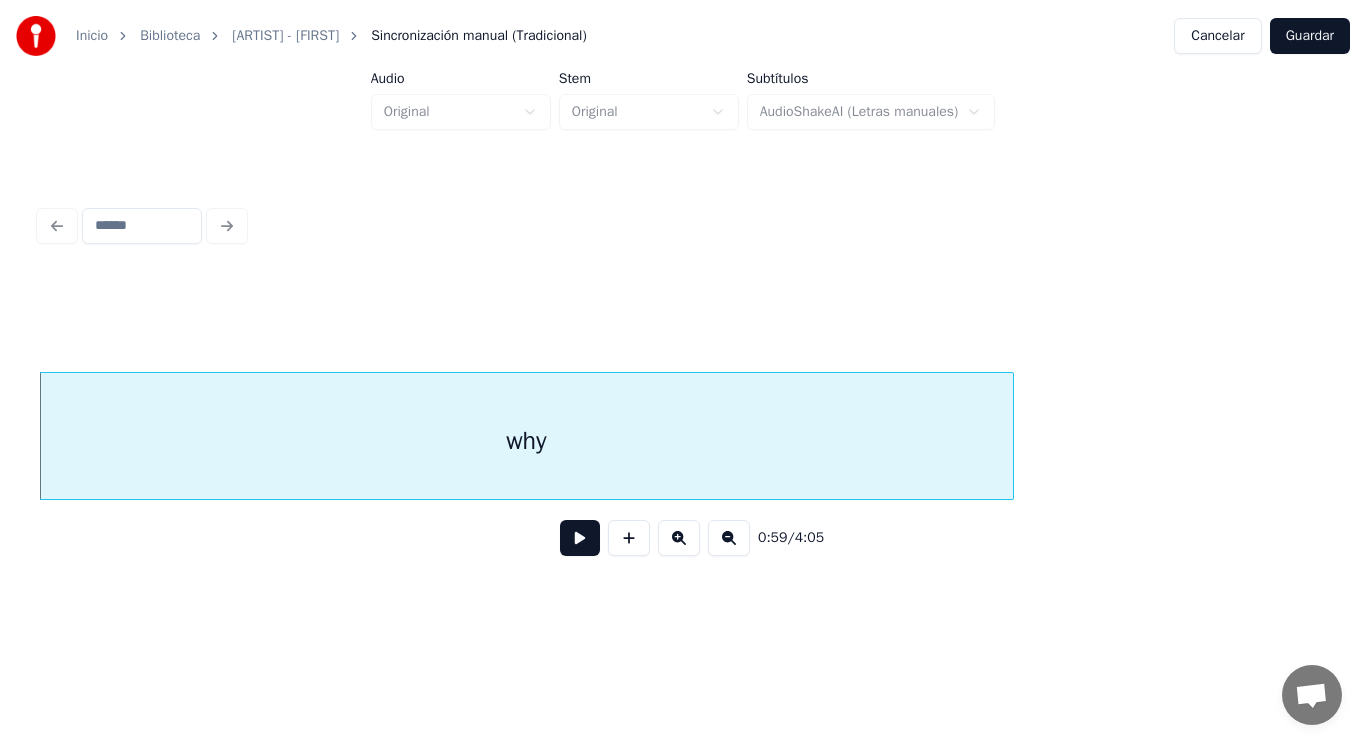 click at bounding box center [580, 538] 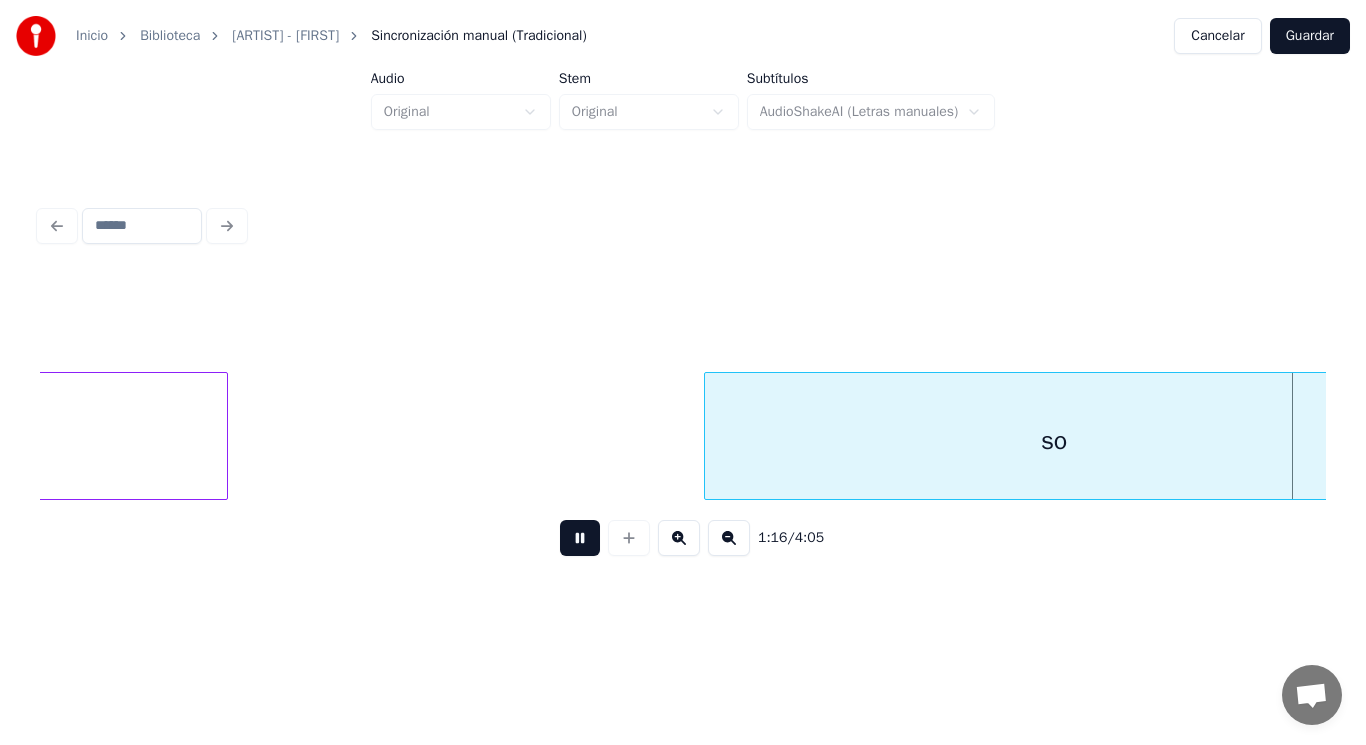 click at bounding box center [580, 538] 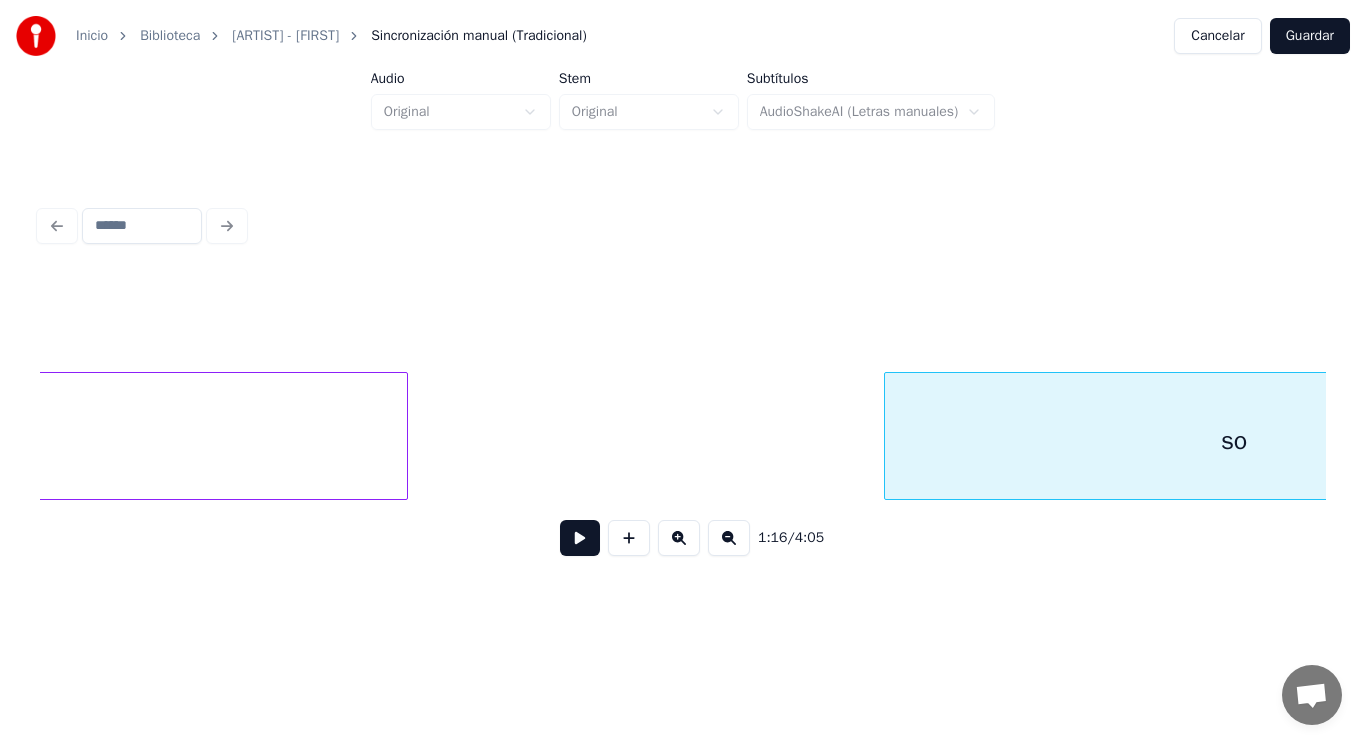 click on "hurting" at bounding box center [-54, 441] 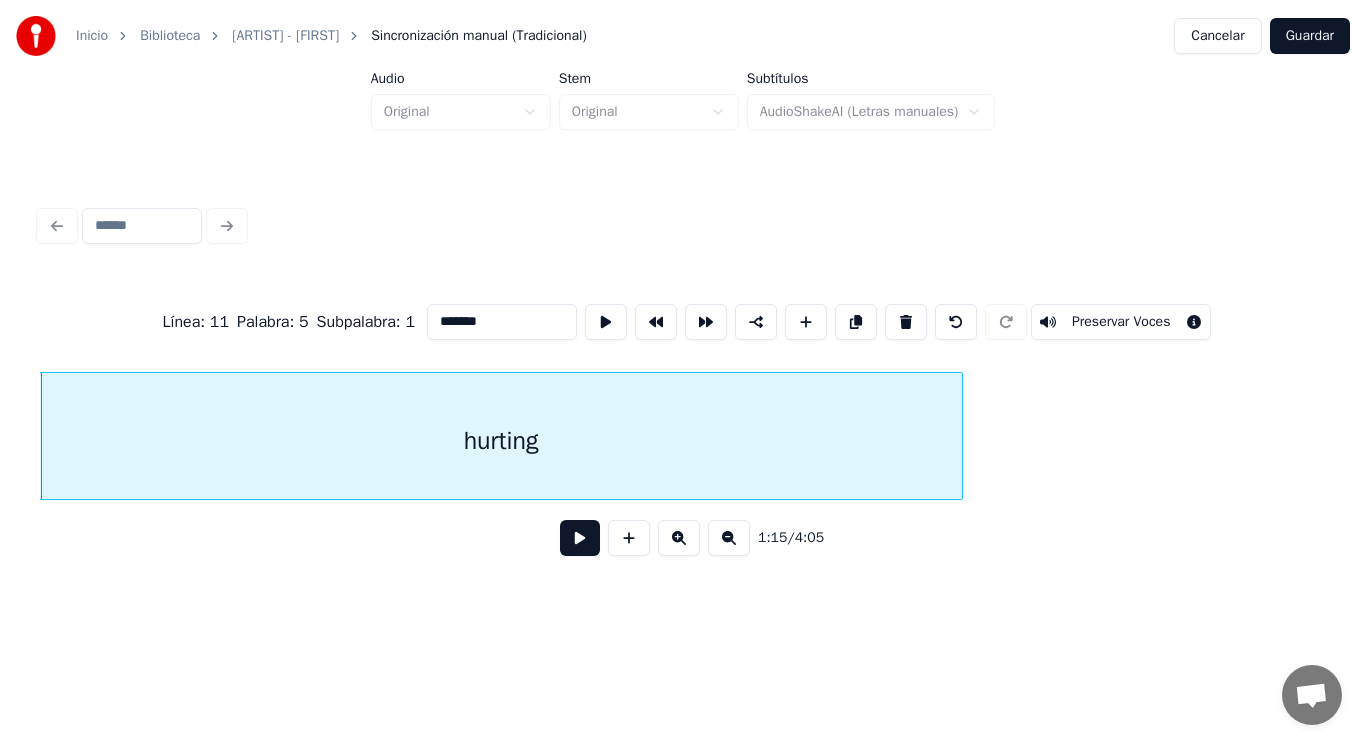 click at bounding box center [580, 538] 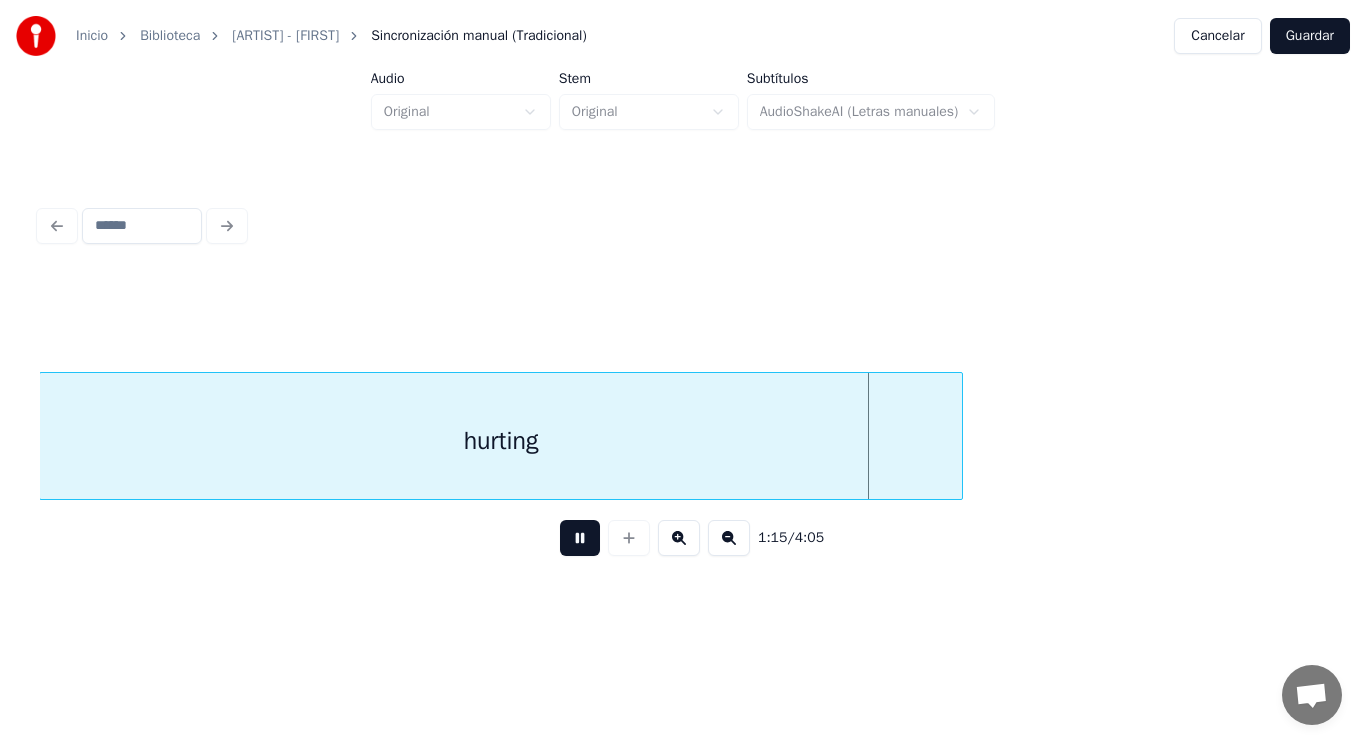 click at bounding box center [580, 538] 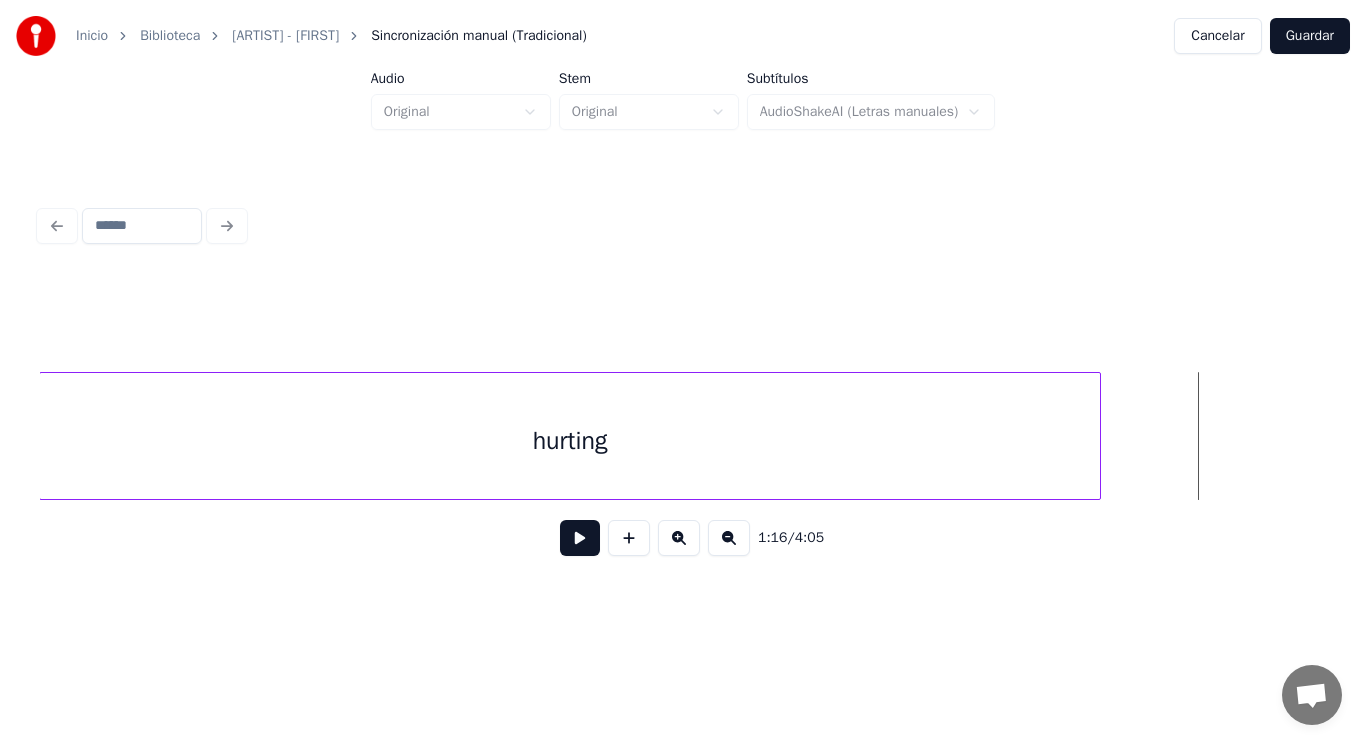 click at bounding box center [1097, 436] 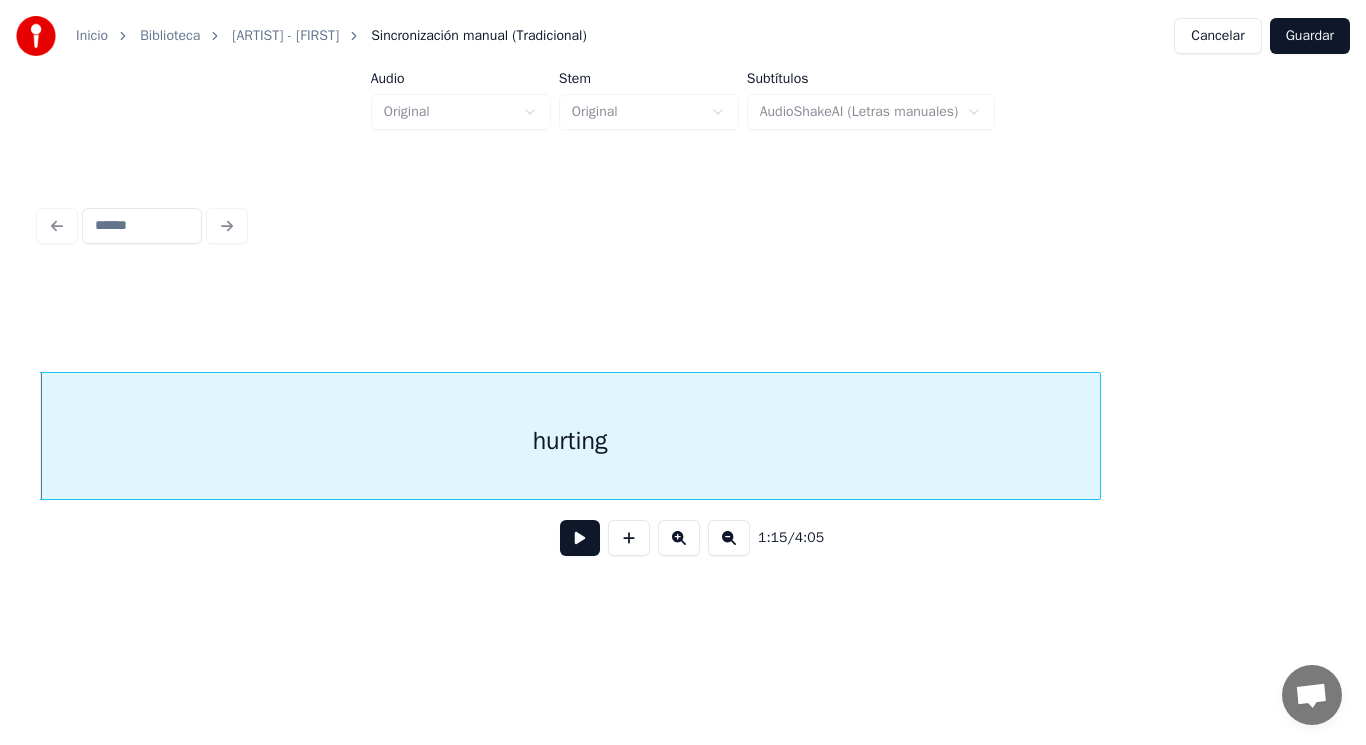 click at bounding box center (580, 538) 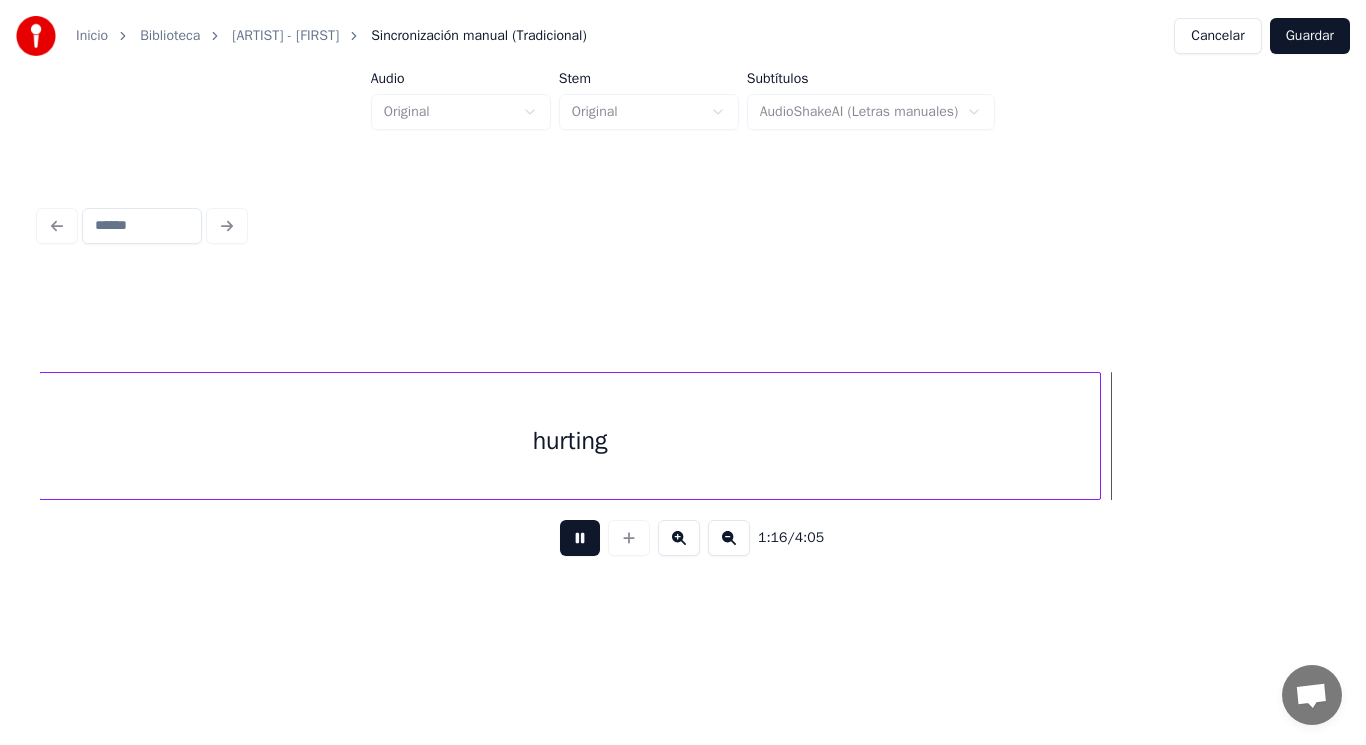 click at bounding box center (580, 538) 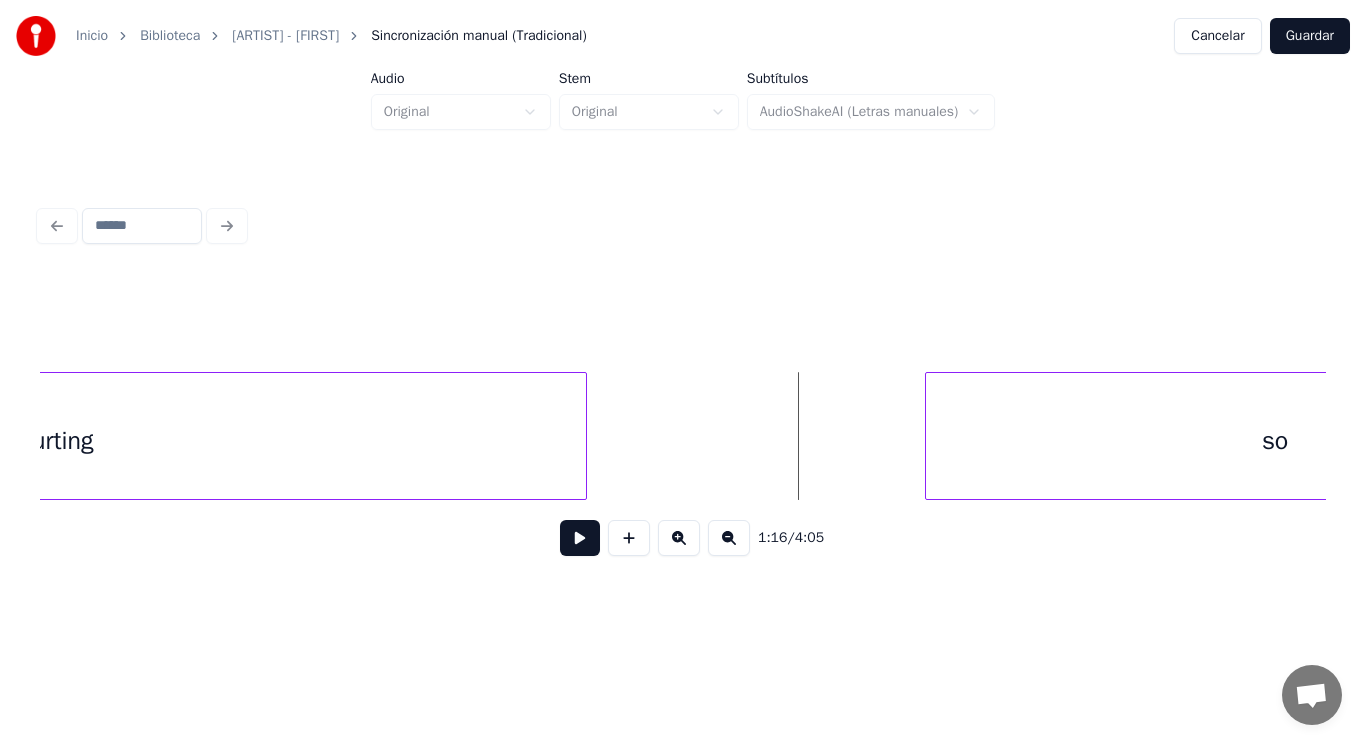 scroll, scrollTop: 0, scrollLeft: 106026, axis: horizontal 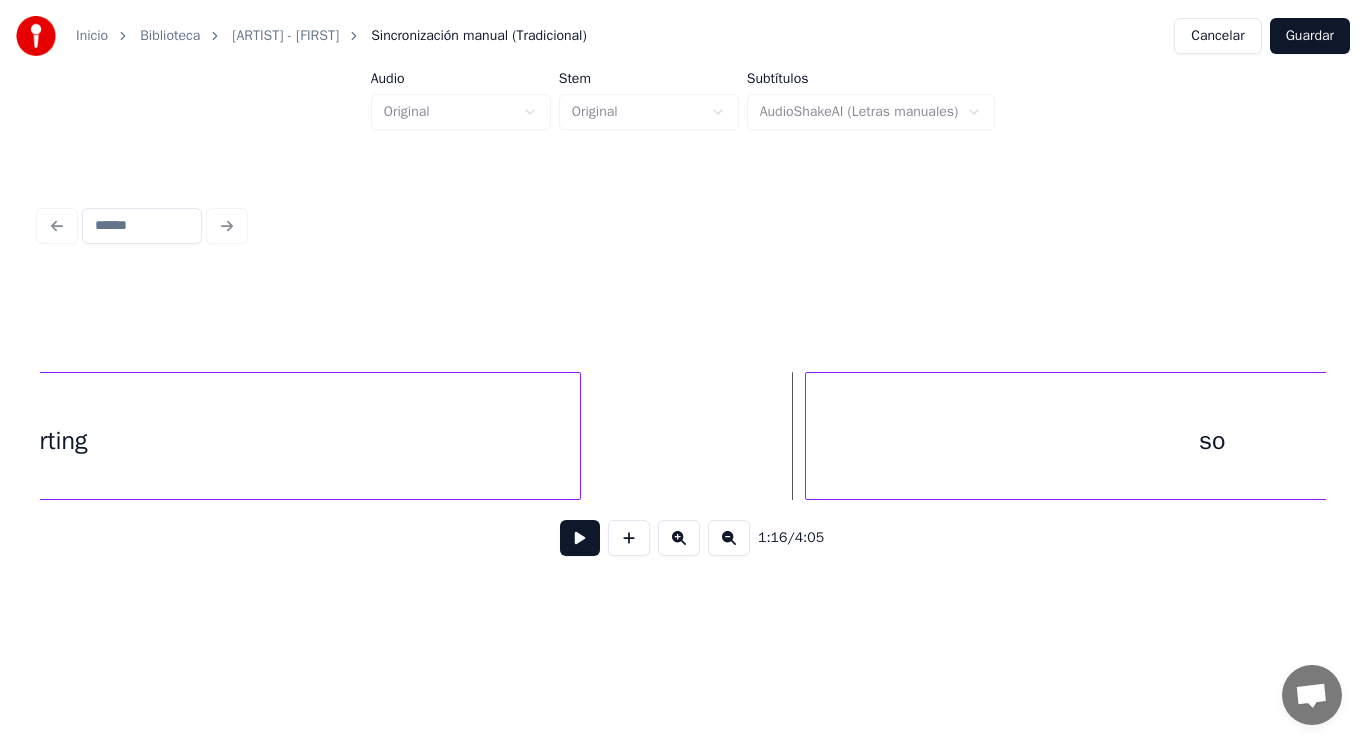 click at bounding box center (809, 436) 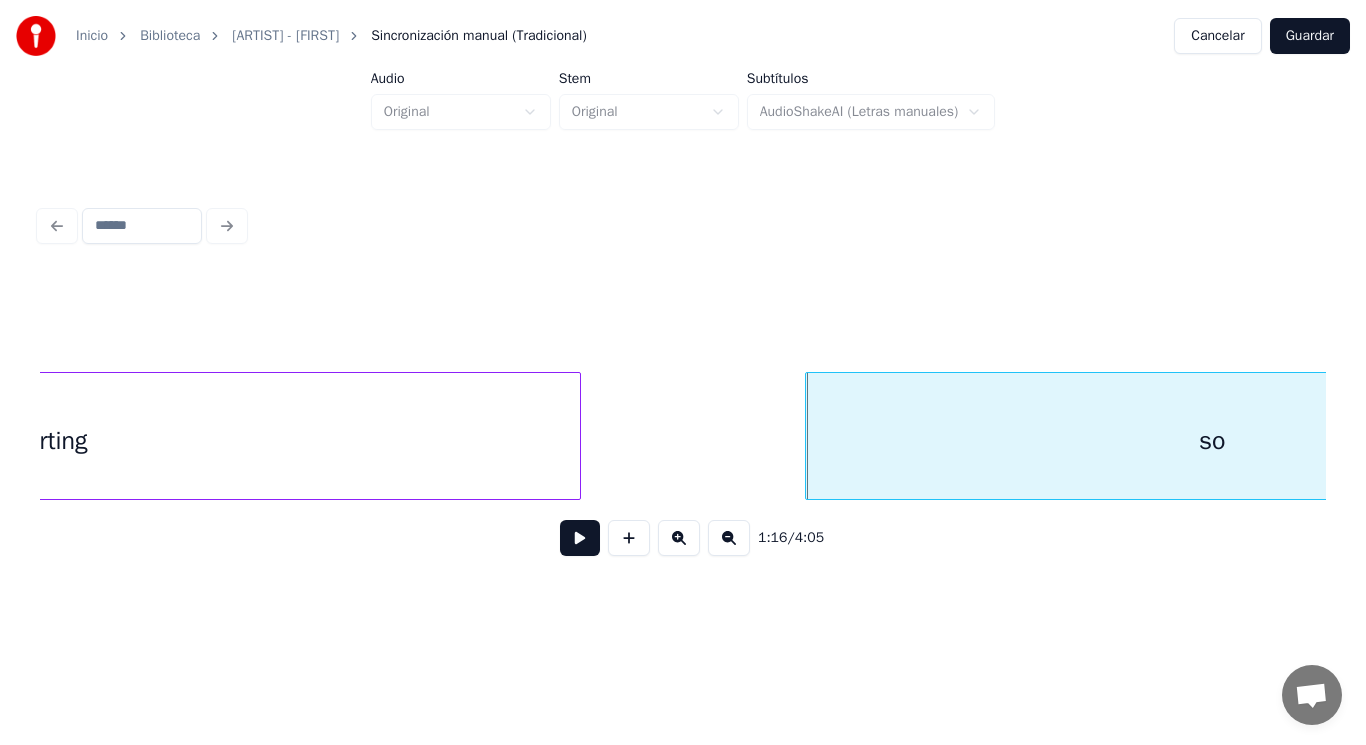 click at bounding box center (580, 538) 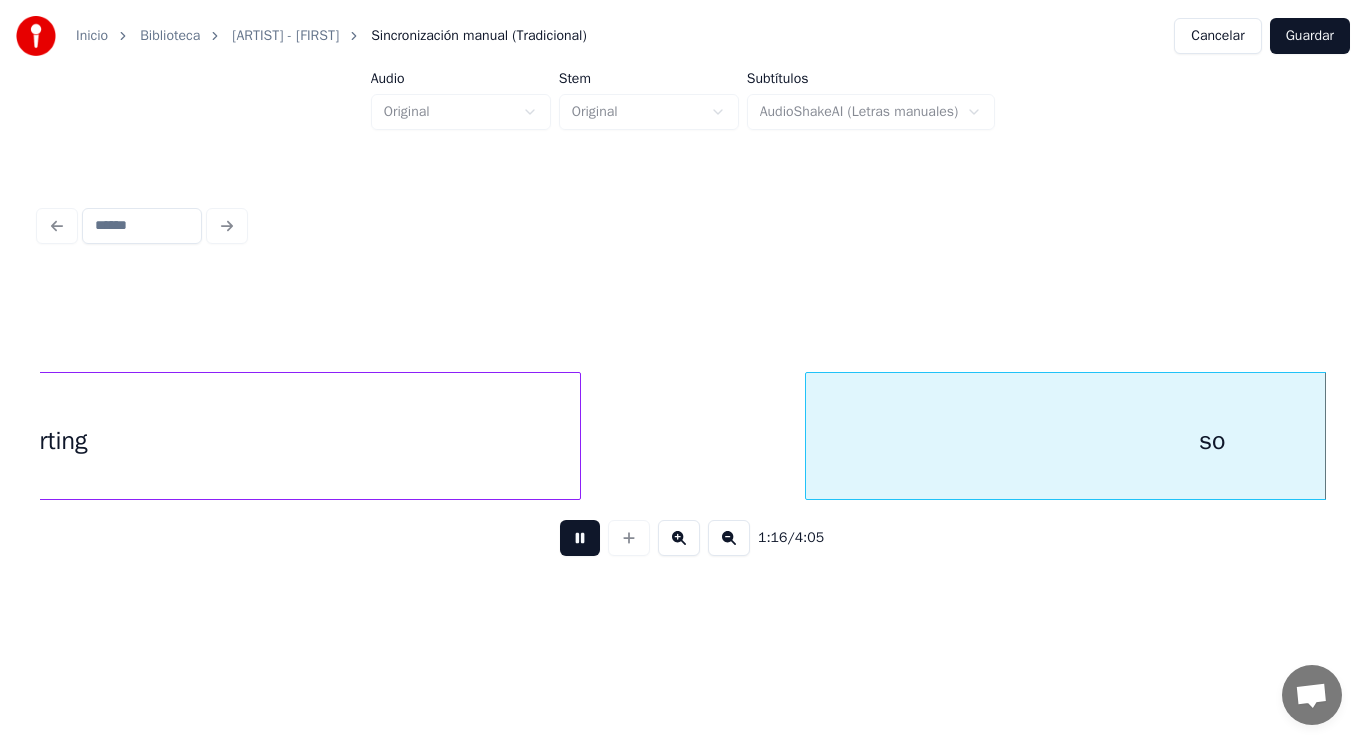 scroll, scrollTop: 0, scrollLeft: 107338, axis: horizontal 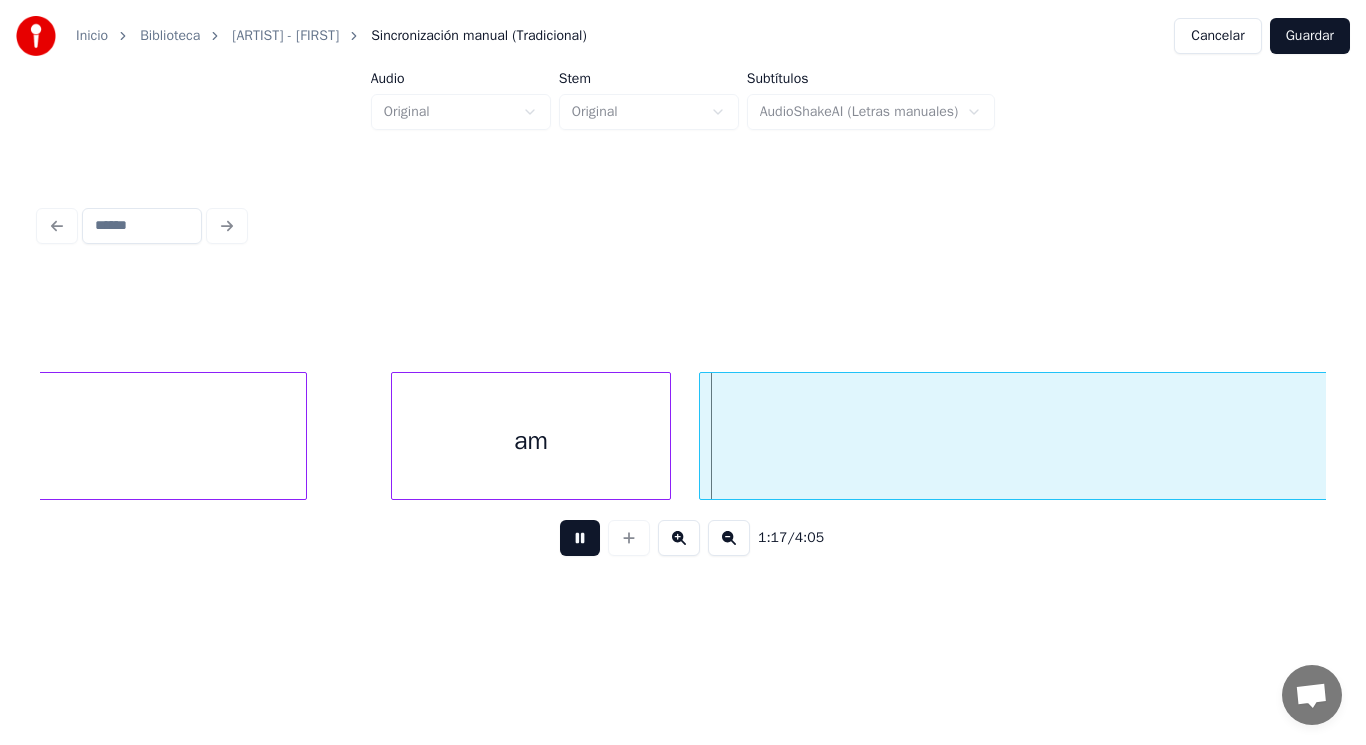 click at bounding box center [580, 538] 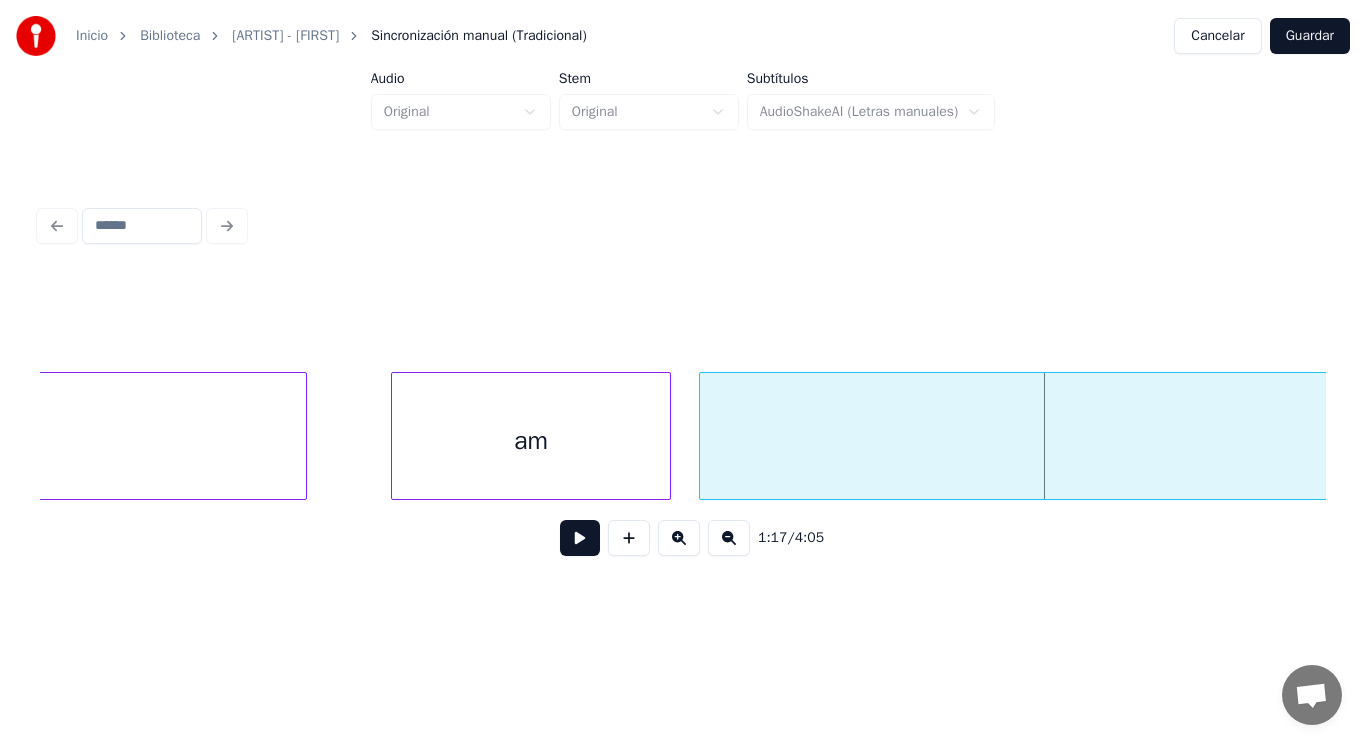click at bounding box center (580, 538) 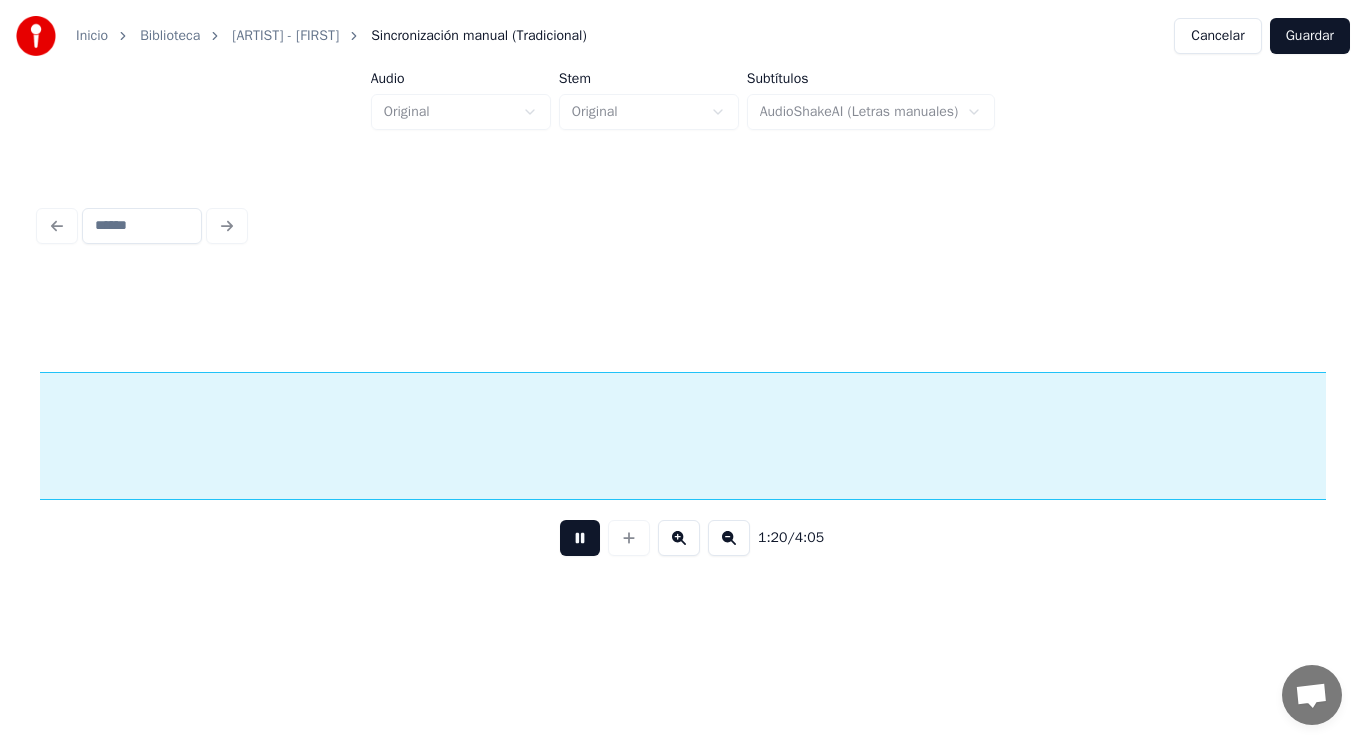 scroll, scrollTop: 0, scrollLeft: 112520, axis: horizontal 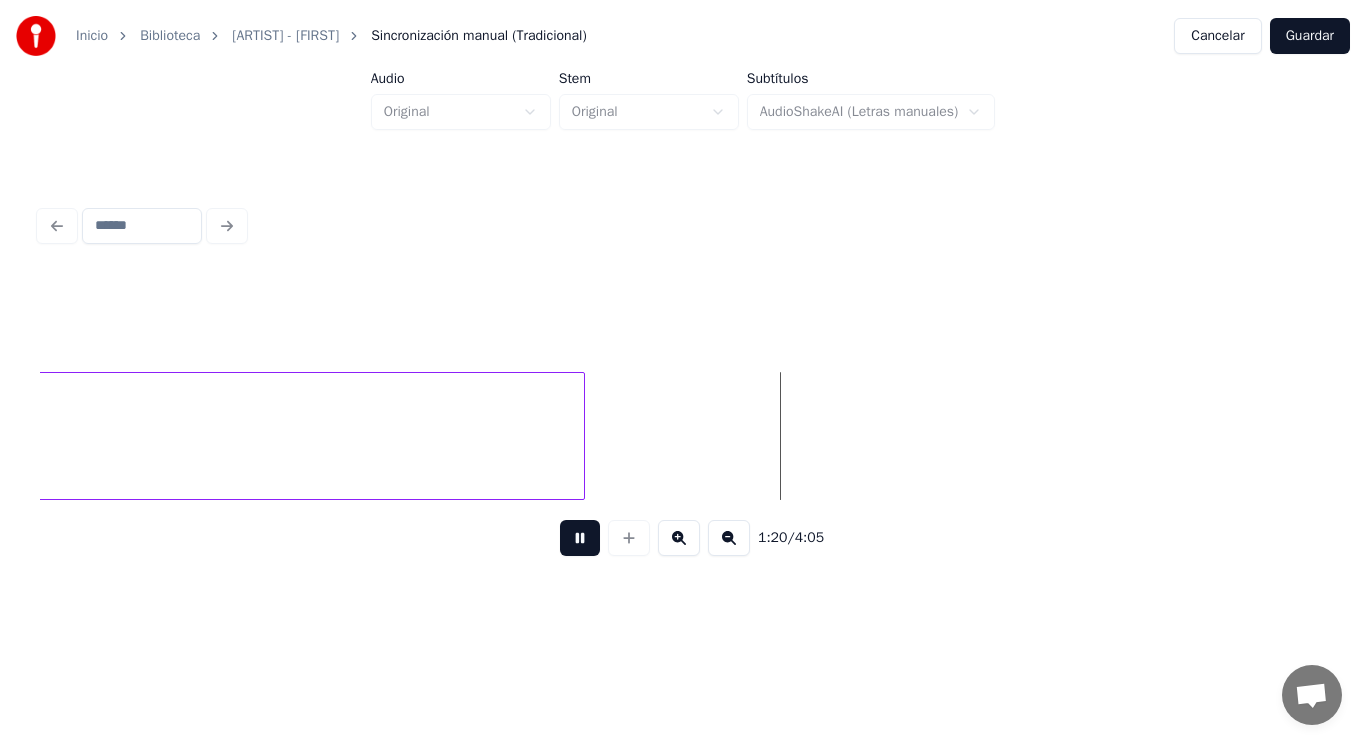 click at bounding box center (580, 538) 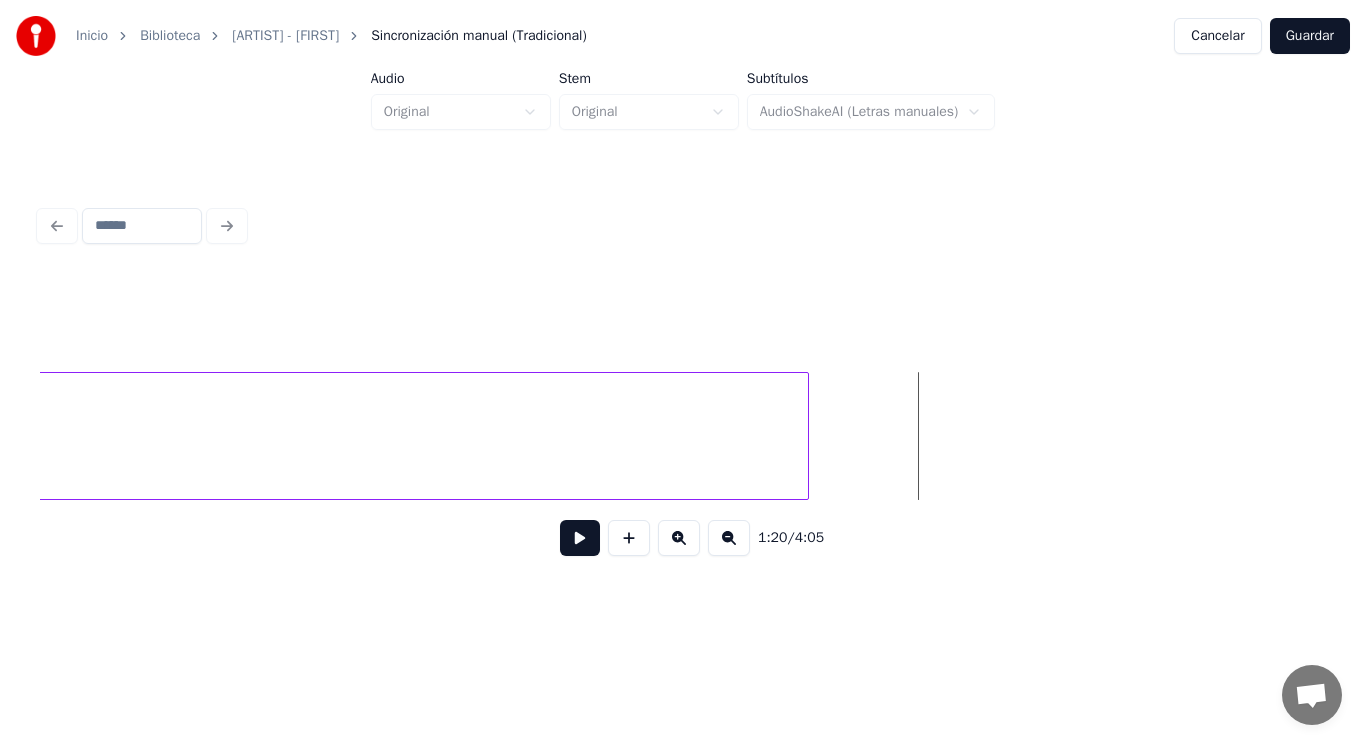 click at bounding box center [805, 436] 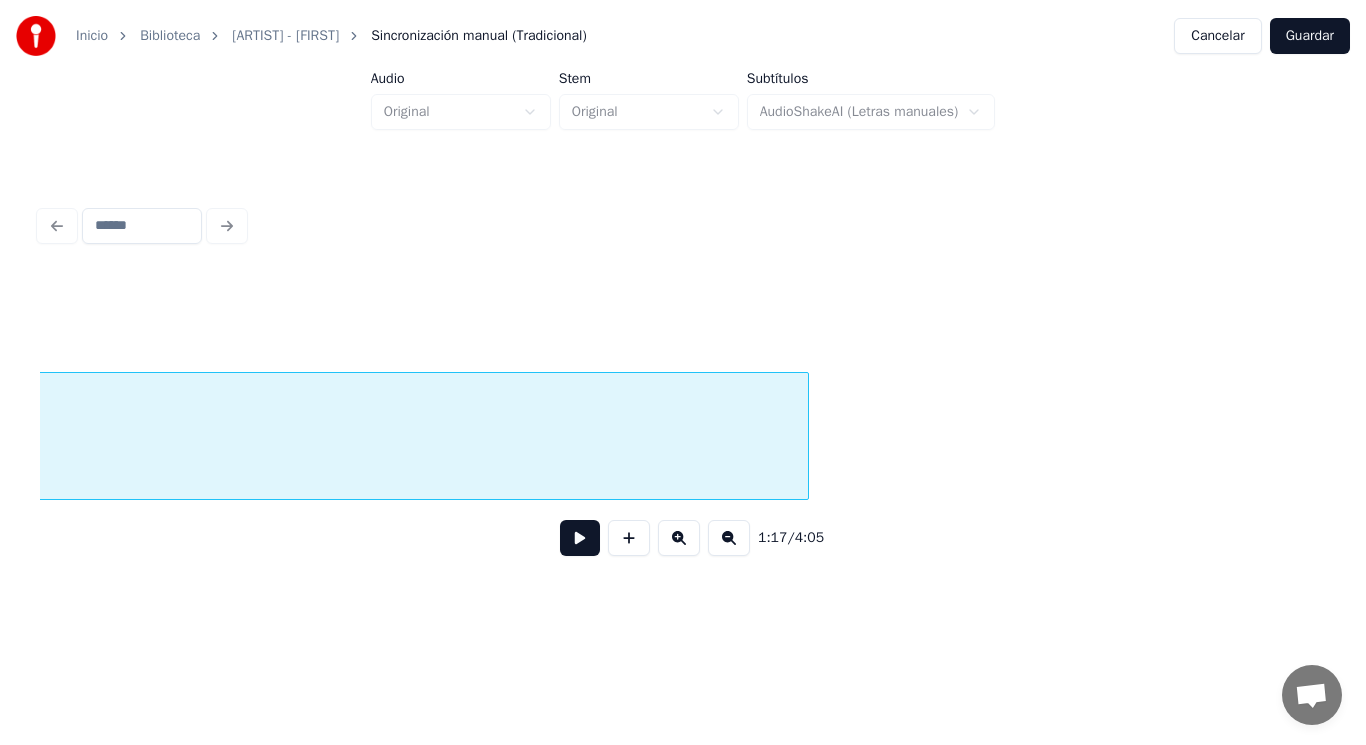 scroll, scrollTop: 0, scrollLeft: 107998, axis: horizontal 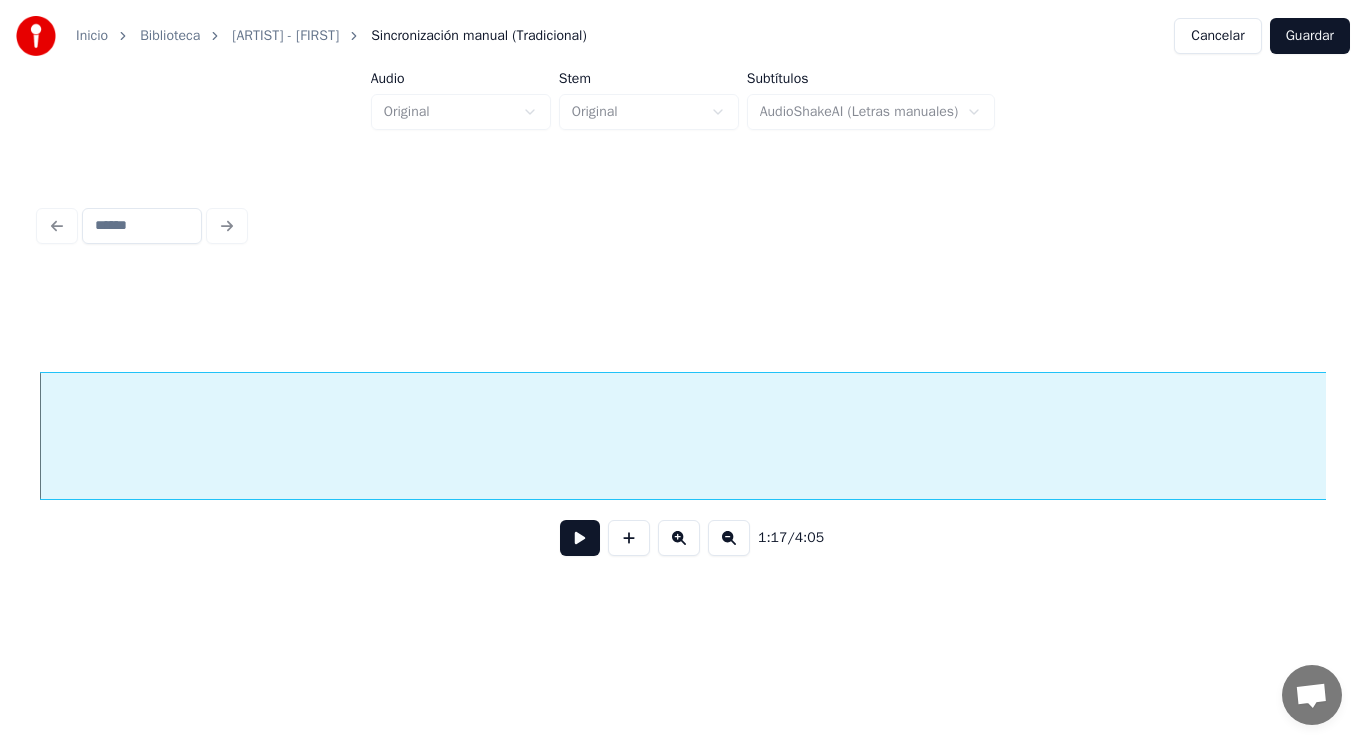 click at bounding box center [580, 538] 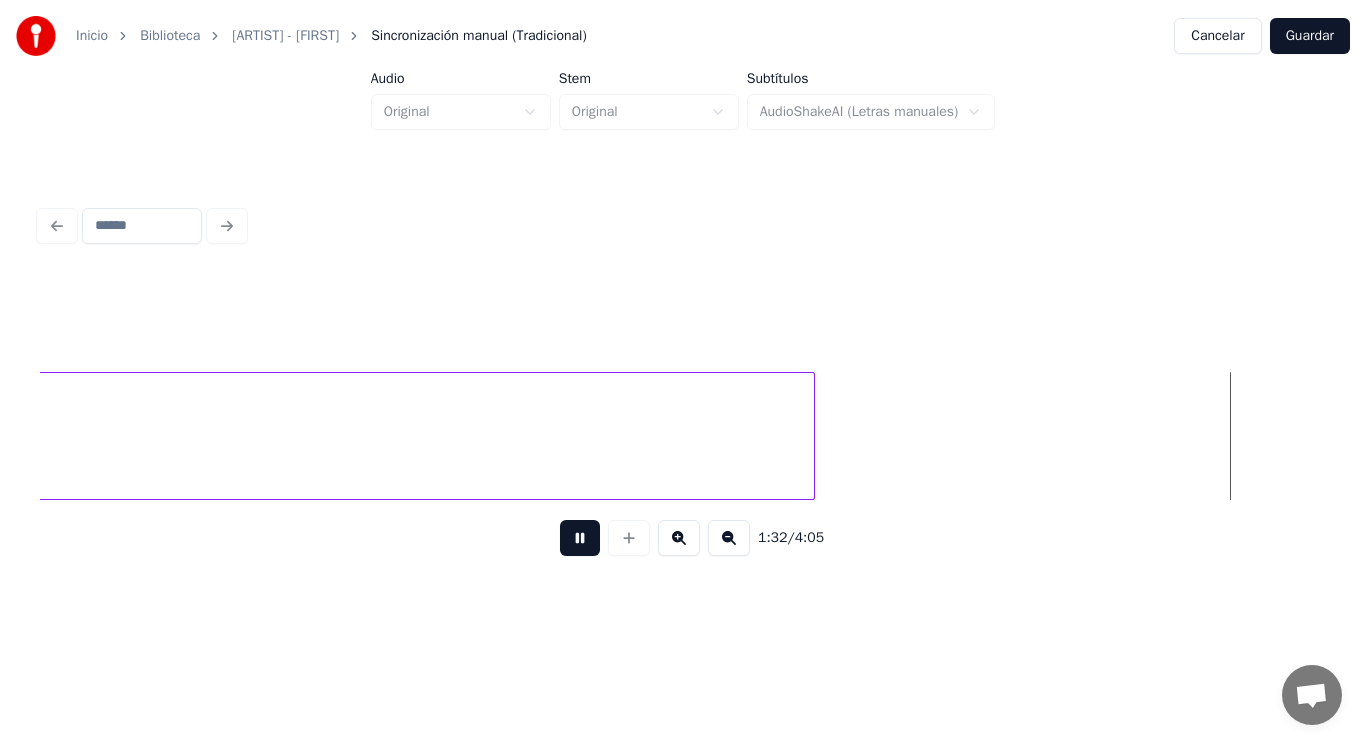 click at bounding box center [580, 538] 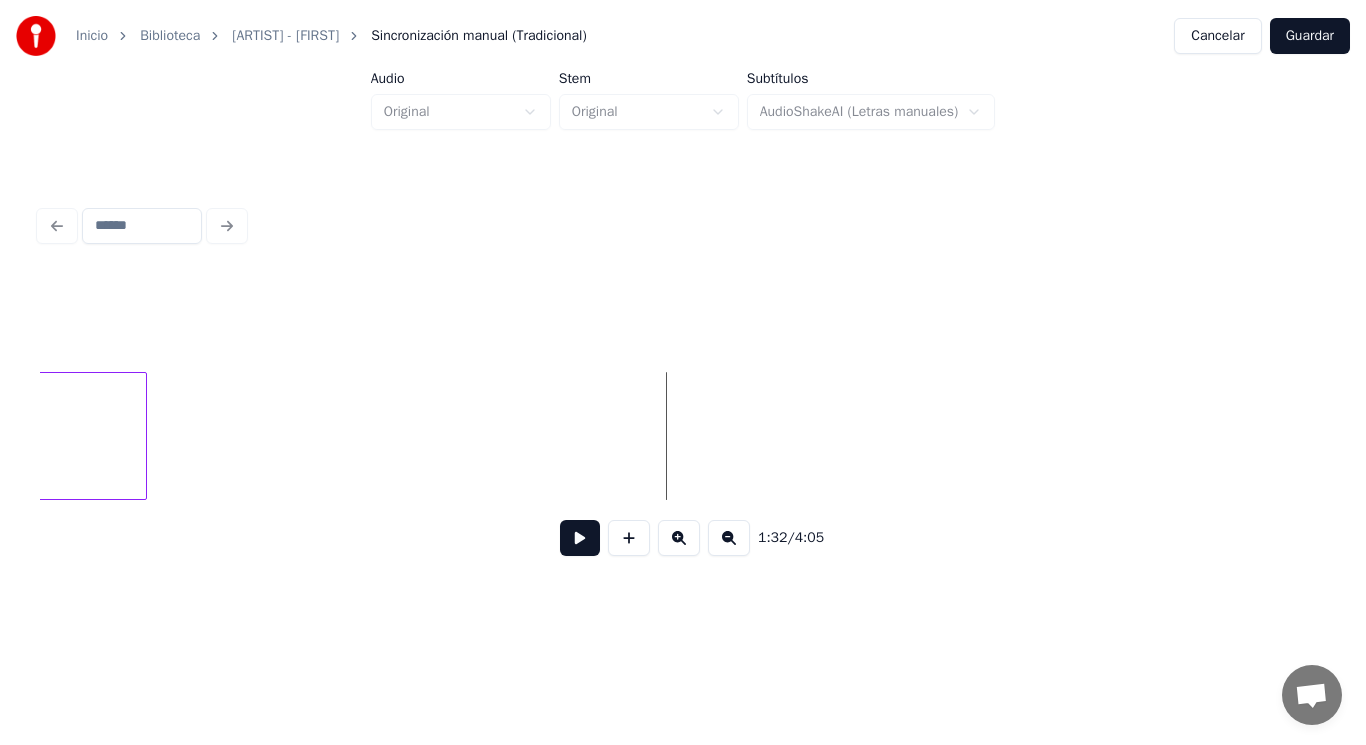 scroll, scrollTop: 0, scrollLeft: 129479, axis: horizontal 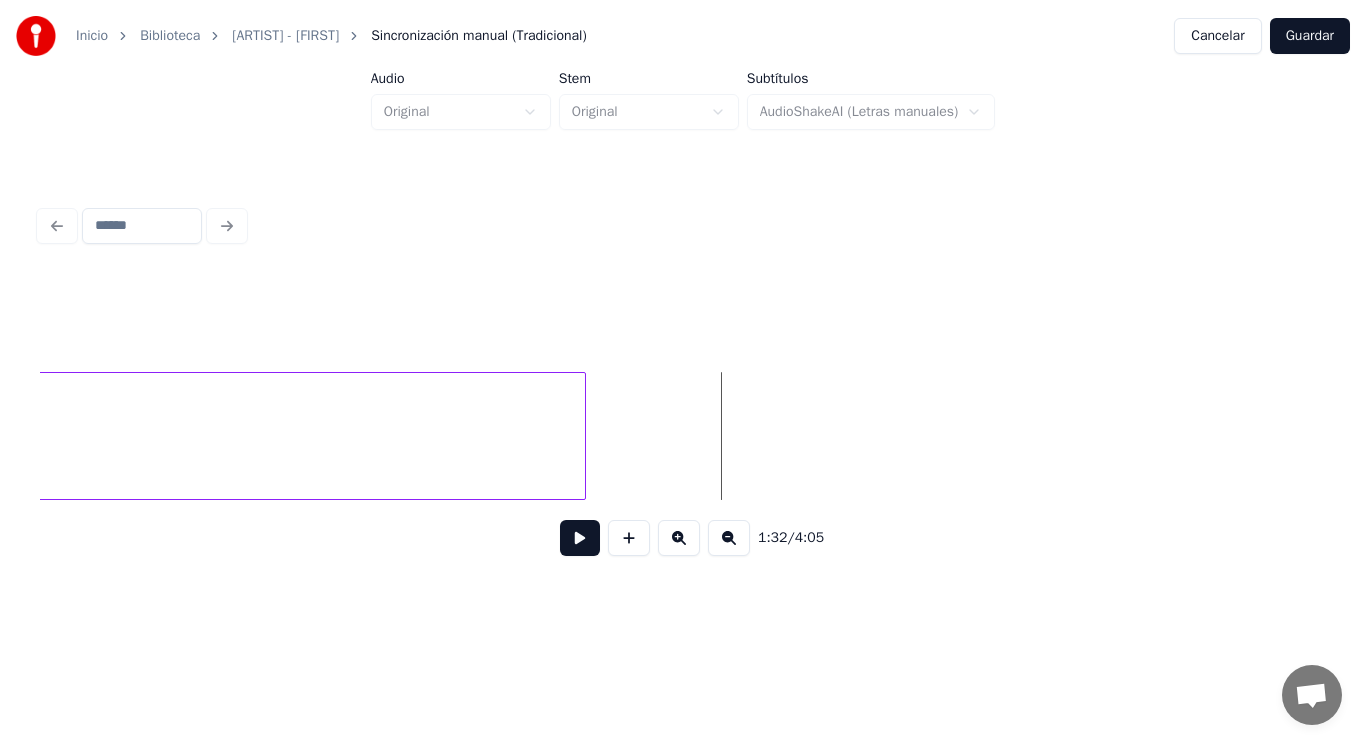 click at bounding box center [582, 436] 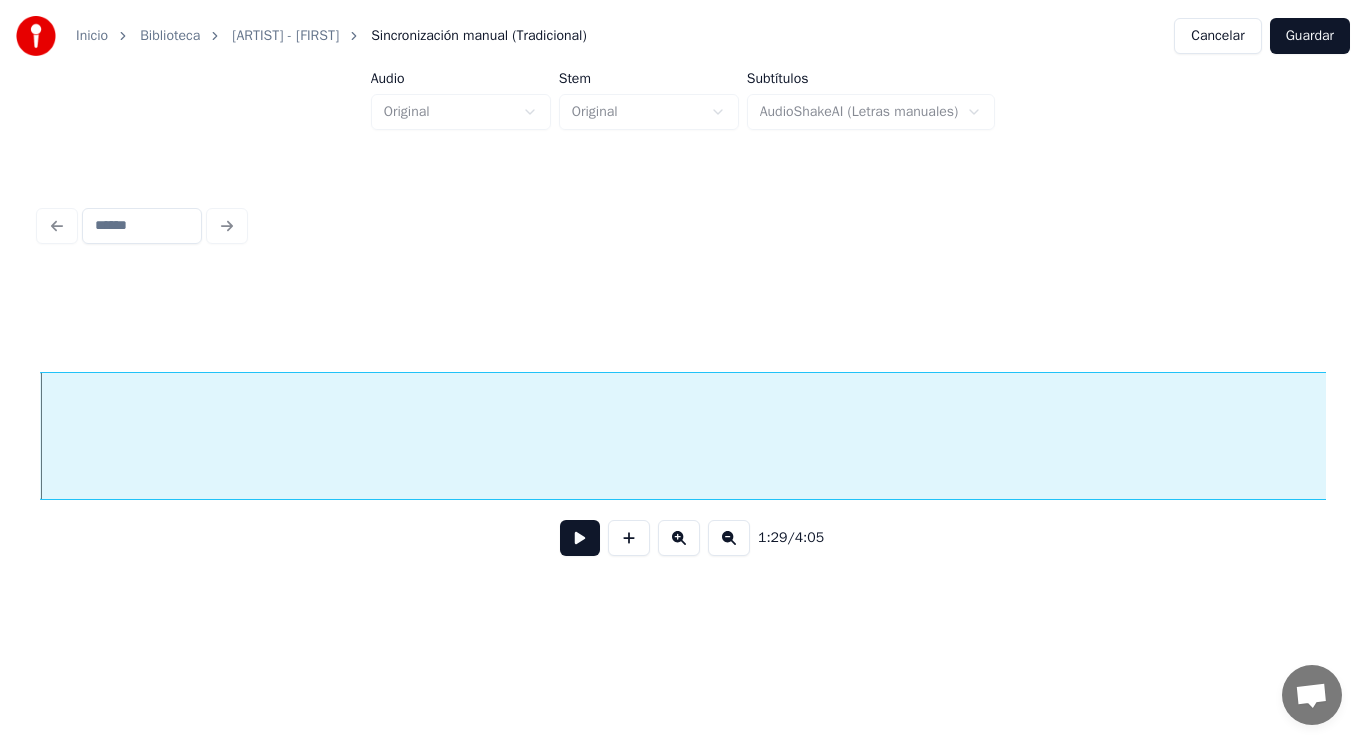 click at bounding box center (580, 538) 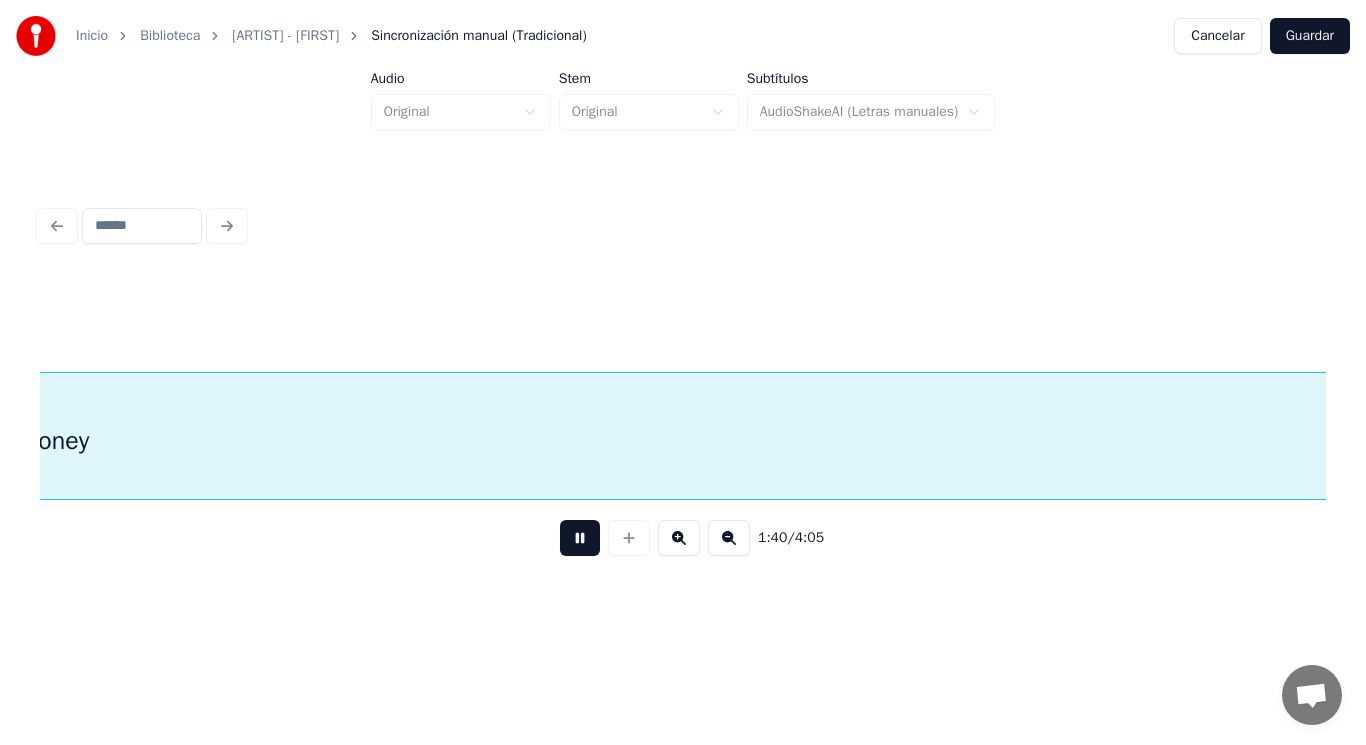 scroll, scrollTop: 0, scrollLeft: 139989, axis: horizontal 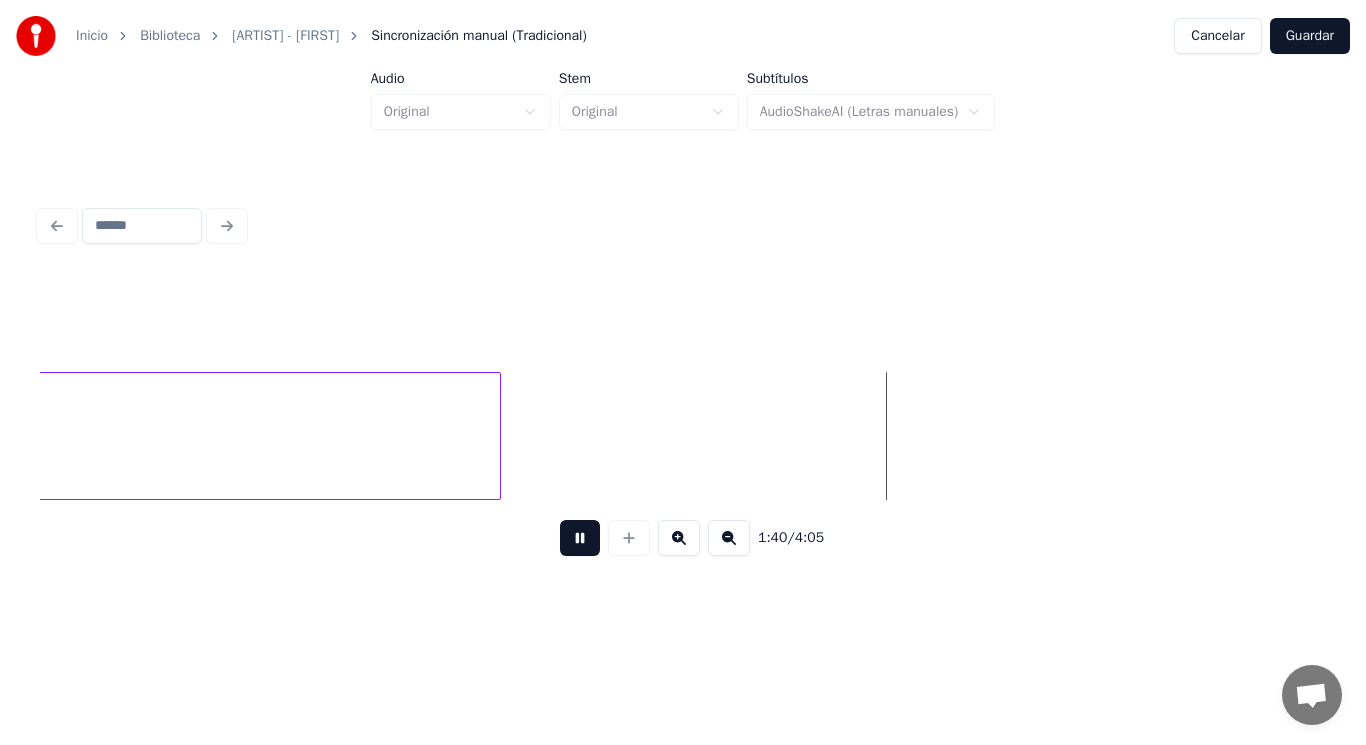 click at bounding box center [580, 538] 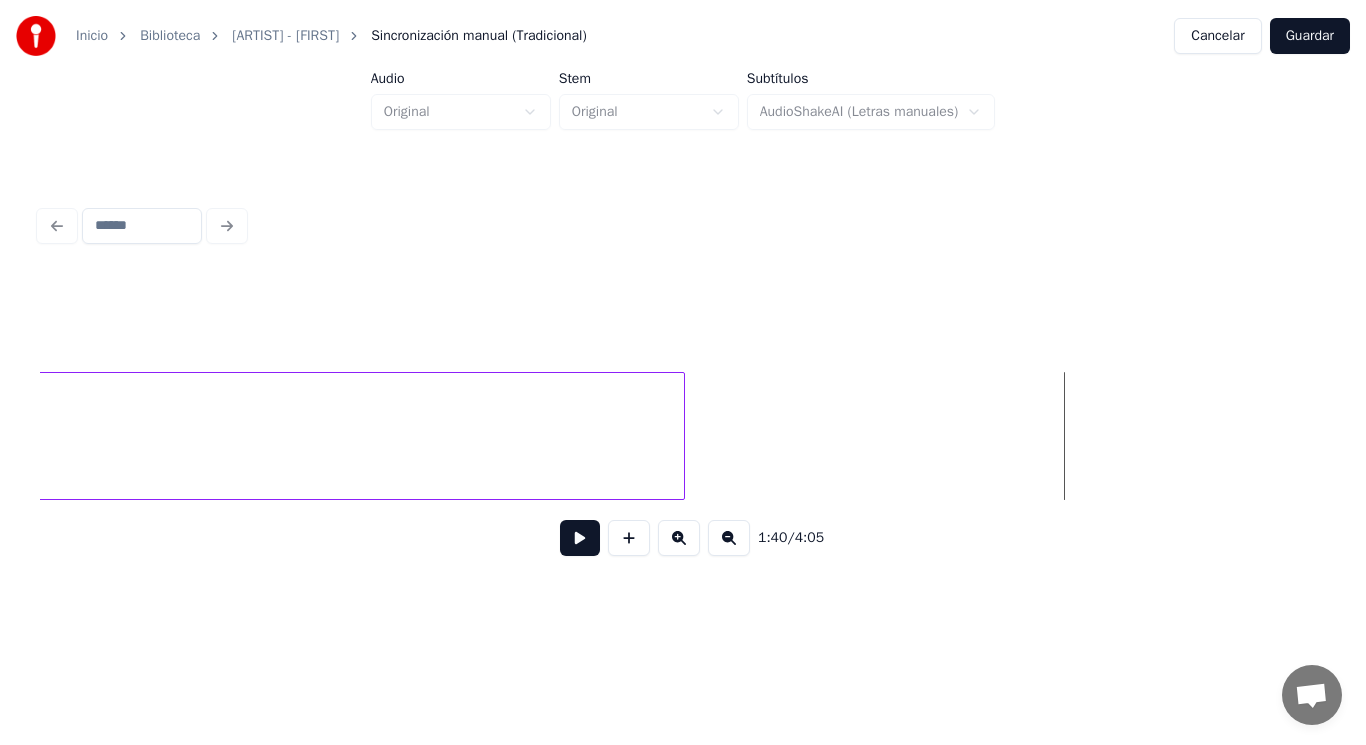 click at bounding box center (681, 436) 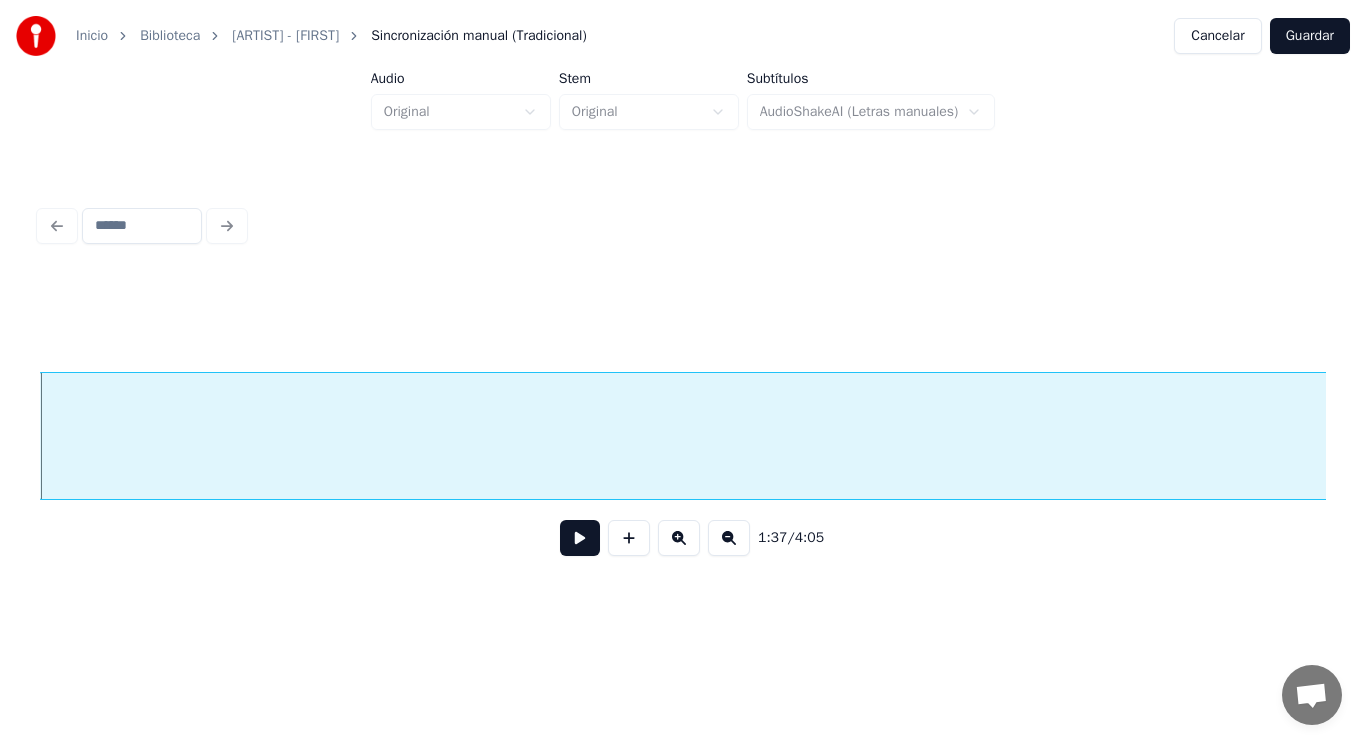 click at bounding box center (580, 538) 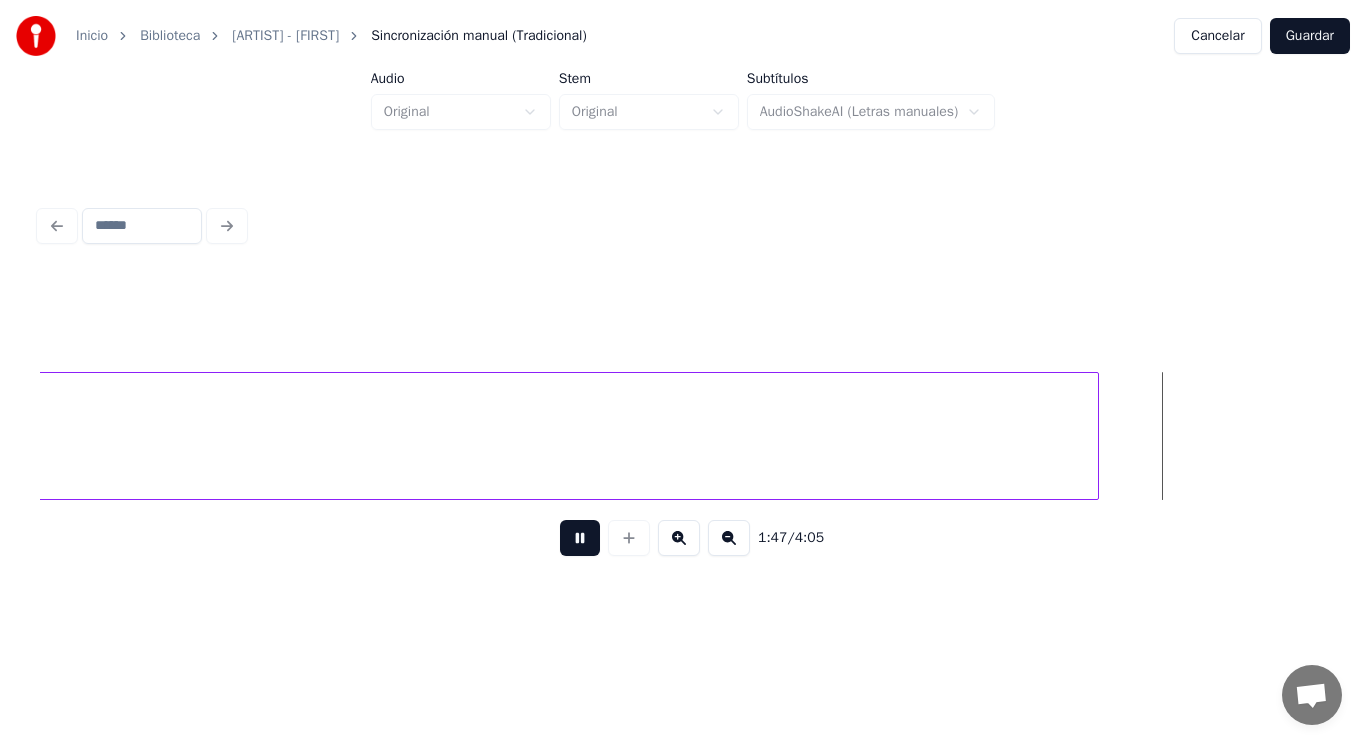 scroll, scrollTop: 0, scrollLeft: 151310, axis: horizontal 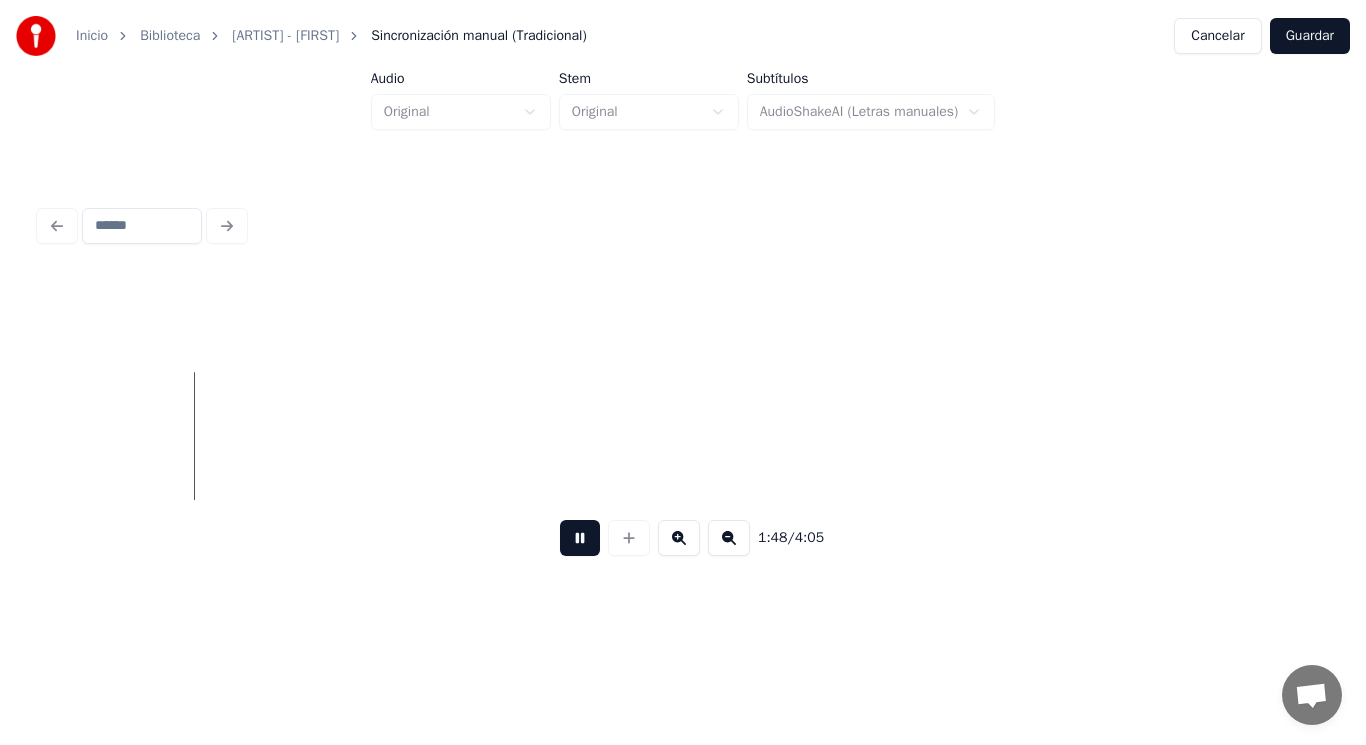 click at bounding box center (580, 538) 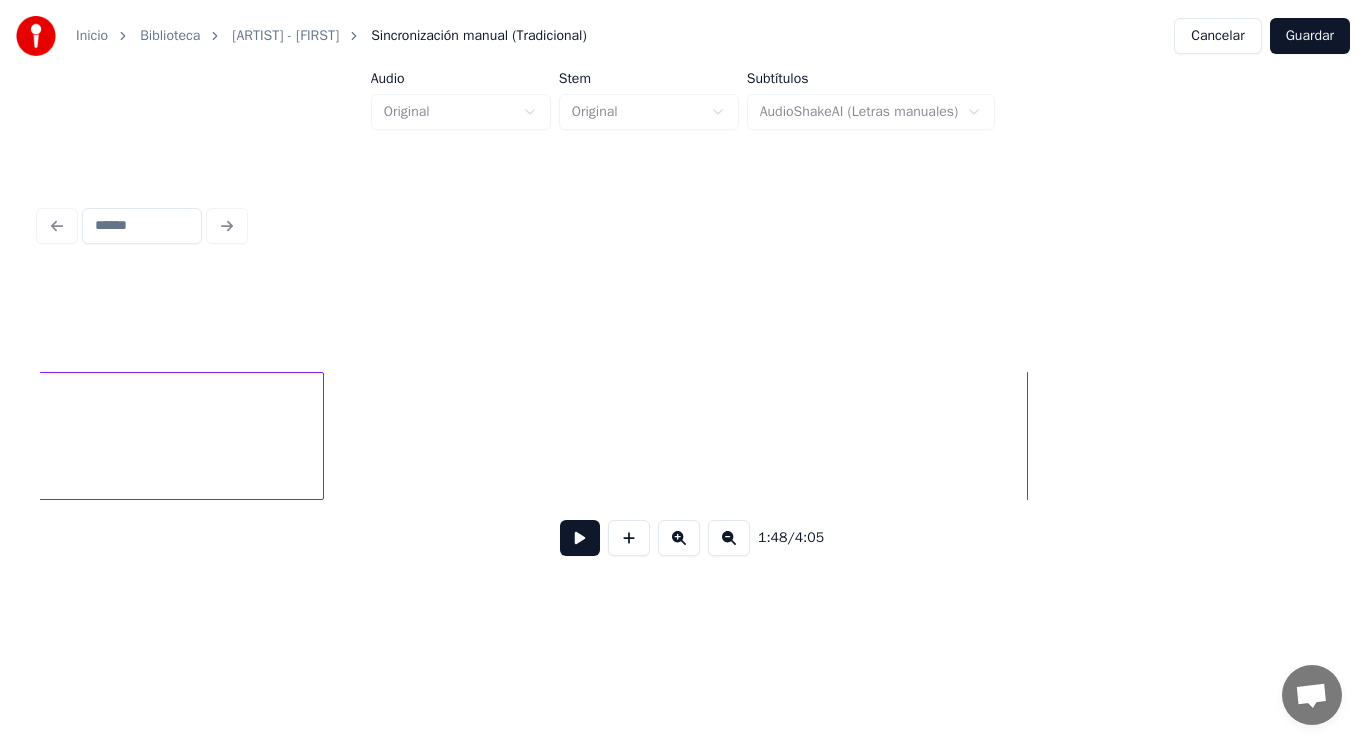scroll, scrollTop: 0, scrollLeft: 150750, axis: horizontal 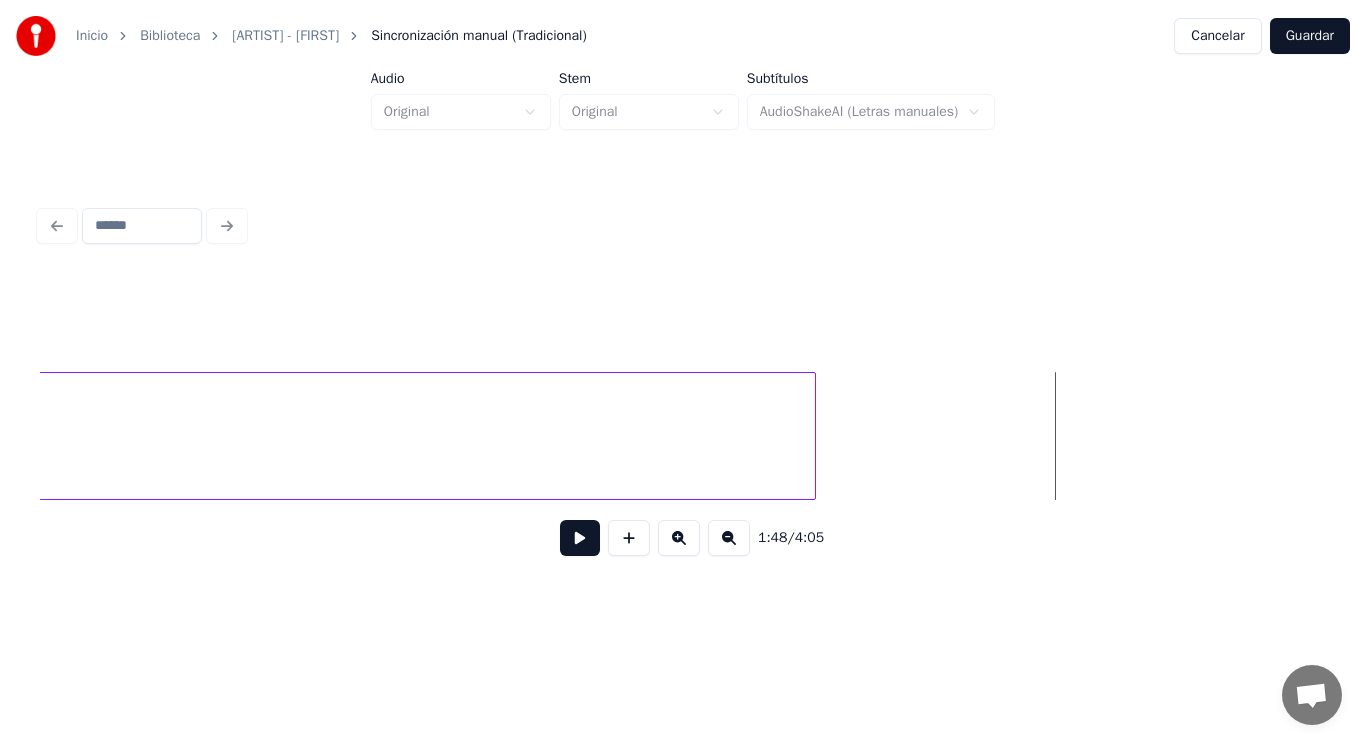 click at bounding box center (812, 436) 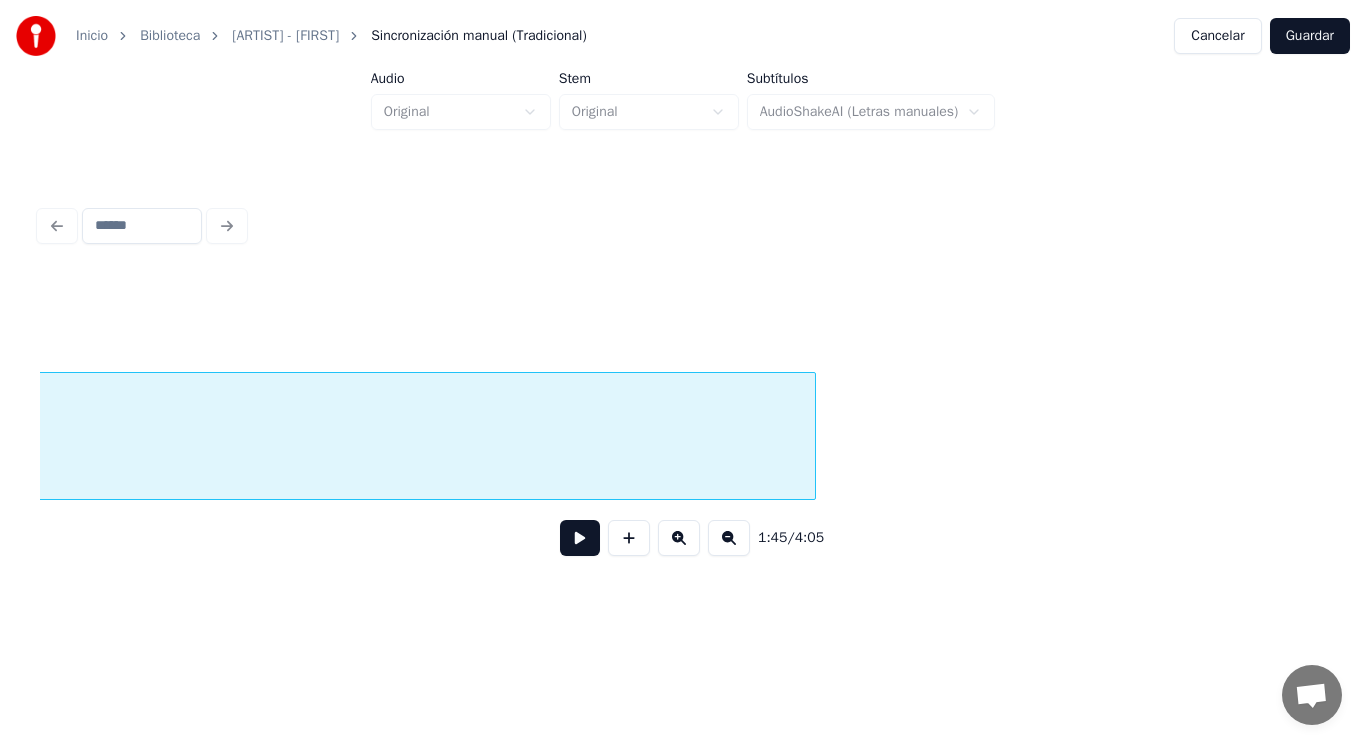 scroll, scrollTop: 0, scrollLeft: 147562, axis: horizontal 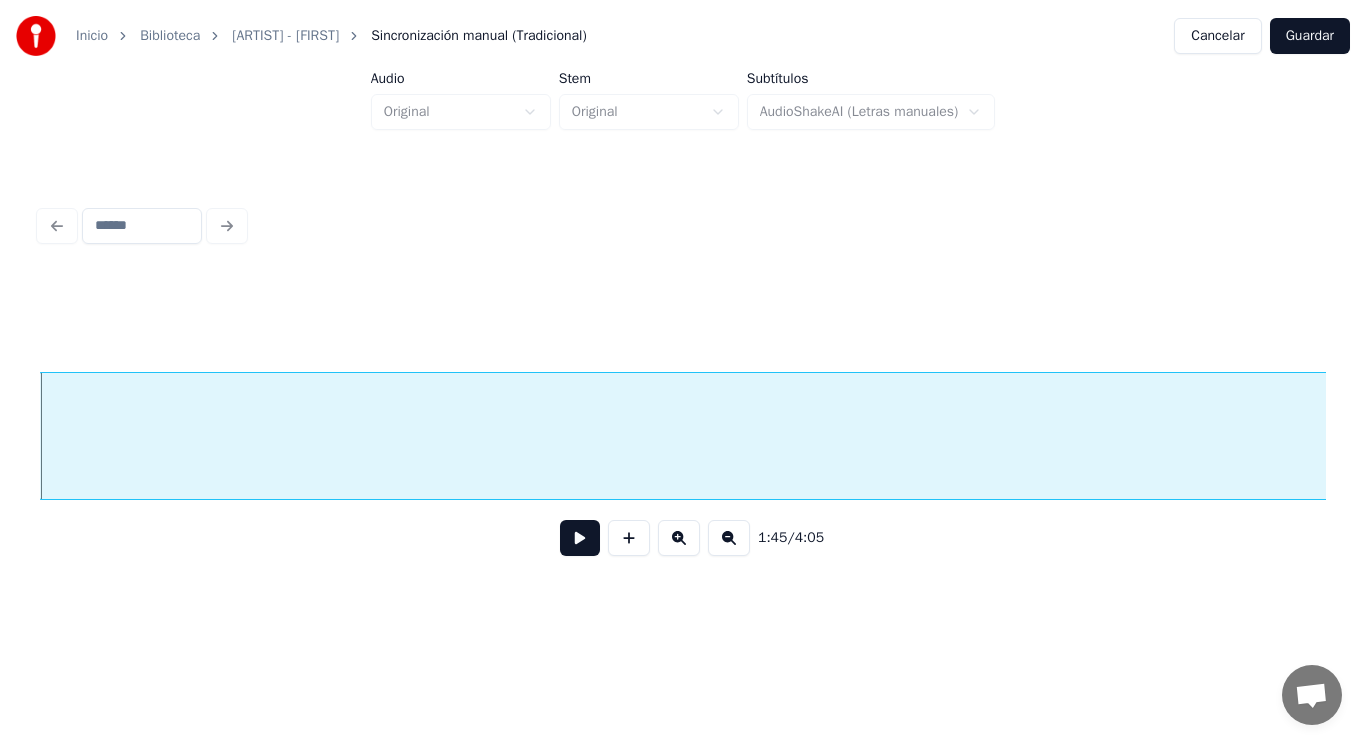 click at bounding box center (580, 538) 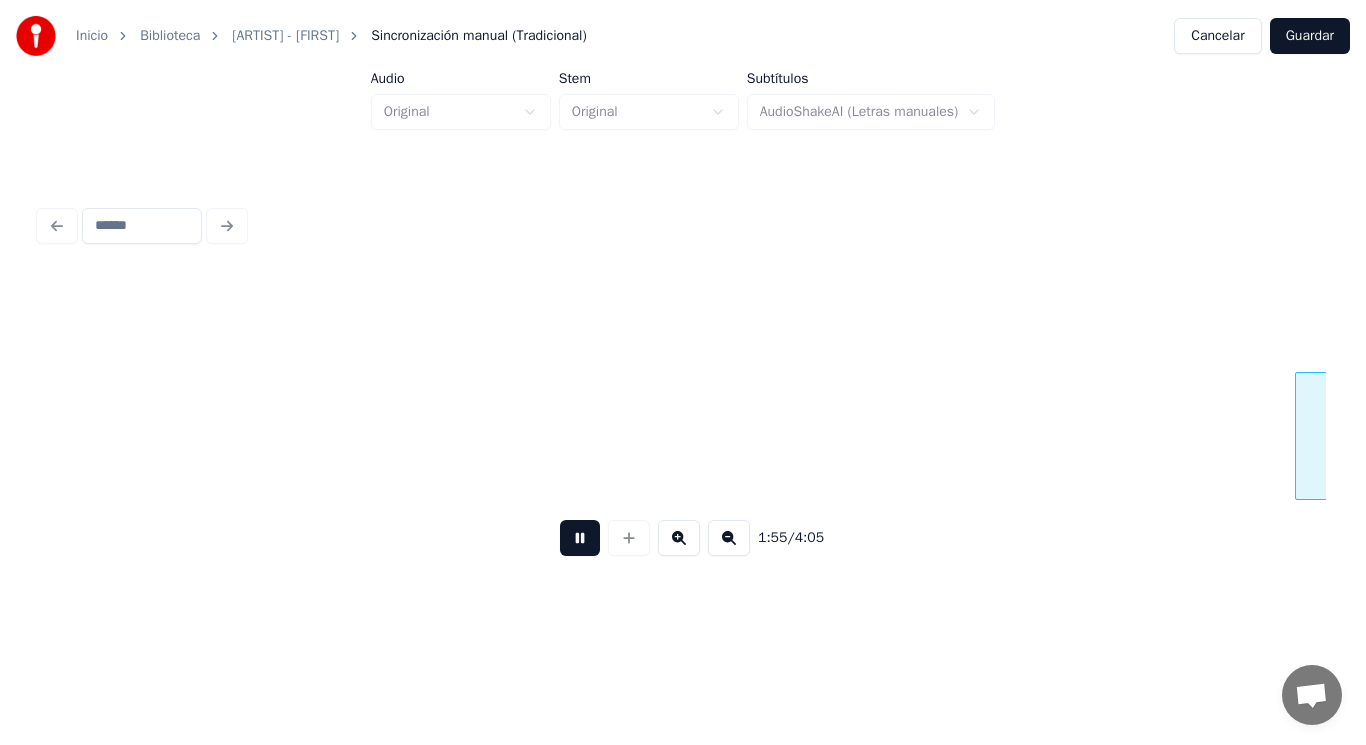 scroll, scrollTop: 0, scrollLeft: 161922, axis: horizontal 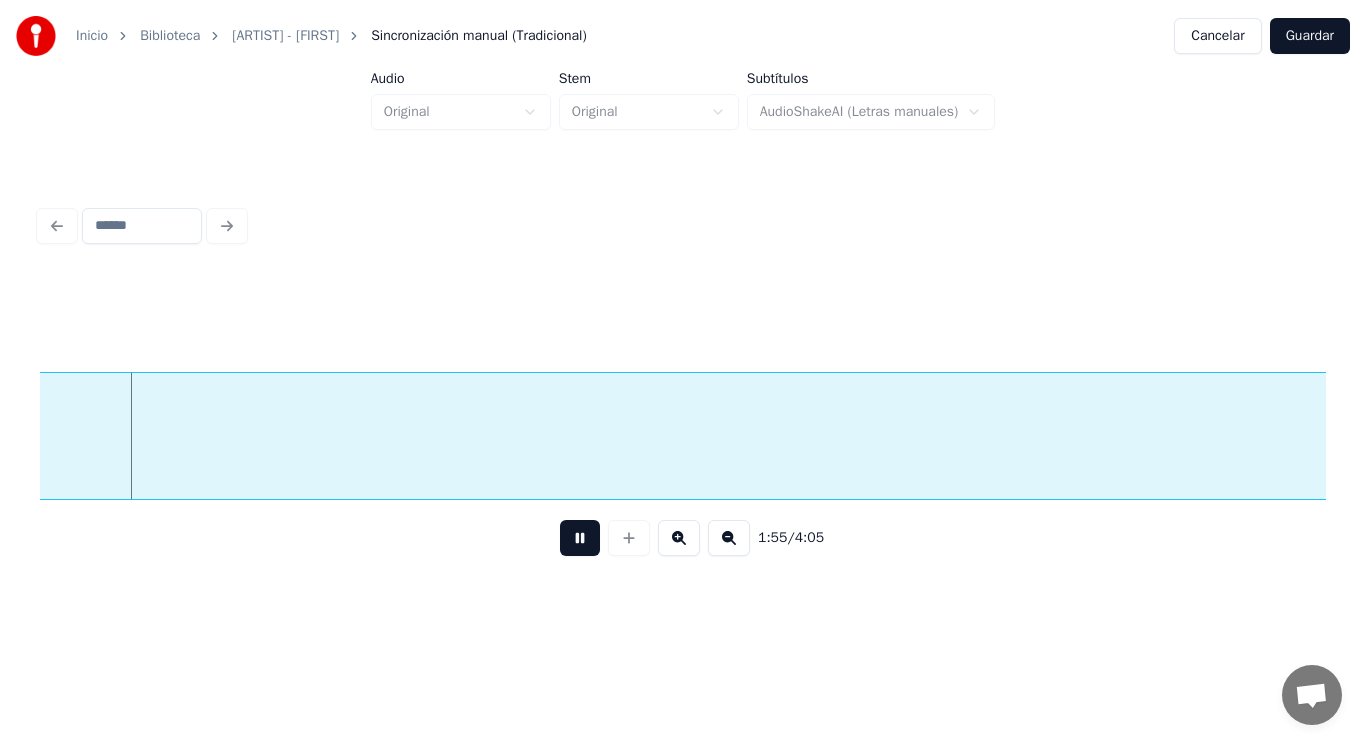 click at bounding box center (580, 538) 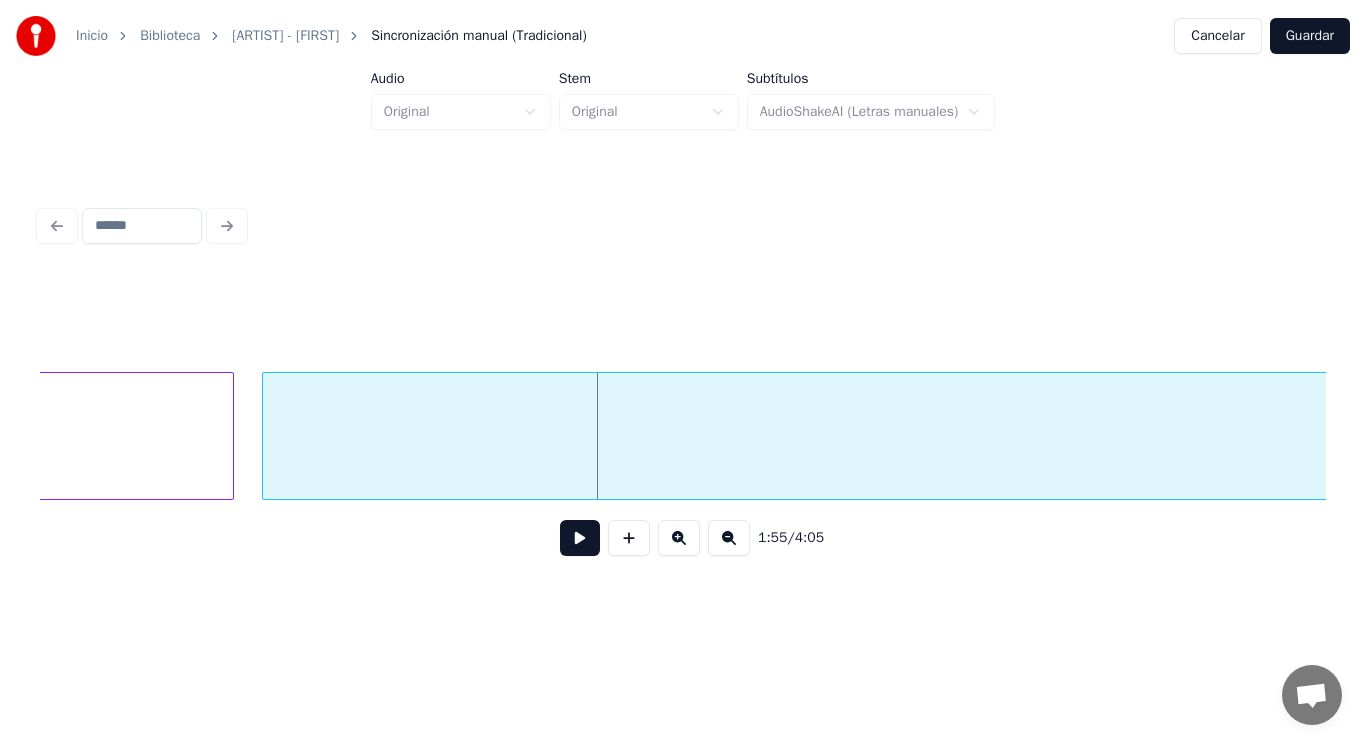 scroll, scrollTop: 0, scrollLeft: 161602, axis: horizontal 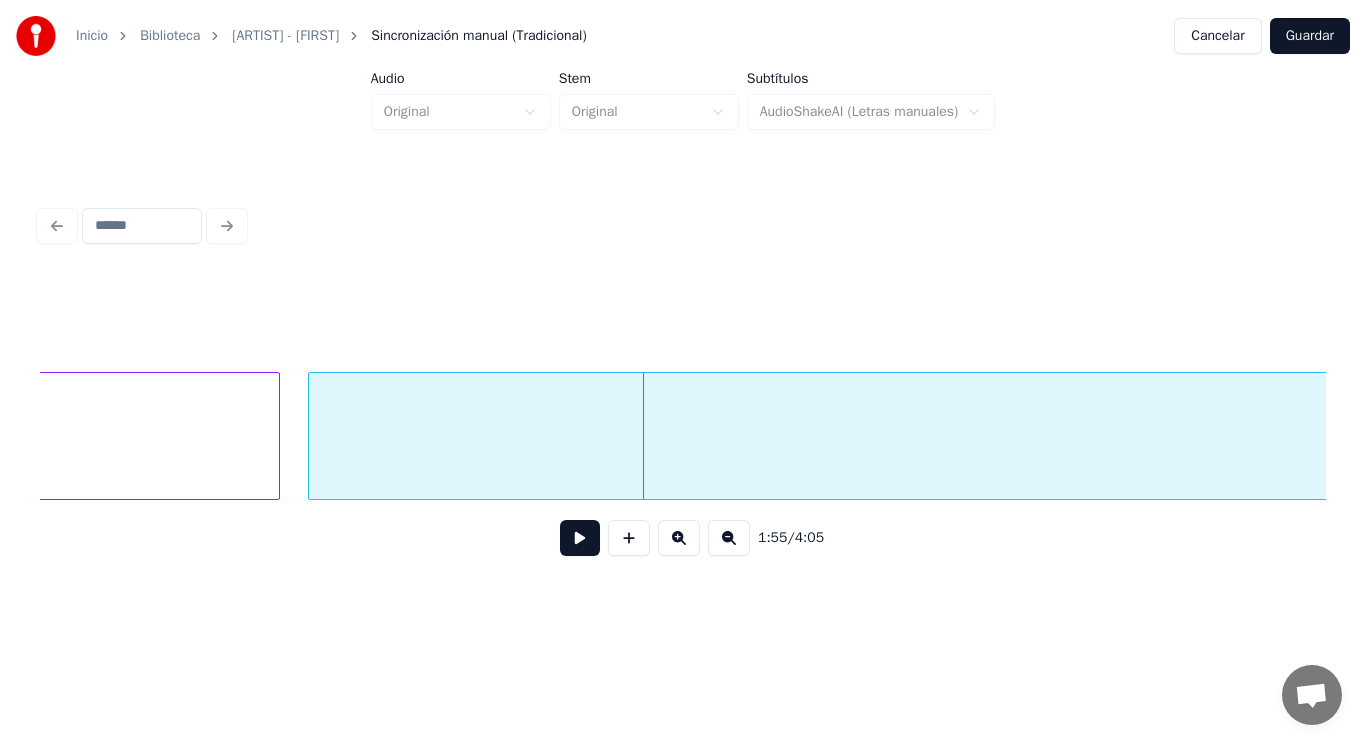 click on "But" at bounding box center (1666, 441) 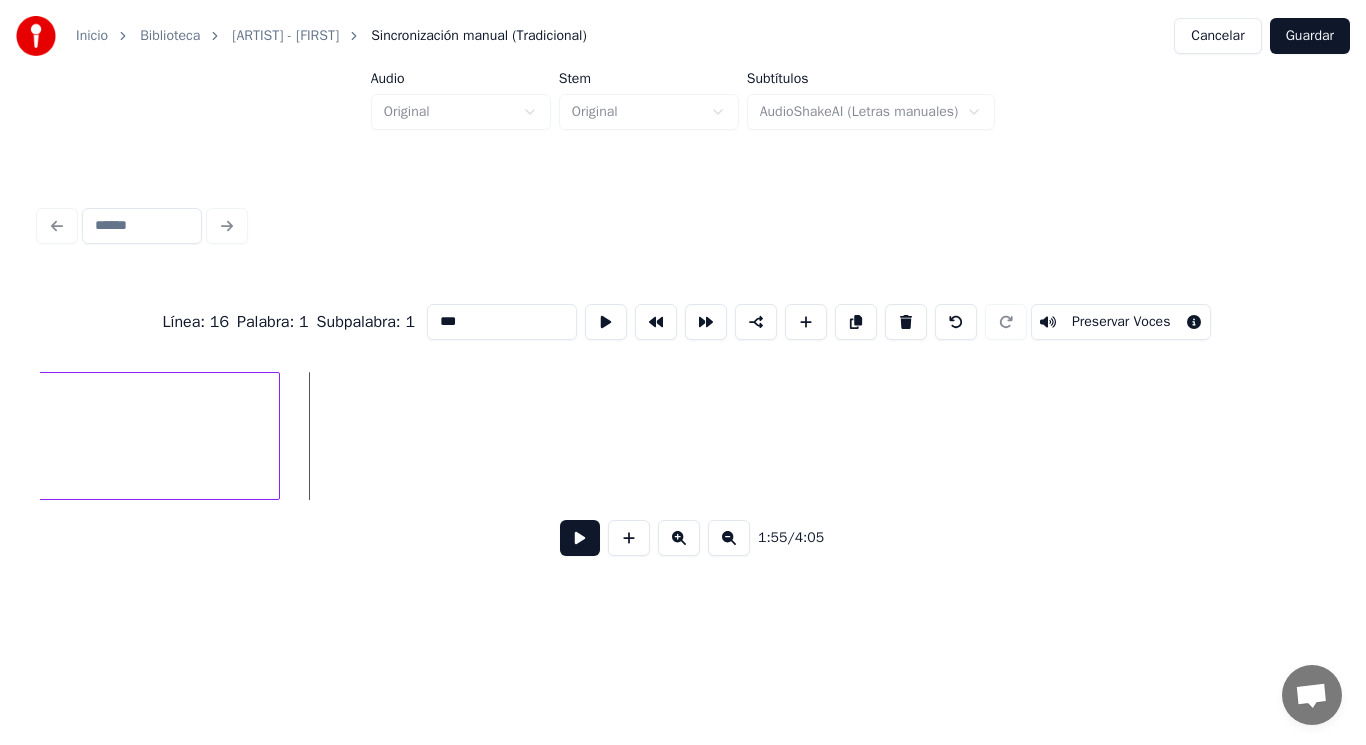 click on "Inicio Biblioteca Concrete Blonde - Joey Sincronización manual (Tradicional) Cancelar Guardar Audio Original Stem Original Subtítulos AudioShakeAI (Letras manuales) Línea :   16 Palabra :   1 Subpalabra :   1 *** Preservar Voces 1:55  /  4:05" at bounding box center [683, 304] 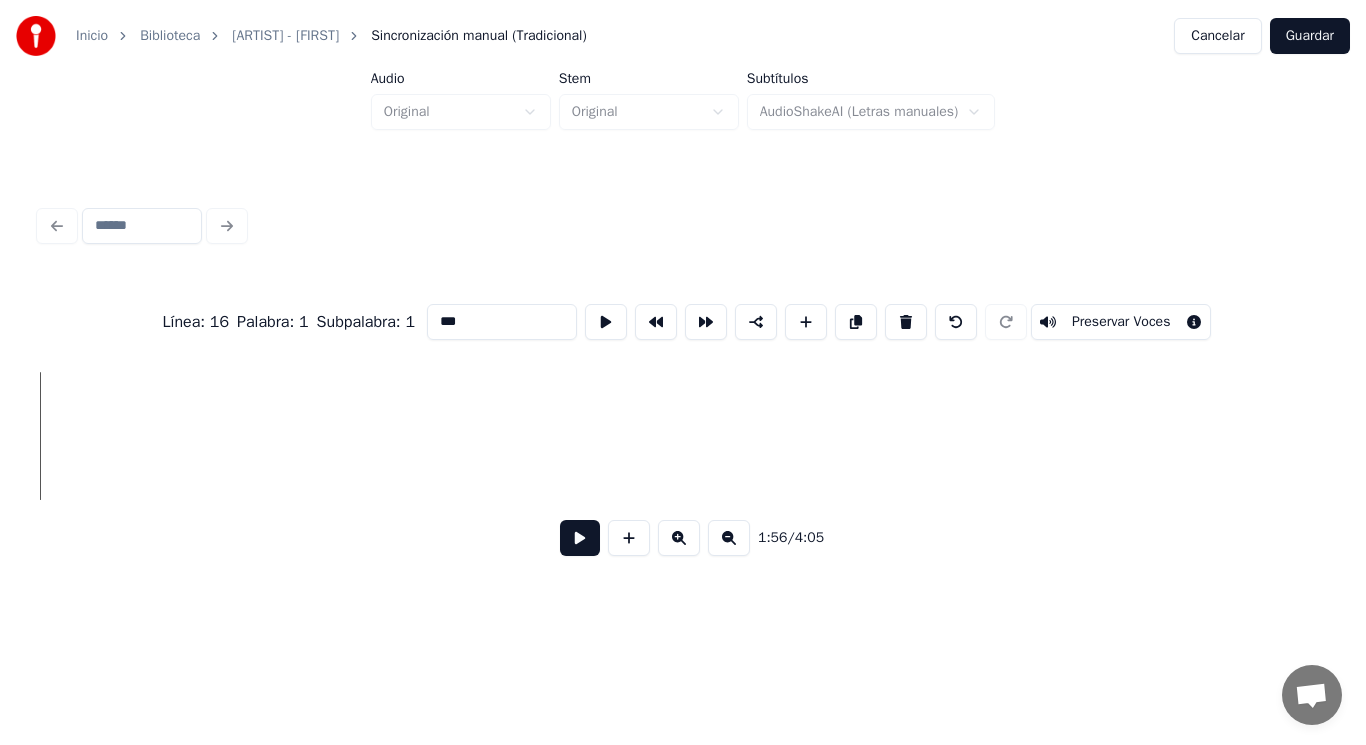 click on "Inicio Biblioteca Concrete Blonde - Joey Sincronización manual (Tradicional) Cancelar Guardar Audio Original Stem Original Subtítulos AudioShakeAI (Letras manuales) Línea :   16 Palabra :   1 Subpalabra :   1 *** Preservar Voces 1:56  /  4:05" at bounding box center (683, 304) 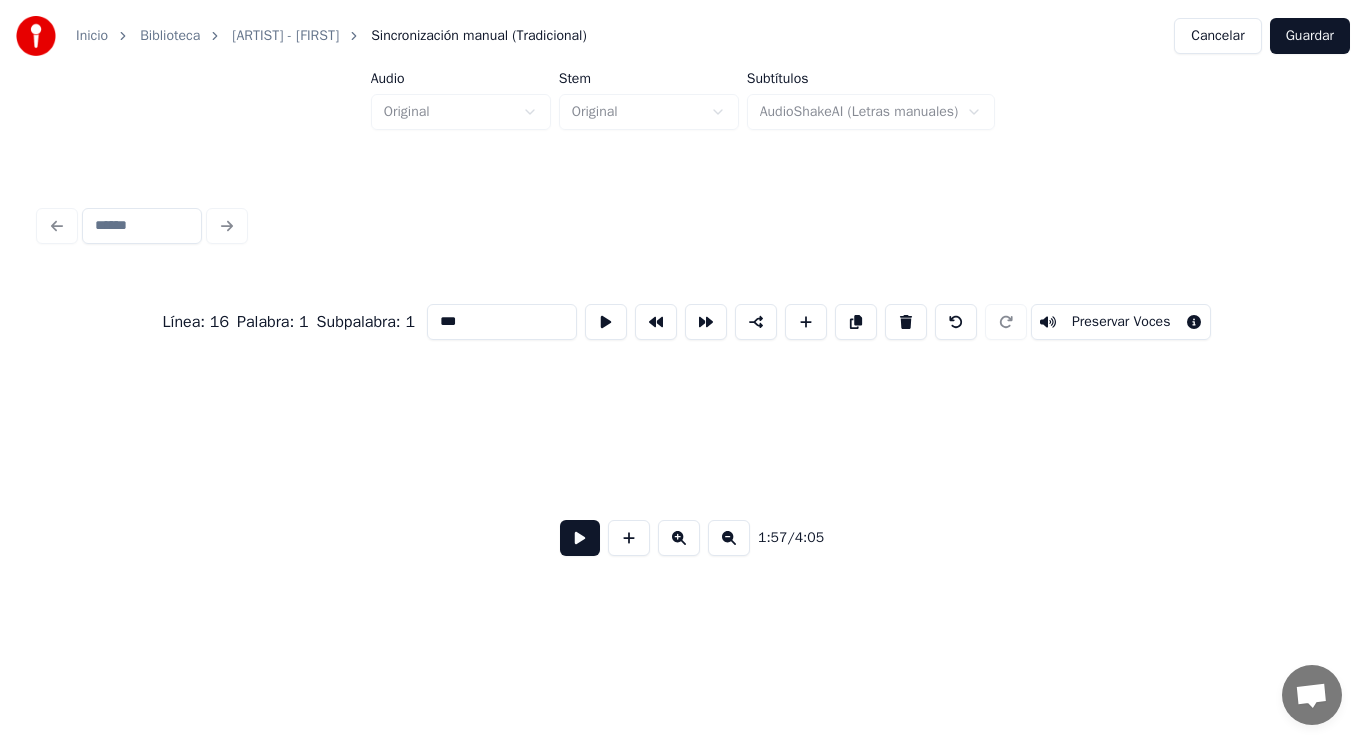 scroll, scrollTop: 0, scrollLeft: 161445, axis: horizontal 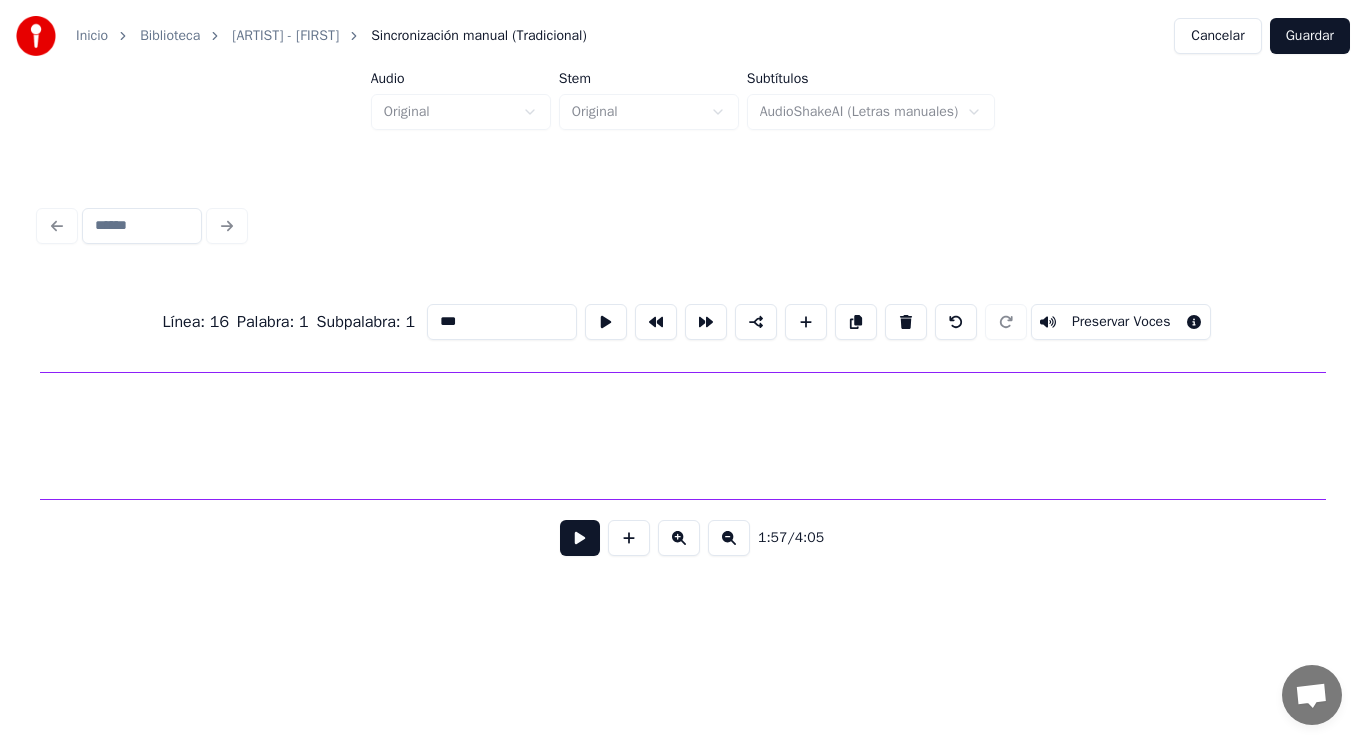 click on "Inicio Biblioteca Concrete Blonde - Joey Sincronización manual (Tradicional) Cancelar Guardar Audio Original Stem Original Subtítulos AudioShakeAI (Letras manuales) Línea :   16 Palabra :   1 Subpalabra :   1 *** Preservar Voces 1:57  /  4:05" at bounding box center [683, 304] 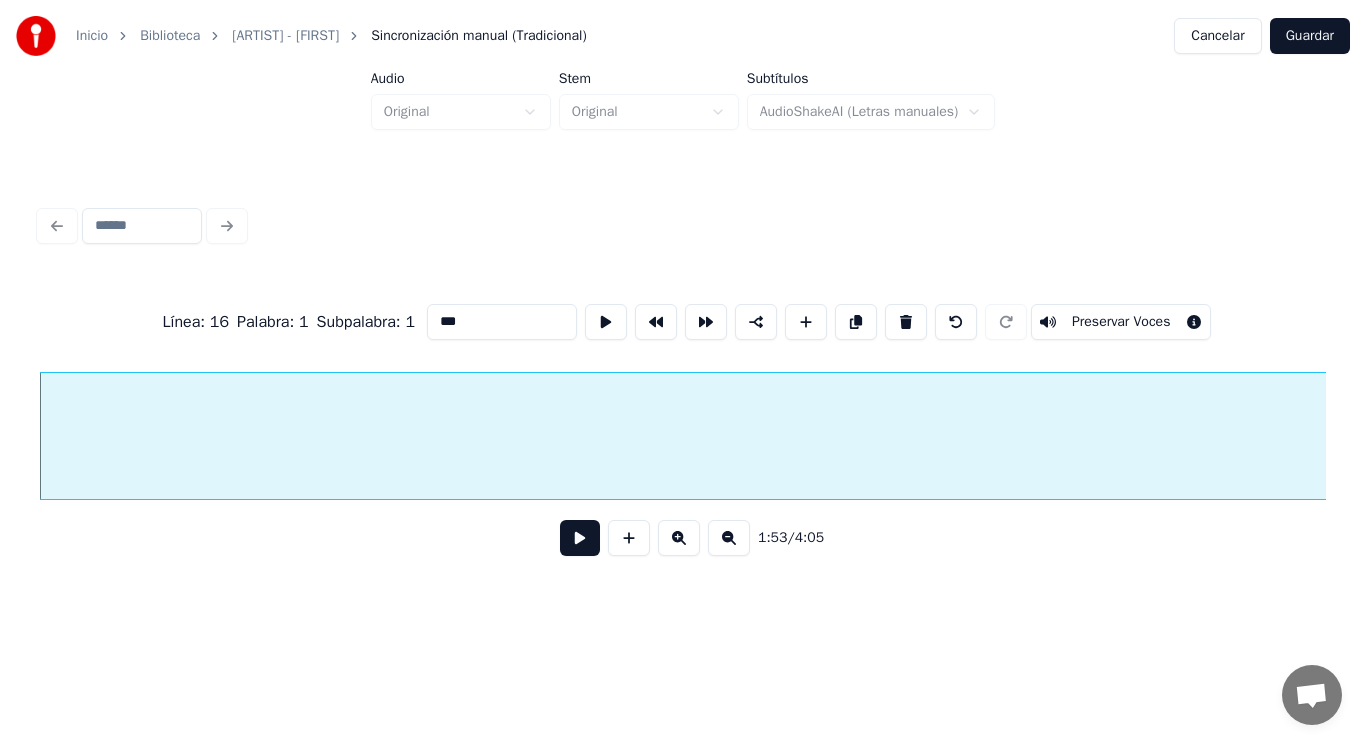 click at bounding box center (580, 538) 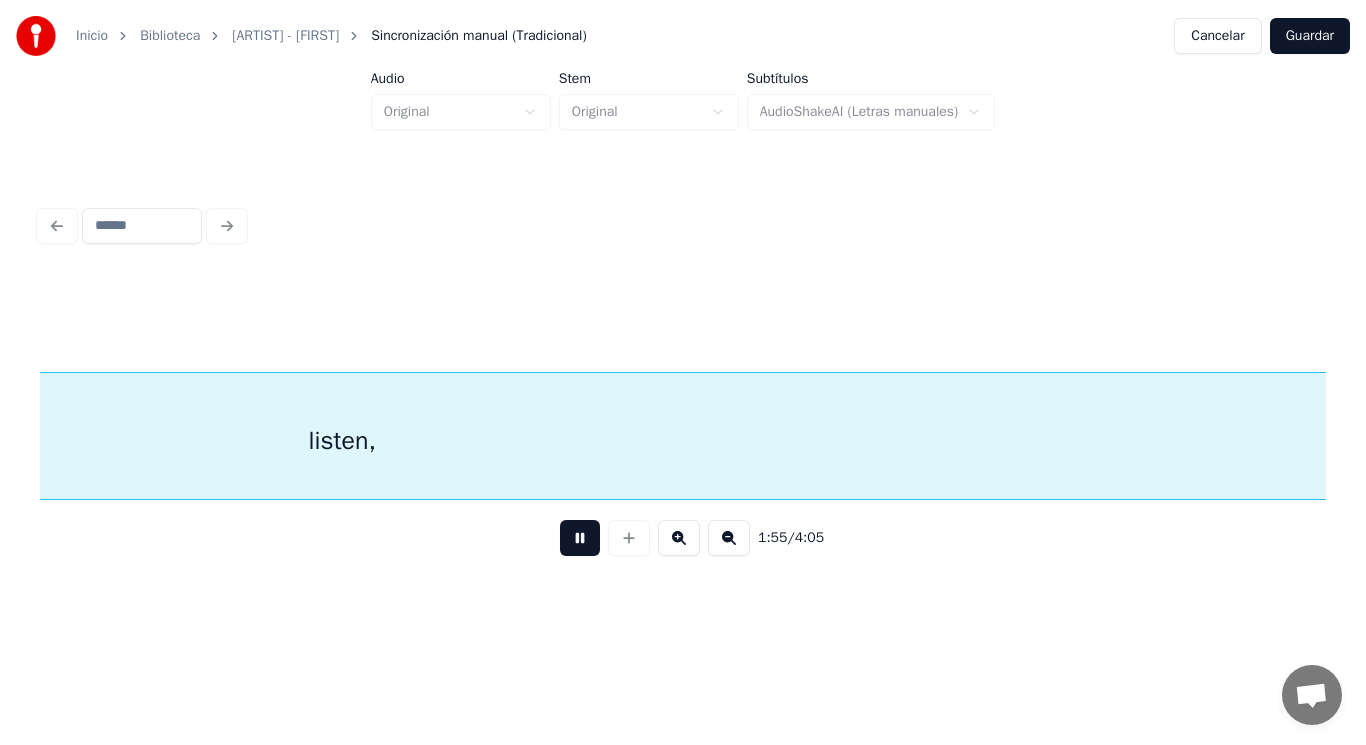 scroll, scrollTop: 0, scrollLeft: 162160, axis: horizontal 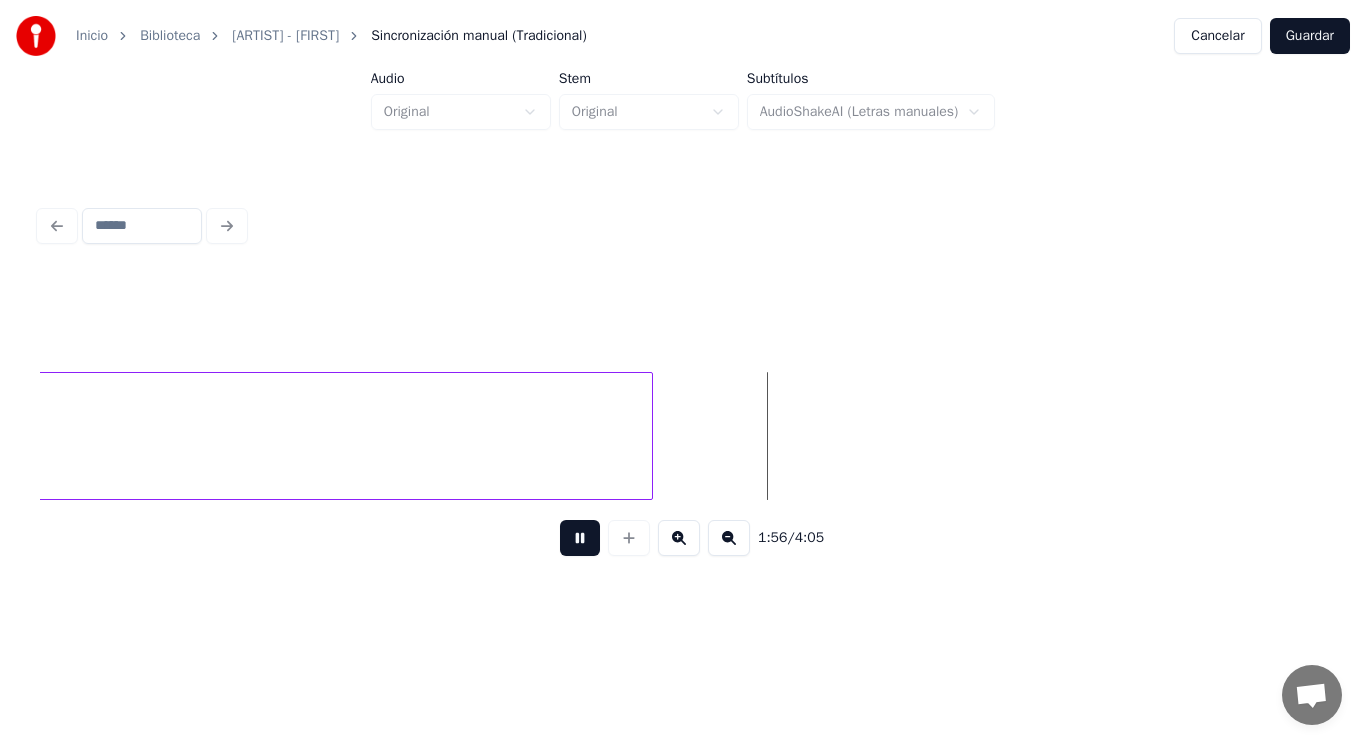 click at bounding box center [580, 538] 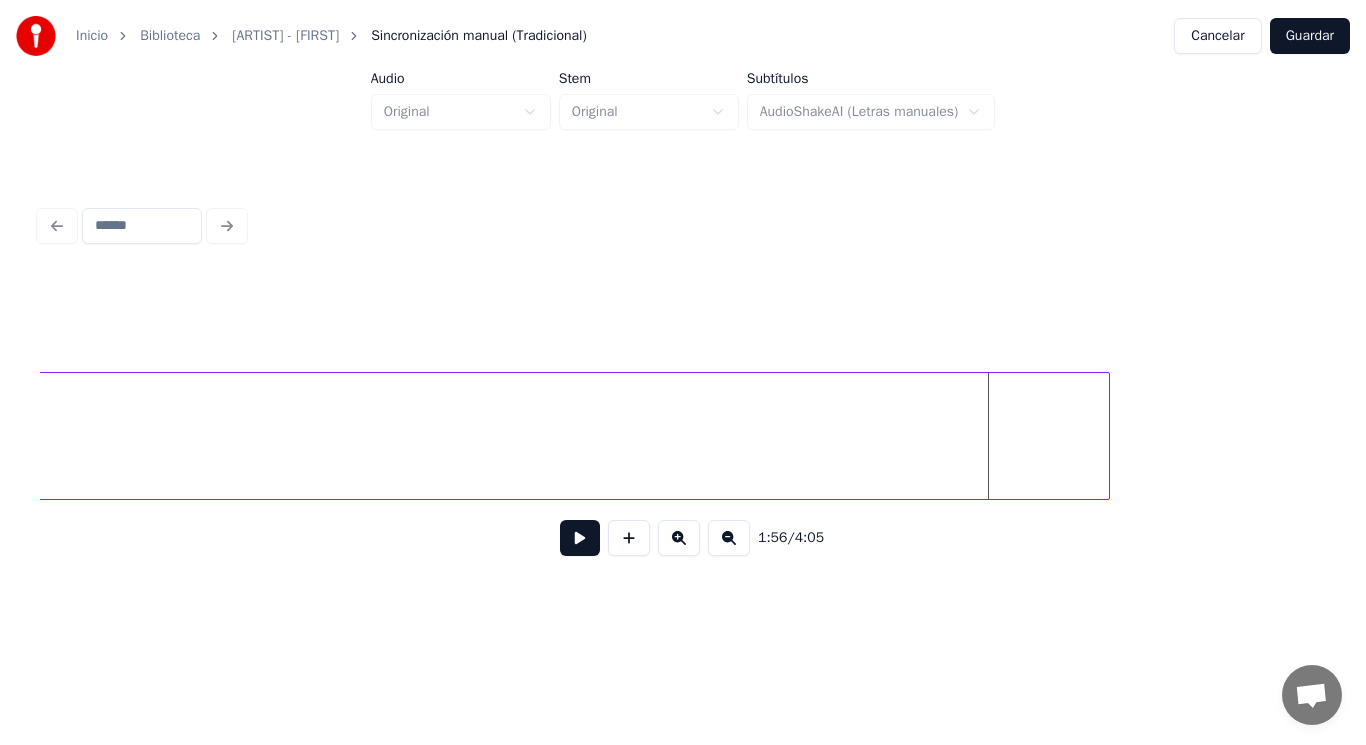 click at bounding box center [1106, 436] 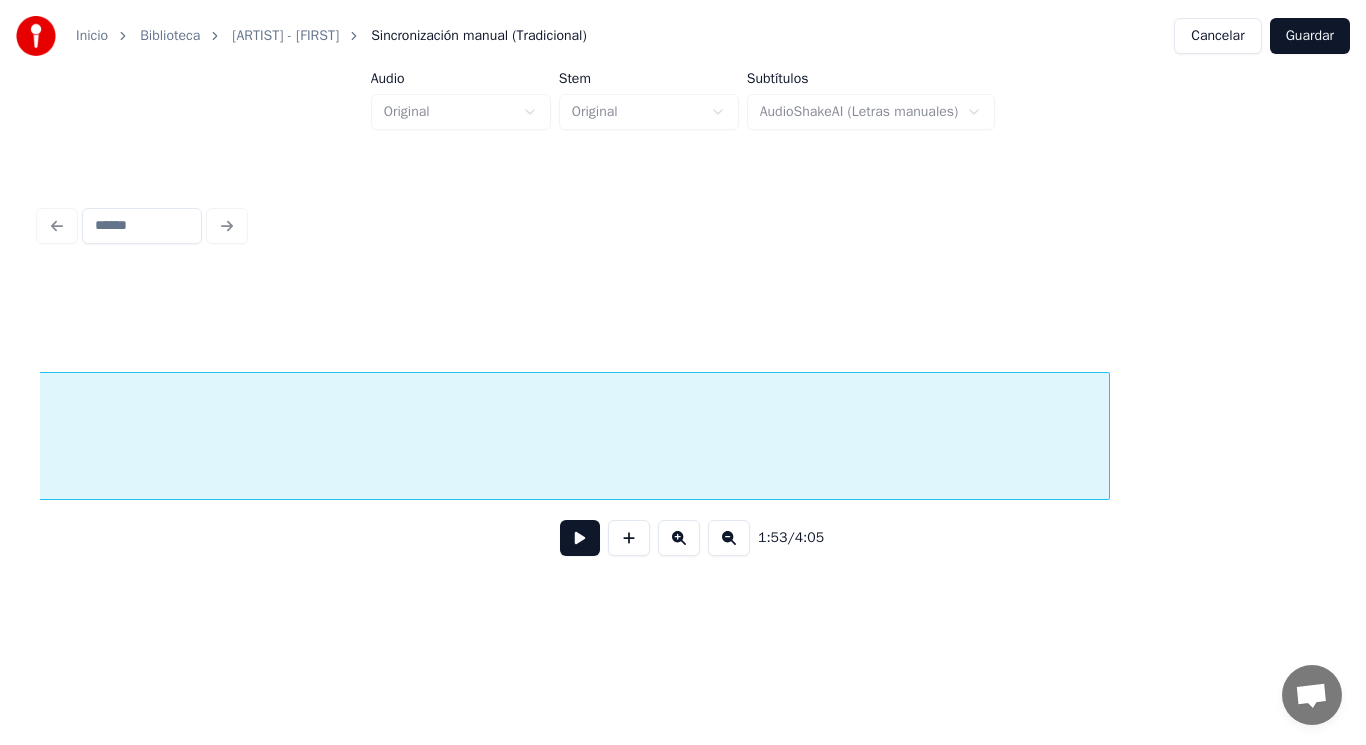 scroll, scrollTop: 0, scrollLeft: 159547, axis: horizontal 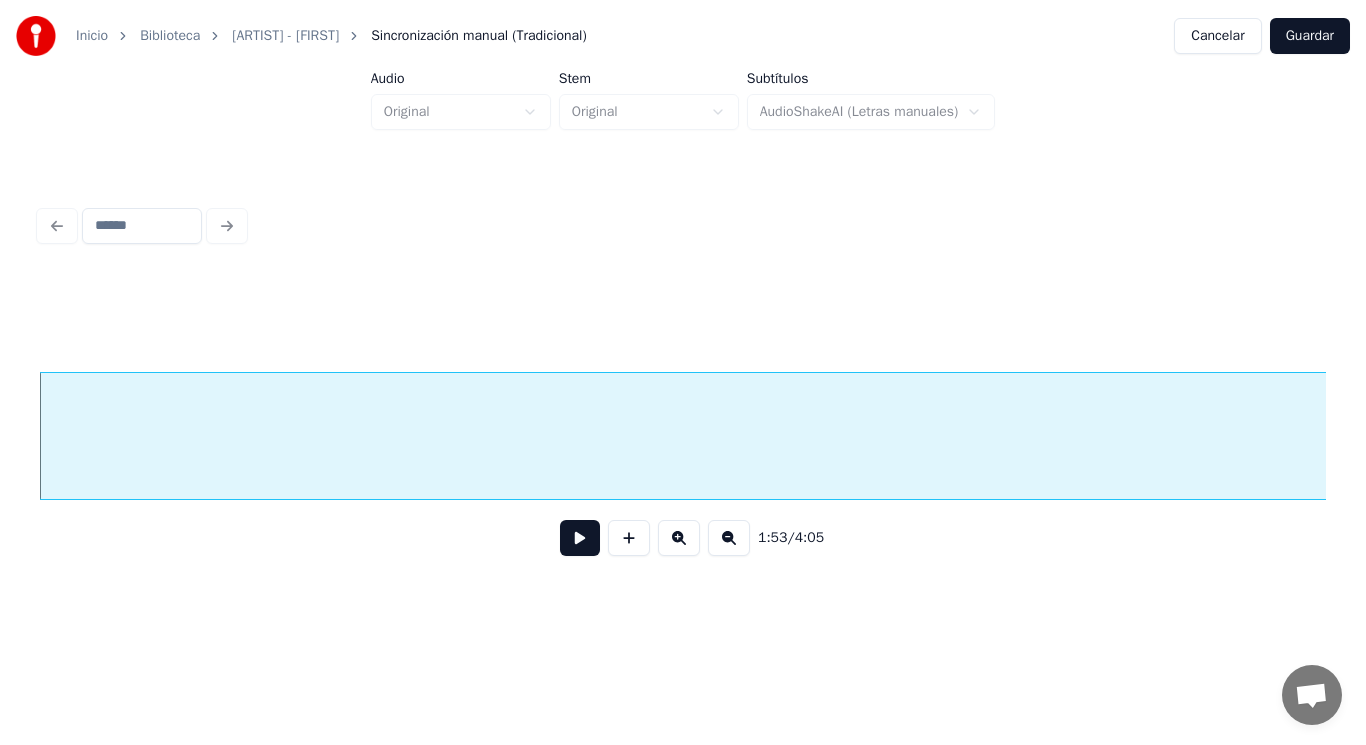 click at bounding box center (580, 538) 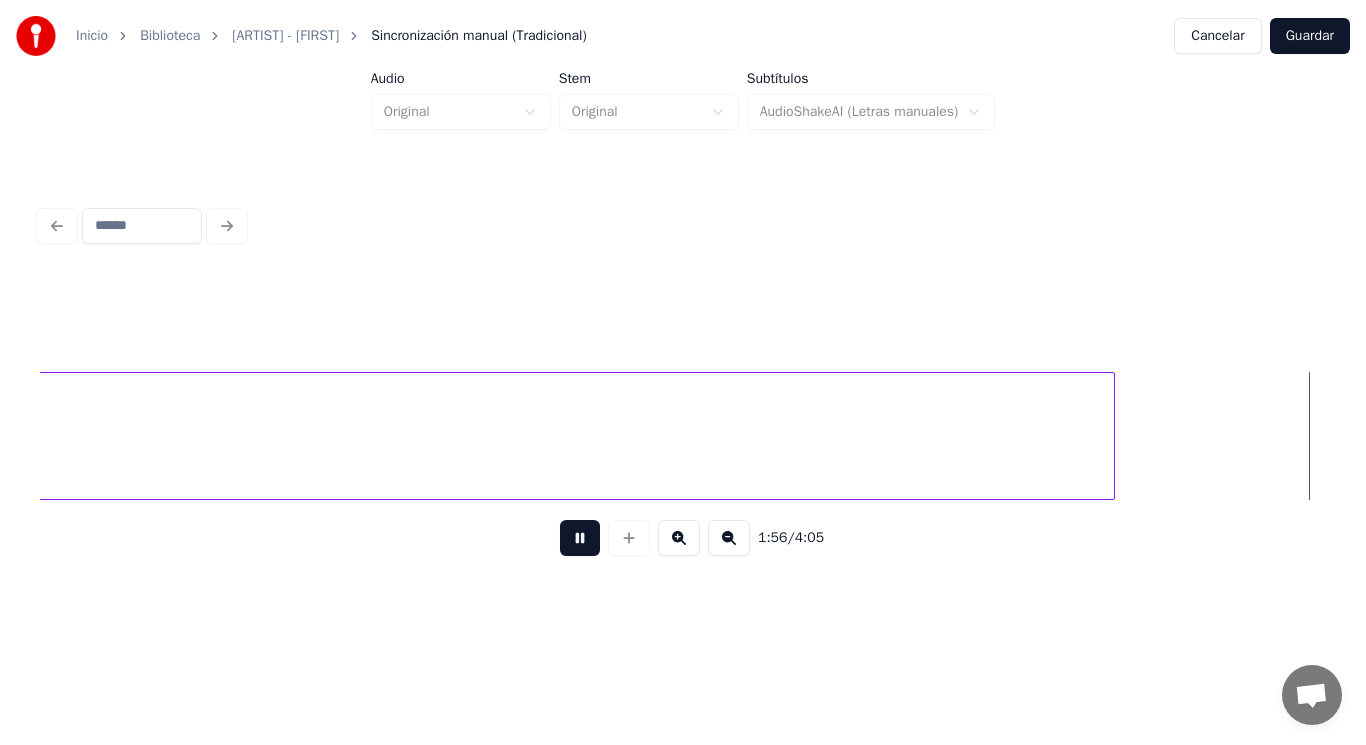 scroll, scrollTop: 0, scrollLeft: 163462, axis: horizontal 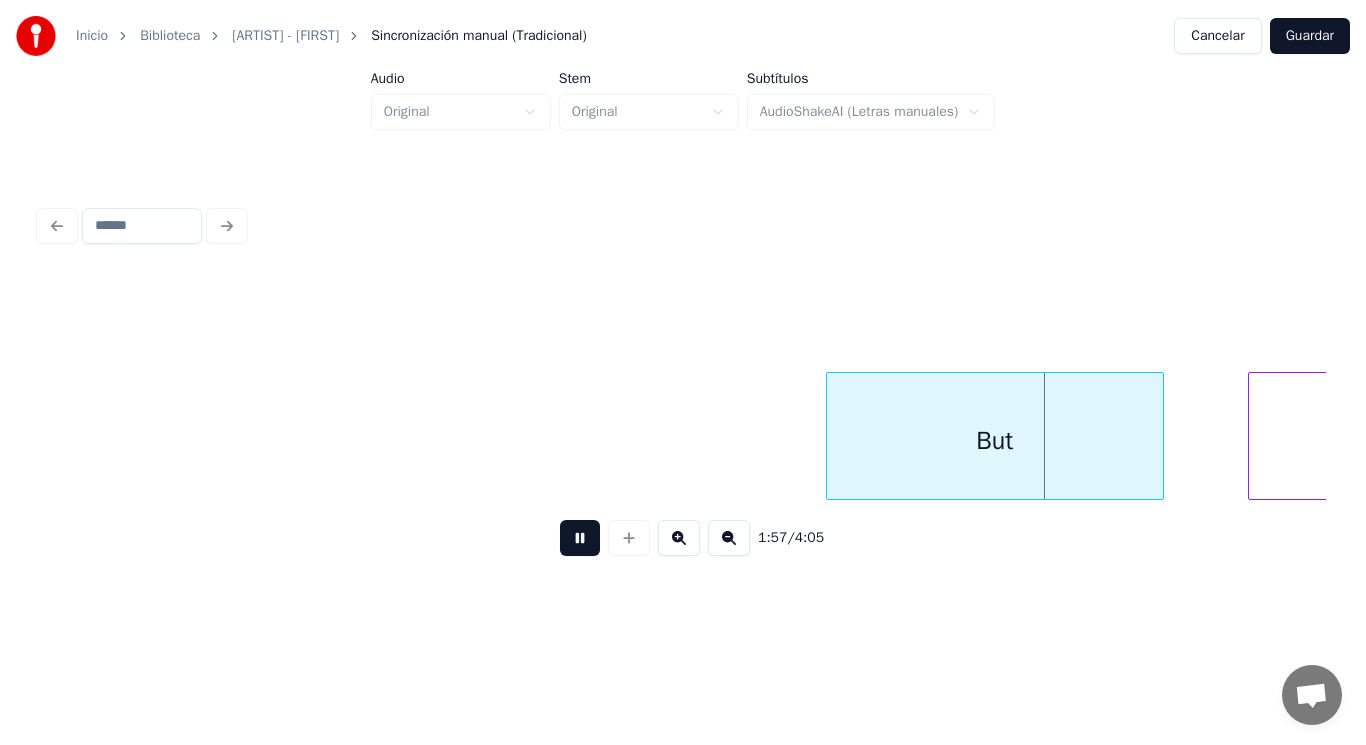 click at bounding box center (580, 538) 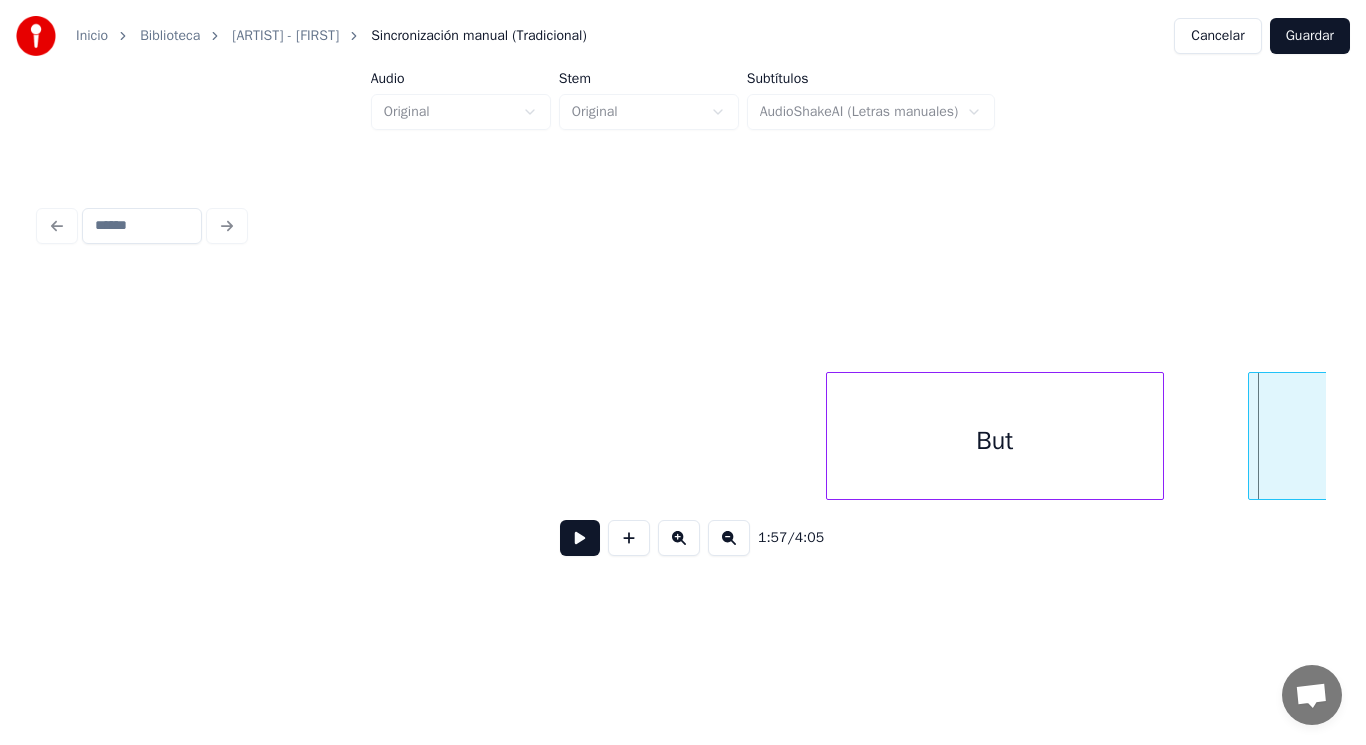 click on "But" at bounding box center (995, 441) 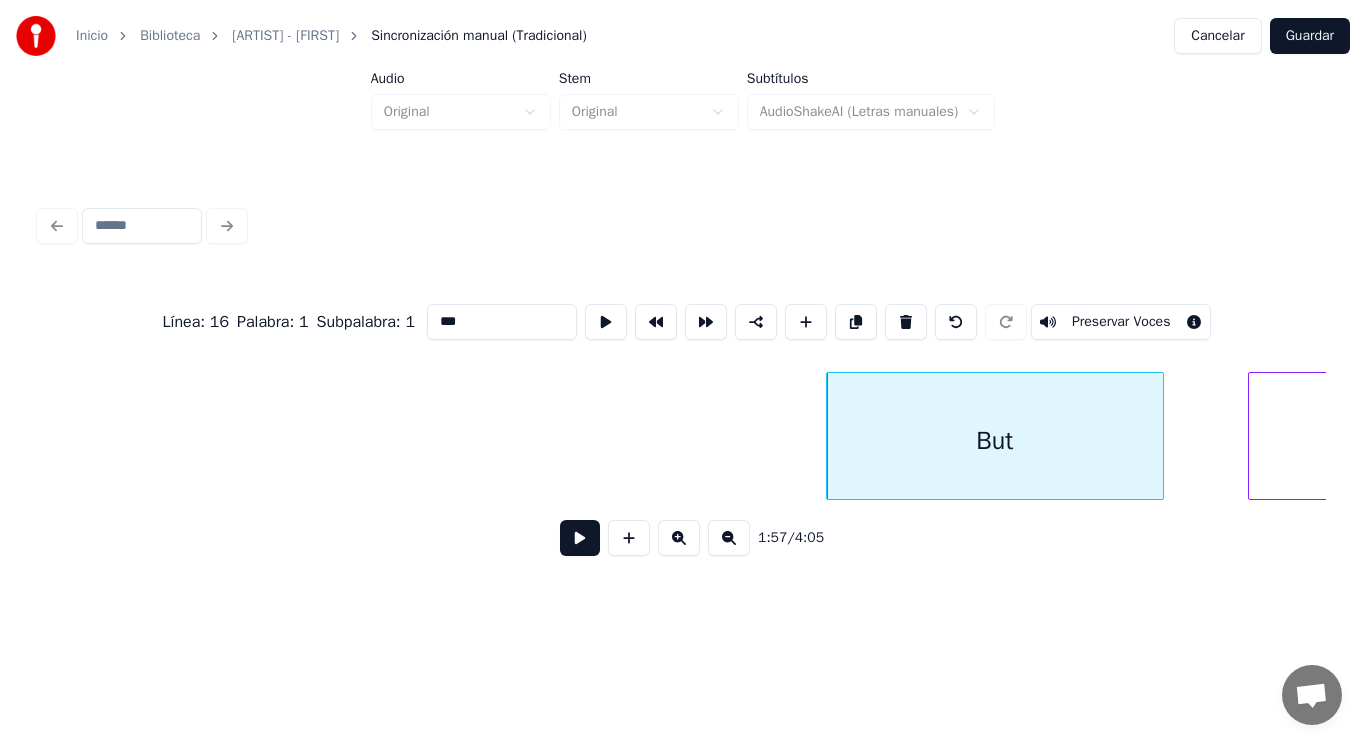 click at bounding box center [580, 538] 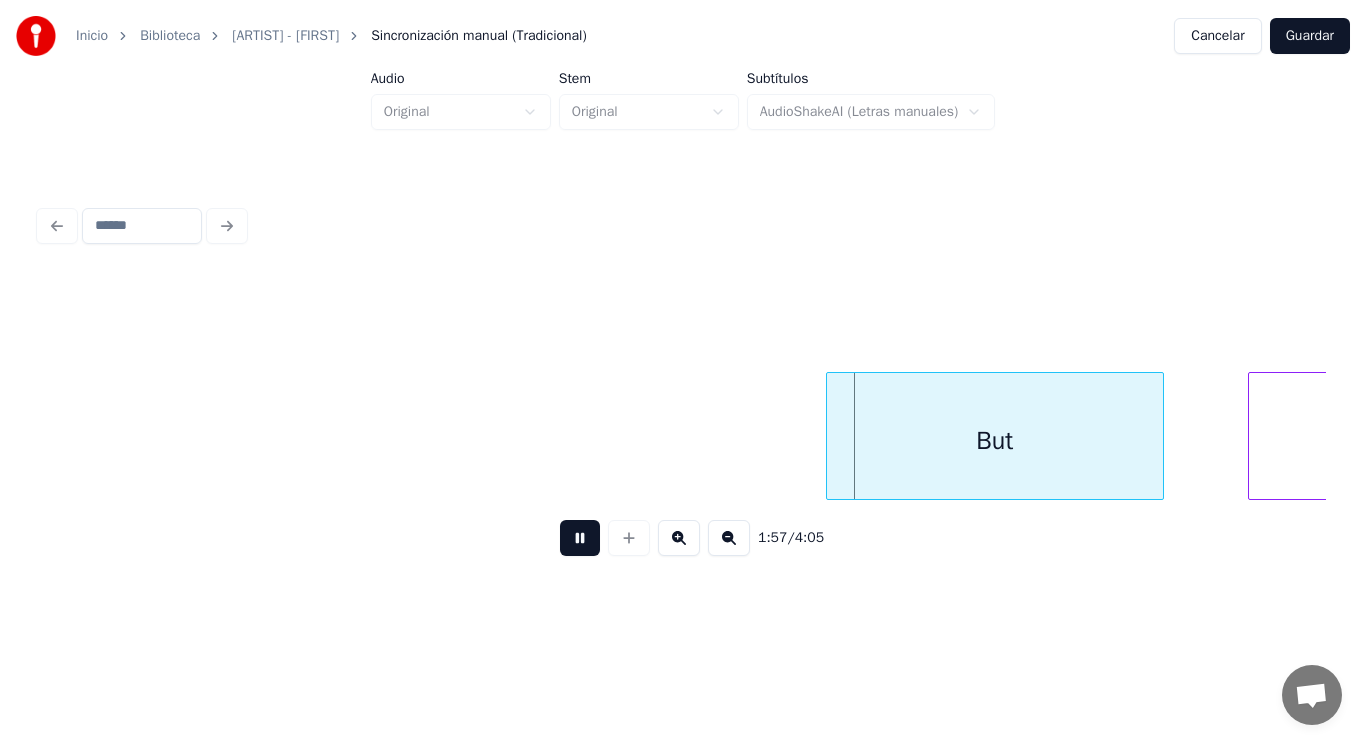 click at bounding box center (580, 538) 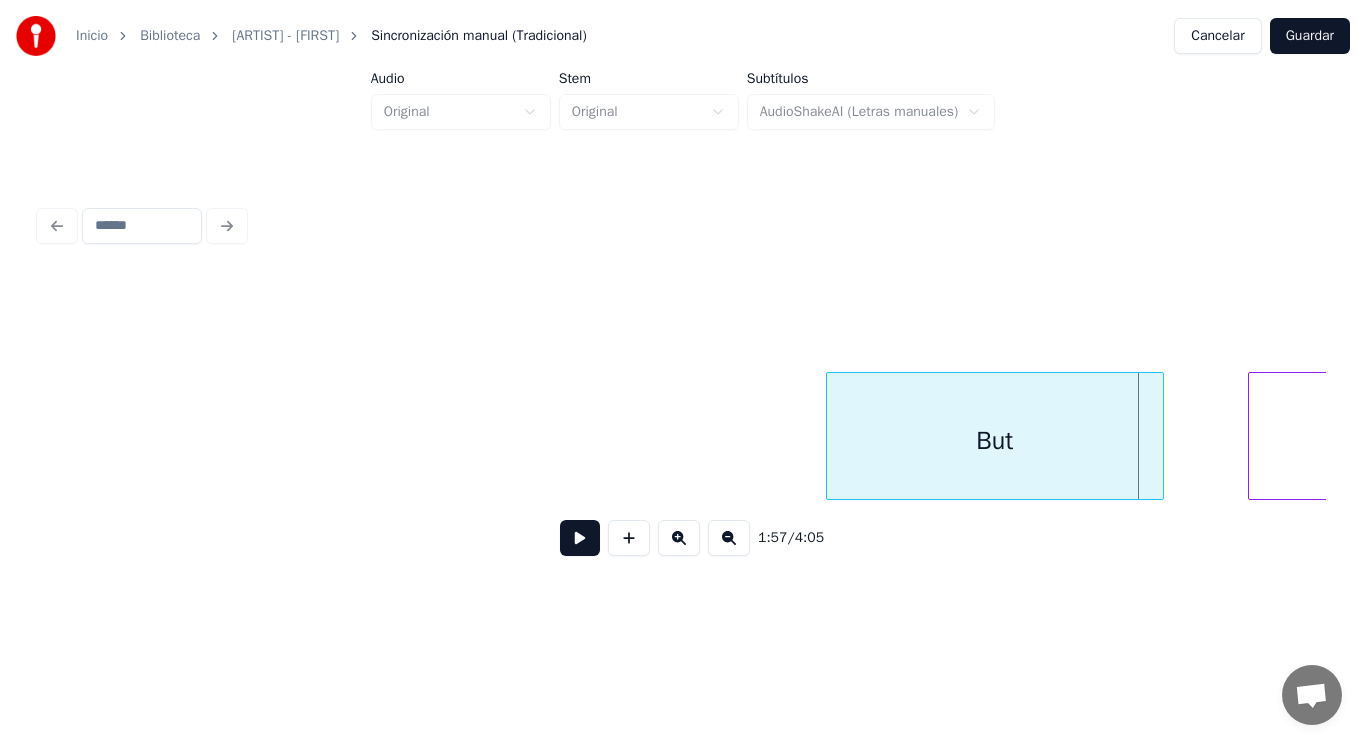 click on "But" at bounding box center (995, 441) 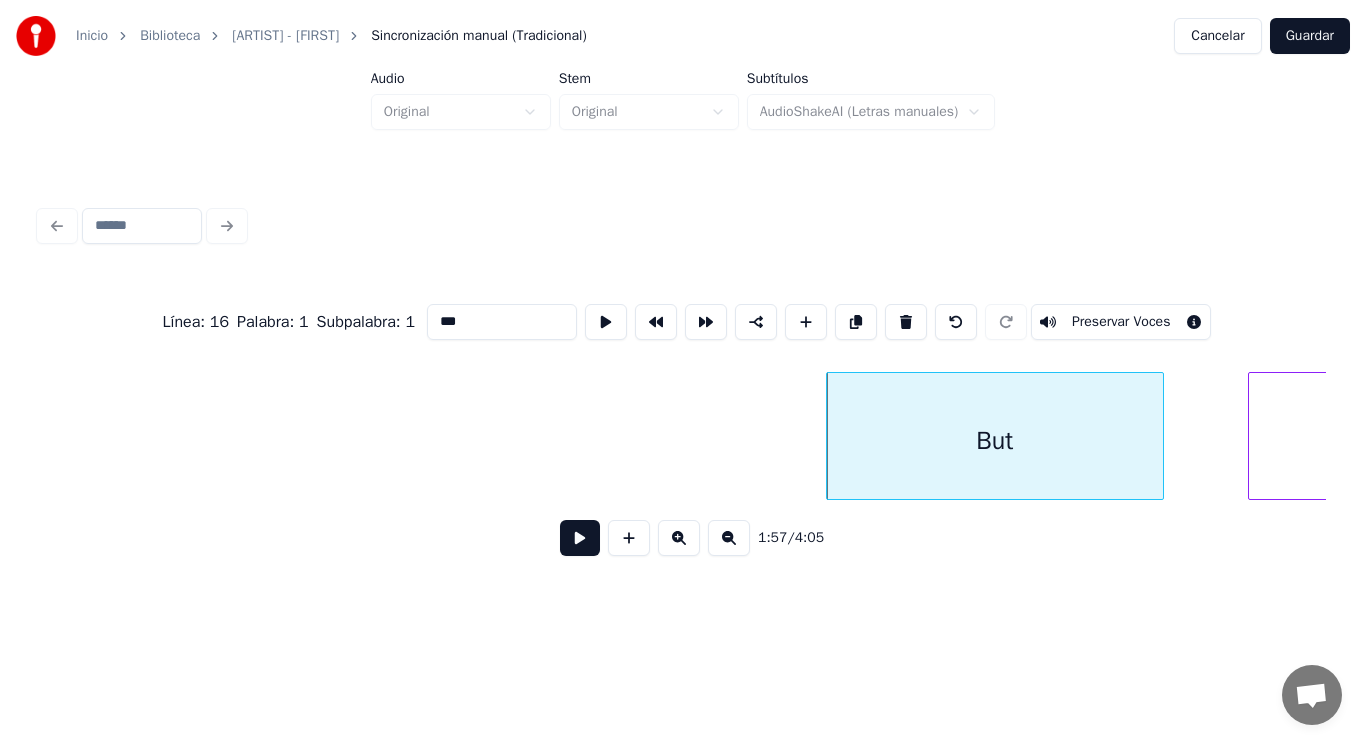 click at bounding box center (580, 538) 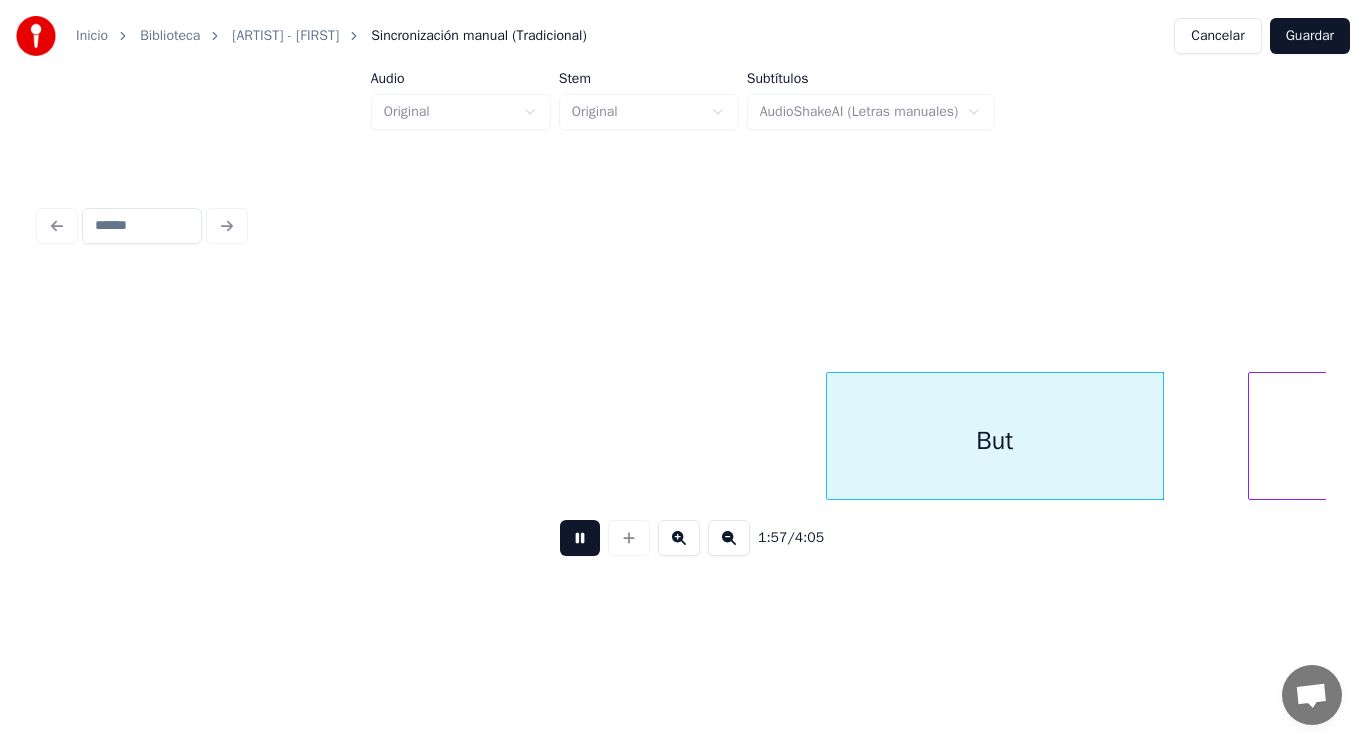 click at bounding box center (580, 538) 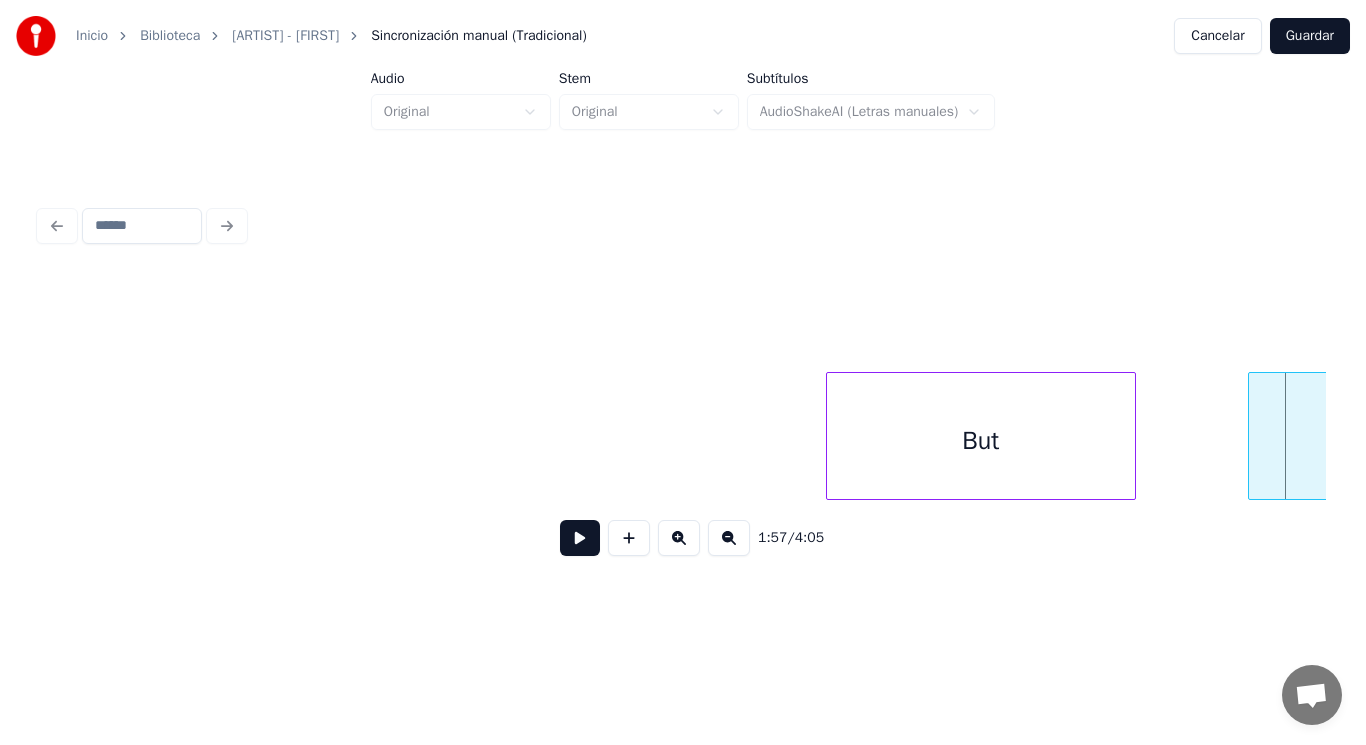 click at bounding box center [1132, 436] 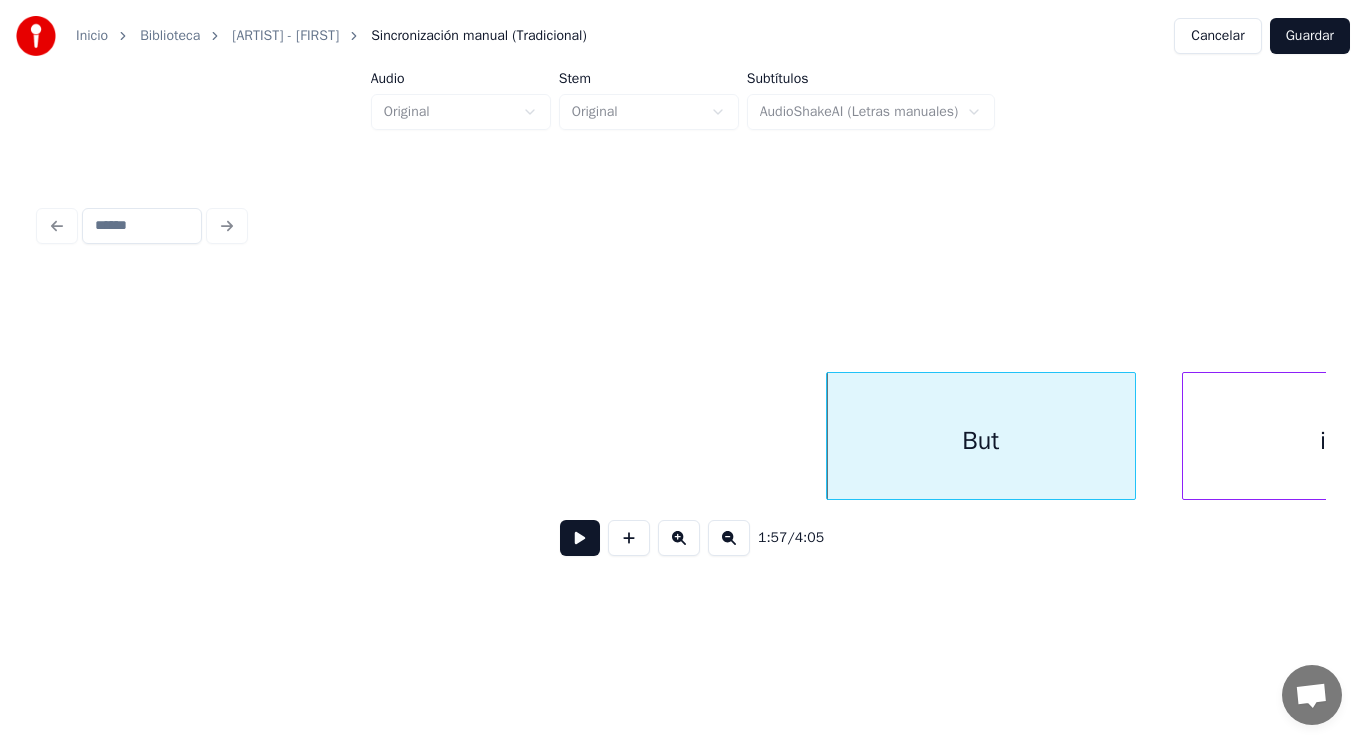 click at bounding box center [1186, 436] 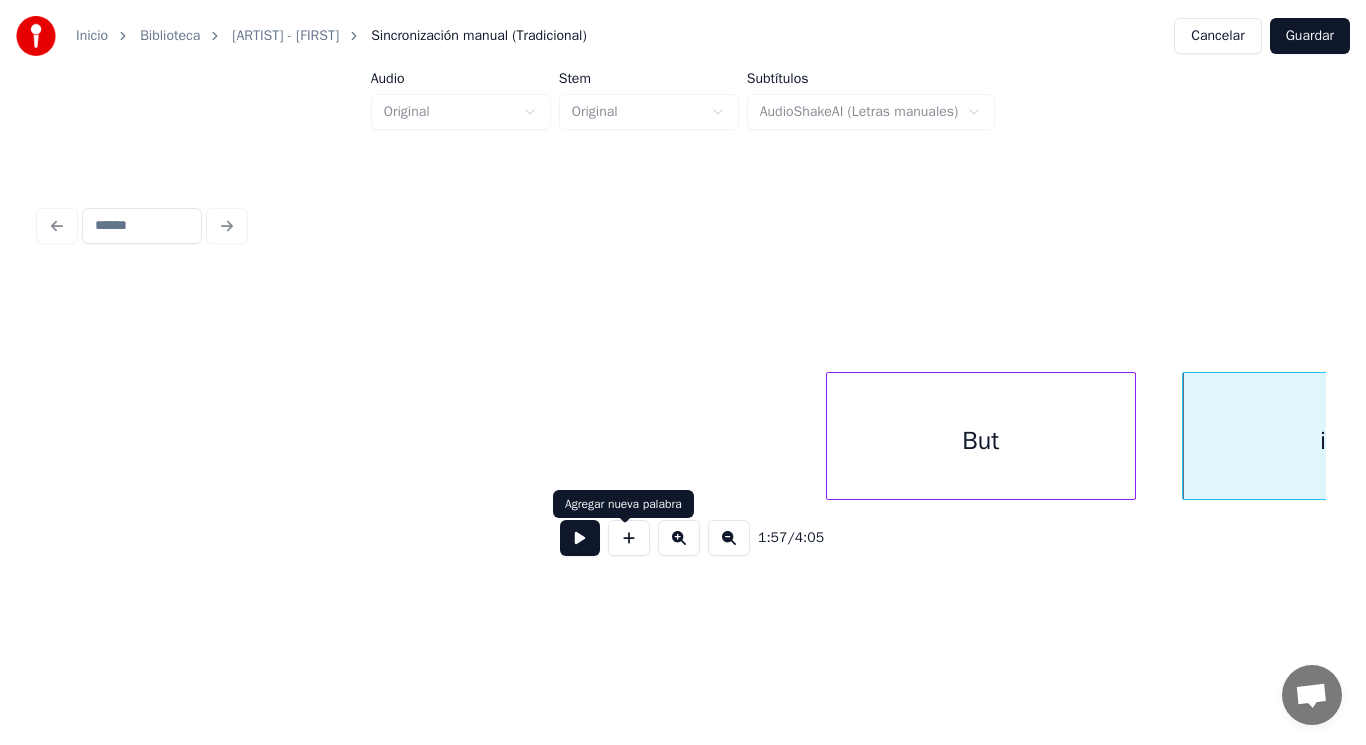 click at bounding box center (580, 538) 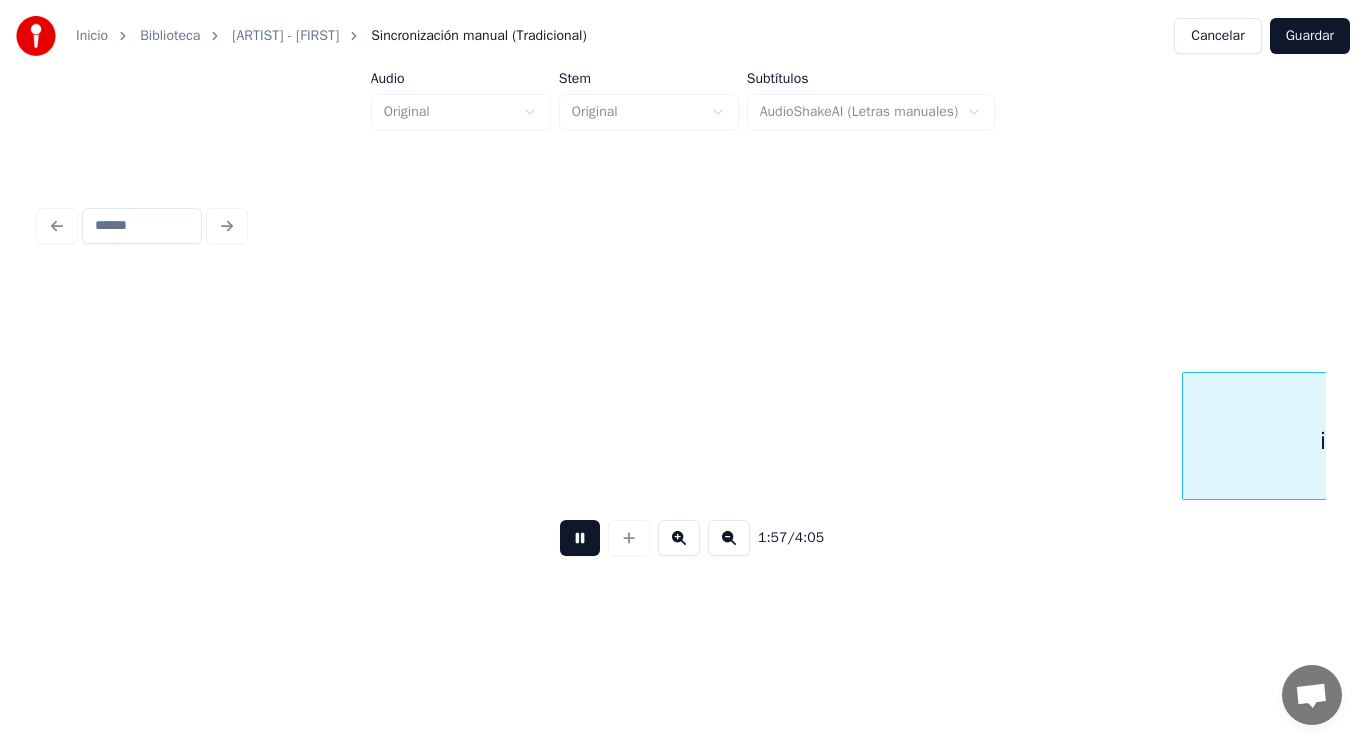 scroll, scrollTop: 0, scrollLeft: 164757, axis: horizontal 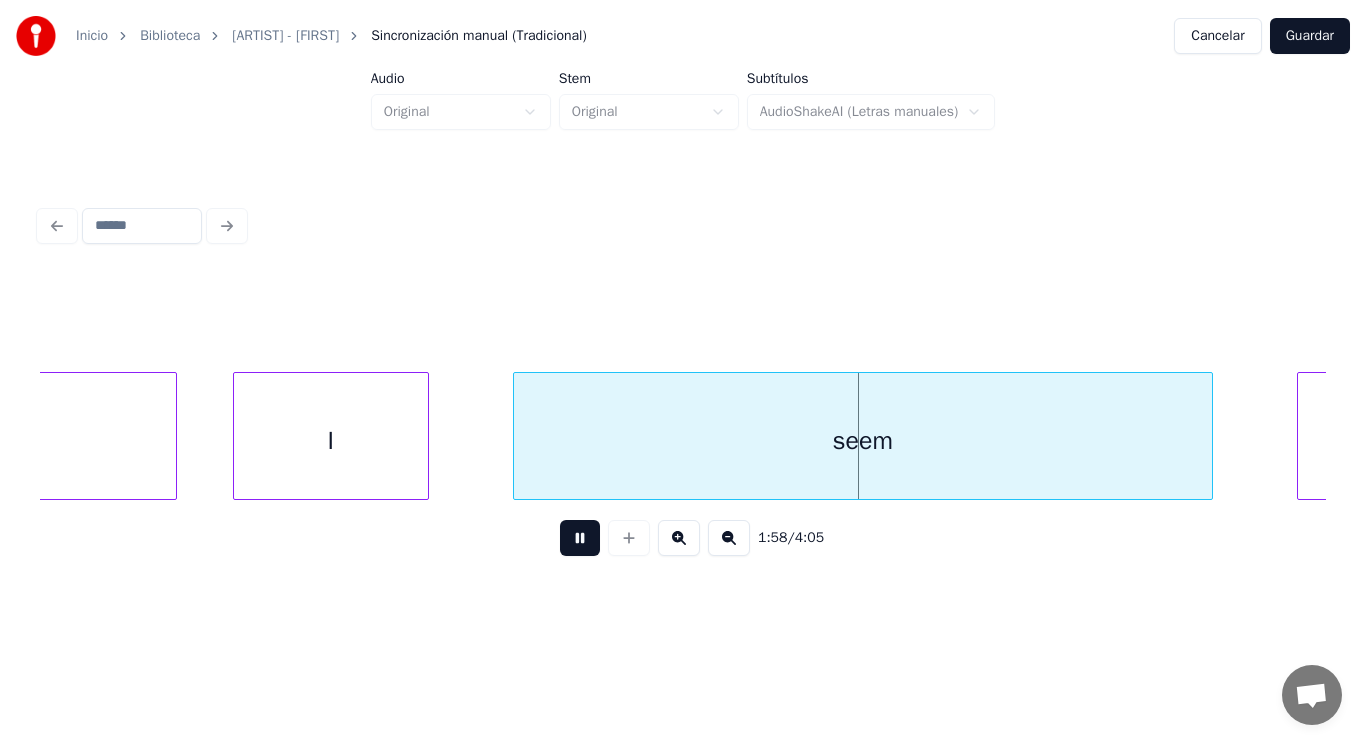 click at bounding box center (580, 538) 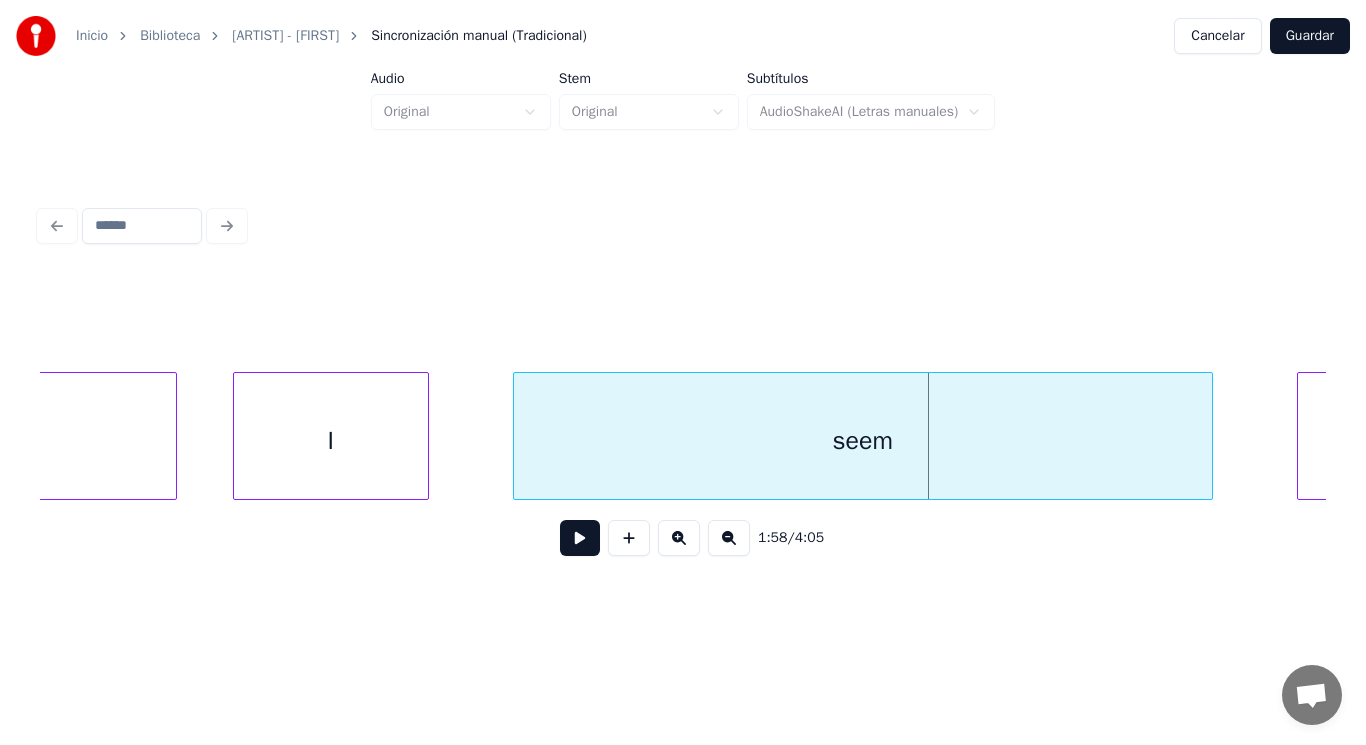 click on "if" at bounding box center [32, 441] 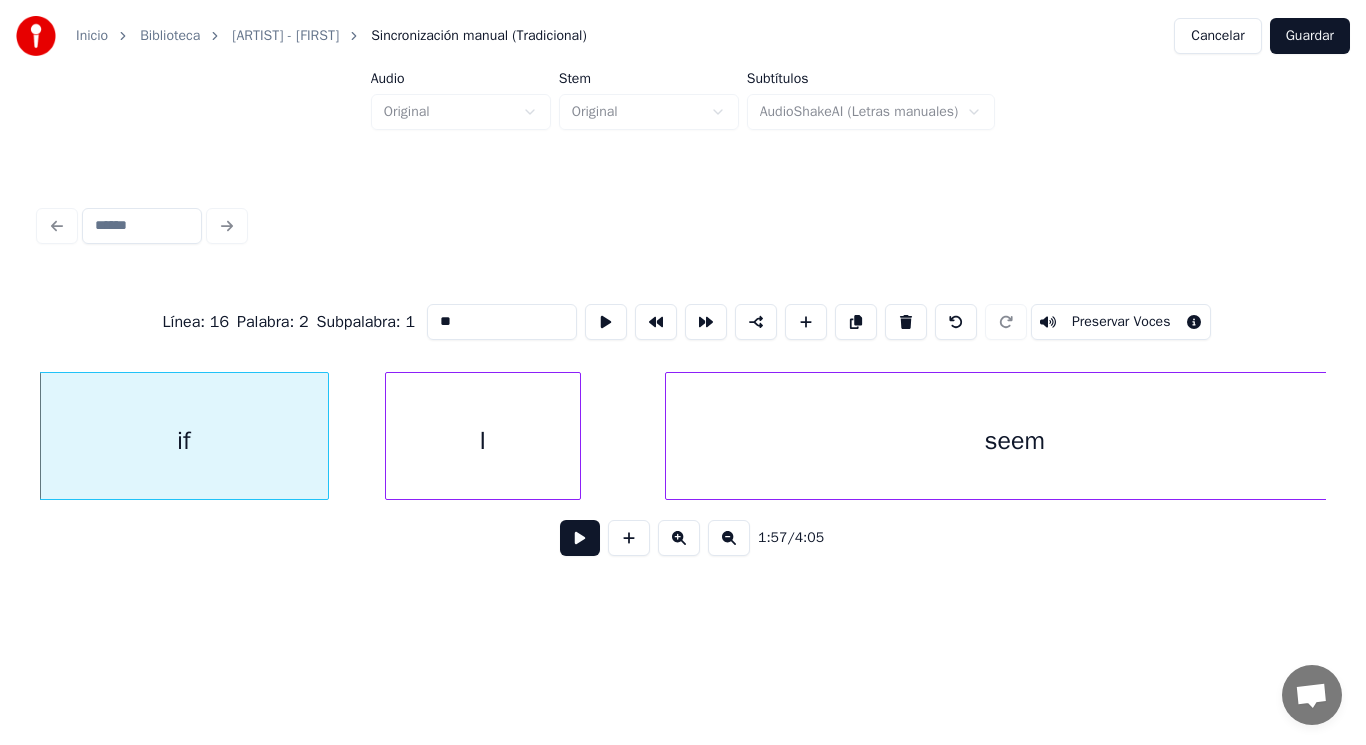 click at bounding box center [580, 538] 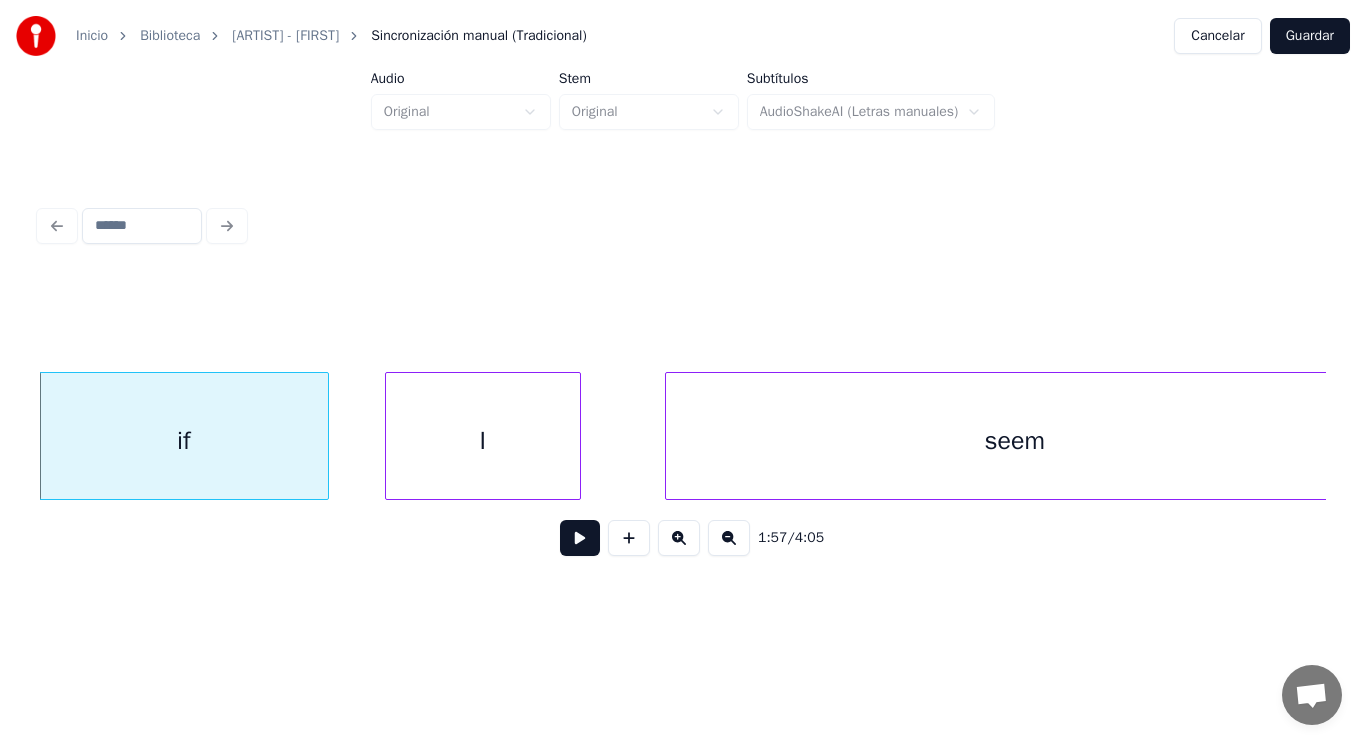 click at bounding box center [580, 538] 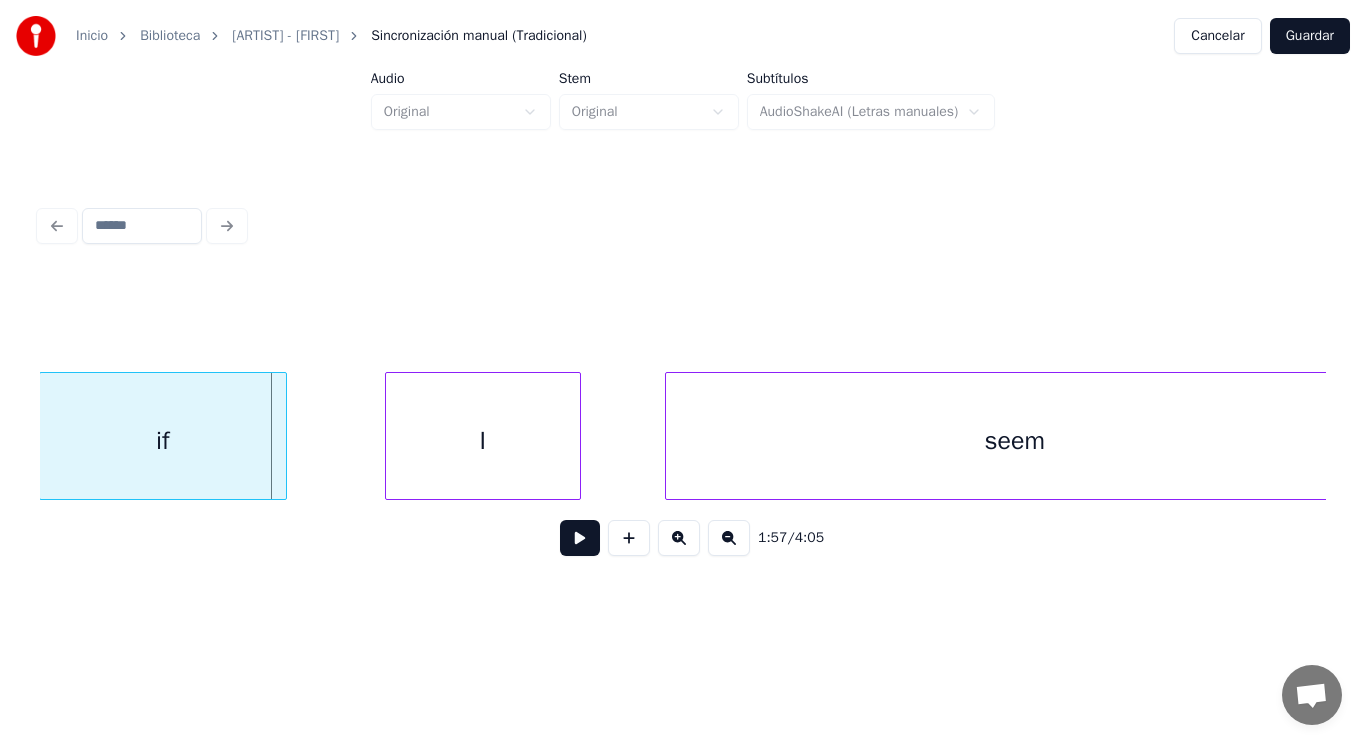 click at bounding box center (283, 436) 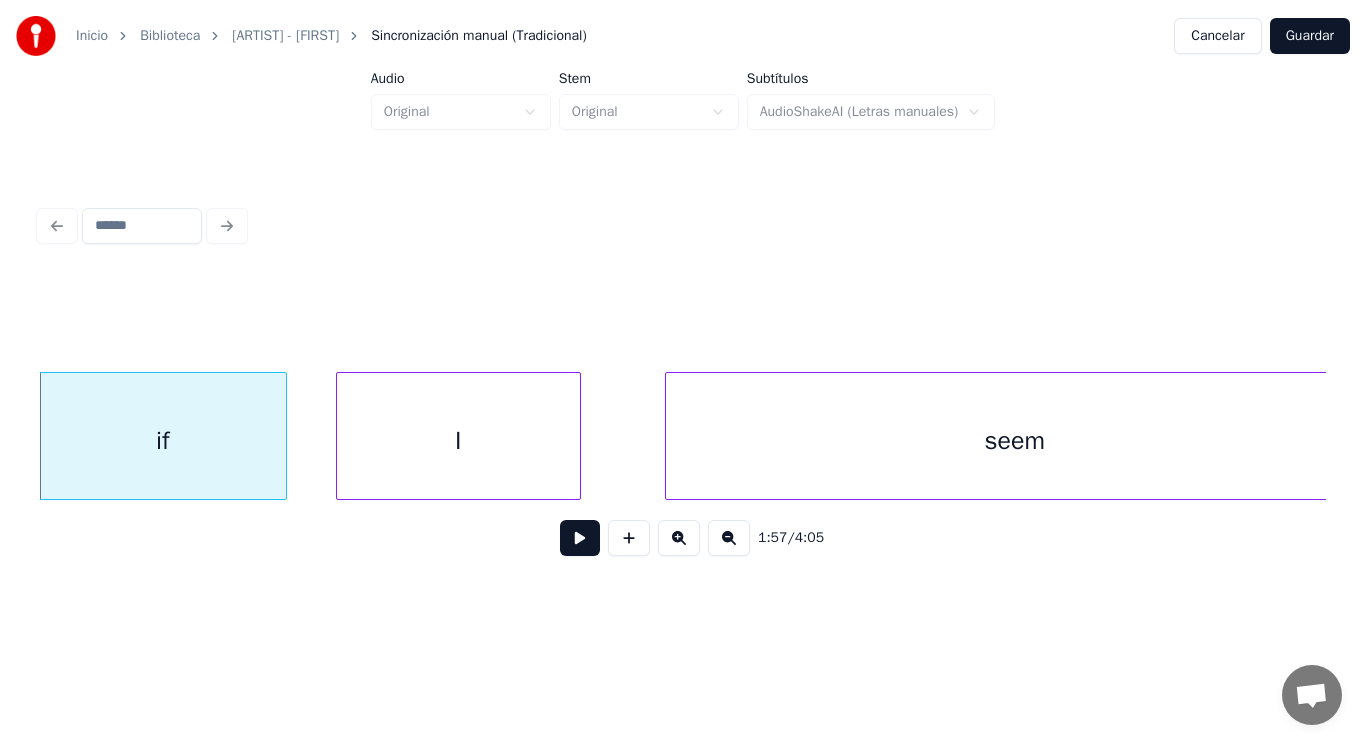 click at bounding box center [340, 436] 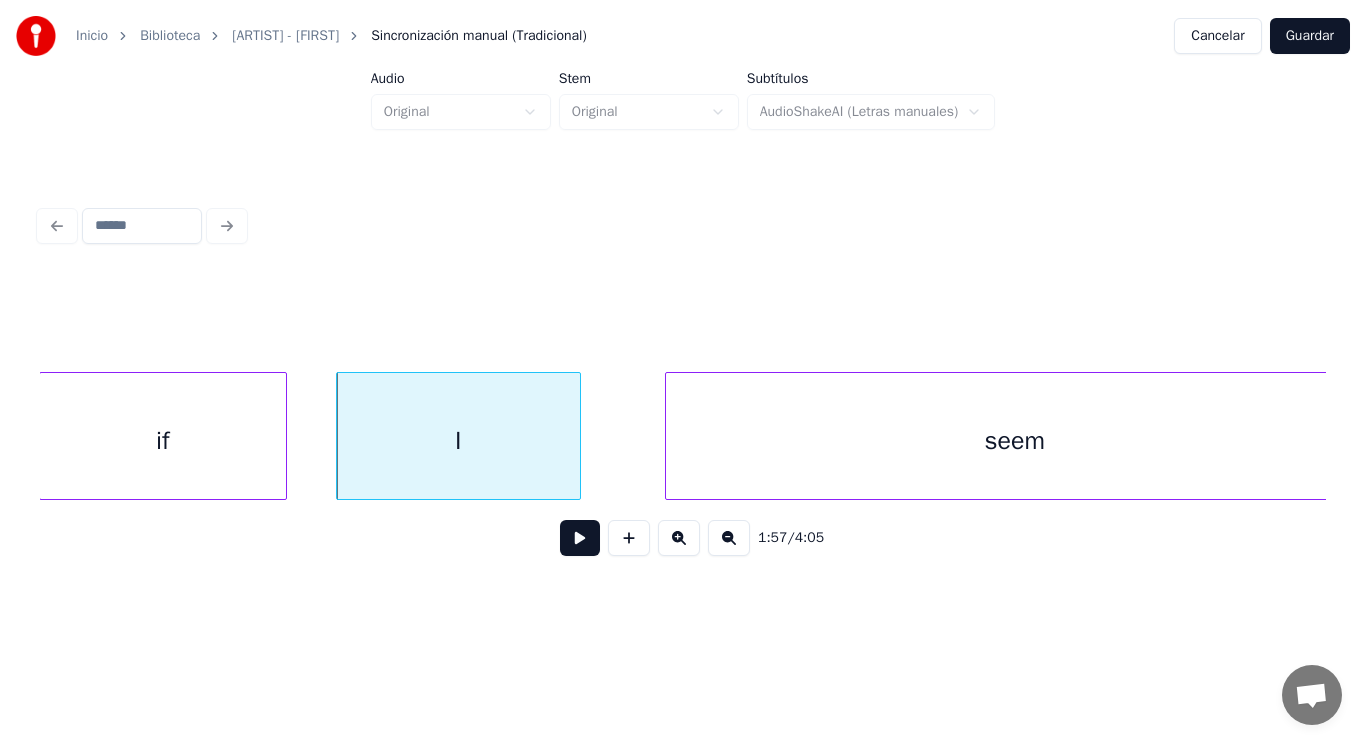 click at bounding box center [580, 538] 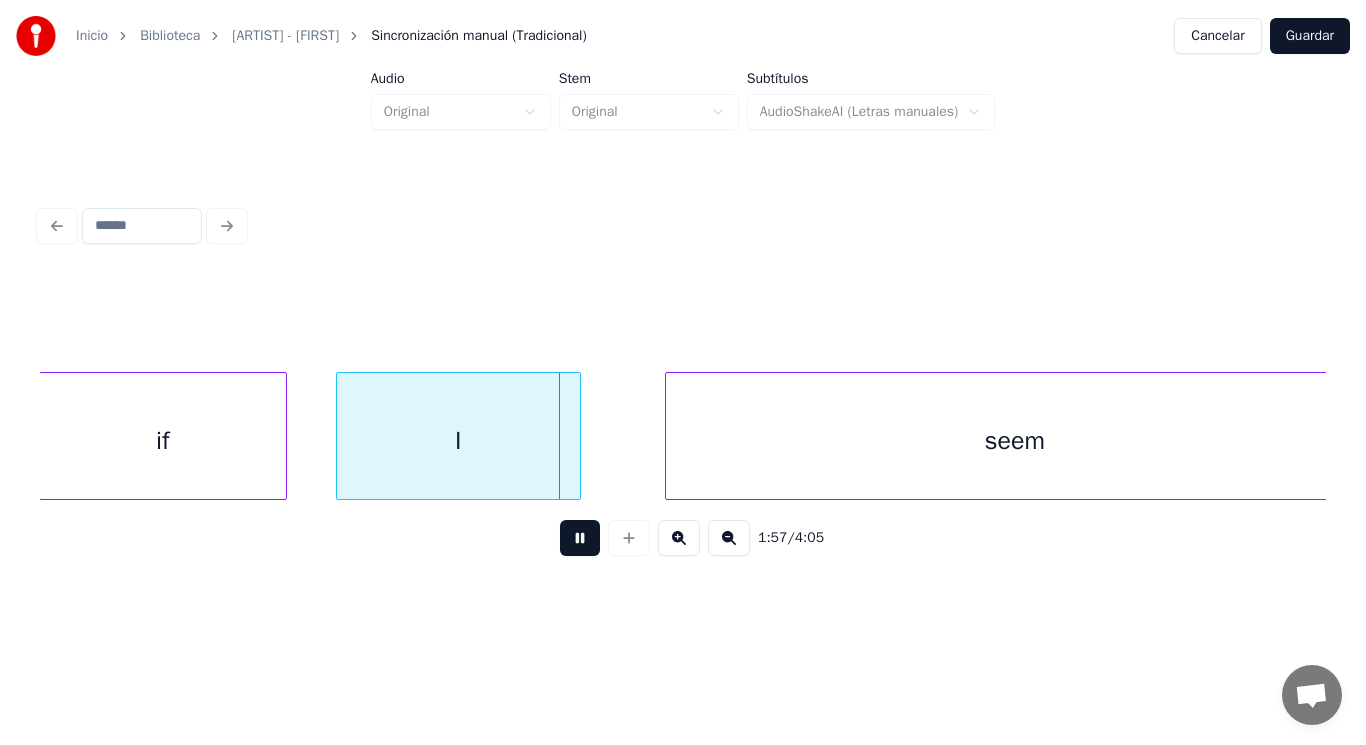 click at bounding box center (580, 538) 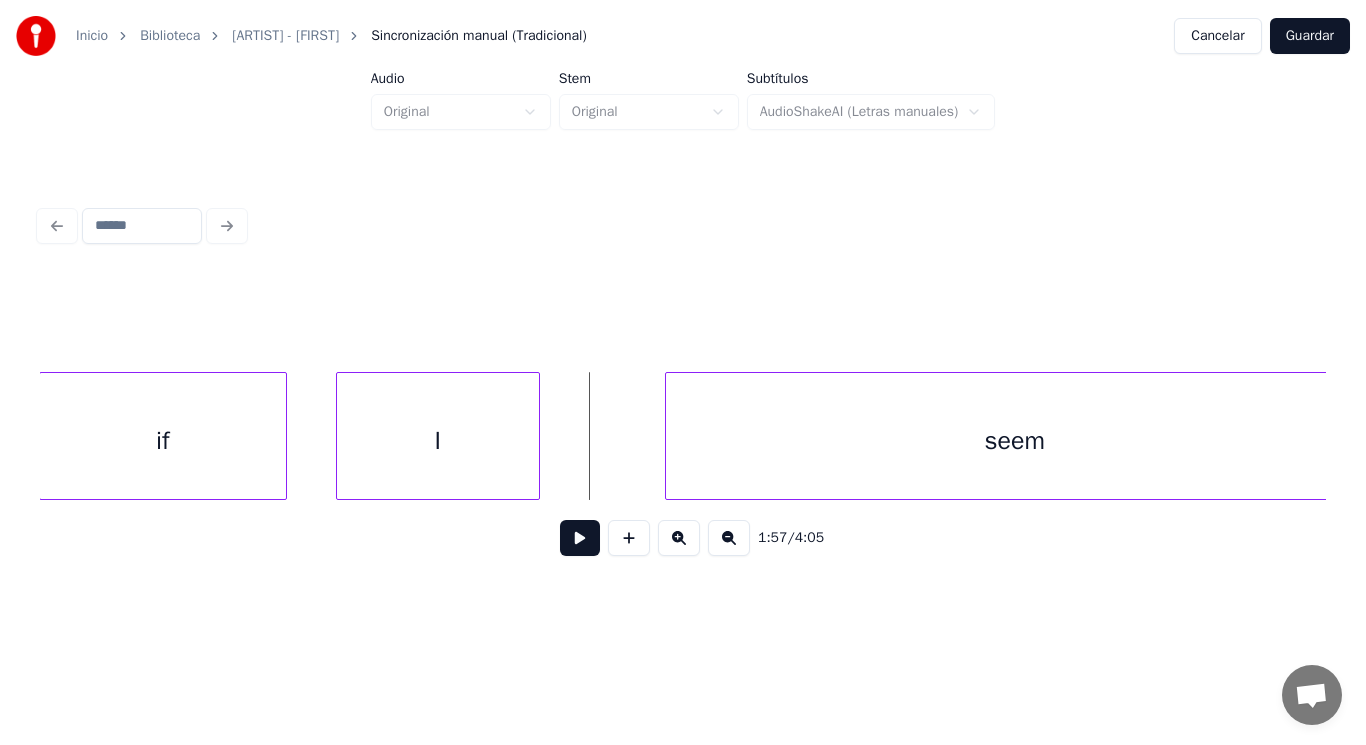 click at bounding box center [536, 436] 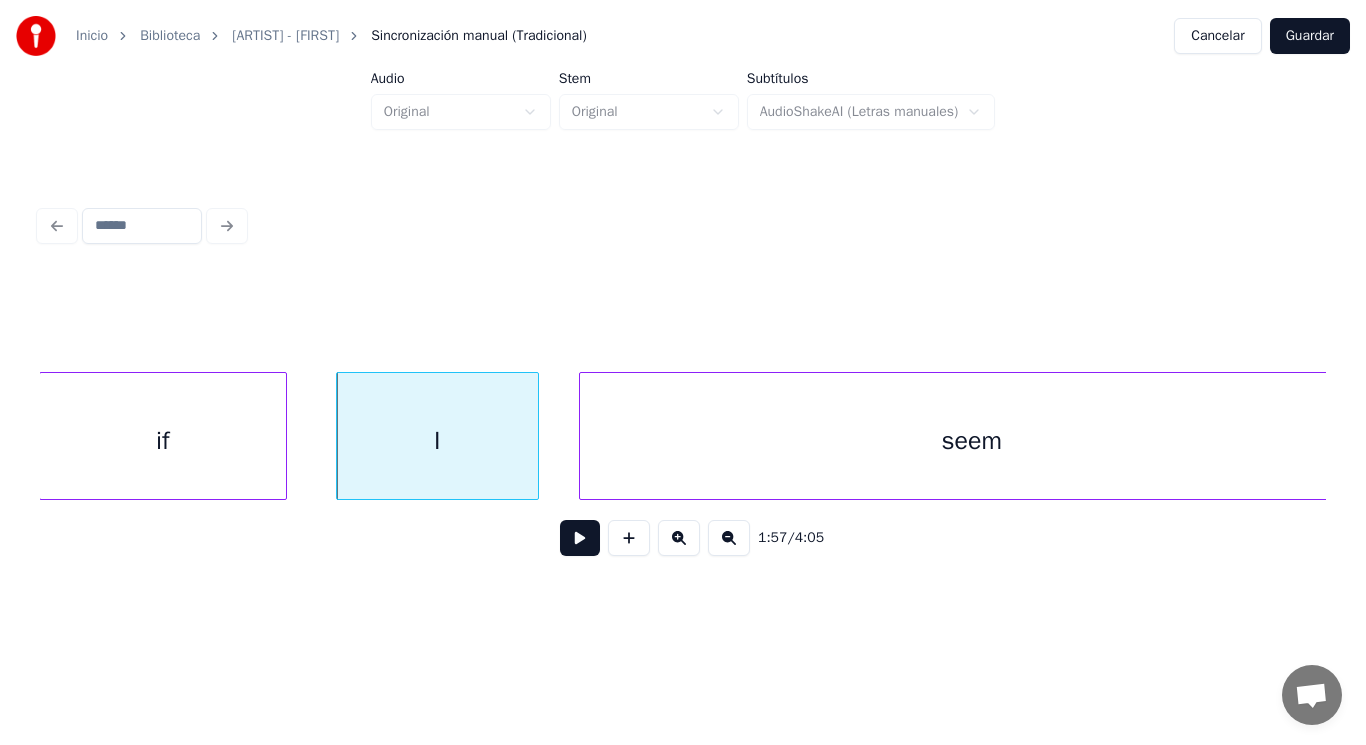 click at bounding box center (583, 436) 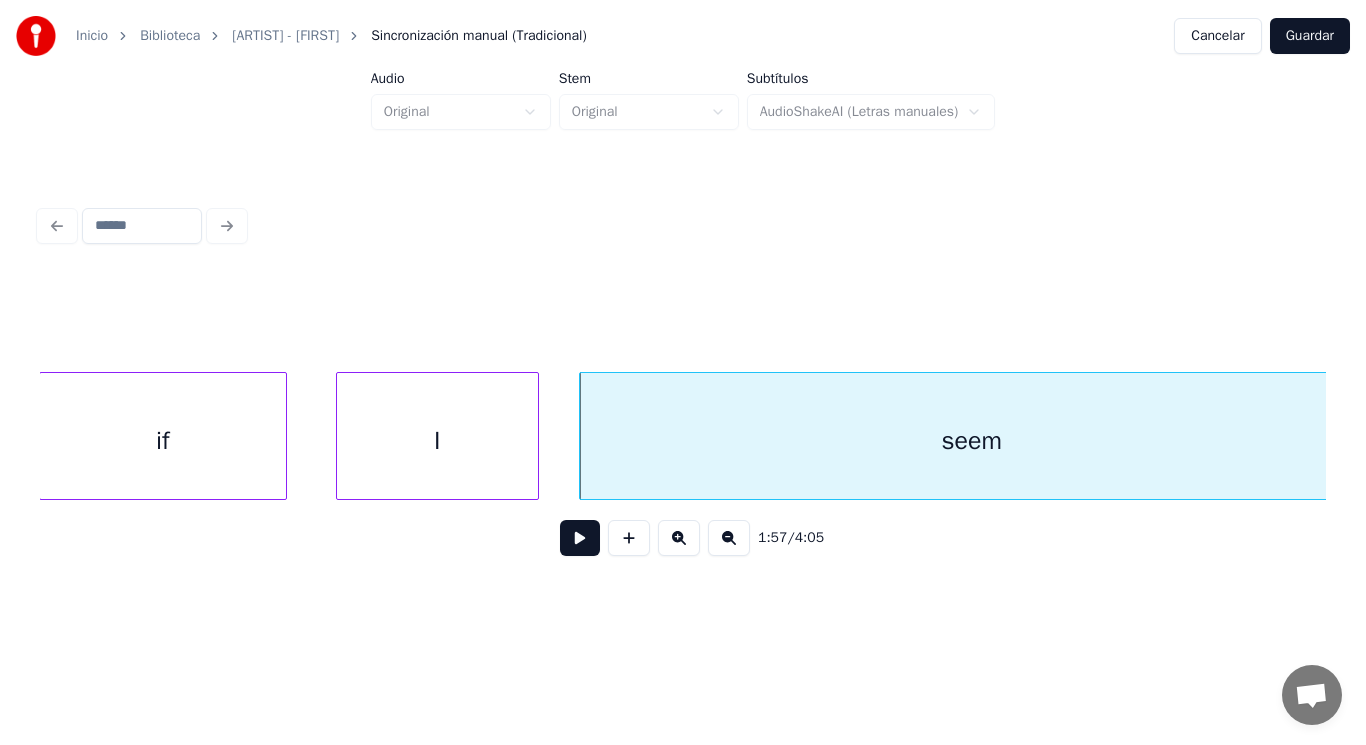 click at bounding box center (580, 538) 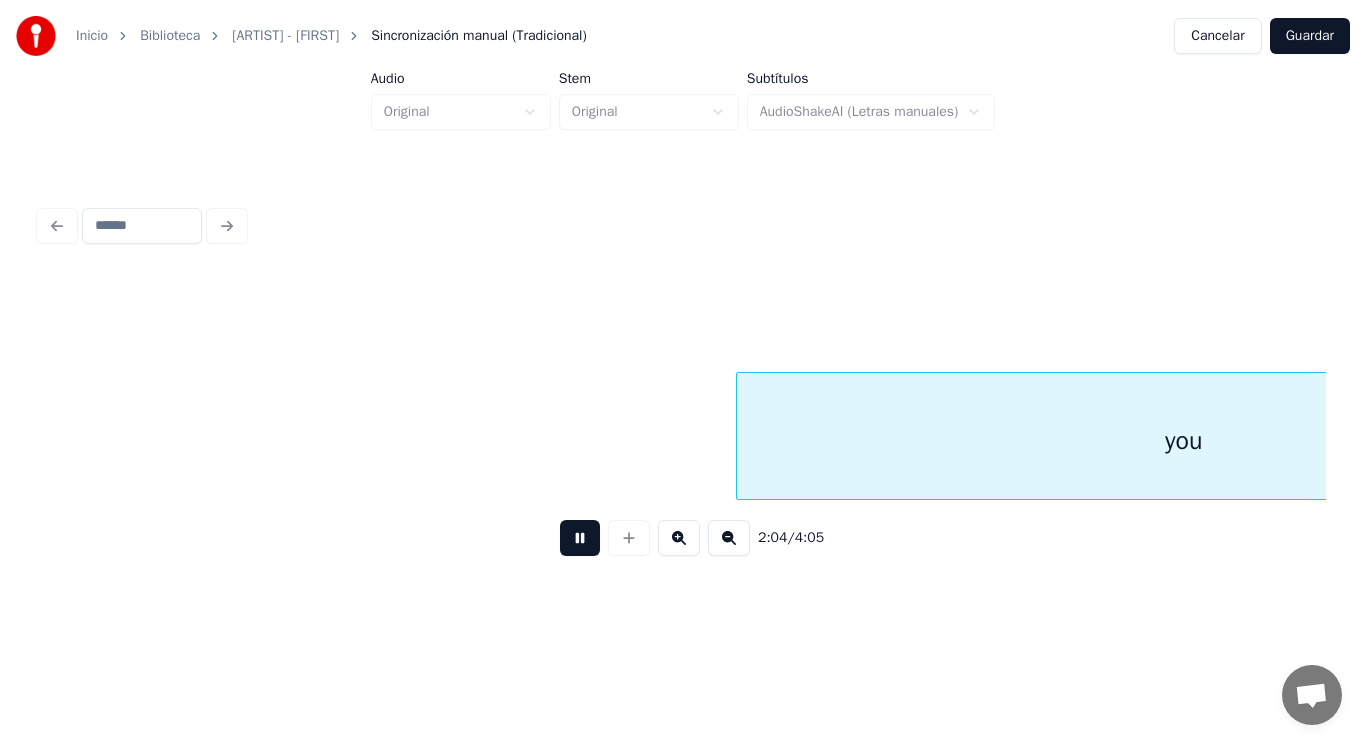scroll, scrollTop: 0, scrollLeft: 173738, axis: horizontal 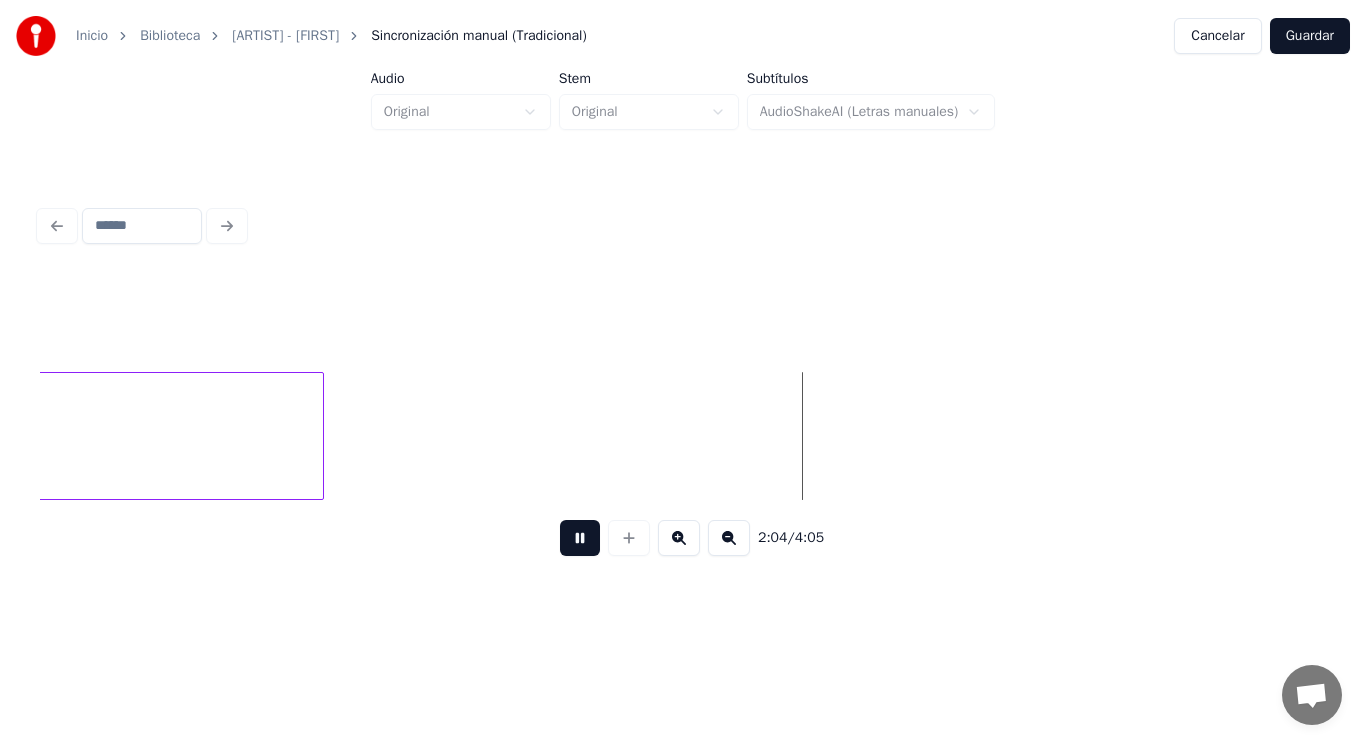 click at bounding box center [580, 538] 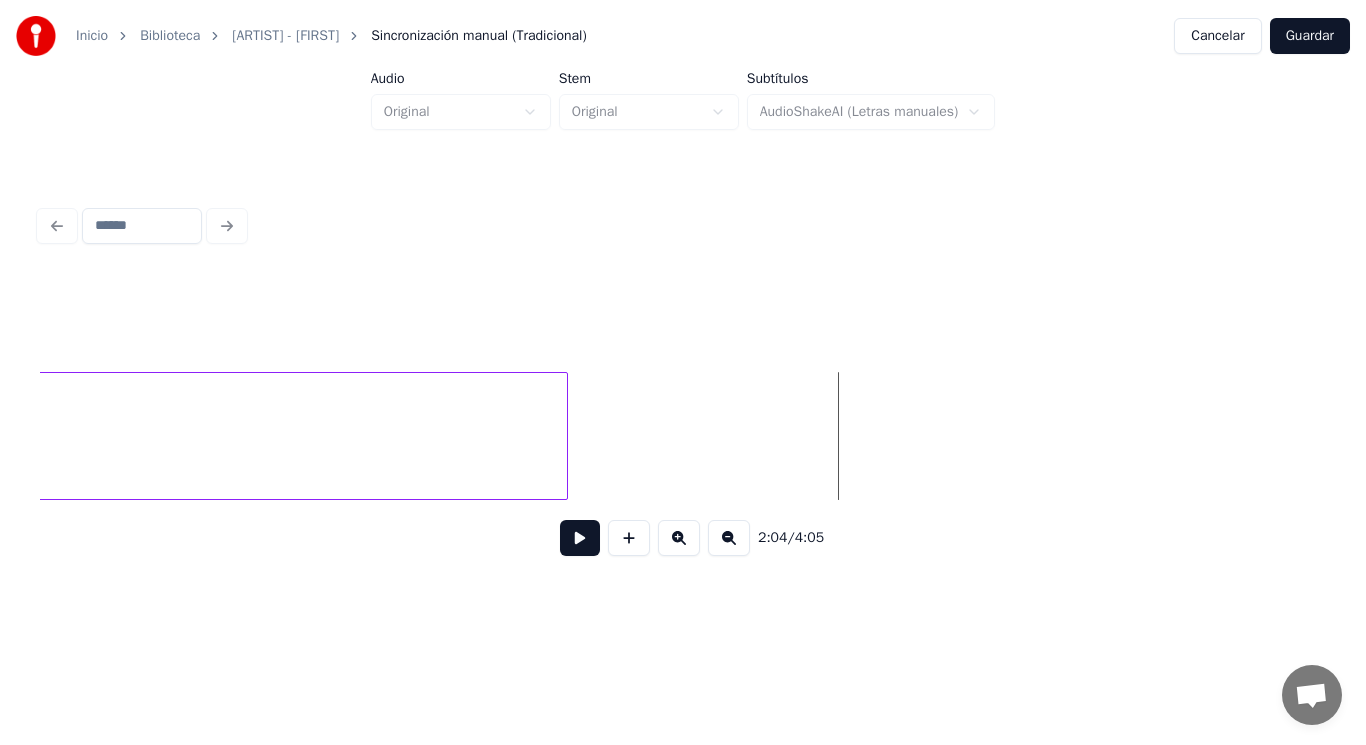 click at bounding box center (564, 436) 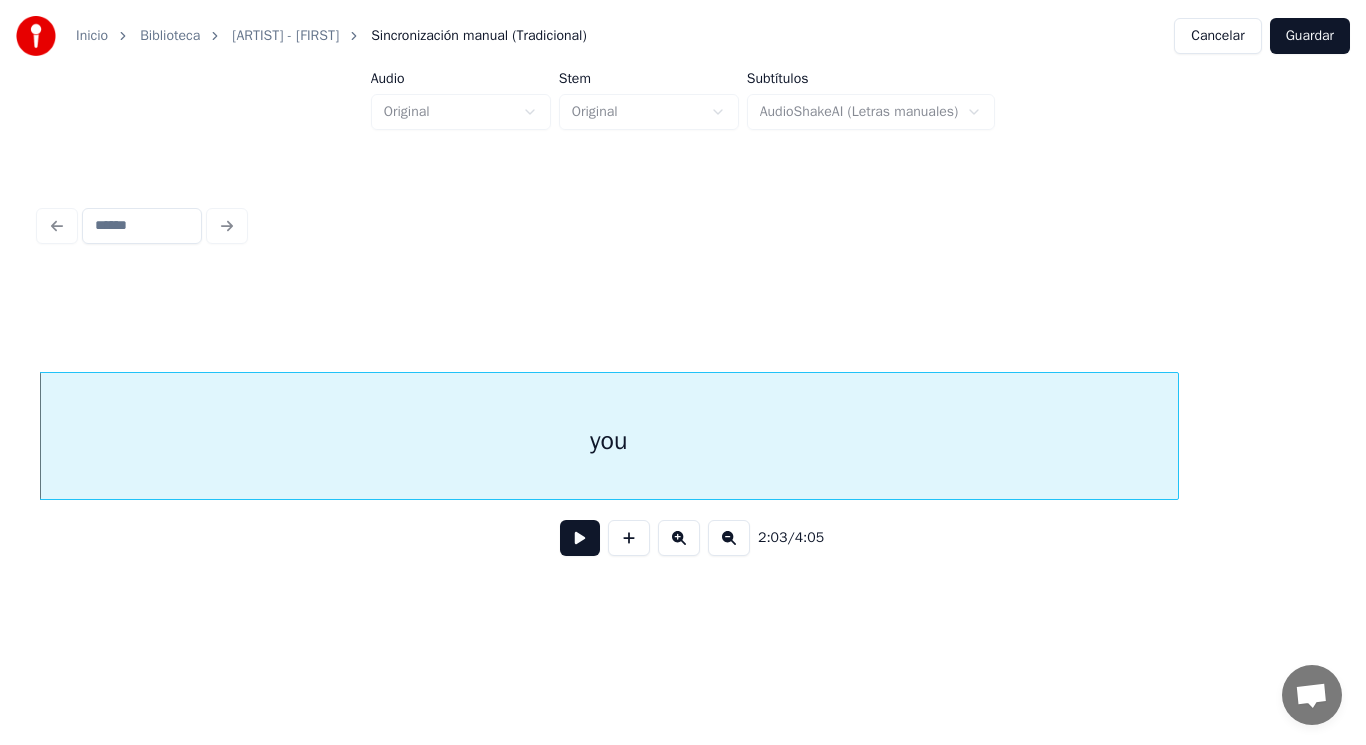 click at bounding box center (580, 538) 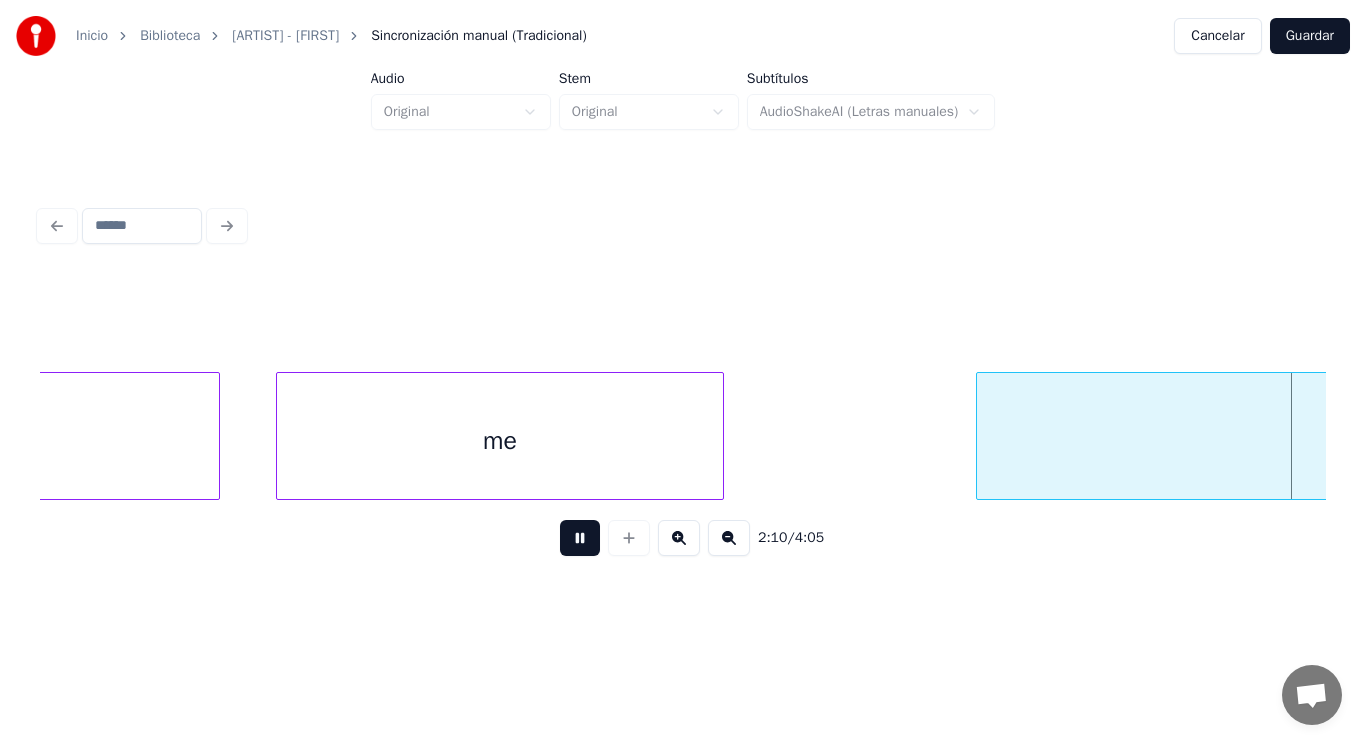 scroll, scrollTop: 0, scrollLeft: 182261, axis: horizontal 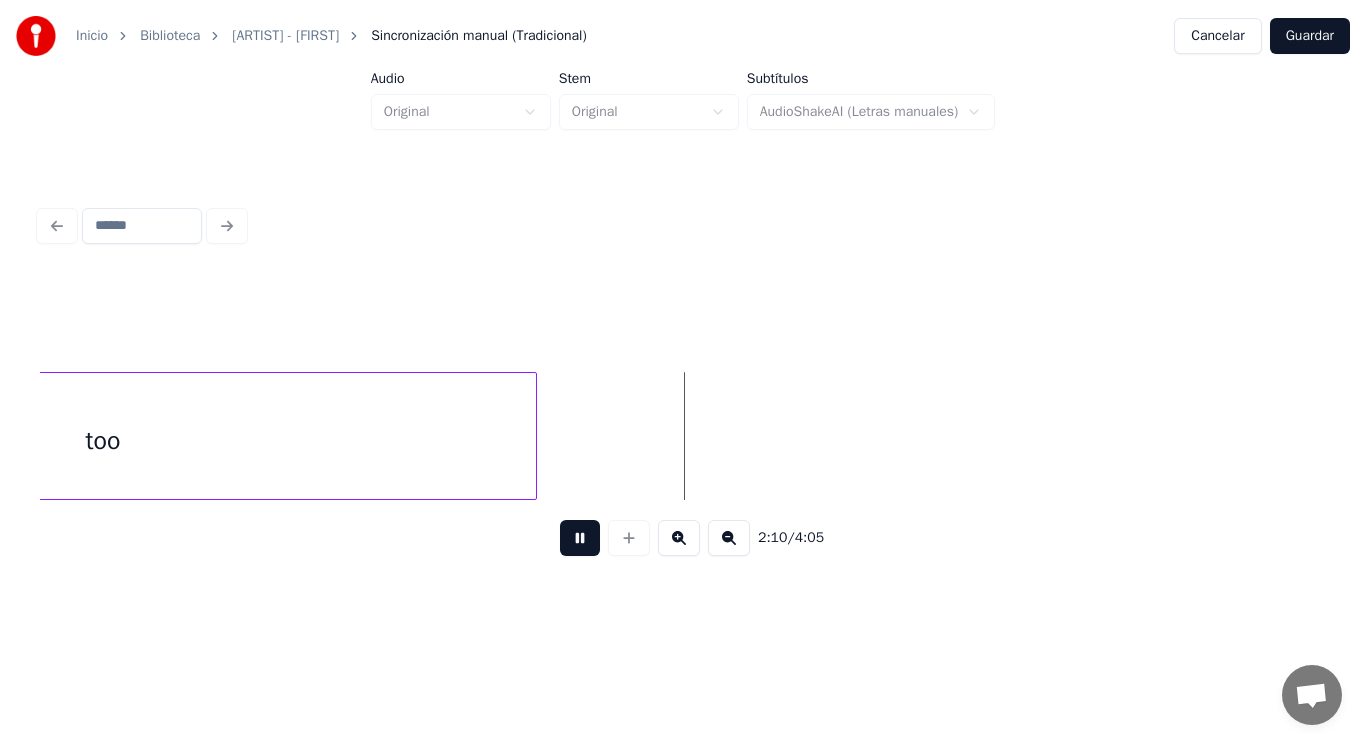 click at bounding box center (580, 538) 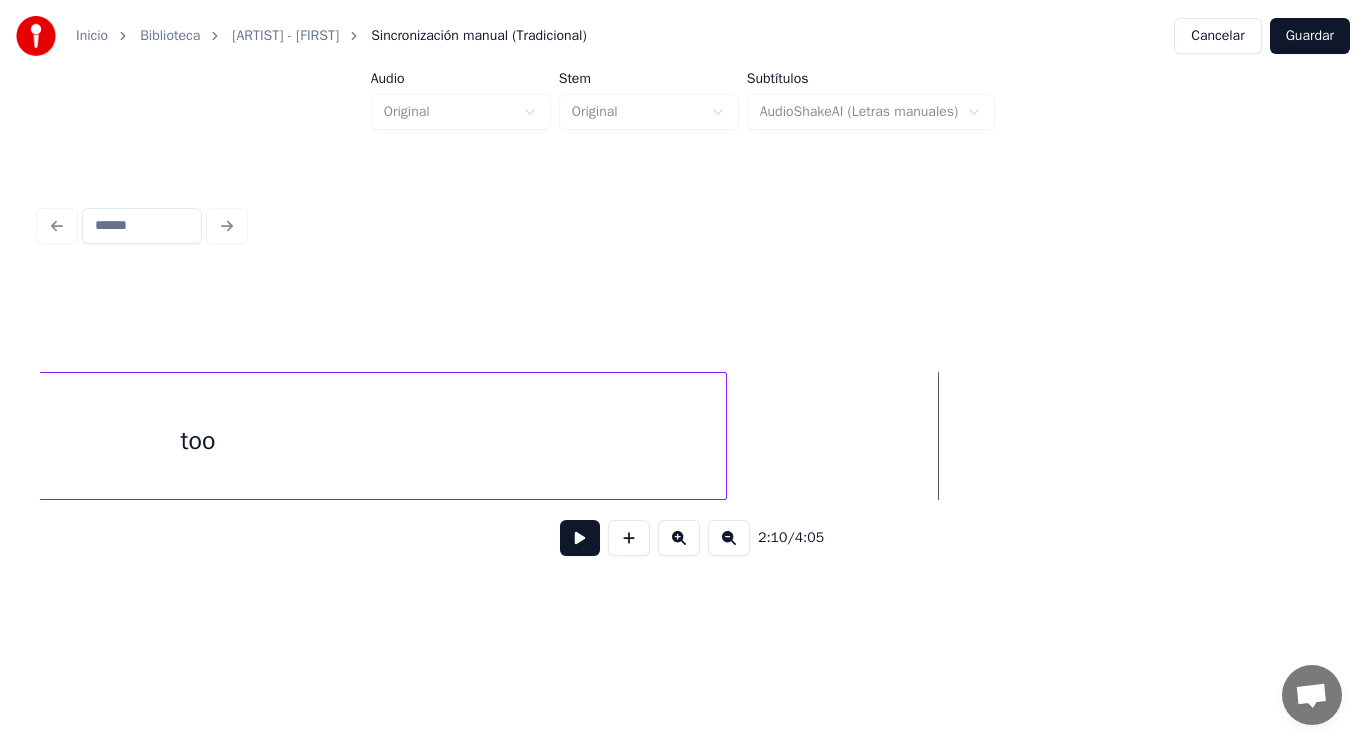 click at bounding box center [723, 436] 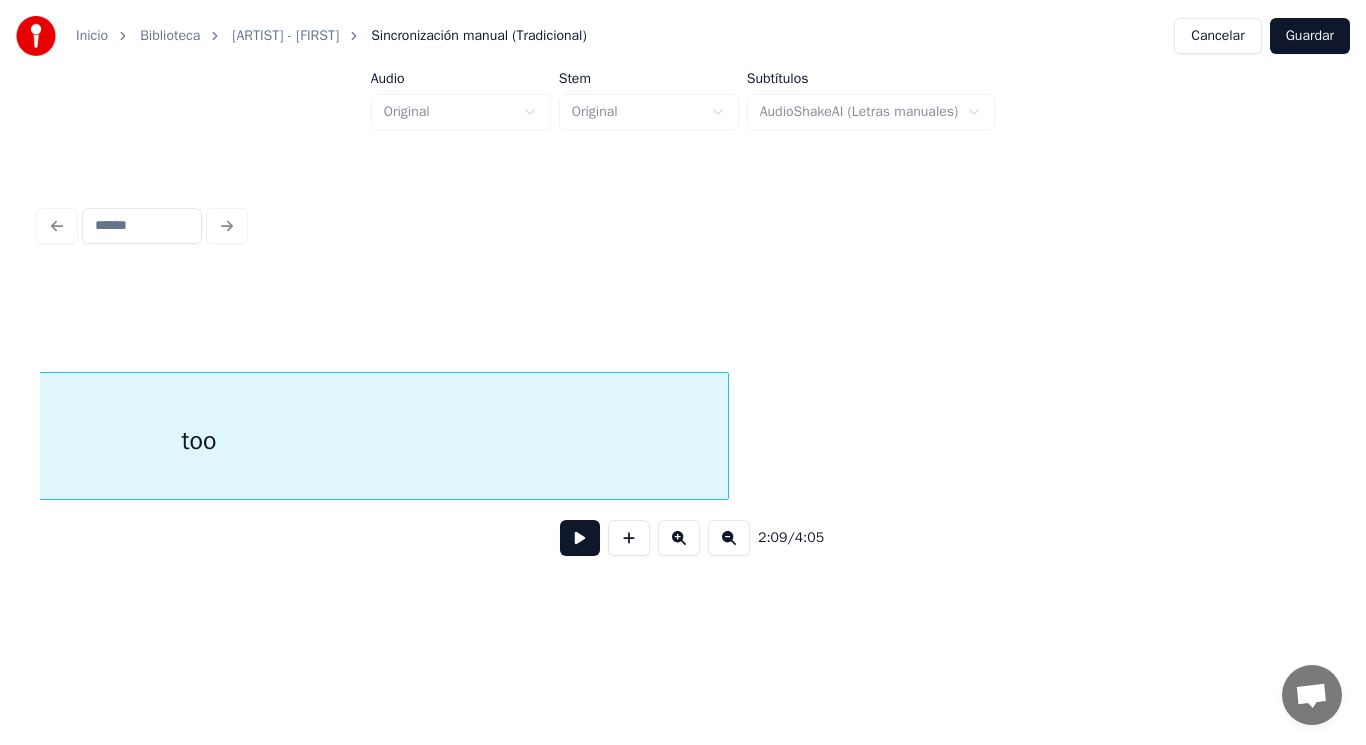 scroll, scrollTop: 0, scrollLeft: 181891, axis: horizontal 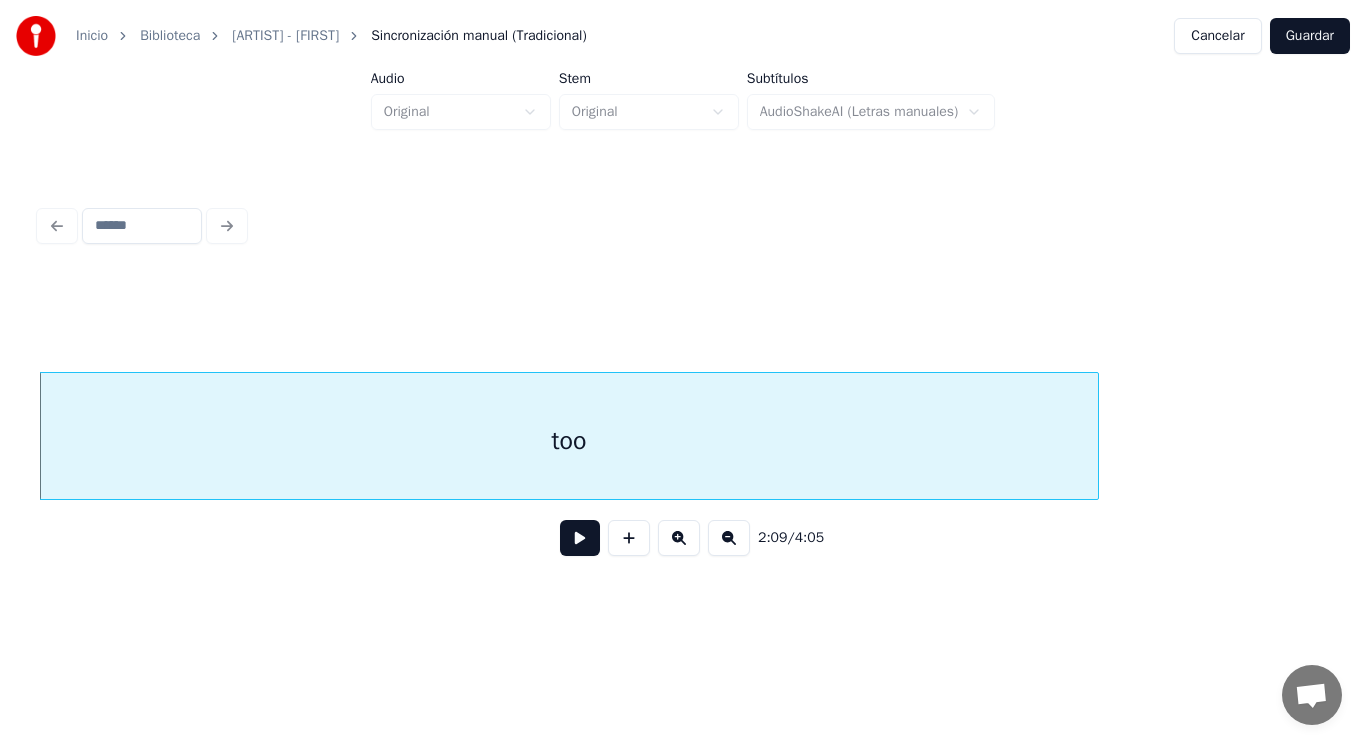 click at bounding box center (580, 538) 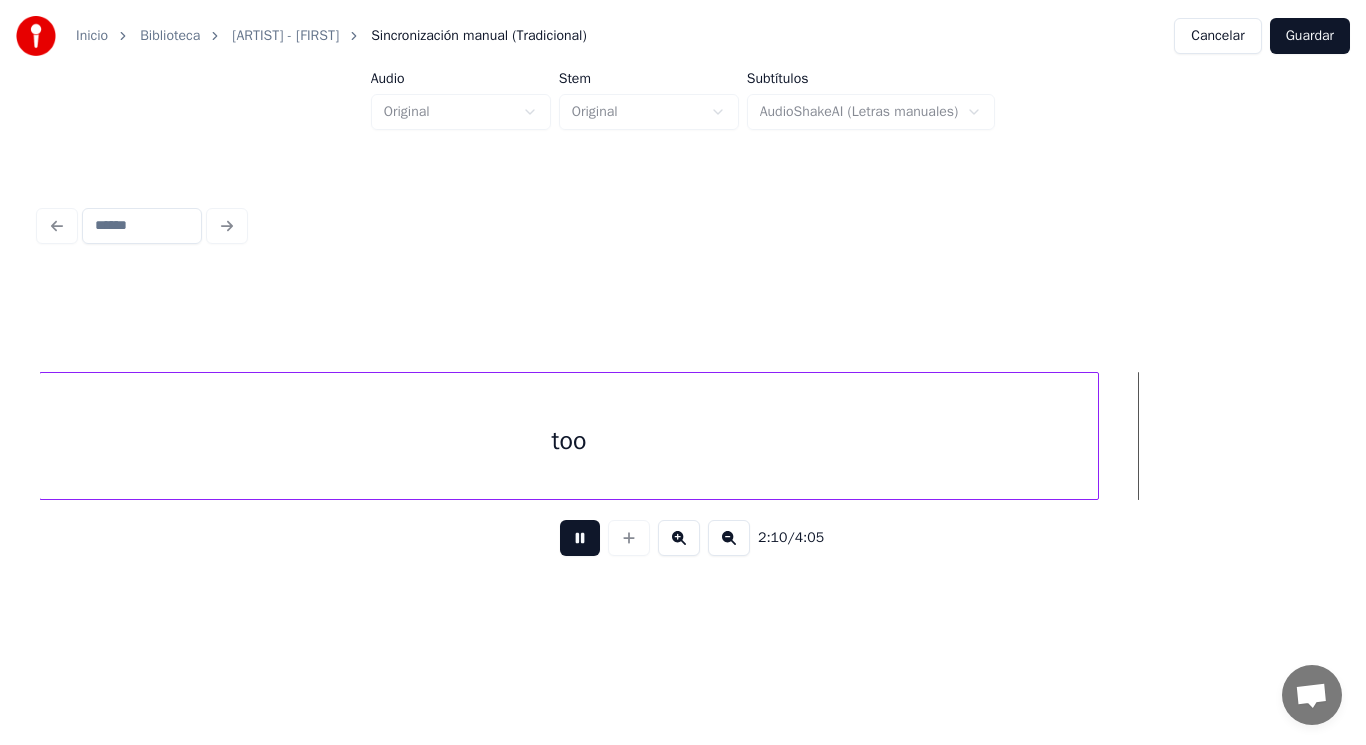 click at bounding box center (580, 538) 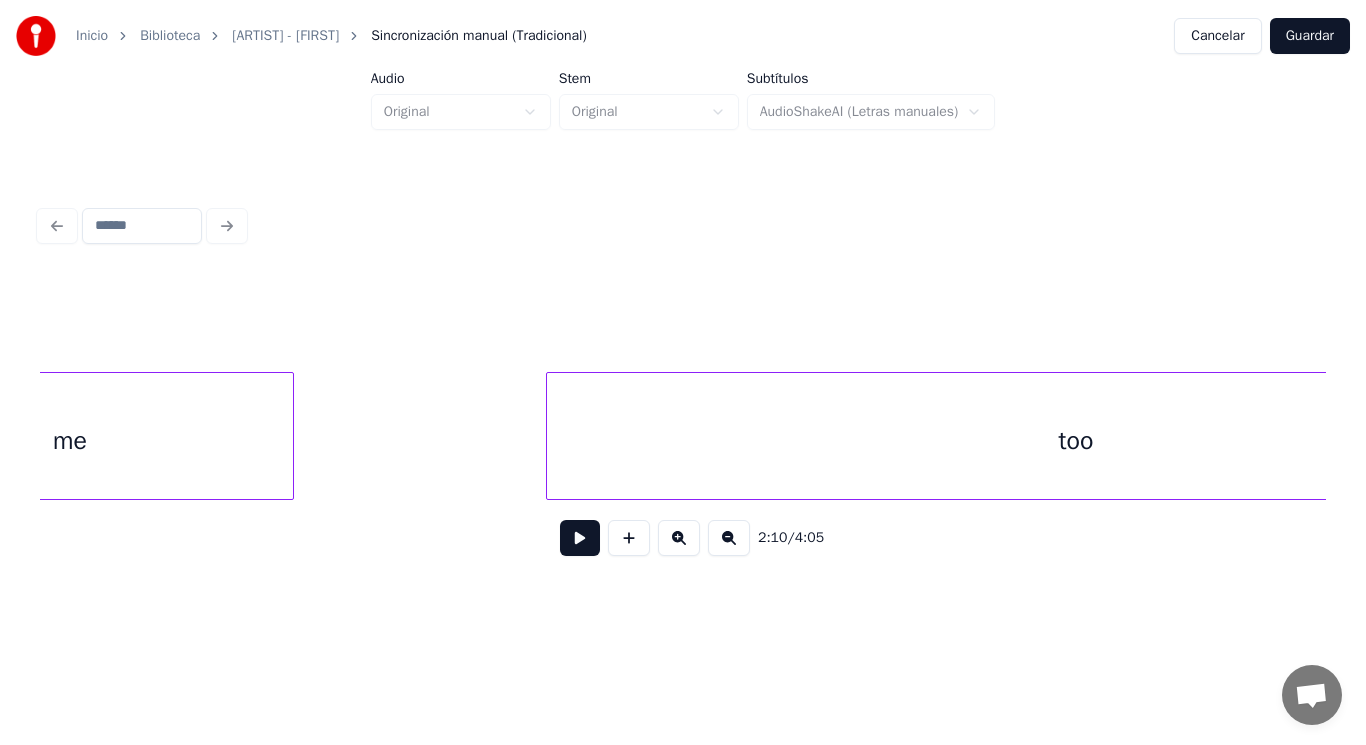 scroll, scrollTop: 0, scrollLeft: 180830, axis: horizontal 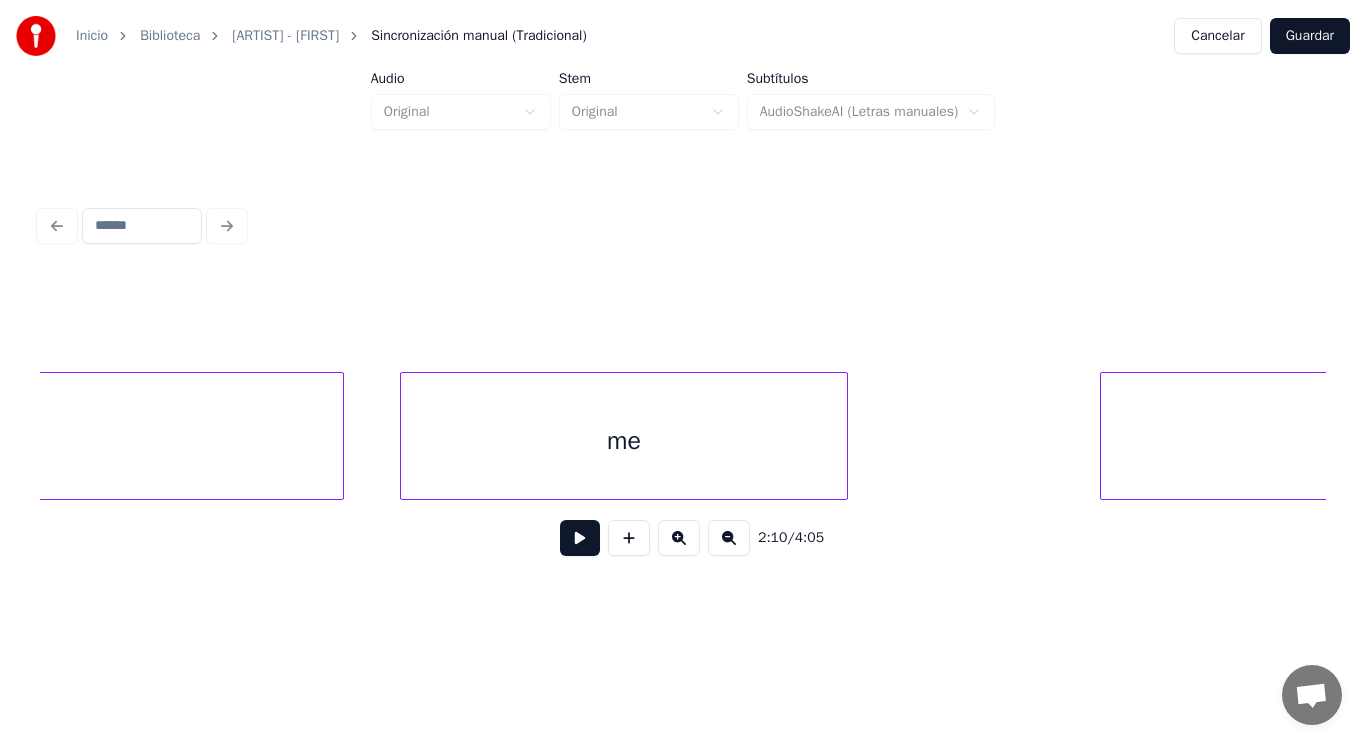 click on "me" at bounding box center [624, 441] 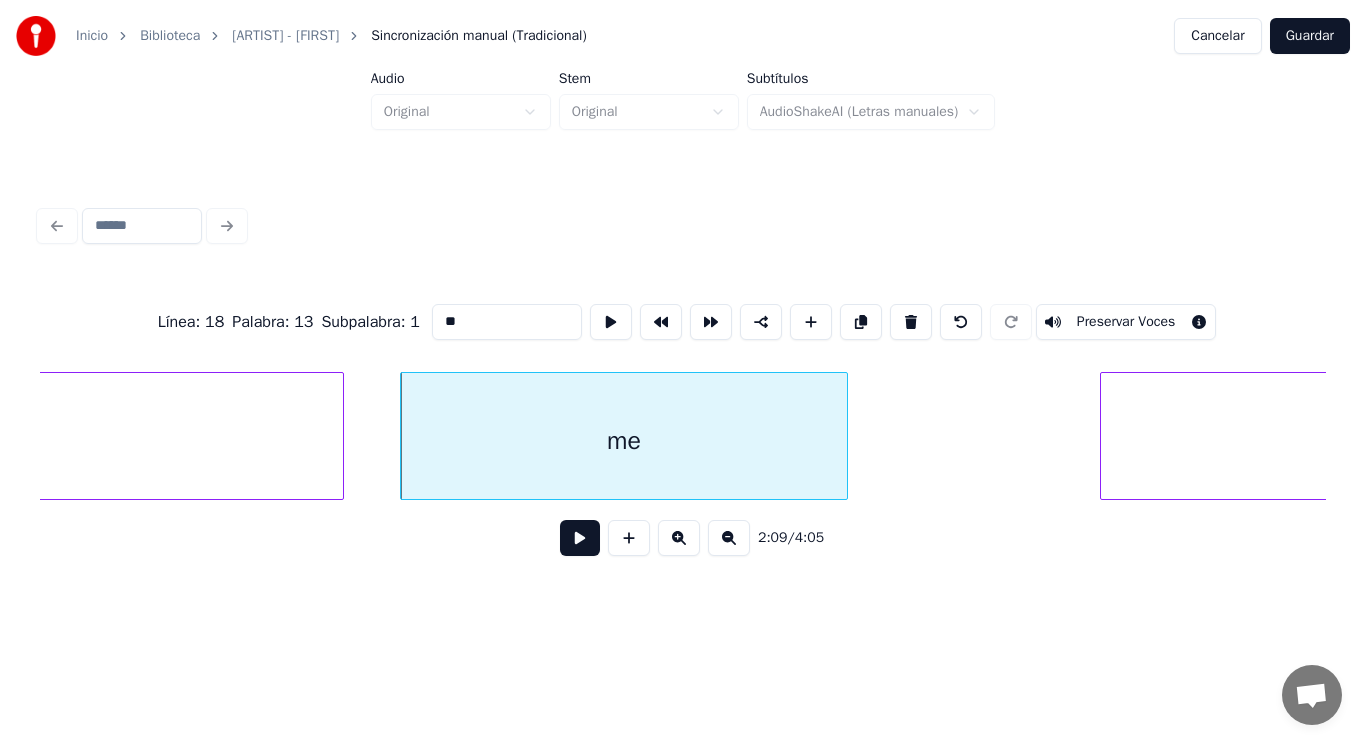 click at bounding box center (580, 538) 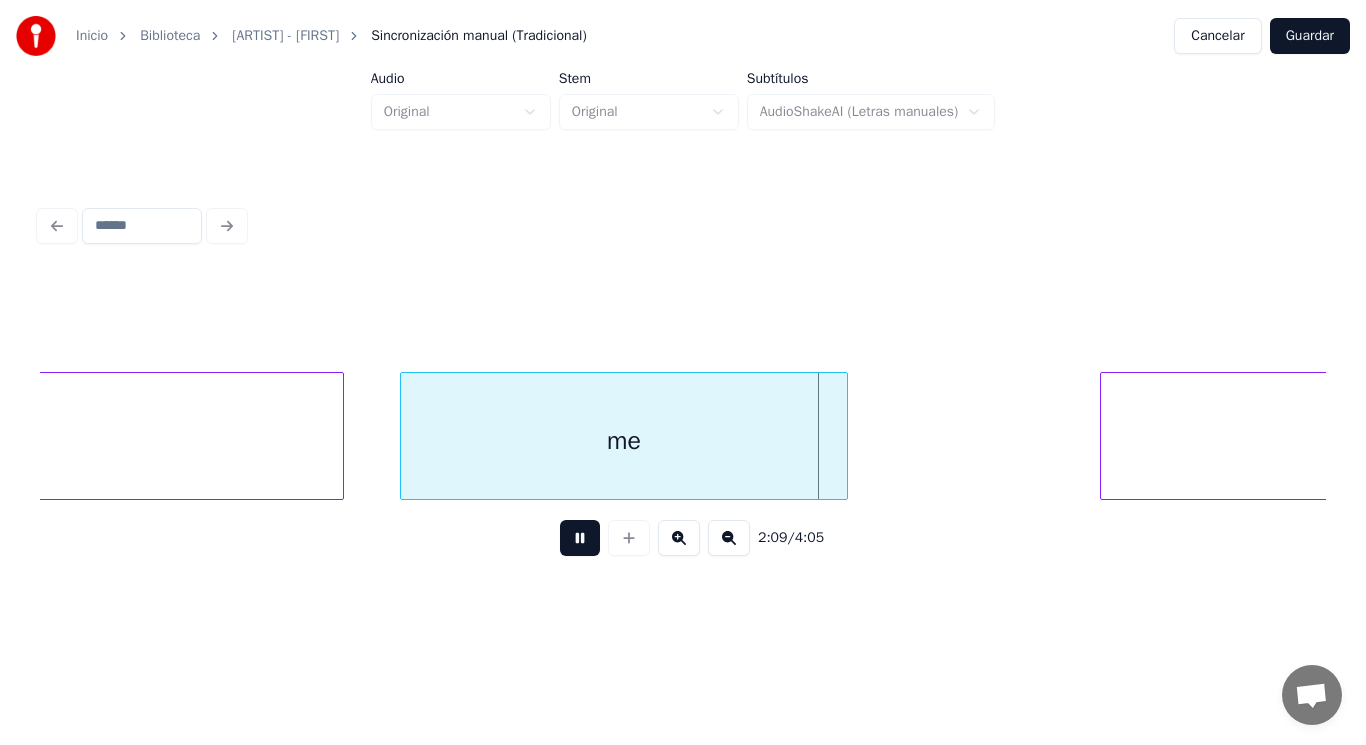 click at bounding box center [580, 538] 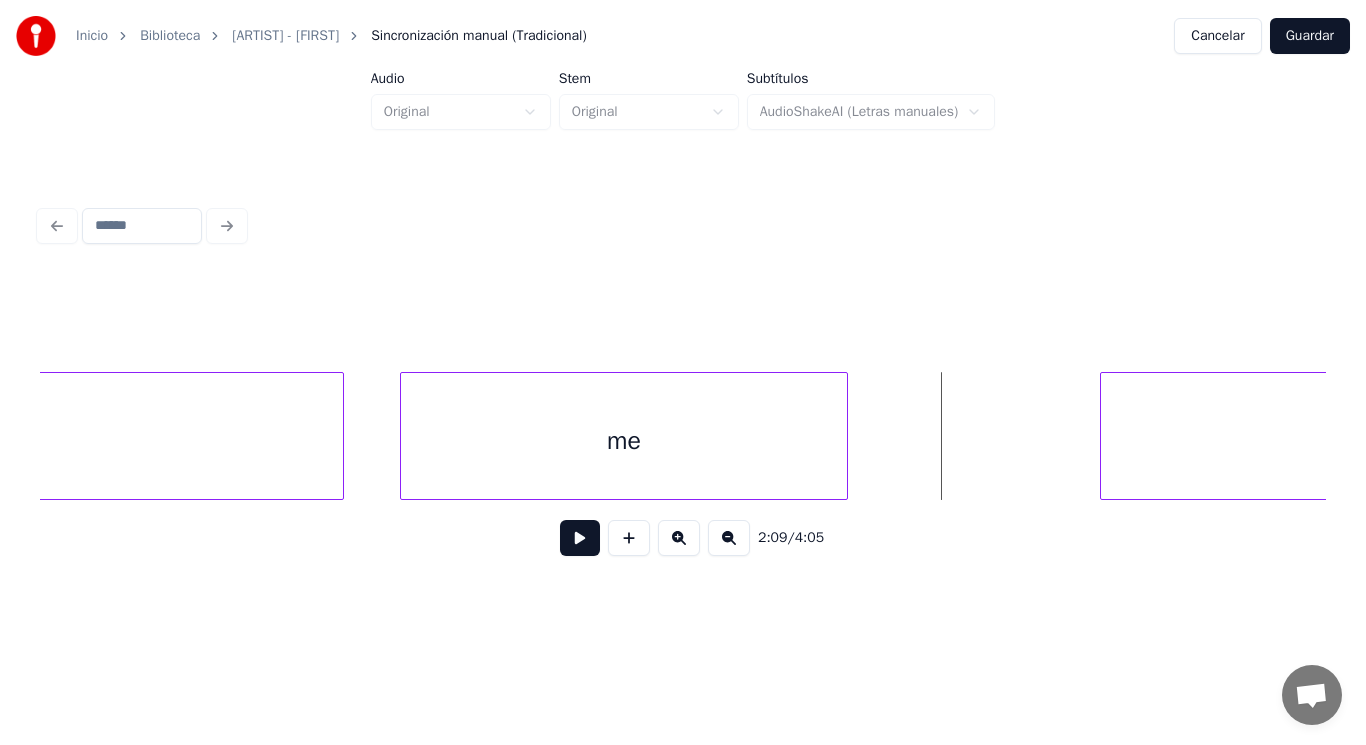 click at bounding box center [580, 538] 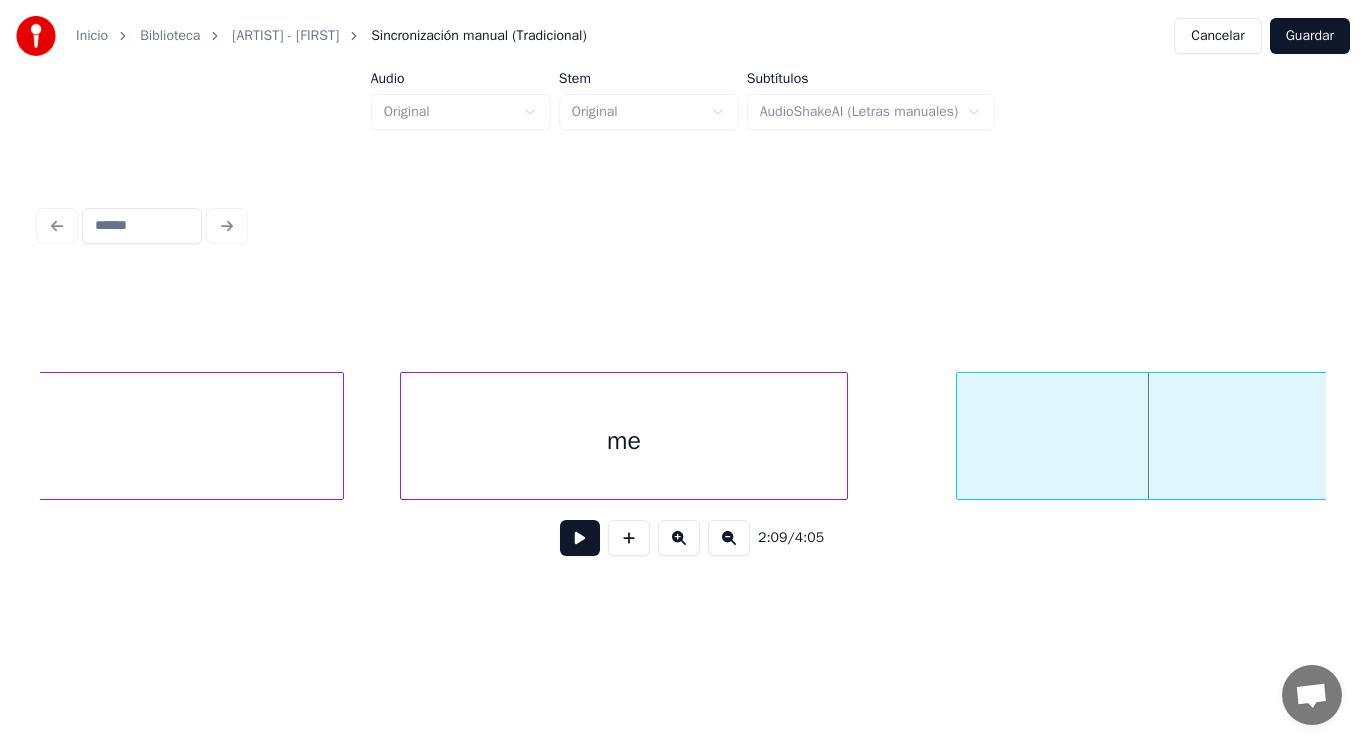 click at bounding box center [960, 436] 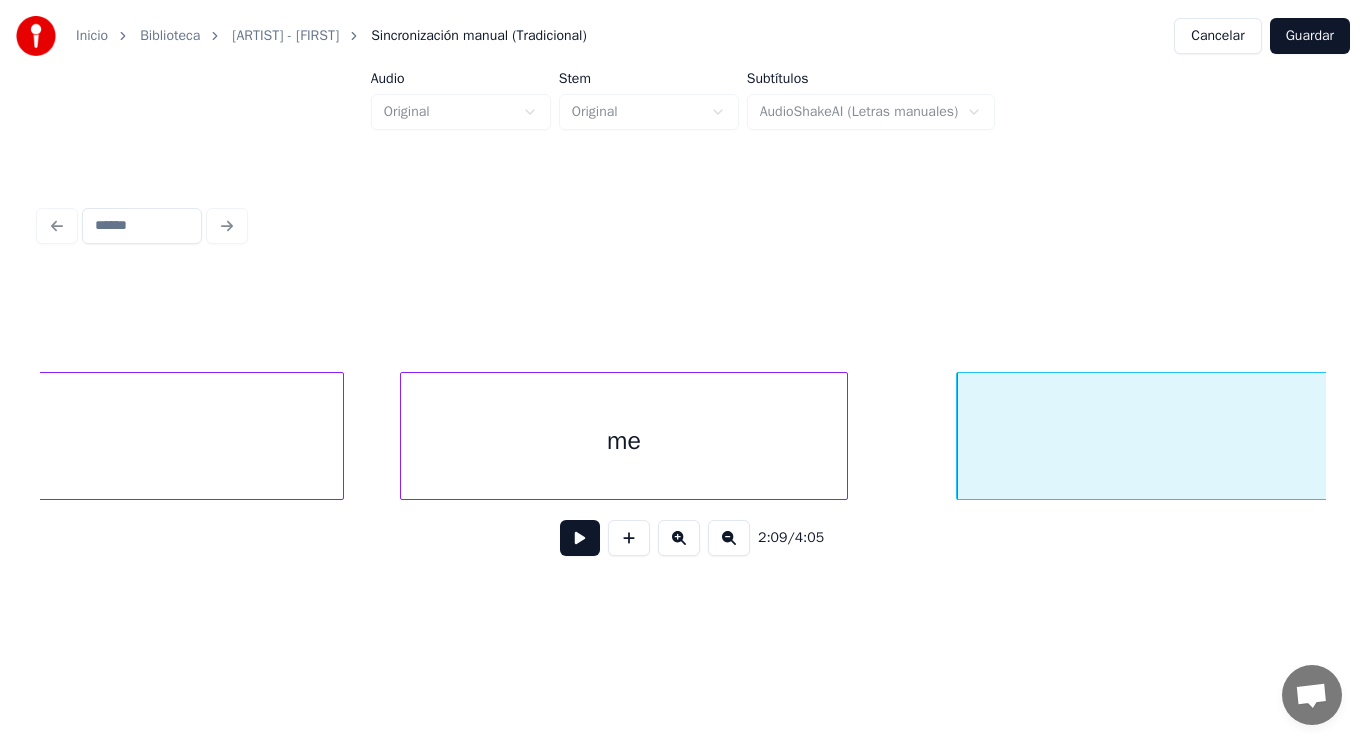 click at bounding box center [580, 538] 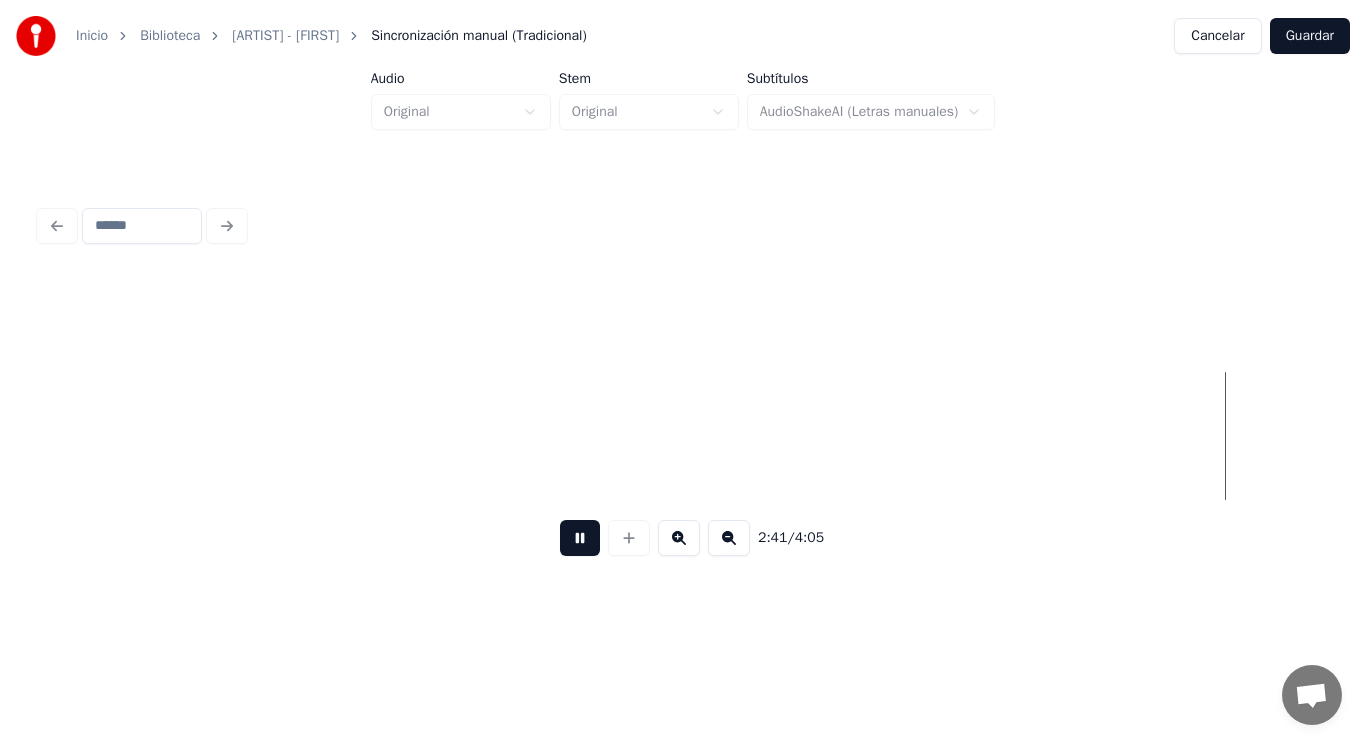 scroll, scrollTop: 0, scrollLeft: 226442, axis: horizontal 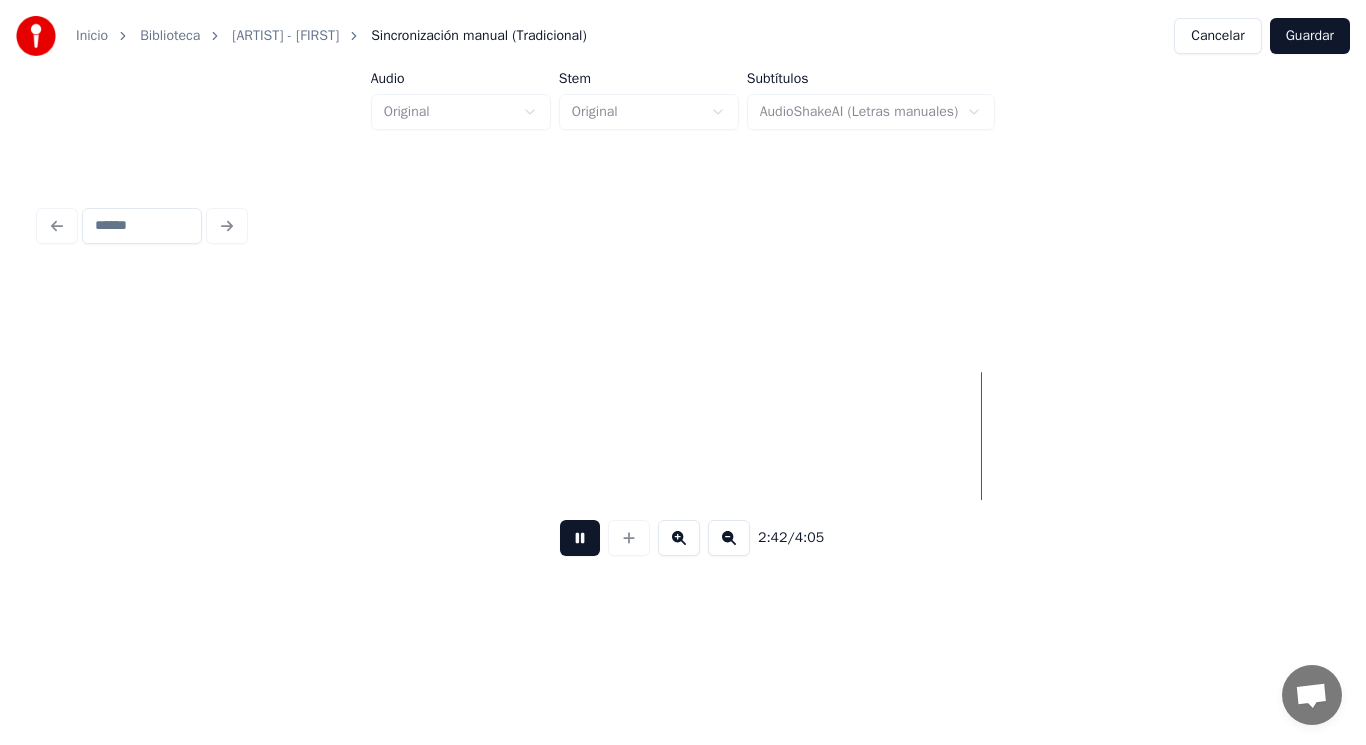 click at bounding box center [580, 538] 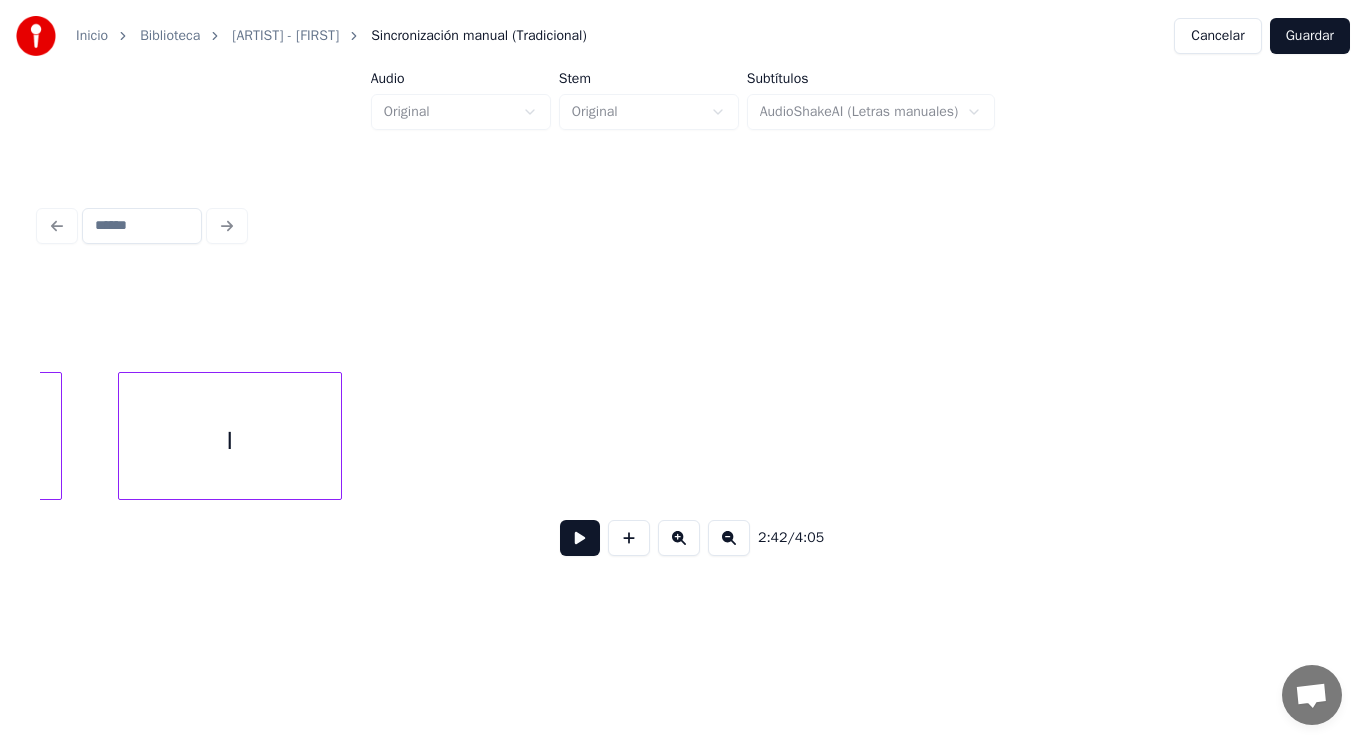 scroll, scrollTop: 0, scrollLeft: 259753, axis: horizontal 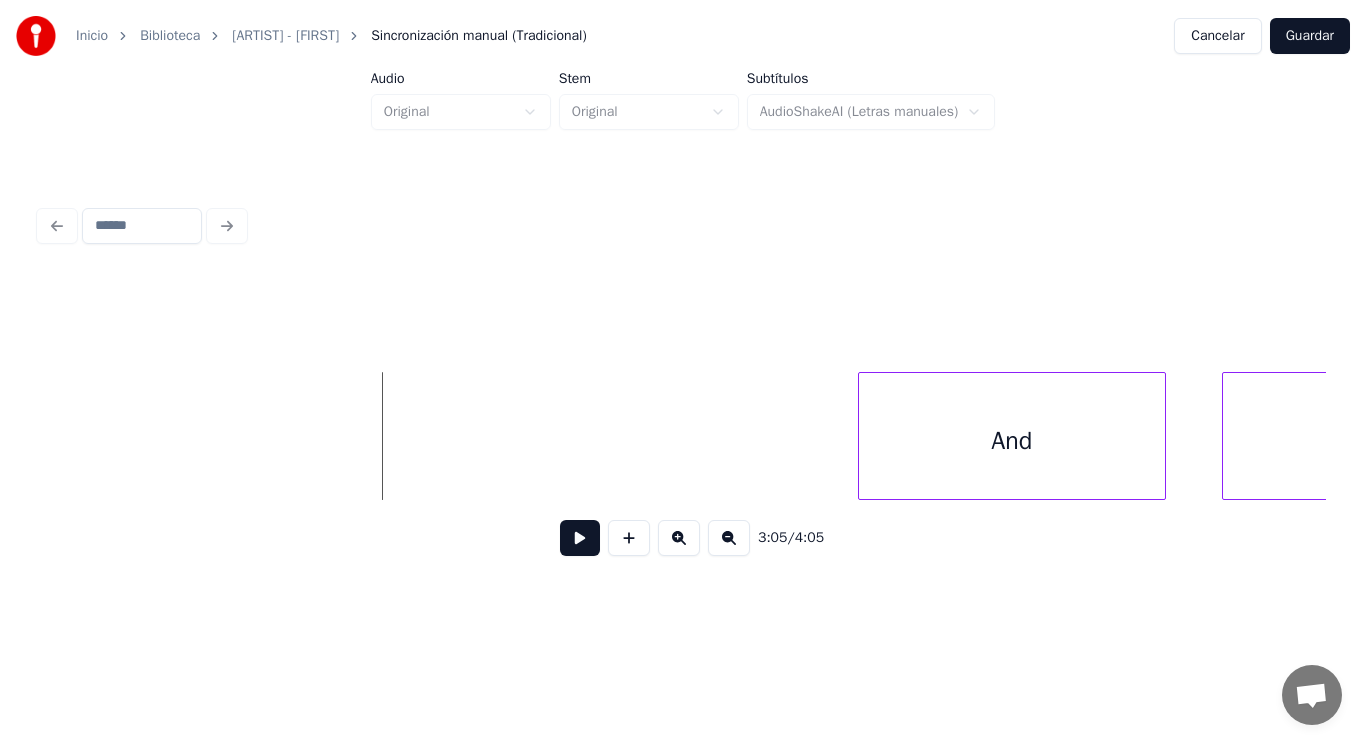 click at bounding box center [580, 538] 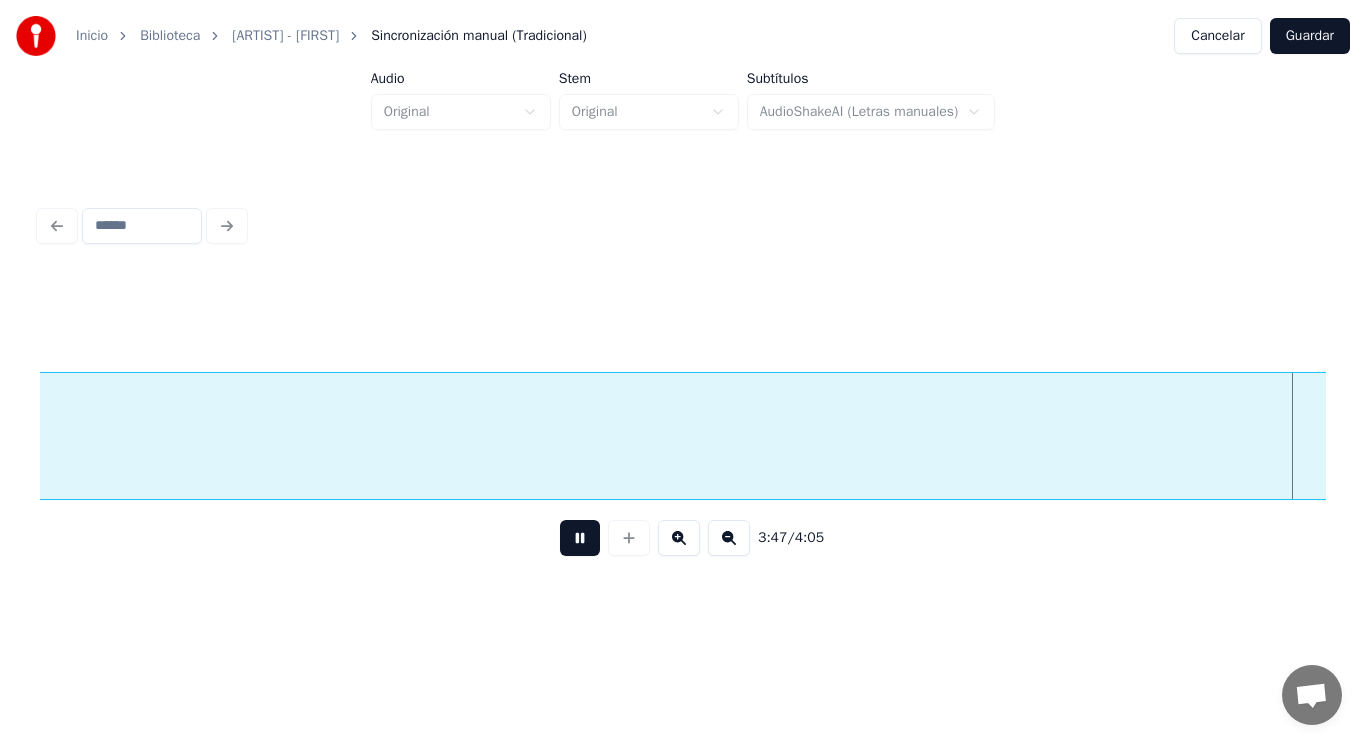 scroll, scrollTop: 0, scrollLeft: 318379, axis: horizontal 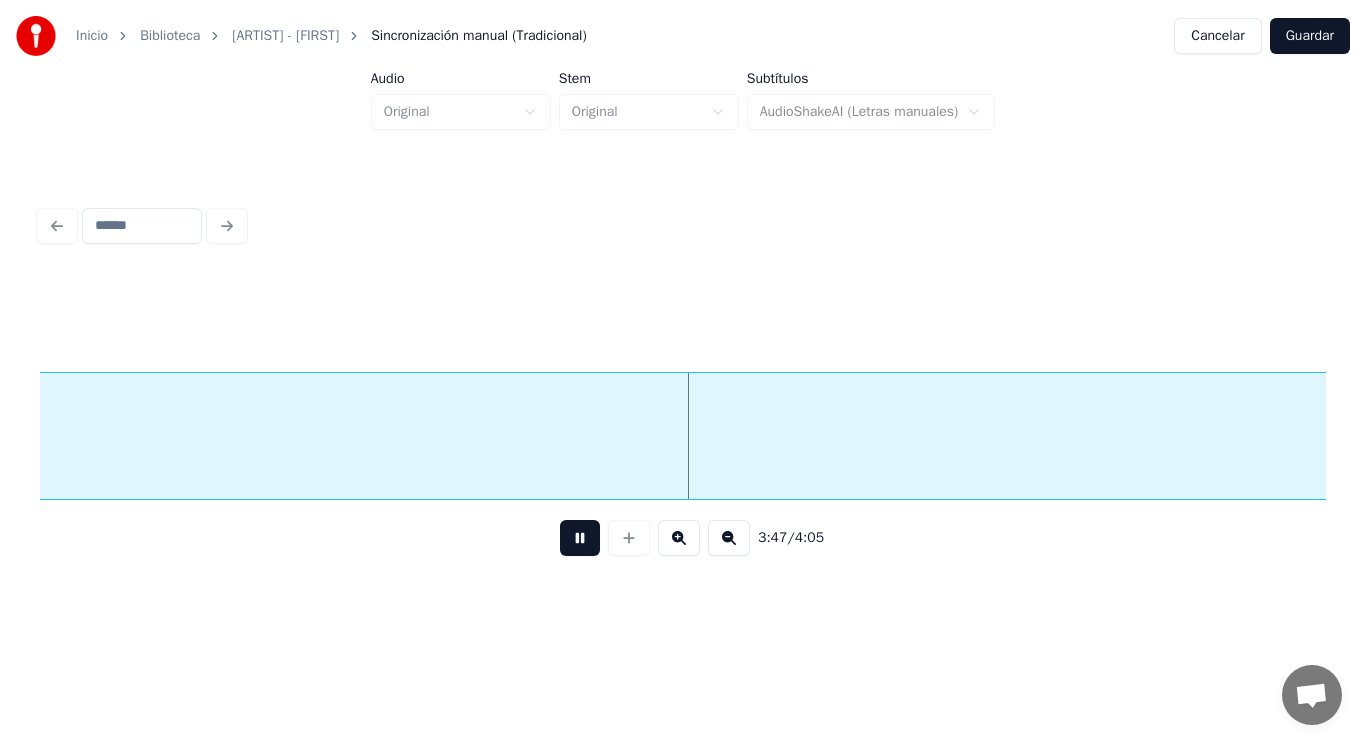 click at bounding box center [580, 538] 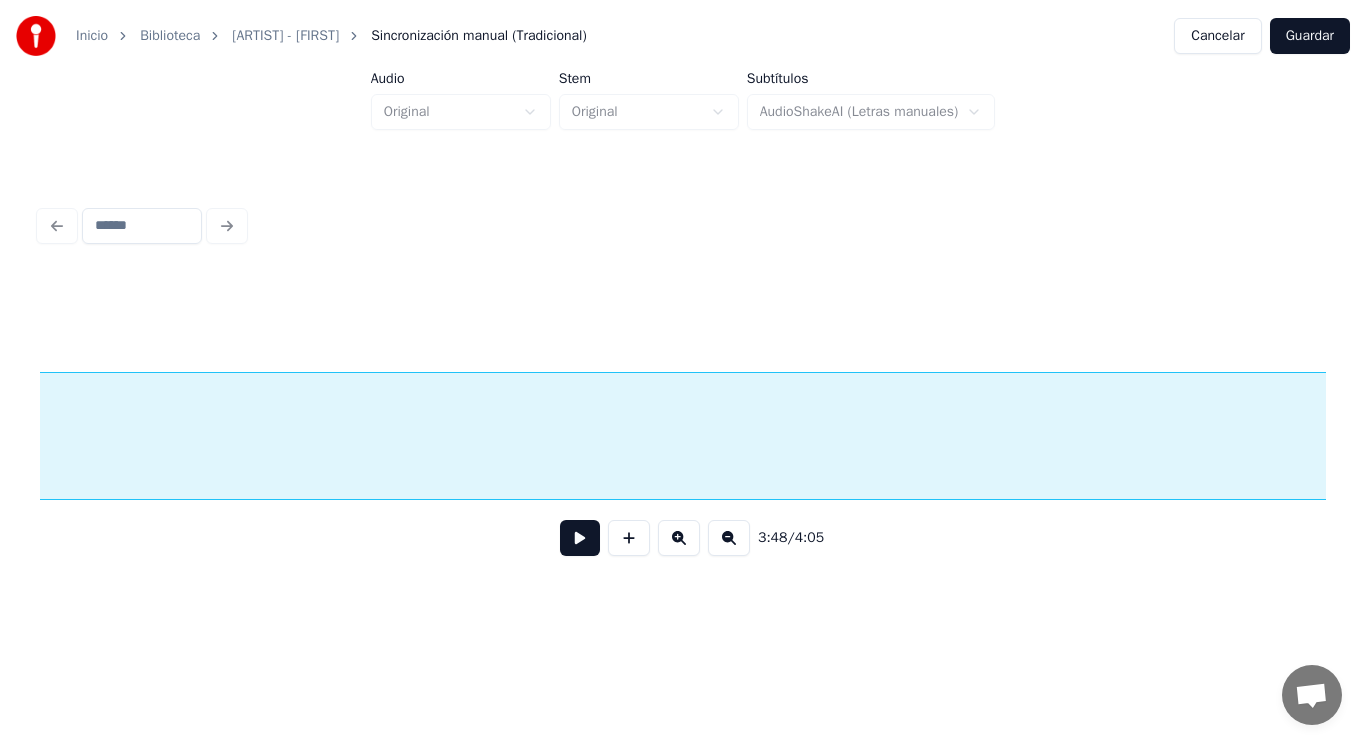 scroll, scrollTop: 0, scrollLeft: 319845, axis: horizontal 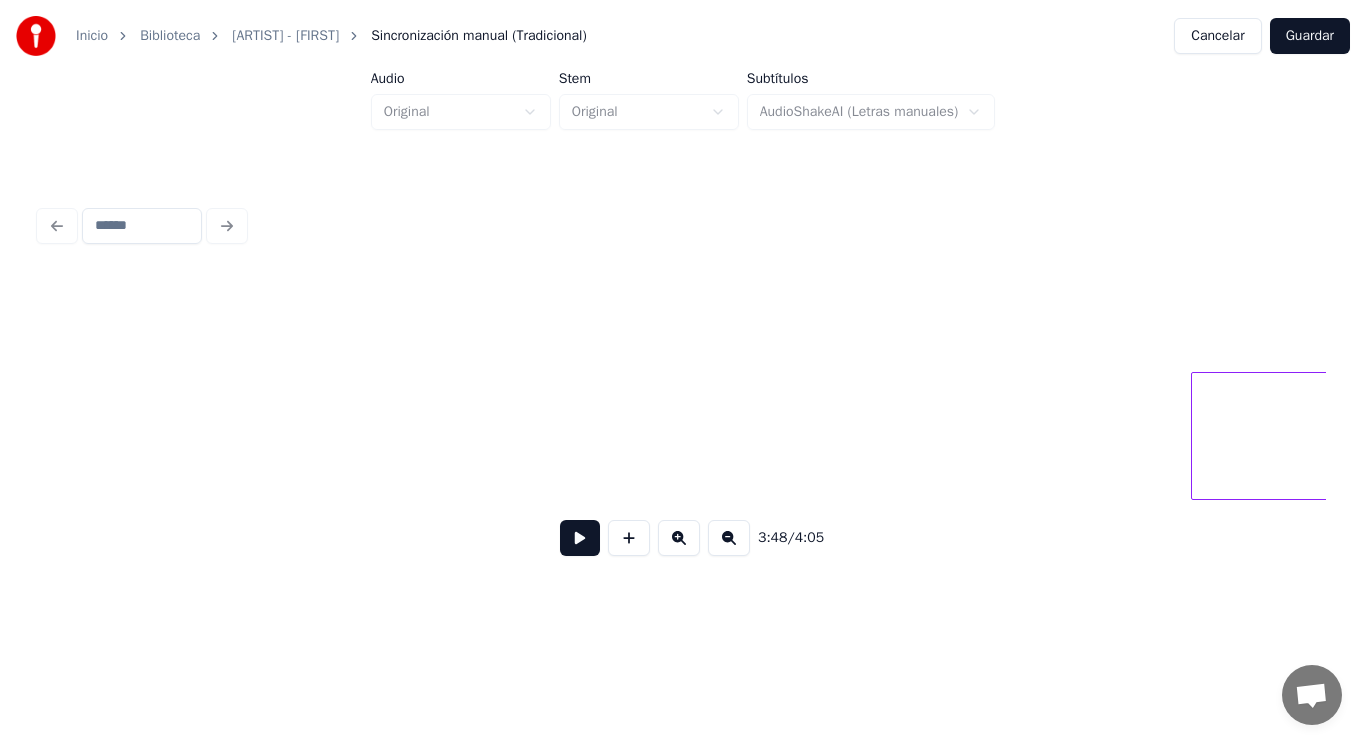 click on "Inicio Biblioteca Concrete Blonde - Joey Sincronización manual (Tradicional) Cancelar Guardar Audio Original Stem Original Subtítulos AudioShakeAI (Letras manuales) 3:48  /  4:05" at bounding box center [683, 304] 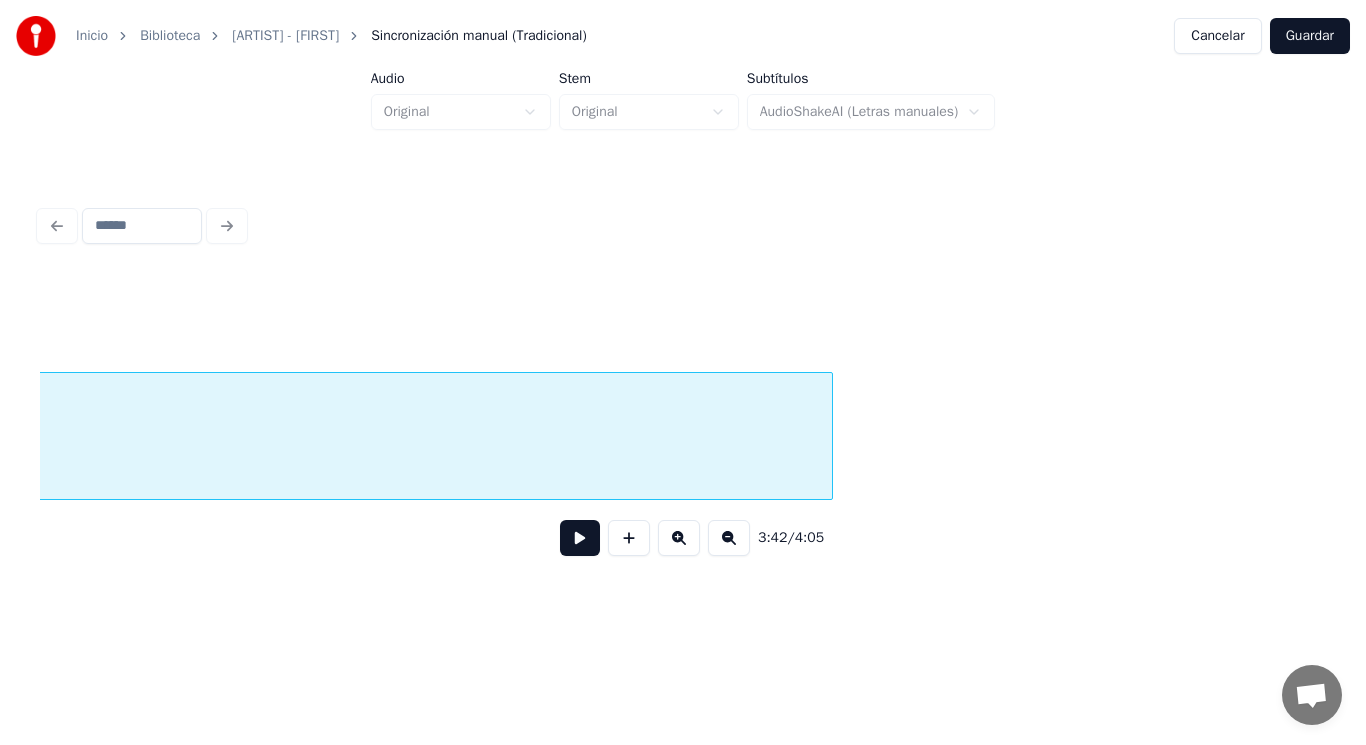 scroll, scrollTop: 0, scrollLeft: 318460, axis: horizontal 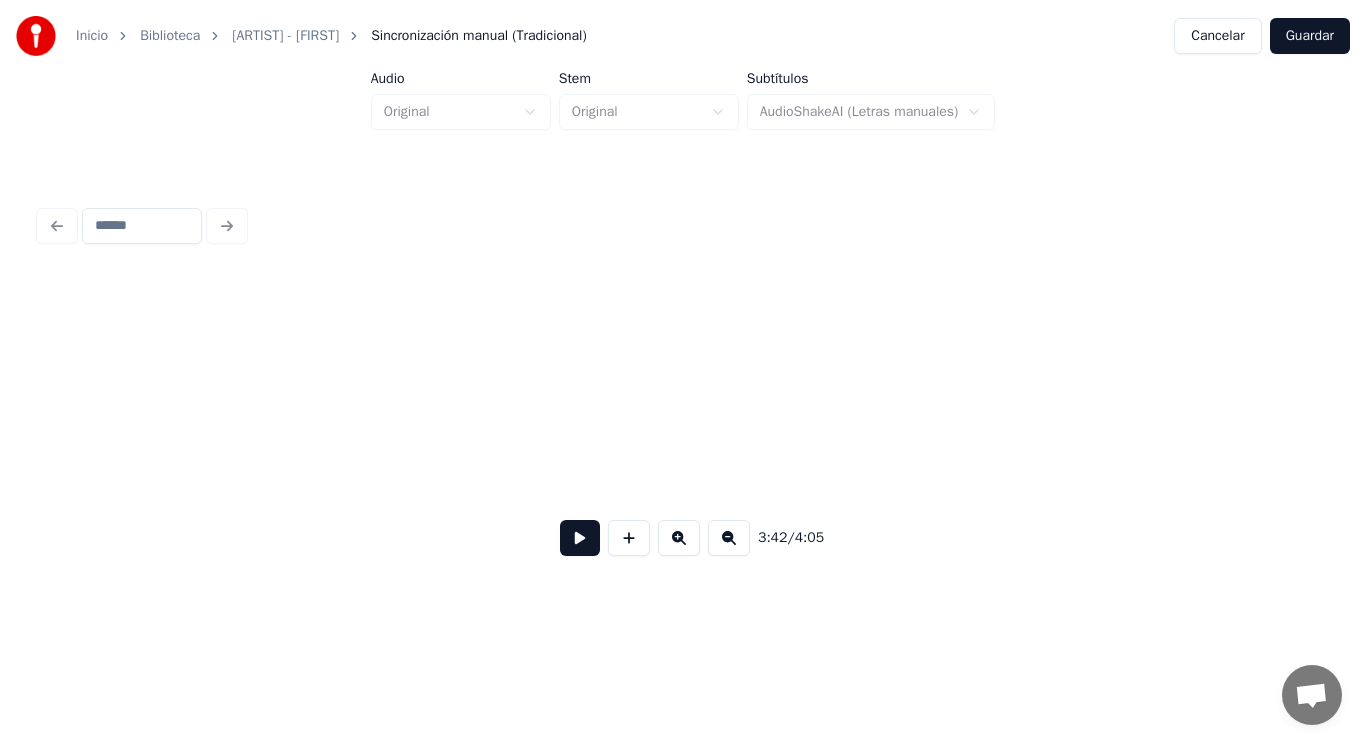 click on "Inicio Biblioteca Concrete Blonde - Joey Sincronización manual (Tradicional) Cancelar Guardar Audio Original Stem Original Subtítulos AudioShakeAI (Letras manuales) 3:42  /  4:05" at bounding box center (683, 304) 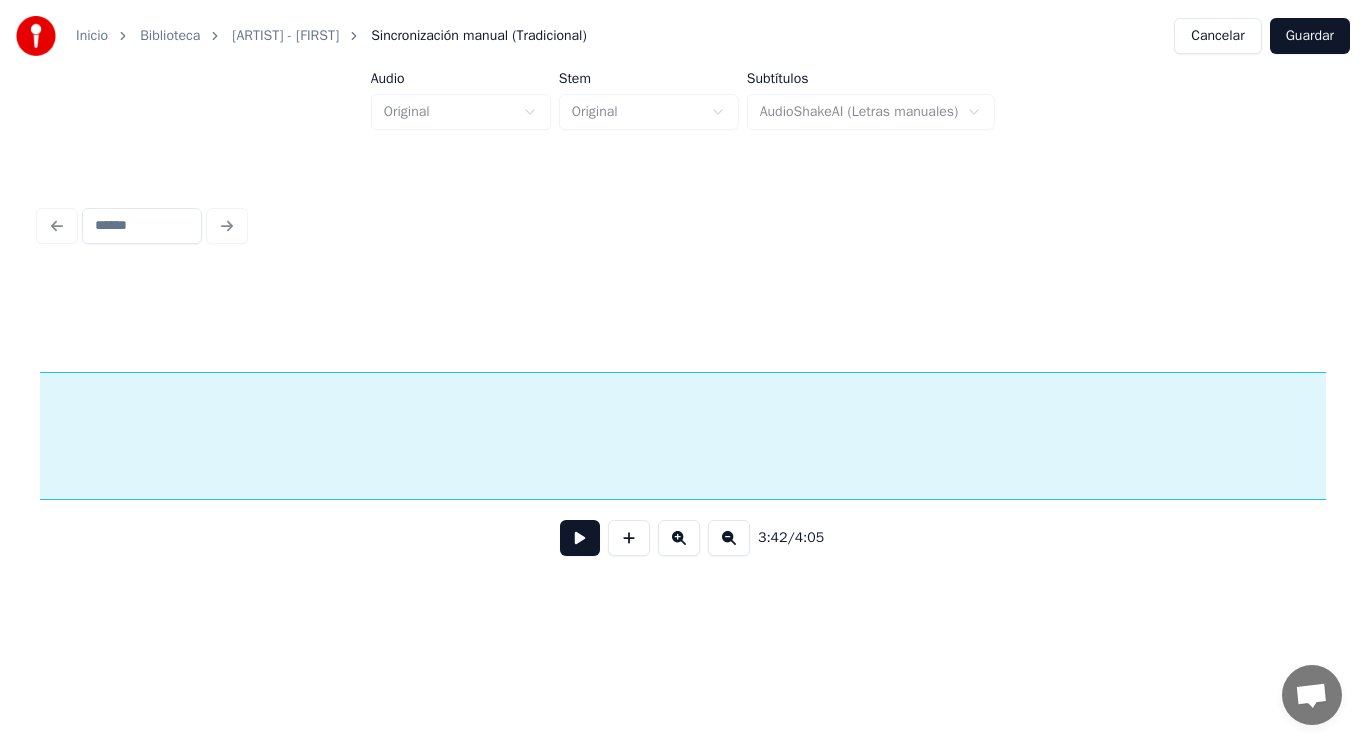 scroll, scrollTop: 0, scrollLeft: 317352, axis: horizontal 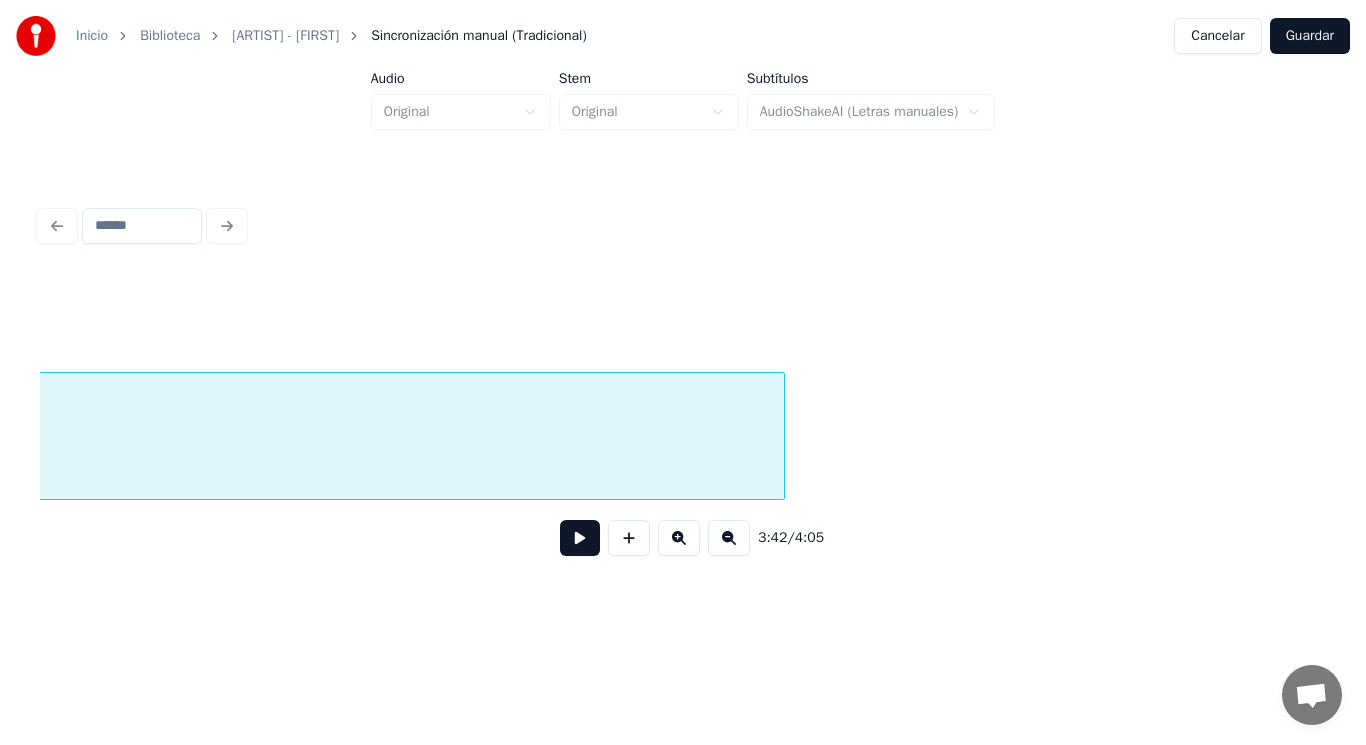 click at bounding box center [781, 436] 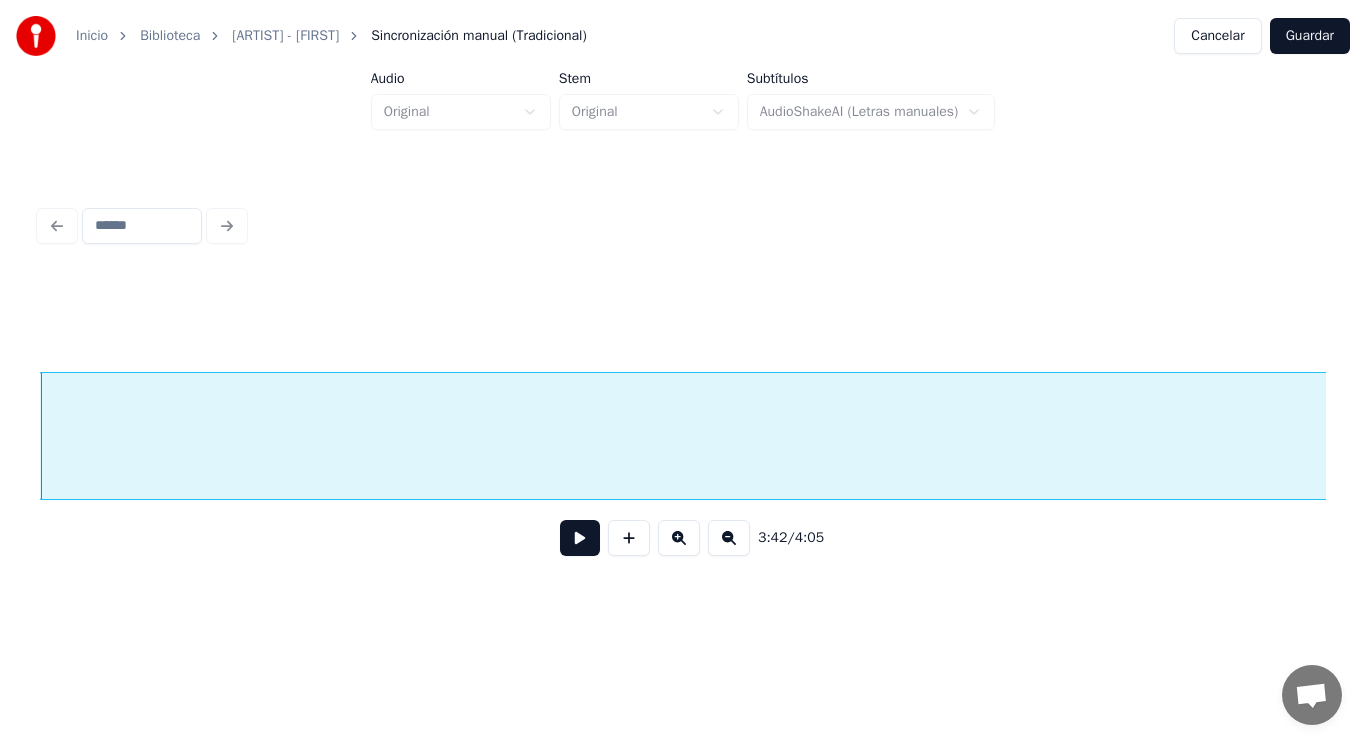click at bounding box center (580, 538) 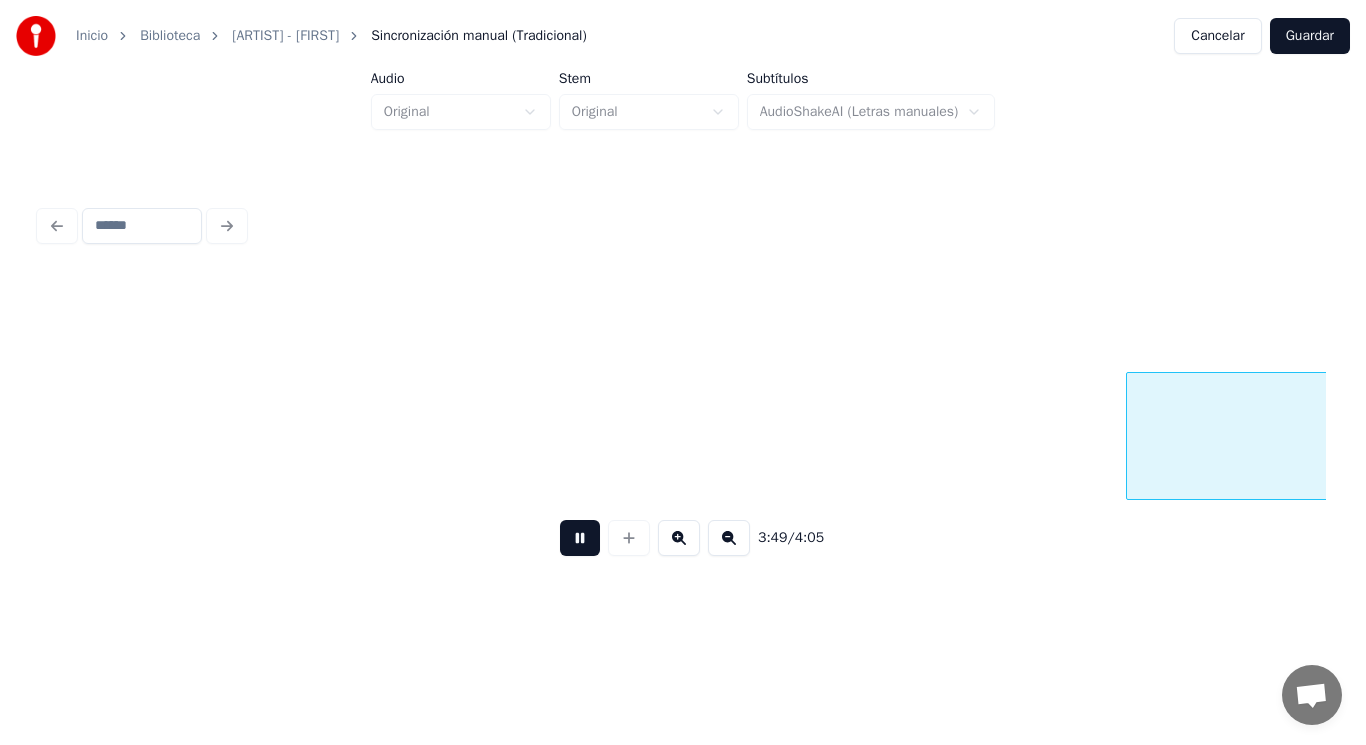 scroll, scrollTop: 0, scrollLeft: 321206, axis: horizontal 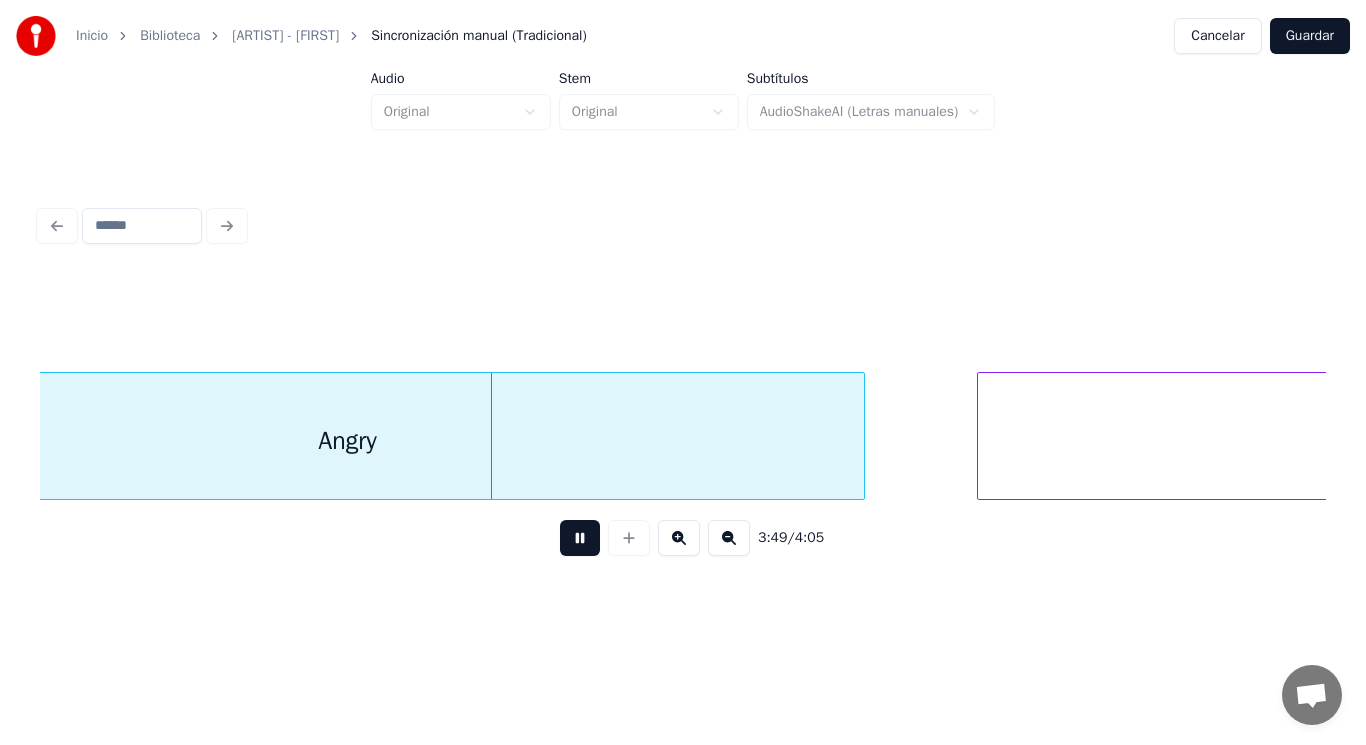 click at bounding box center (580, 538) 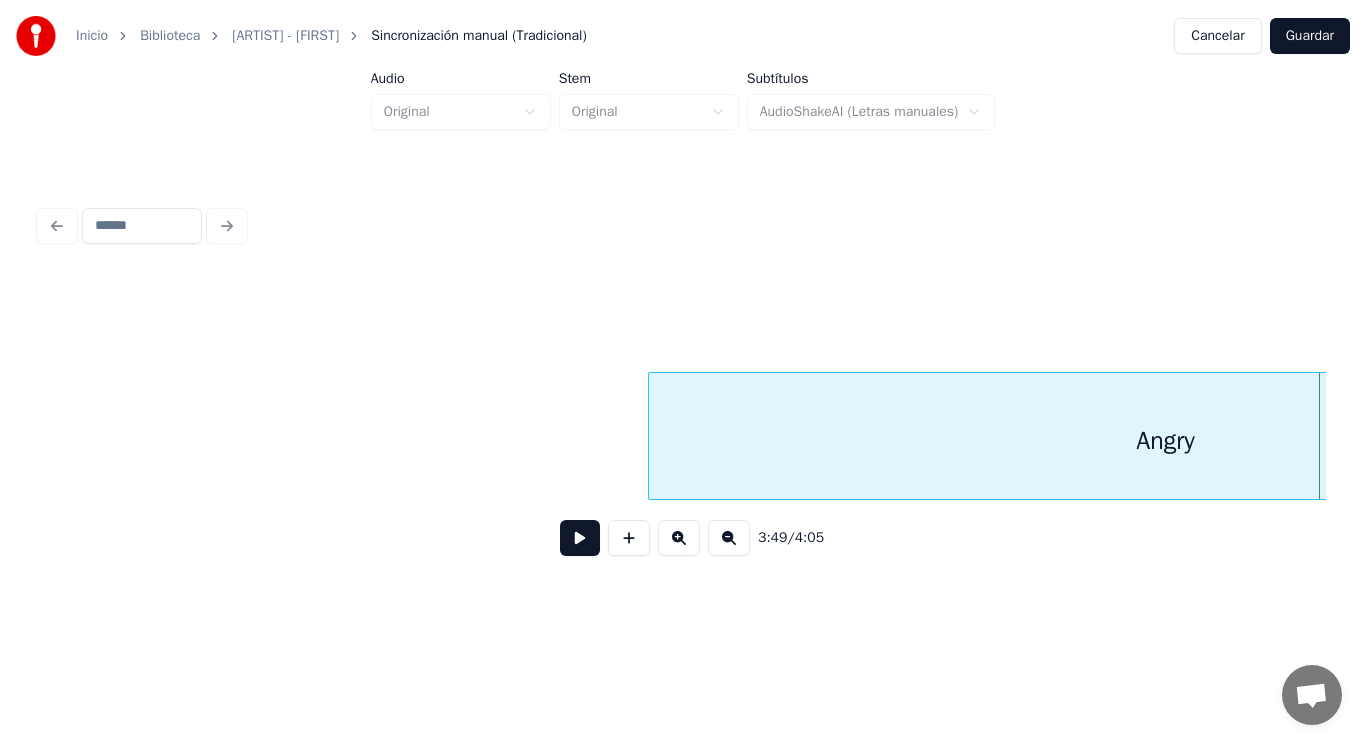 scroll, scrollTop: 0, scrollLeft: 320326, axis: horizontal 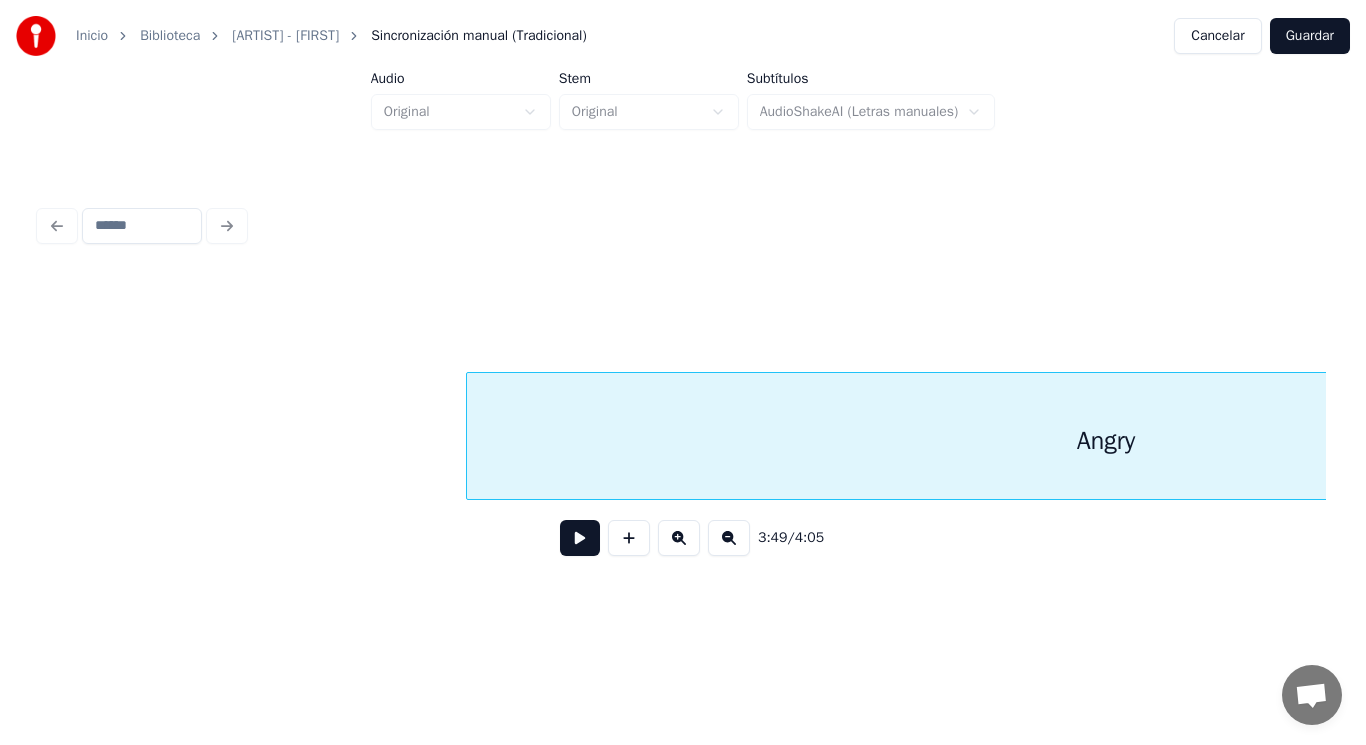 click at bounding box center [470, 436] 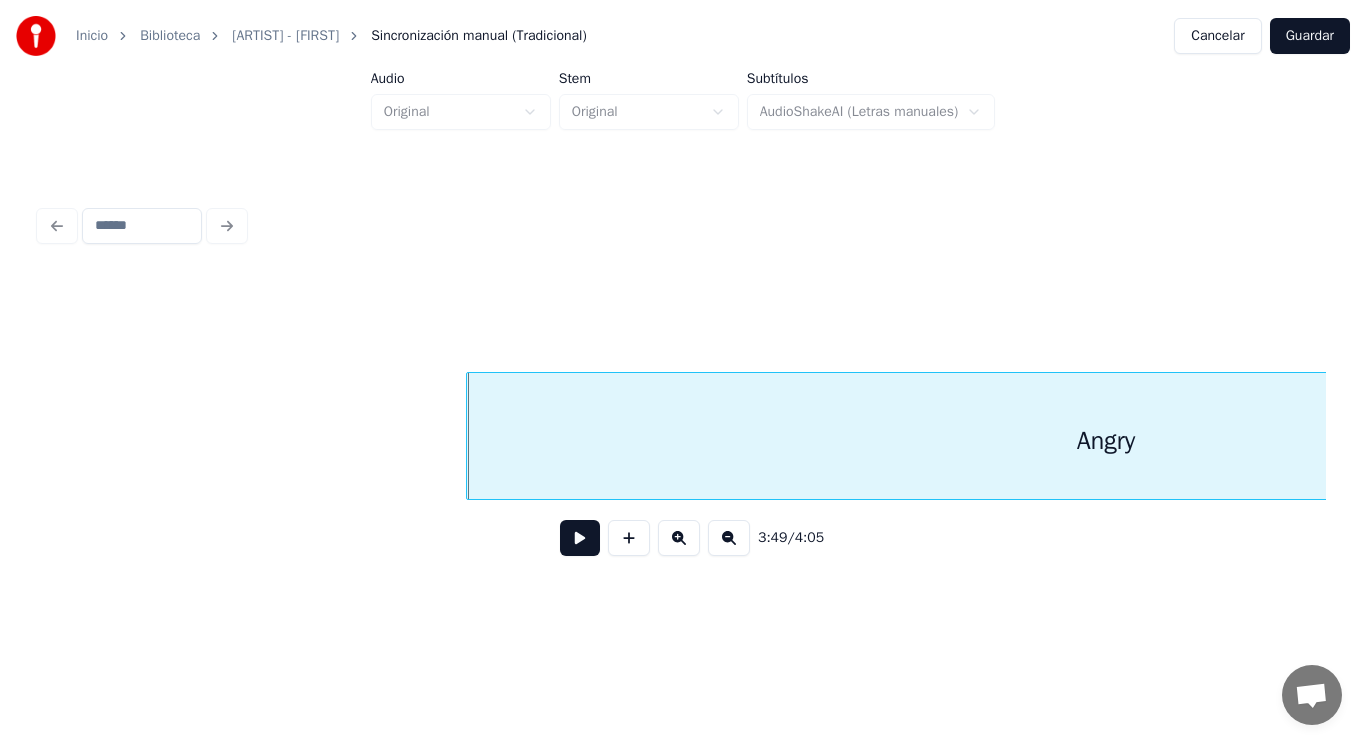 click at bounding box center (580, 538) 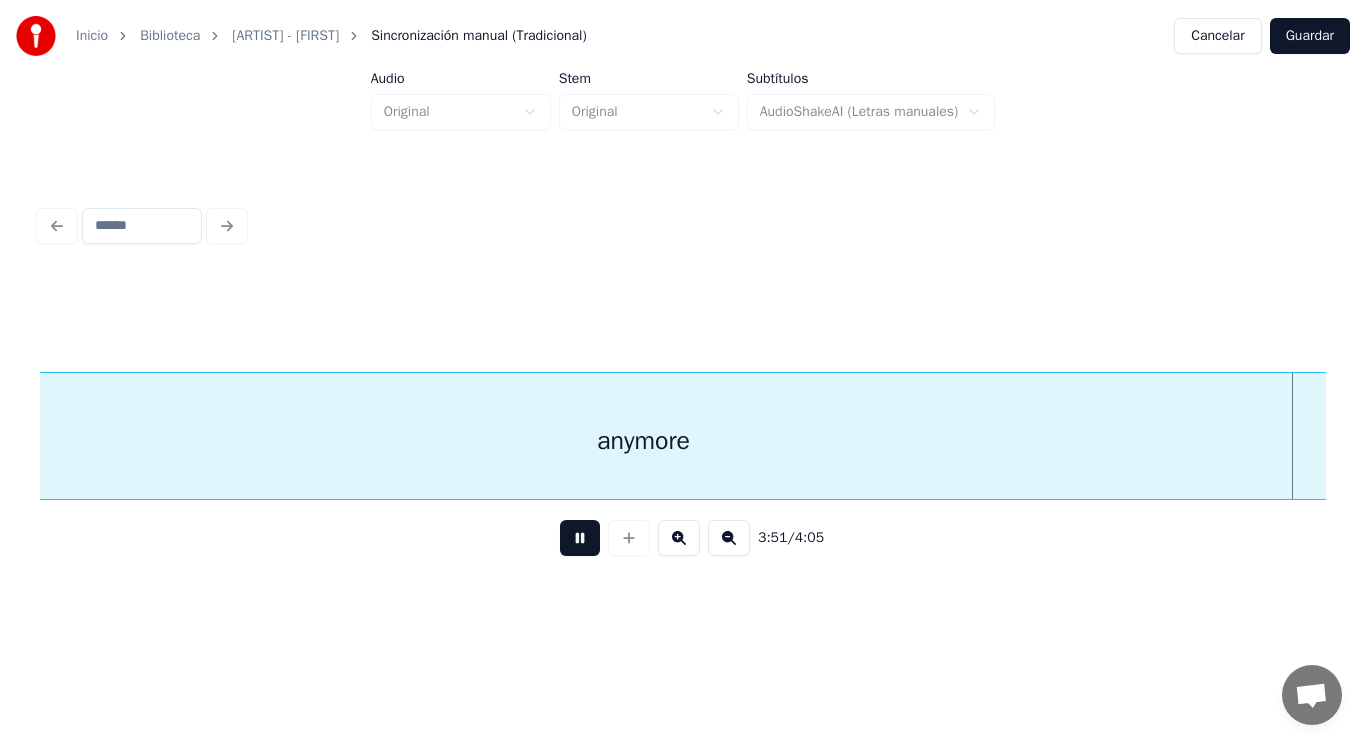 scroll, scrollTop: 0, scrollLeft: 324233, axis: horizontal 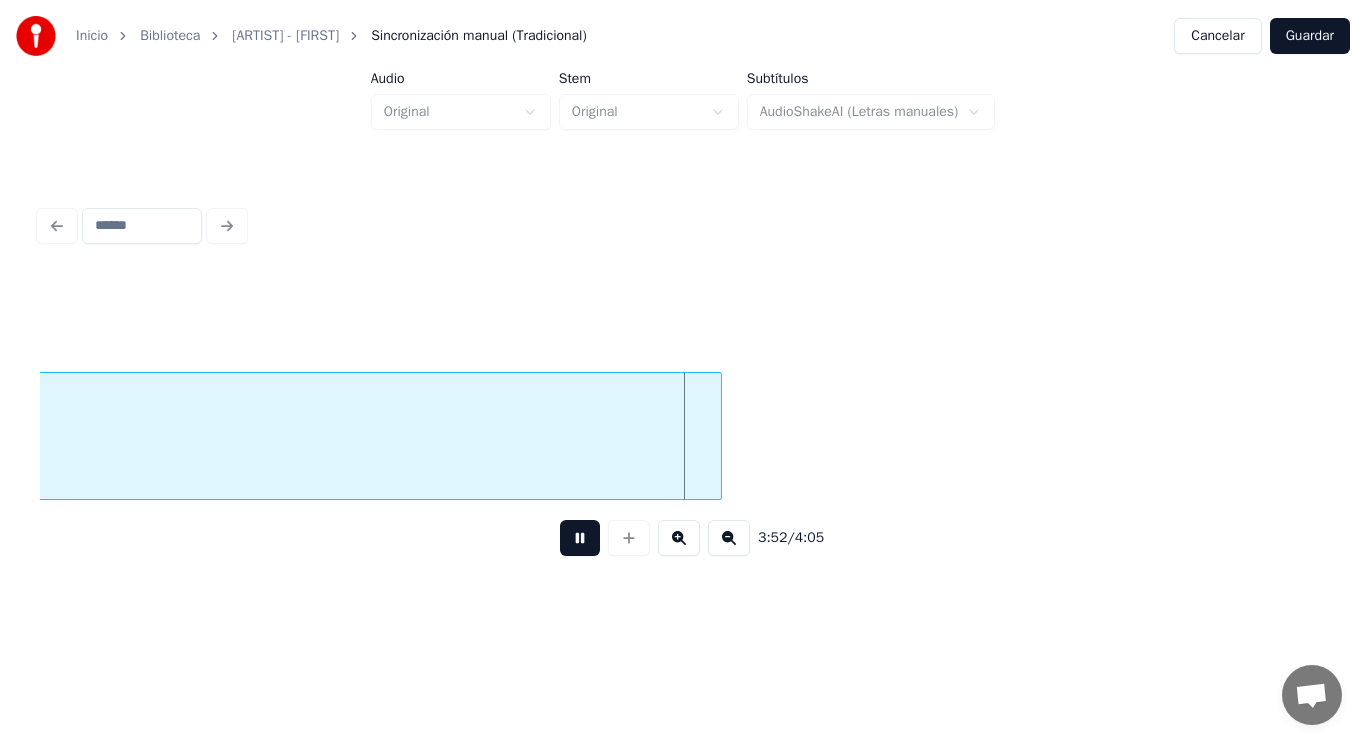 click at bounding box center [580, 538] 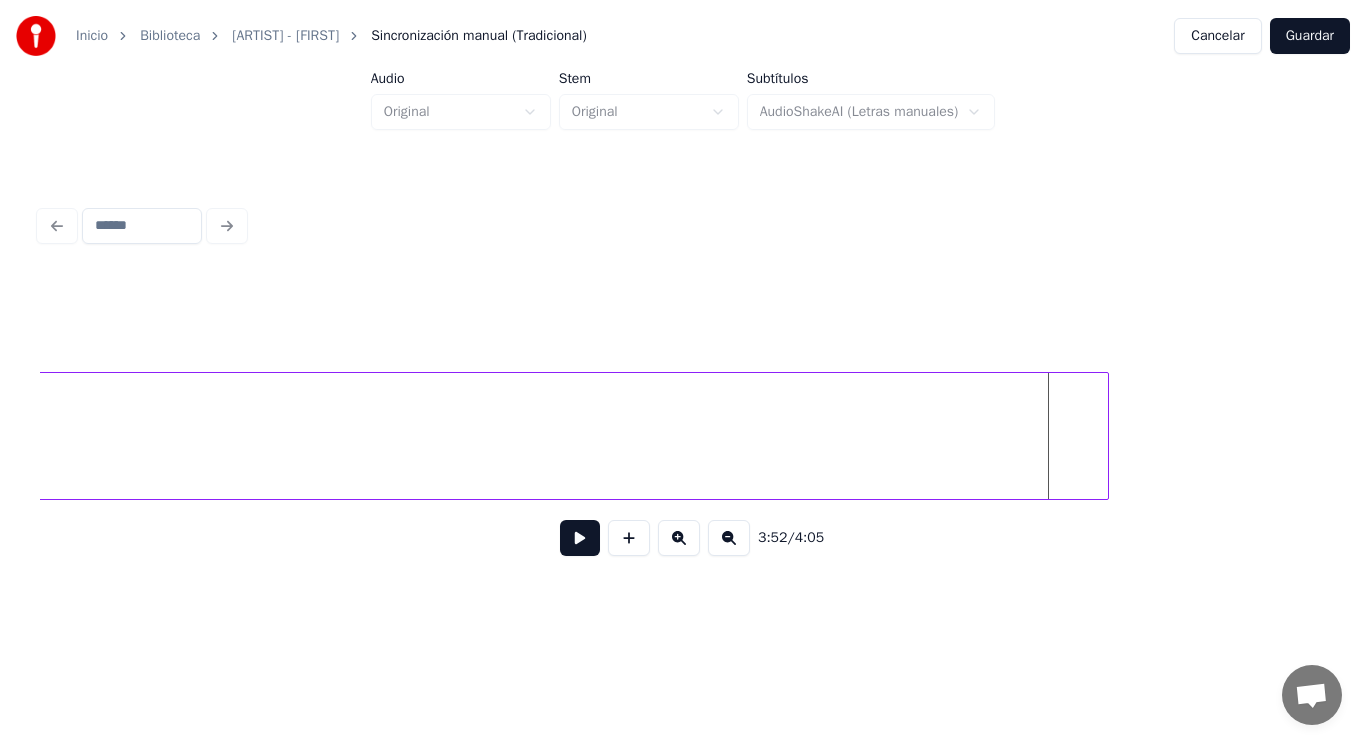 click at bounding box center (1105, 436) 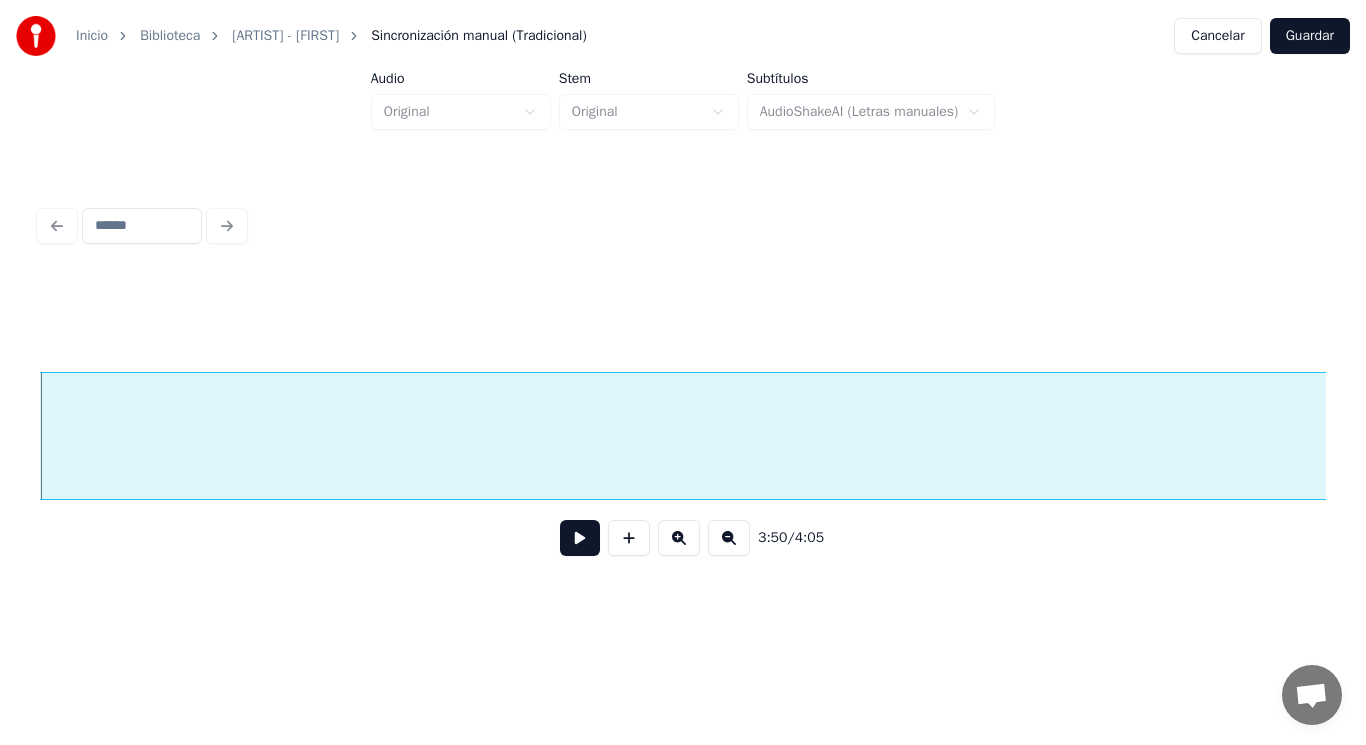 click at bounding box center (580, 538) 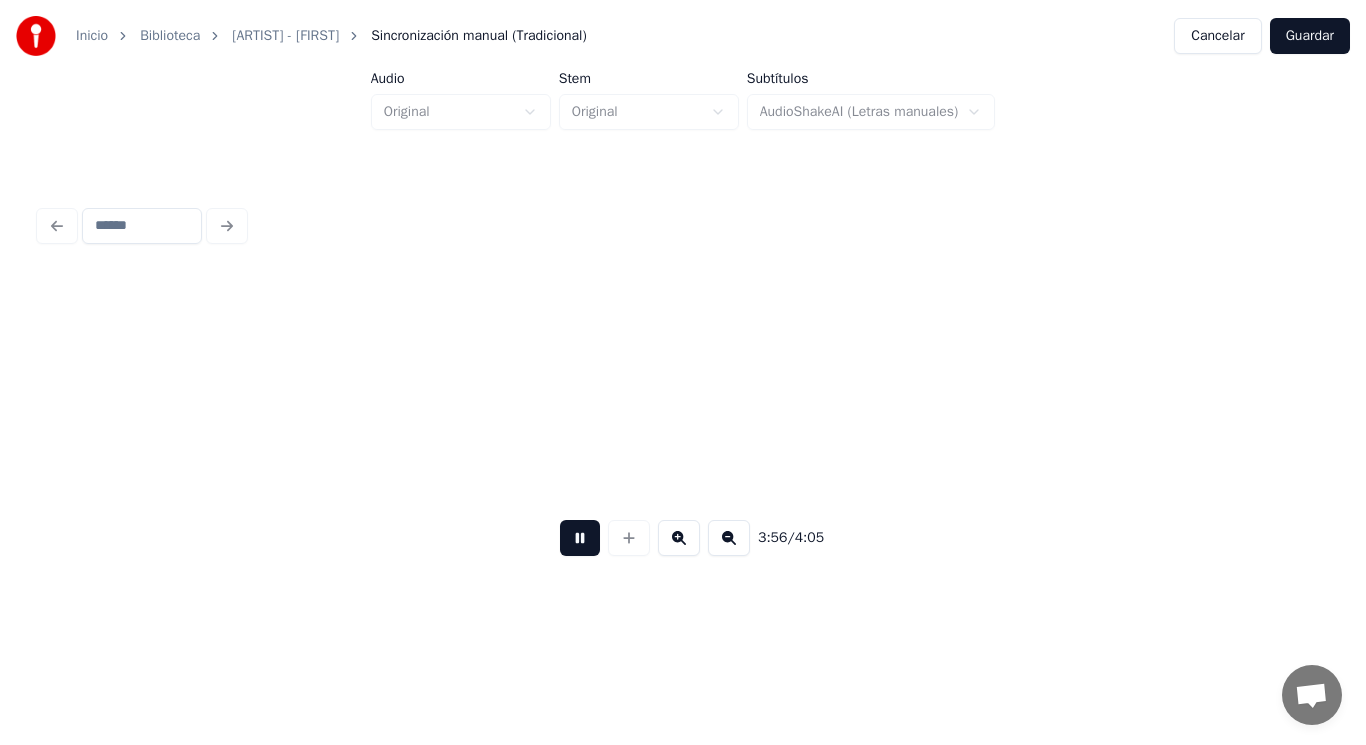 scroll, scrollTop: 0, scrollLeft: 331258, axis: horizontal 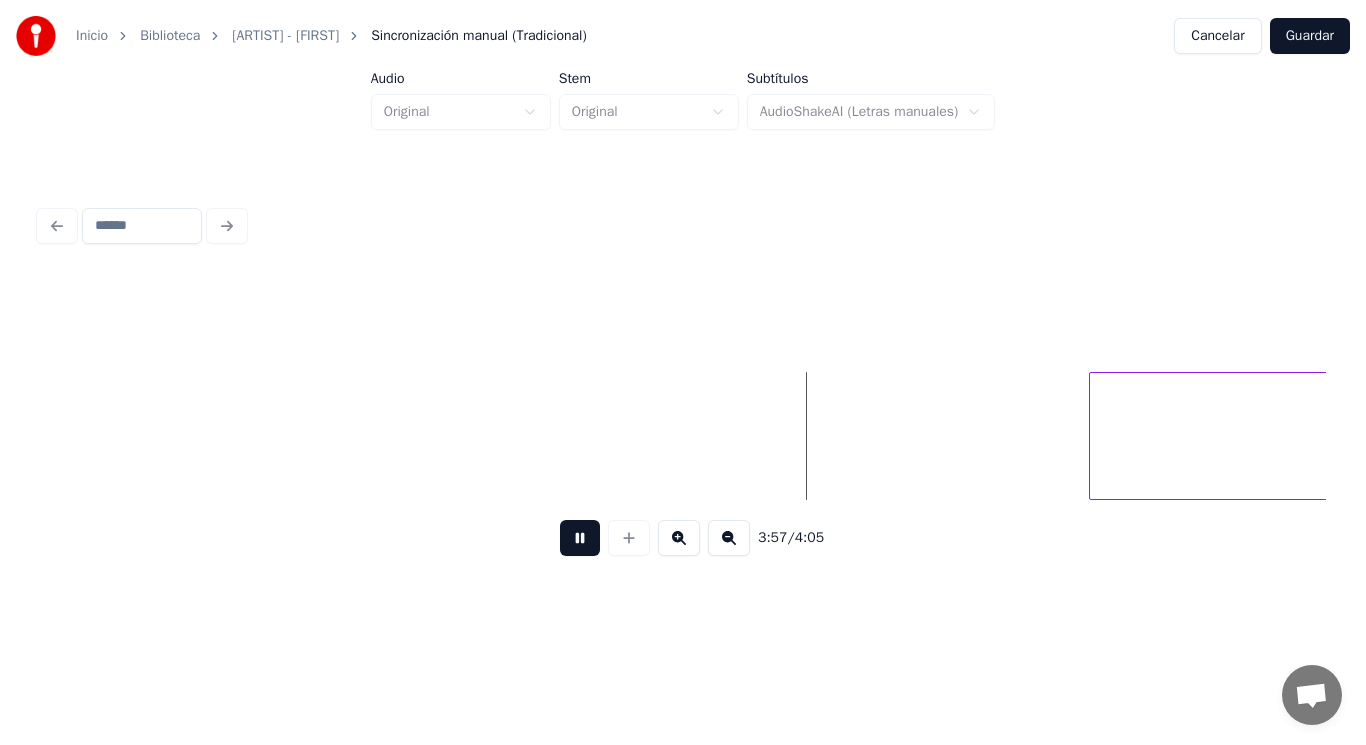 click at bounding box center [580, 538] 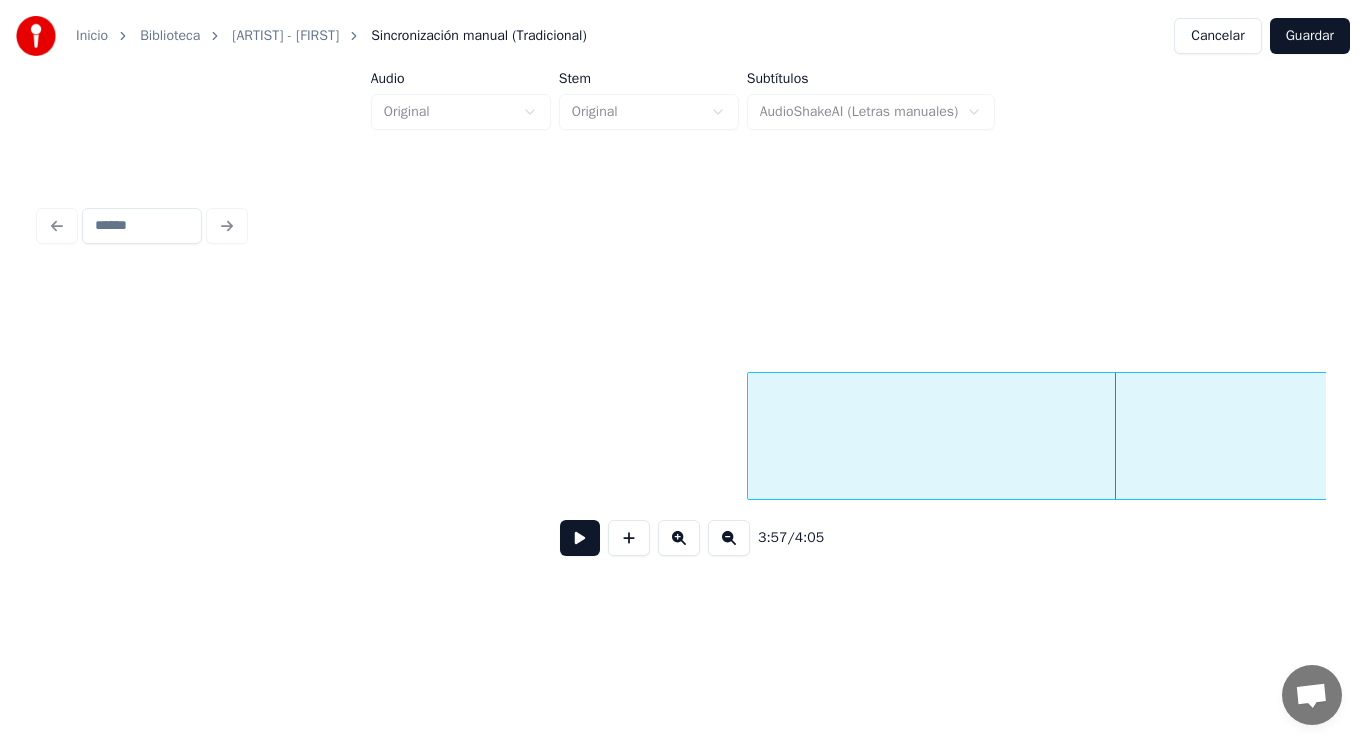 click at bounding box center (751, 436) 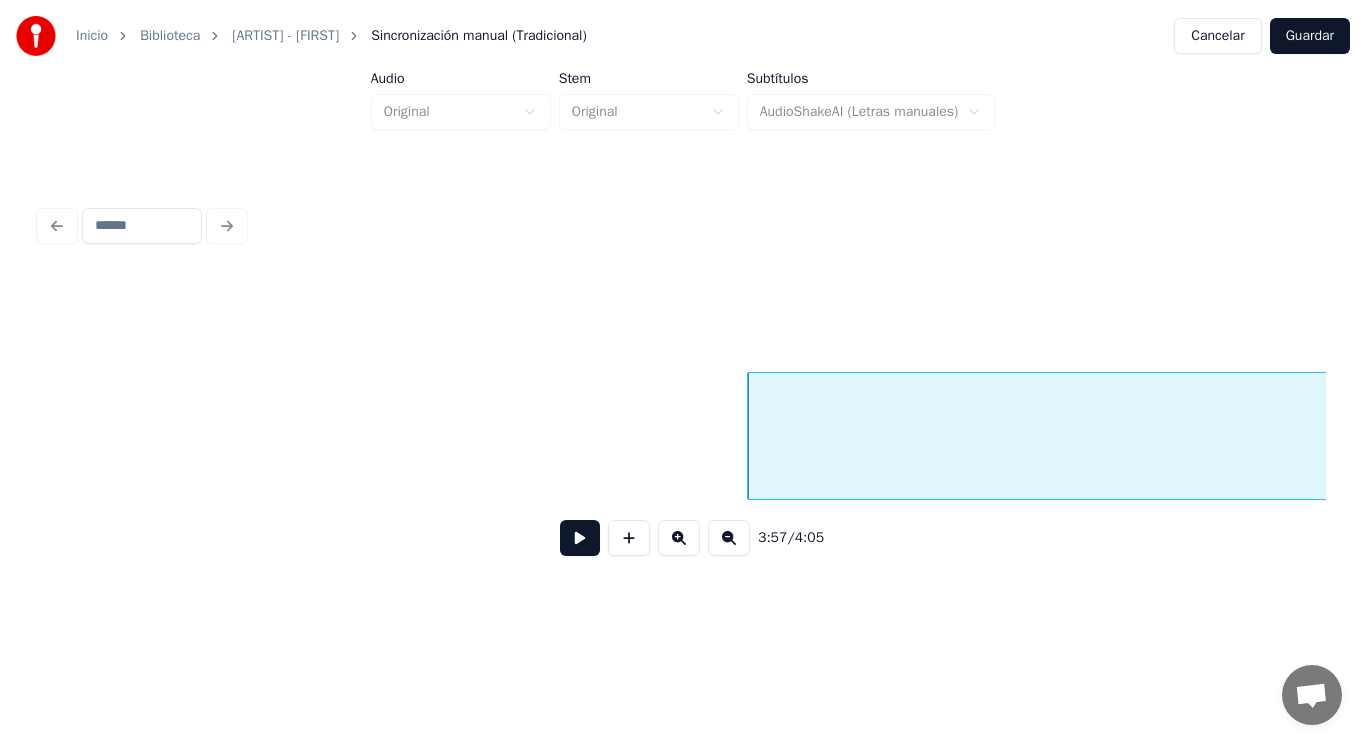 click at bounding box center [580, 538] 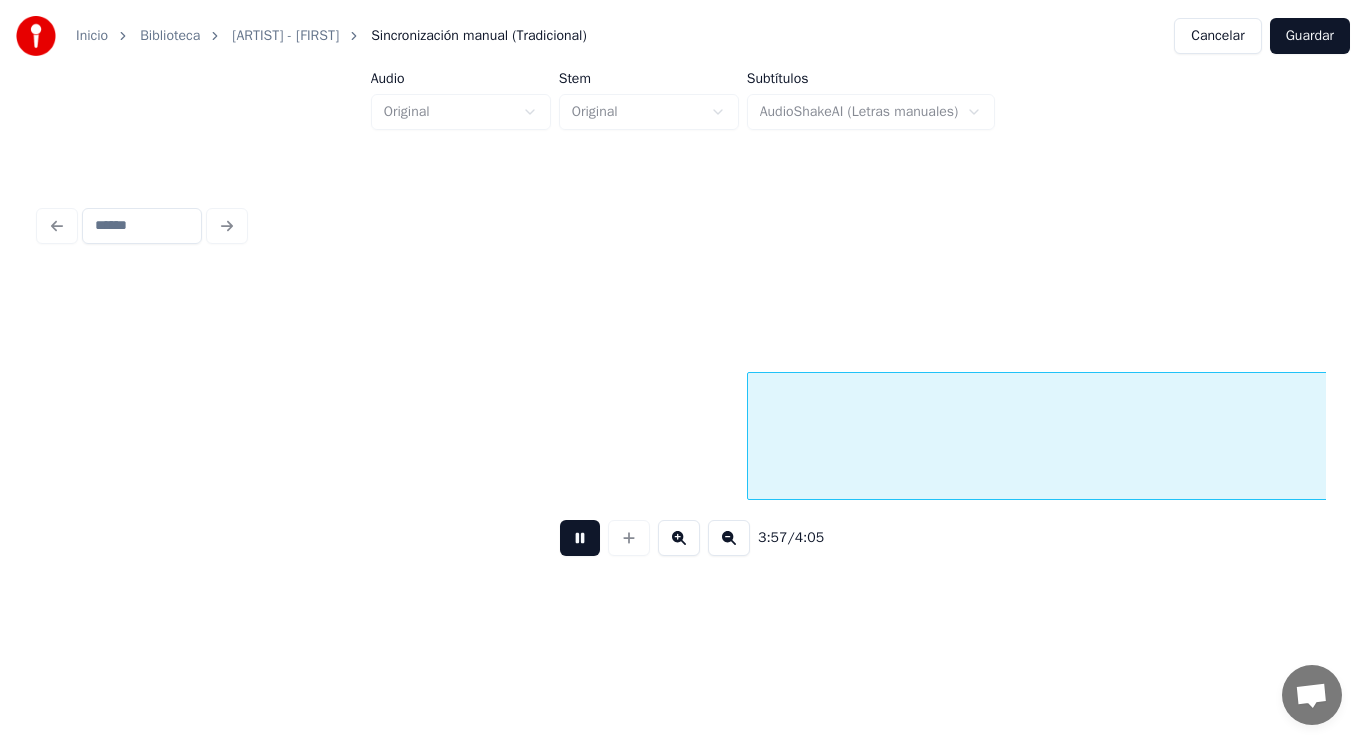 scroll, scrollTop: 0, scrollLeft: 332548, axis: horizontal 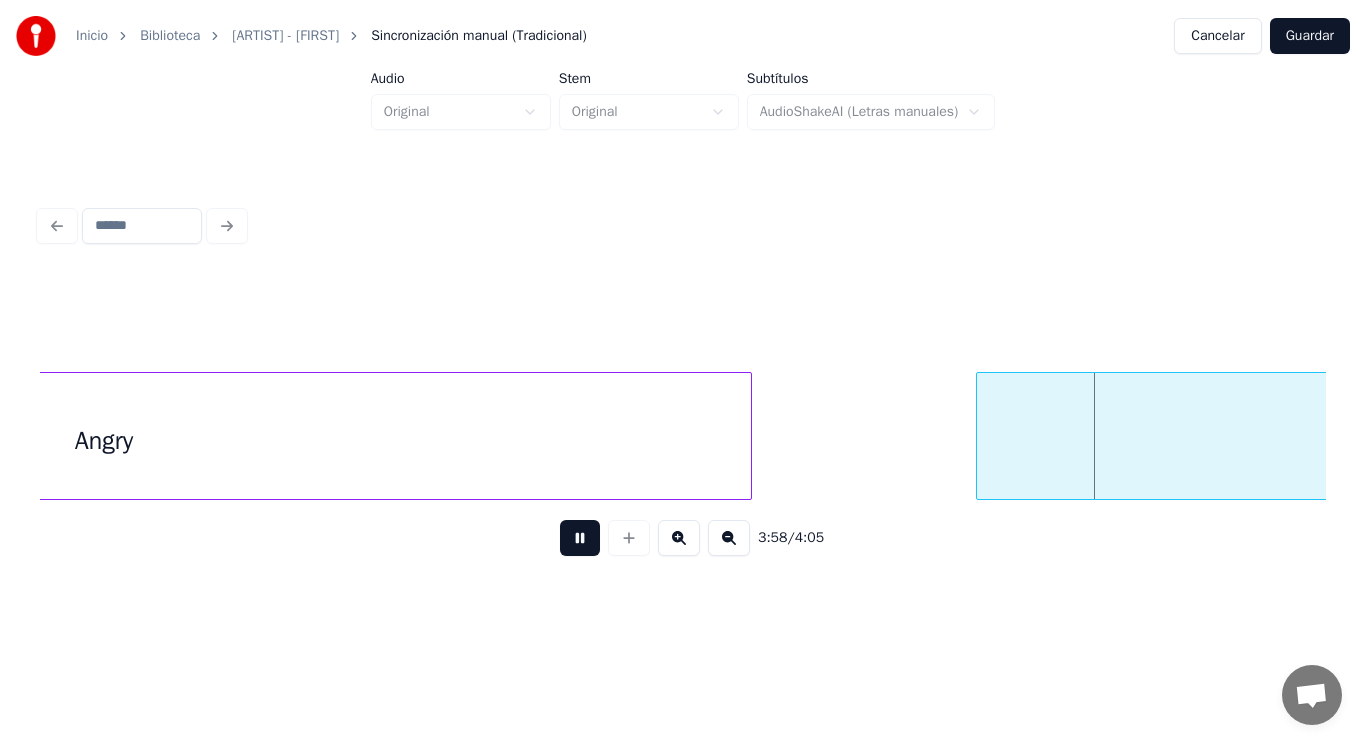 click at bounding box center [580, 538] 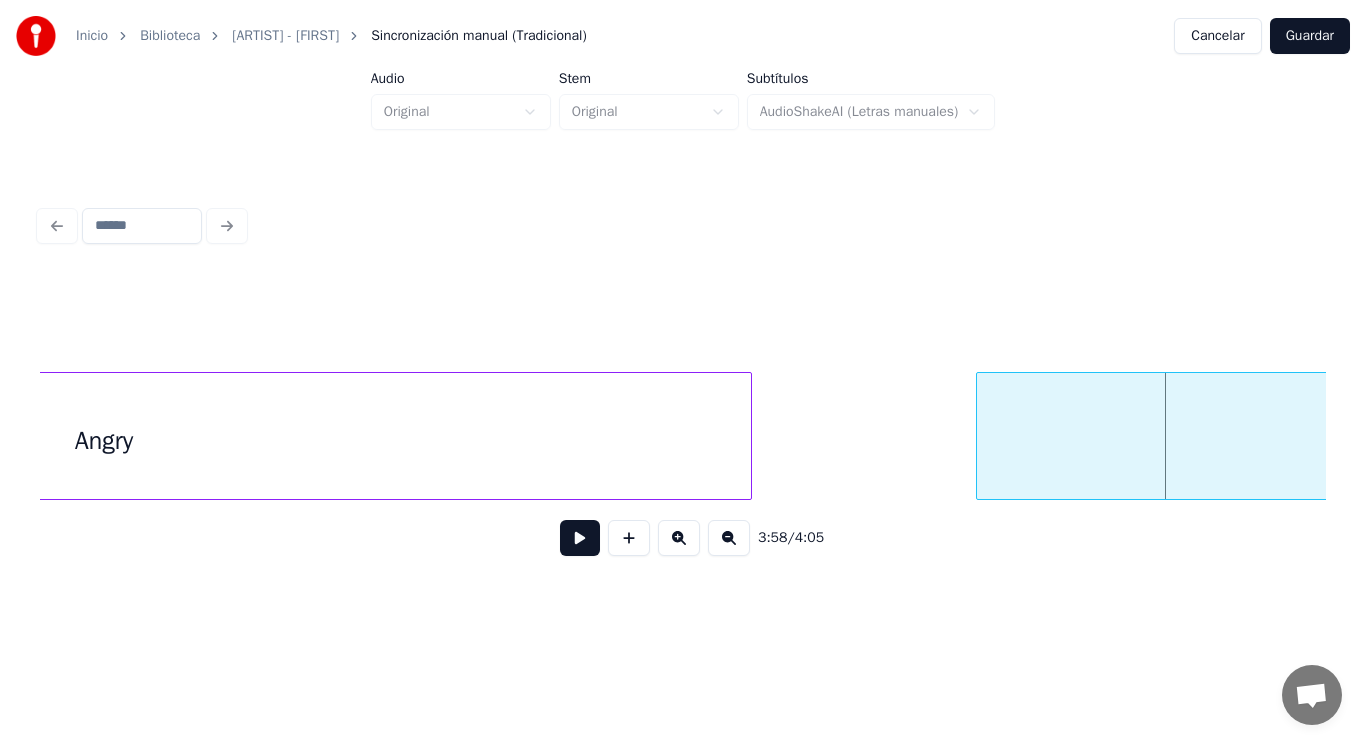 click on "Angry" at bounding box center [104, 441] 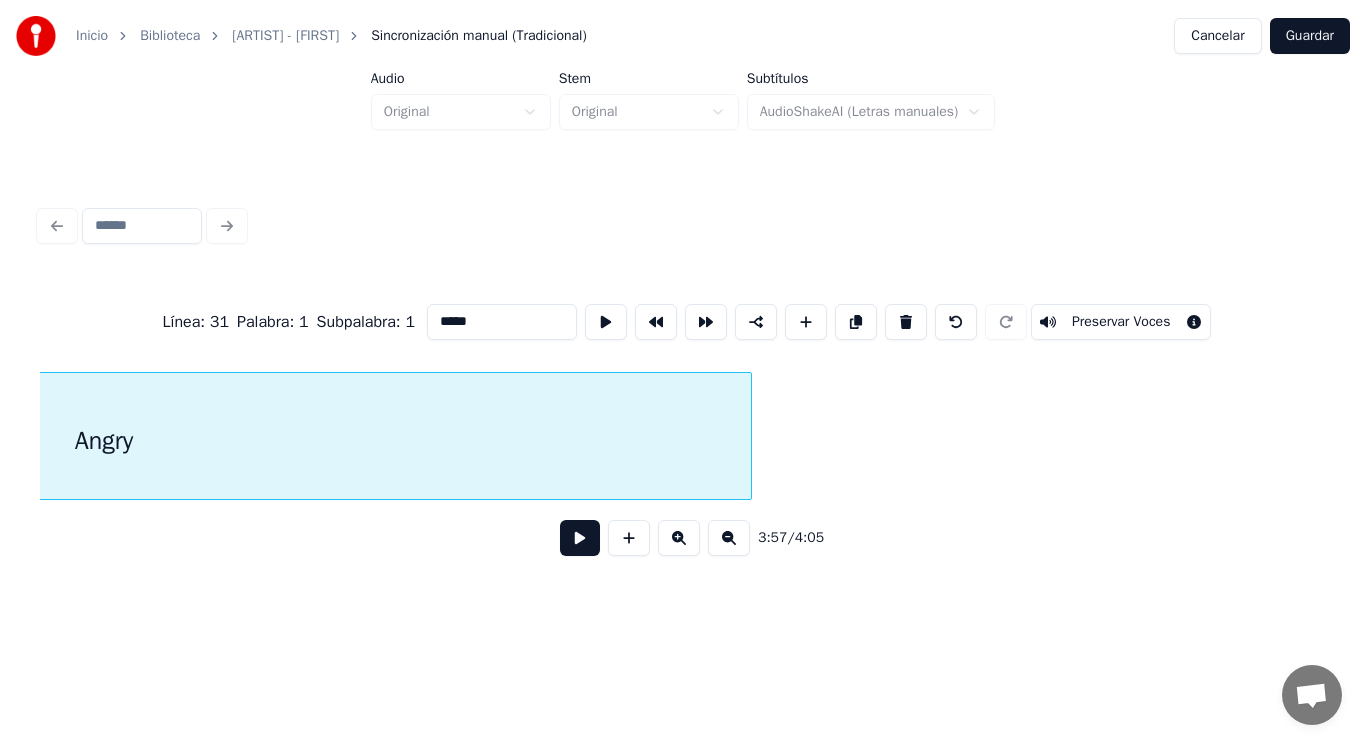 scroll, scrollTop: 0, scrollLeft: 331965, axis: horizontal 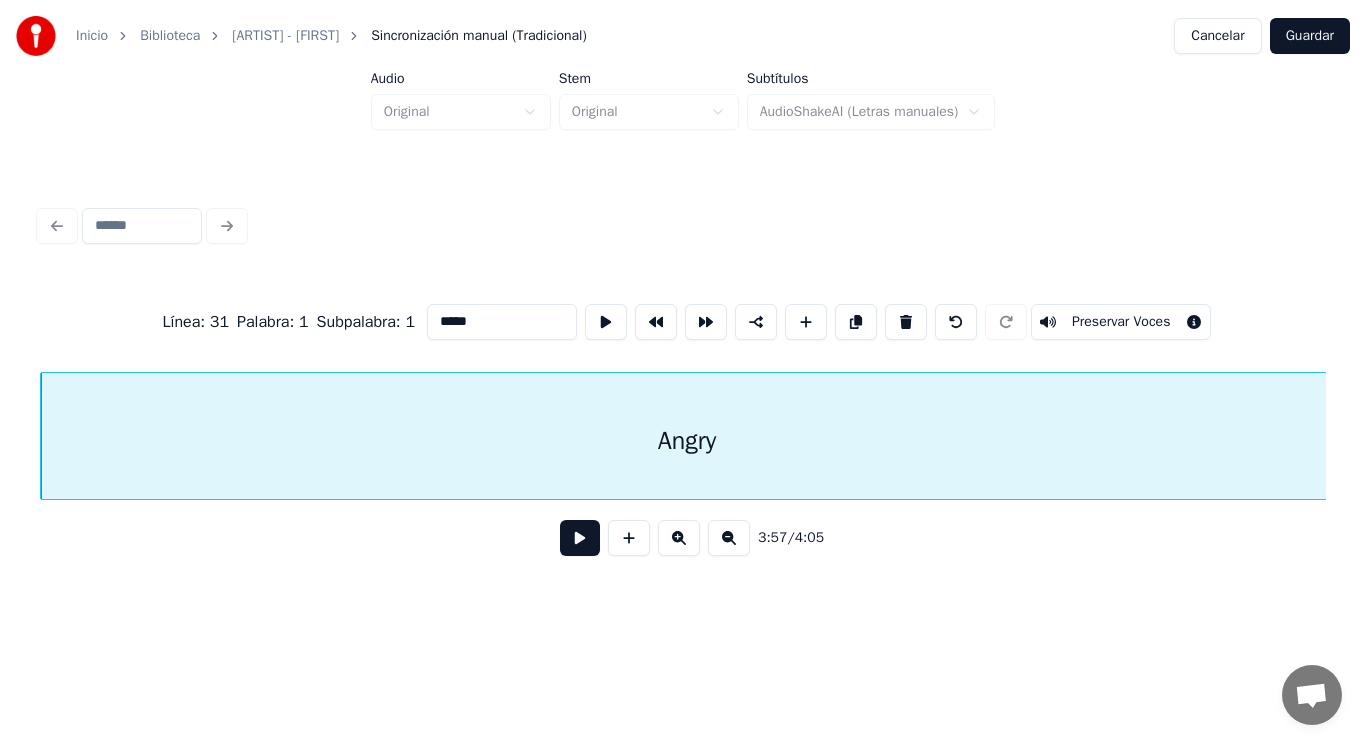 click at bounding box center [580, 538] 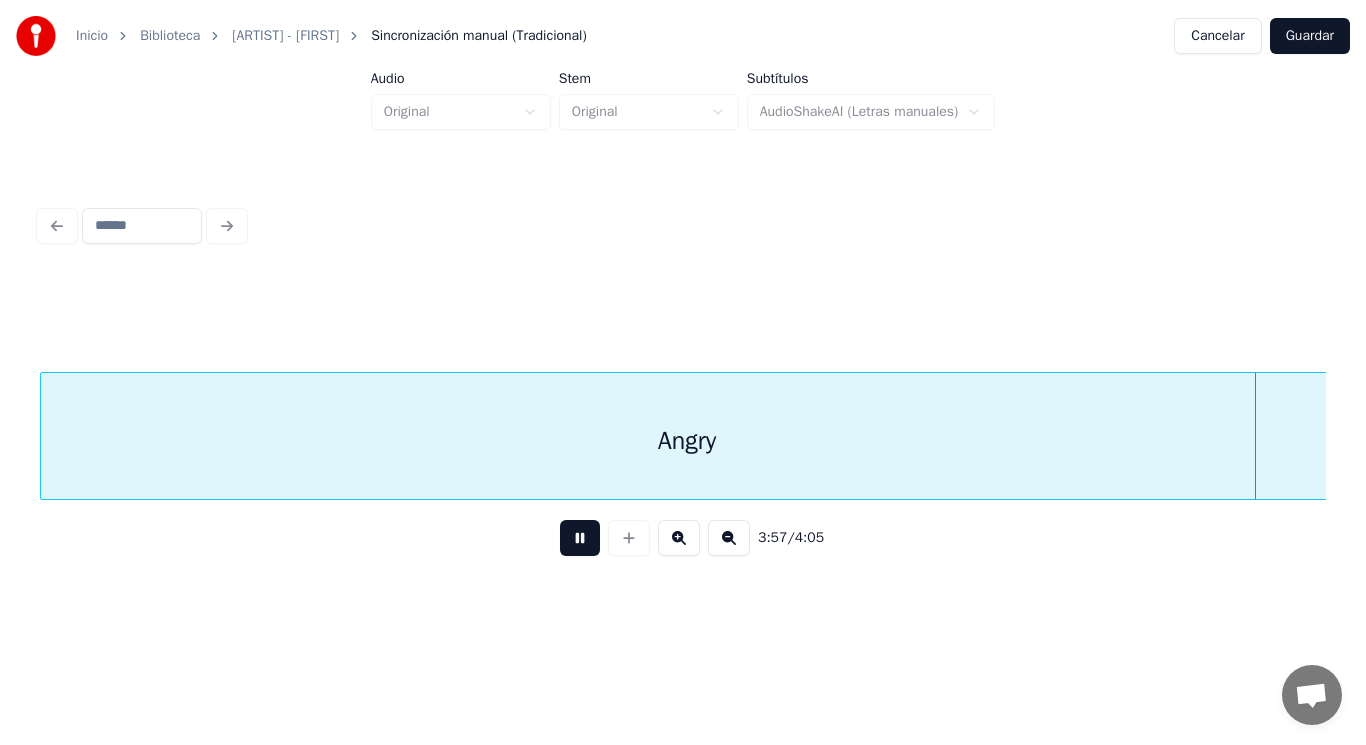 click at bounding box center (580, 538) 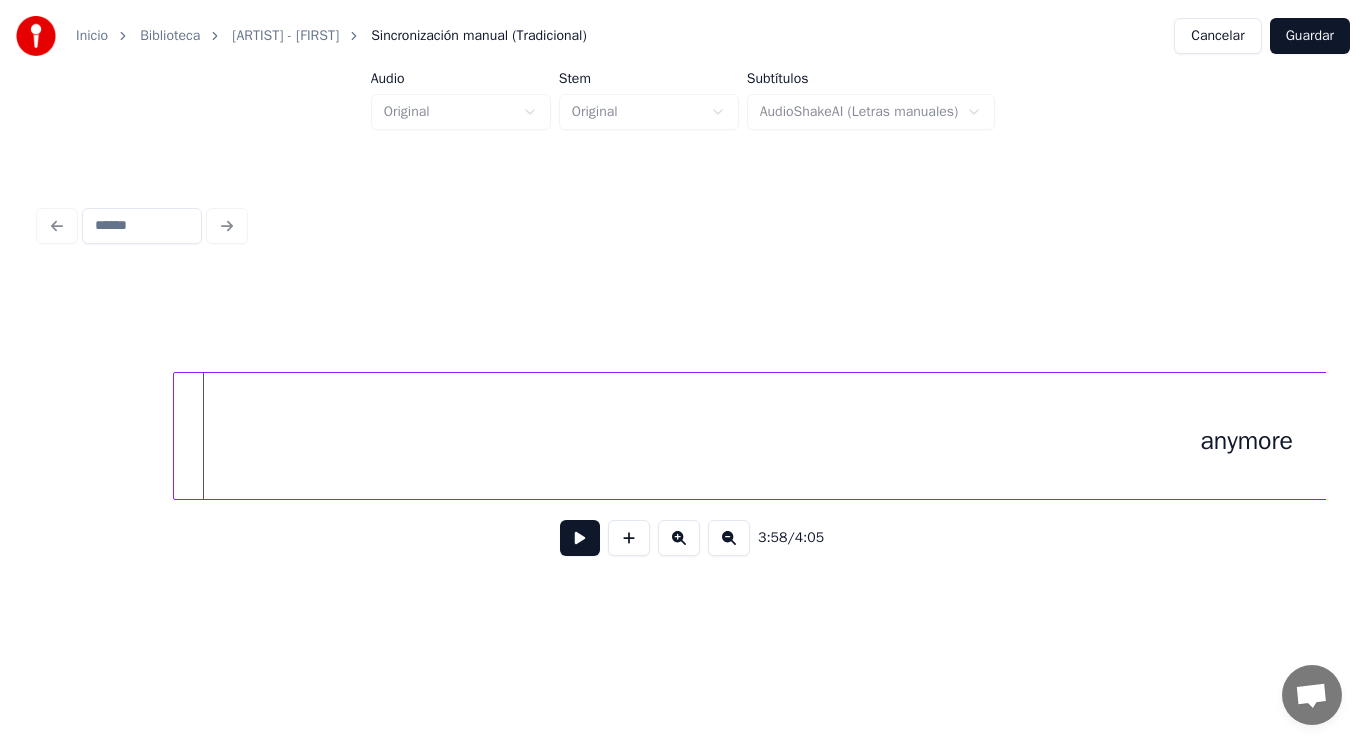 click at bounding box center [177, 436] 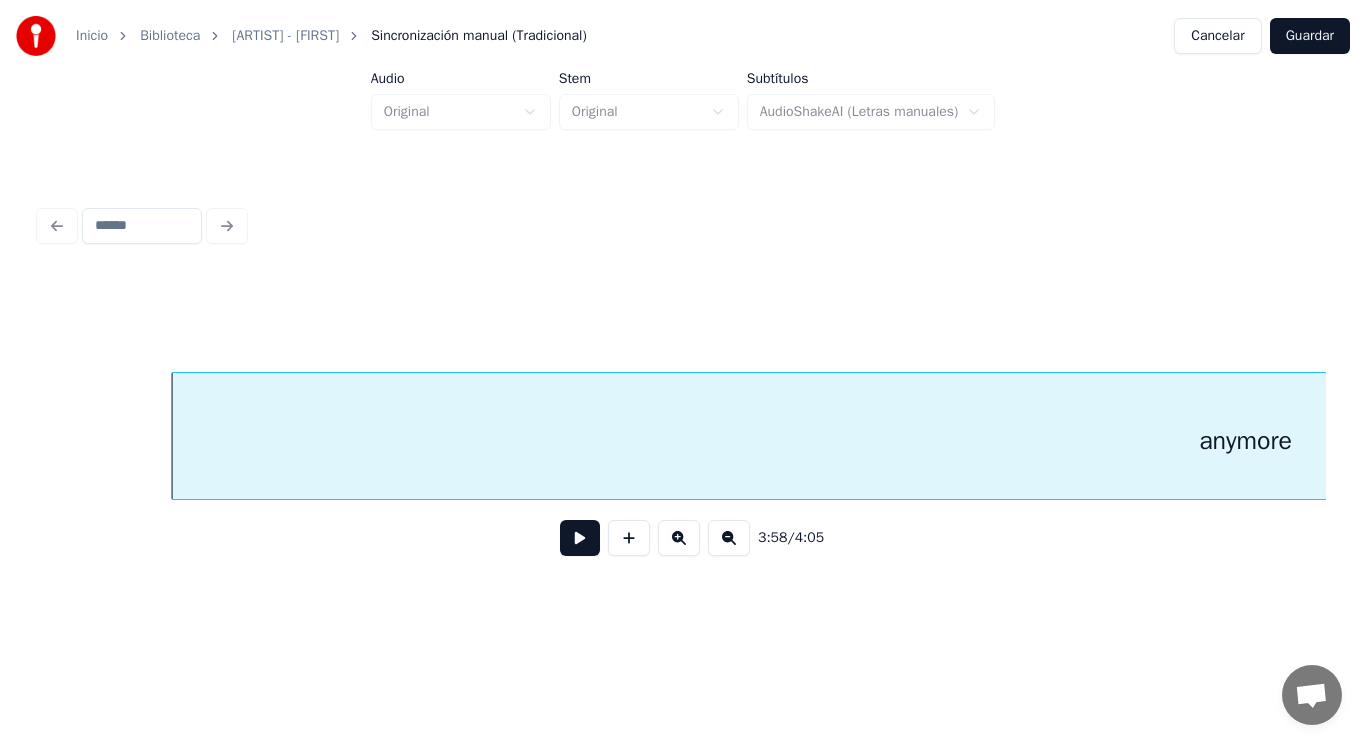 click at bounding box center (580, 538) 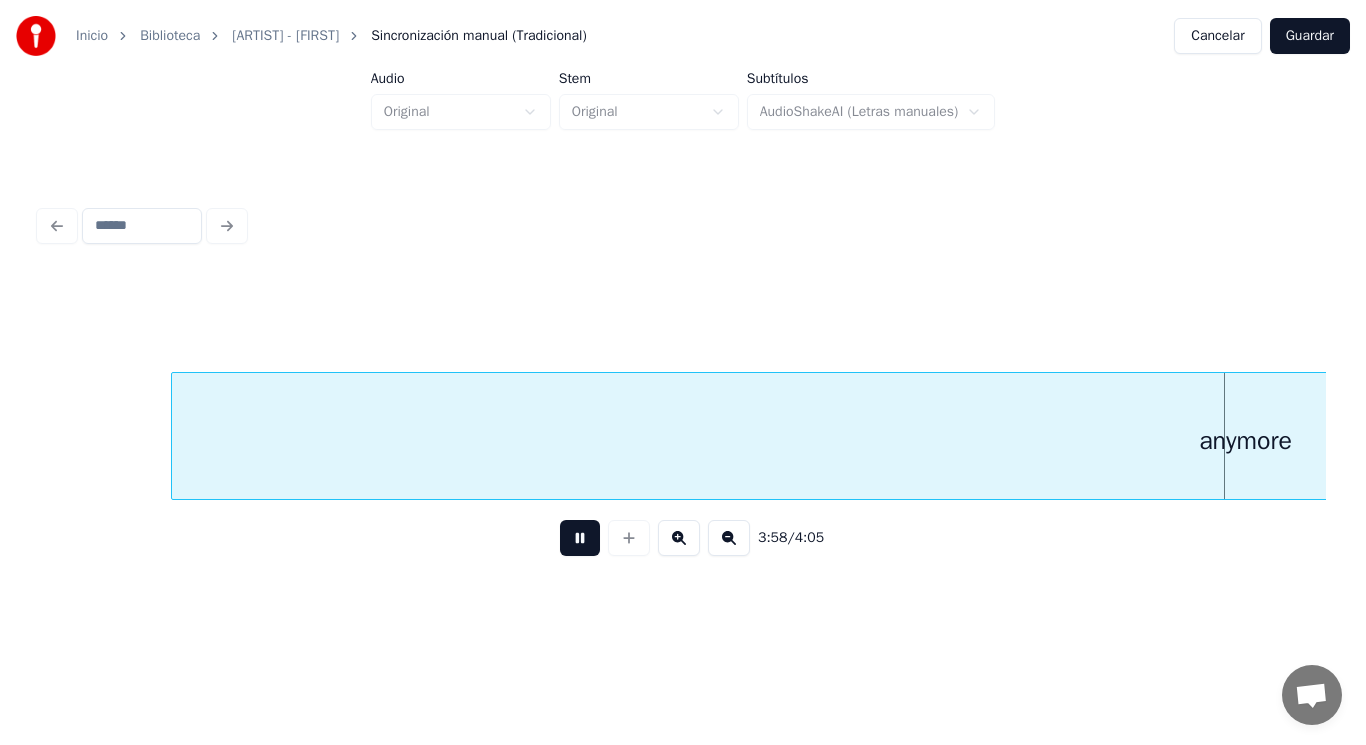 scroll, scrollTop: 0, scrollLeft: 334576, axis: horizontal 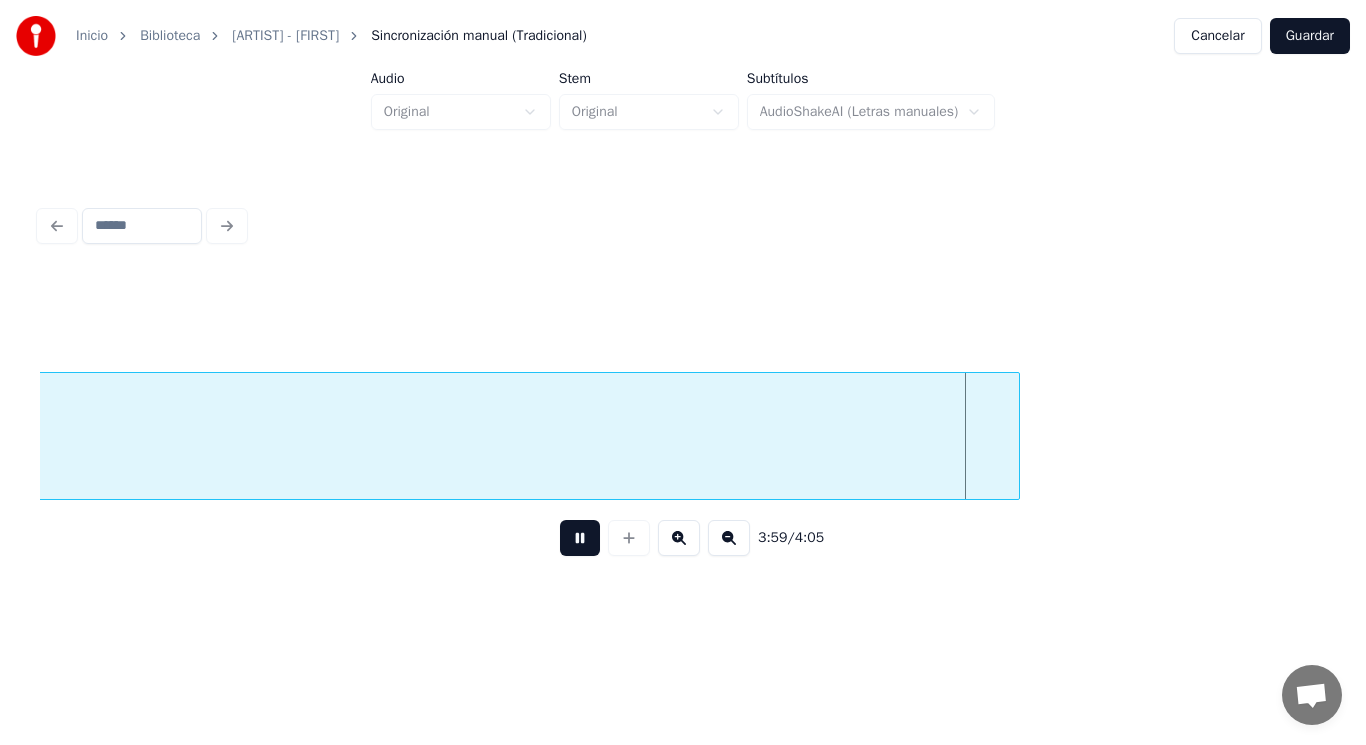click at bounding box center (580, 538) 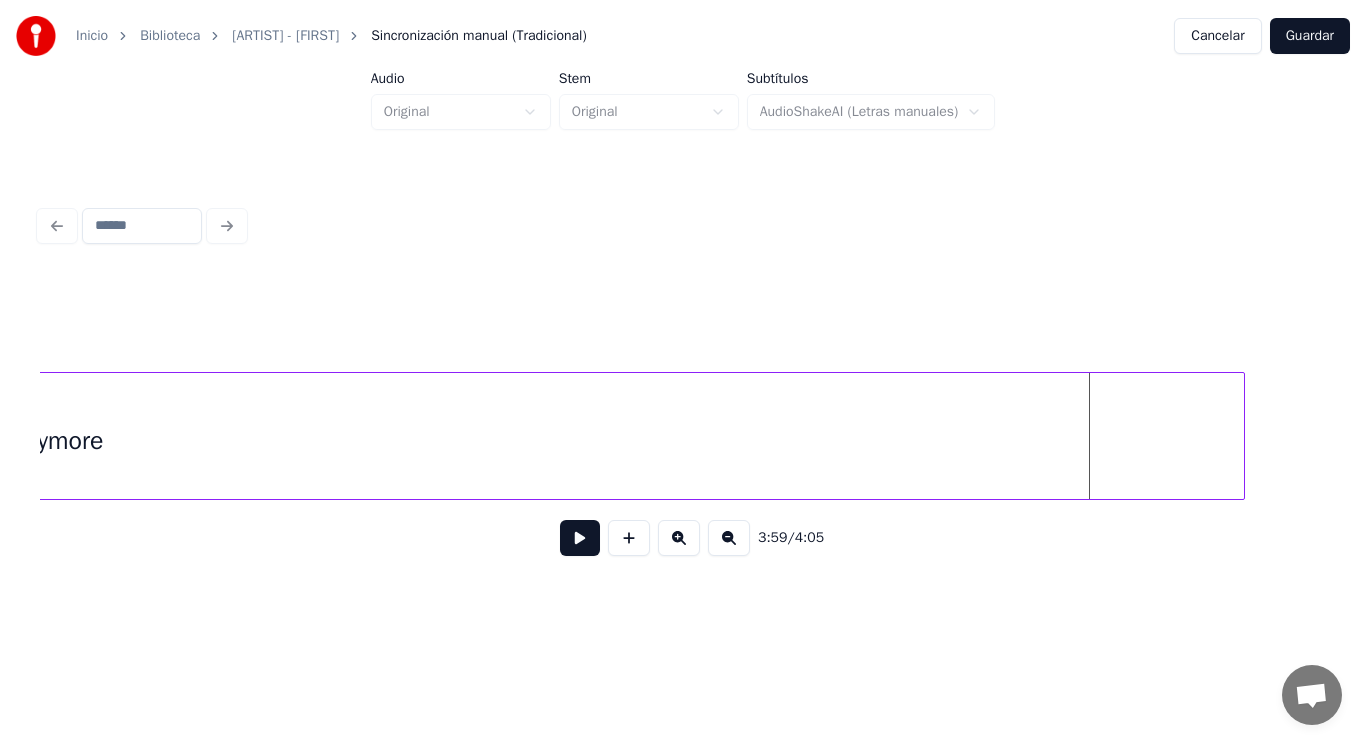 click at bounding box center [1241, 436] 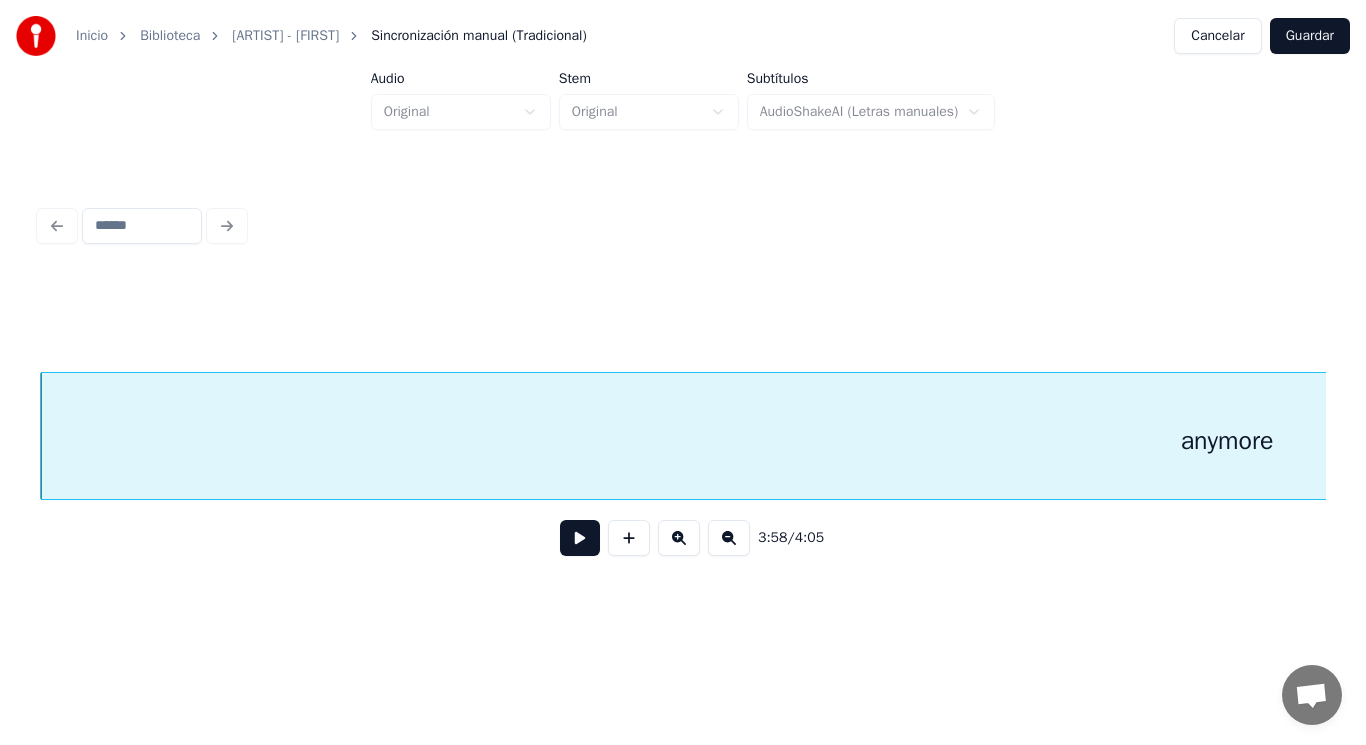 click at bounding box center (580, 538) 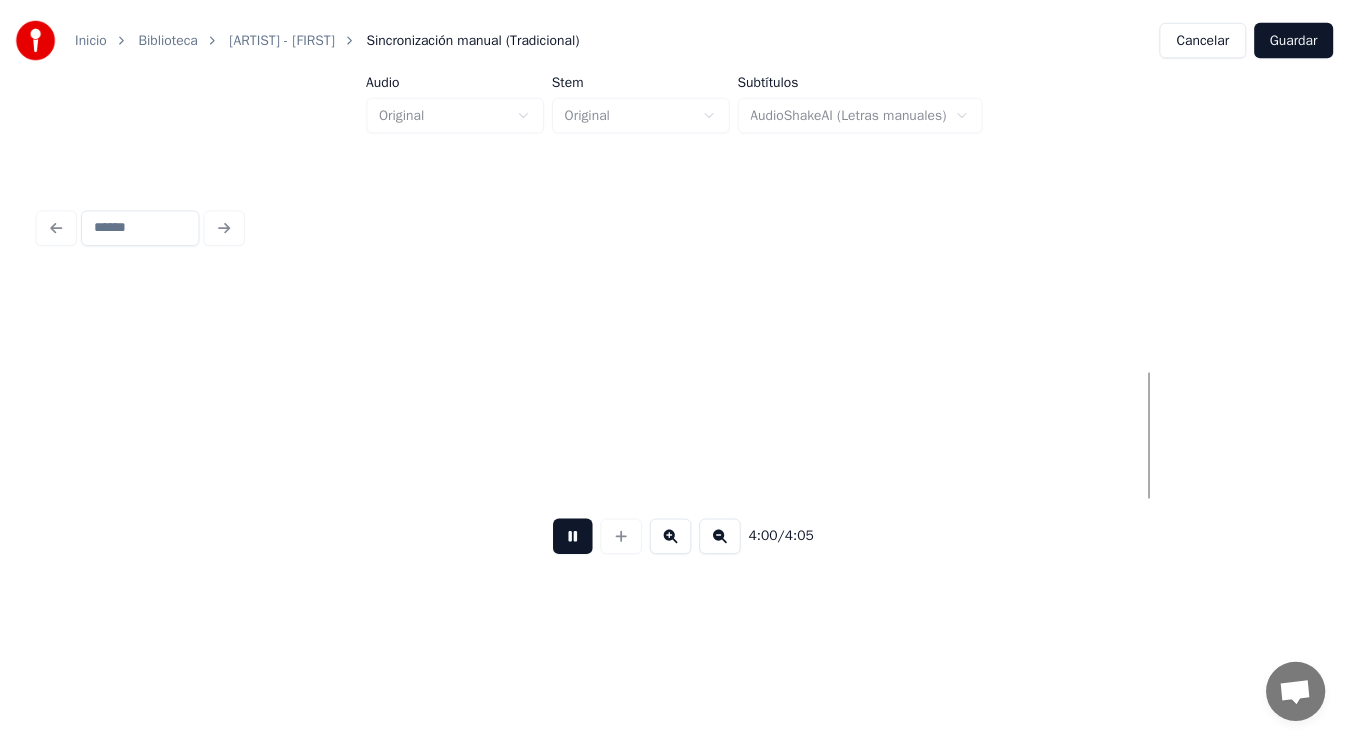 scroll, scrollTop: 0, scrollLeft: 337326, axis: horizontal 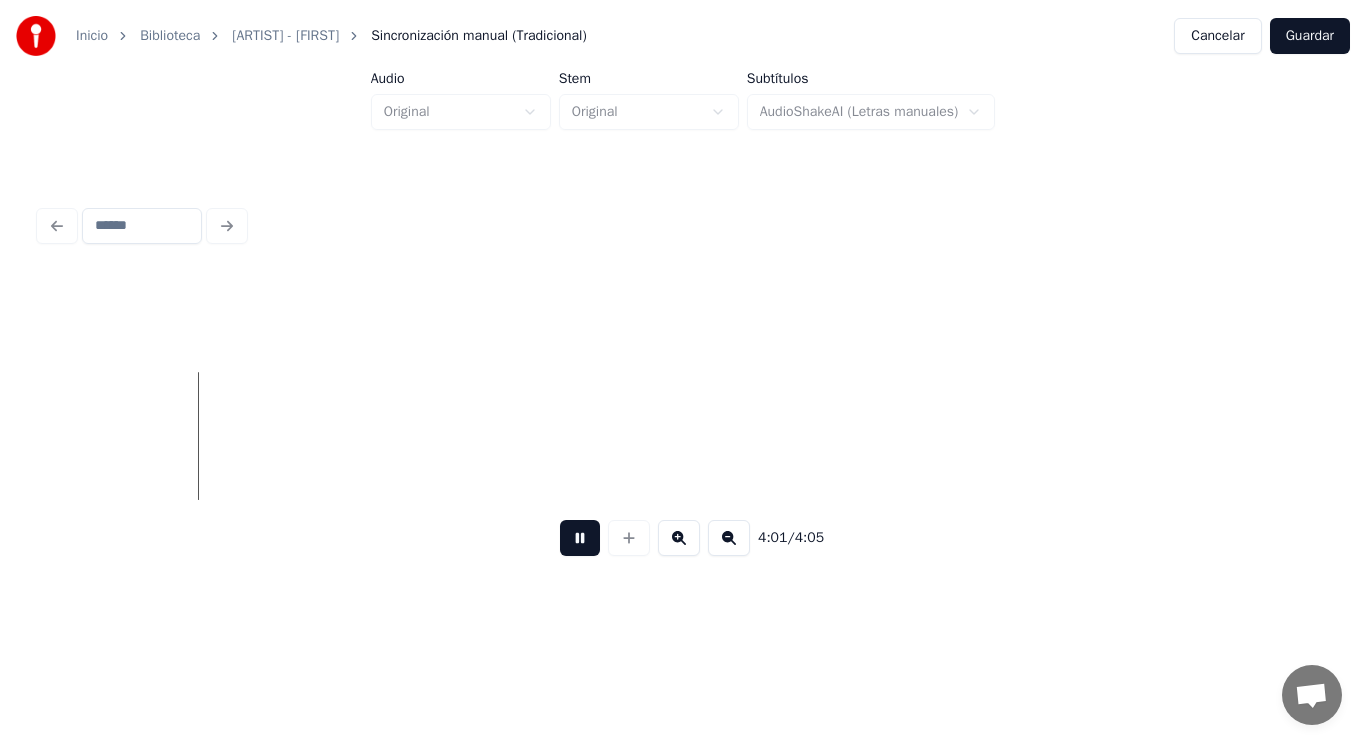 click at bounding box center (580, 538) 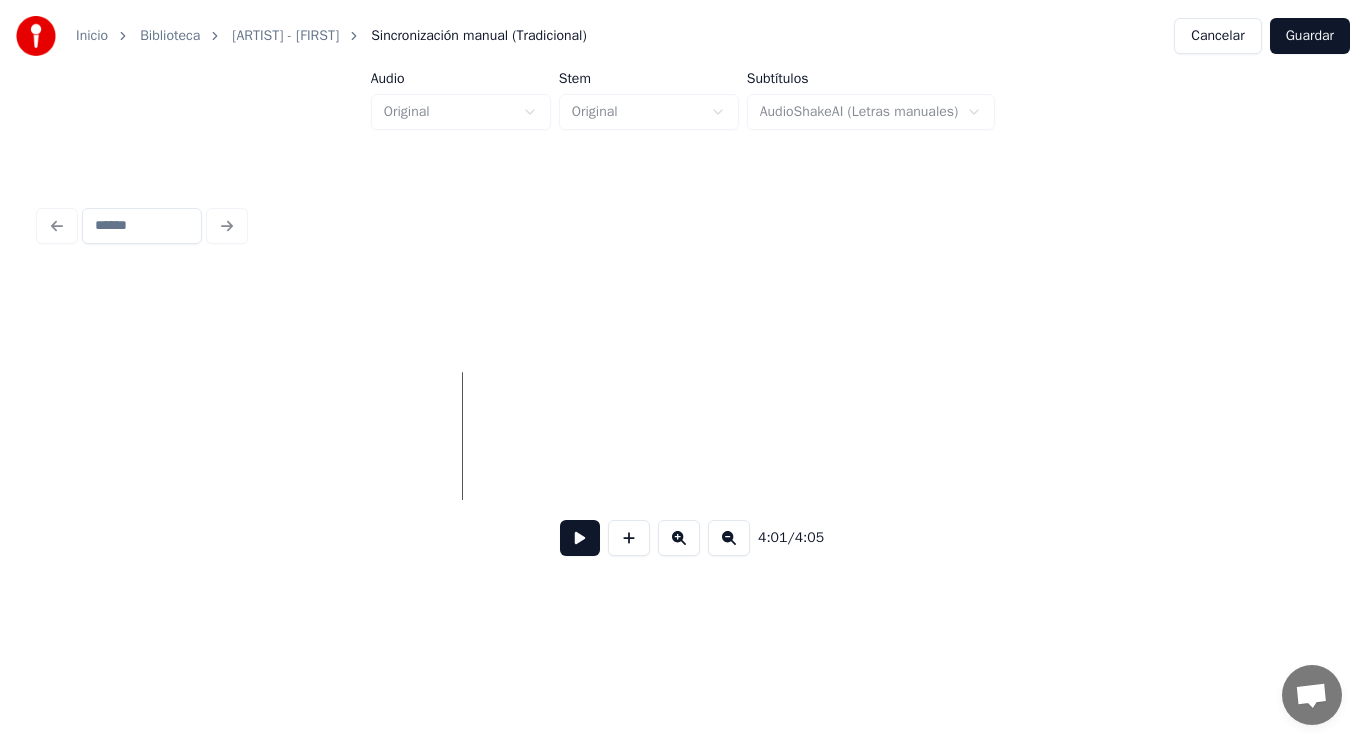 click on "Guardar" at bounding box center (1310, 36) 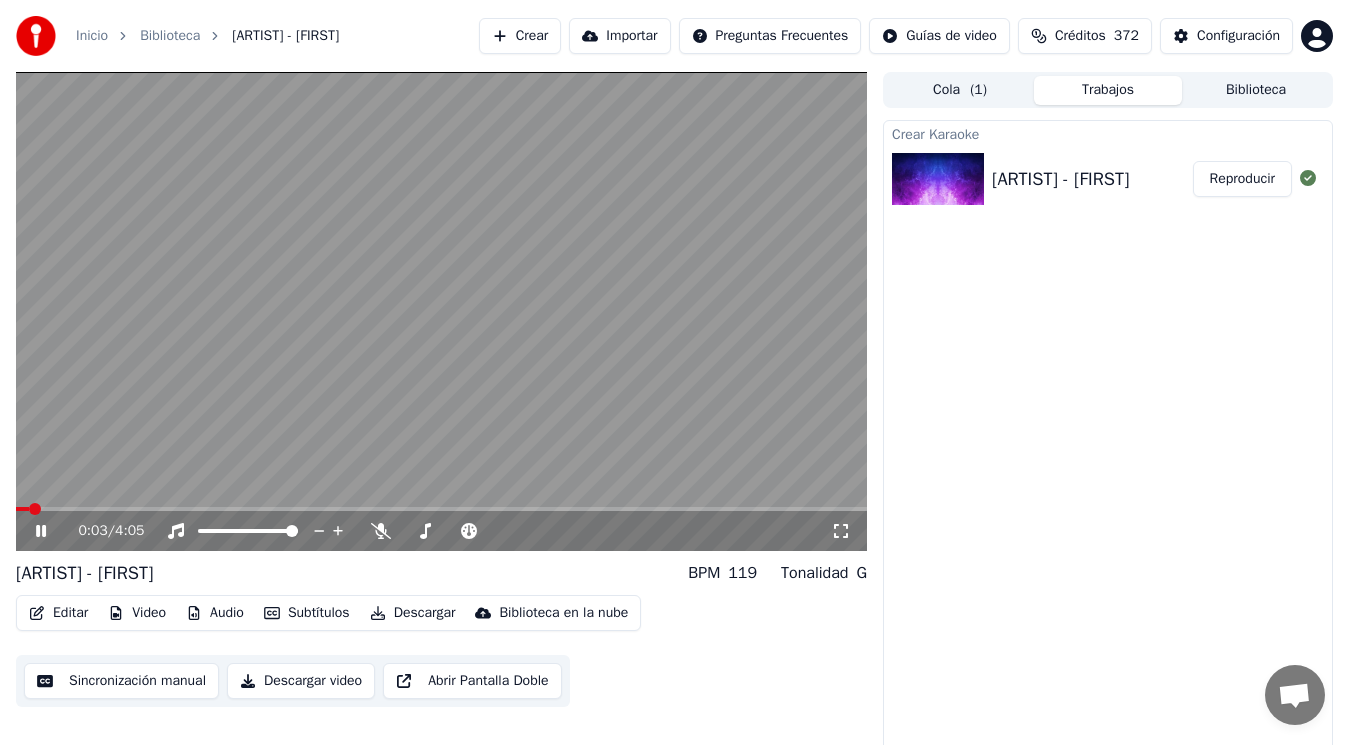 click 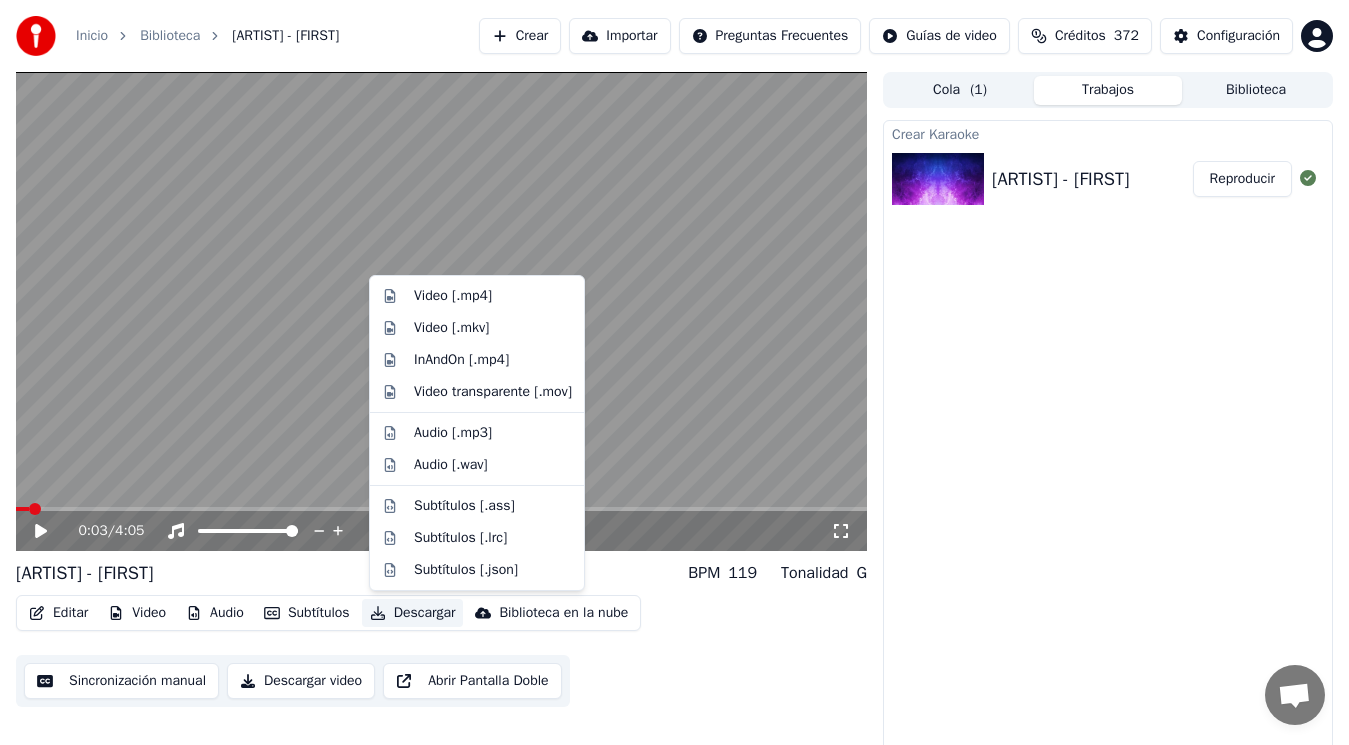 click on "Descargar" at bounding box center [413, 613] 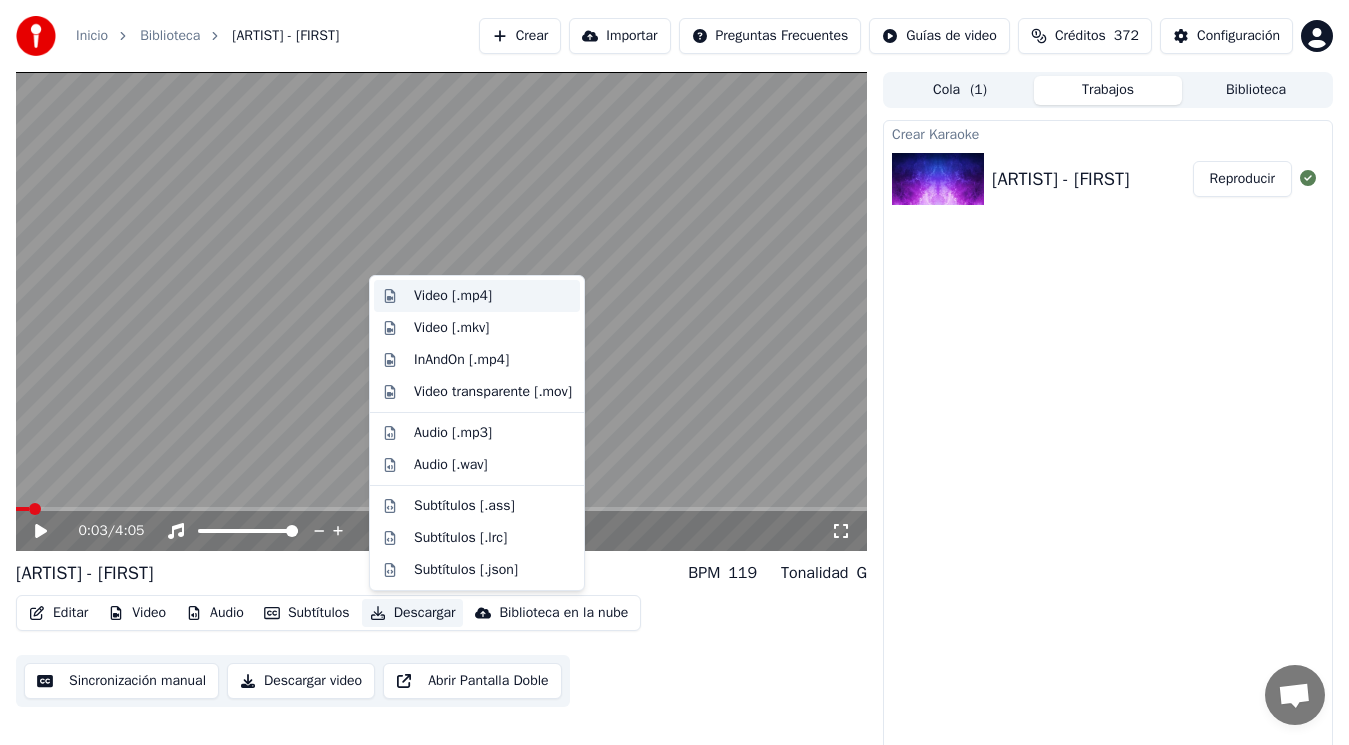 click on "Video [.mp4]" at bounding box center [453, 296] 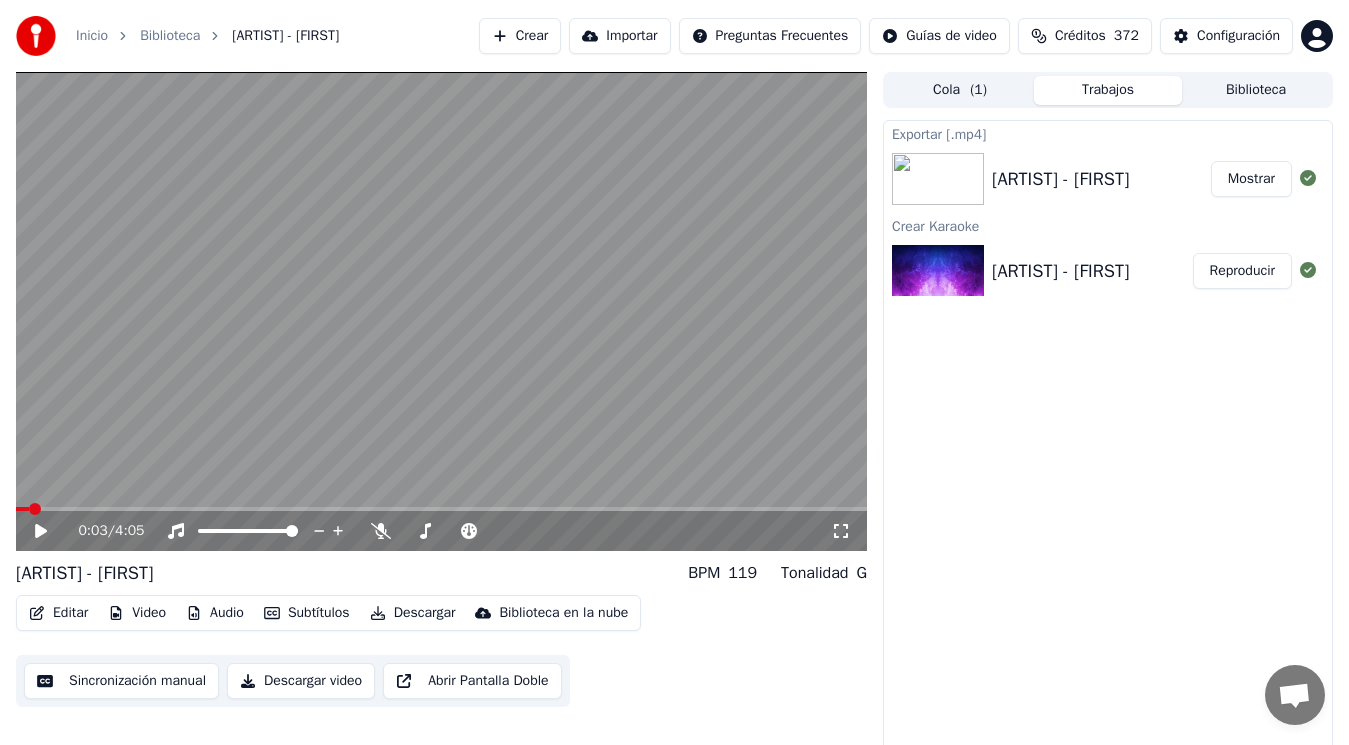 click on "Mostrar" at bounding box center (1251, 179) 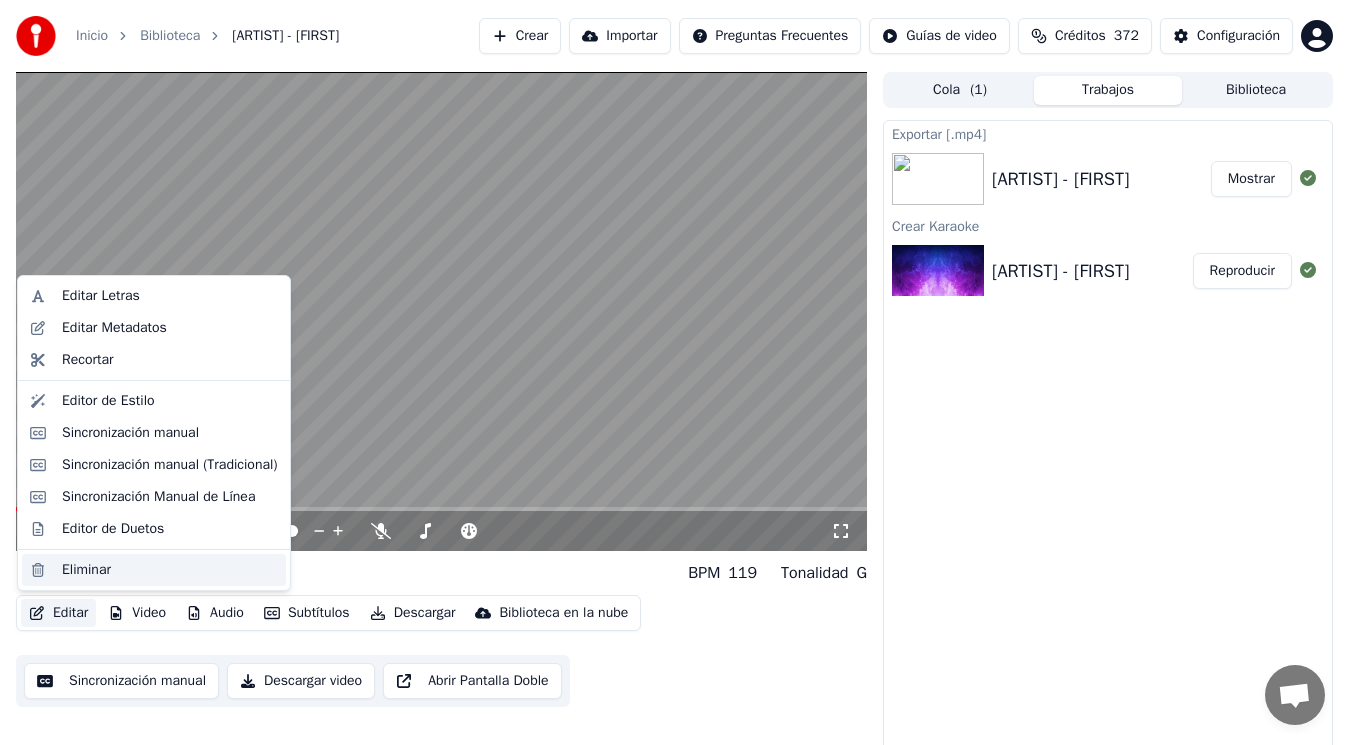 click on "Eliminar" at bounding box center [86, 570] 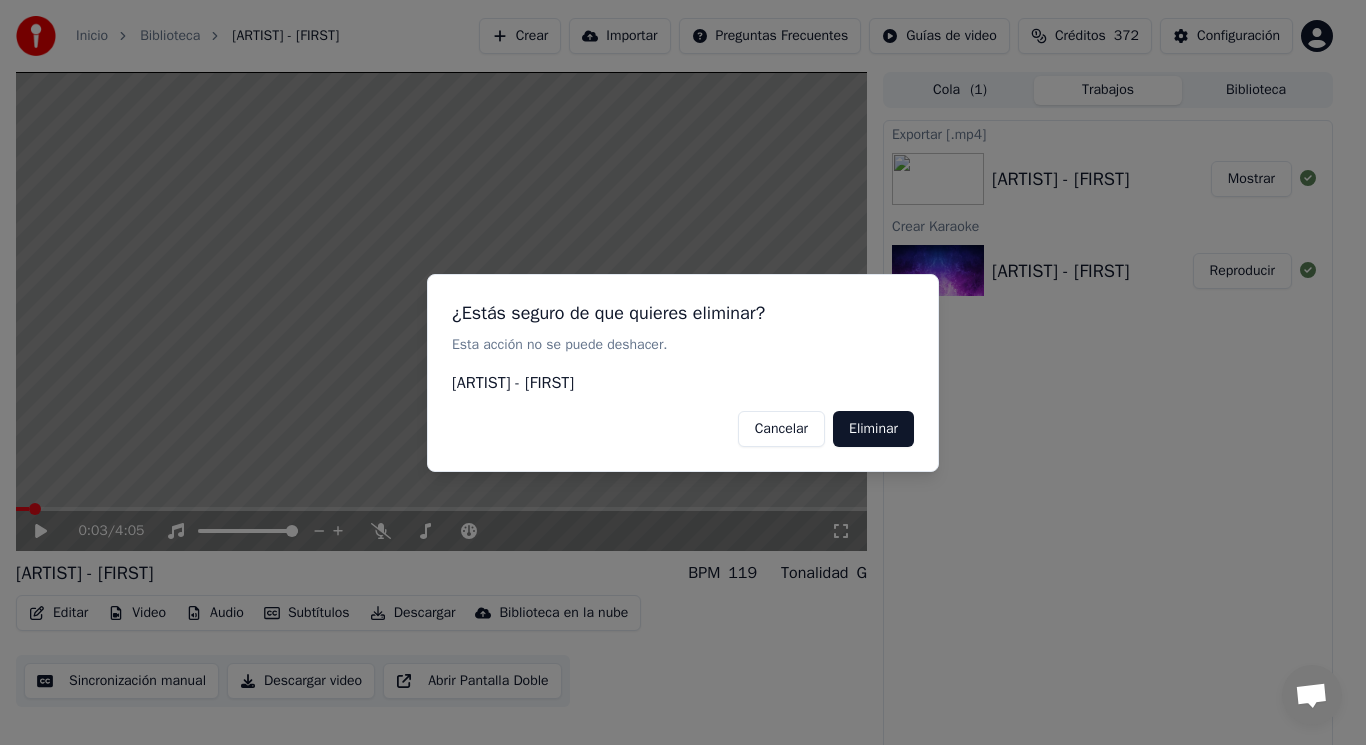 click on "Eliminar" at bounding box center (873, 428) 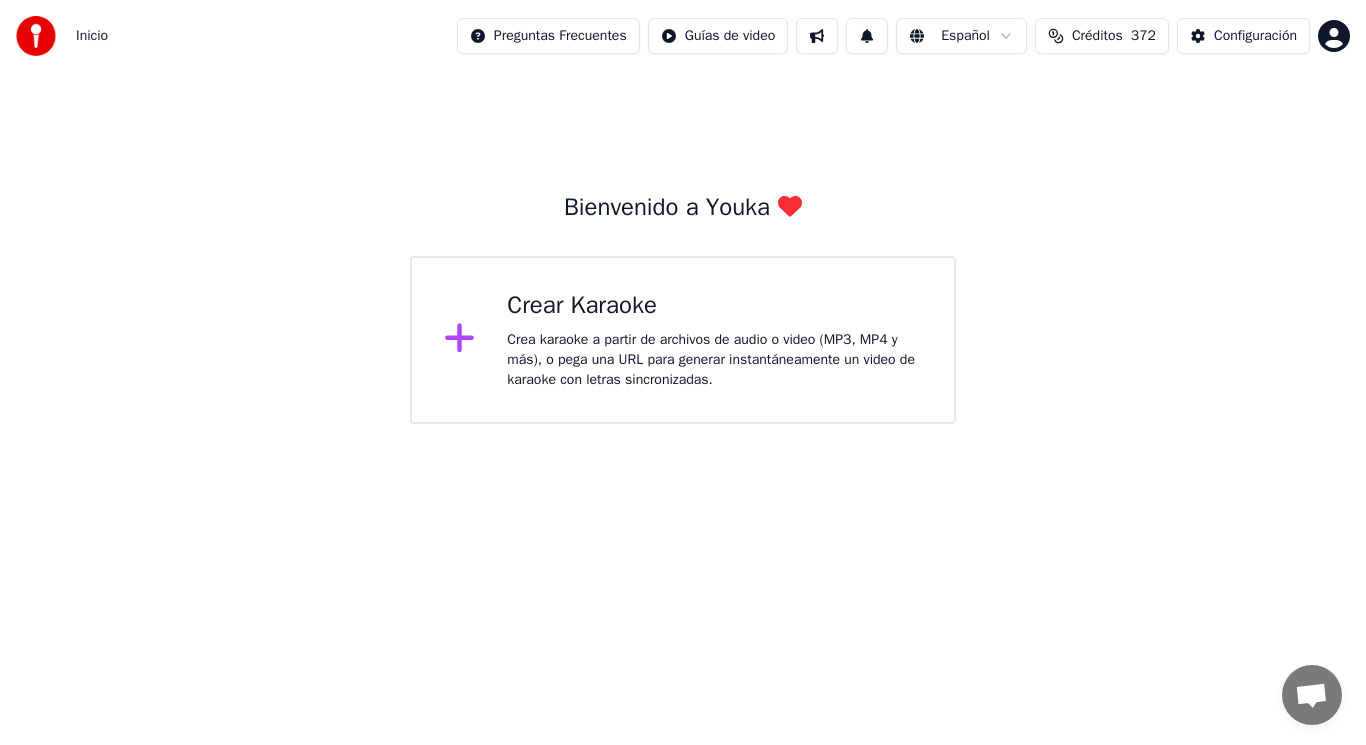 scroll, scrollTop: 0, scrollLeft: 0, axis: both 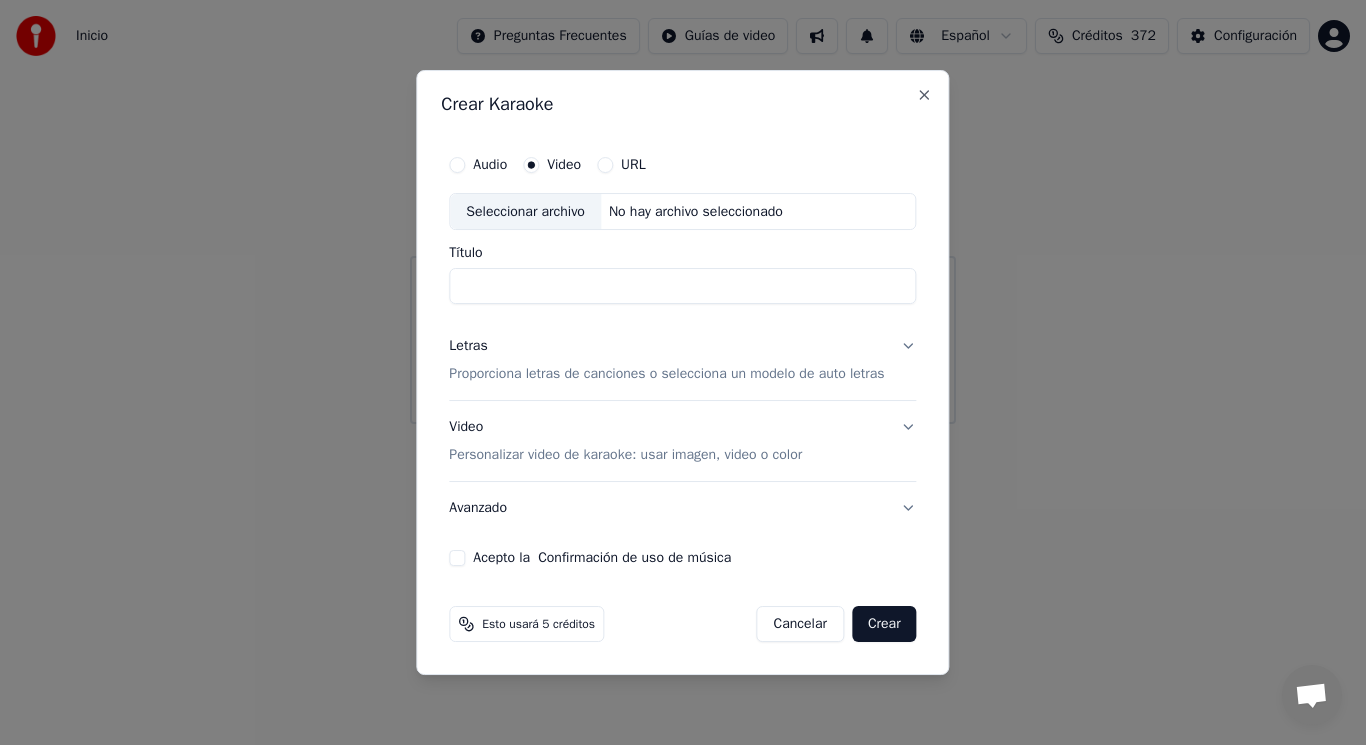 click on "Seleccionar archivo" at bounding box center (525, 212) 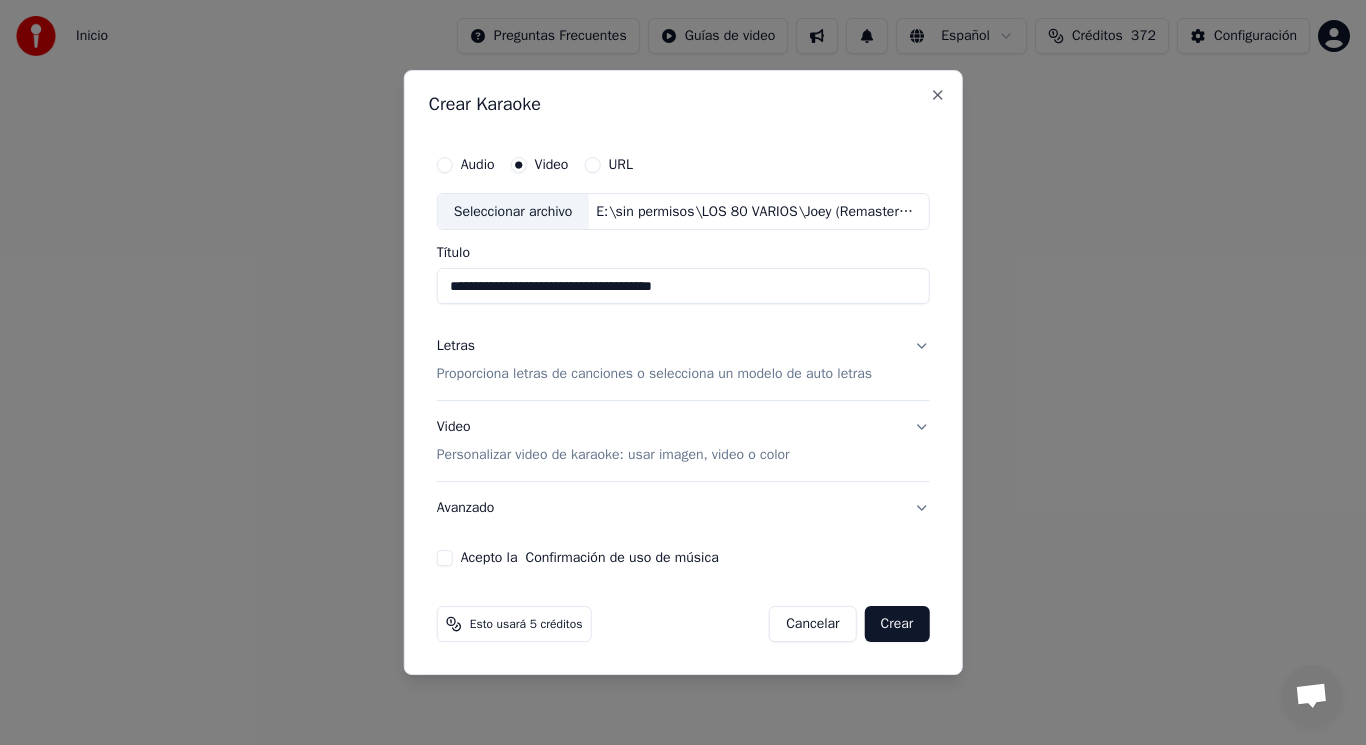 click on "**********" at bounding box center [683, 287] 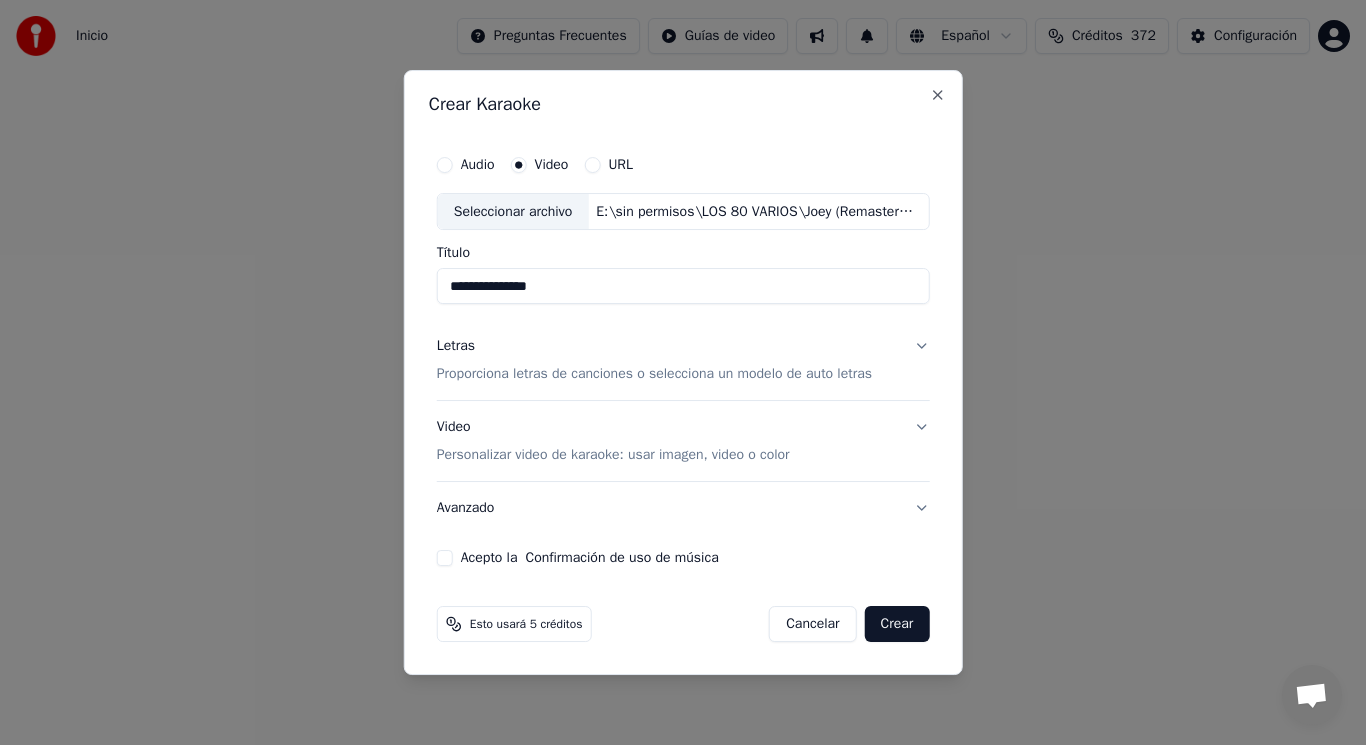 click on "**********" at bounding box center [683, 287] 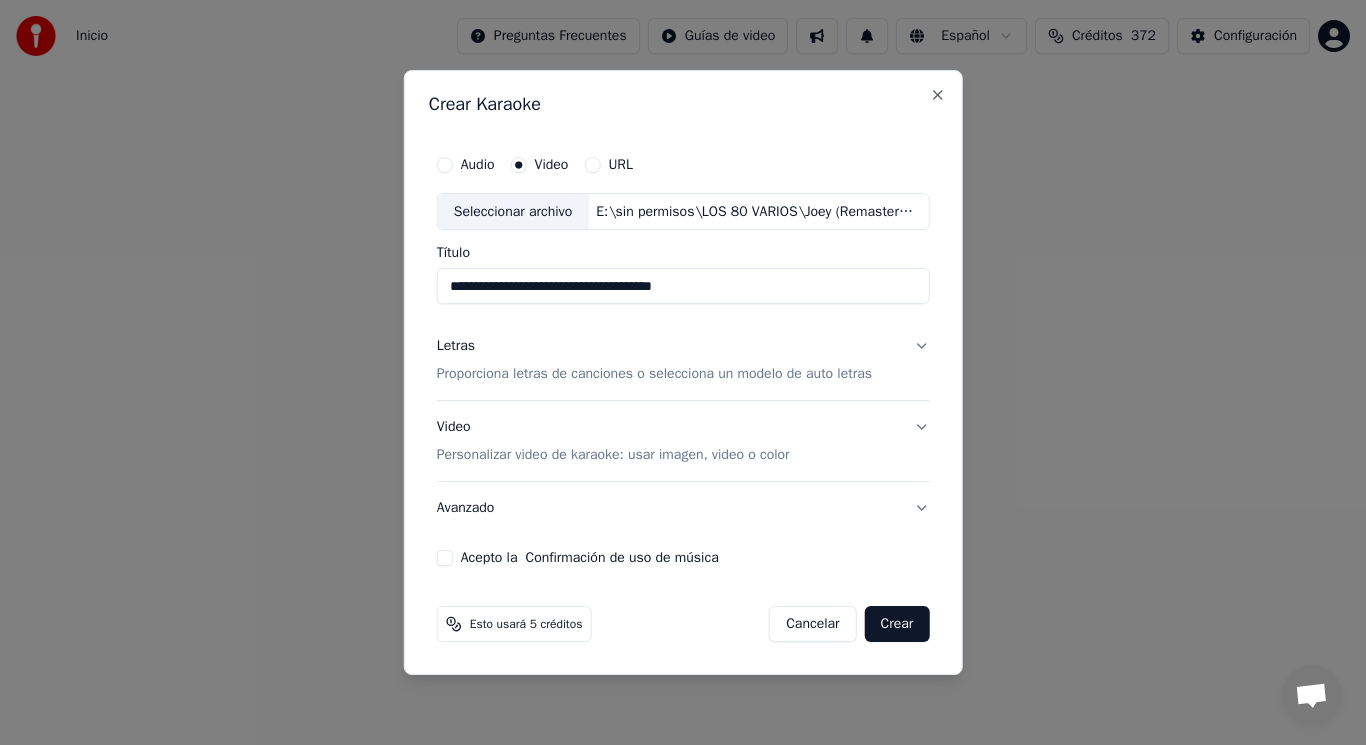 click on "**********" at bounding box center [683, 287] 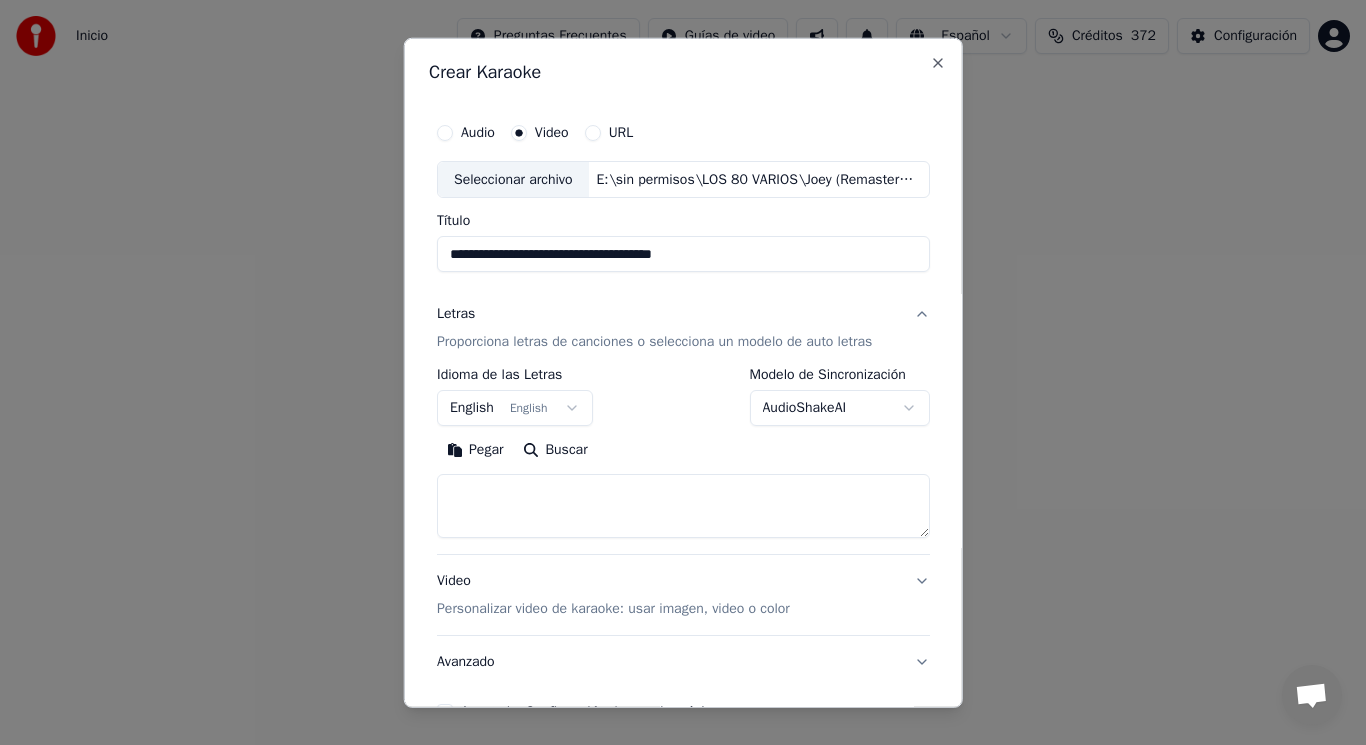click at bounding box center (683, 506) 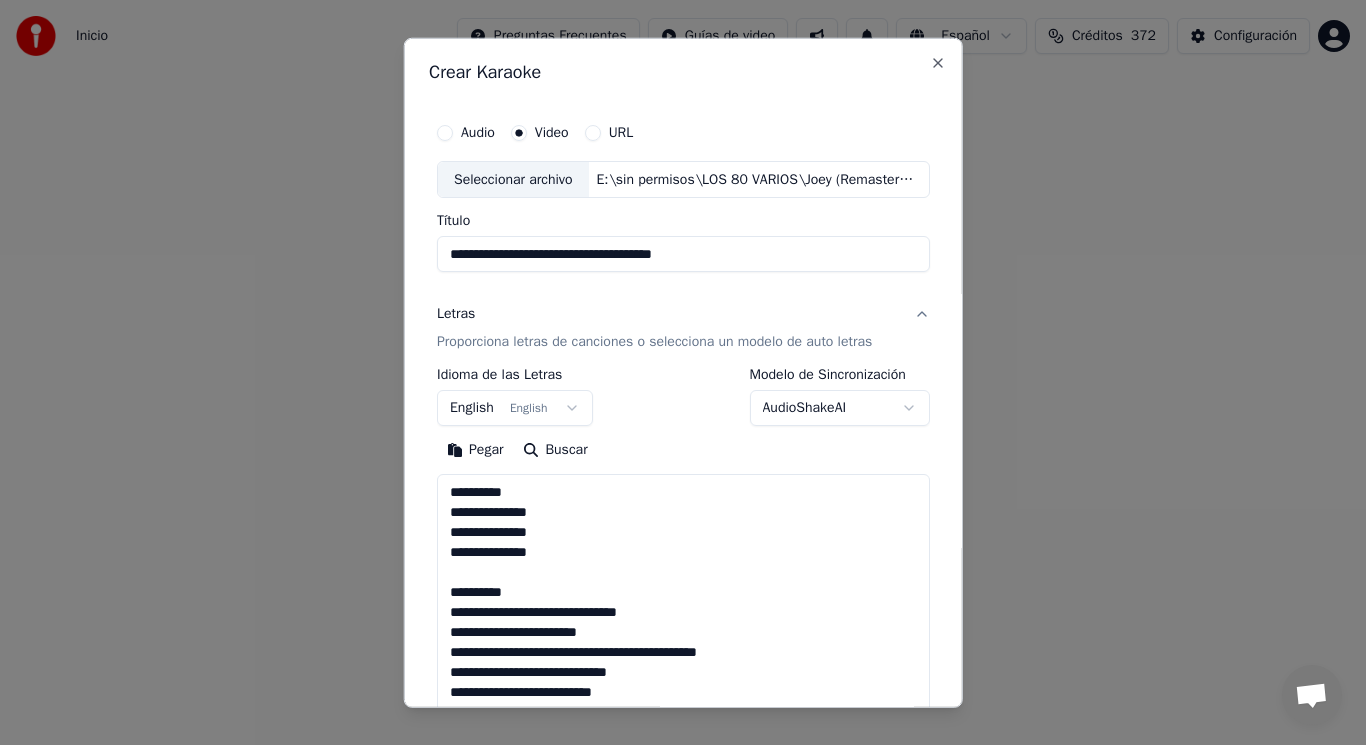 scroll, scrollTop: 505, scrollLeft: 0, axis: vertical 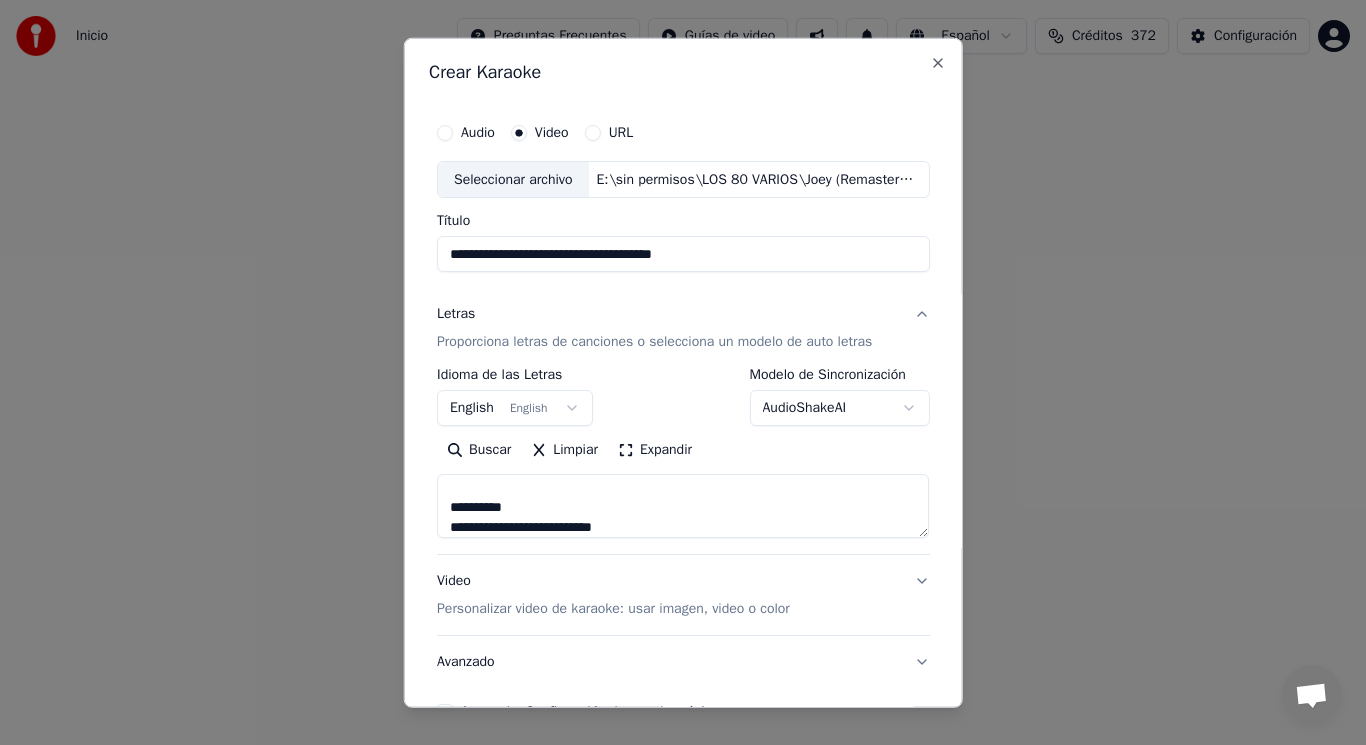 click on "**********" at bounding box center [683, 506] 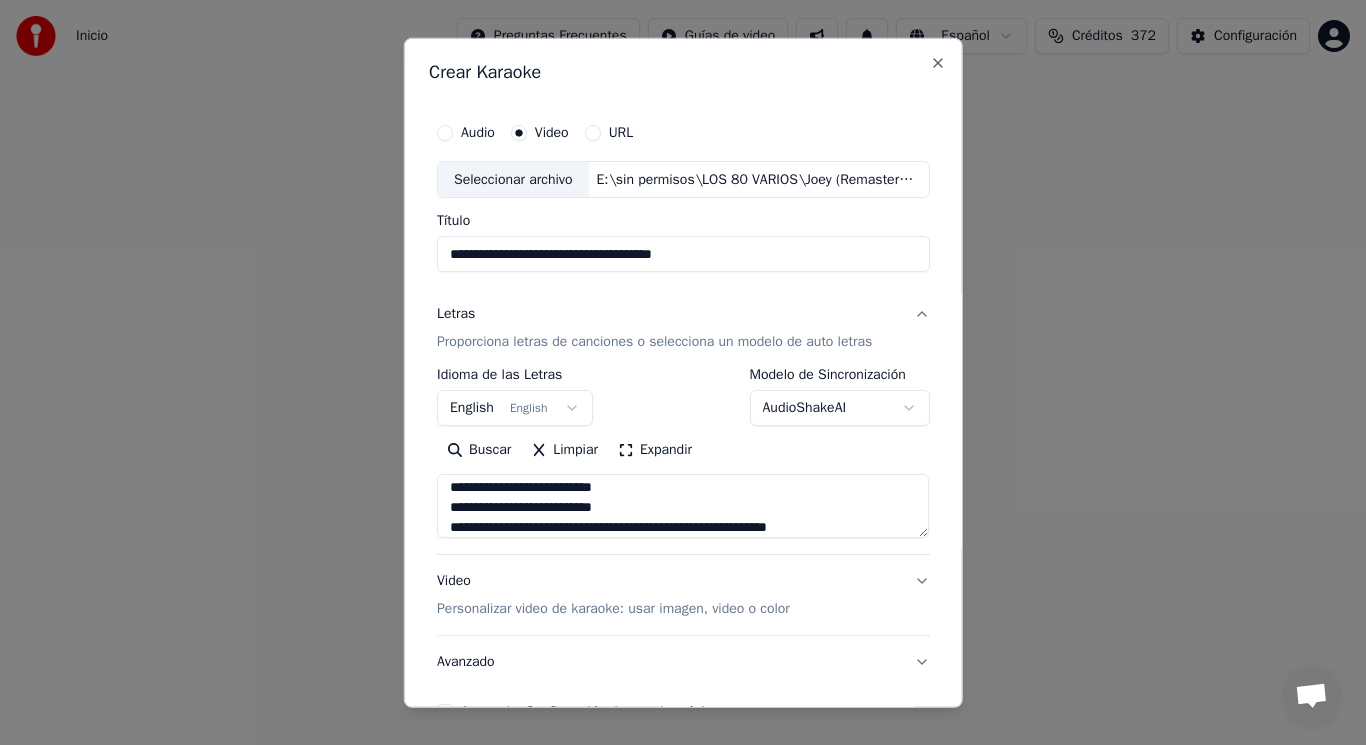 scroll, scrollTop: 367, scrollLeft: 0, axis: vertical 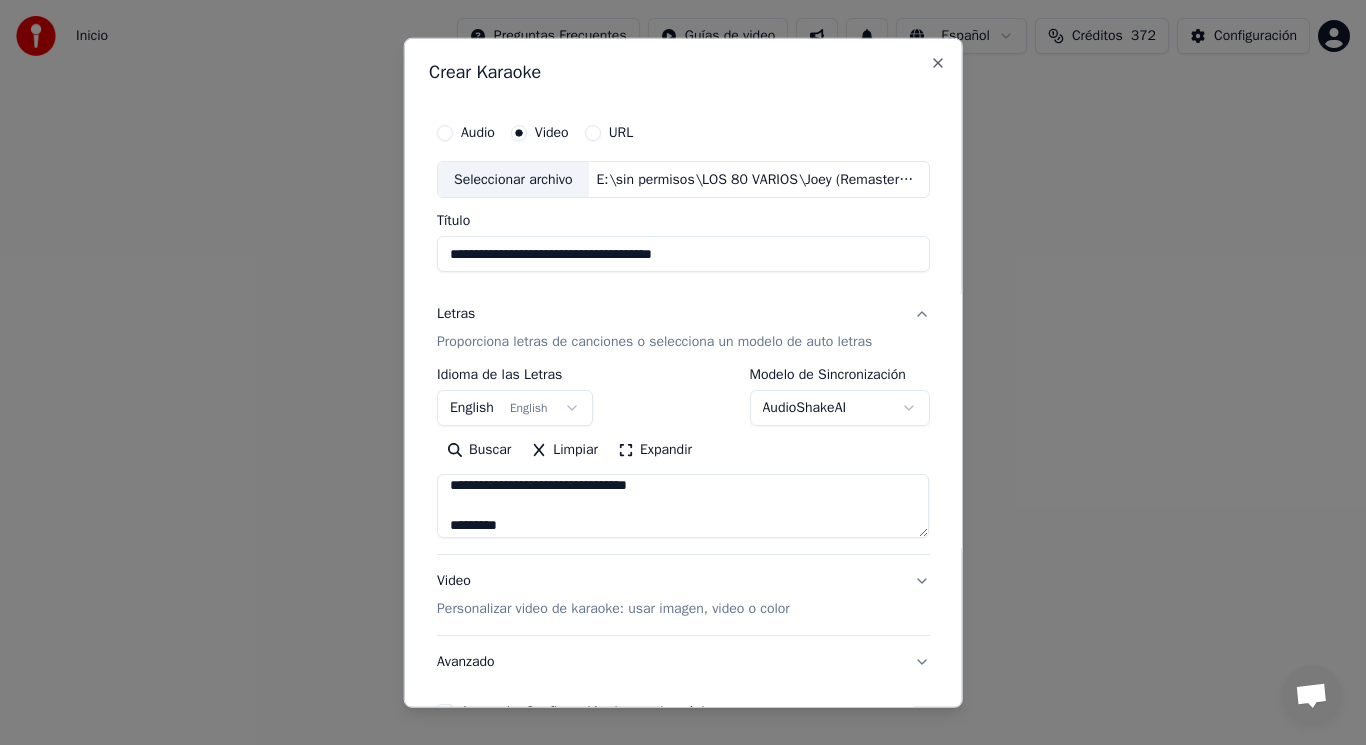 click on "**********" at bounding box center [683, 506] 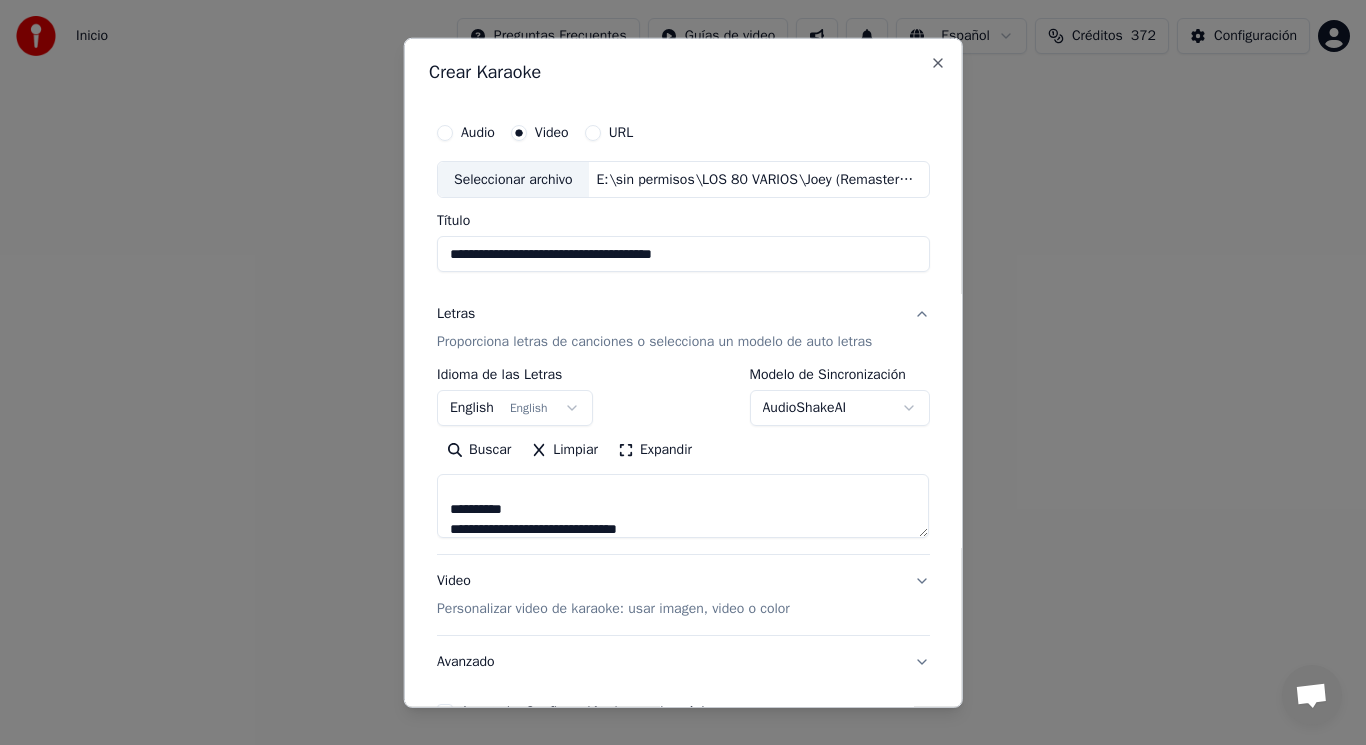 scroll, scrollTop: 87, scrollLeft: 0, axis: vertical 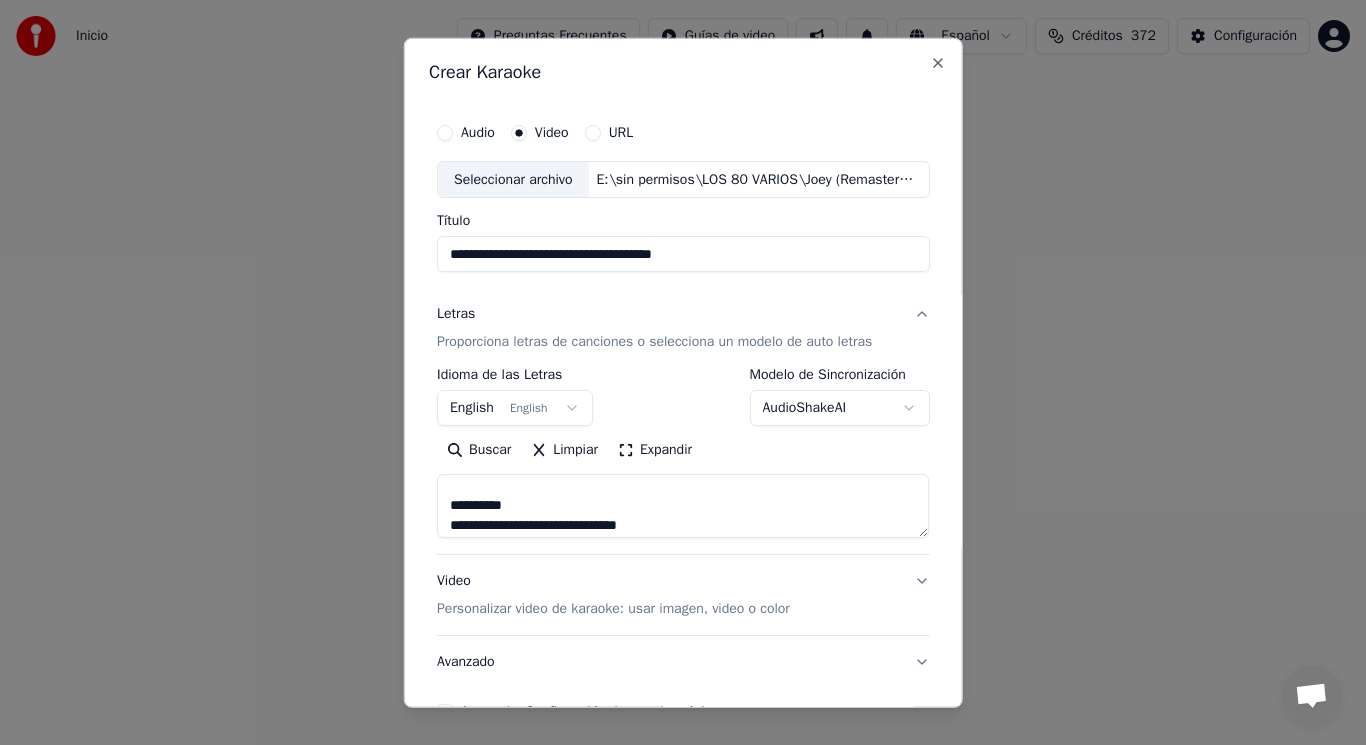 click on "**********" at bounding box center (683, 506) 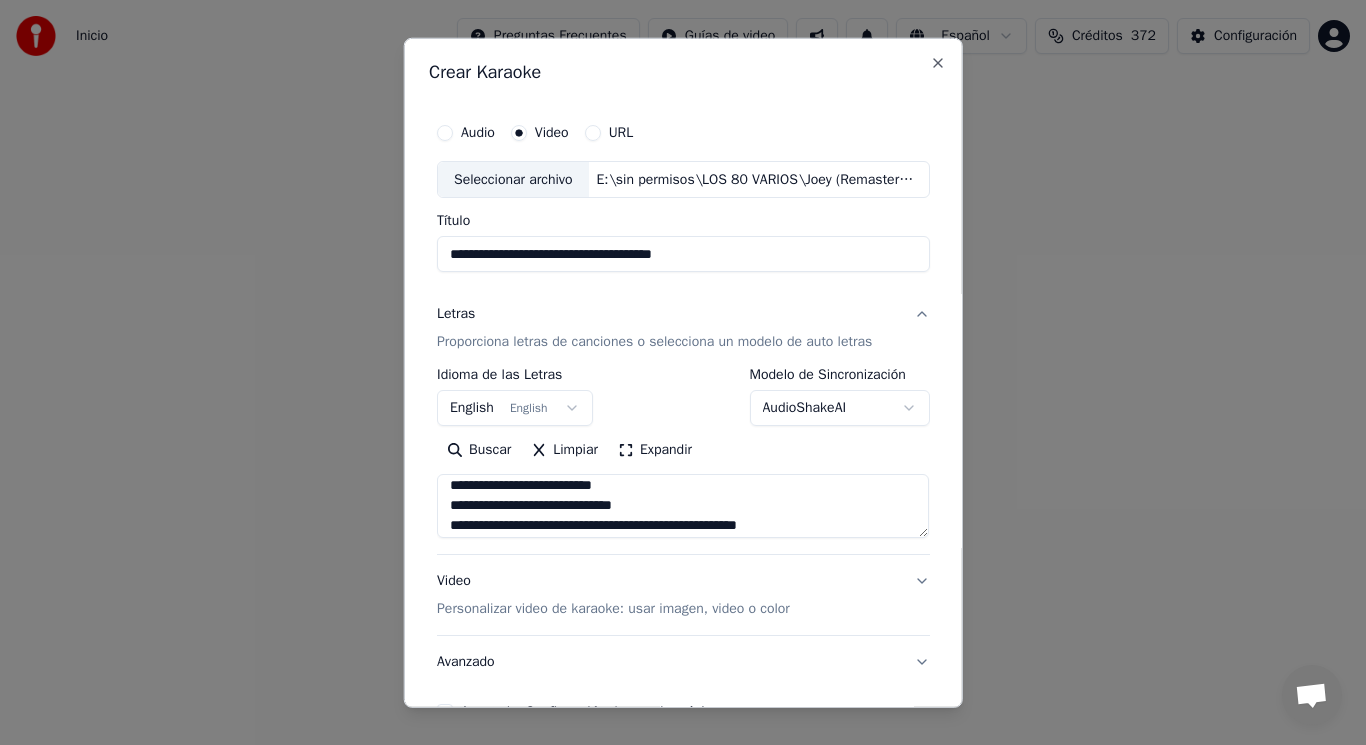 scroll, scrollTop: 394, scrollLeft: 0, axis: vertical 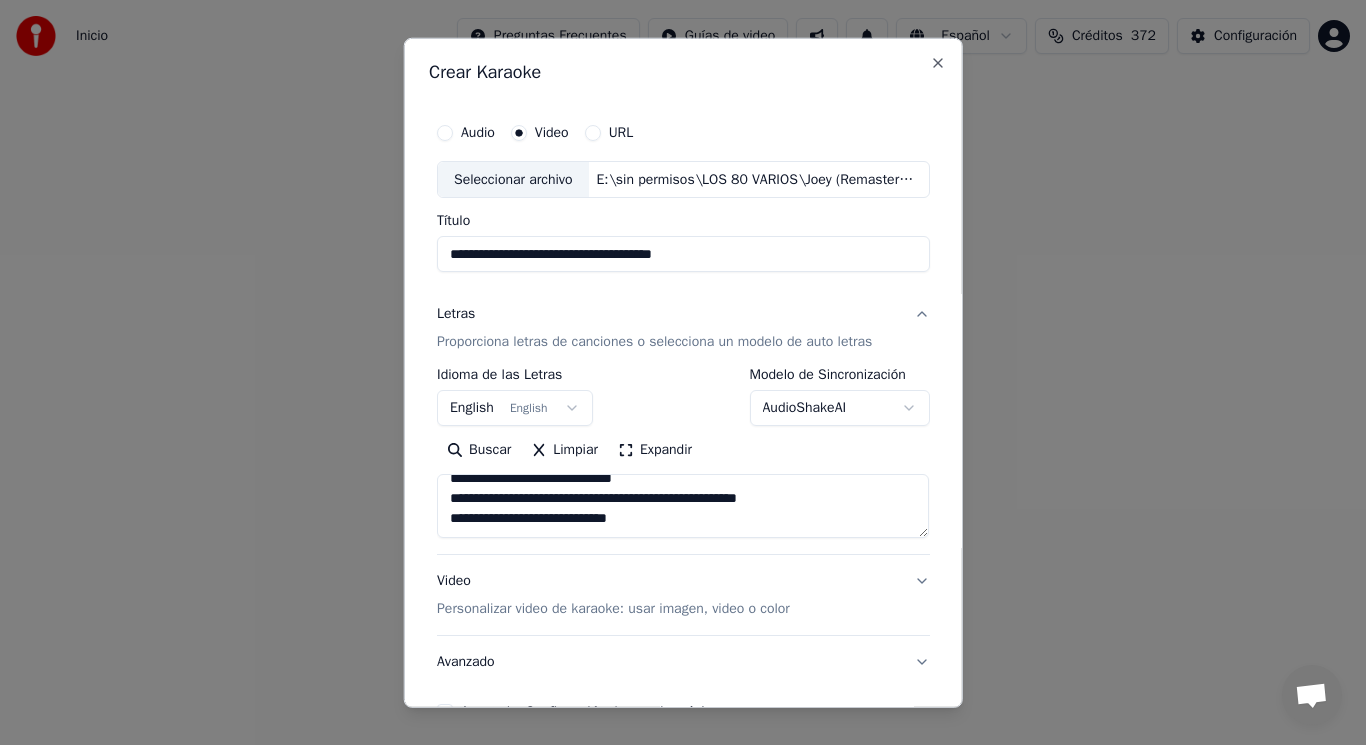 click on "**********" at bounding box center [683, 506] 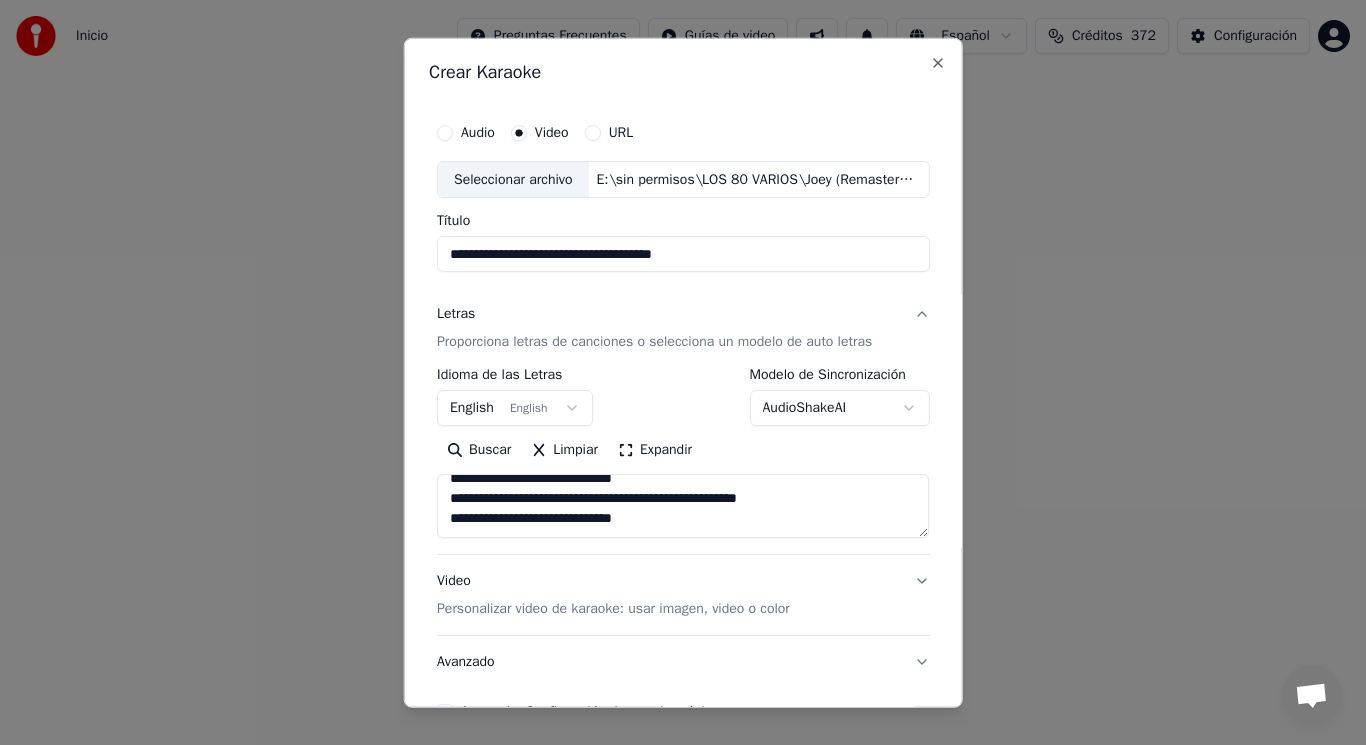 scroll, scrollTop: 405, scrollLeft: 0, axis: vertical 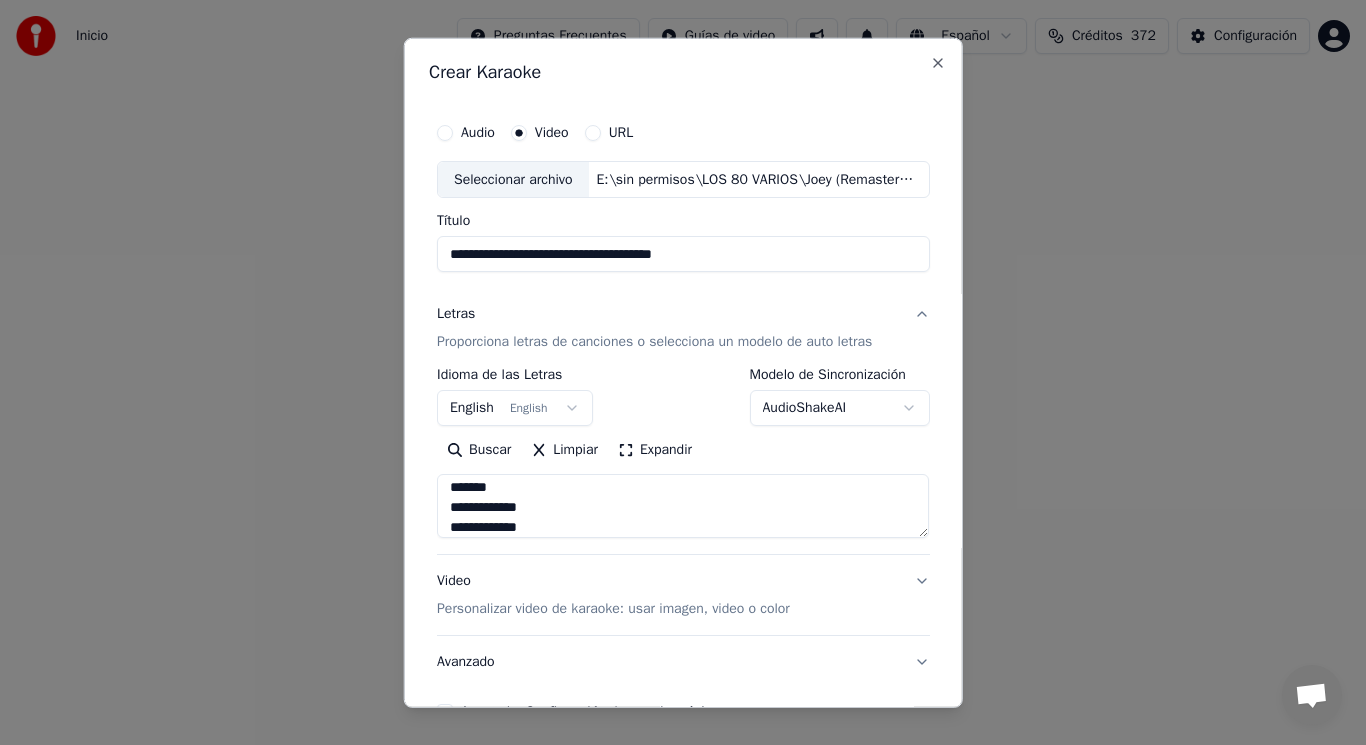 click on "**********" at bounding box center (683, 506) 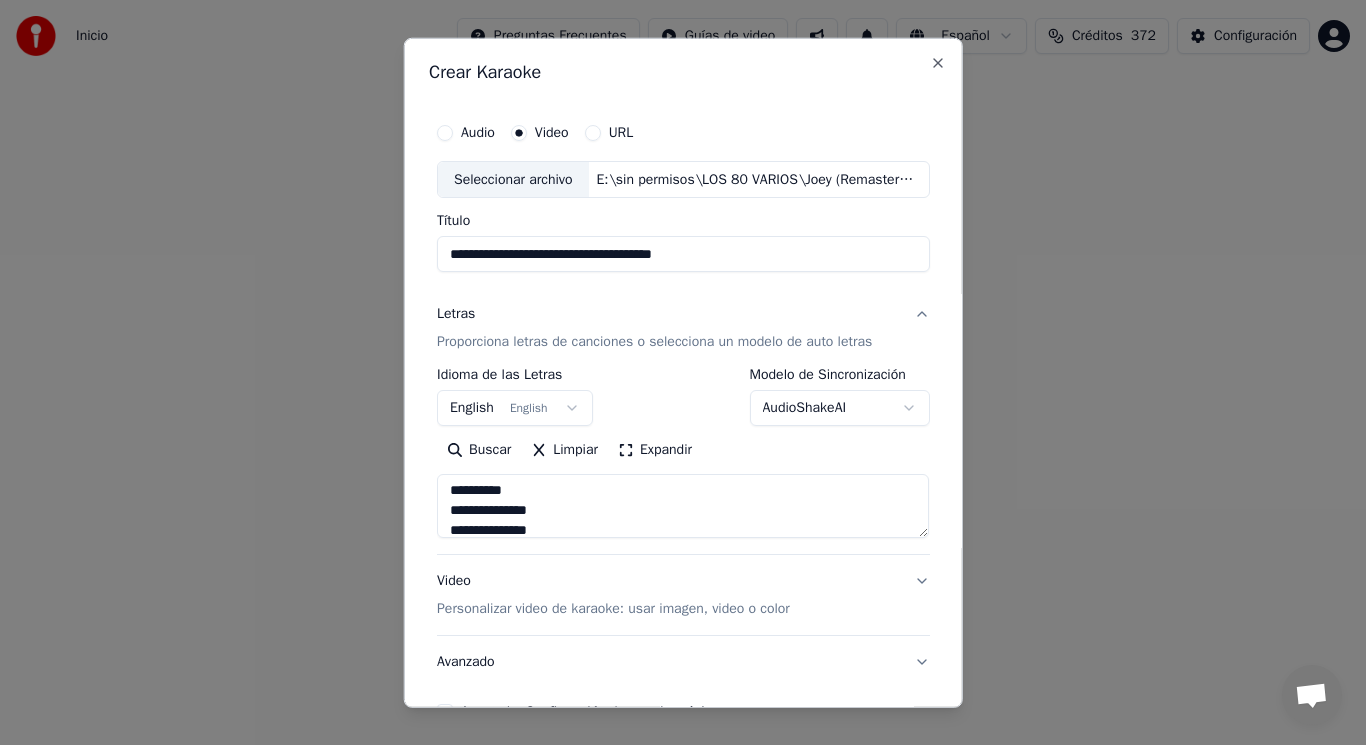 scroll, scrollTop: 0, scrollLeft: 0, axis: both 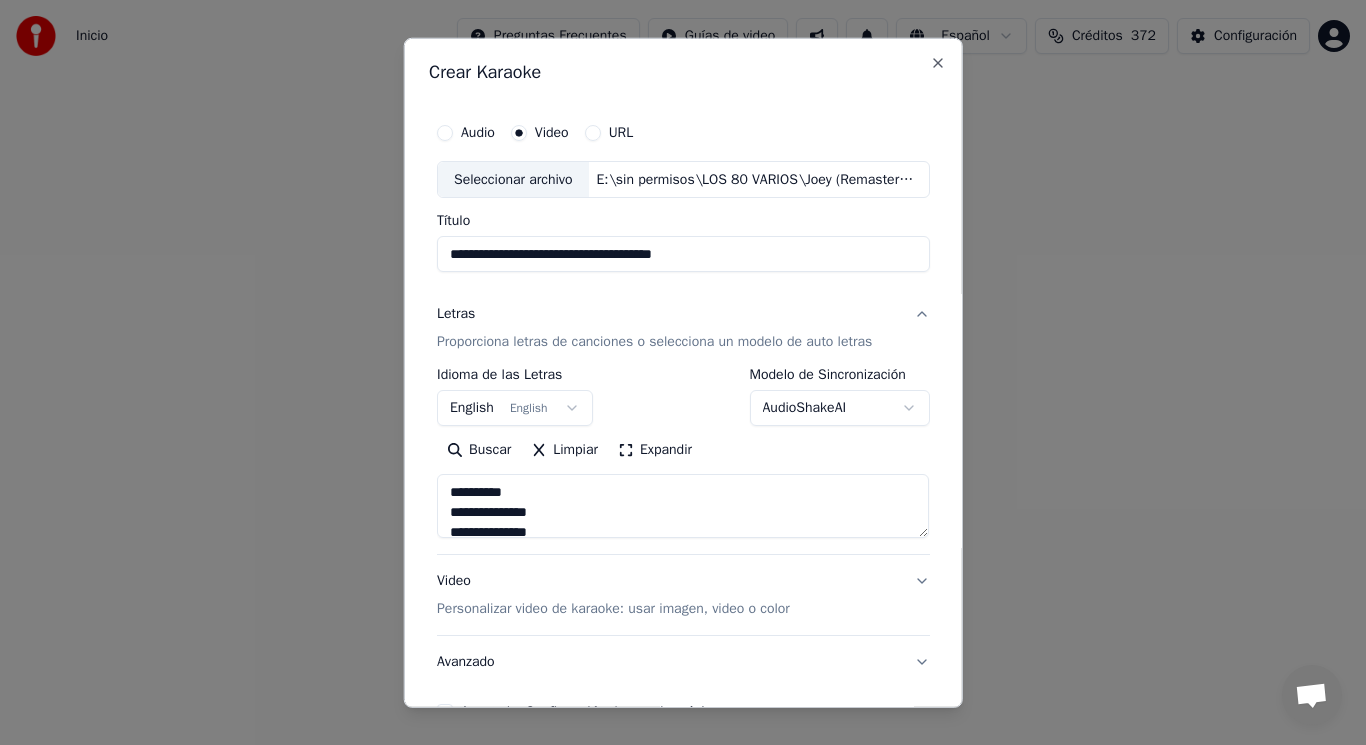 click on "**********" at bounding box center (683, 506) 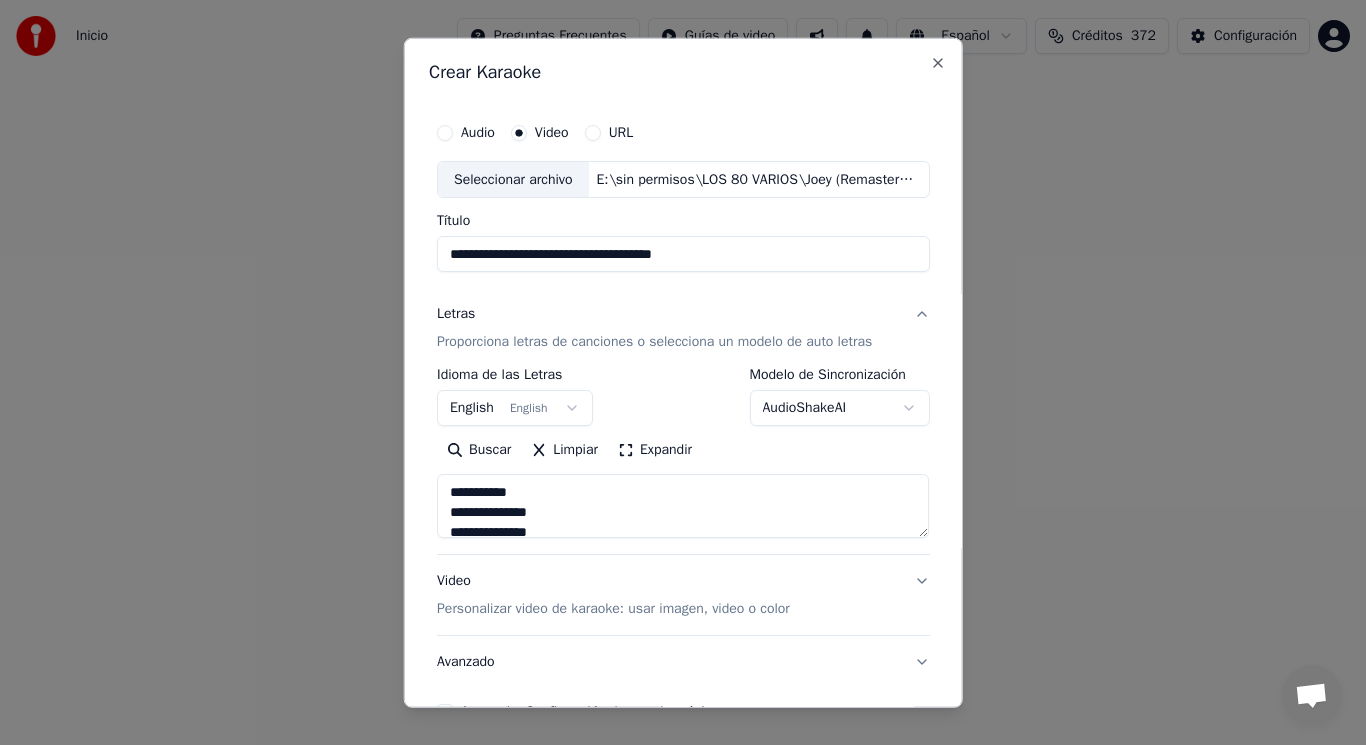 click on "**********" at bounding box center [683, 506] 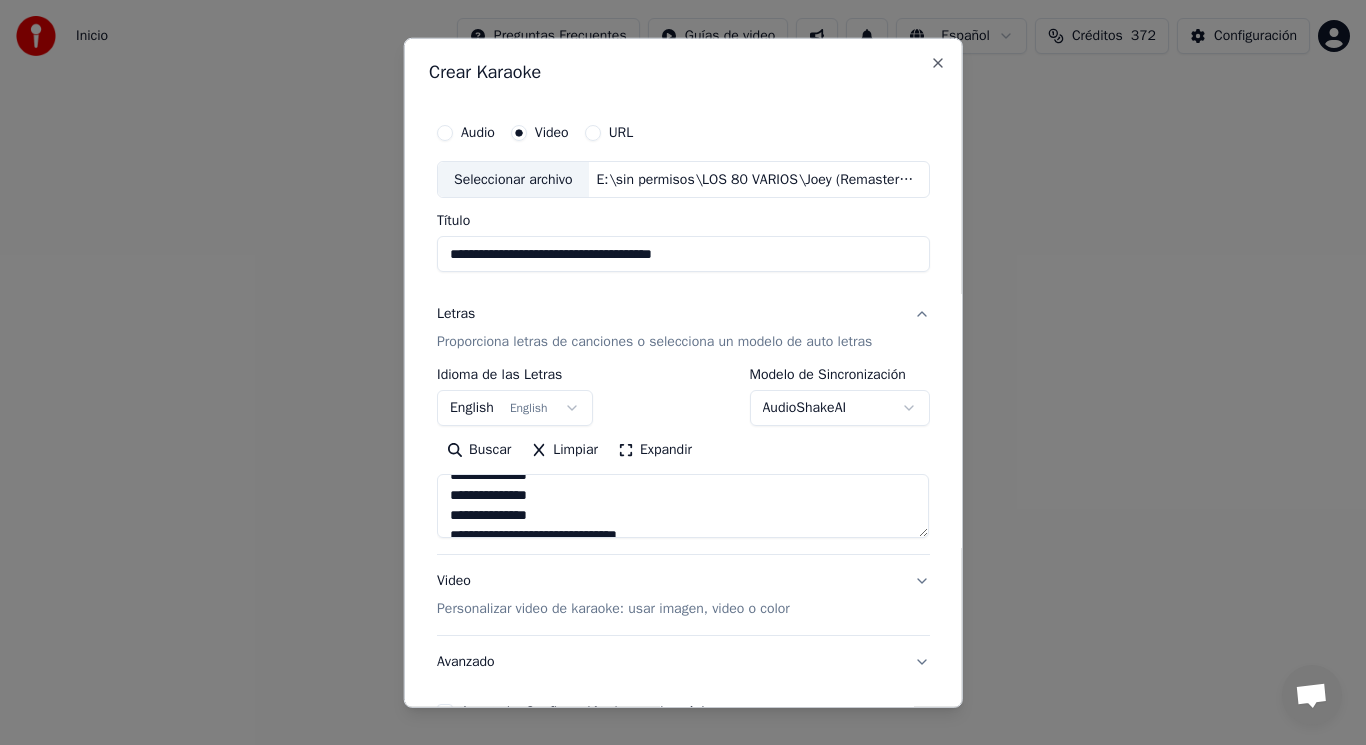 scroll, scrollTop: 40, scrollLeft: 0, axis: vertical 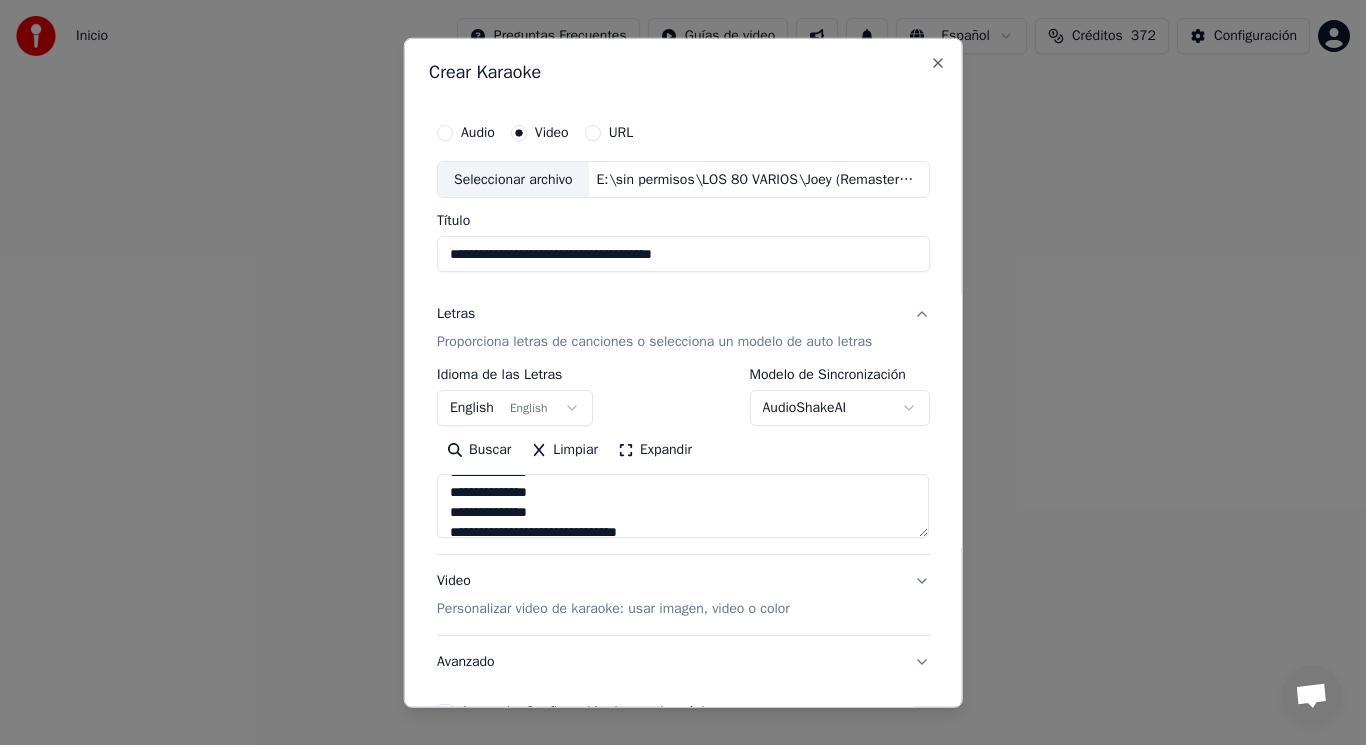 click on "**********" at bounding box center [683, 506] 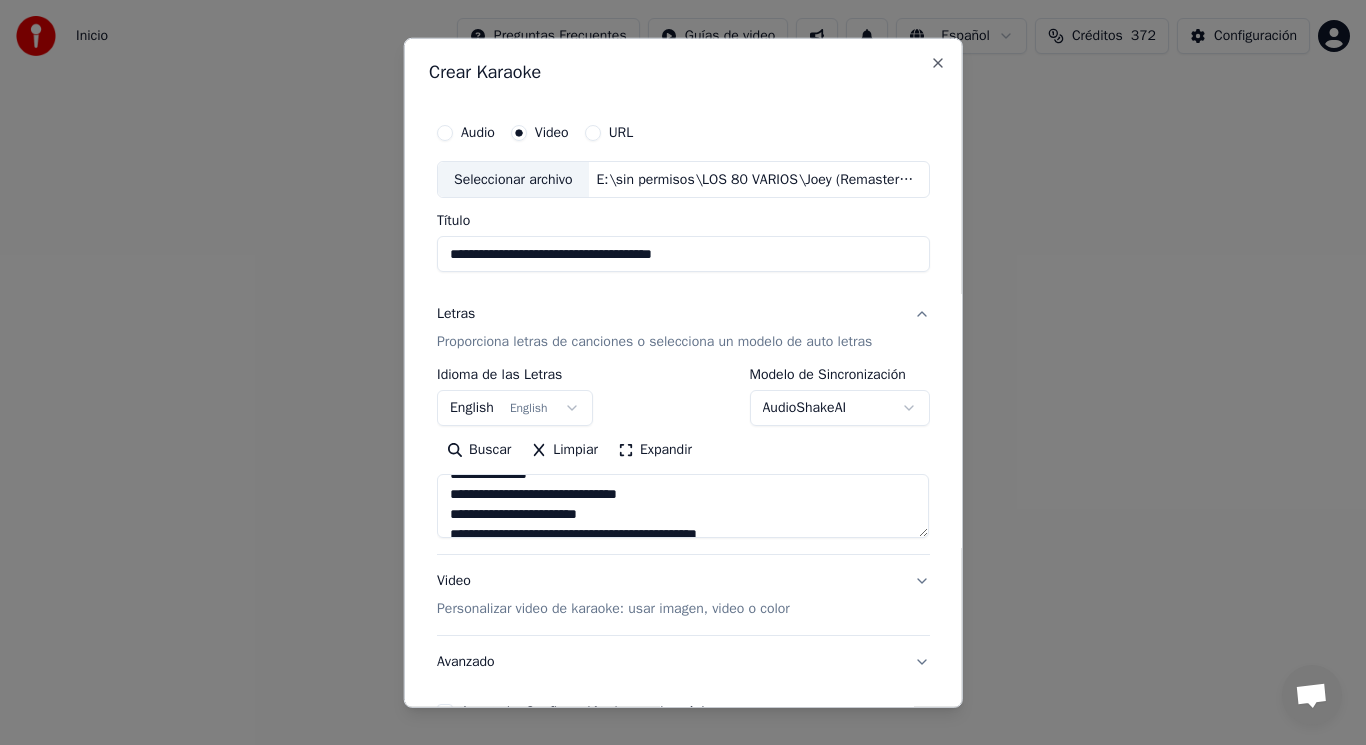scroll, scrollTop: 80, scrollLeft: 0, axis: vertical 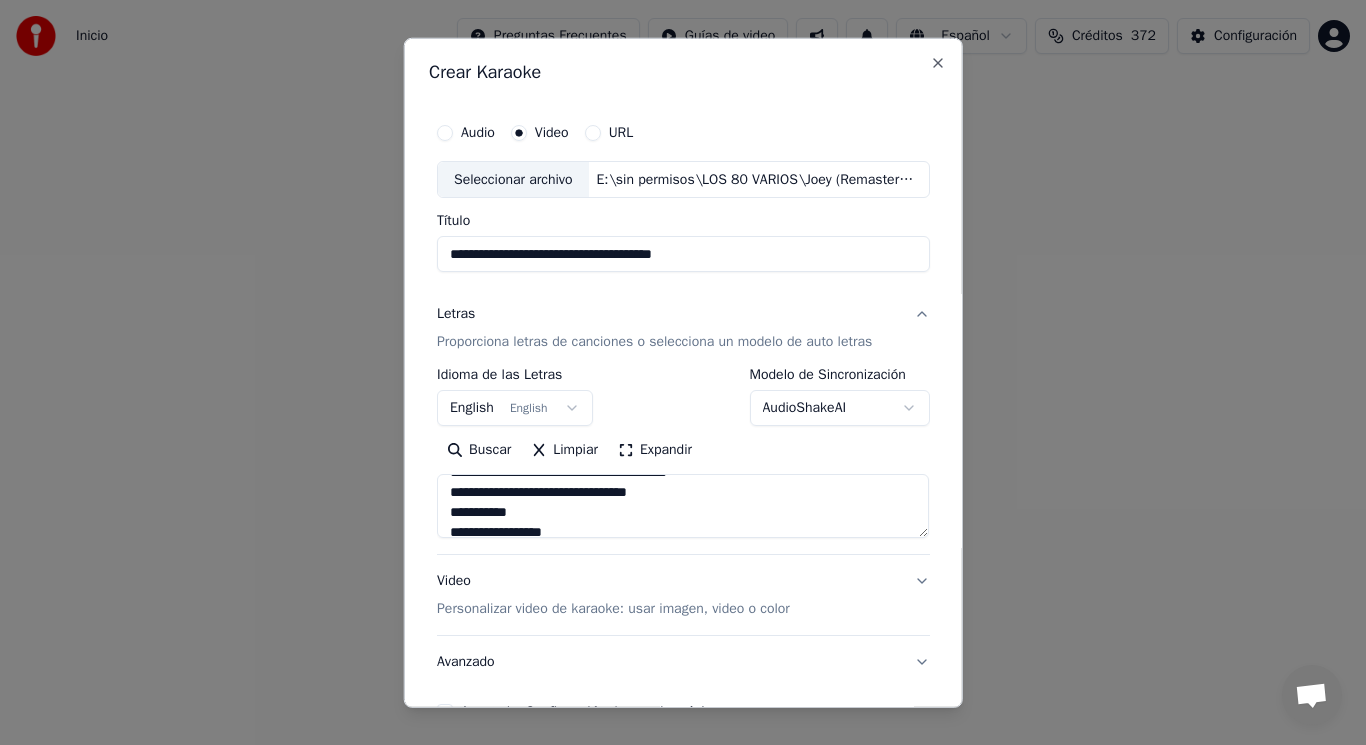 click on "**********" at bounding box center [683, 506] 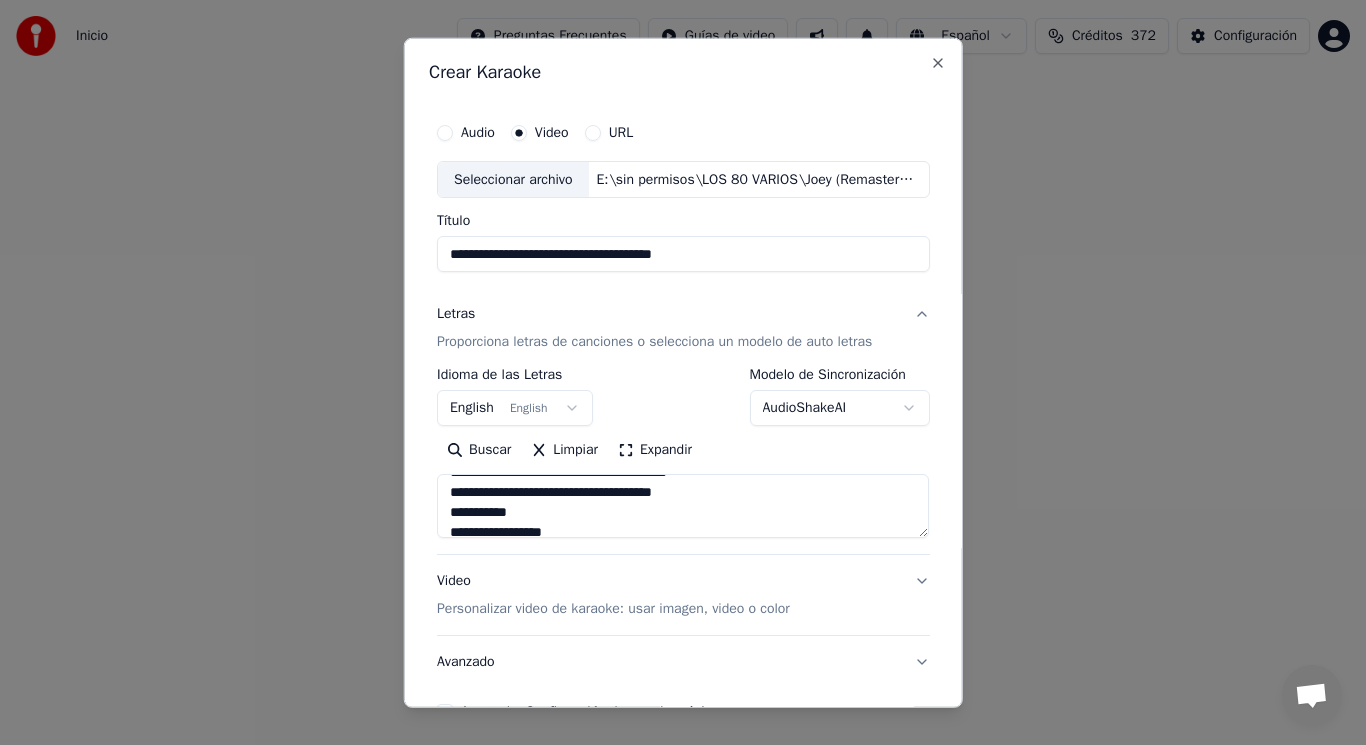 click on "**********" at bounding box center [683, 506] 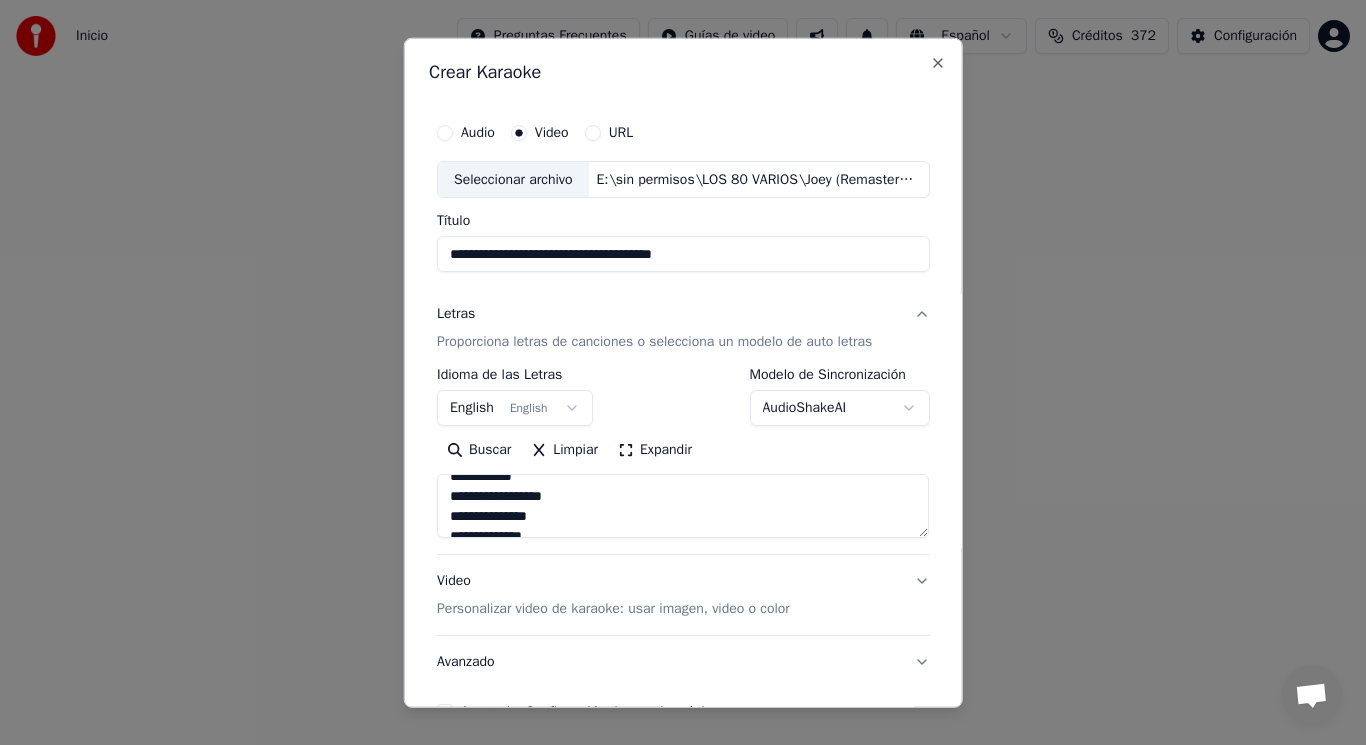 scroll, scrollTop: 240, scrollLeft: 0, axis: vertical 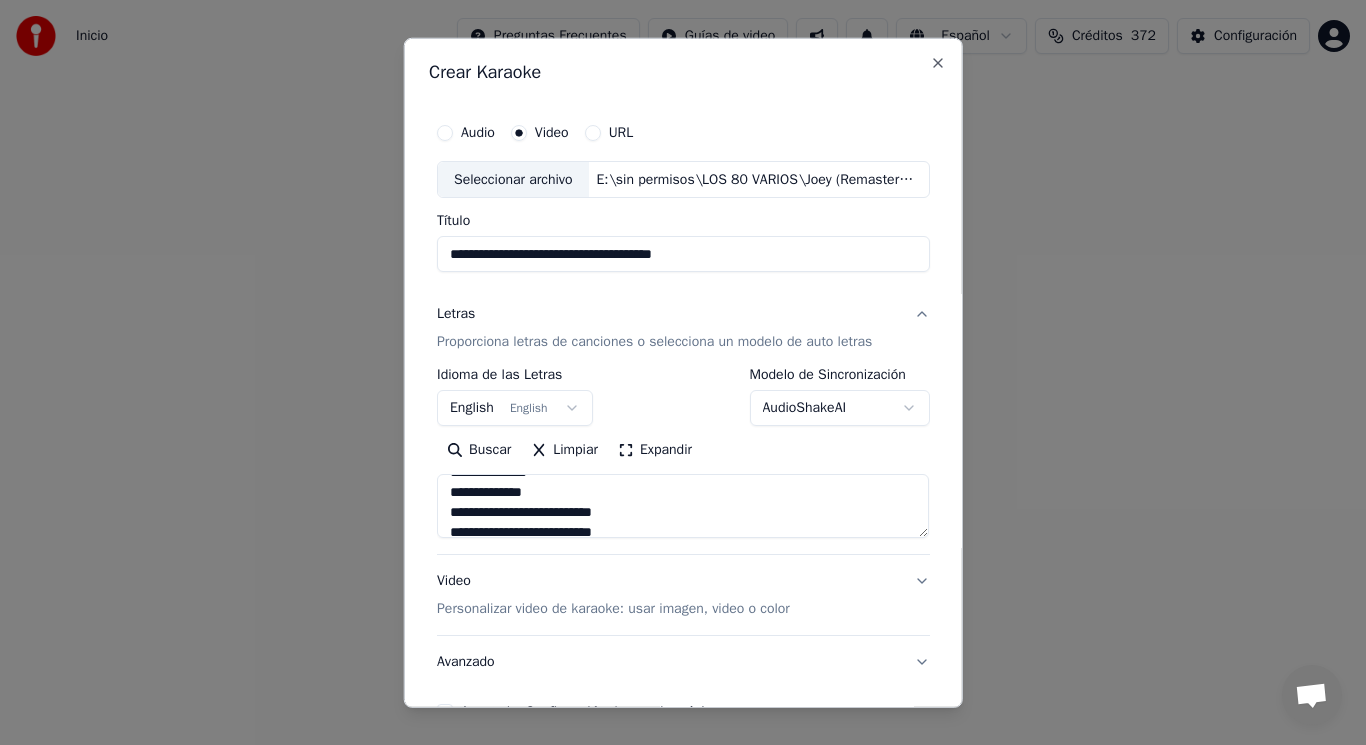 click on "**********" at bounding box center [683, 506] 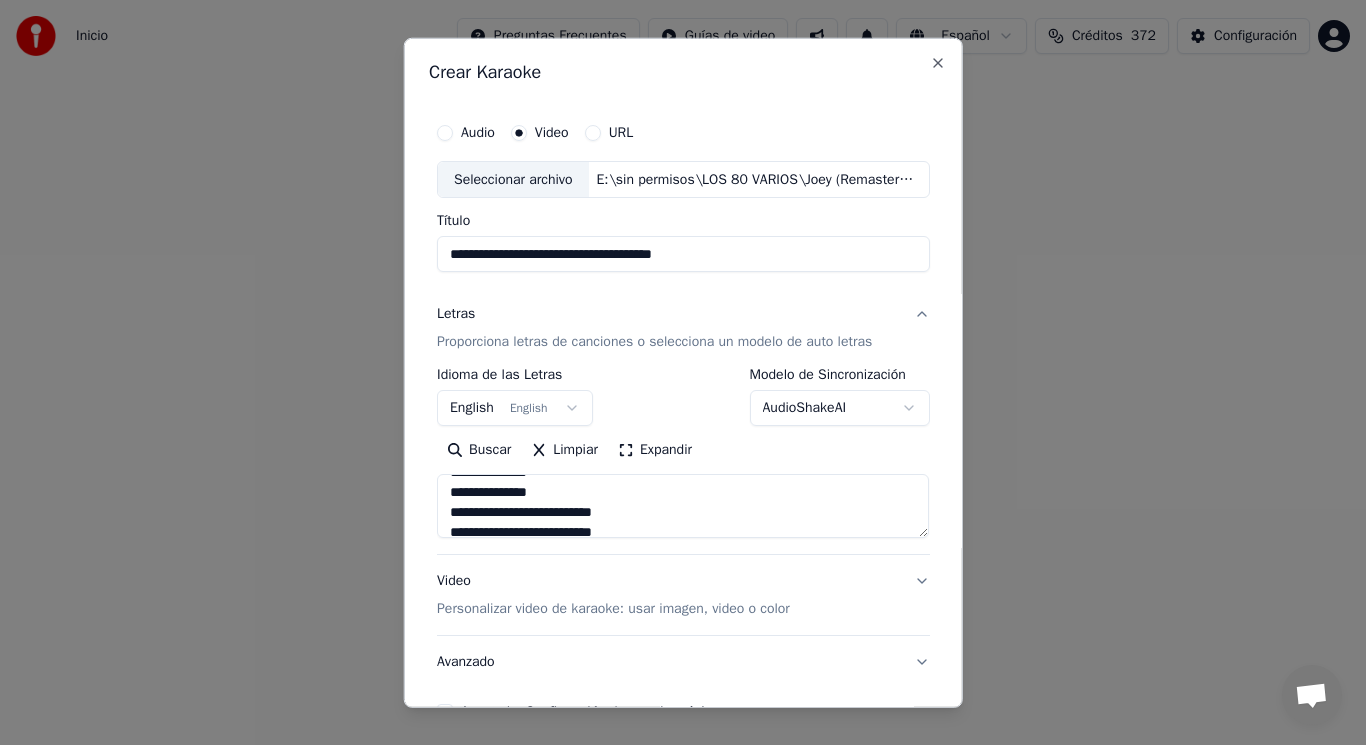 scroll, scrollTop: 320, scrollLeft: 0, axis: vertical 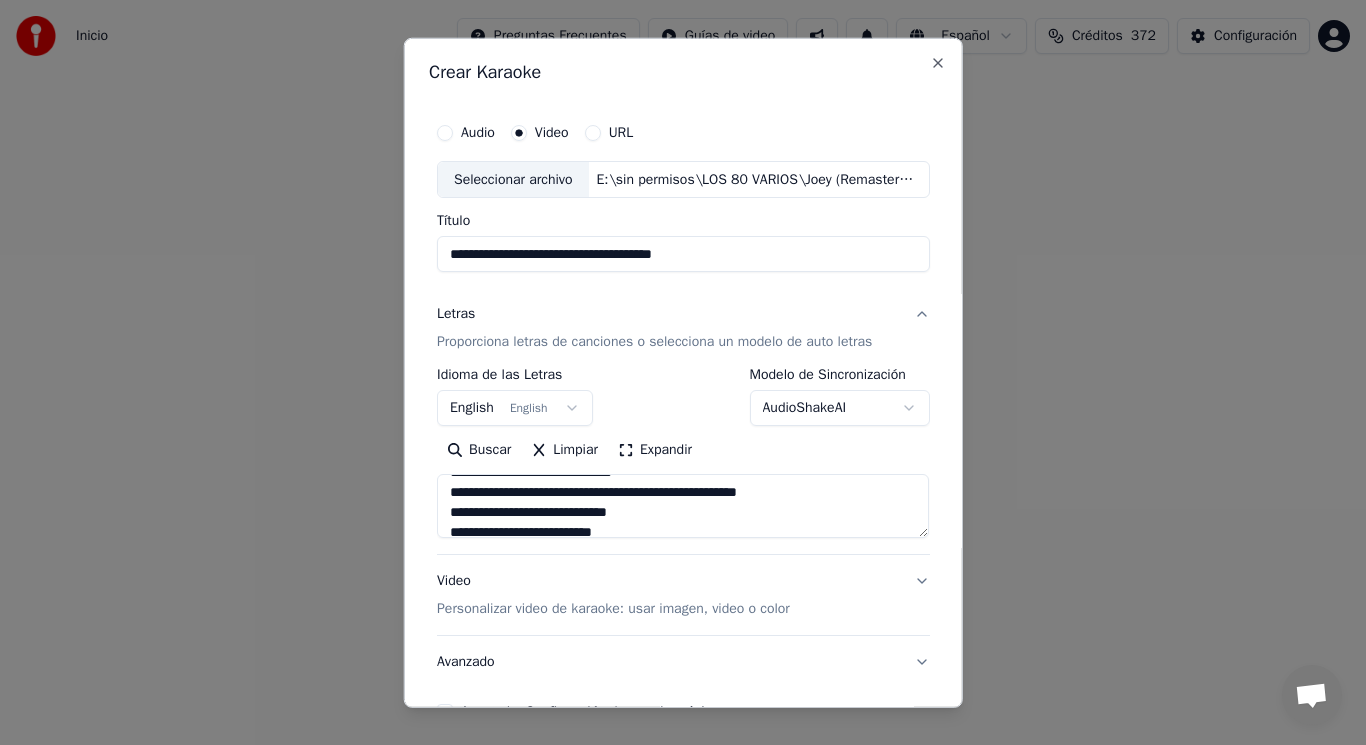 click on "**********" at bounding box center (683, 506) 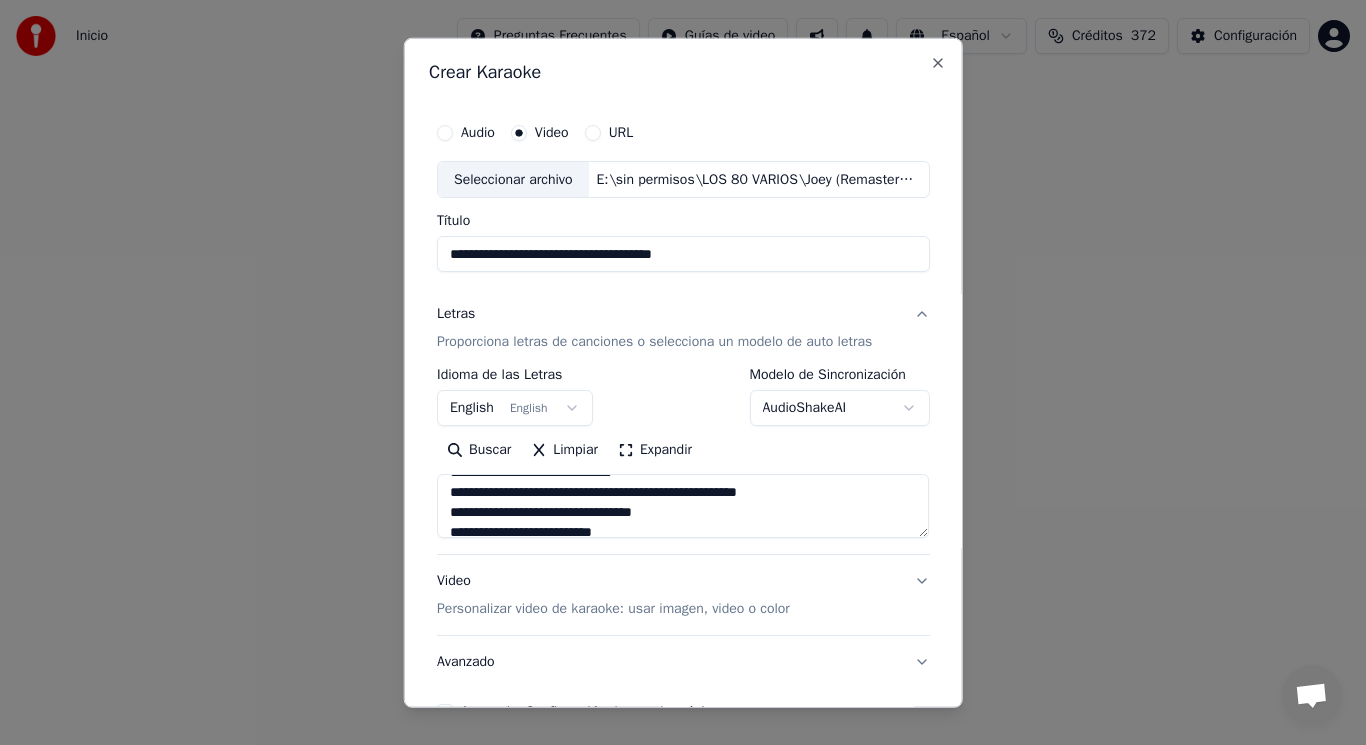 scroll, scrollTop: 440, scrollLeft: 0, axis: vertical 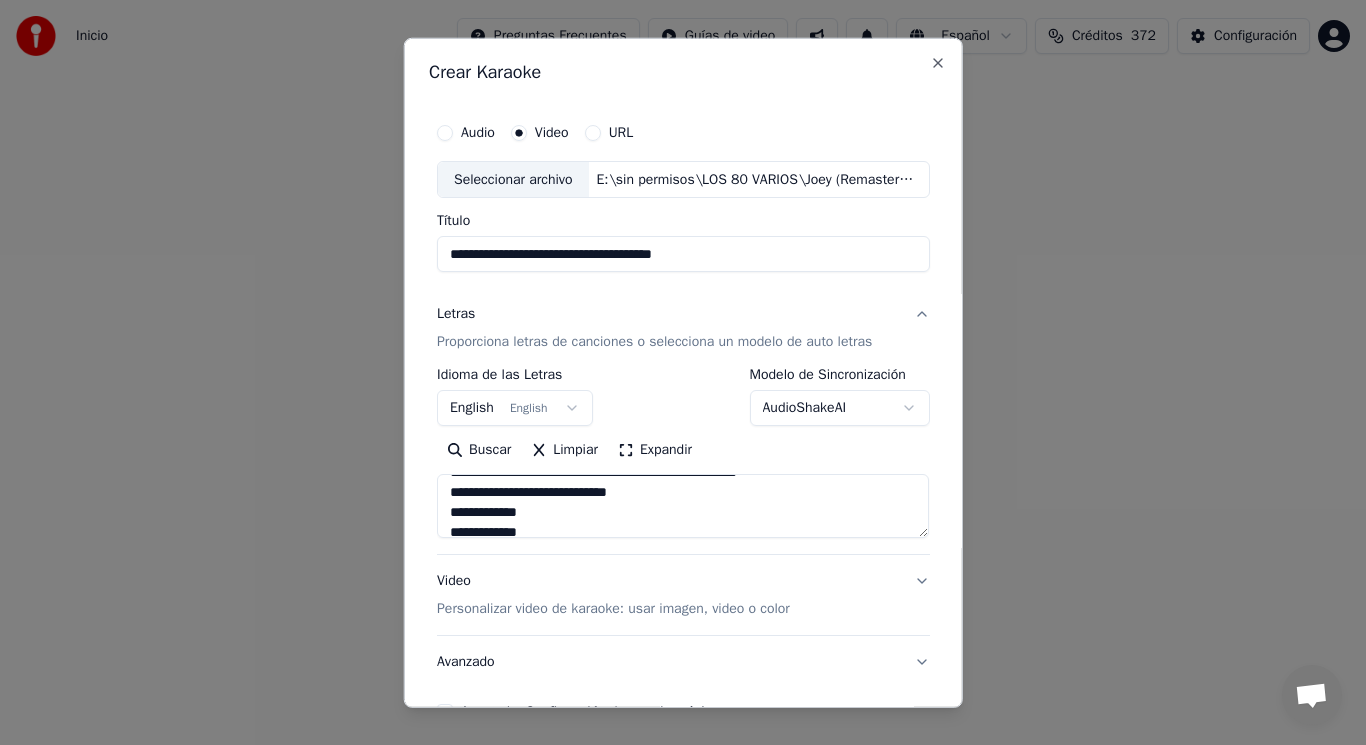 click on "**********" at bounding box center (683, 506) 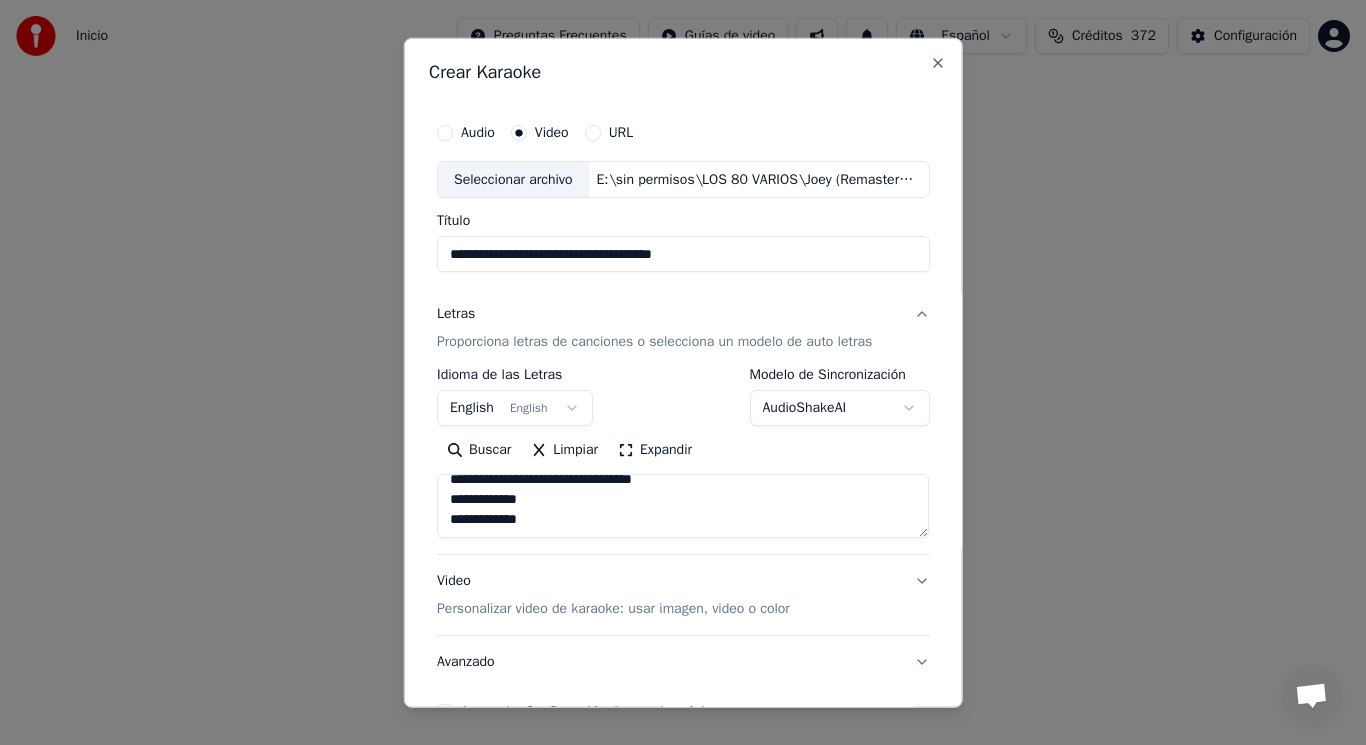 scroll, scrollTop: 574, scrollLeft: 0, axis: vertical 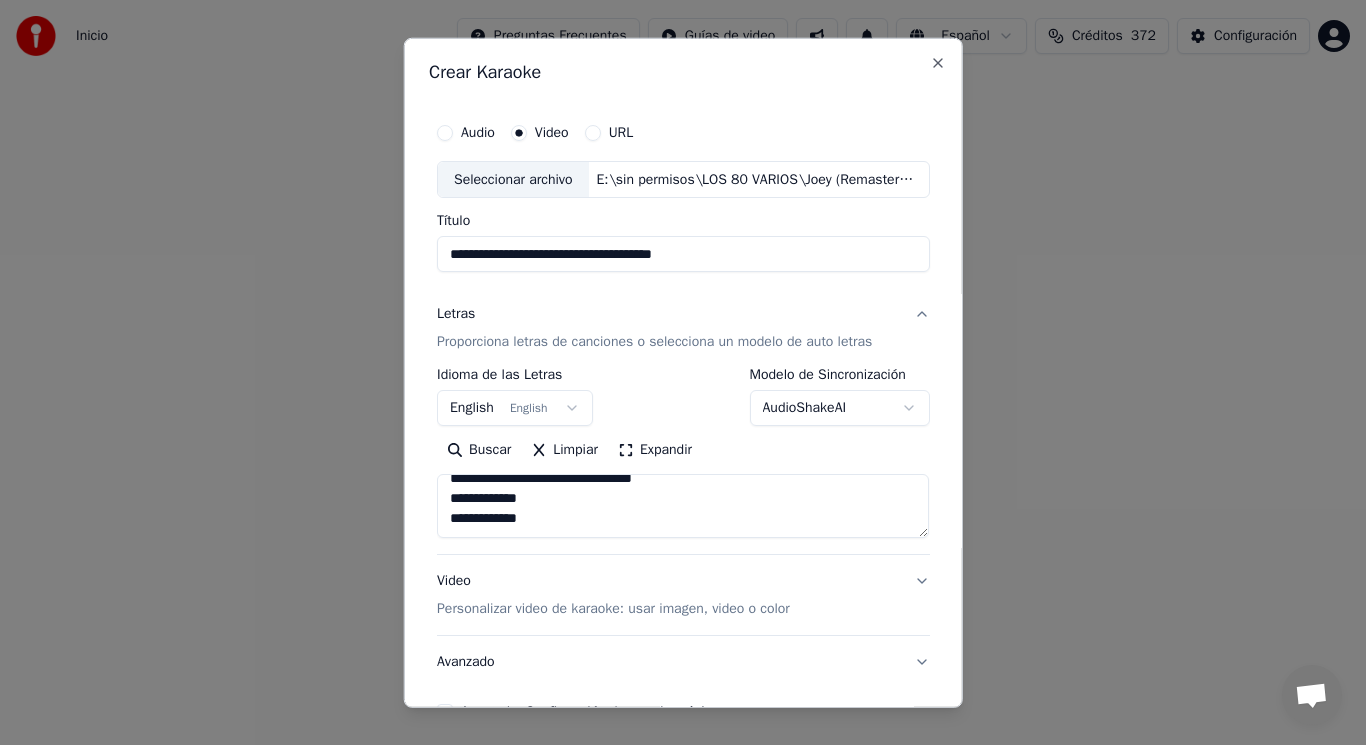 type on "**********" 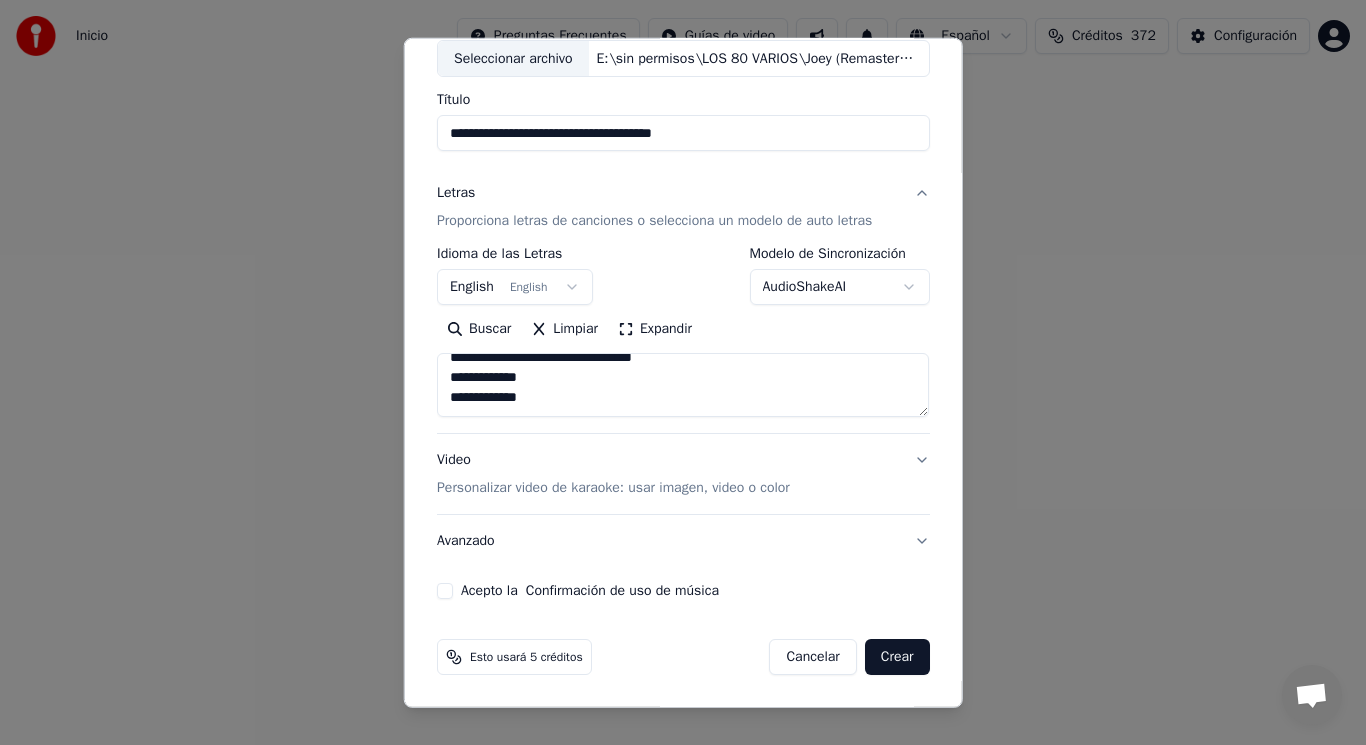 click on "Acepto la   Confirmación de uso de música" at bounding box center [445, 591] 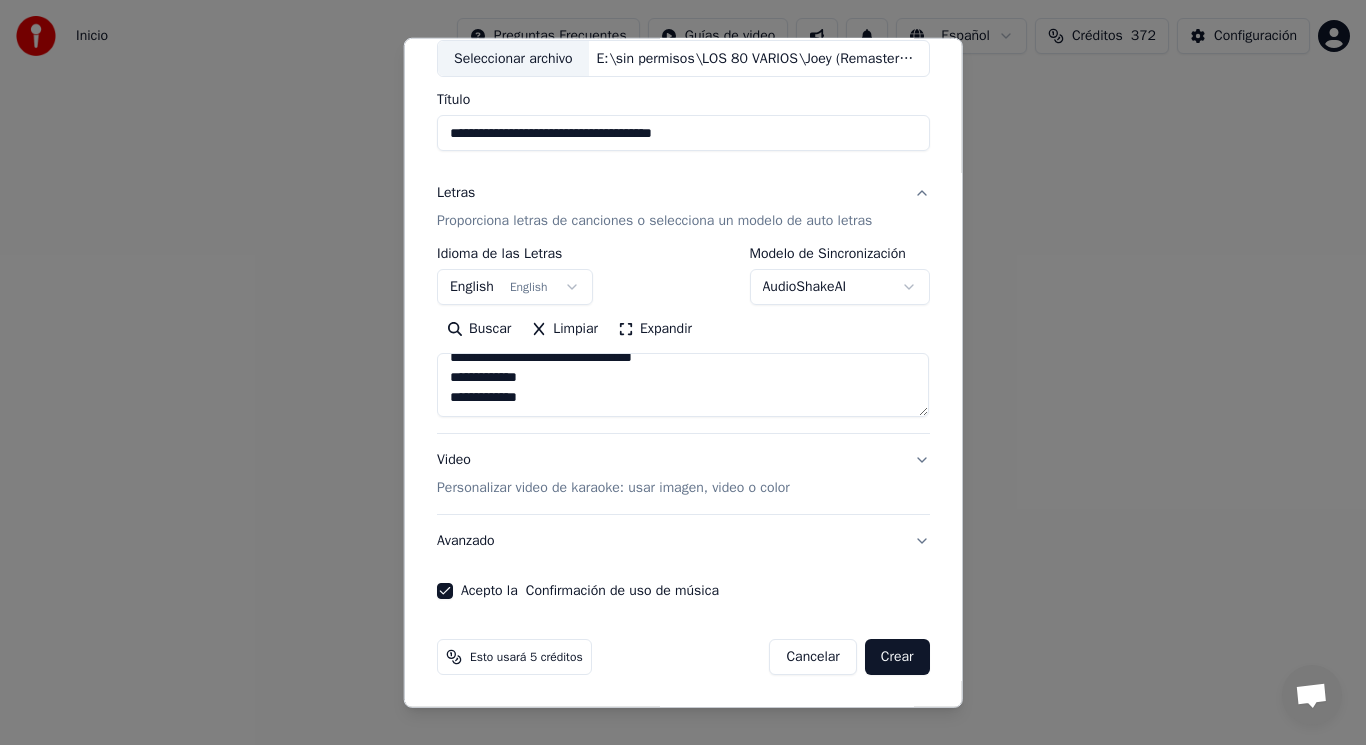 click on "Crear" at bounding box center (897, 657) 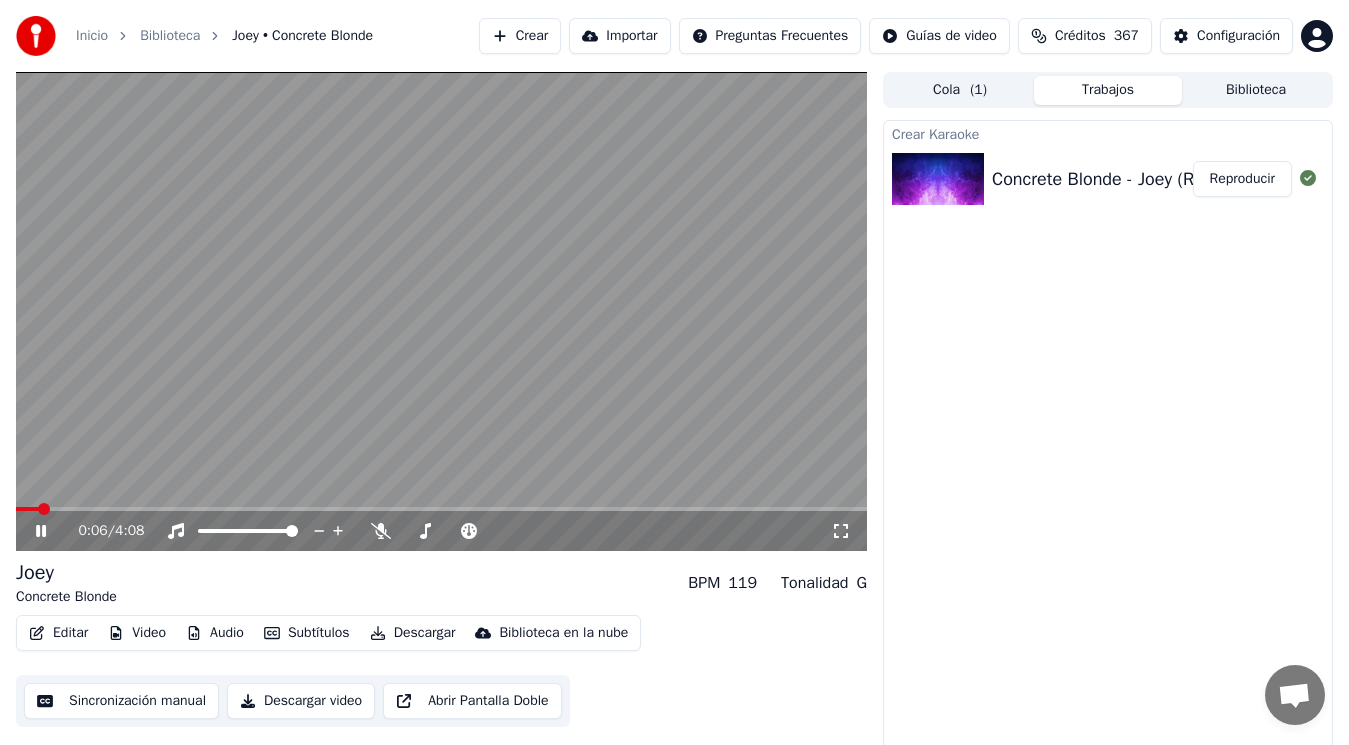 click 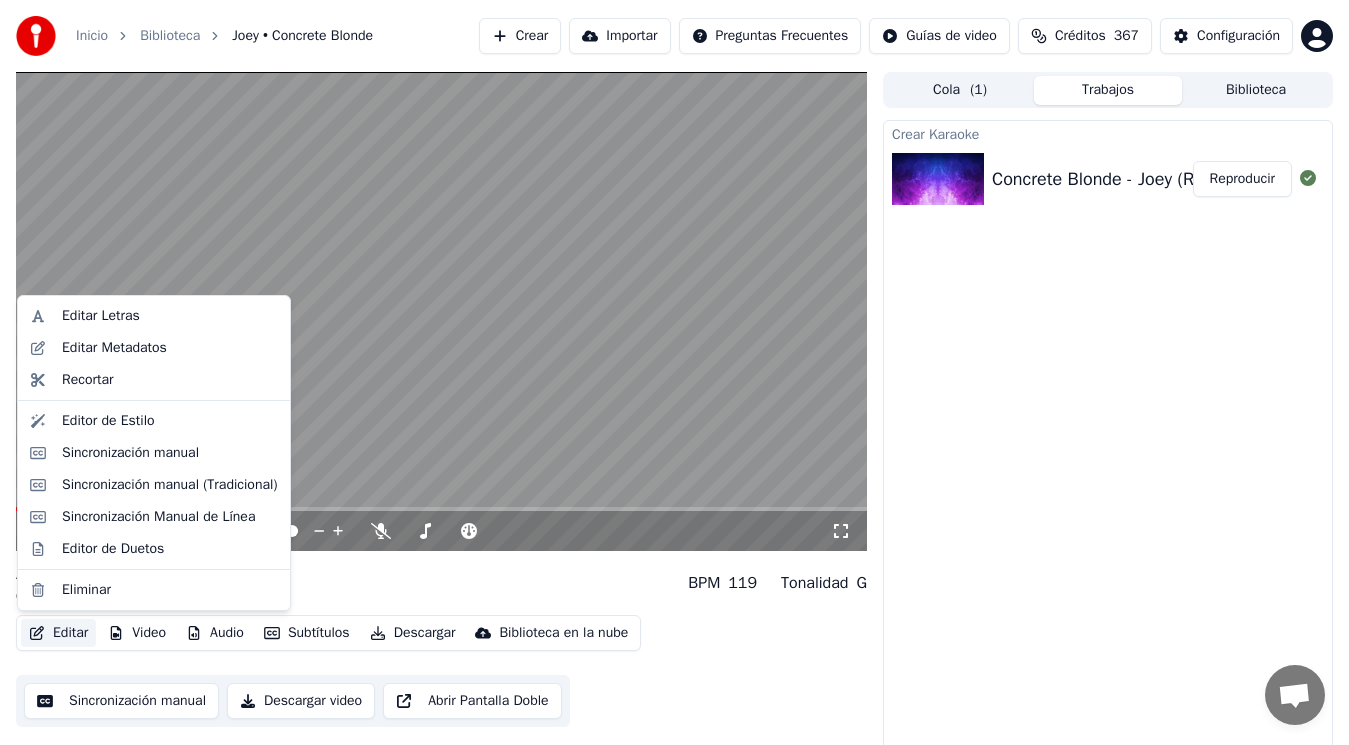 click on "Editar" at bounding box center (58, 633) 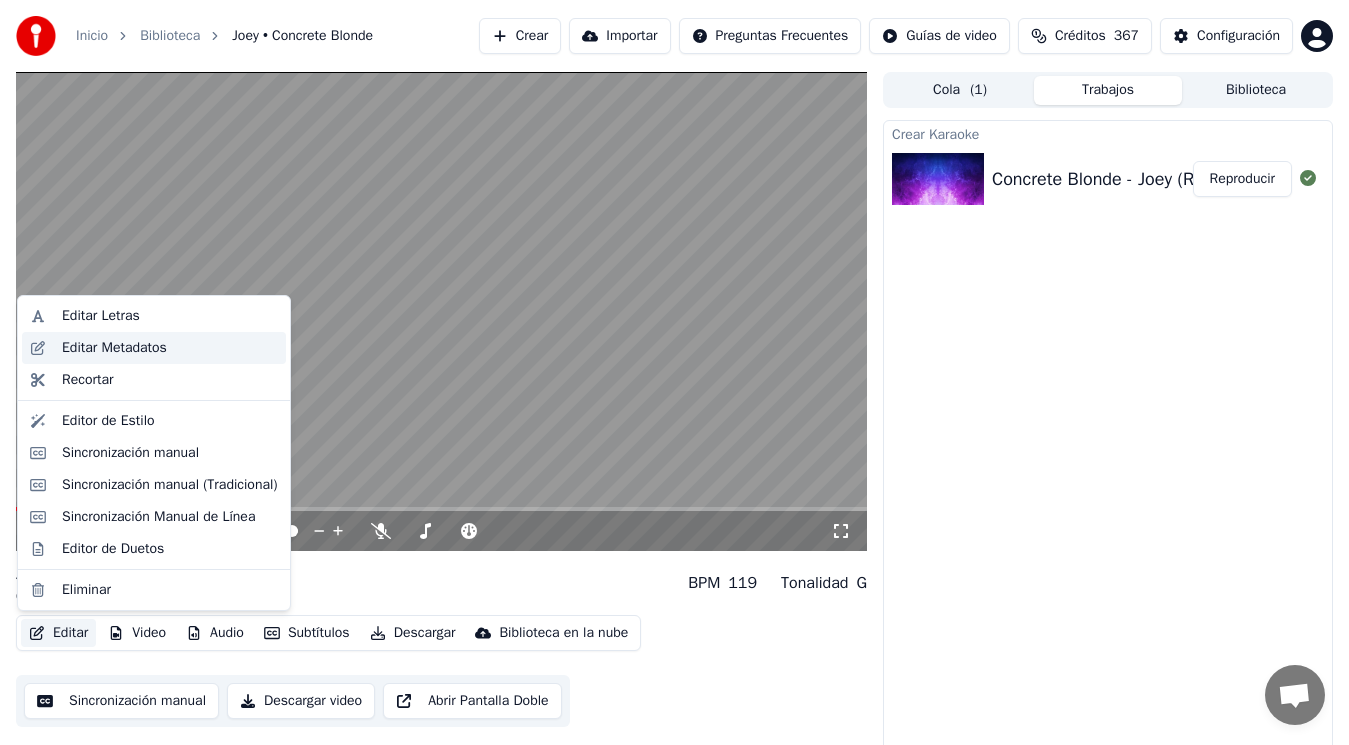 click on "Editar Metadatos" at bounding box center [114, 348] 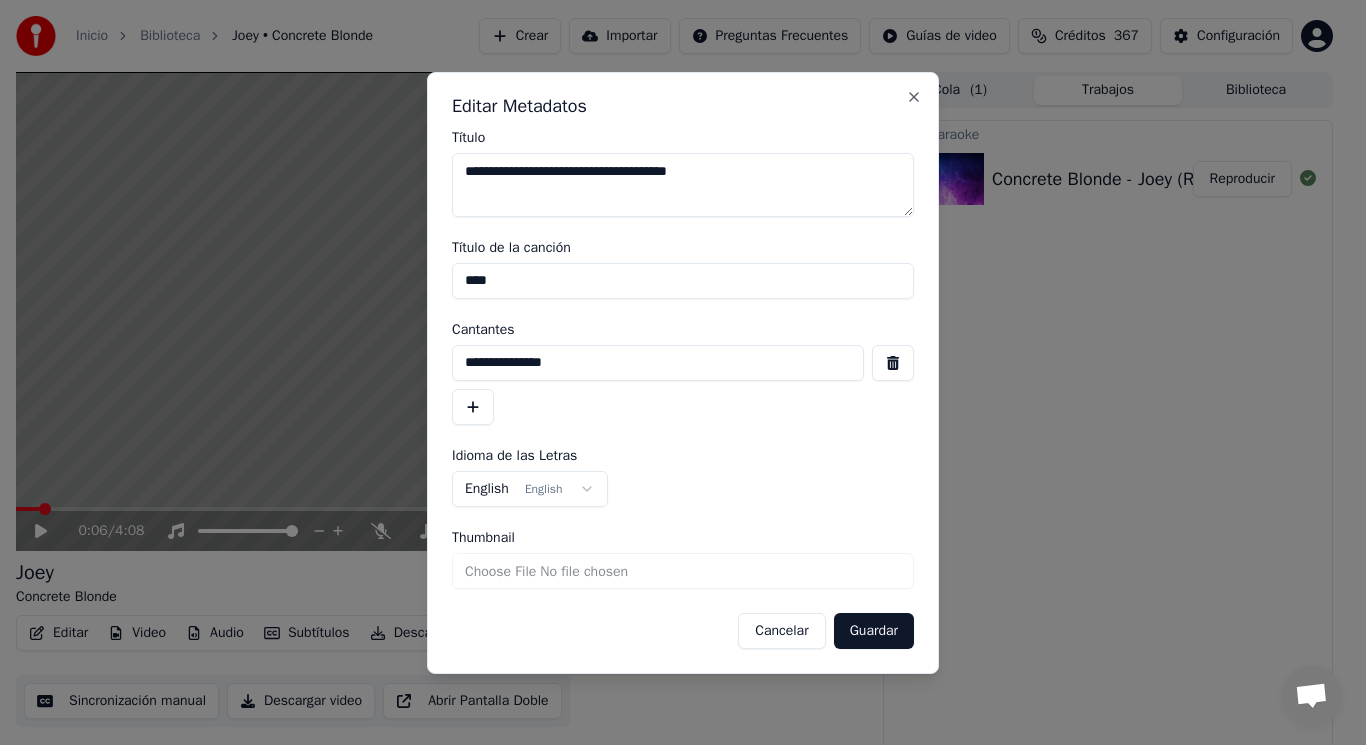 click at bounding box center (893, 363) 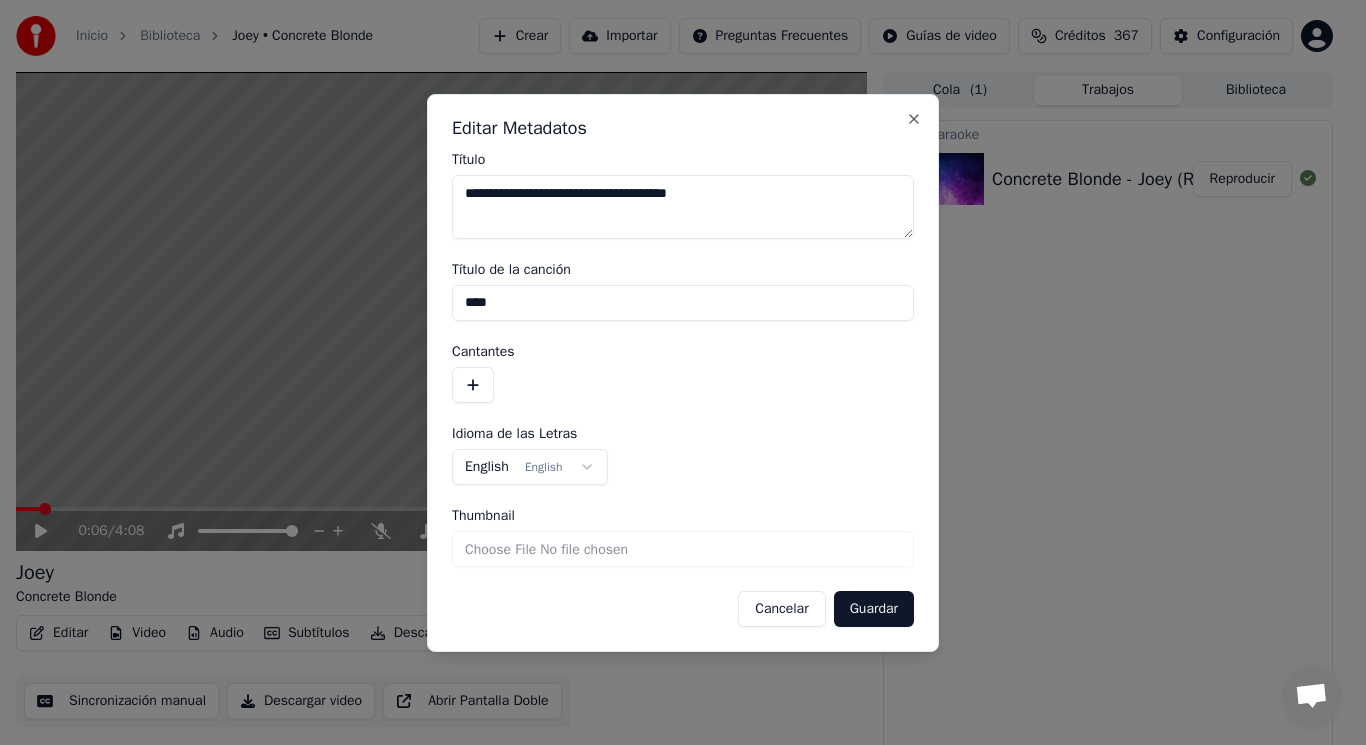 drag, startPoint x: 520, startPoint y: 304, endPoint x: 367, endPoint y: 311, distance: 153.16005 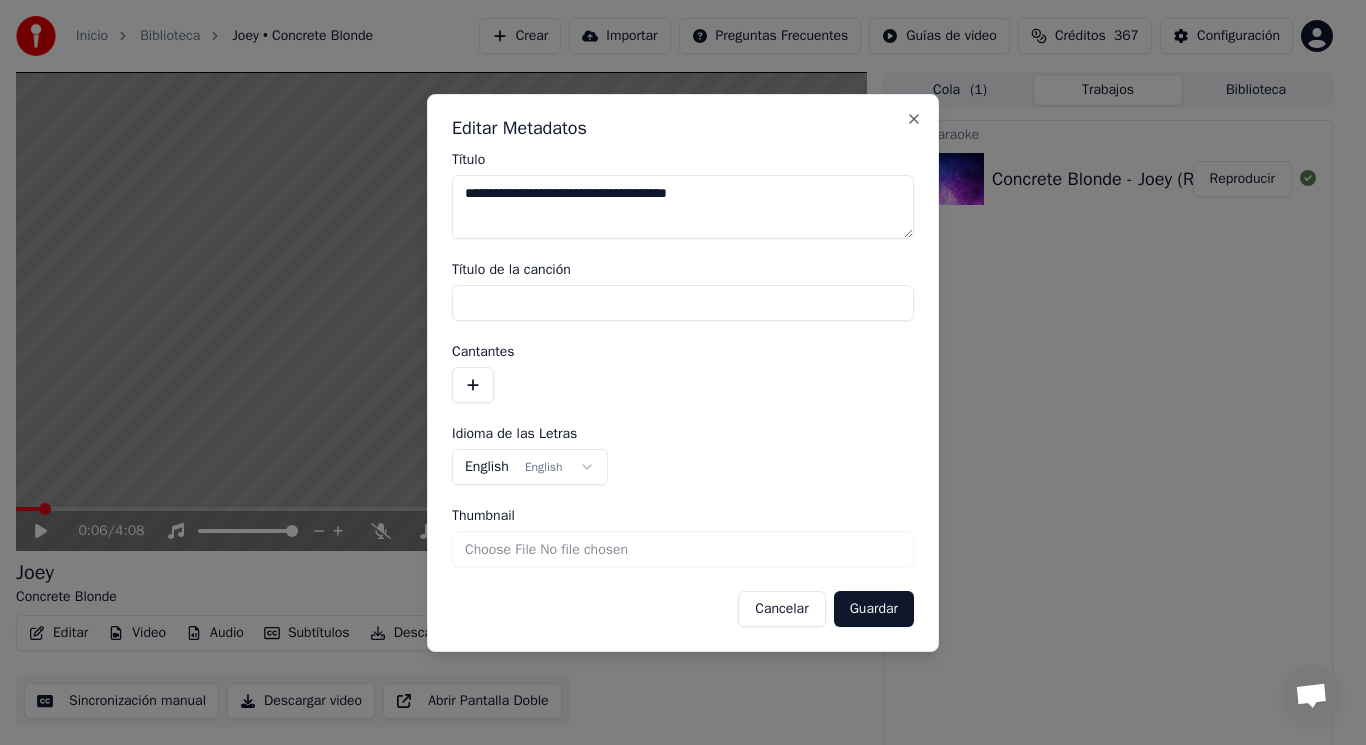 type 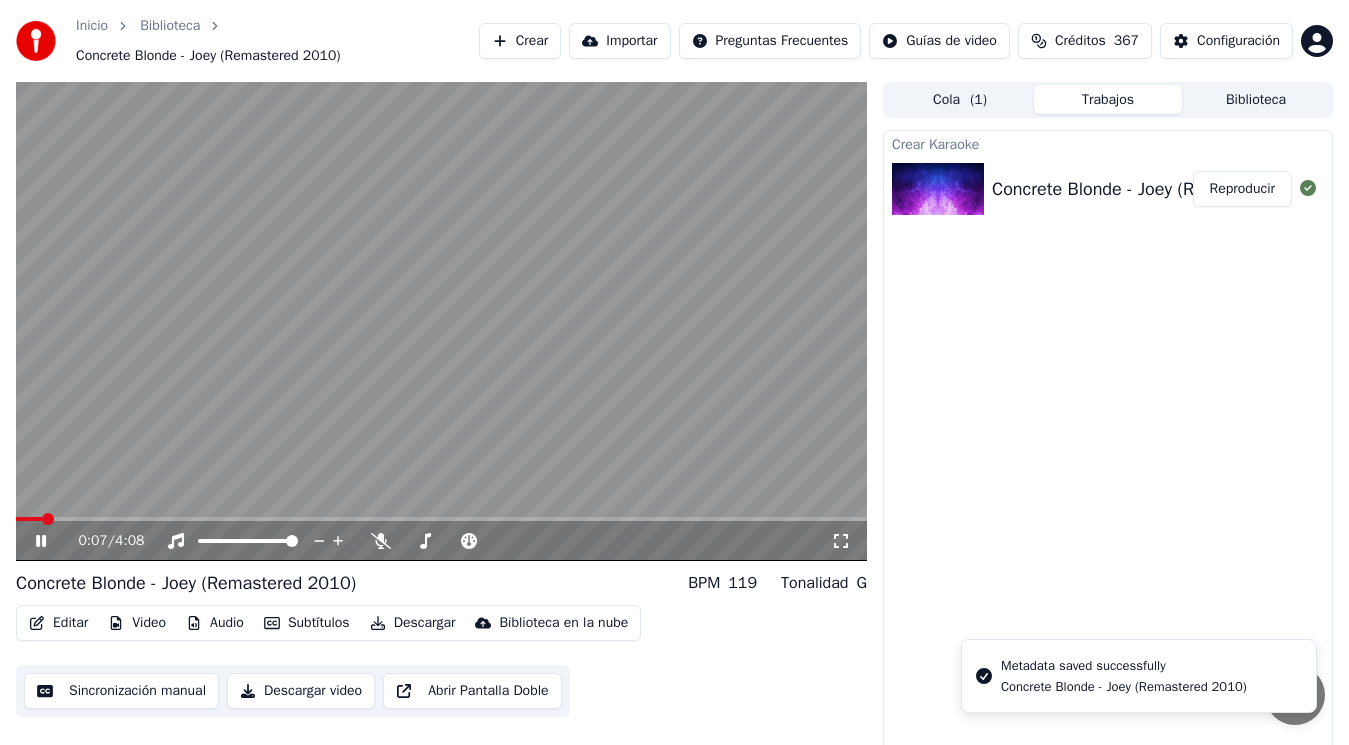click 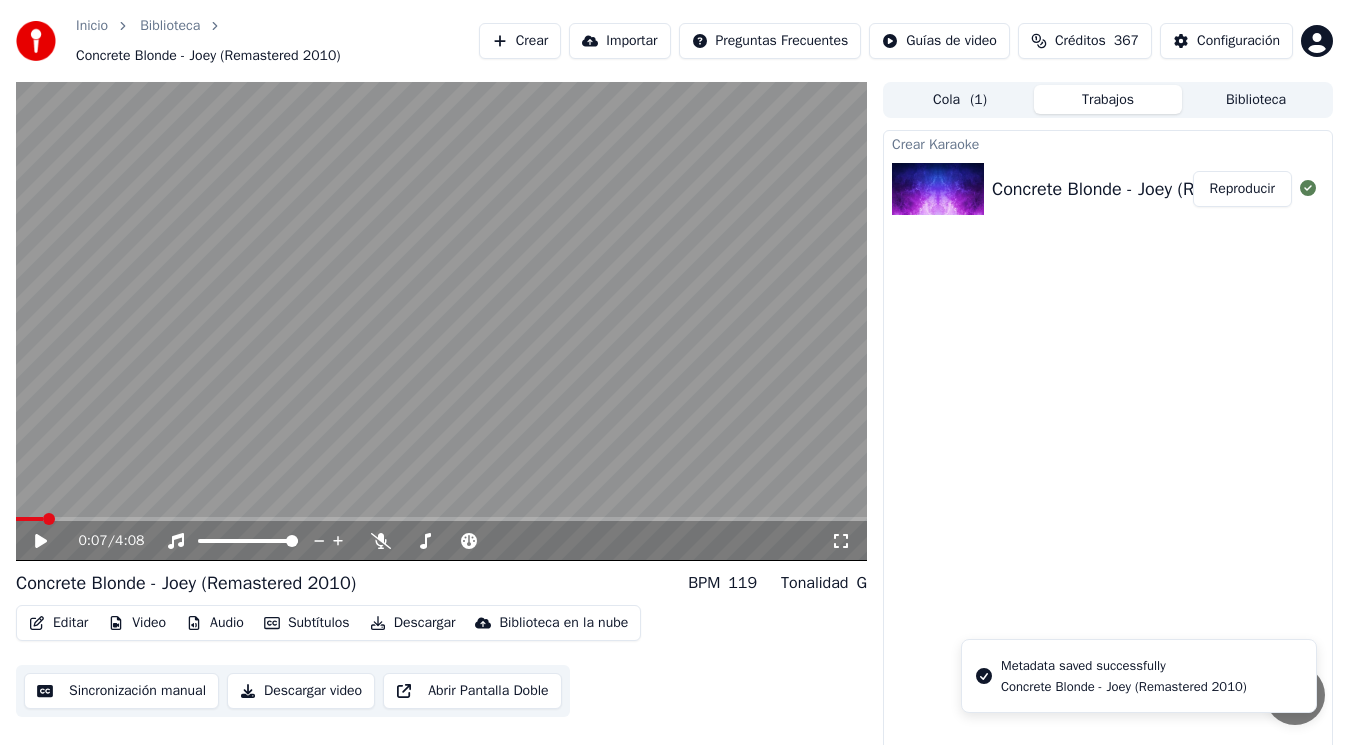 click on "Editar" at bounding box center (58, 623) 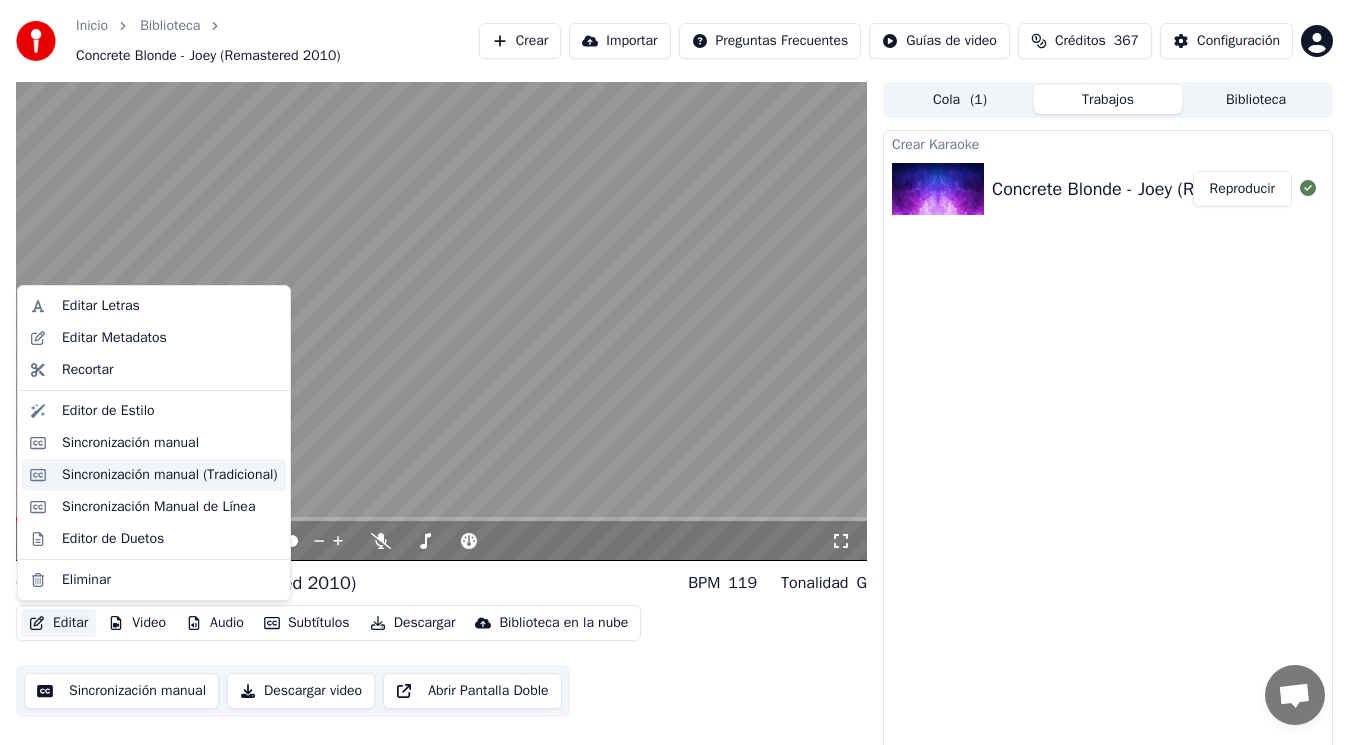 click on "Sincronización manual (Tradicional)" at bounding box center (170, 475) 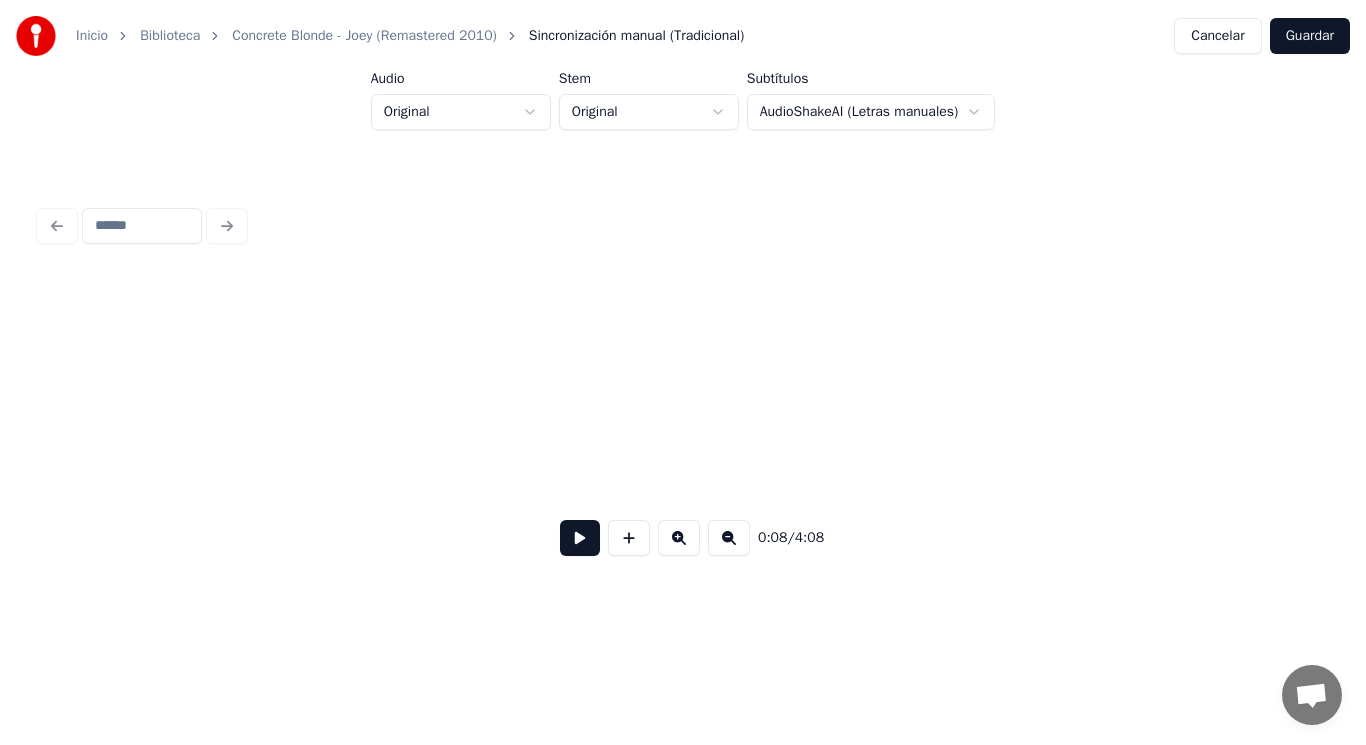 scroll, scrollTop: 0, scrollLeft: 11843, axis: horizontal 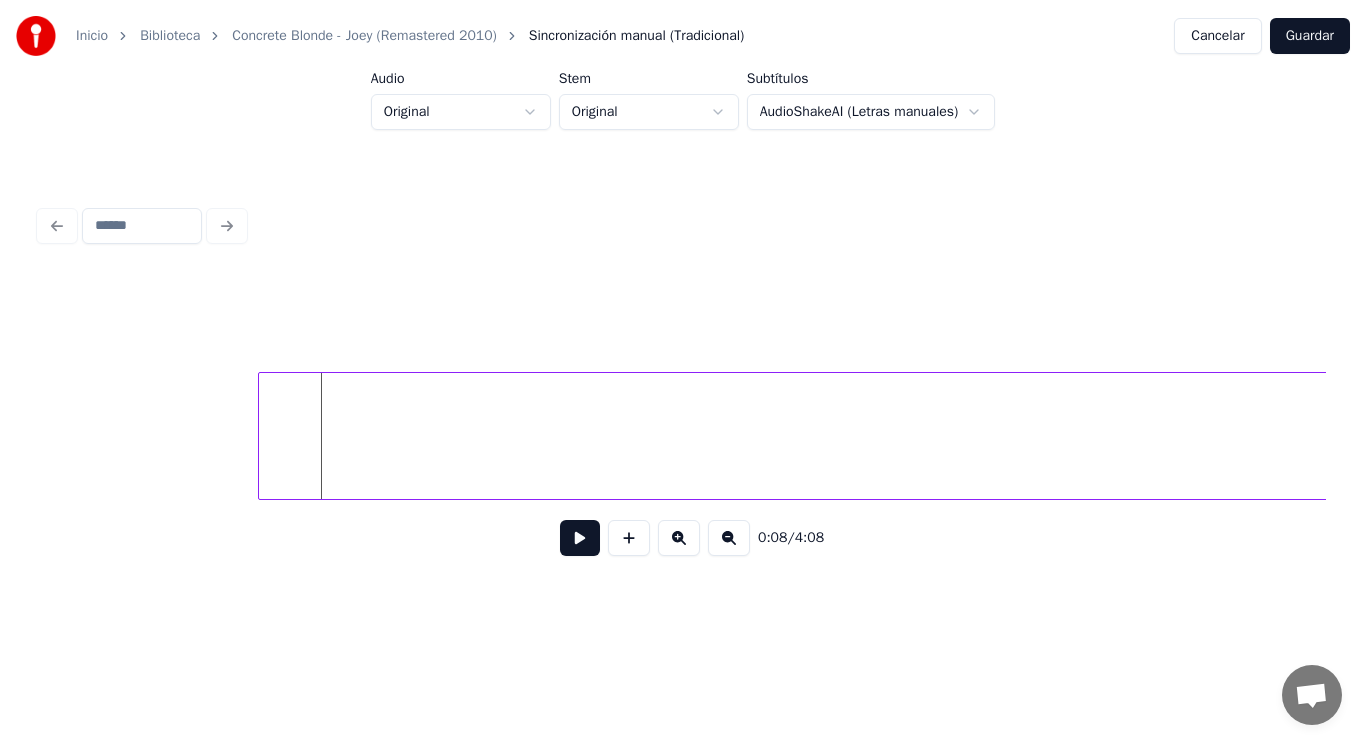 click at bounding box center (262, 436) 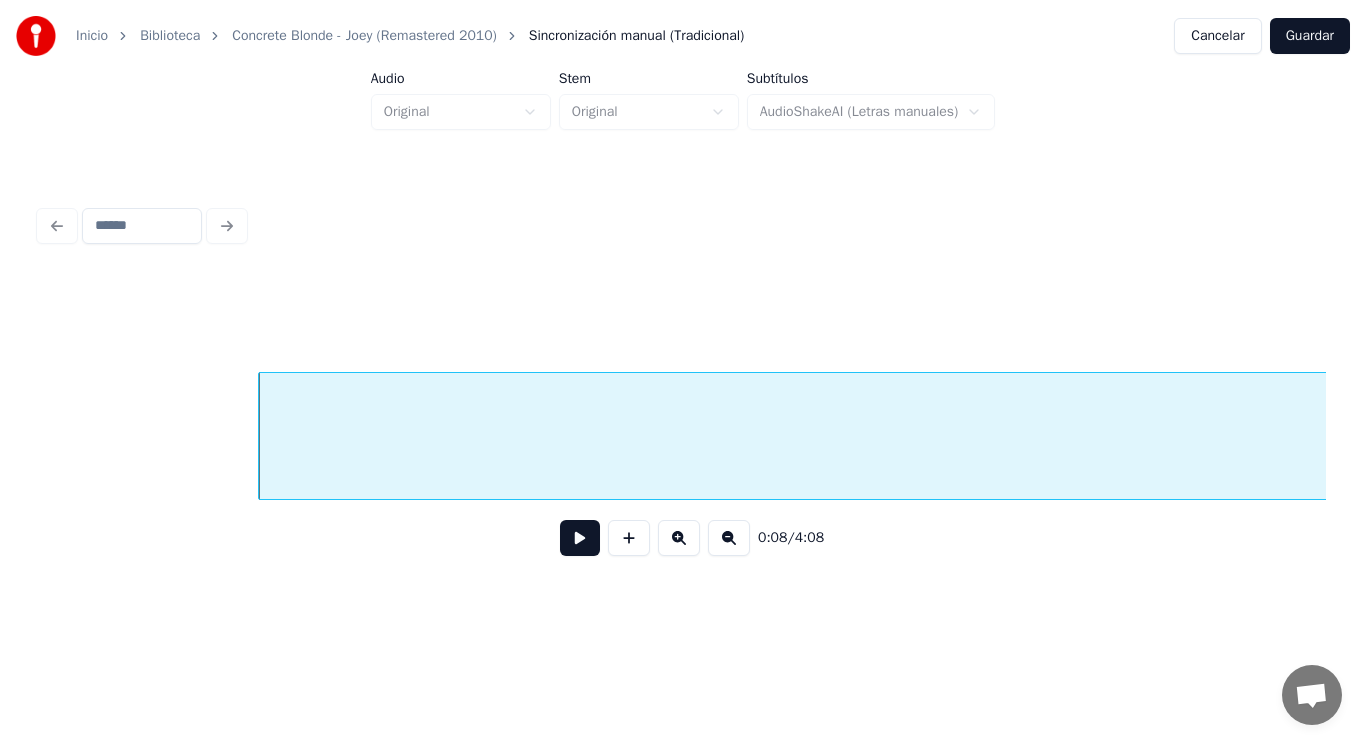 click at bounding box center [580, 538] 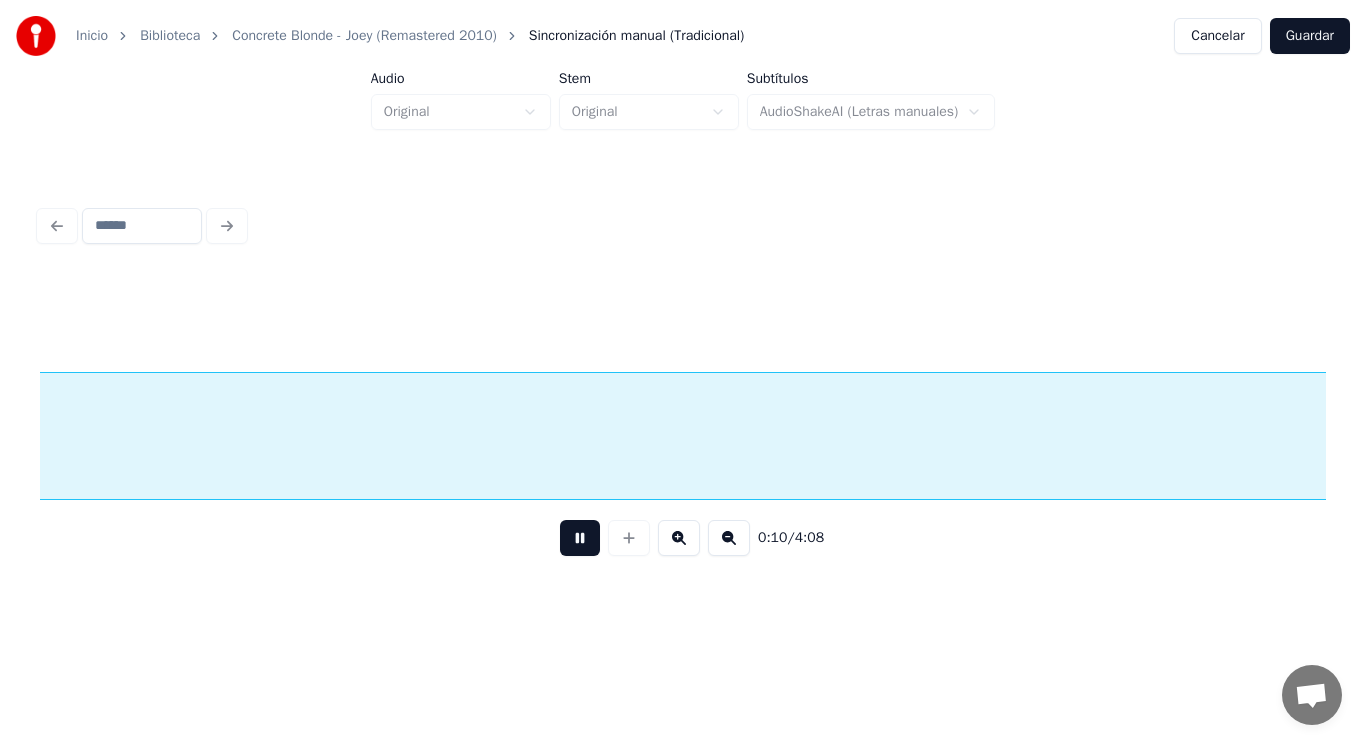 scroll, scrollTop: 0, scrollLeft: 14146, axis: horizontal 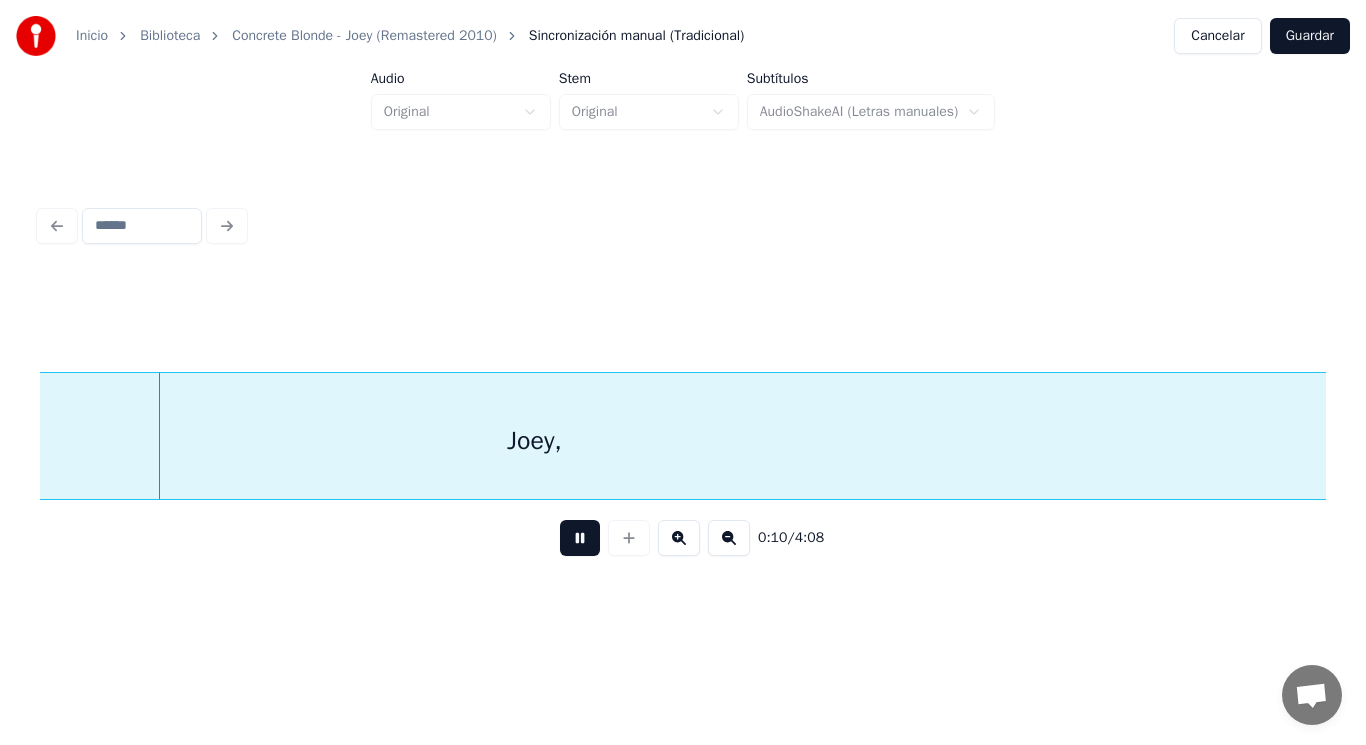 click at bounding box center (580, 538) 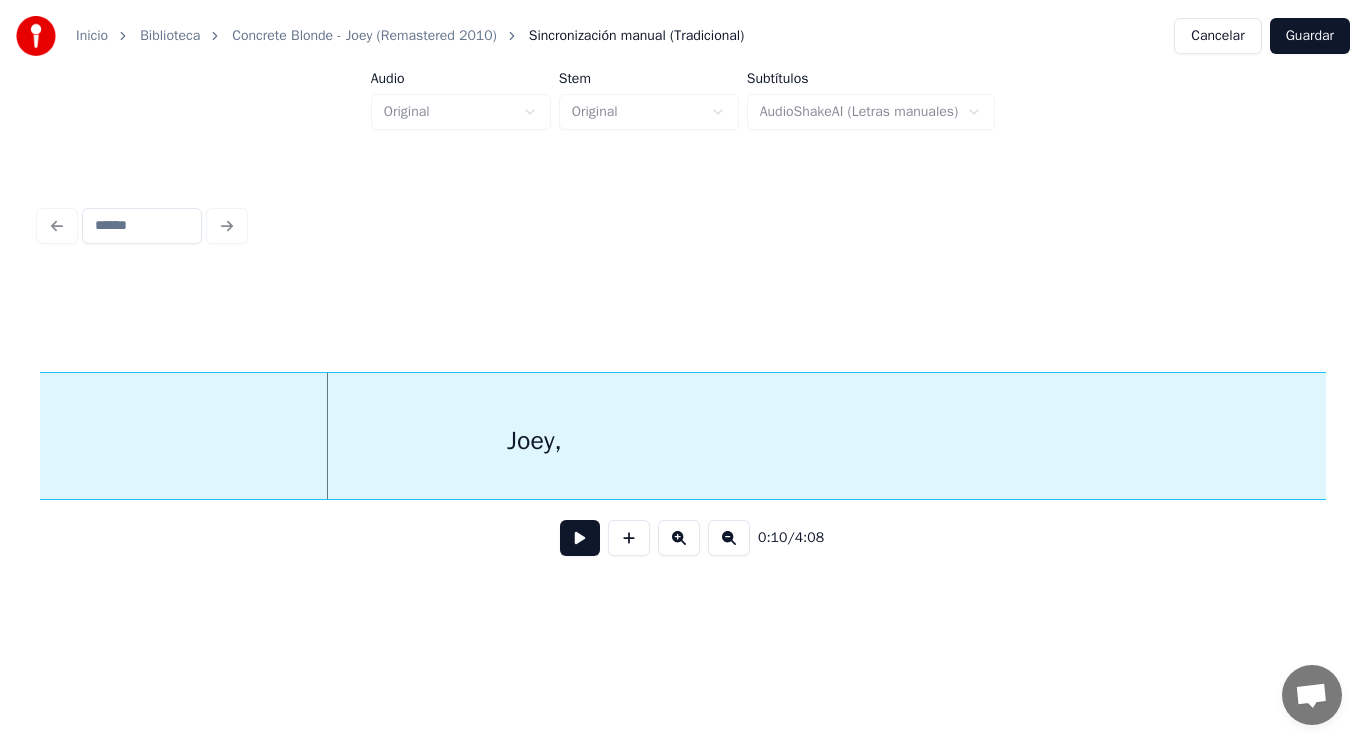 type 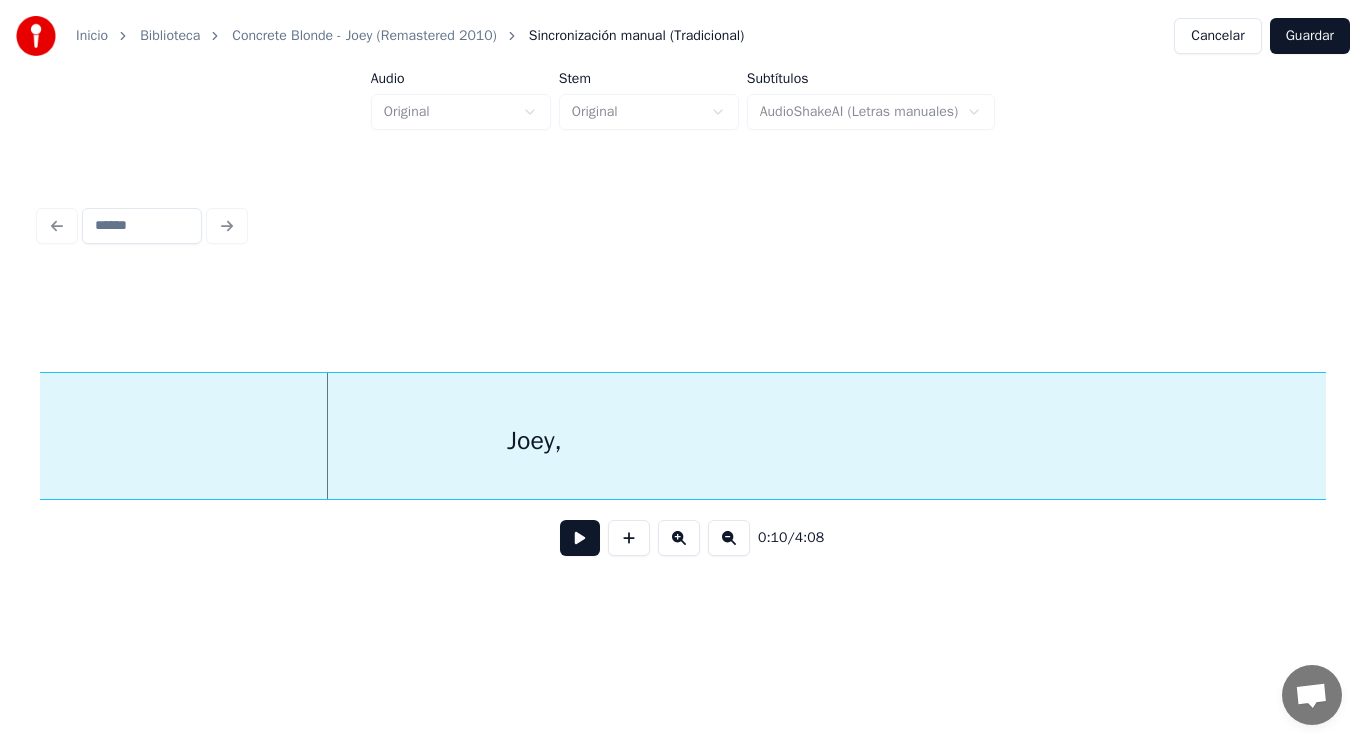 click at bounding box center (580, 538) 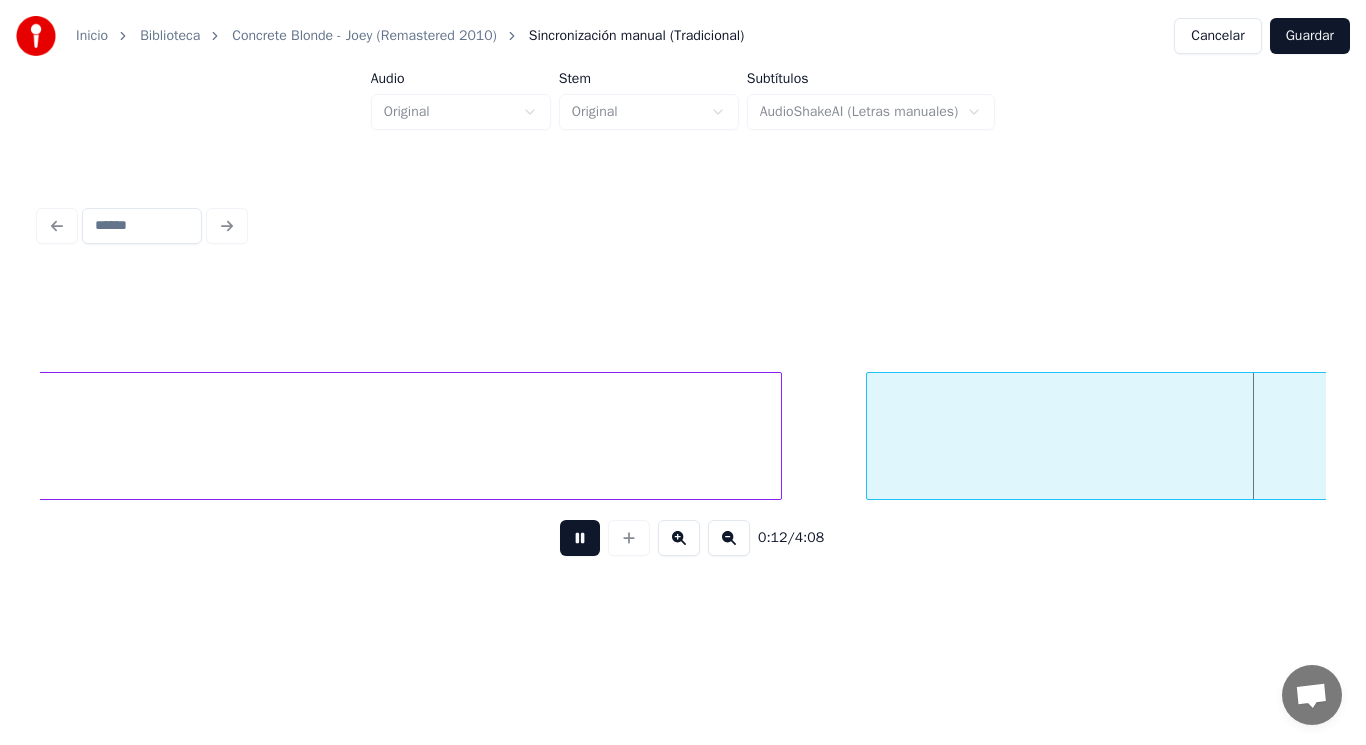 click at bounding box center [580, 538] 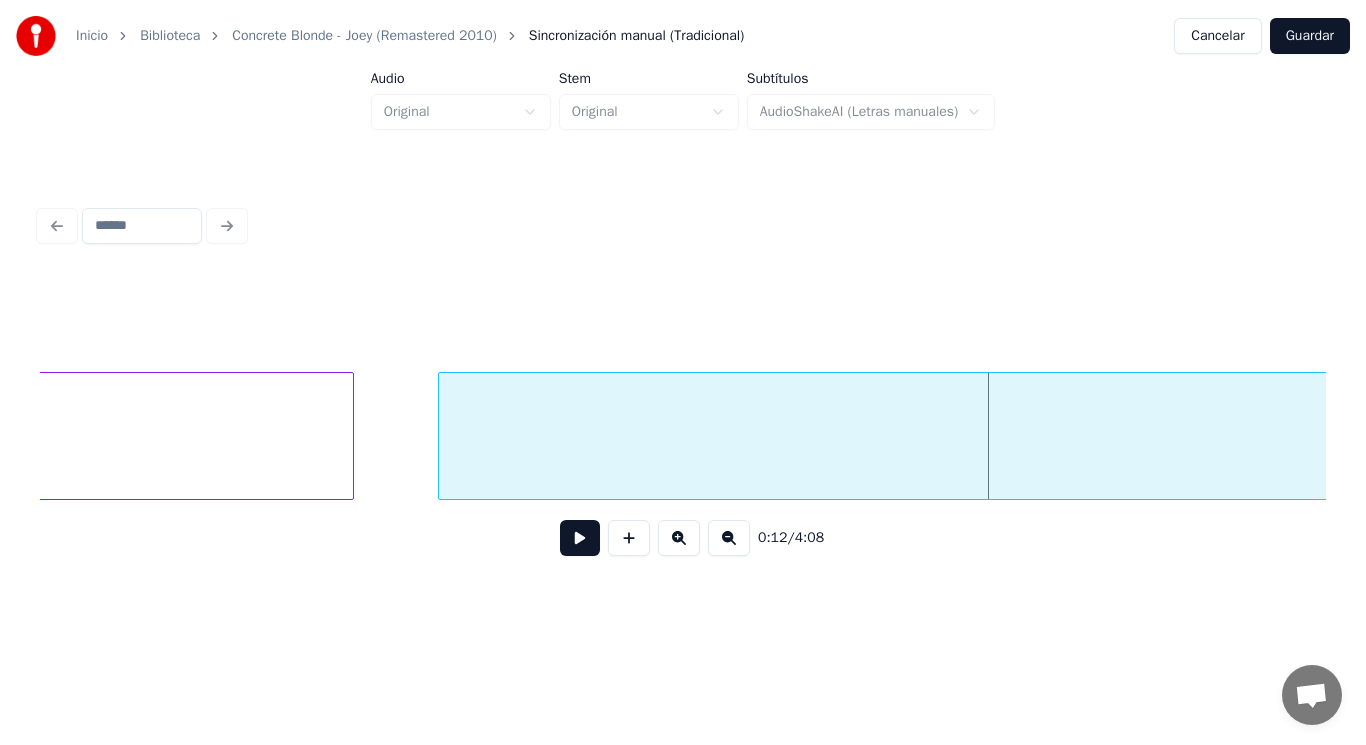 scroll, scrollTop: 0, scrollLeft: 17185, axis: horizontal 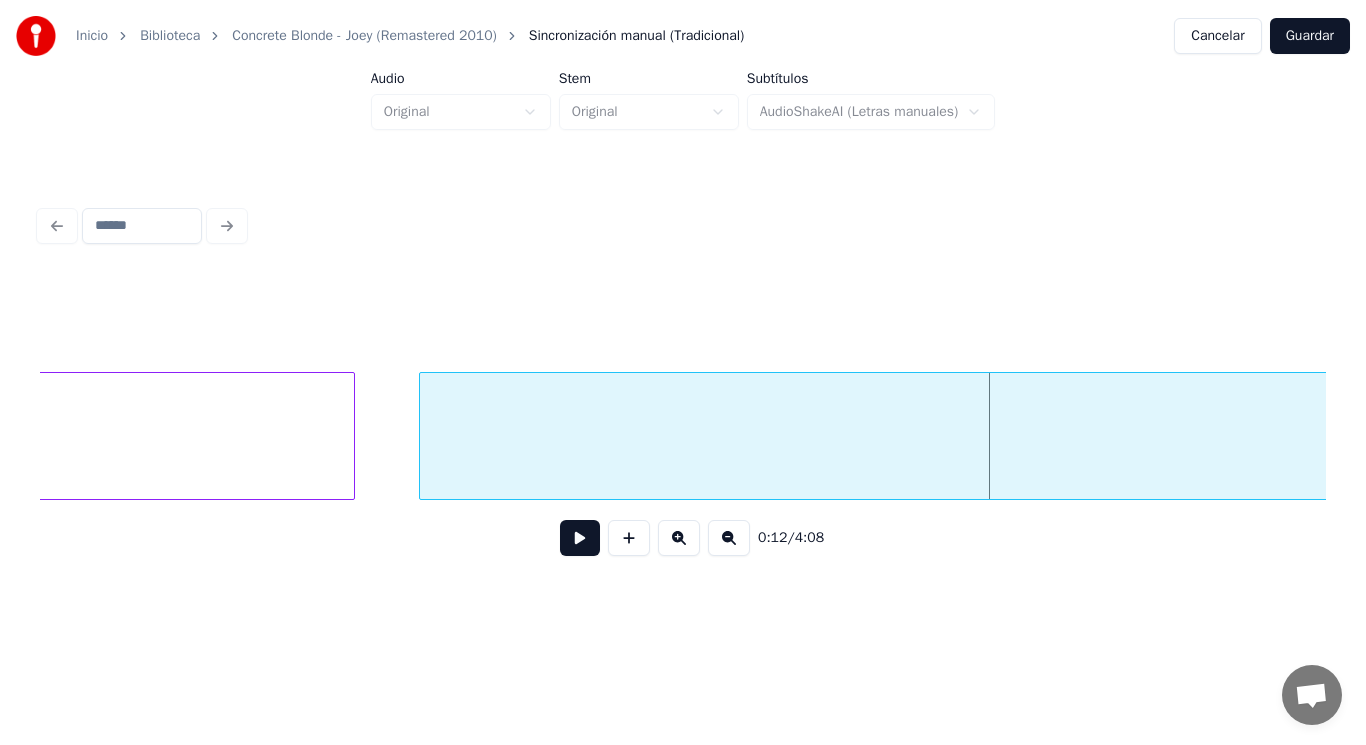 click at bounding box center (423, 436) 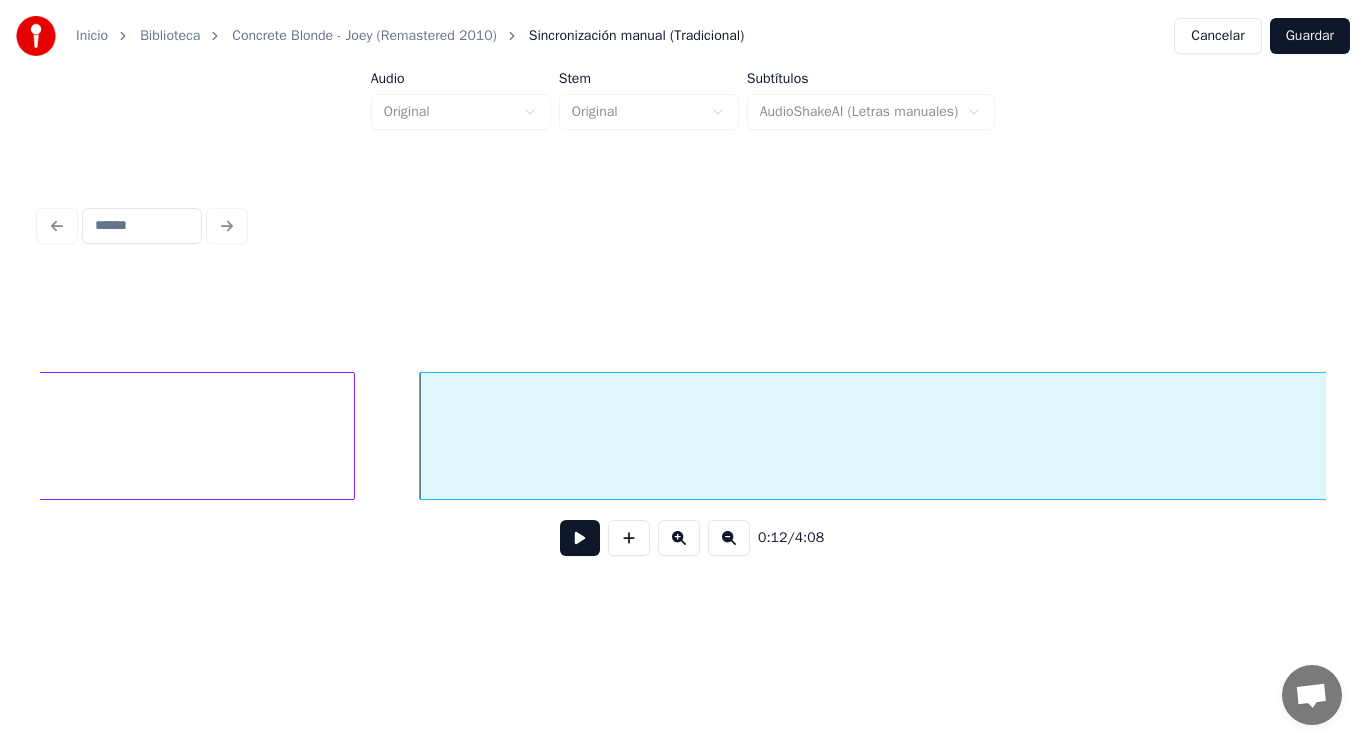 click at bounding box center [580, 538] 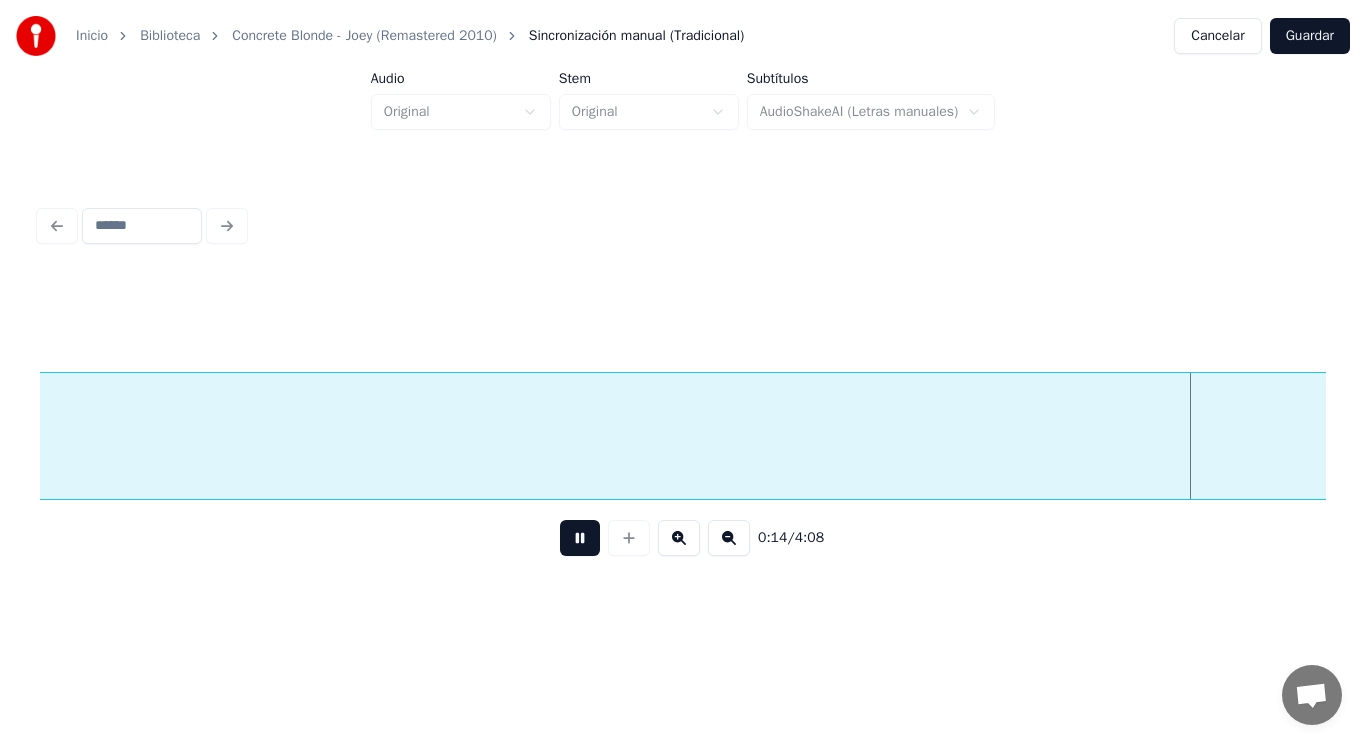 scroll, scrollTop: 0, scrollLeft: 21086, axis: horizontal 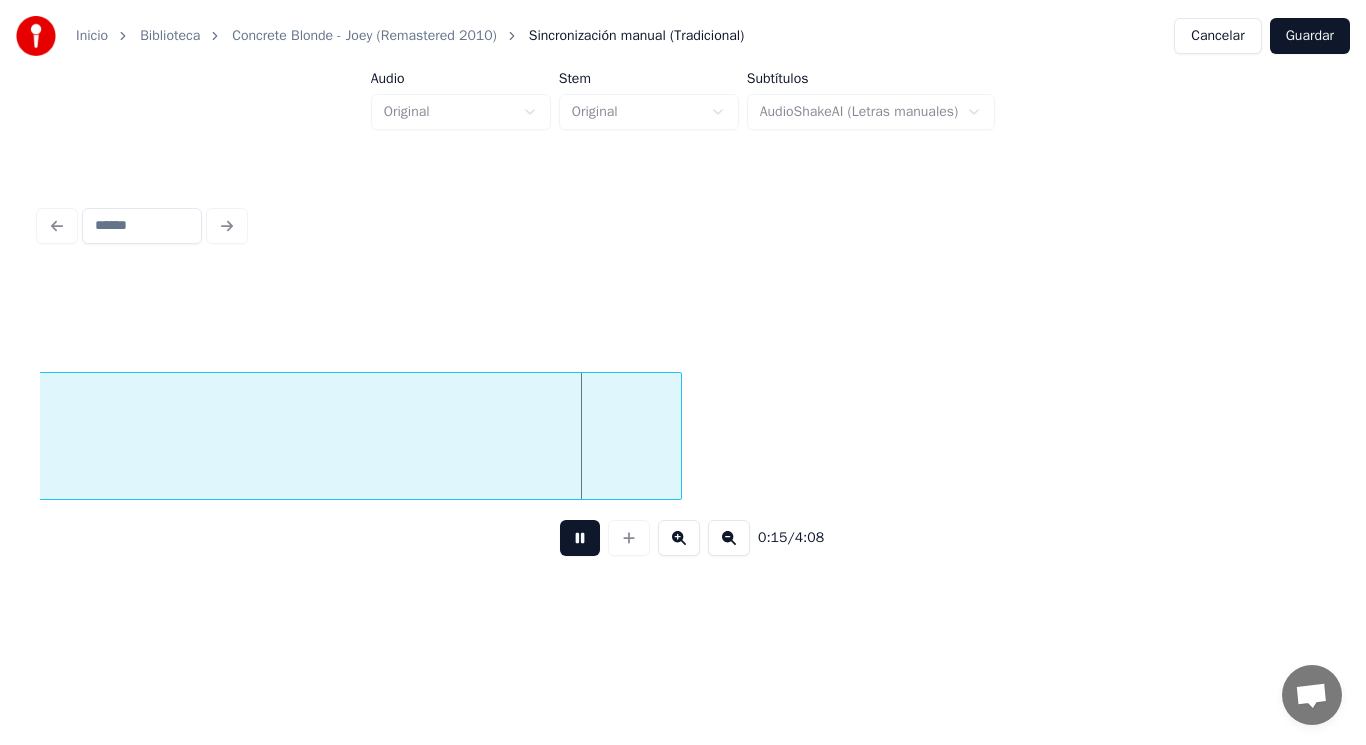 click at bounding box center (580, 538) 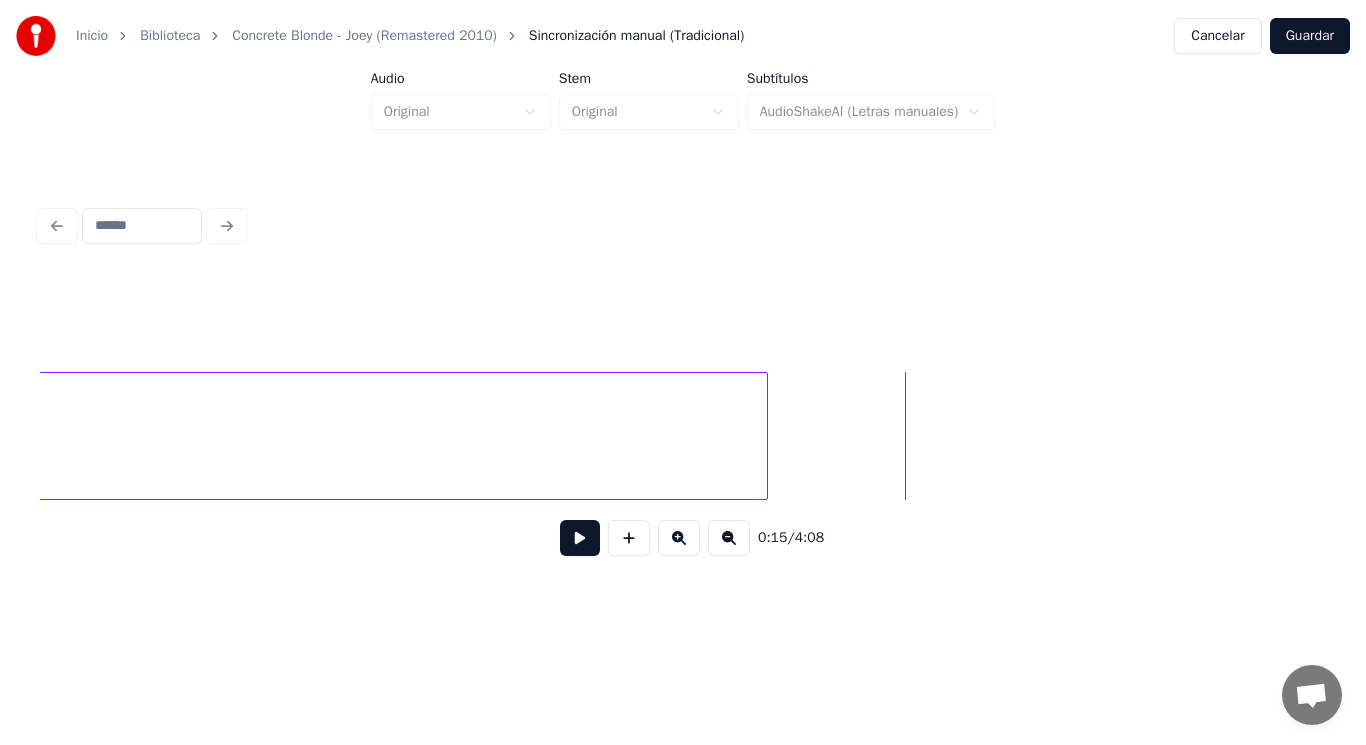 click at bounding box center [764, 436] 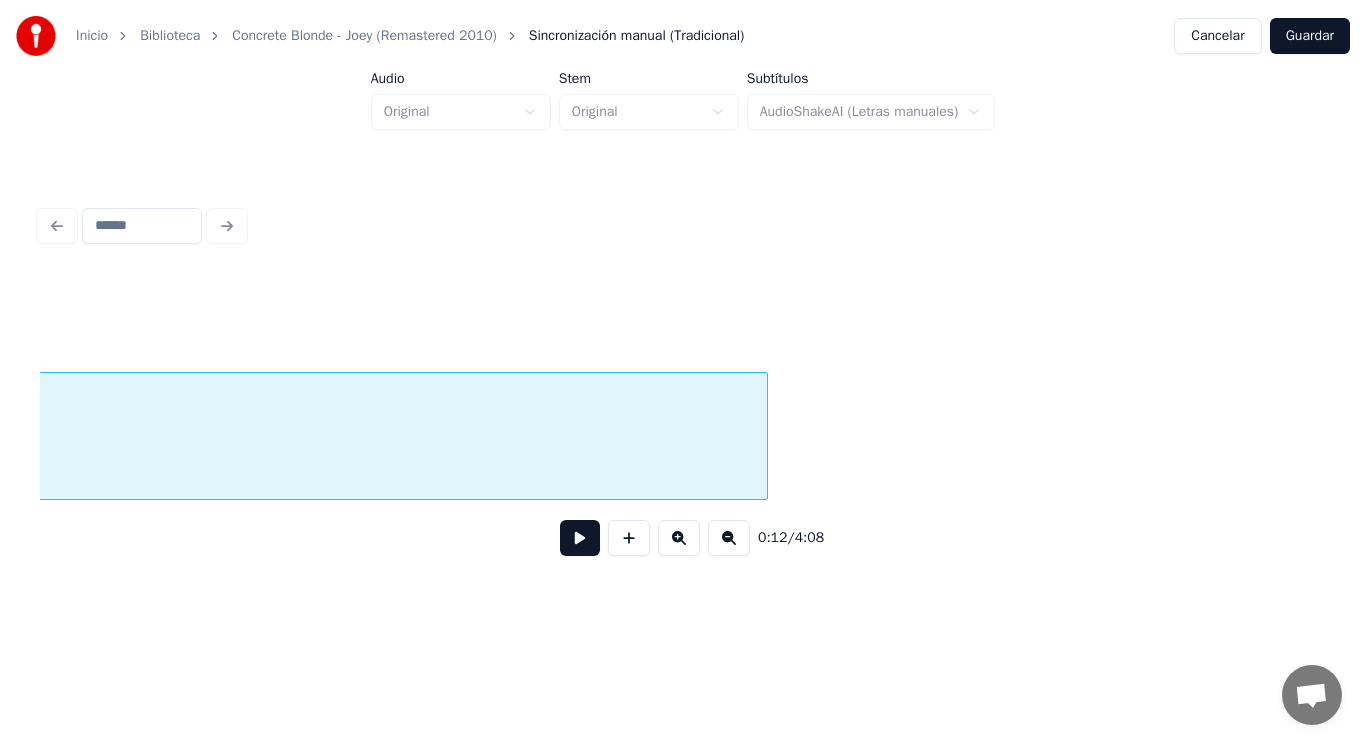 scroll, scrollTop: 0, scrollLeft: 17565, axis: horizontal 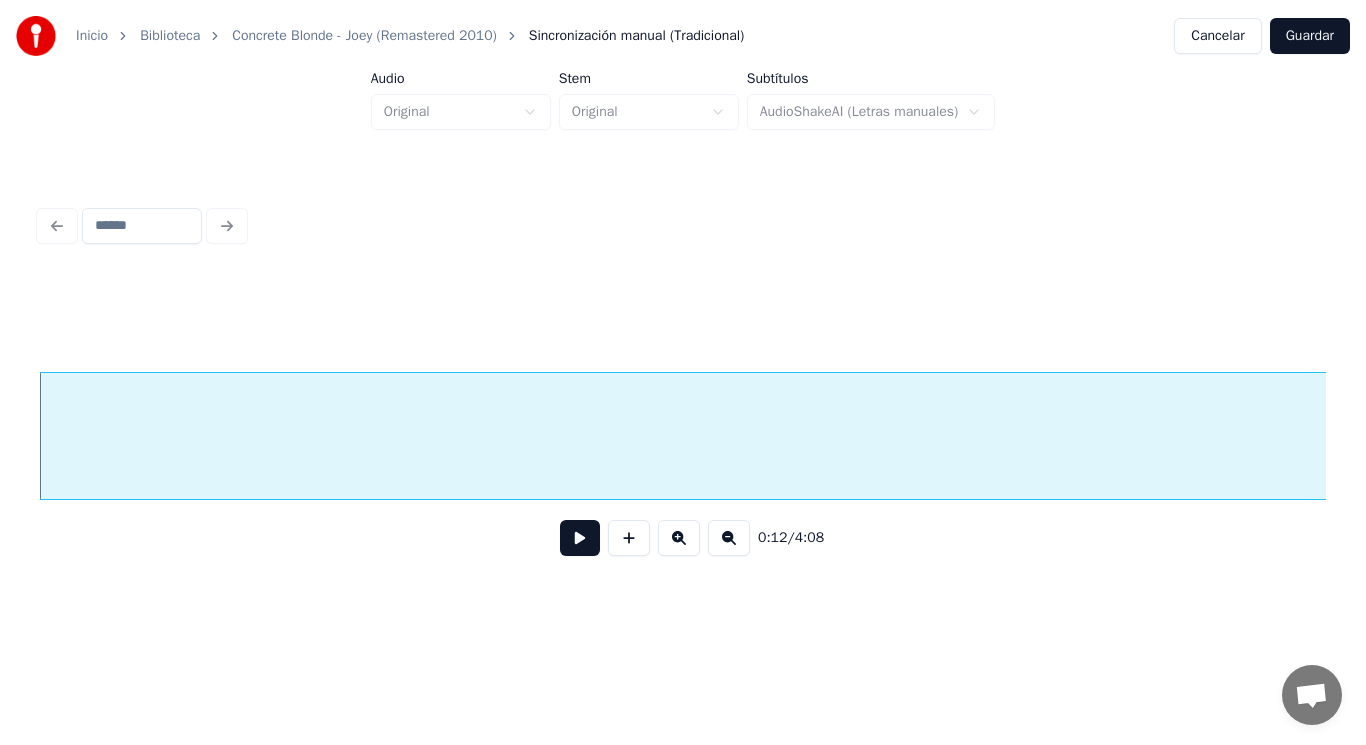 click at bounding box center (580, 538) 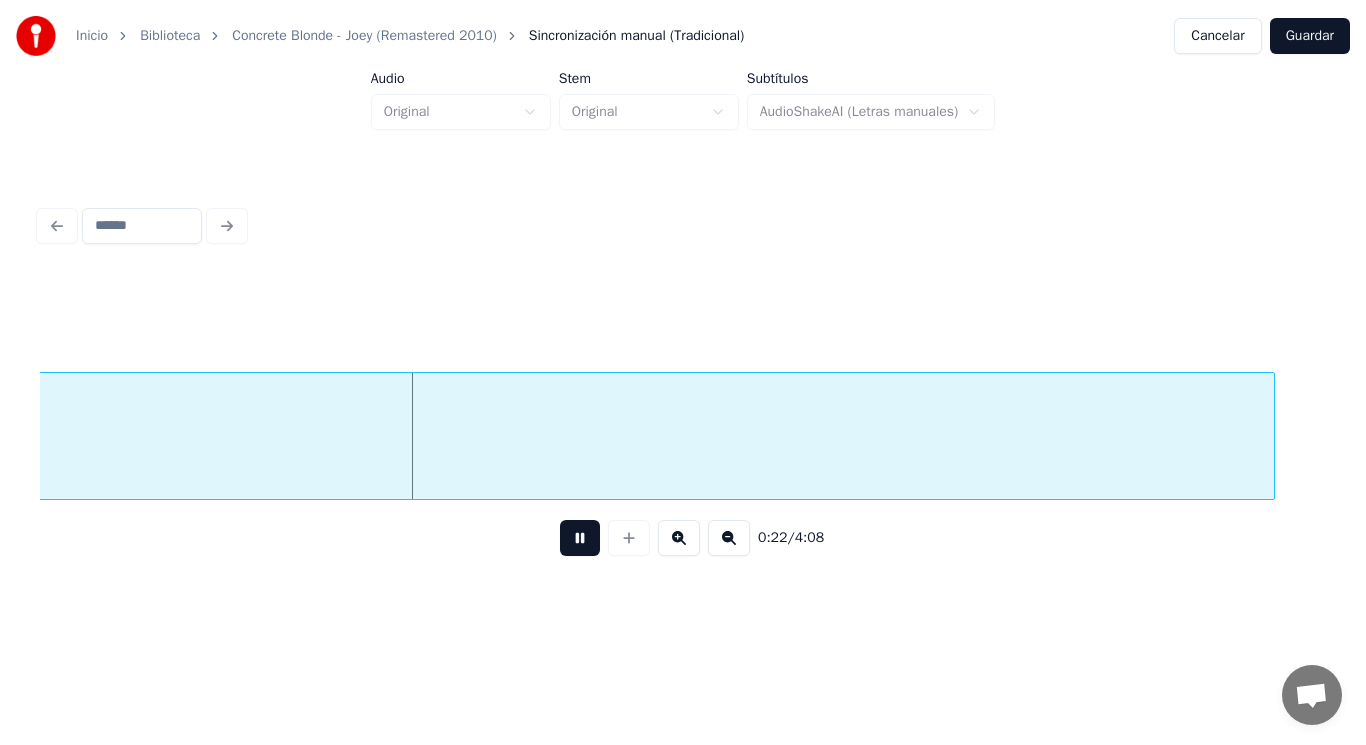 click at bounding box center (580, 538) 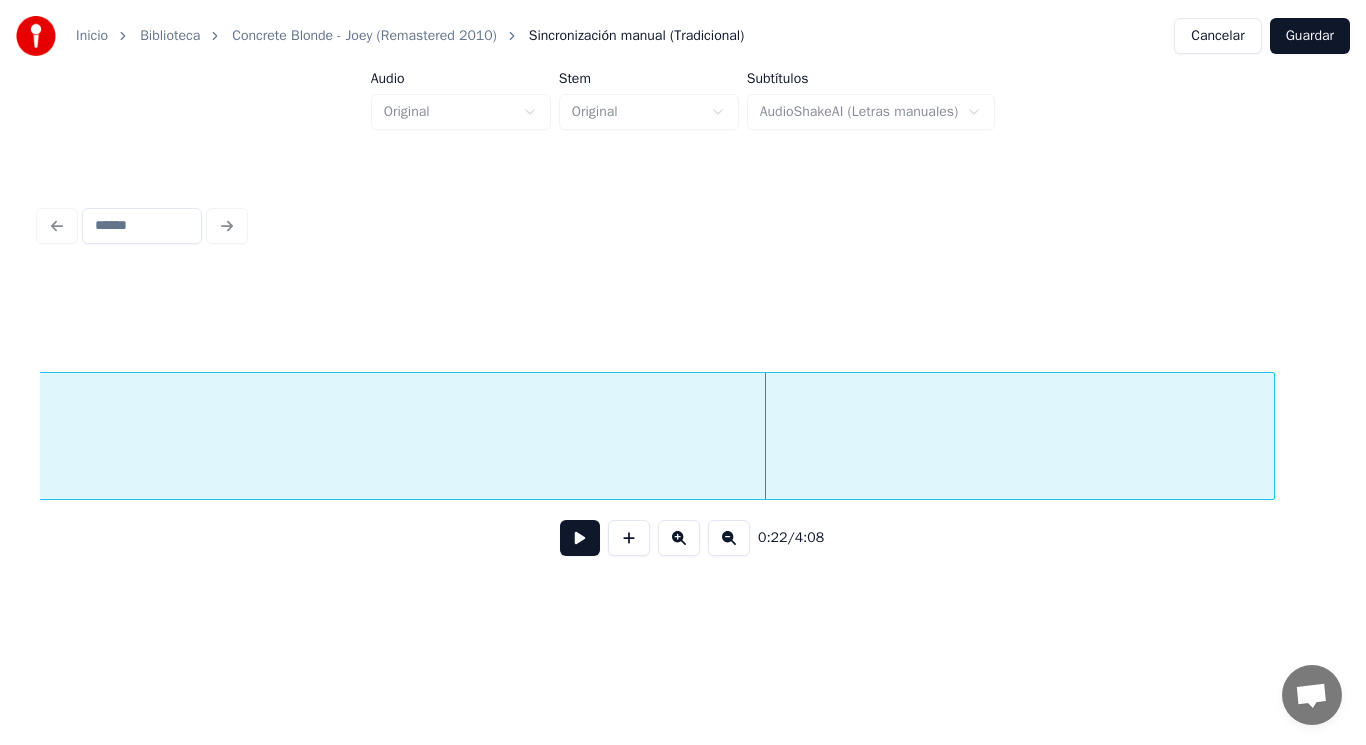 click on "crazy" at bounding box center [-237, 441] 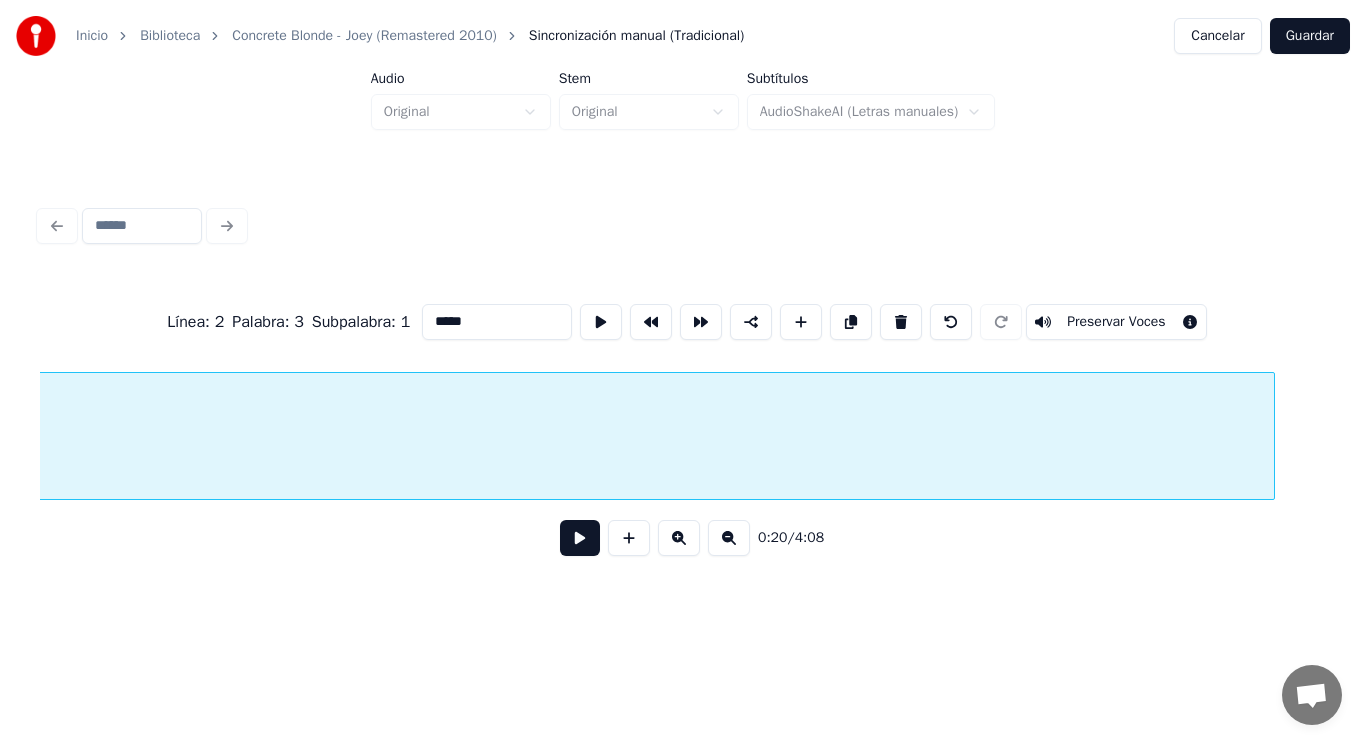 scroll, scrollTop: 0, scrollLeft: 28813, axis: horizontal 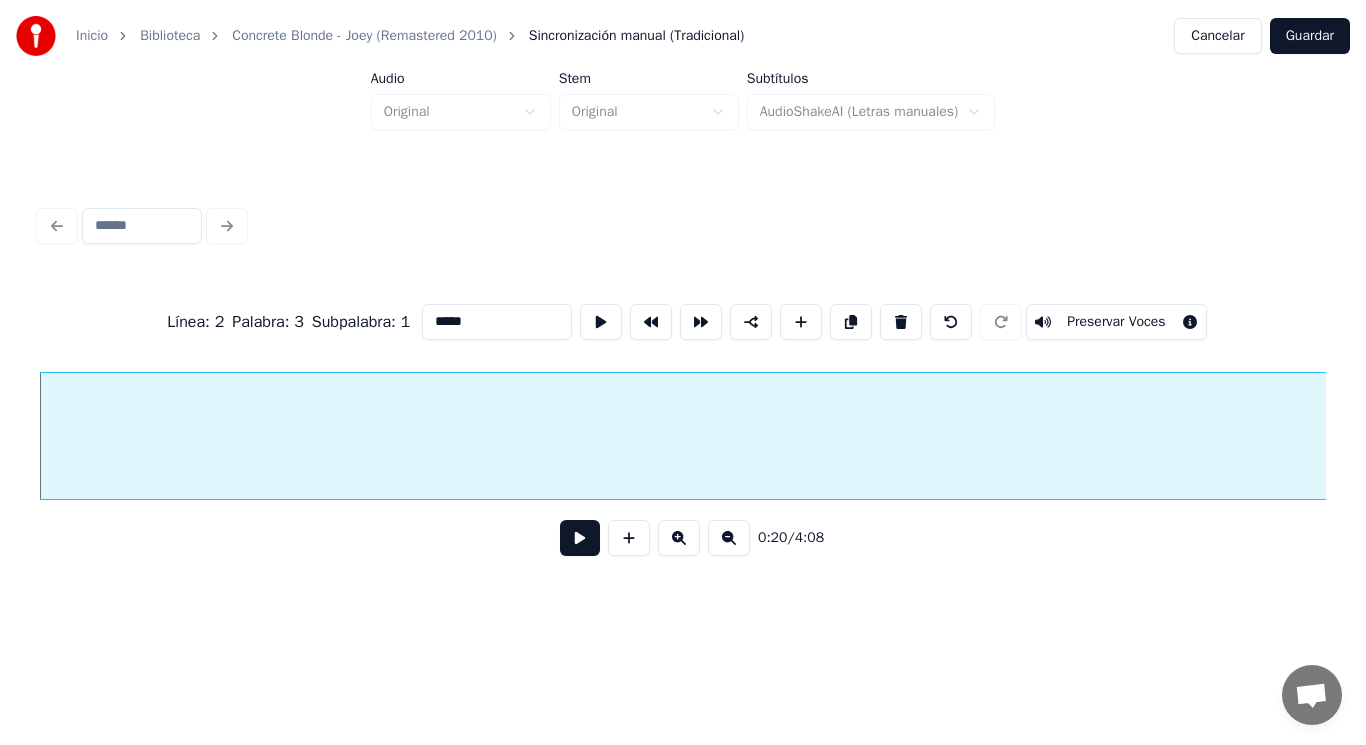 click at bounding box center [580, 538] 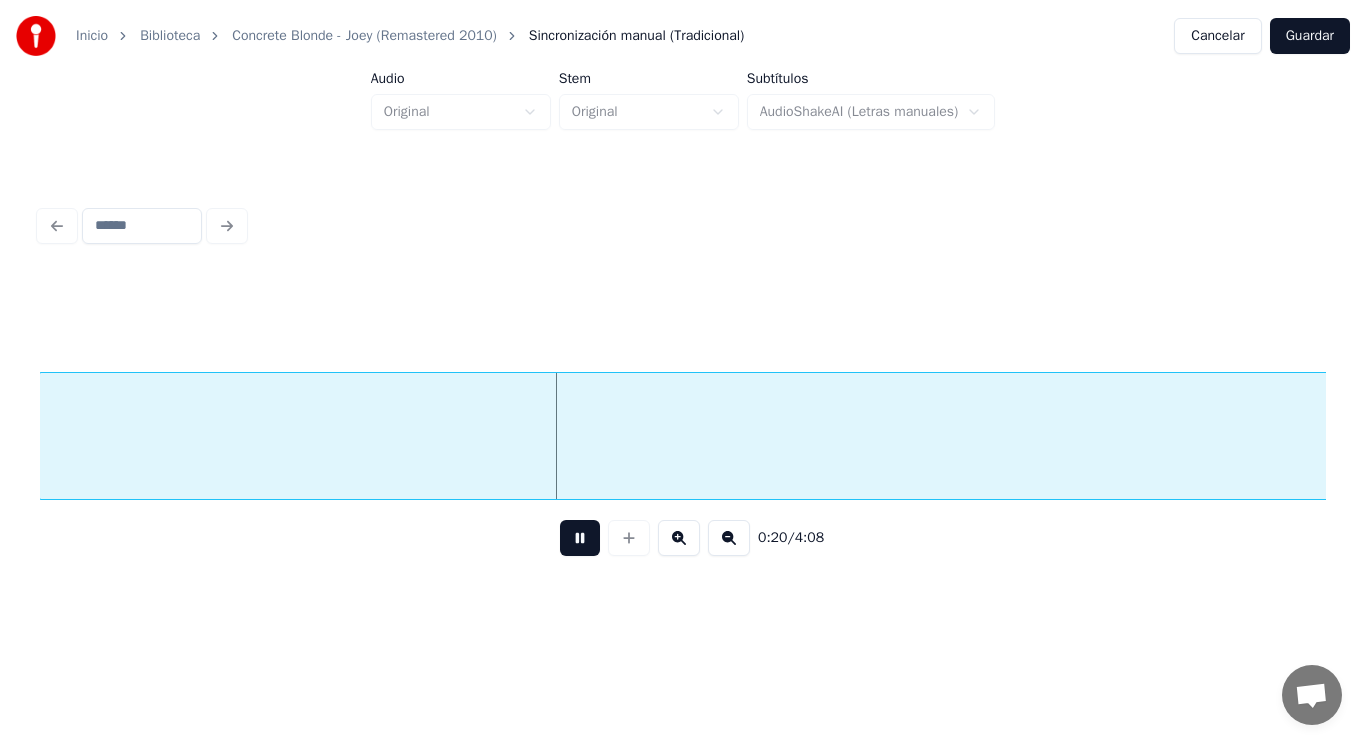 click at bounding box center [580, 538] 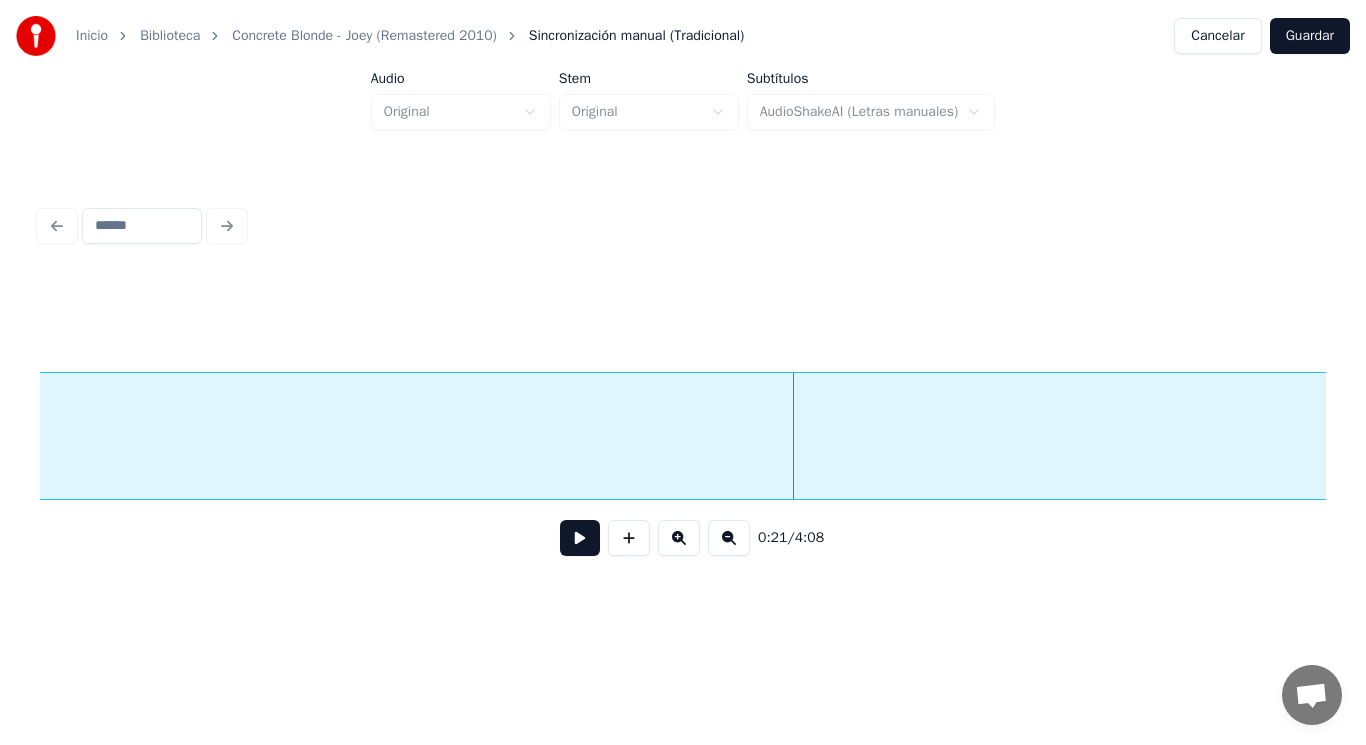 scroll, scrollTop: 0, scrollLeft: 28376, axis: horizontal 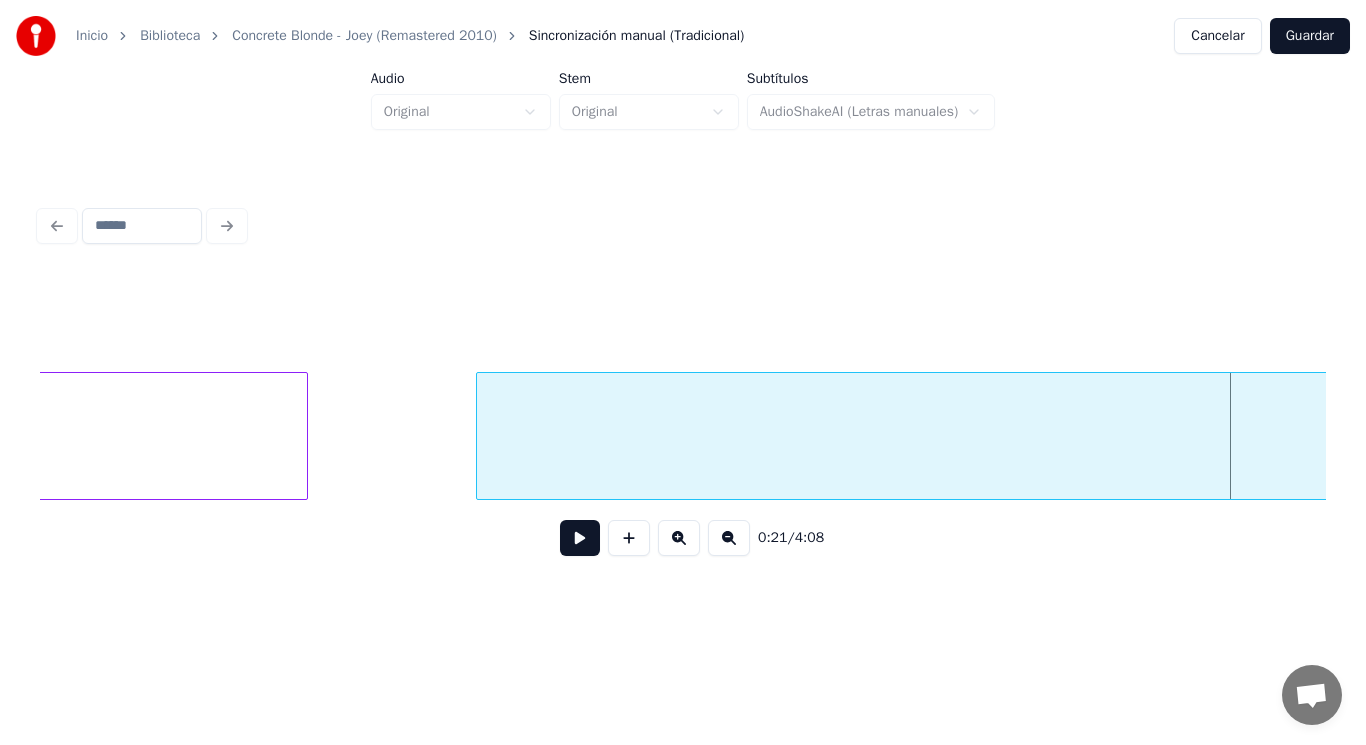 click on "crazy get" at bounding box center (145796, 436) 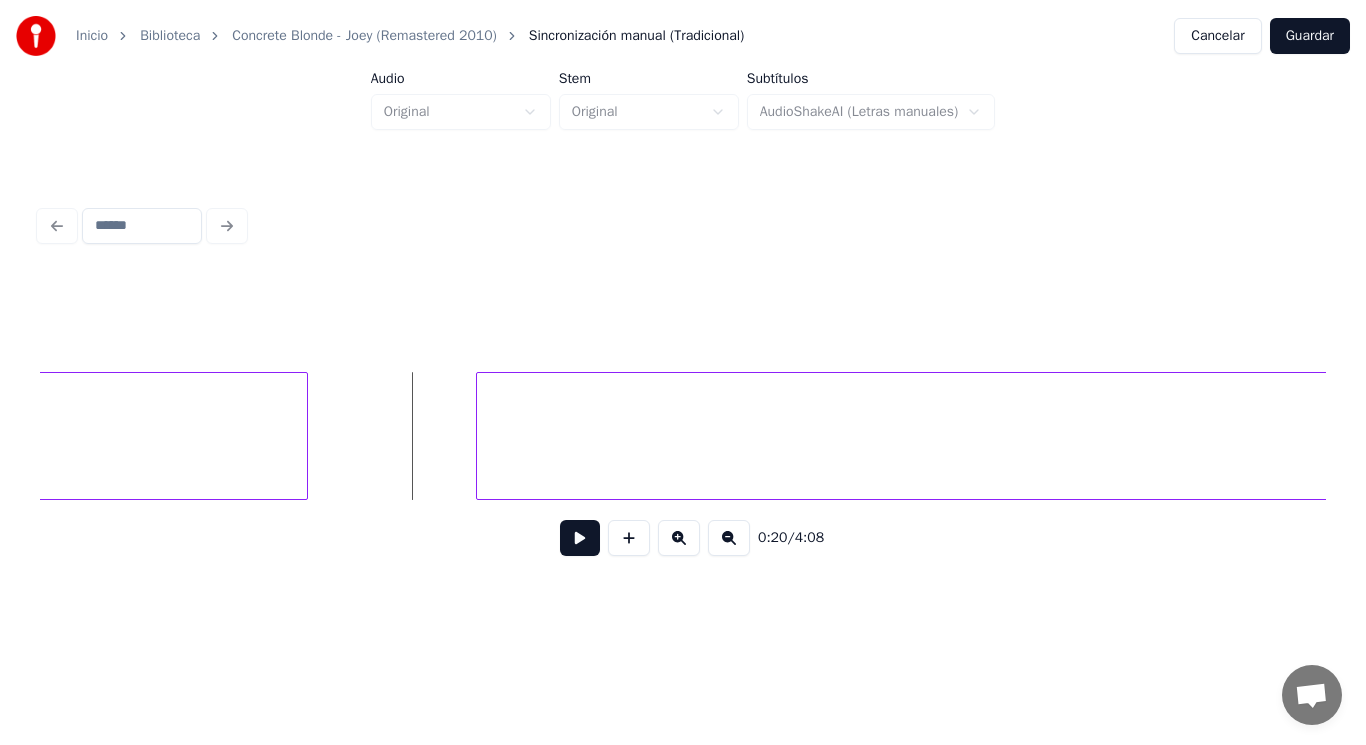click at bounding box center [580, 538] 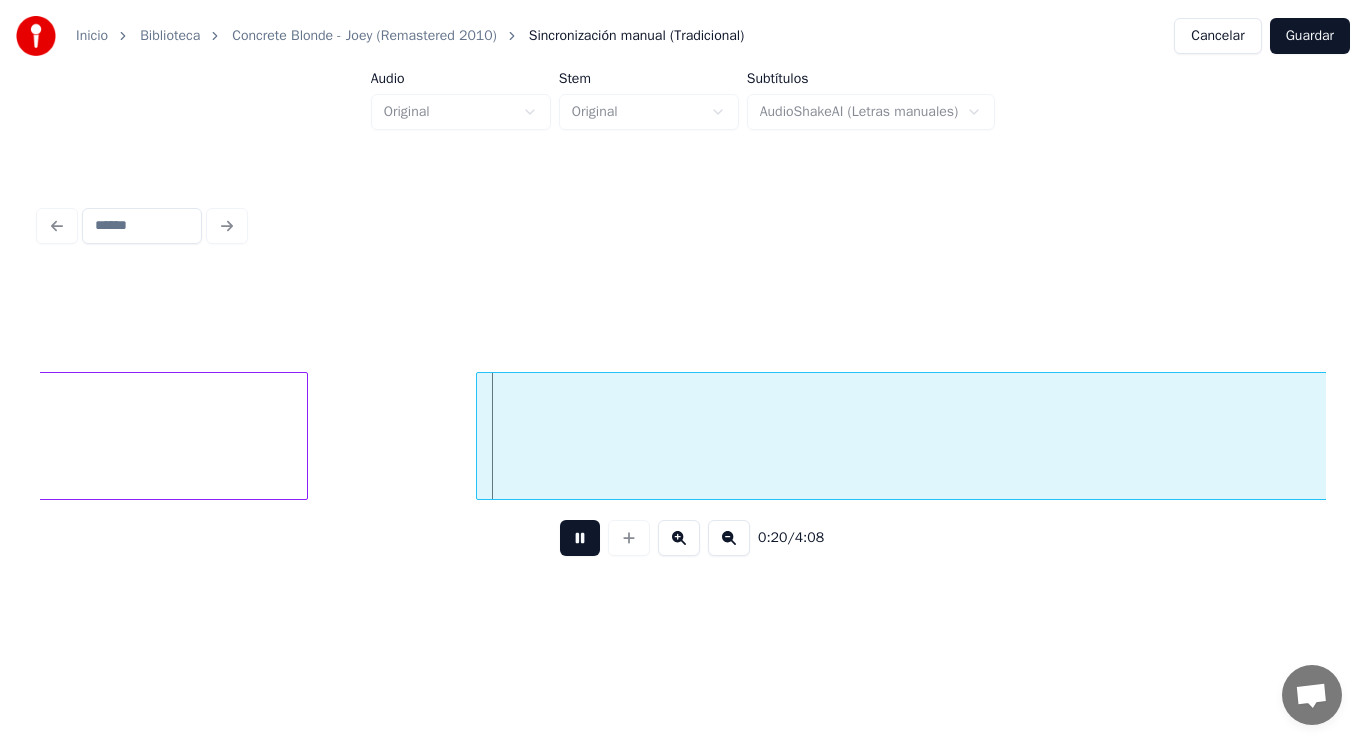 click at bounding box center [580, 538] 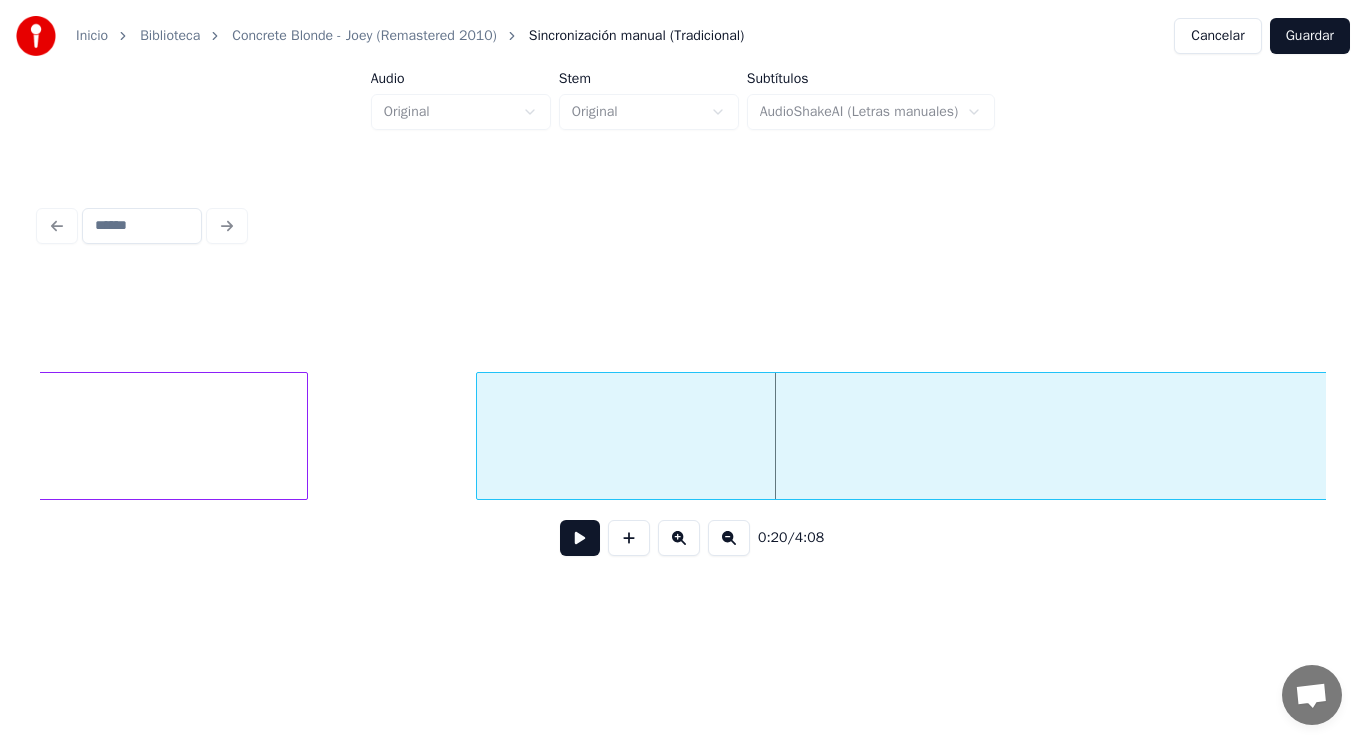 click on "get" at bounding box center (-1862, 441) 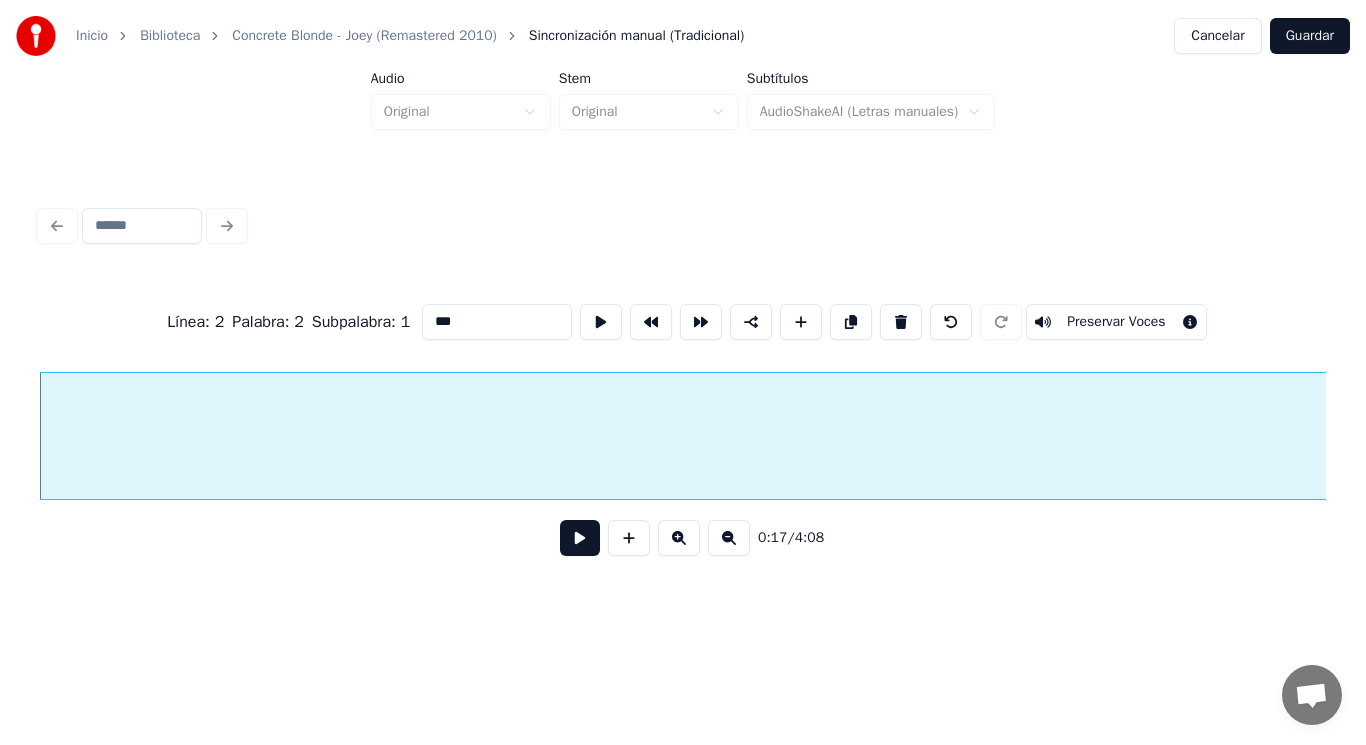 click at bounding box center [580, 538] 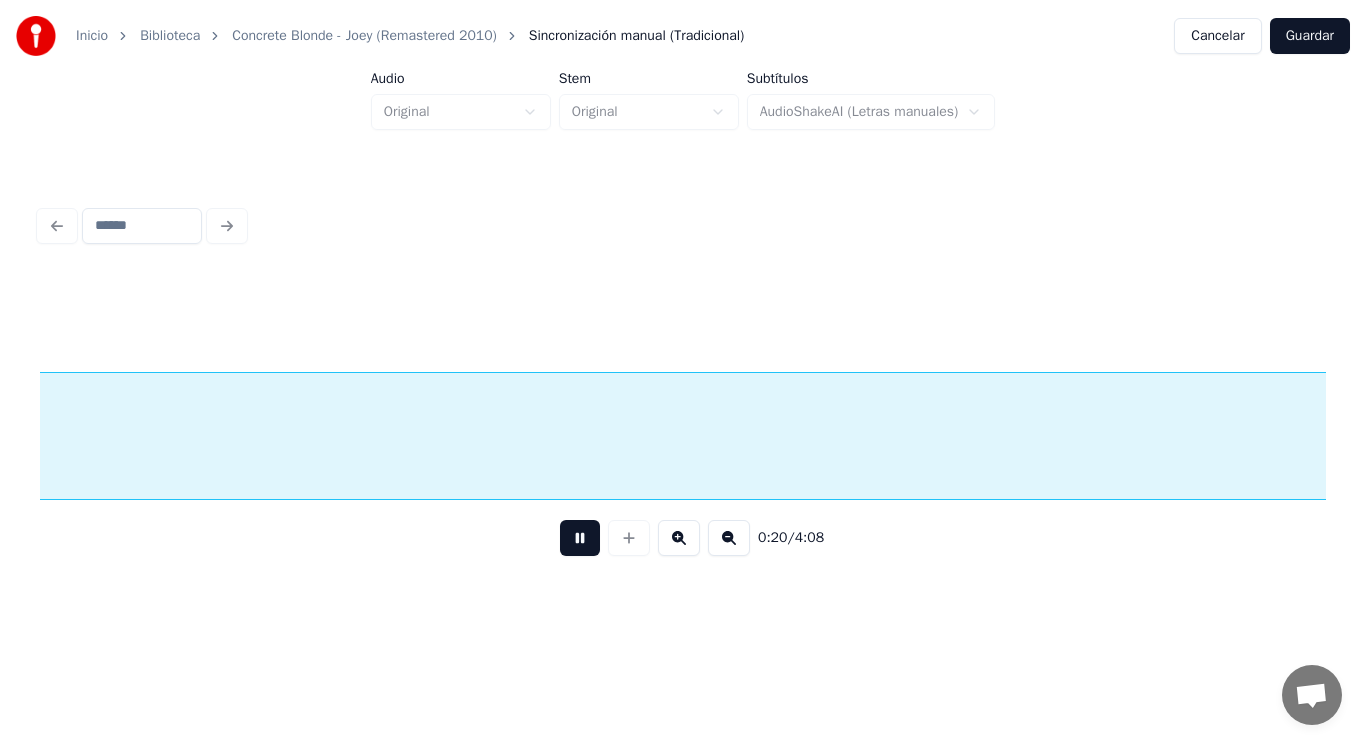 scroll, scrollTop: 0, scrollLeft: 28190, axis: horizontal 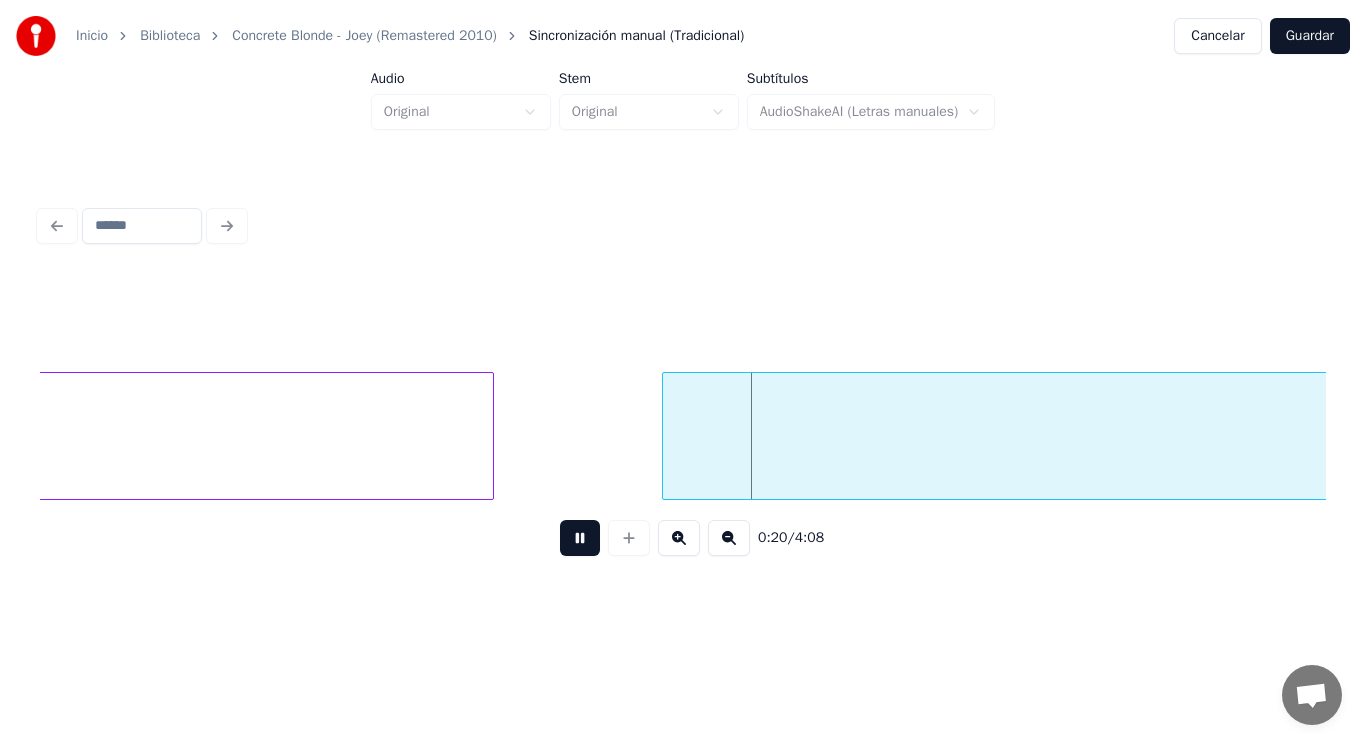 click at bounding box center (580, 538) 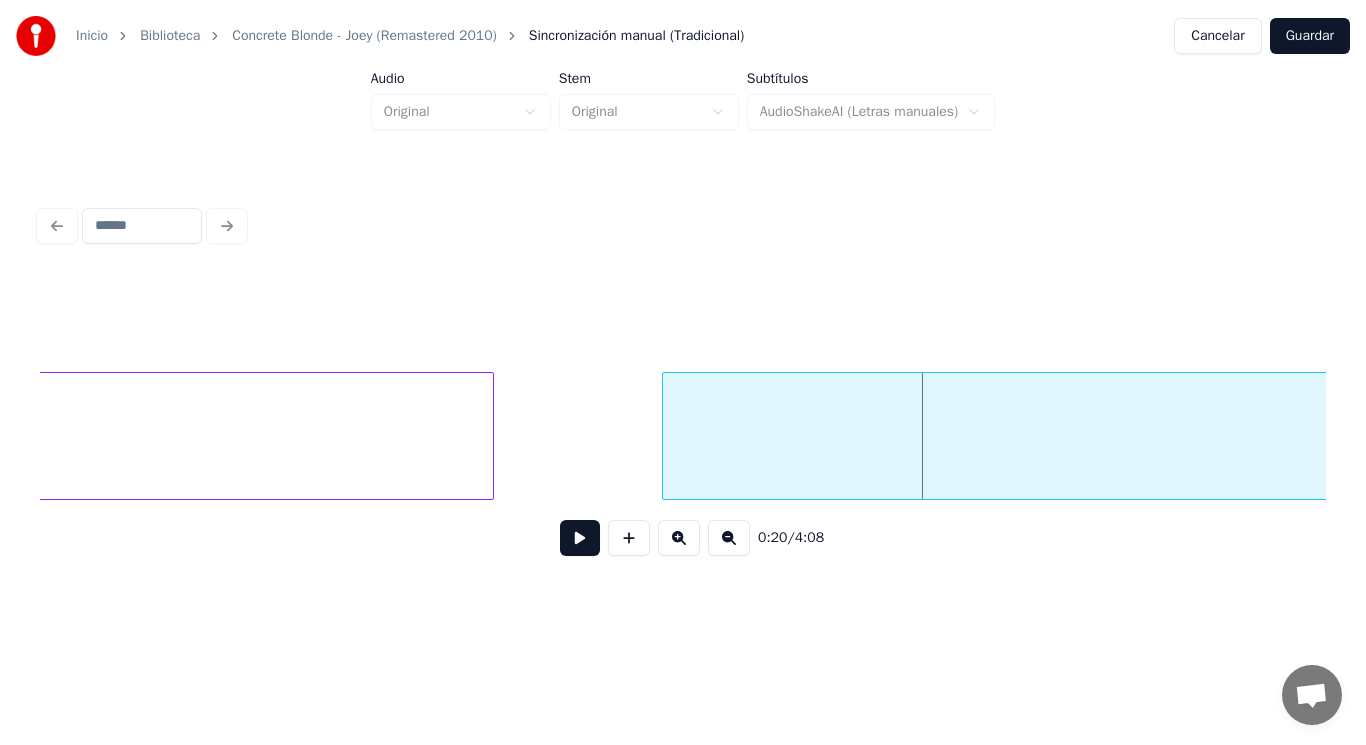 click on "get crazy" at bounding box center (145982, 436) 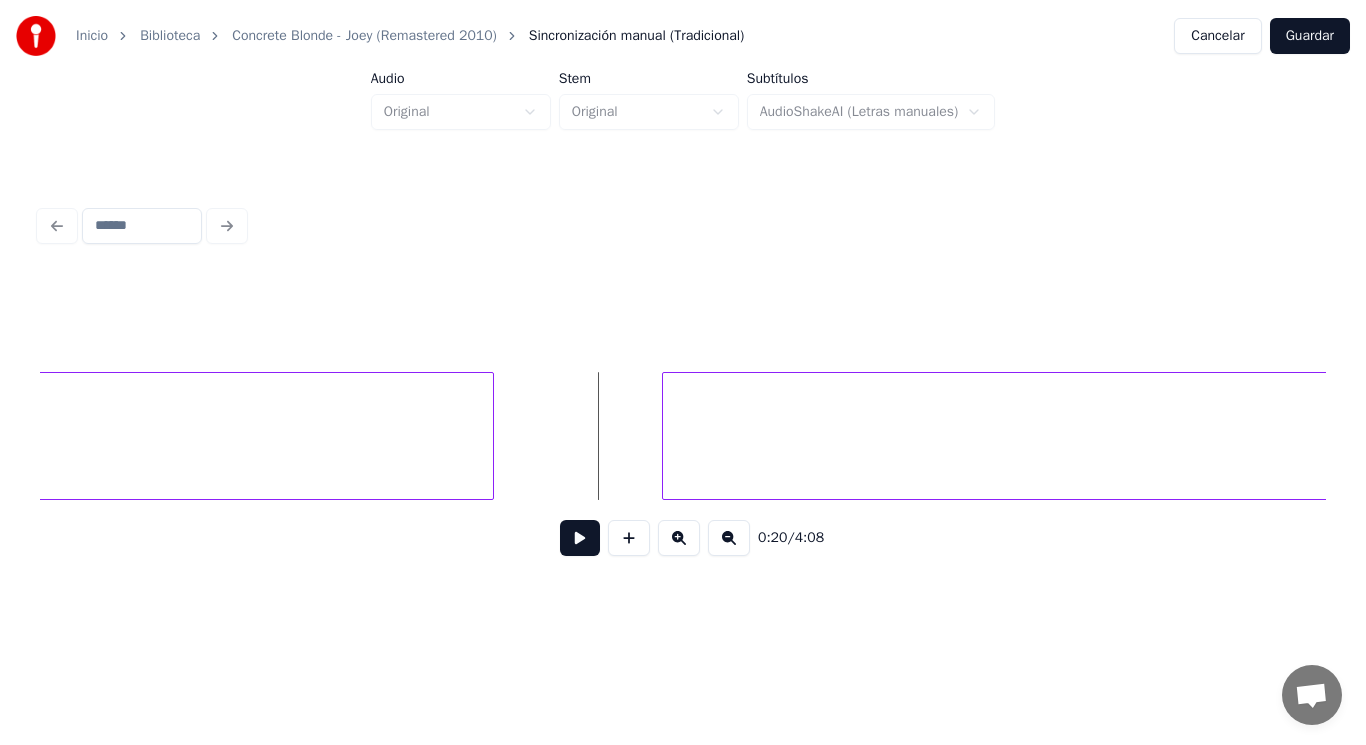 click at bounding box center (580, 538) 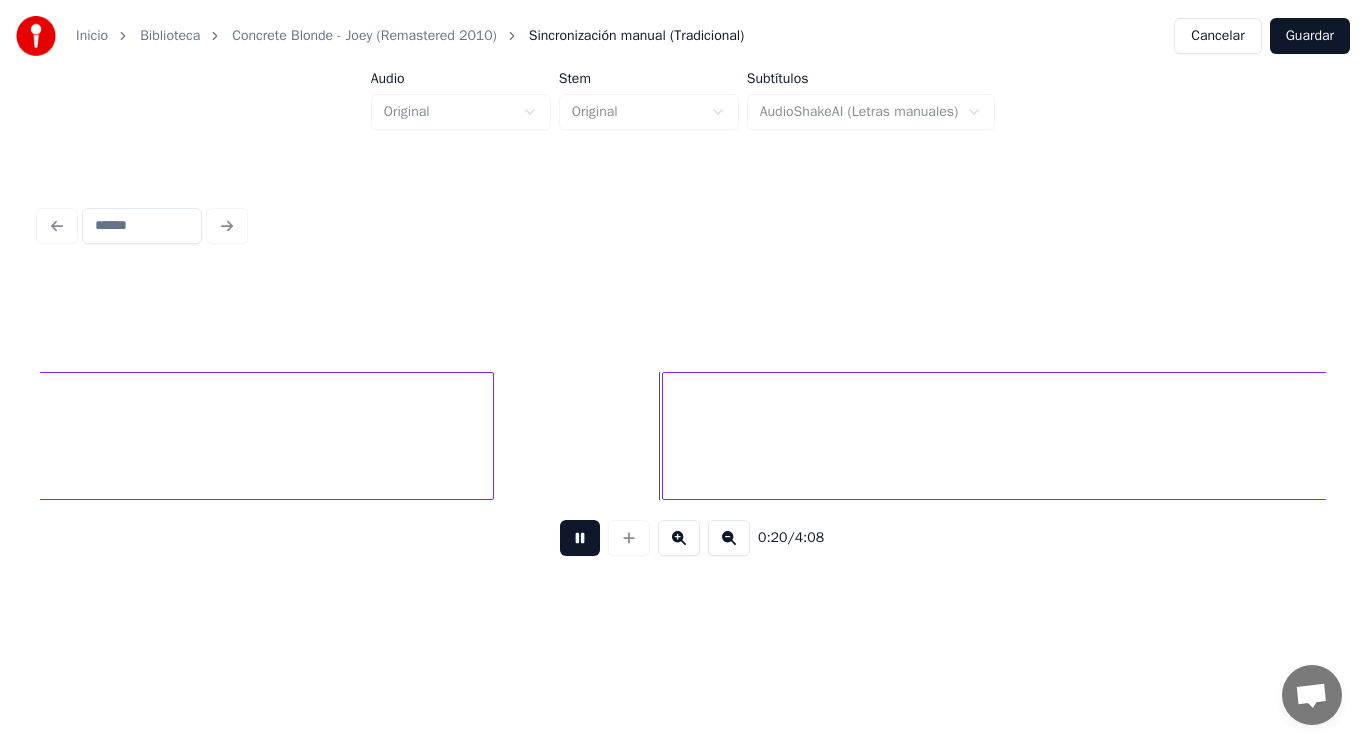 click at bounding box center [580, 538] 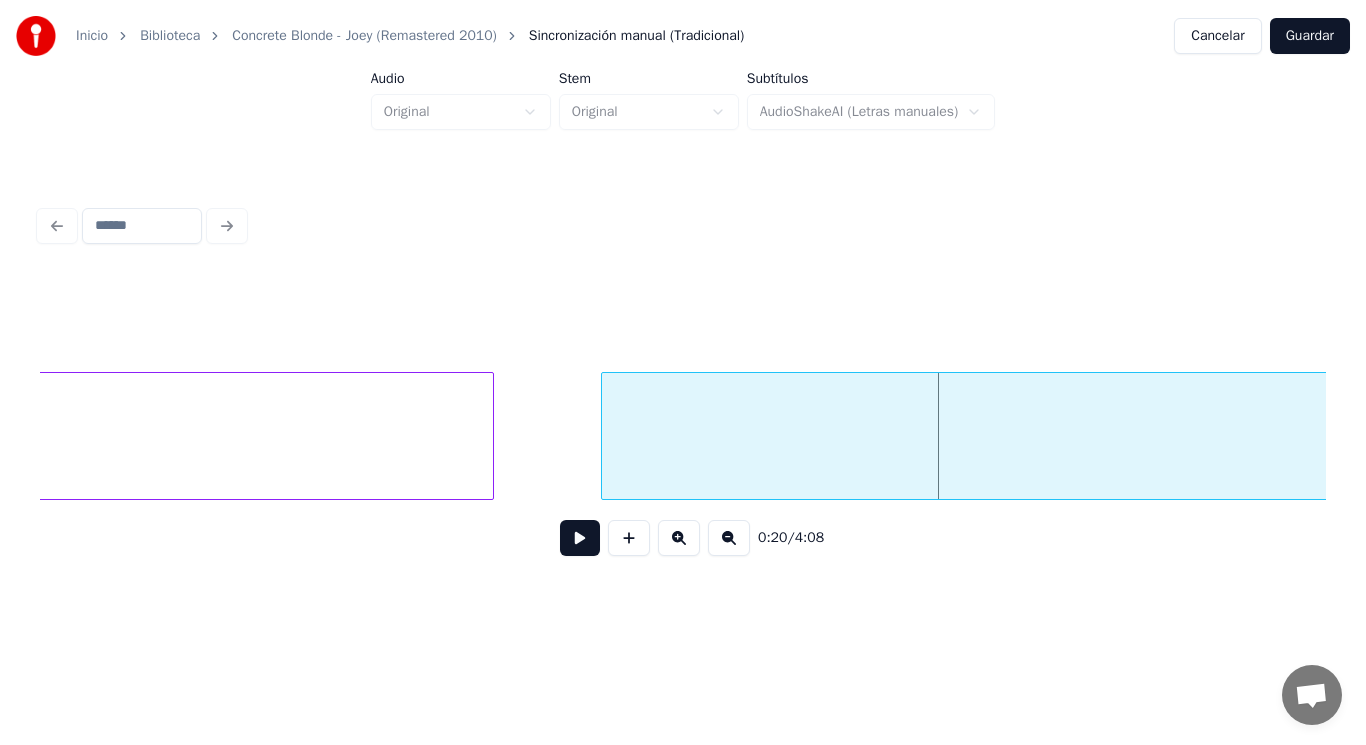 click at bounding box center [605, 436] 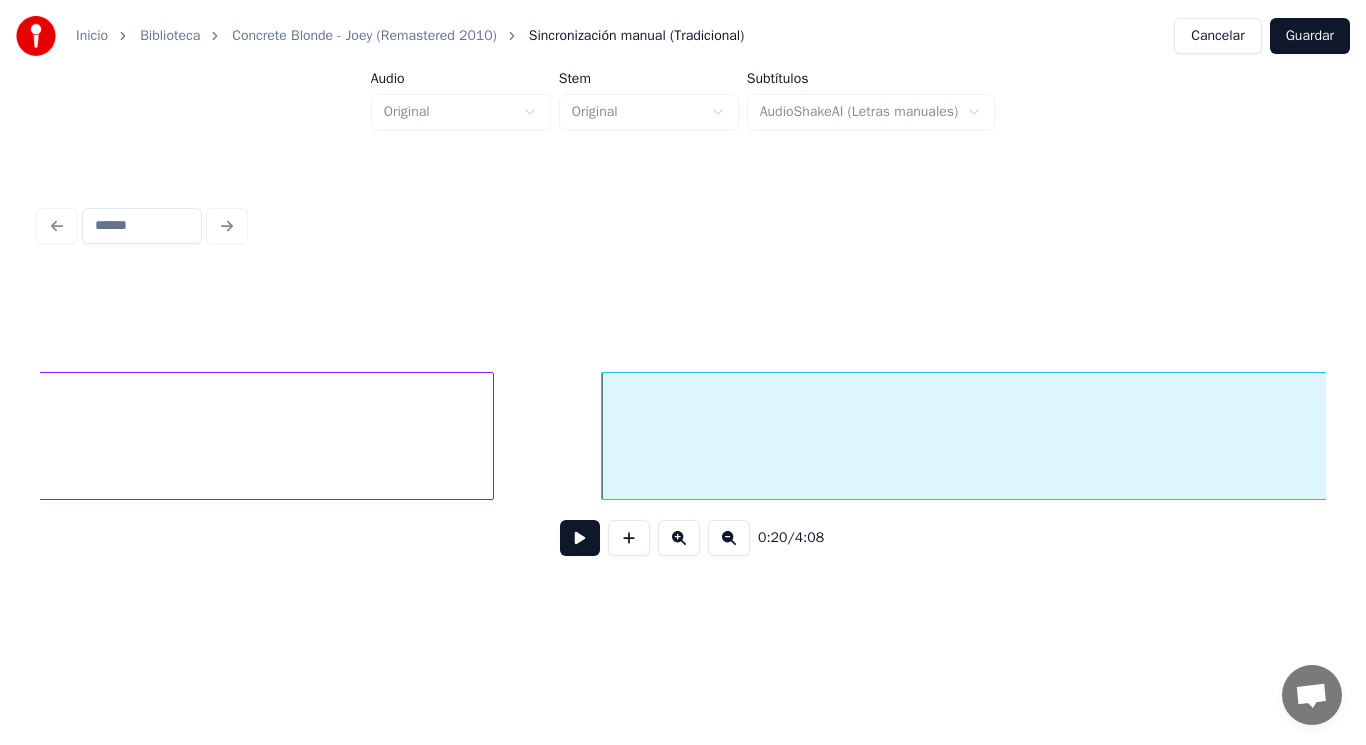 click at bounding box center (580, 538) 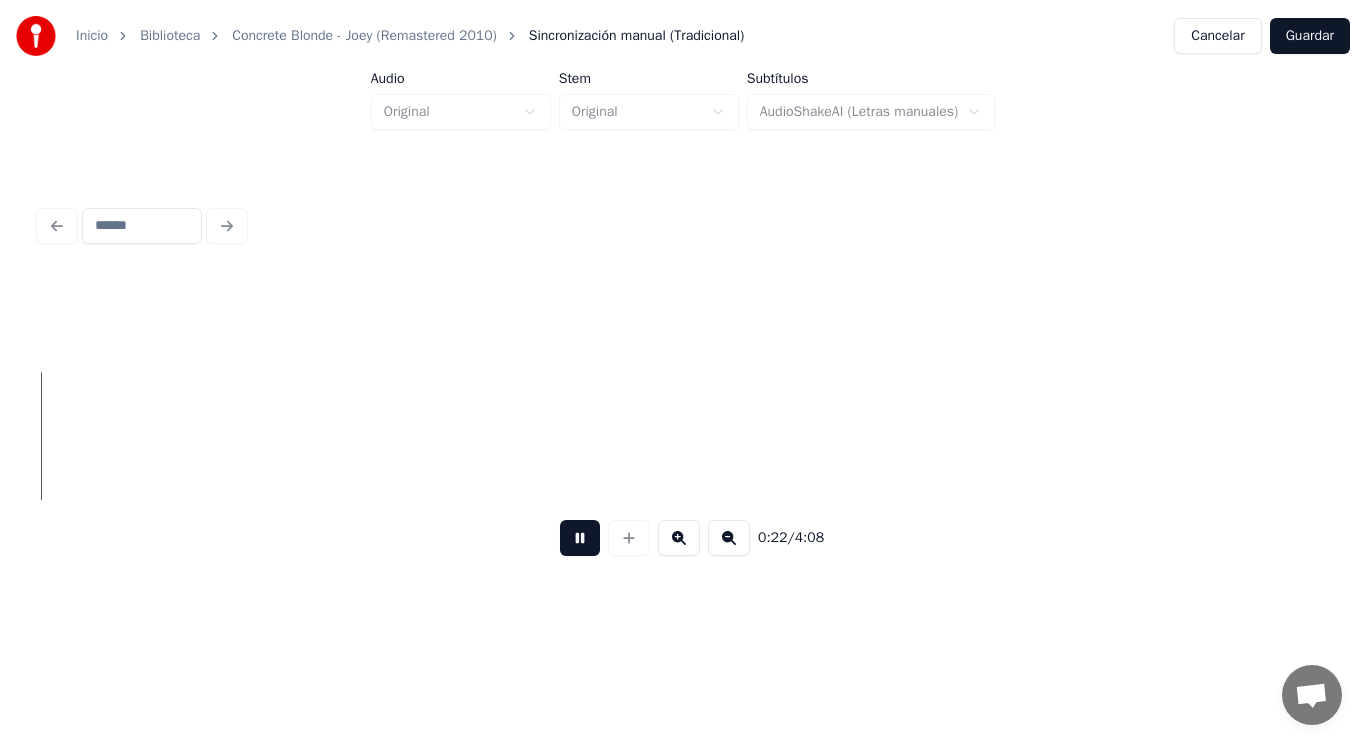 click at bounding box center [580, 538] 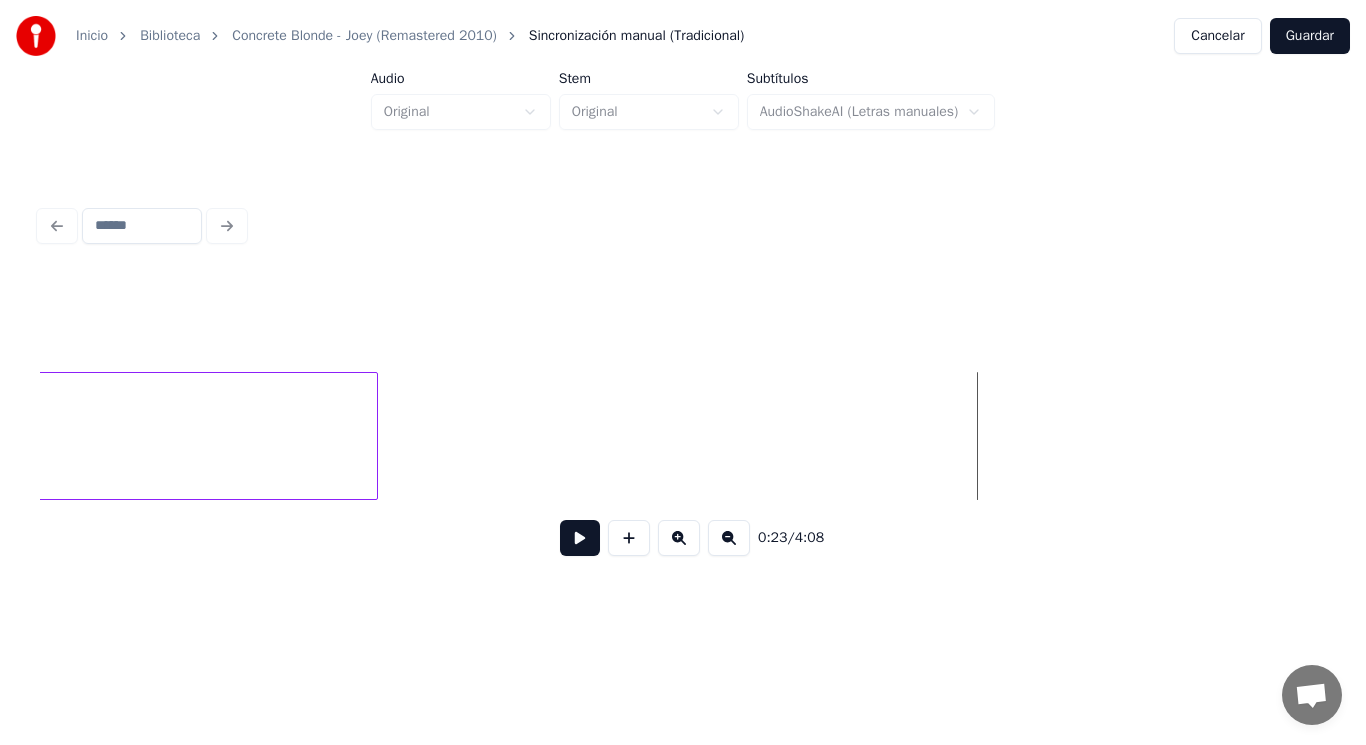scroll, scrollTop: 0, scrollLeft: 31496, axis: horizontal 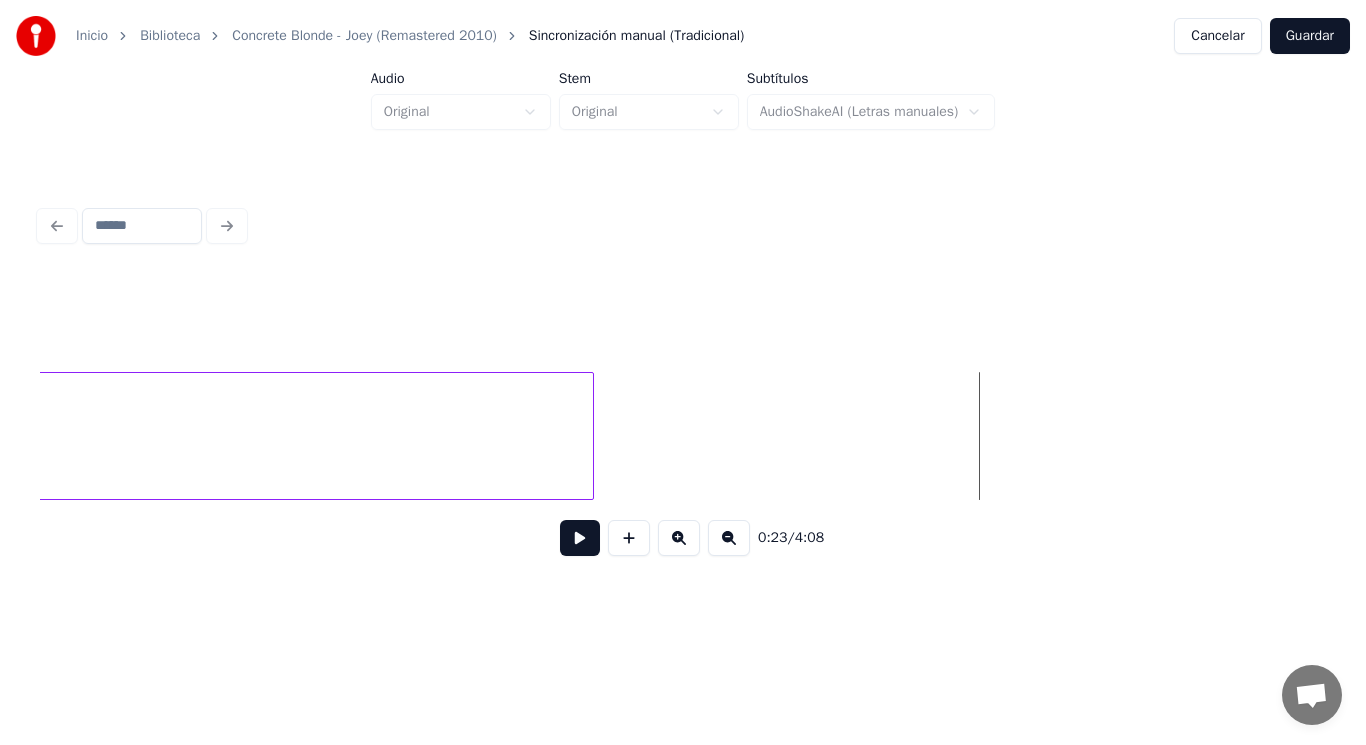 click at bounding box center [590, 436] 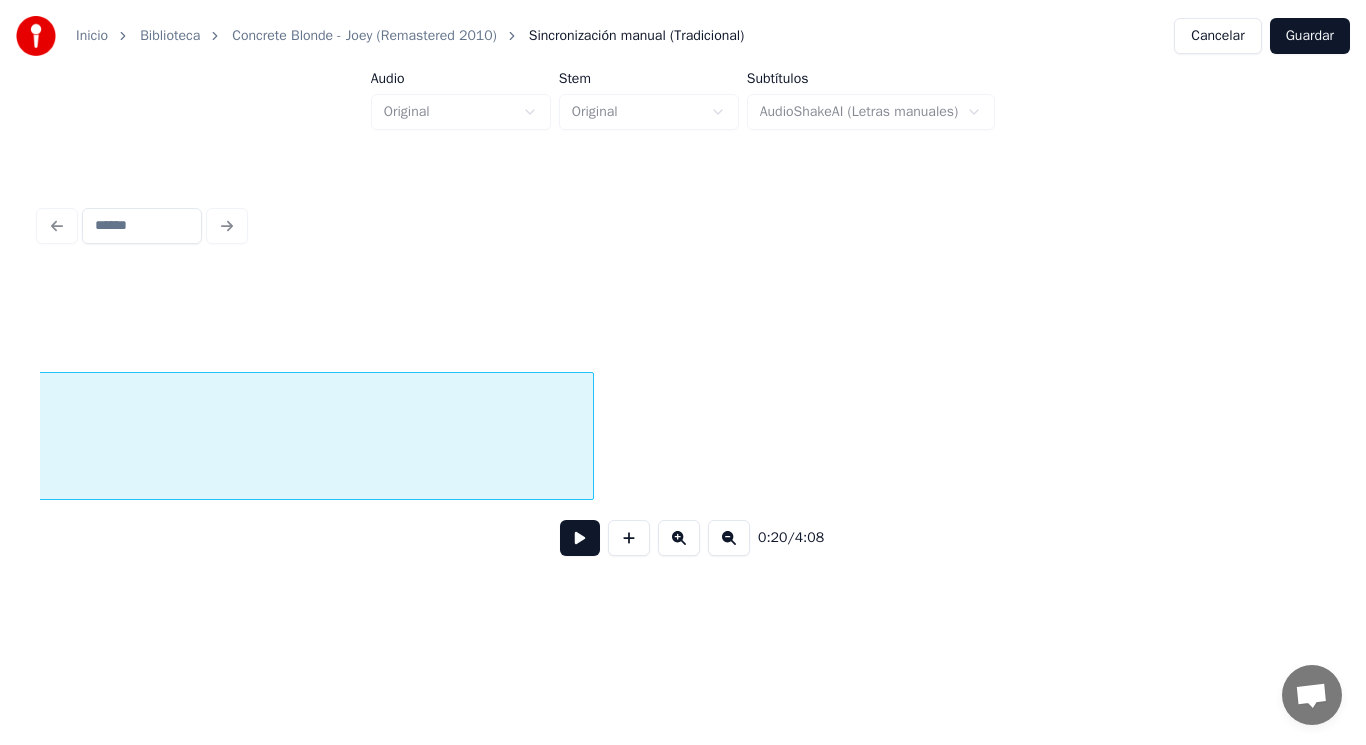 scroll, scrollTop: 0, scrollLeft: 28752, axis: horizontal 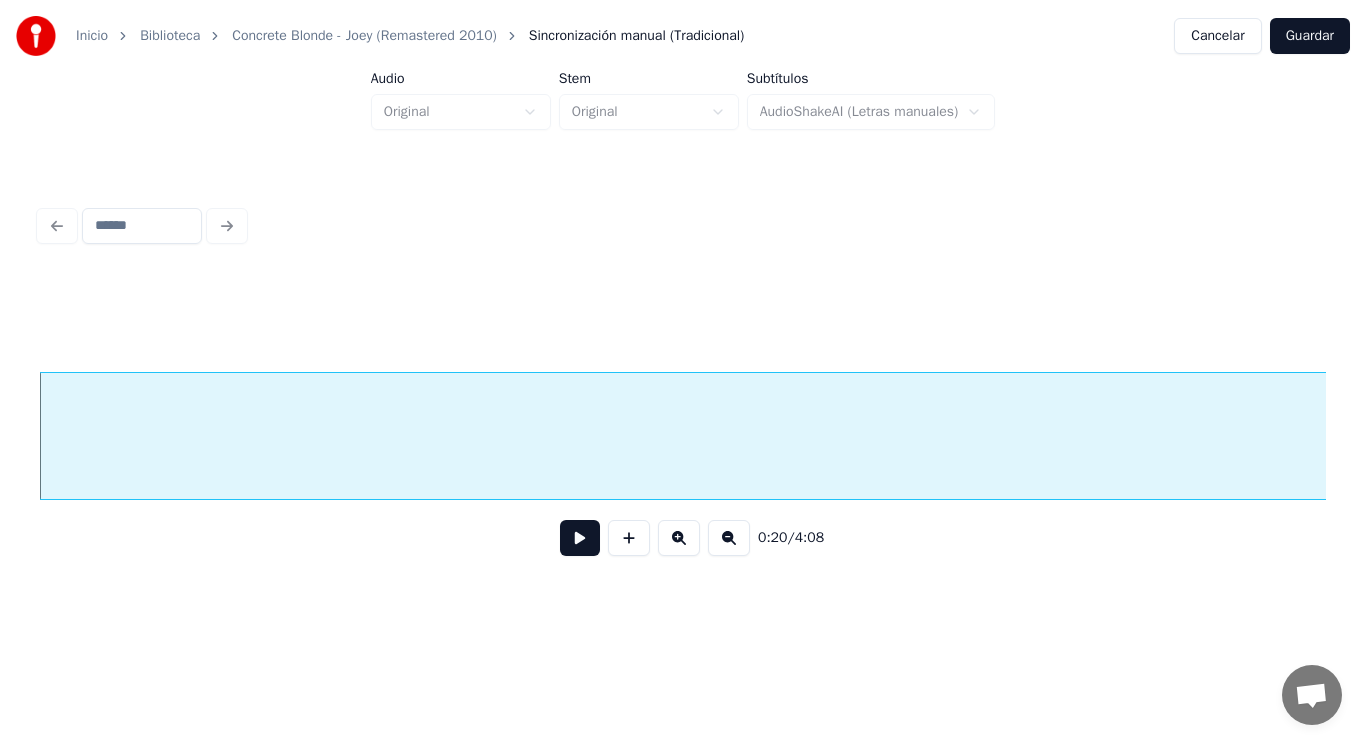 click at bounding box center [580, 538] 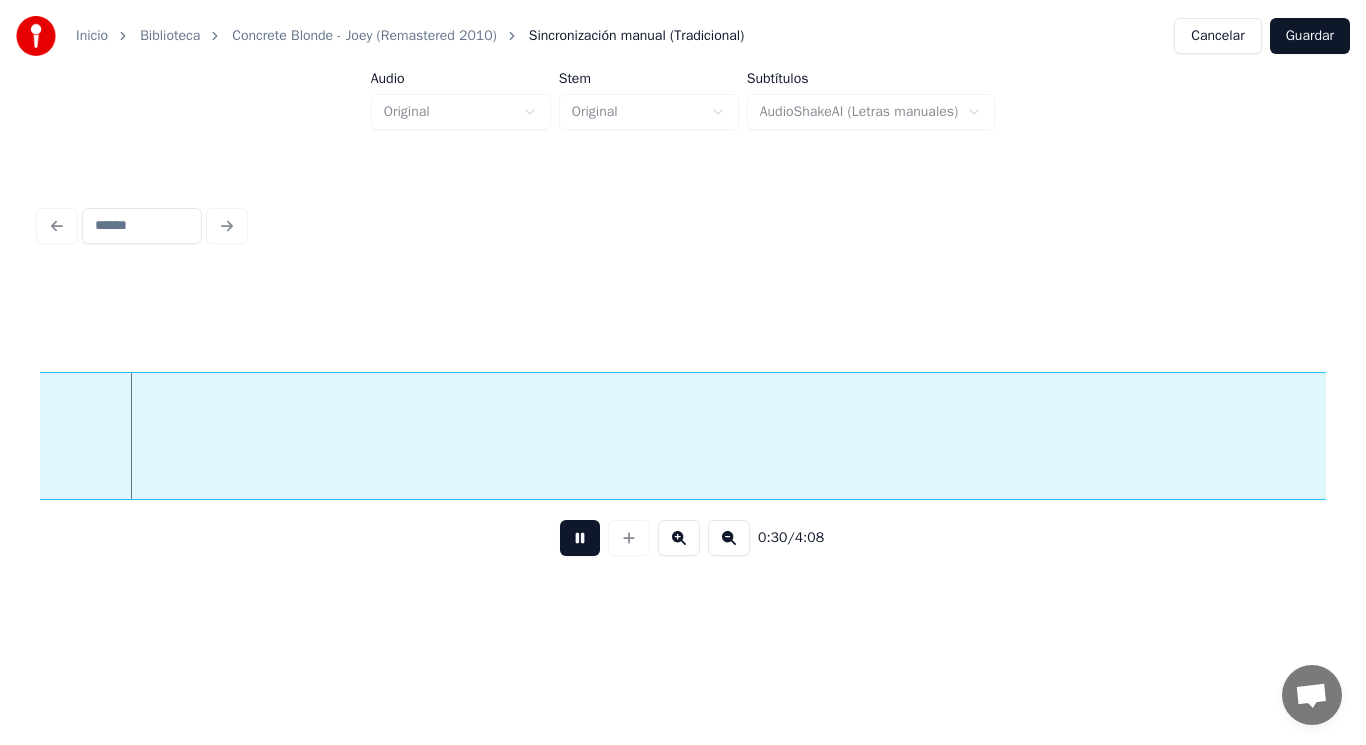 click at bounding box center [580, 538] 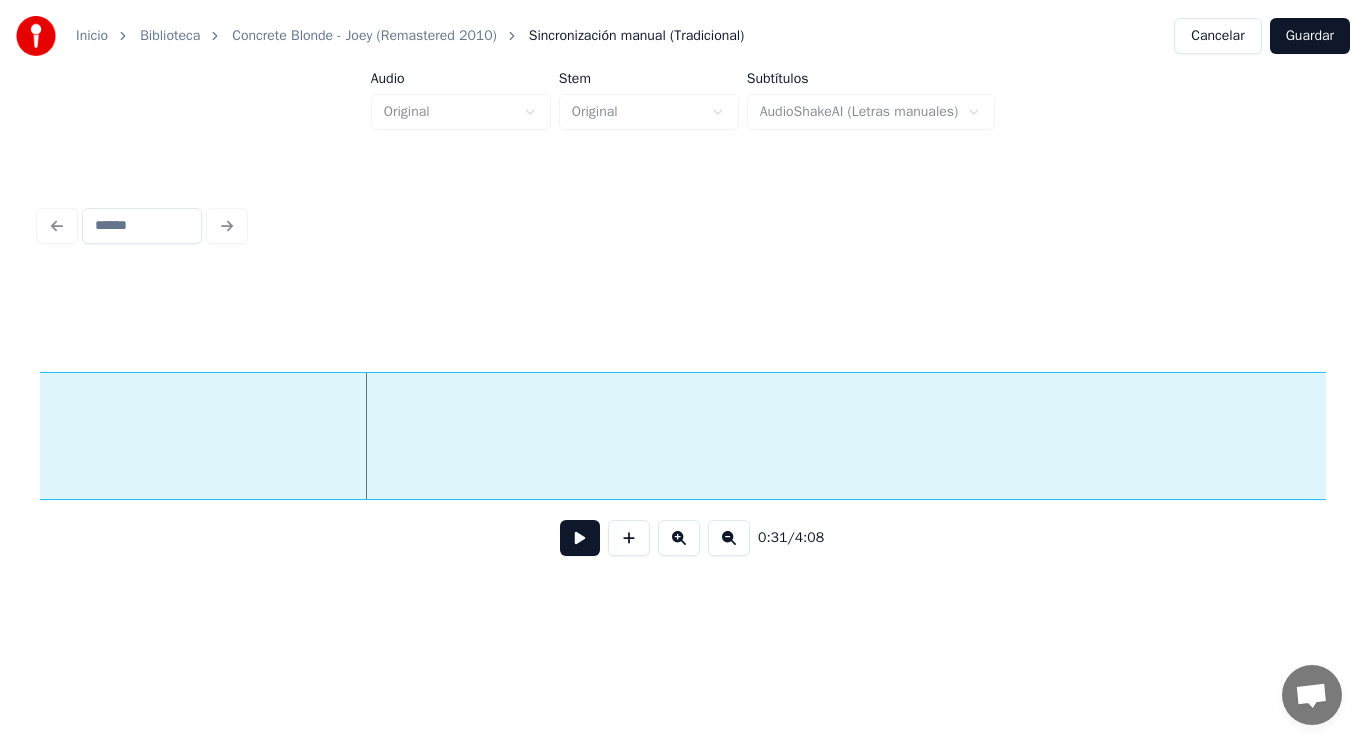 click on "fences." at bounding box center (-463, 441) 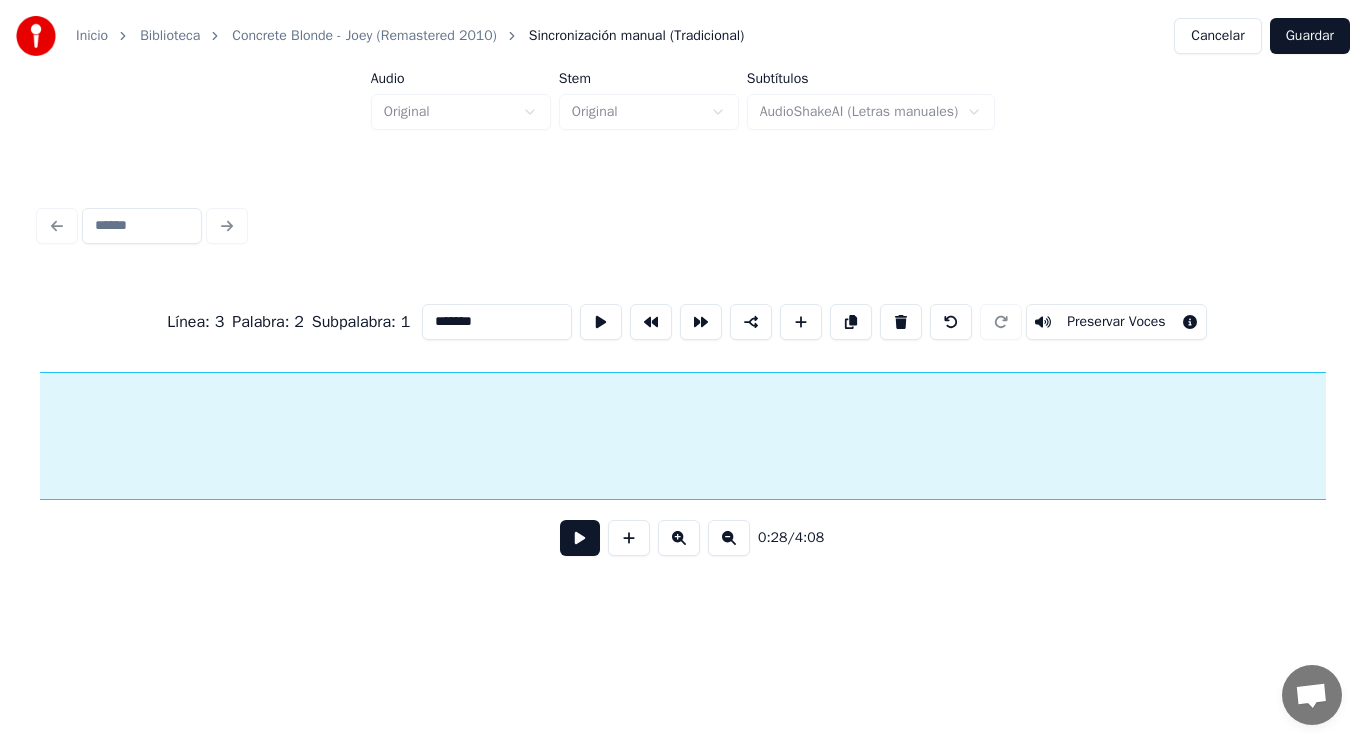 scroll, scrollTop: 0, scrollLeft: 40293, axis: horizontal 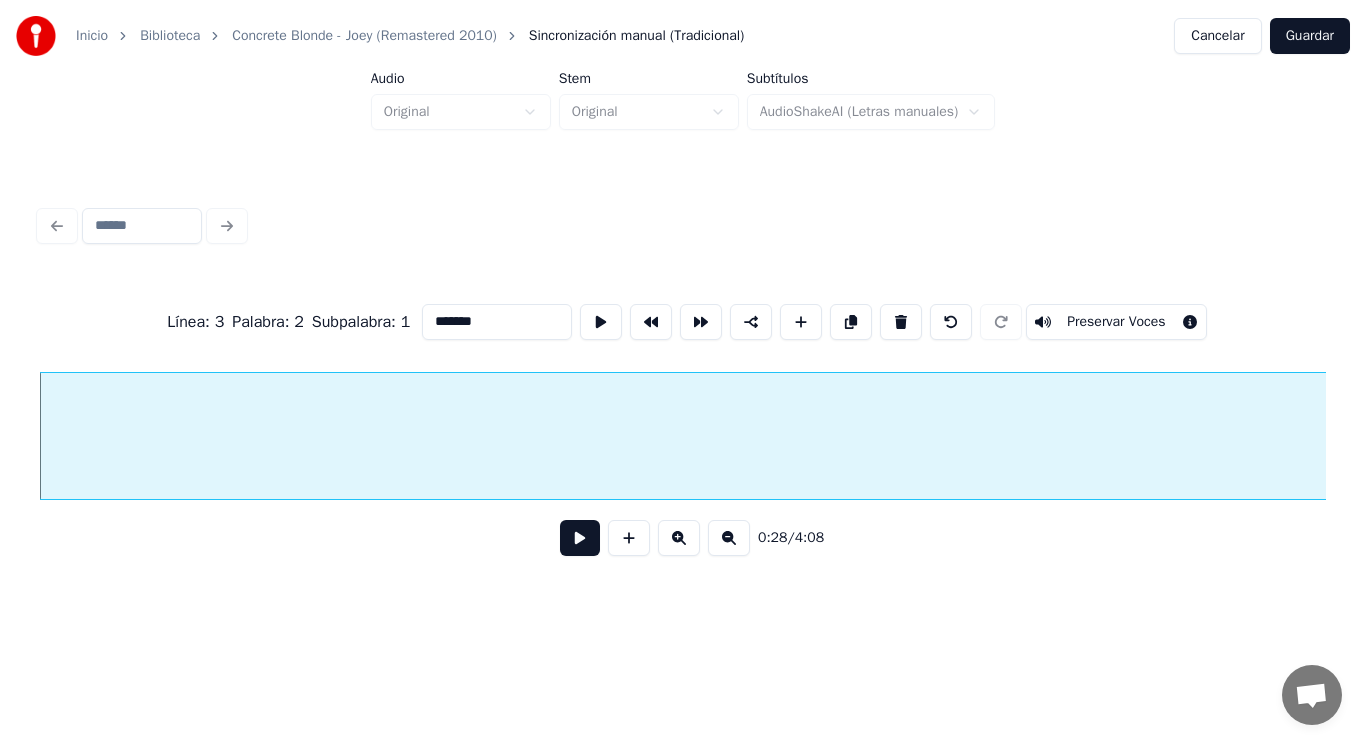 click on "*******" at bounding box center (497, 322) 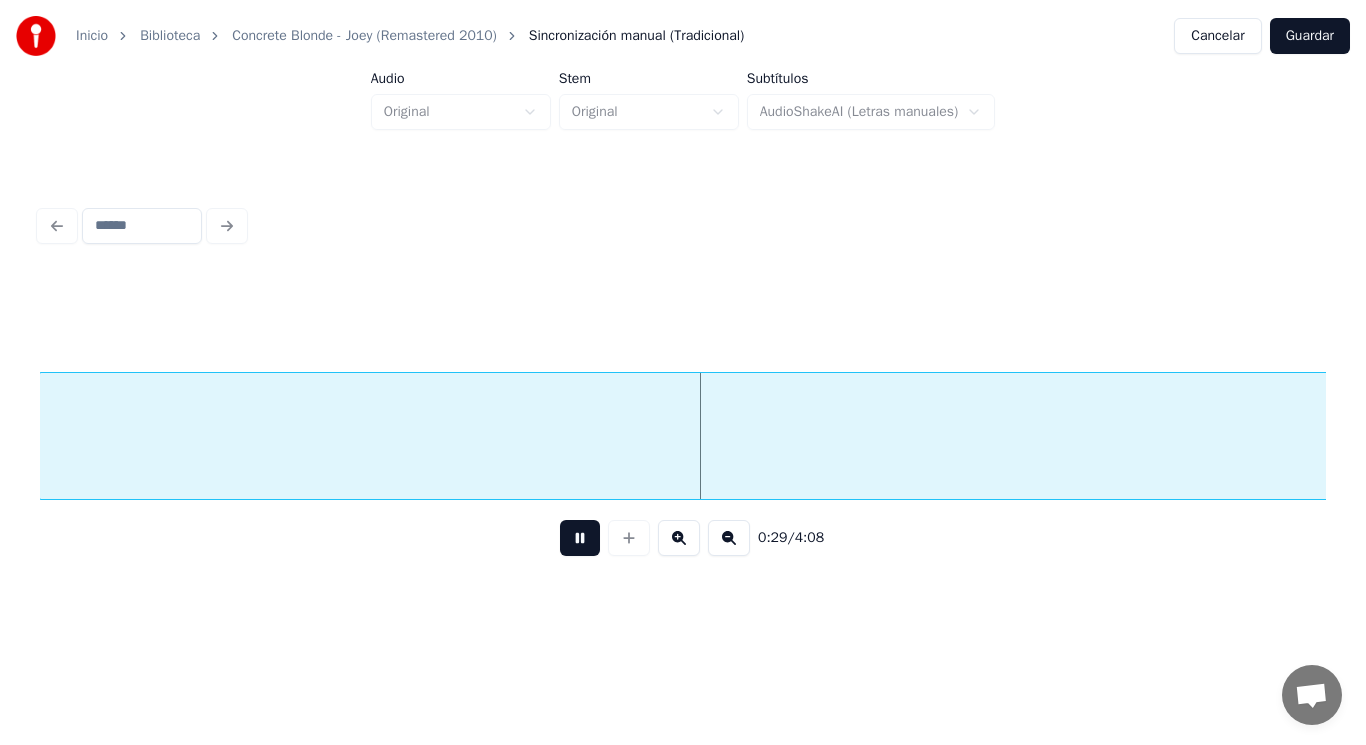 click at bounding box center [580, 538] 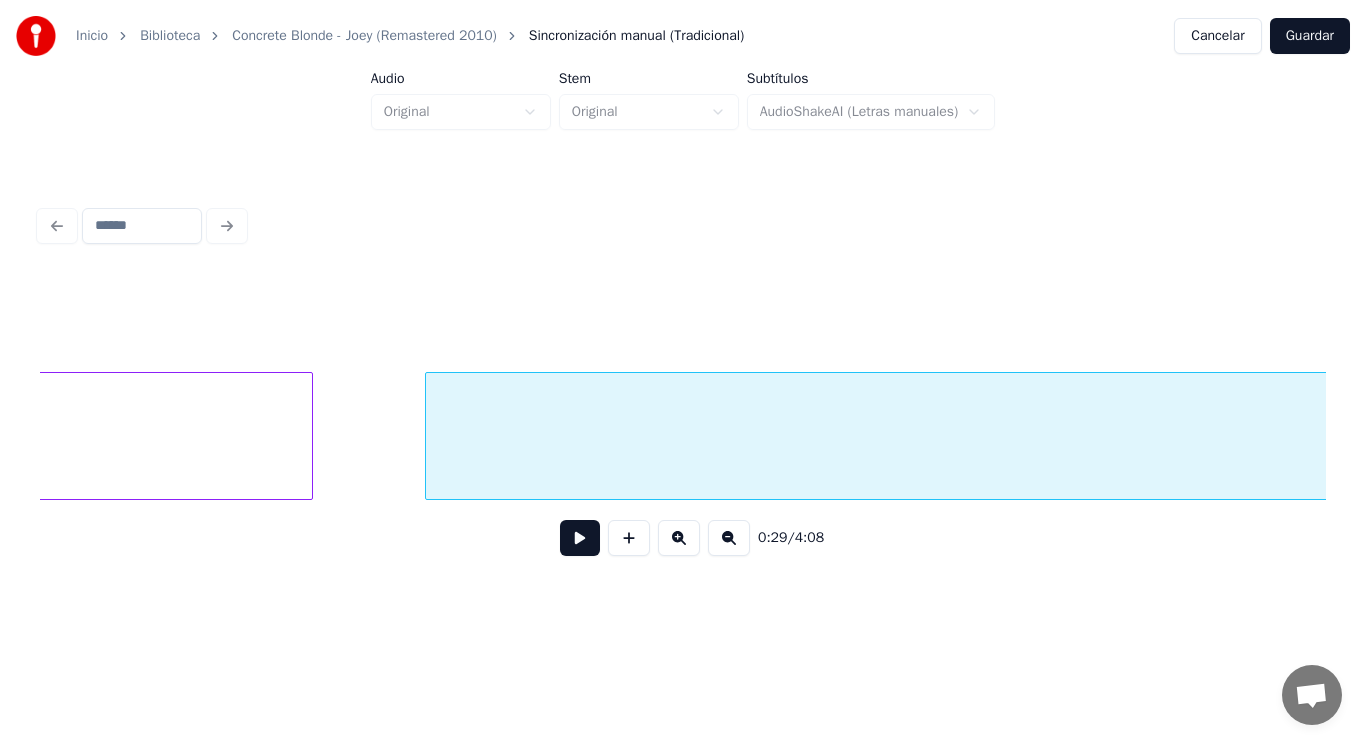 scroll, scrollTop: 0, scrollLeft: 39853, axis: horizontal 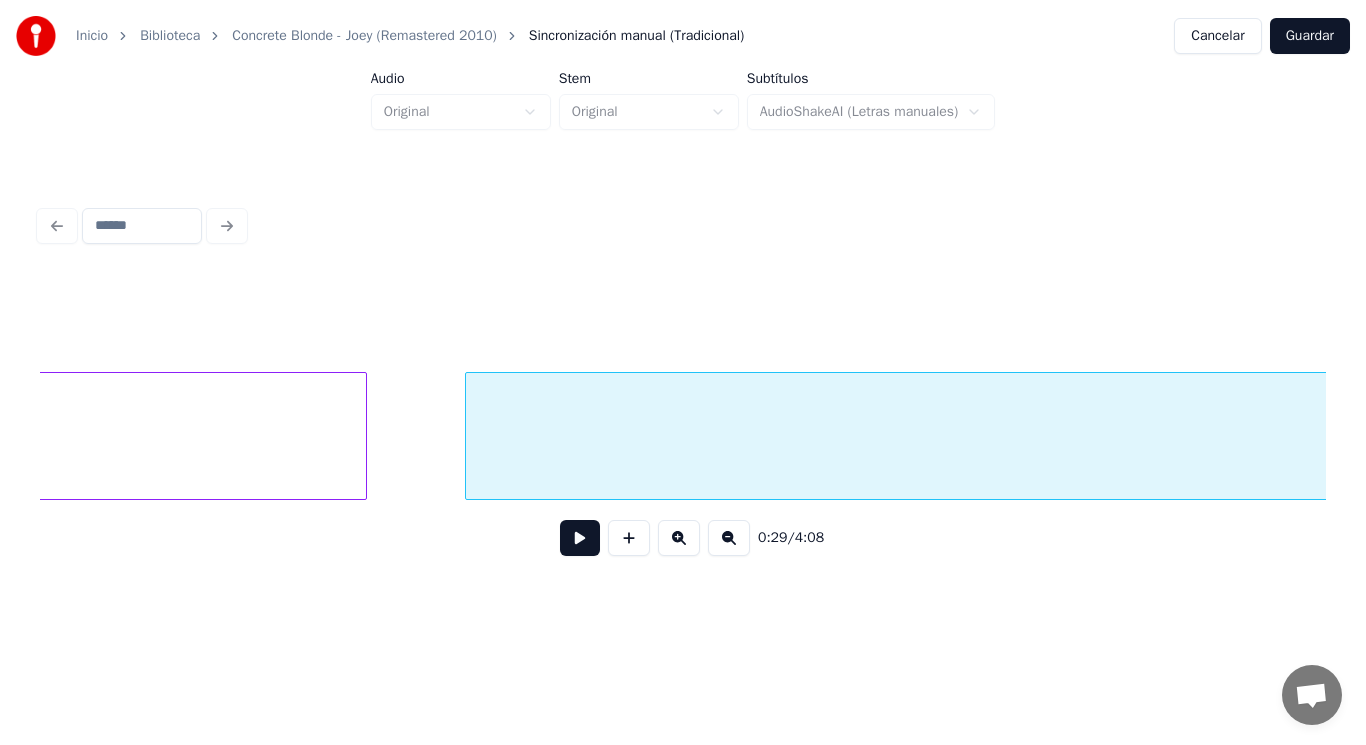 click at bounding box center [469, 436] 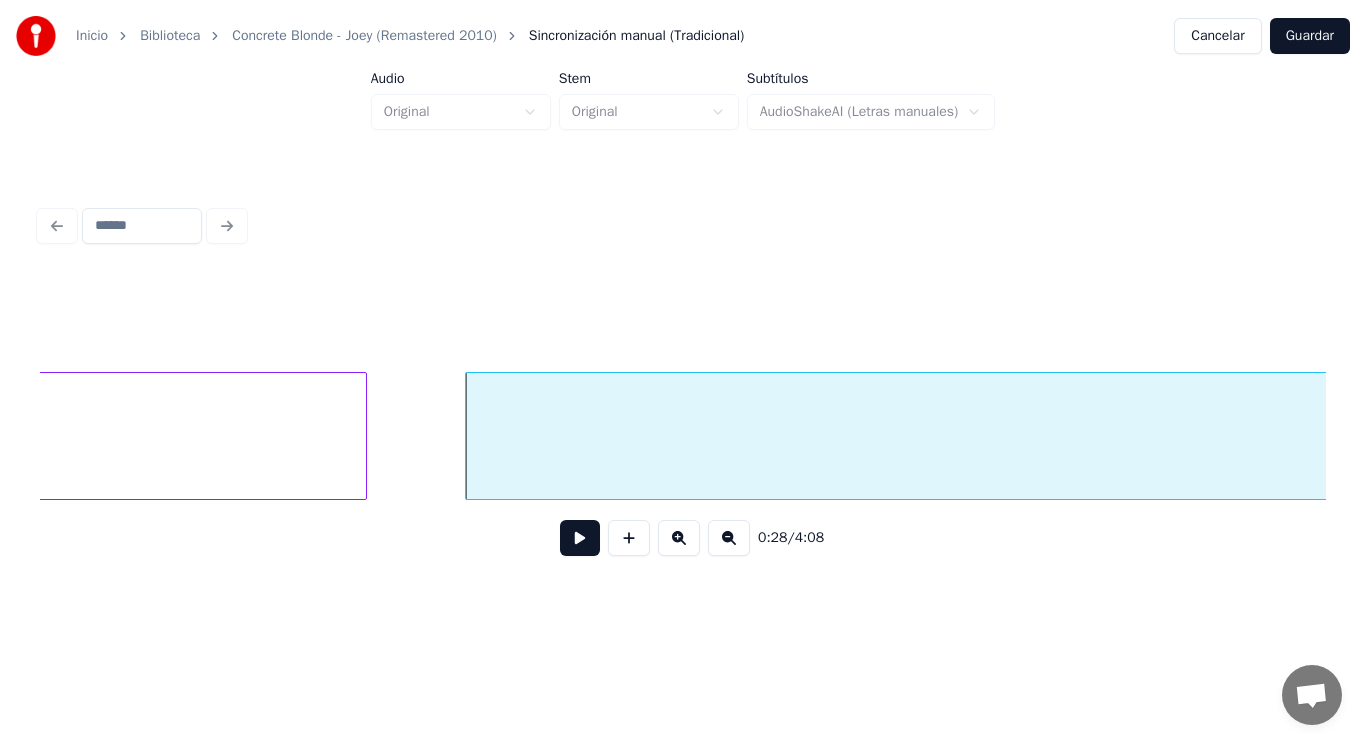click at bounding box center [580, 538] 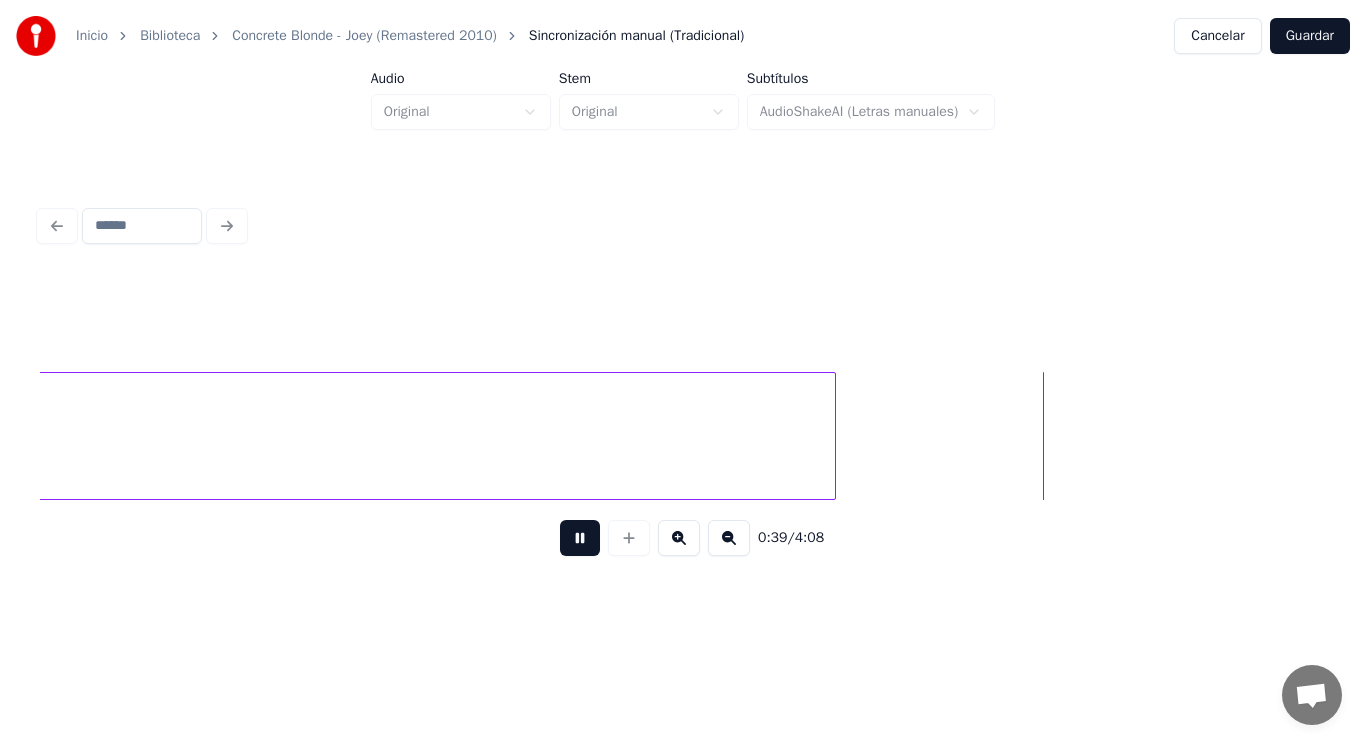 click at bounding box center (580, 538) 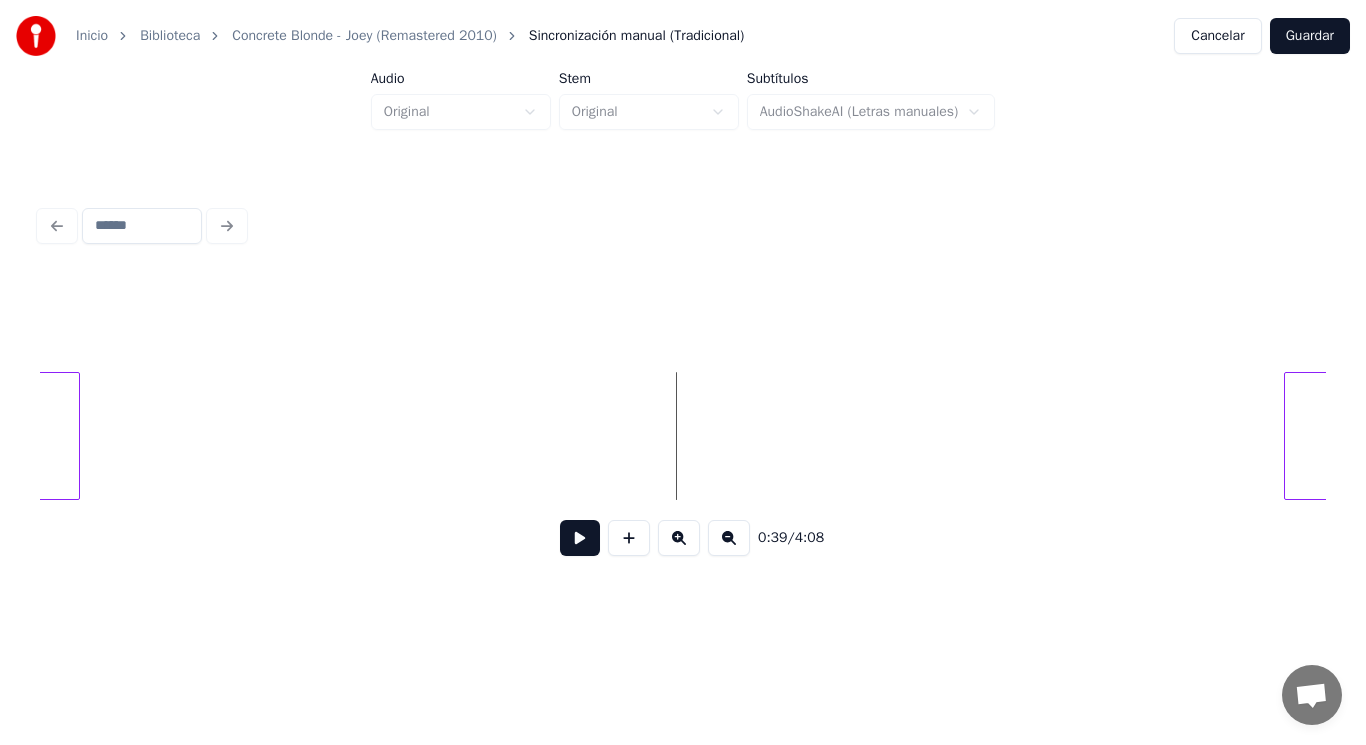 scroll, scrollTop: 0, scrollLeft: 54902, axis: horizontal 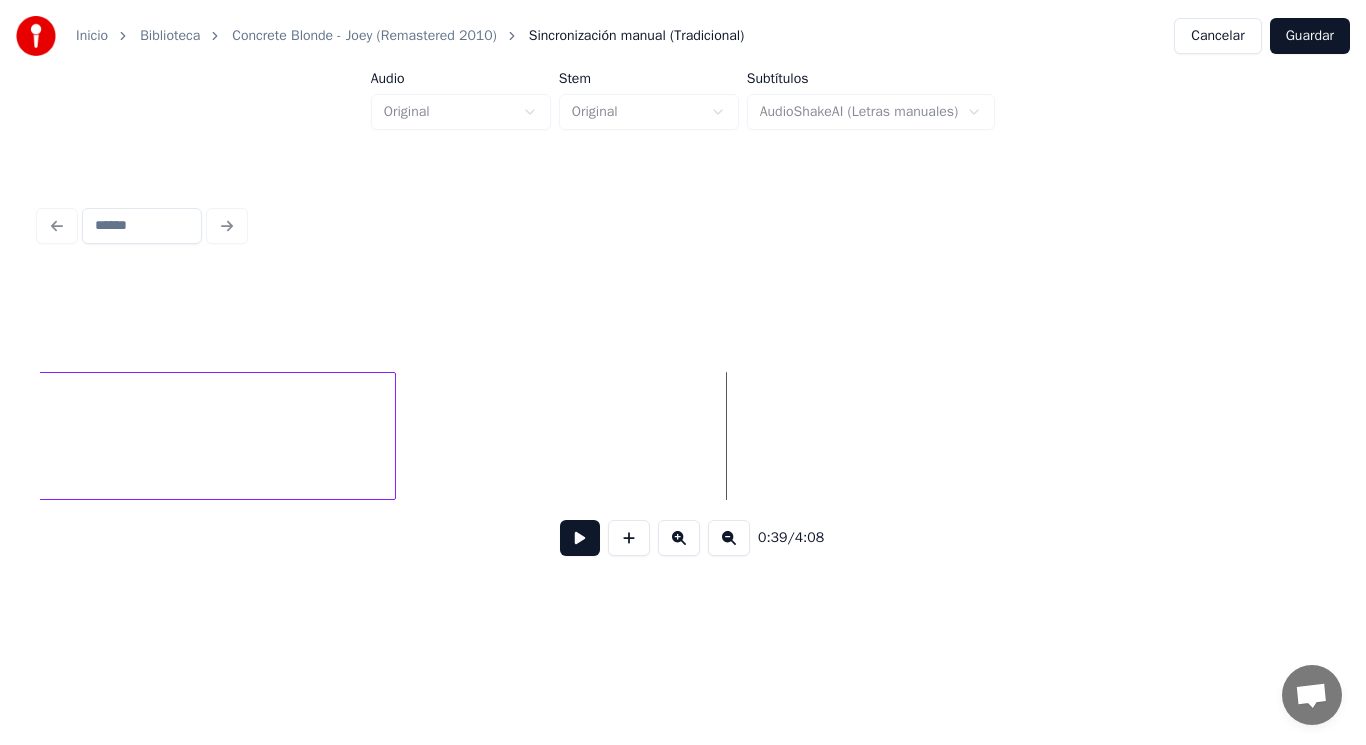 click at bounding box center (392, 436) 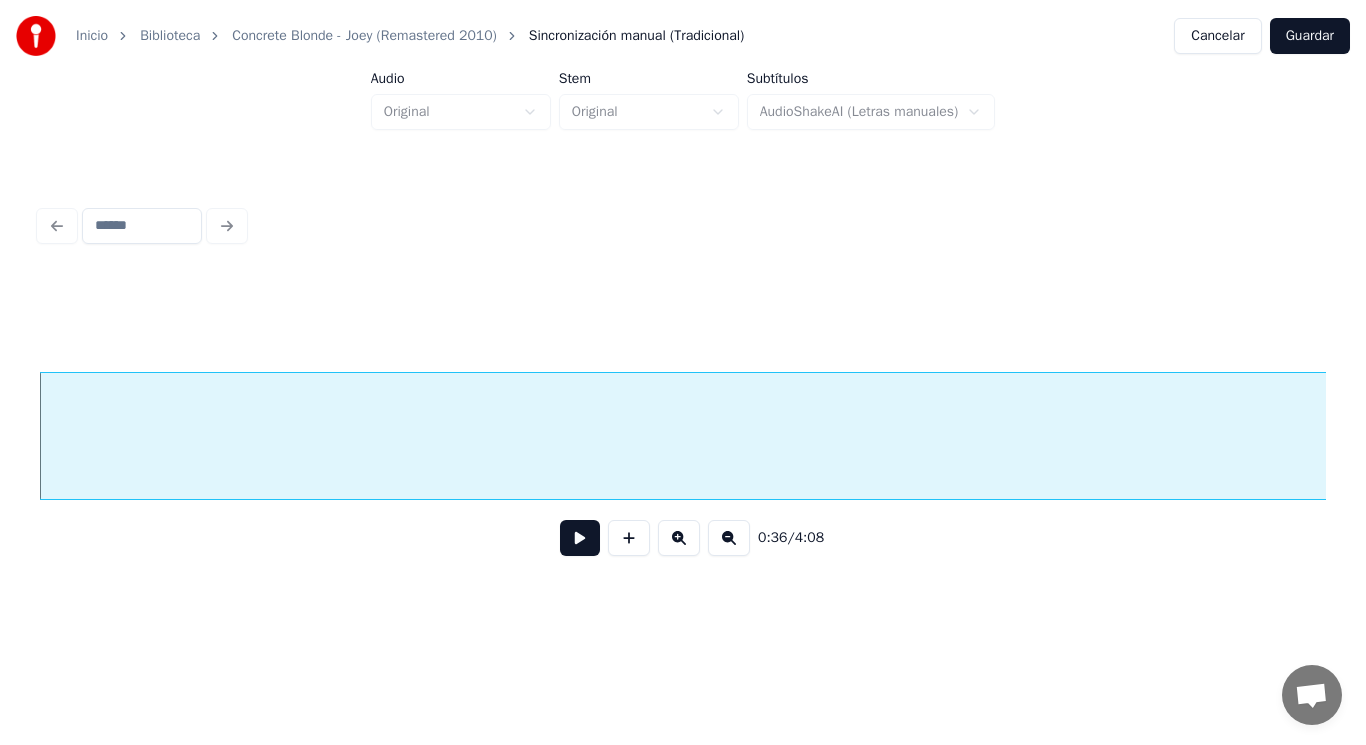 click at bounding box center [580, 538] 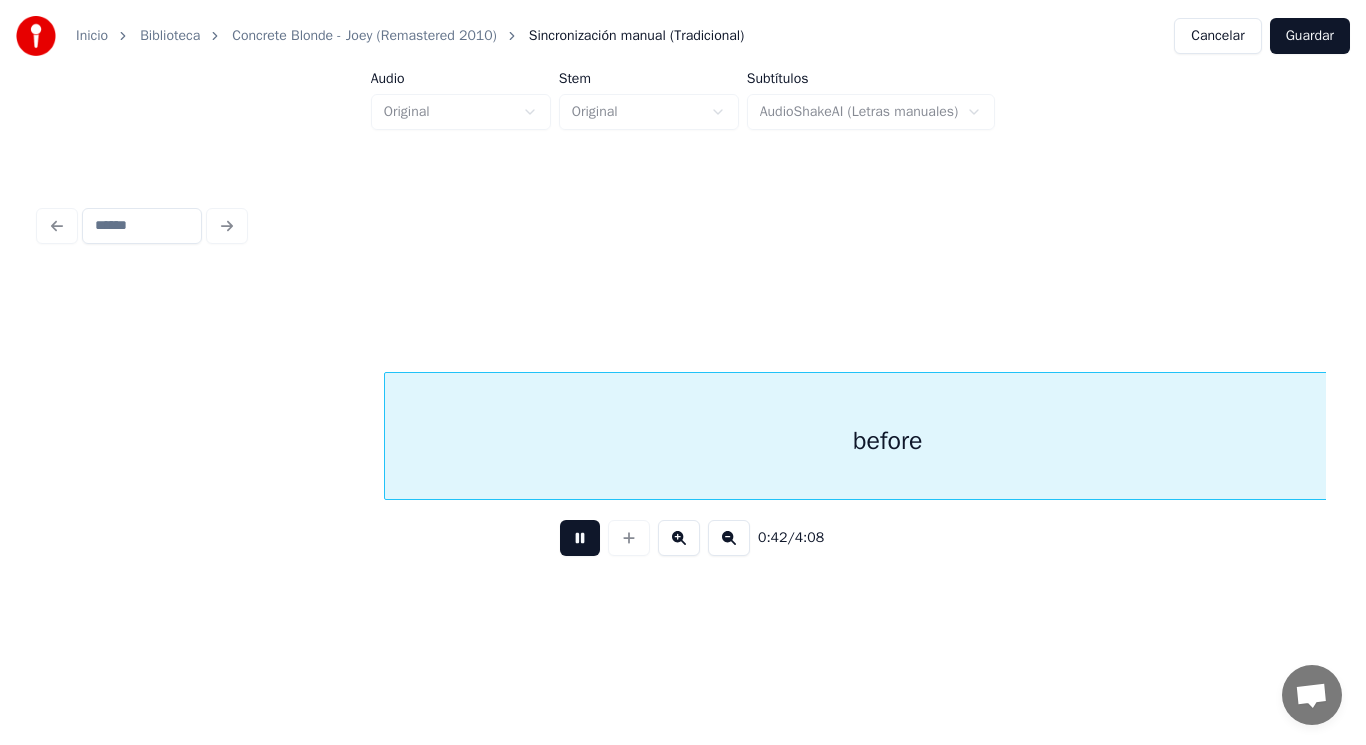 scroll, scrollTop: 0, scrollLeft: 59987, axis: horizontal 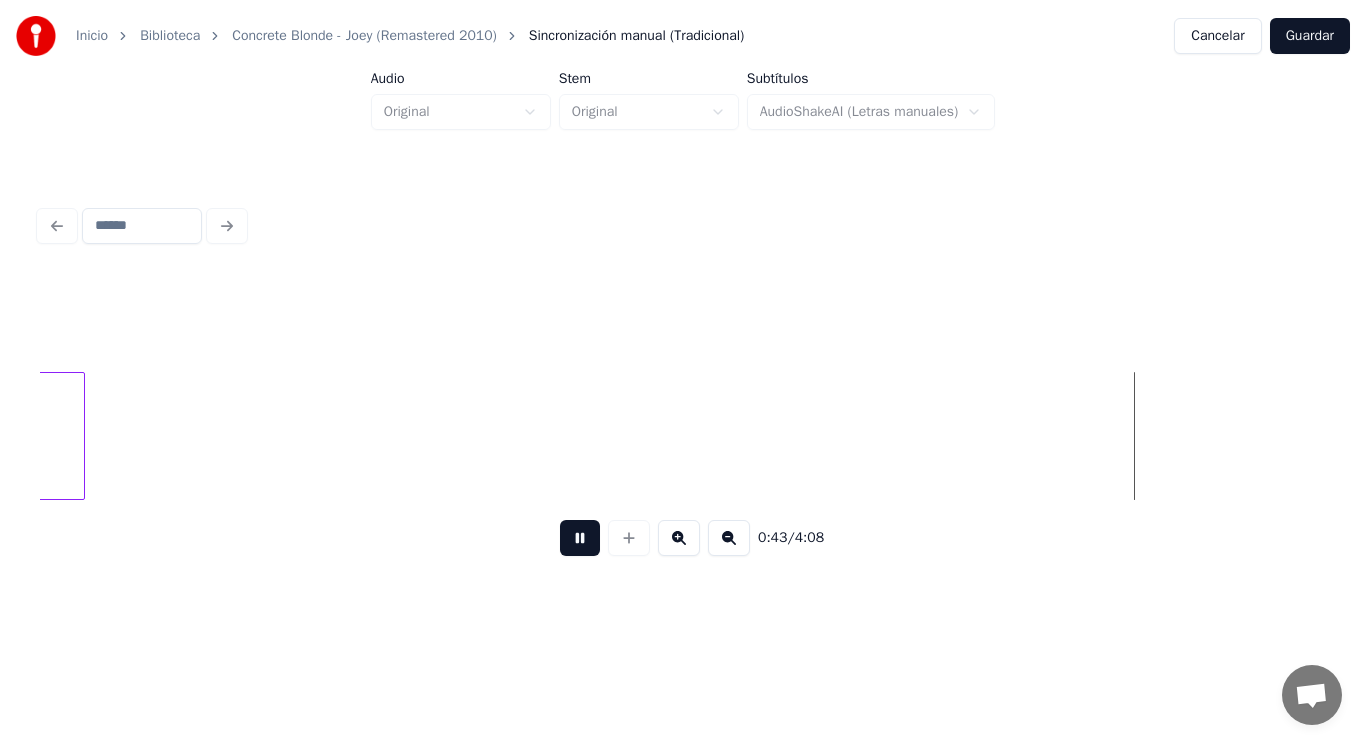 click at bounding box center (580, 538) 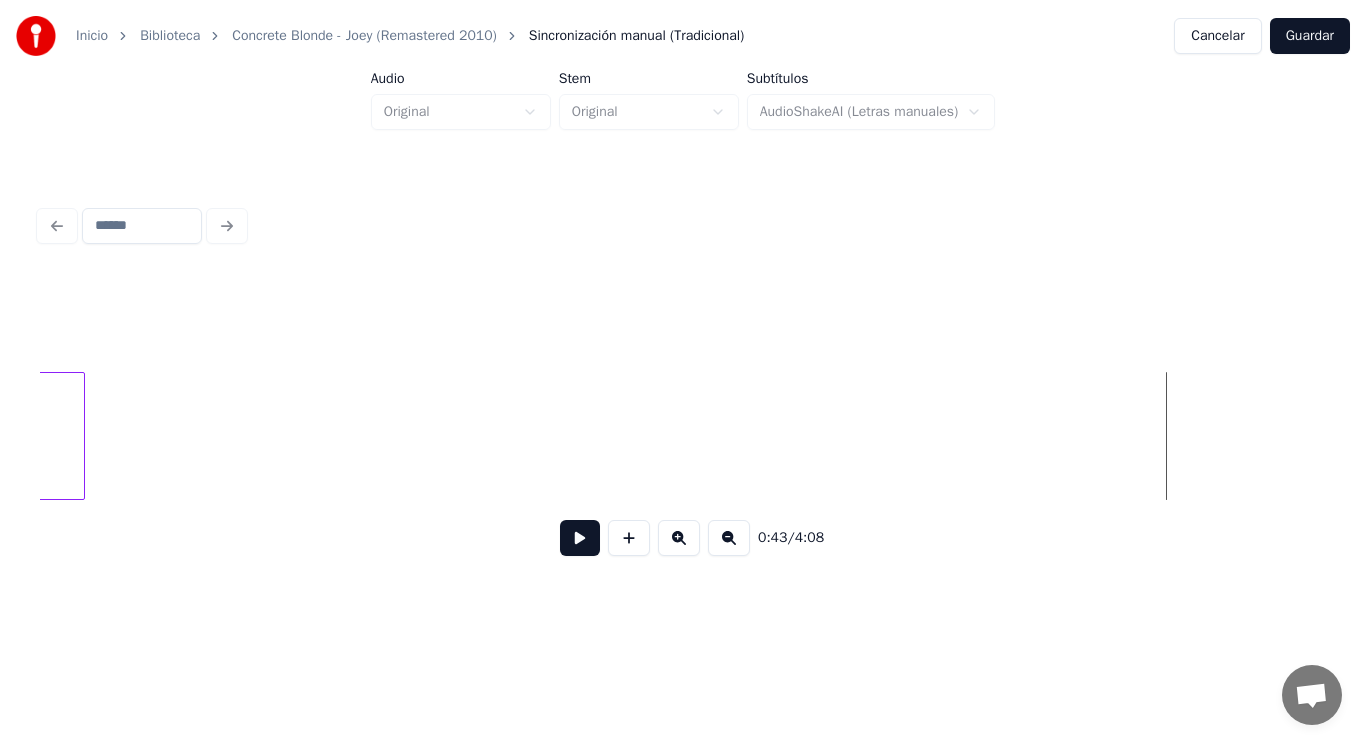 click on "before" at bounding box center [-419, 441] 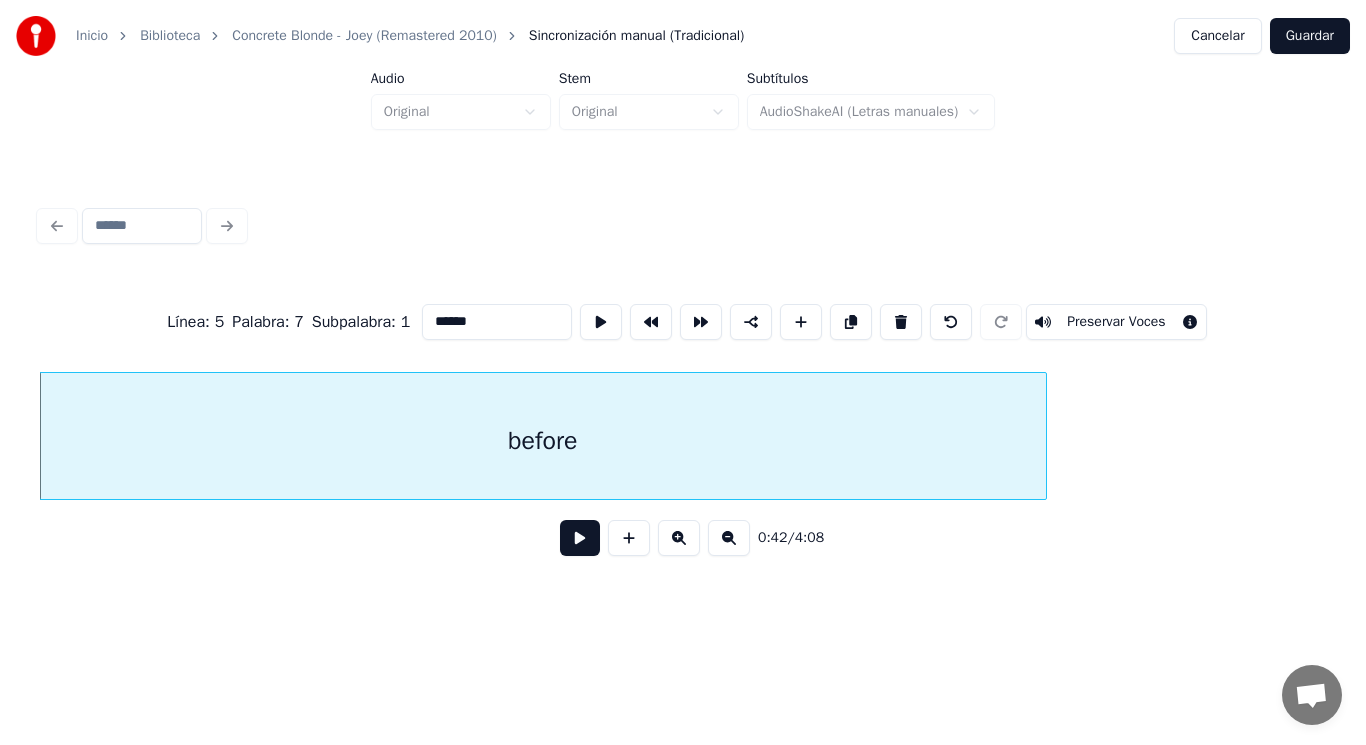 click at bounding box center [580, 538] 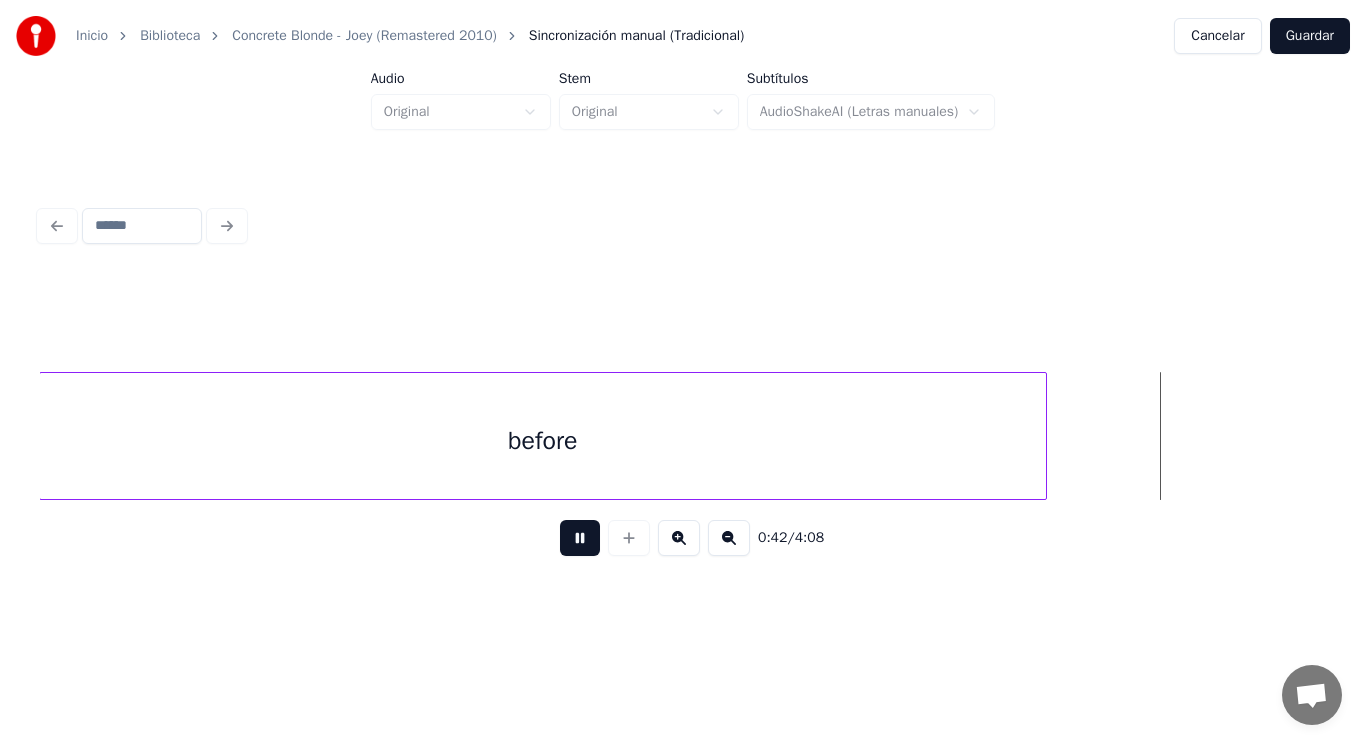 click at bounding box center (580, 538) 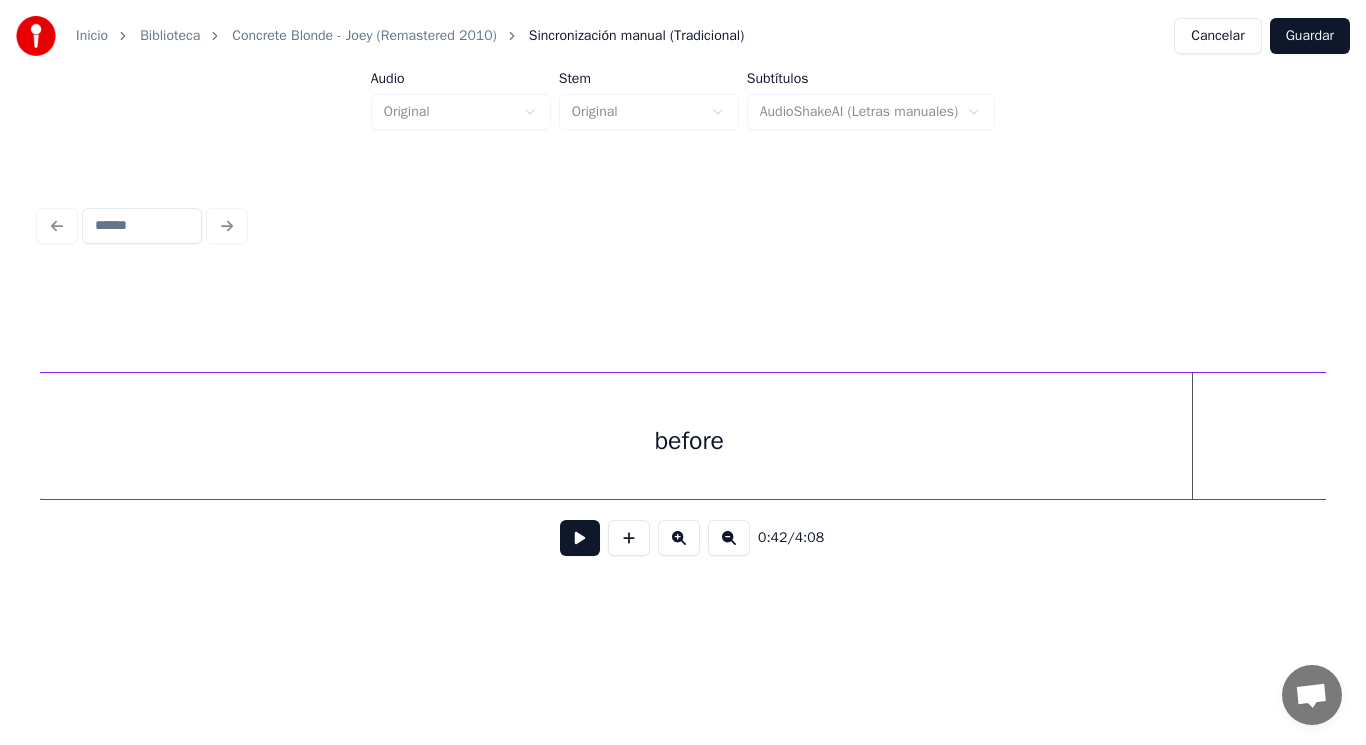 click on "Inicio Biblioteca Concrete Blonde - Joey (Remastered 2010) Sincronización manual (Tradicional) Cancelar Guardar Audio Original Stem Original Subtítulos AudioShakeAI (Letras manuales) 0:42  /  4:08" at bounding box center (683, 304) 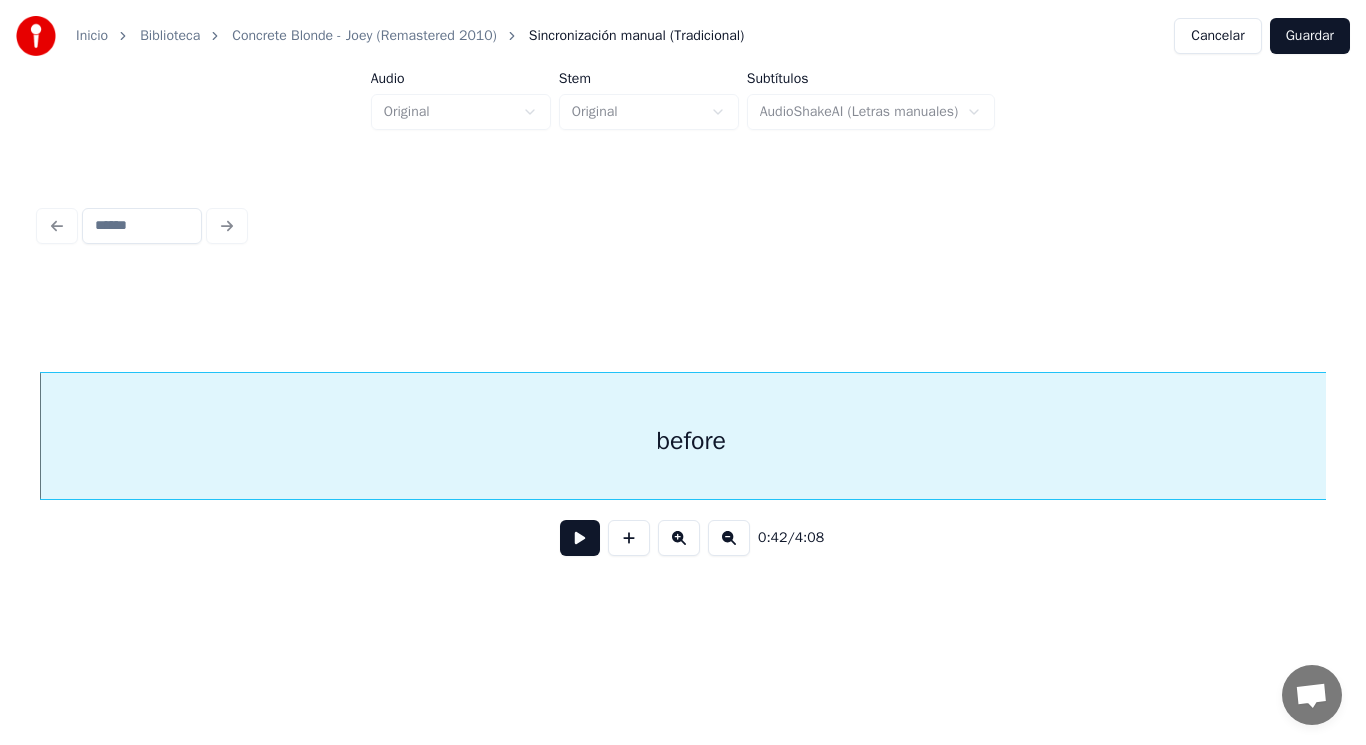 click at bounding box center (580, 538) 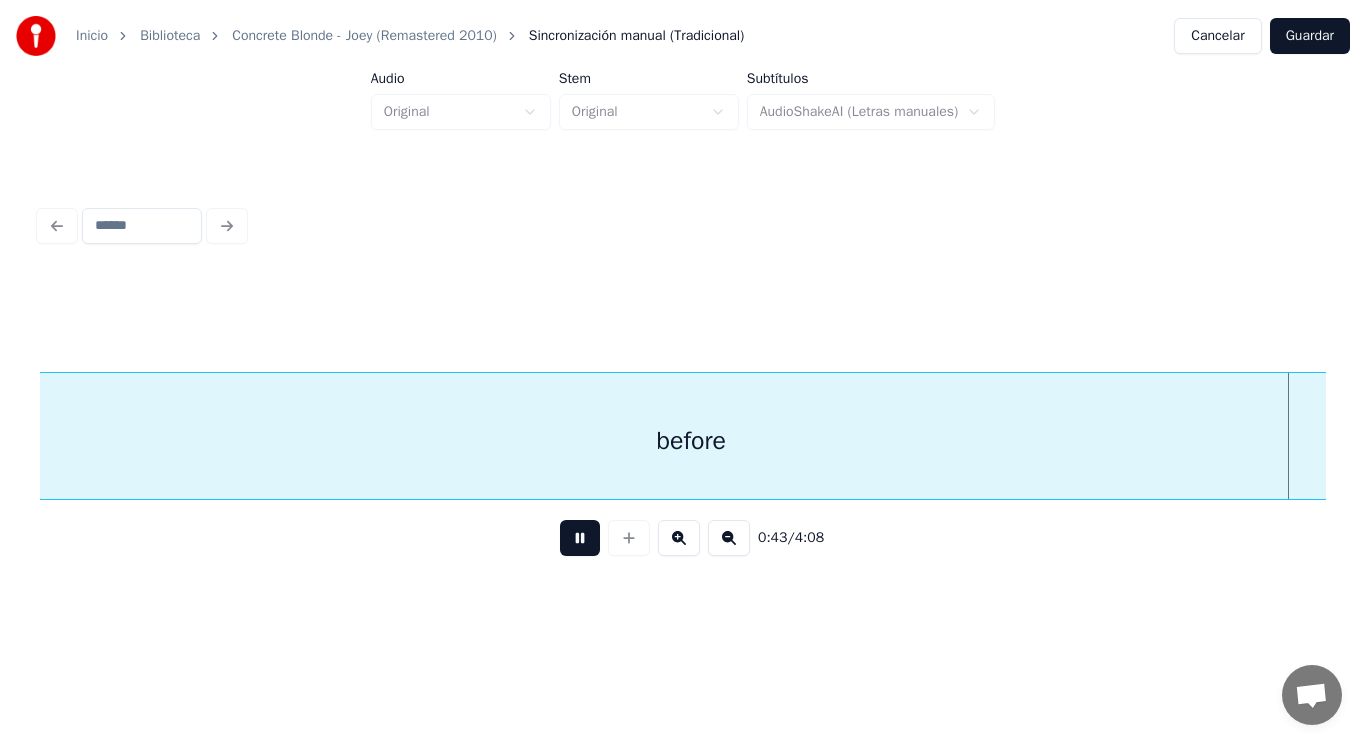 scroll, scrollTop: 0, scrollLeft: 60312, axis: horizontal 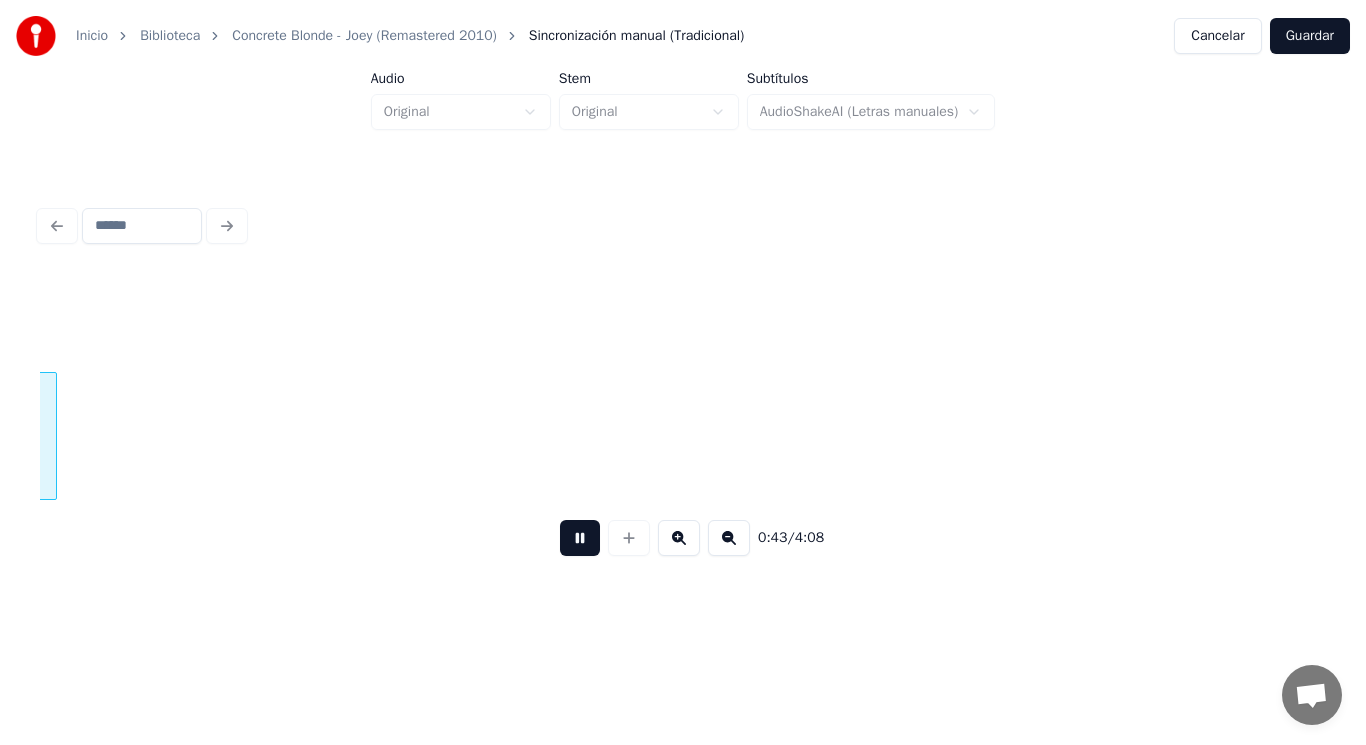 click at bounding box center [580, 538] 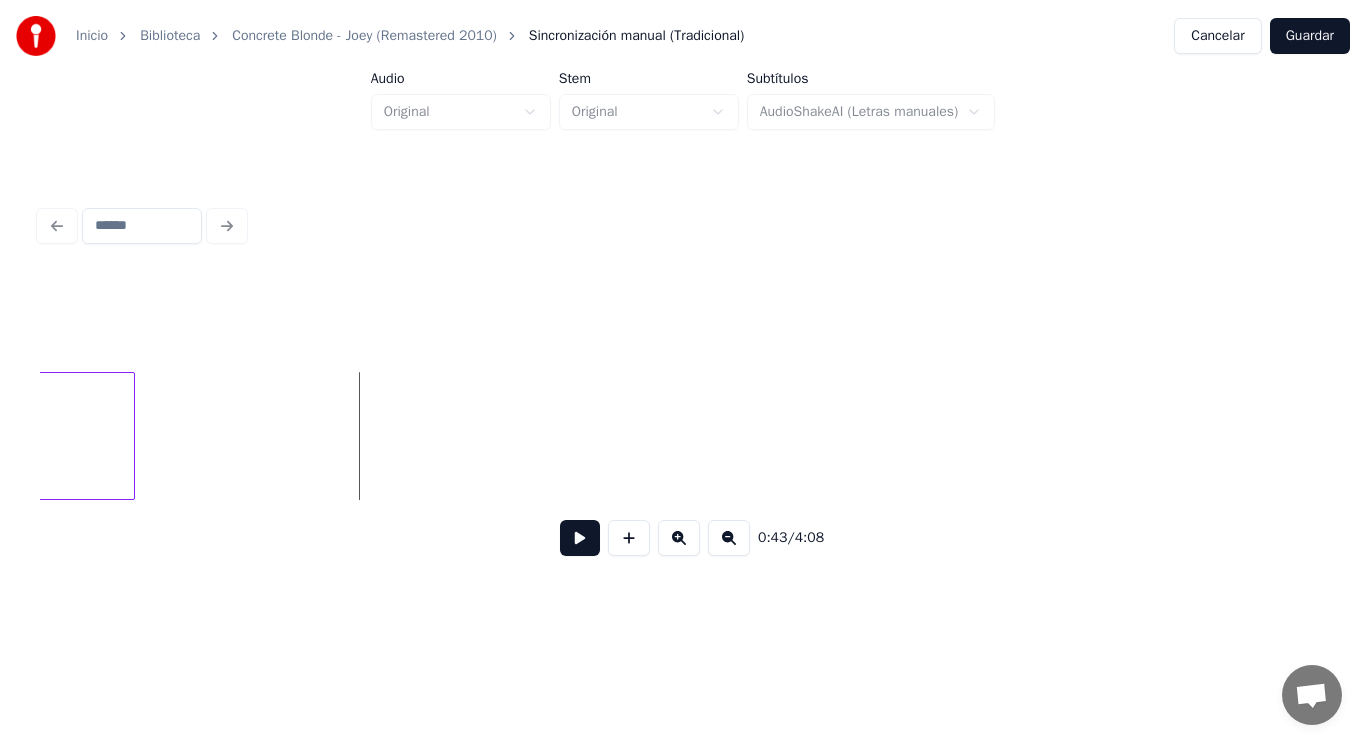 click at bounding box center (131, 436) 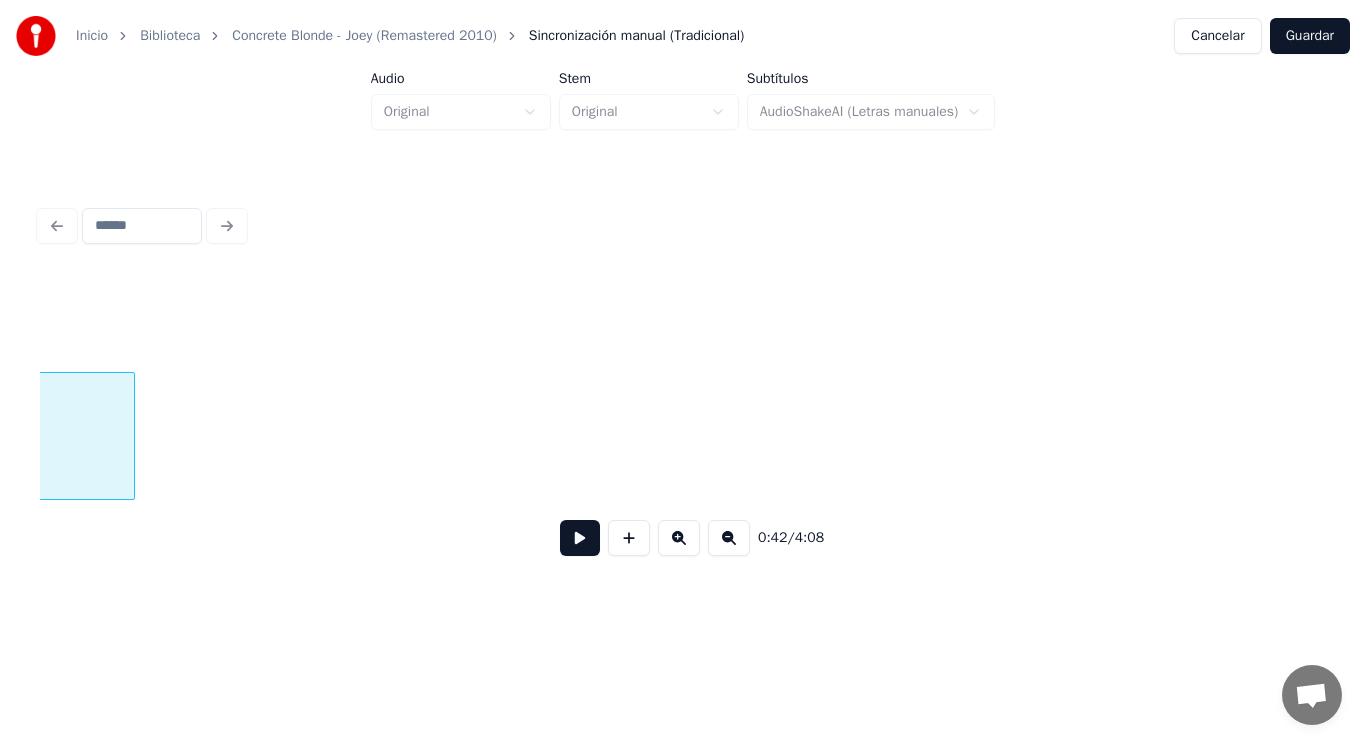 scroll, scrollTop: 0, scrollLeft: 59025, axis: horizontal 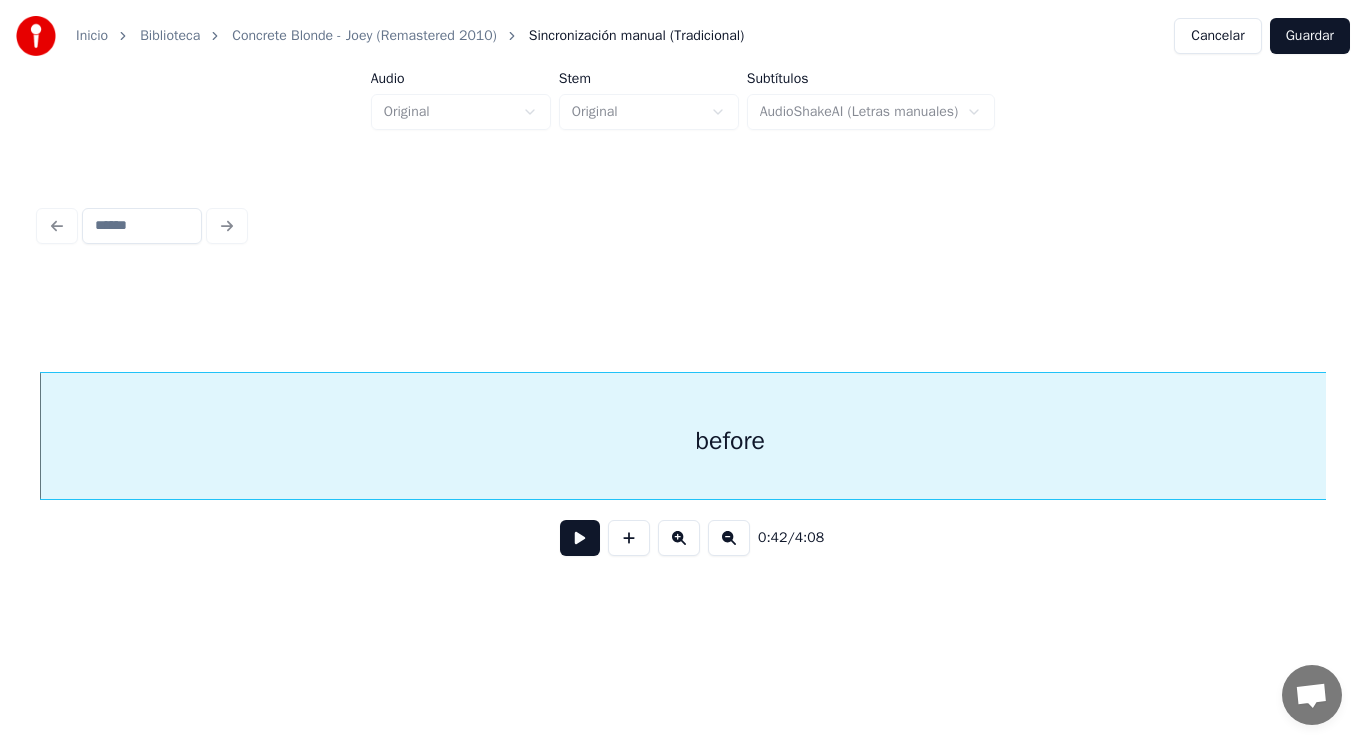 click at bounding box center [580, 538] 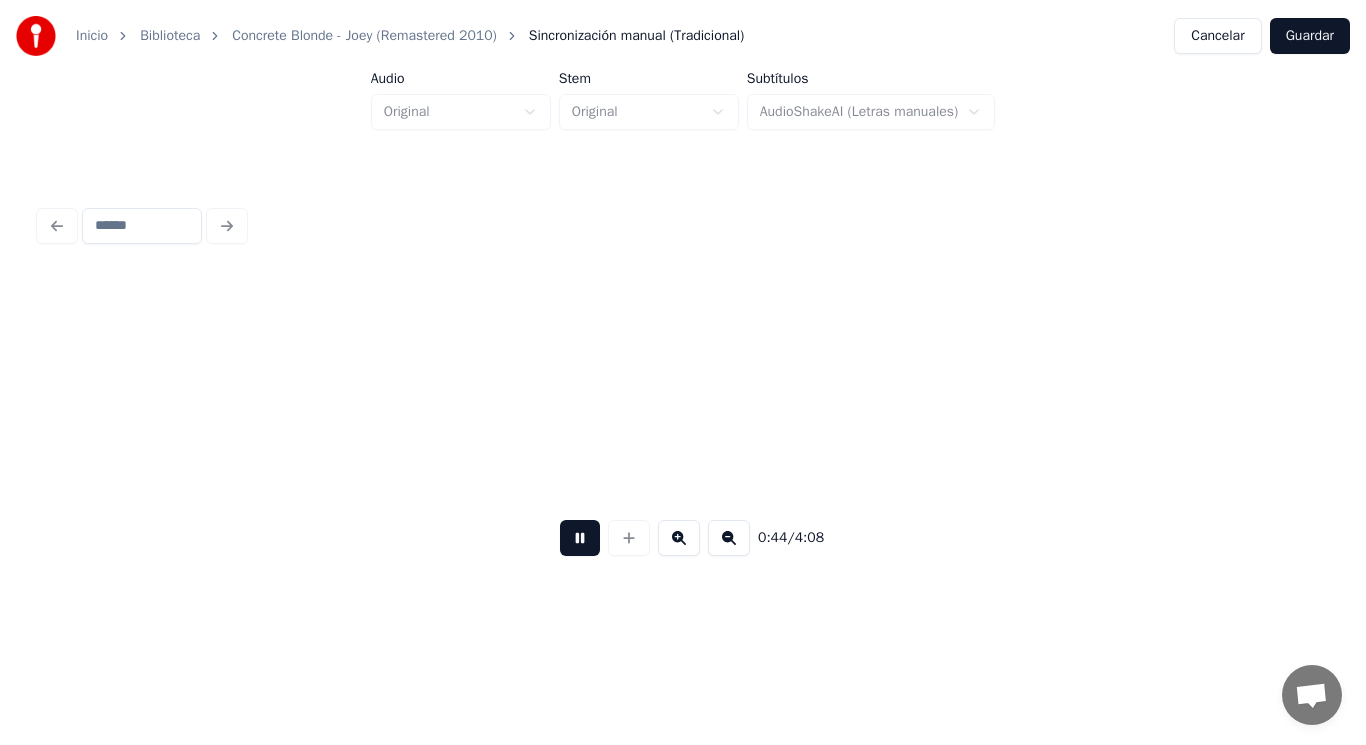 scroll, scrollTop: 0, scrollLeft: 61639, axis: horizontal 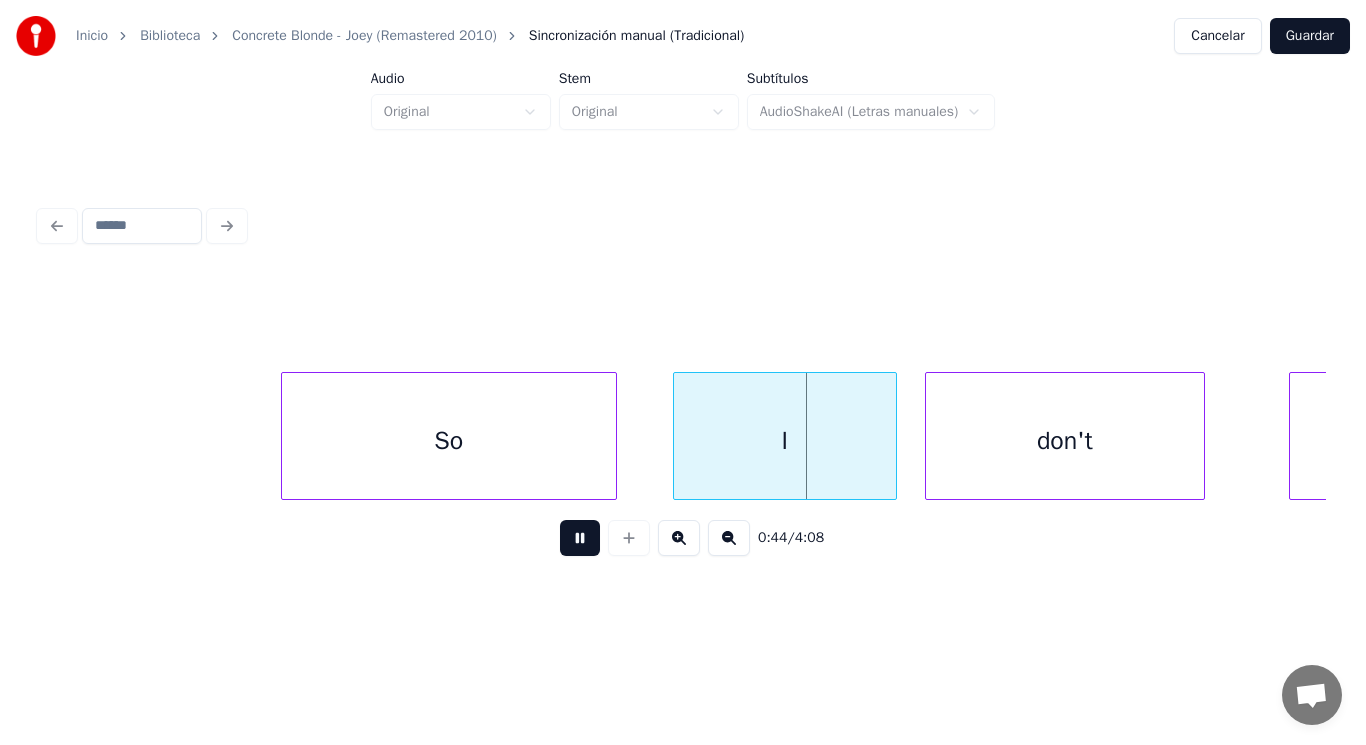 click at bounding box center (580, 538) 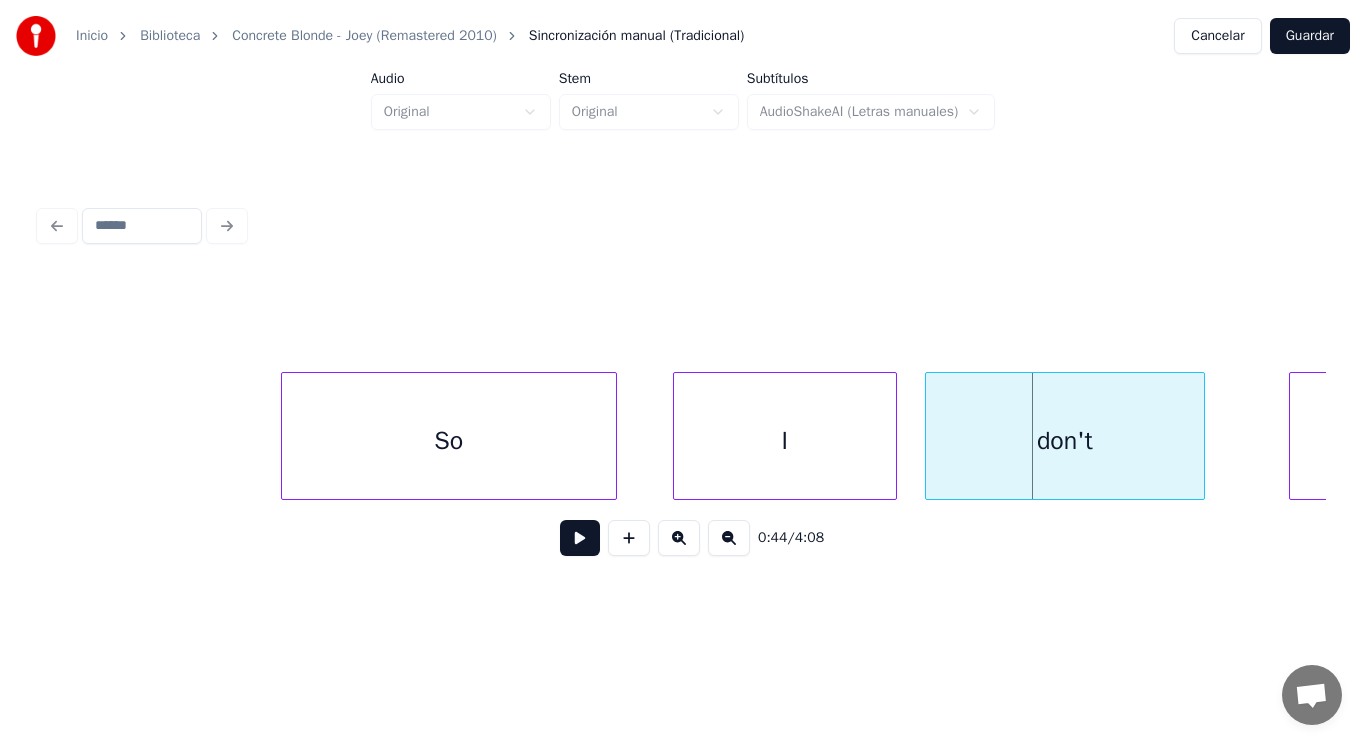 click on "So" at bounding box center [449, 441] 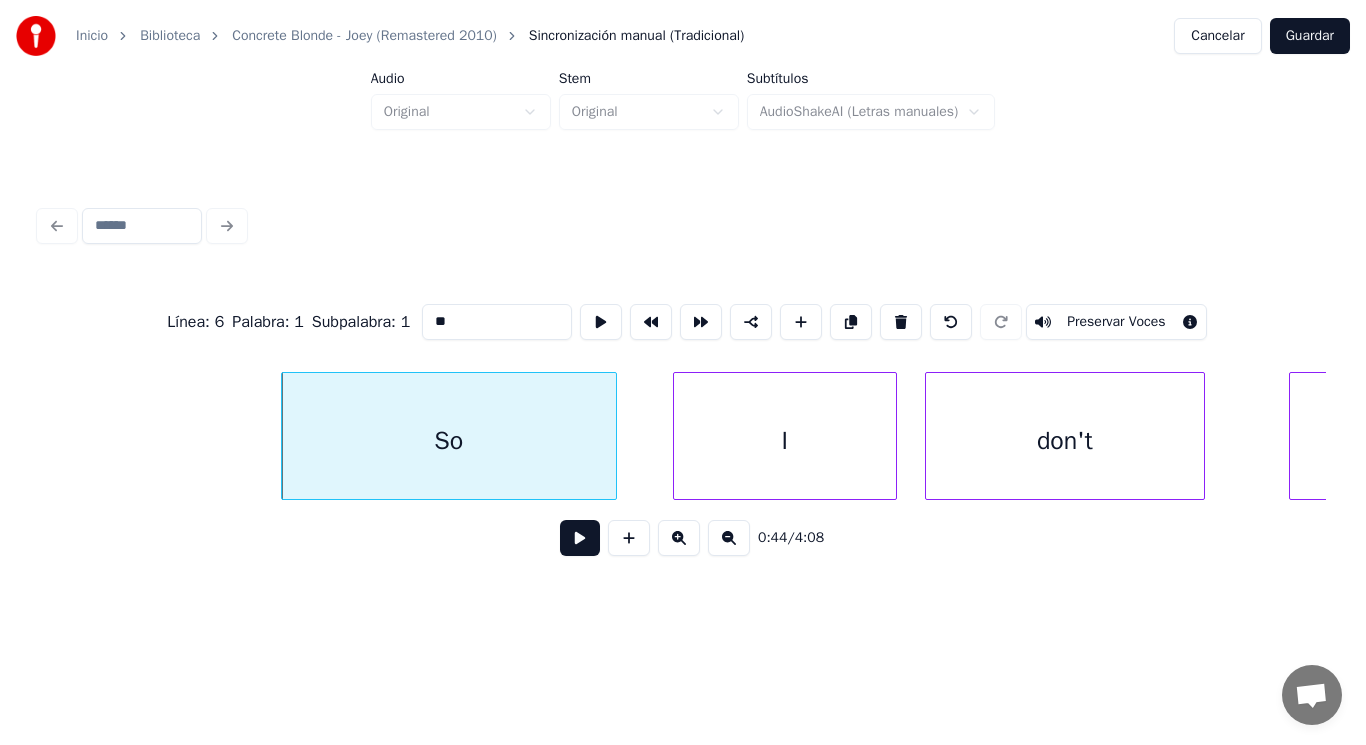 click at bounding box center [580, 538] 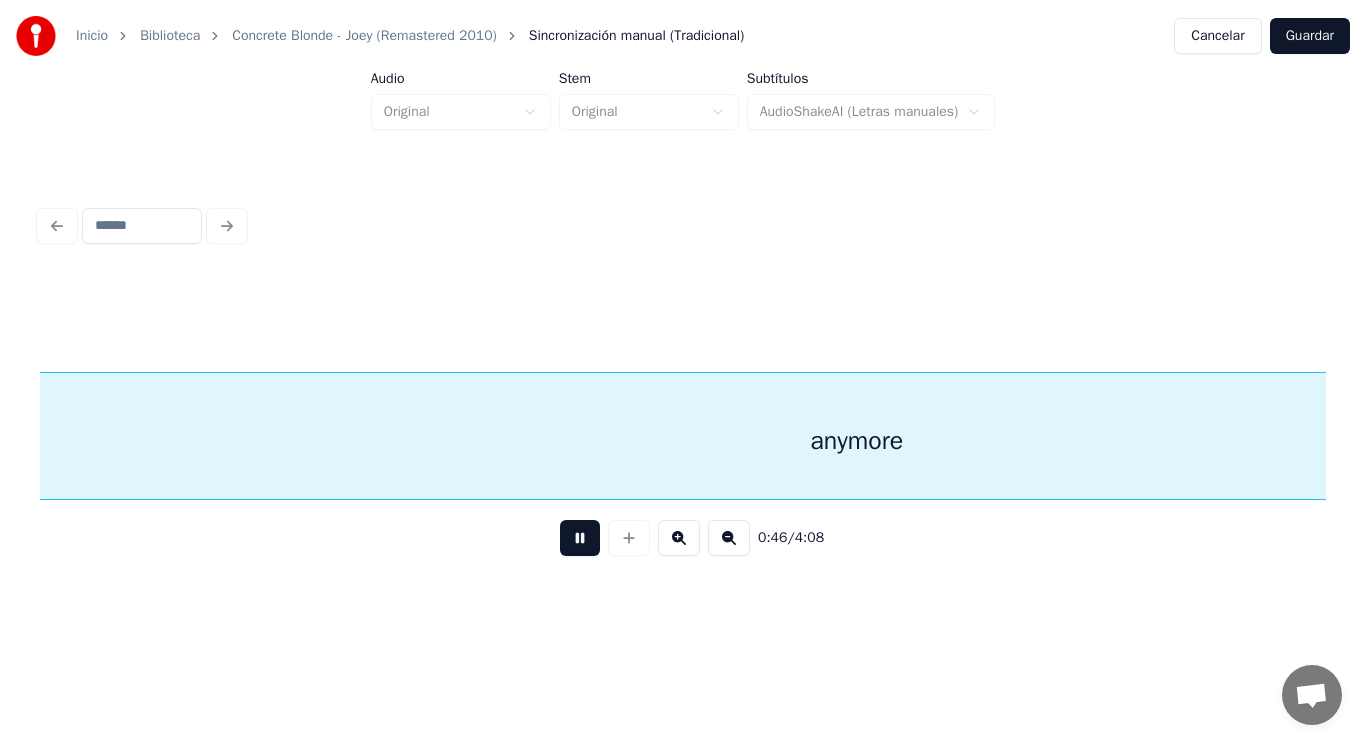 scroll, scrollTop: 0, scrollLeft: 65520, axis: horizontal 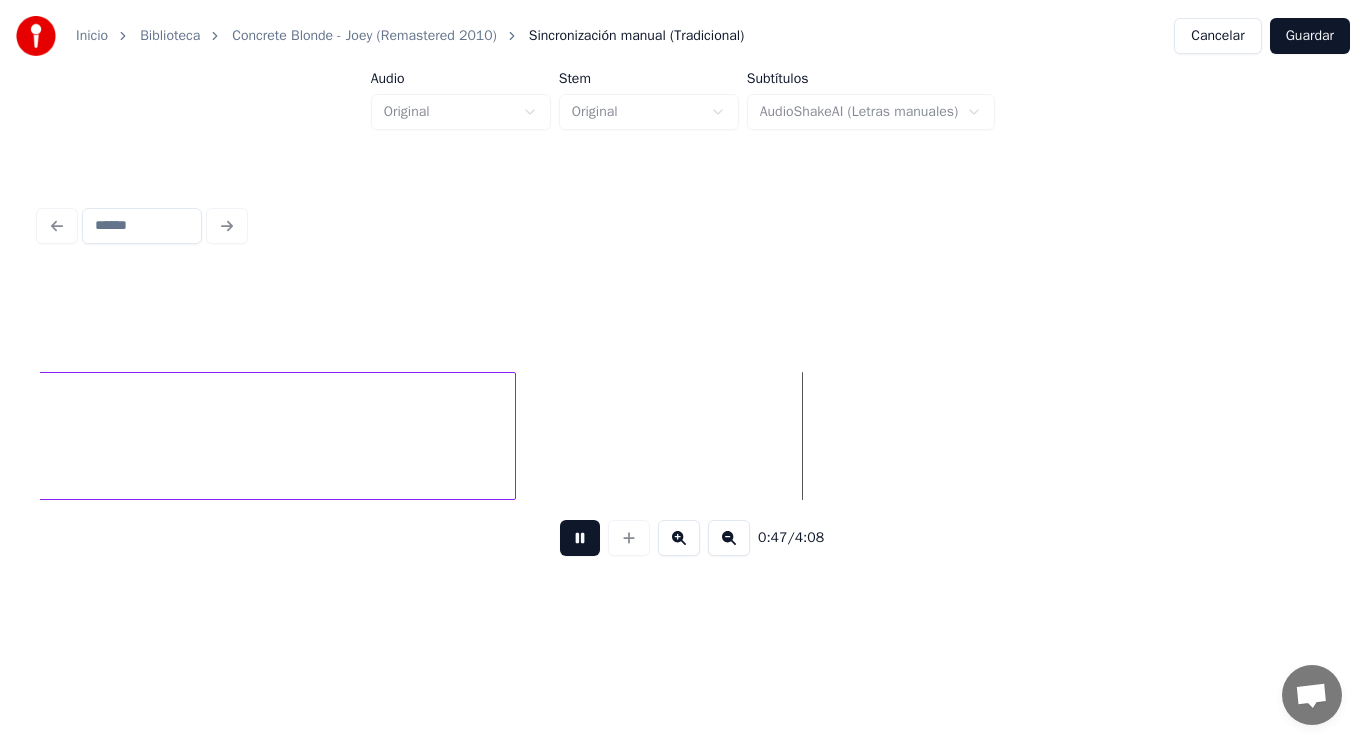 click at bounding box center [580, 538] 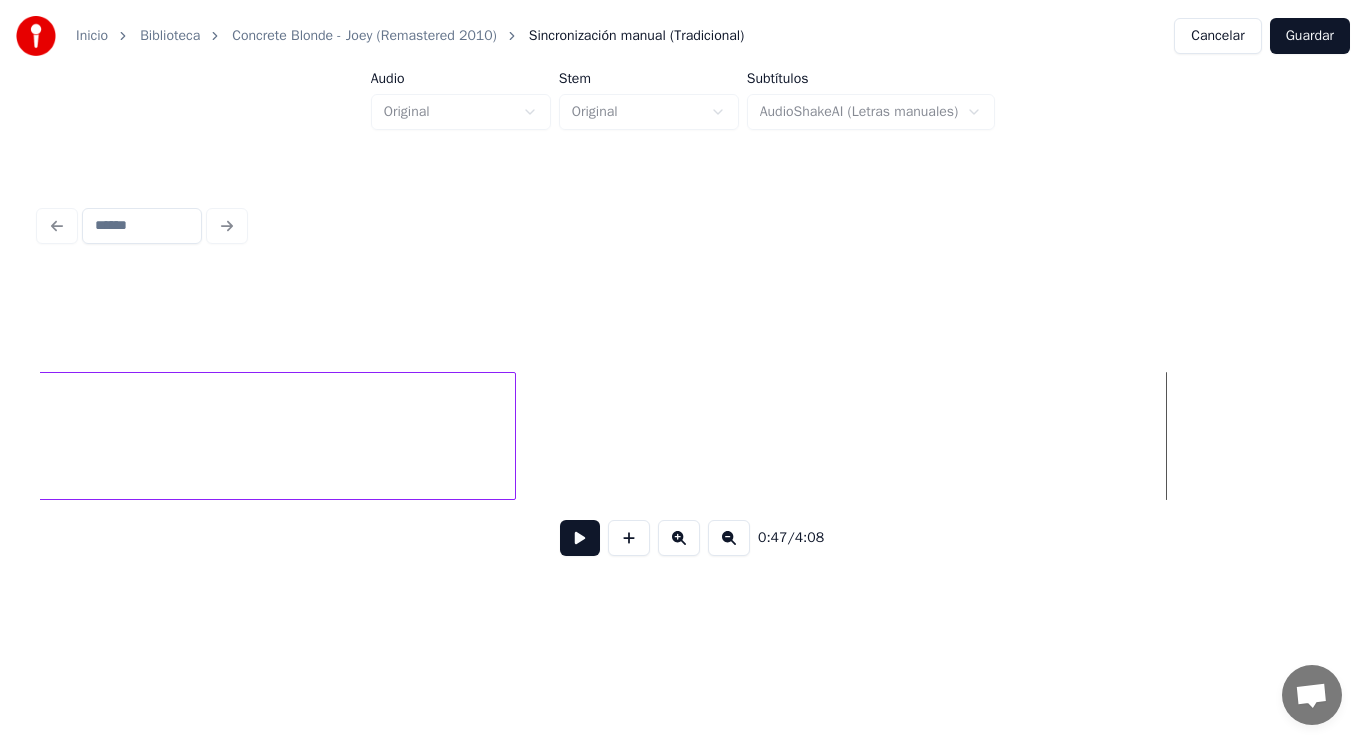 click on "anymore" at bounding box center [-450, 441] 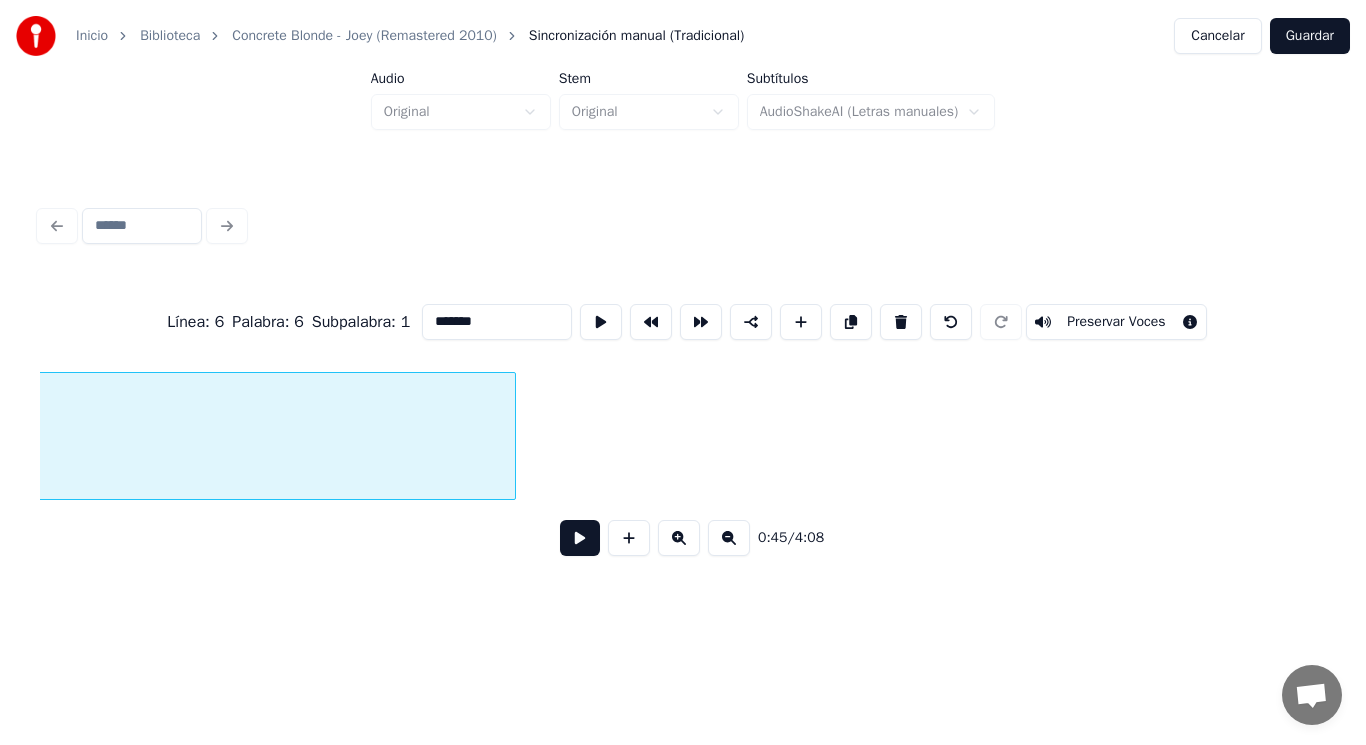 scroll, scrollTop: 0, scrollLeft: 64065, axis: horizontal 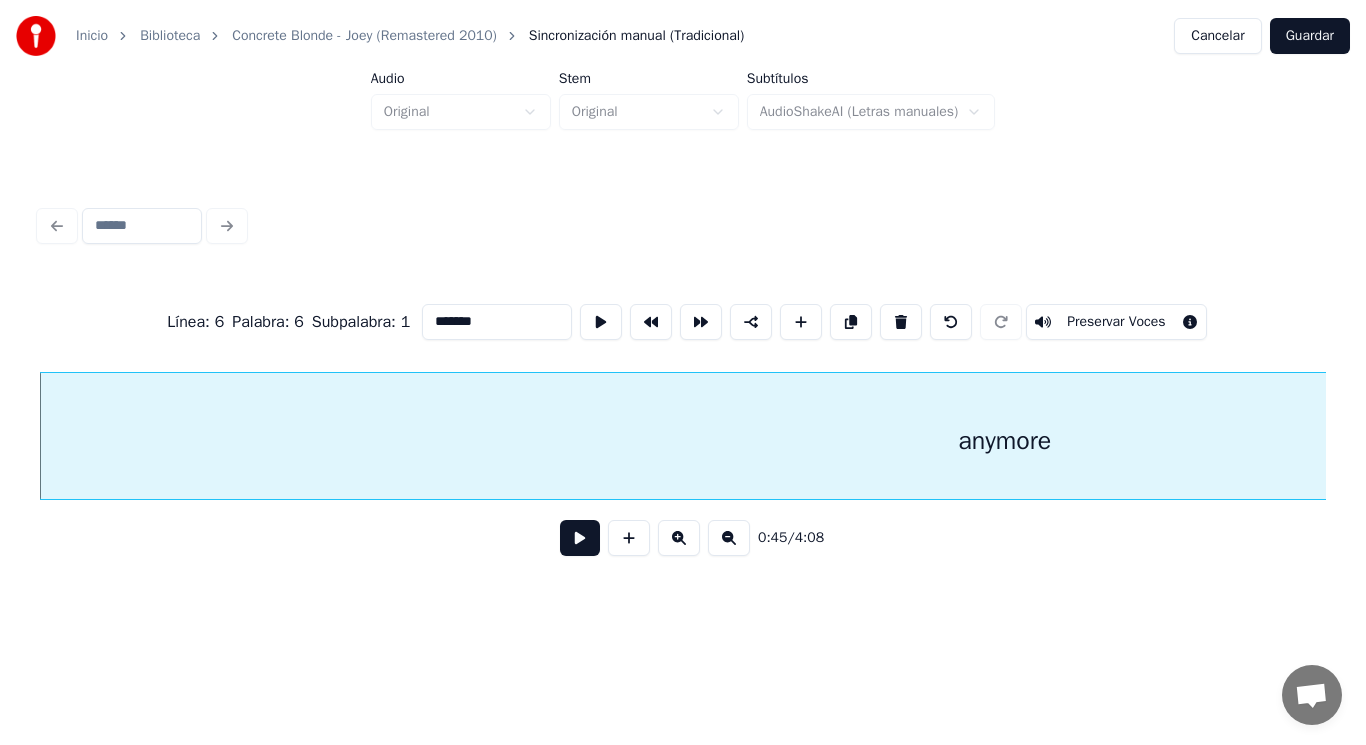 click at bounding box center (580, 538) 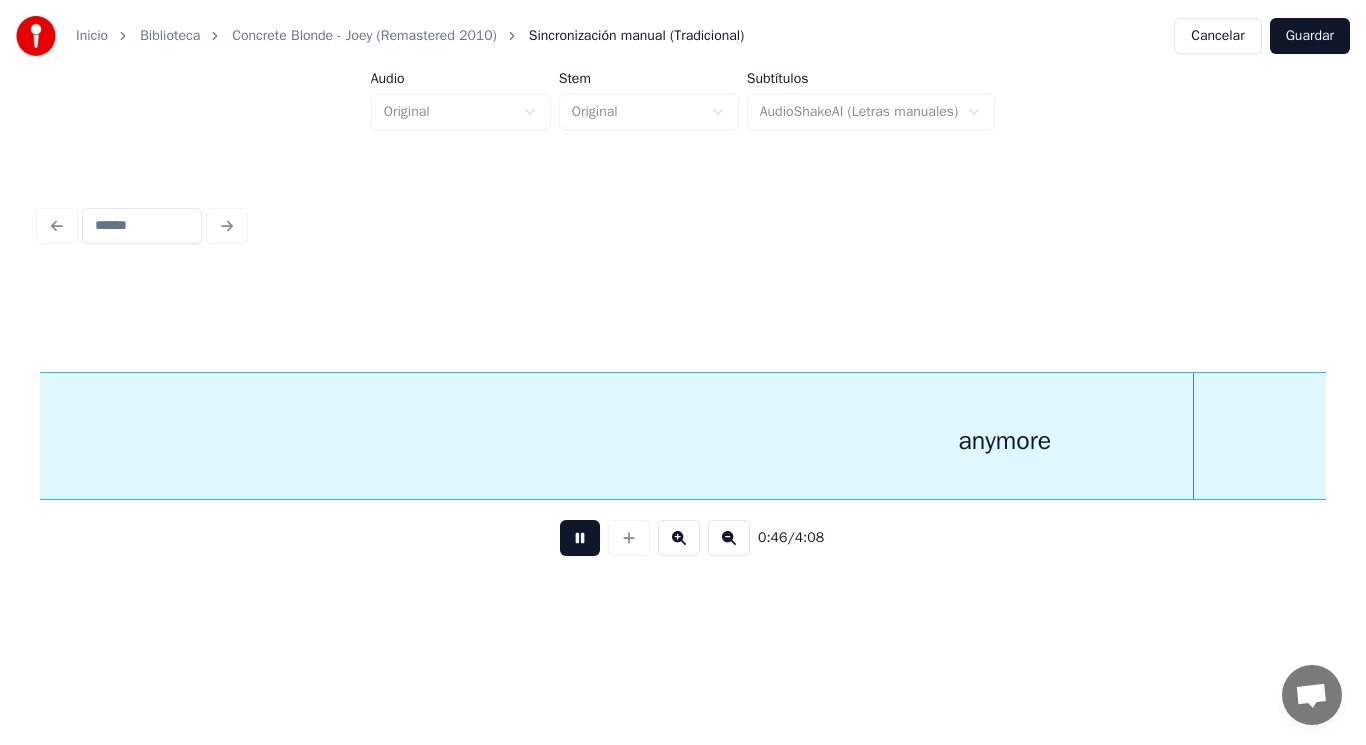 scroll, scrollTop: 0, scrollLeft: 65375, axis: horizontal 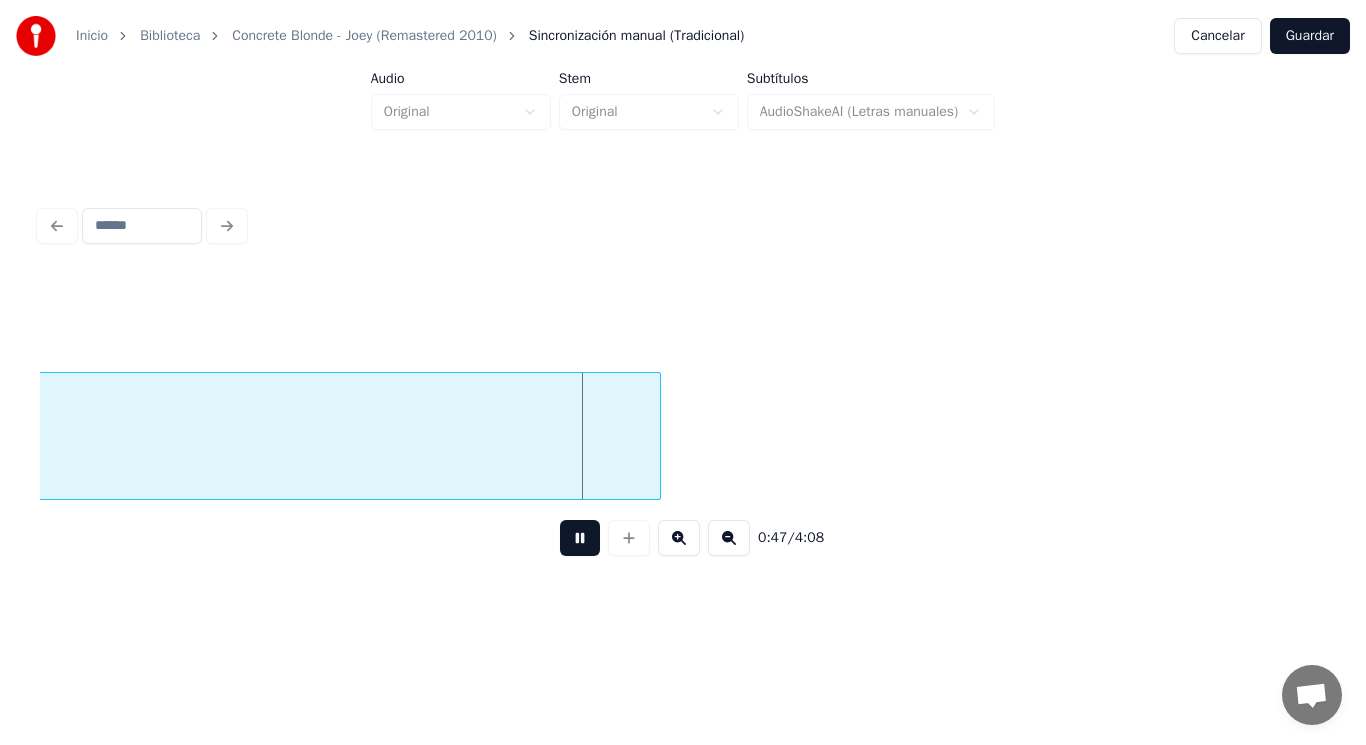 click at bounding box center [580, 538] 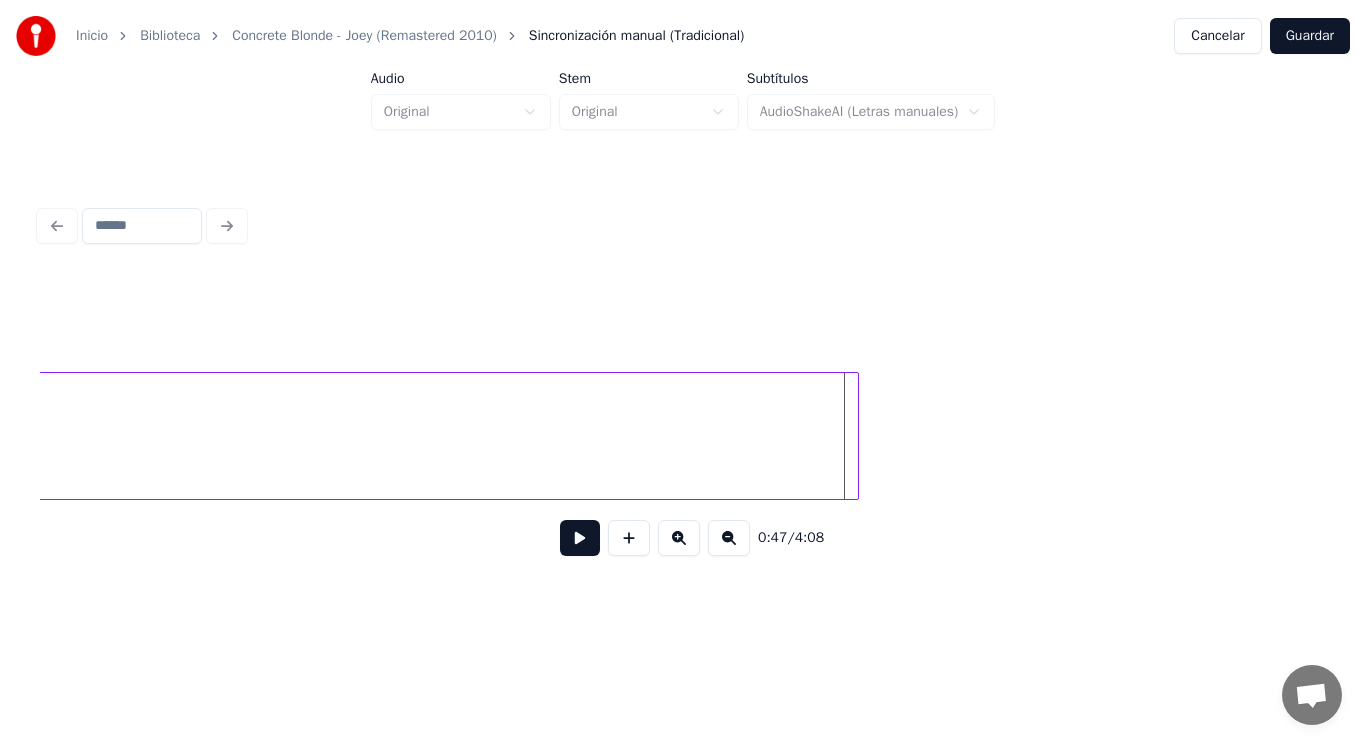 click at bounding box center (855, 436) 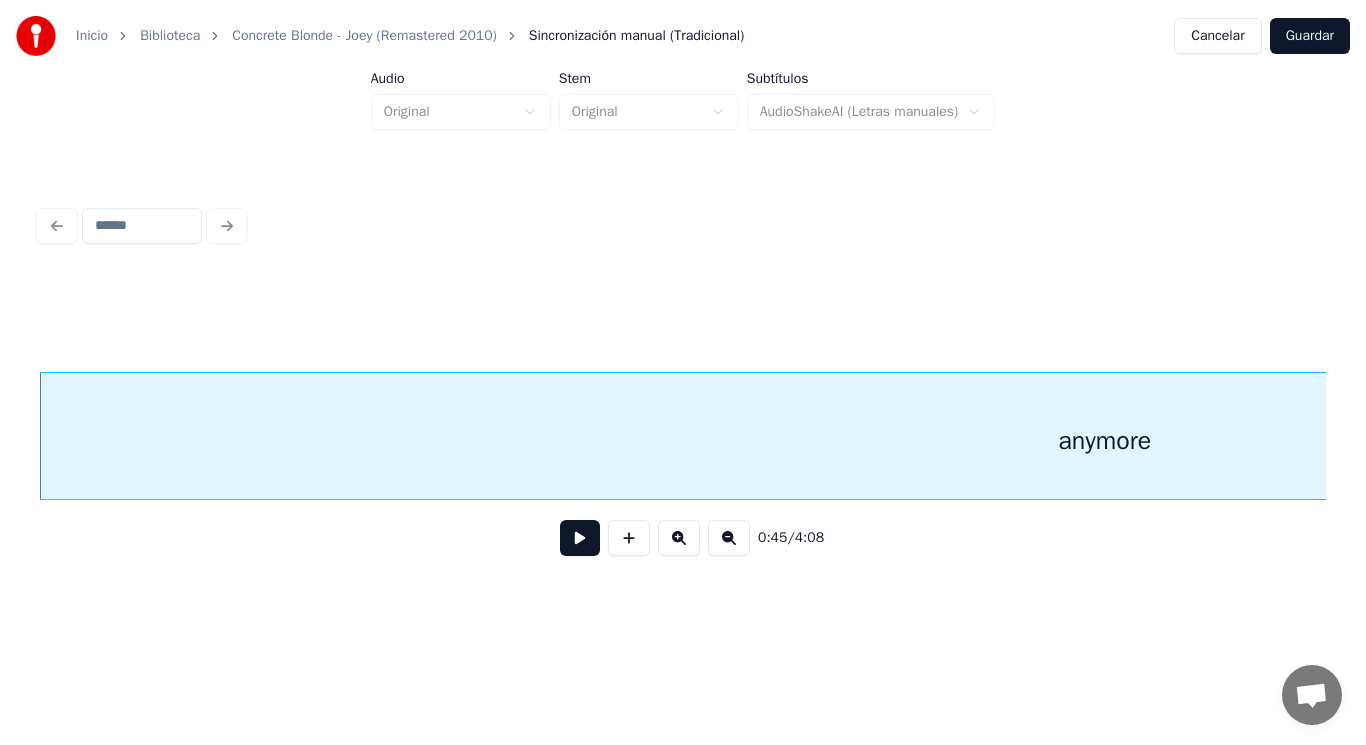 click at bounding box center [580, 538] 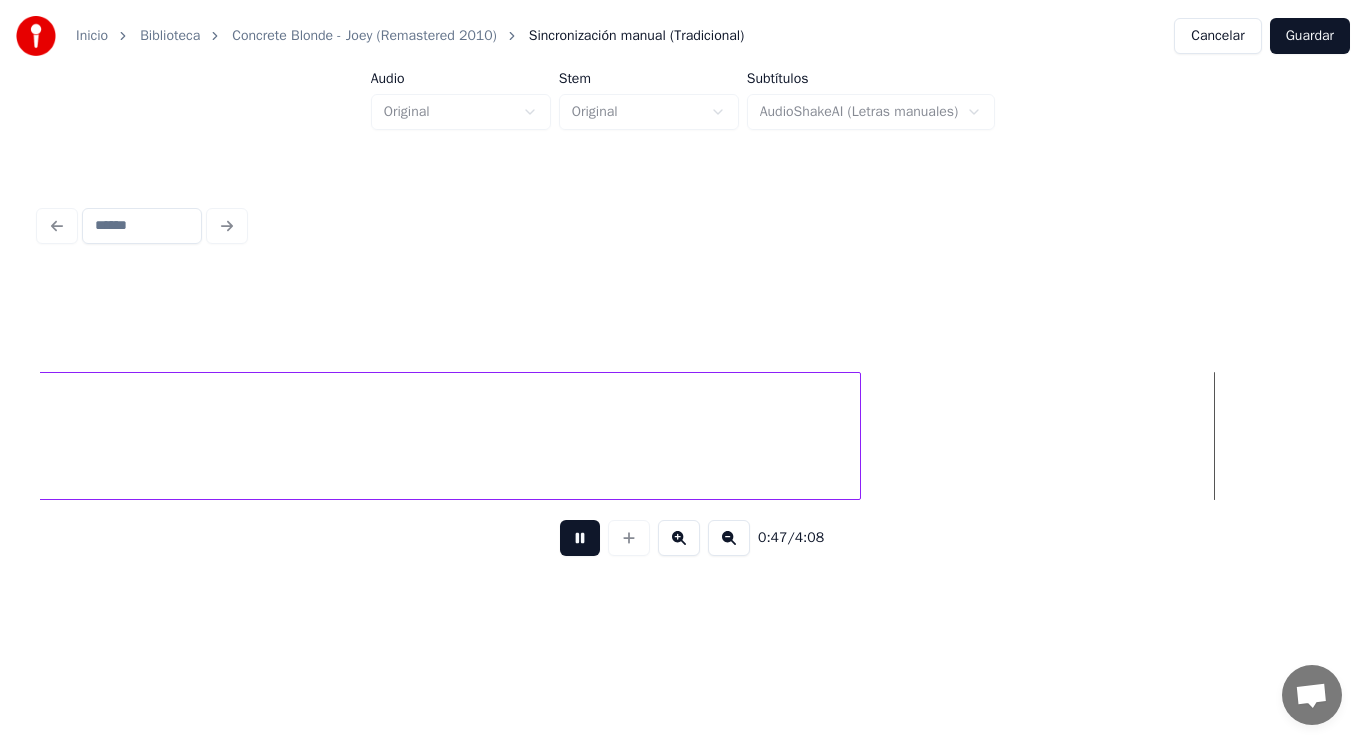scroll, scrollTop: 0, scrollLeft: 66678, axis: horizontal 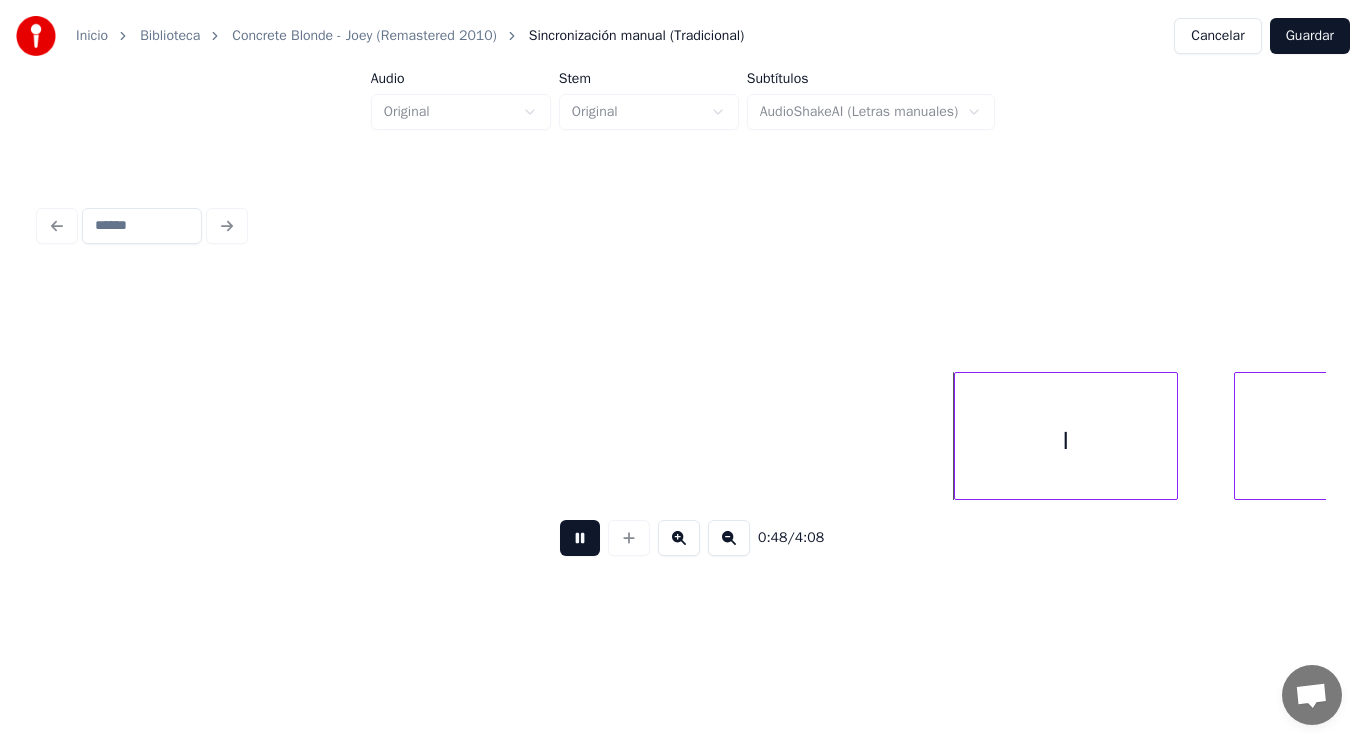 click at bounding box center [580, 538] 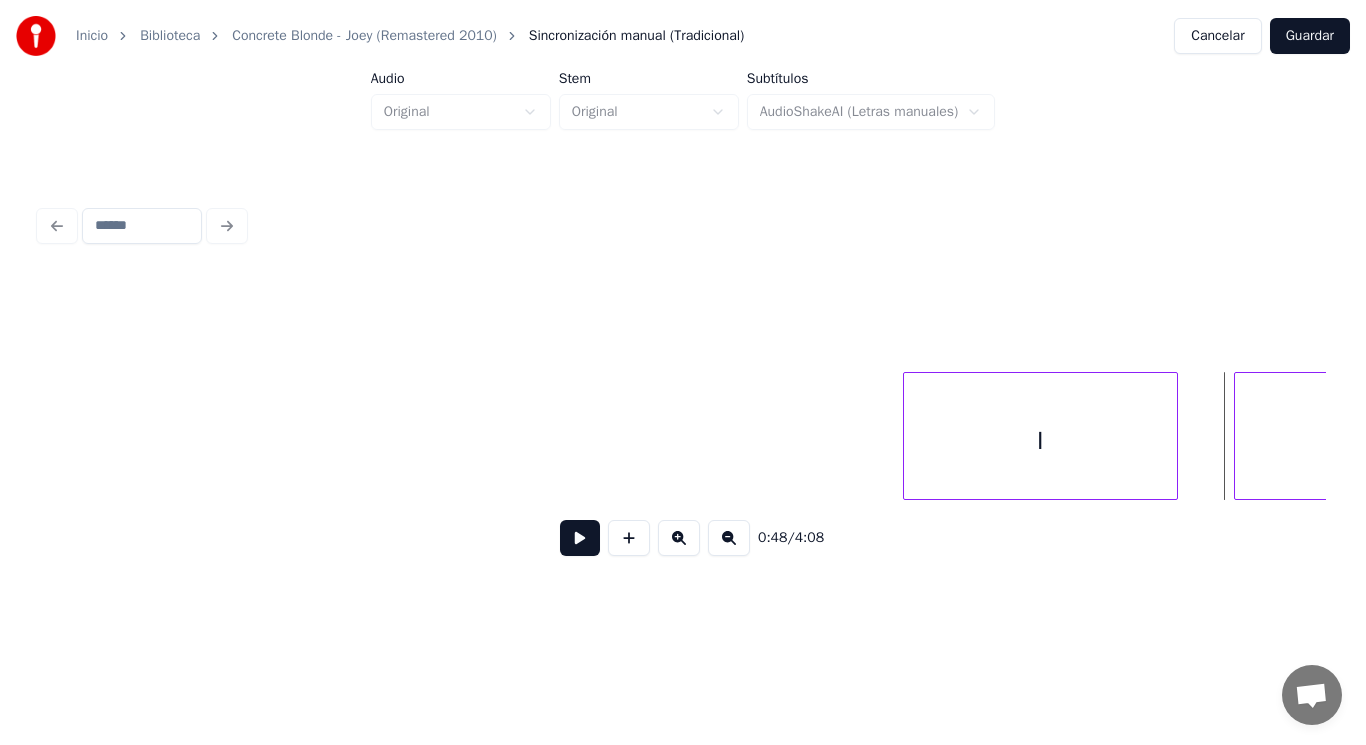 click at bounding box center (907, 436) 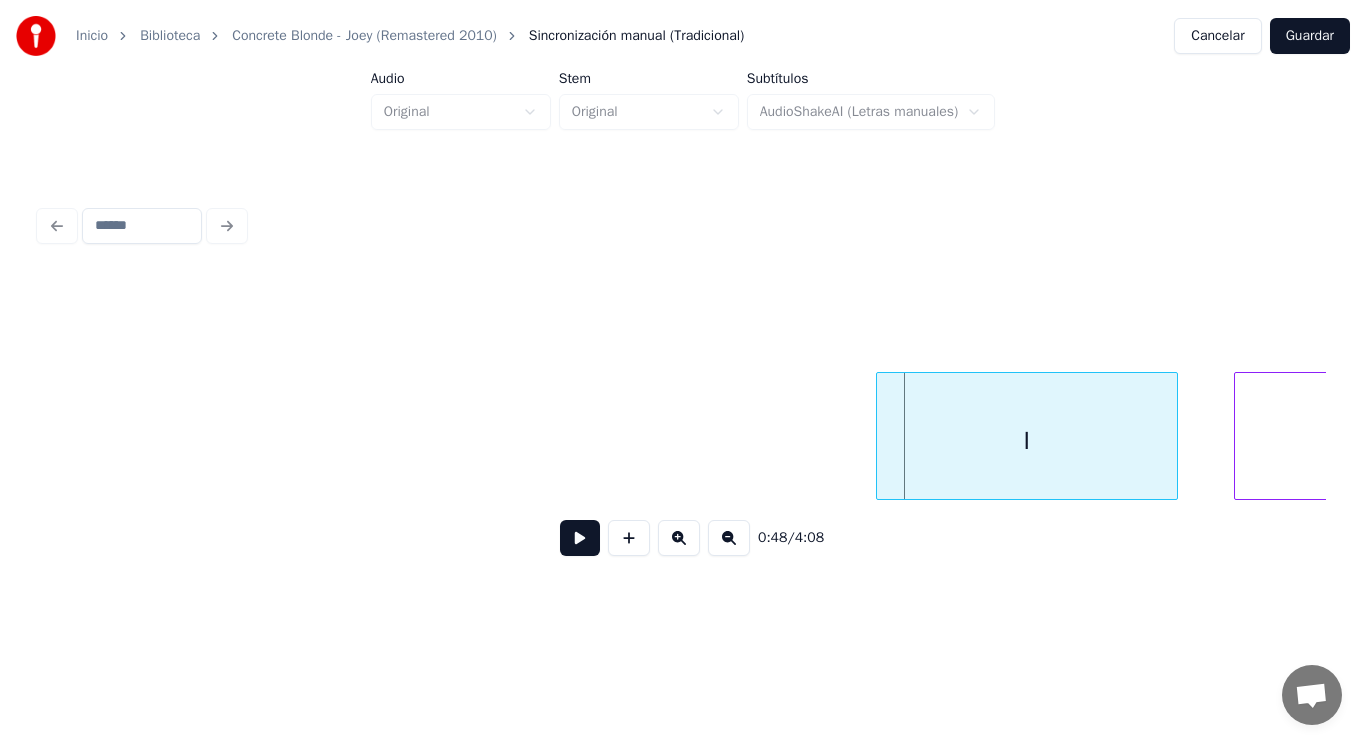 click at bounding box center [880, 436] 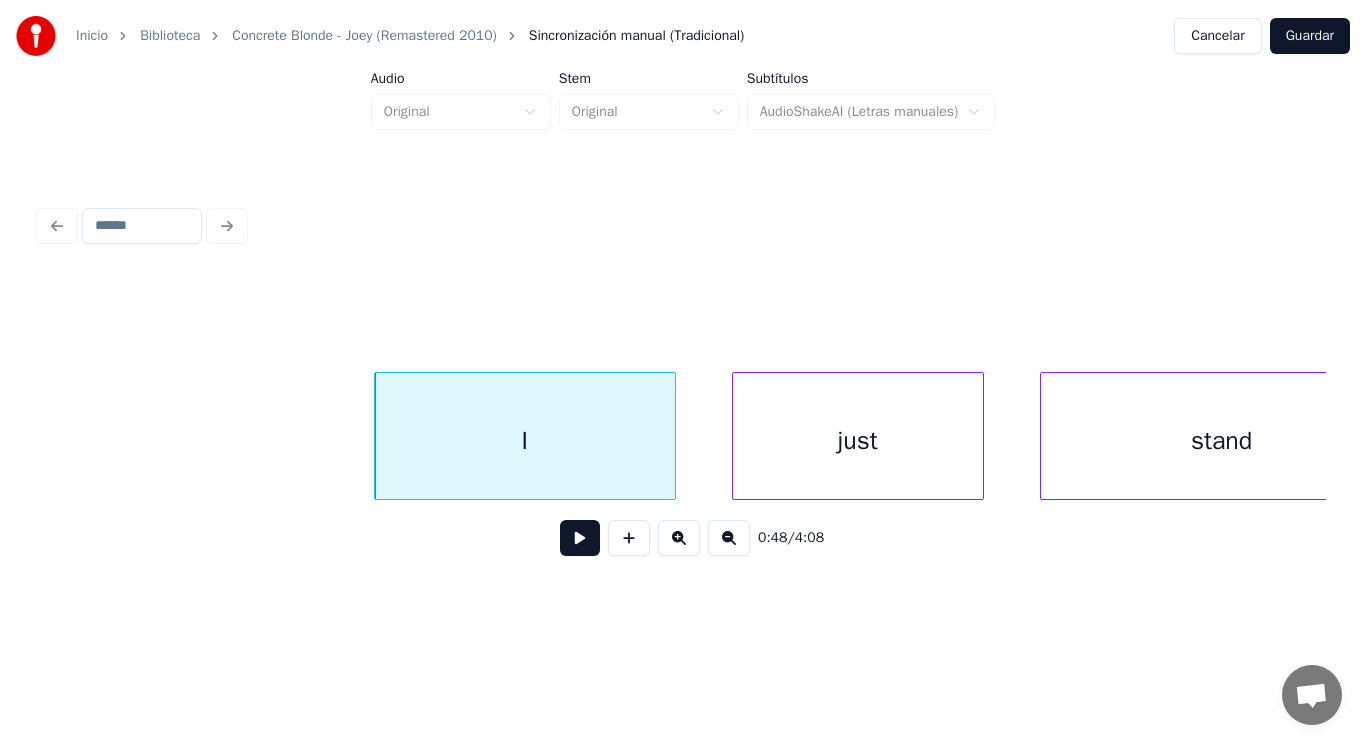 scroll, scrollTop: 0, scrollLeft: 67198, axis: horizontal 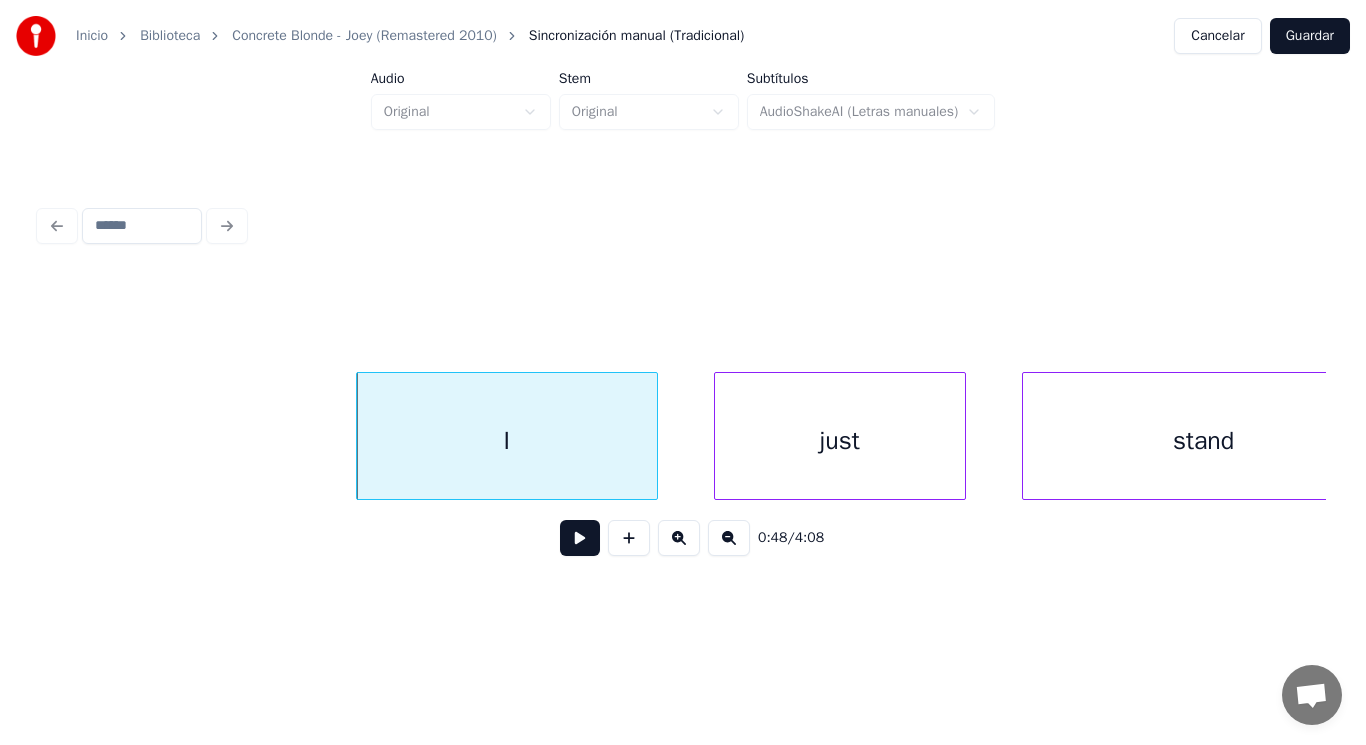 click on "I" at bounding box center (507, 441) 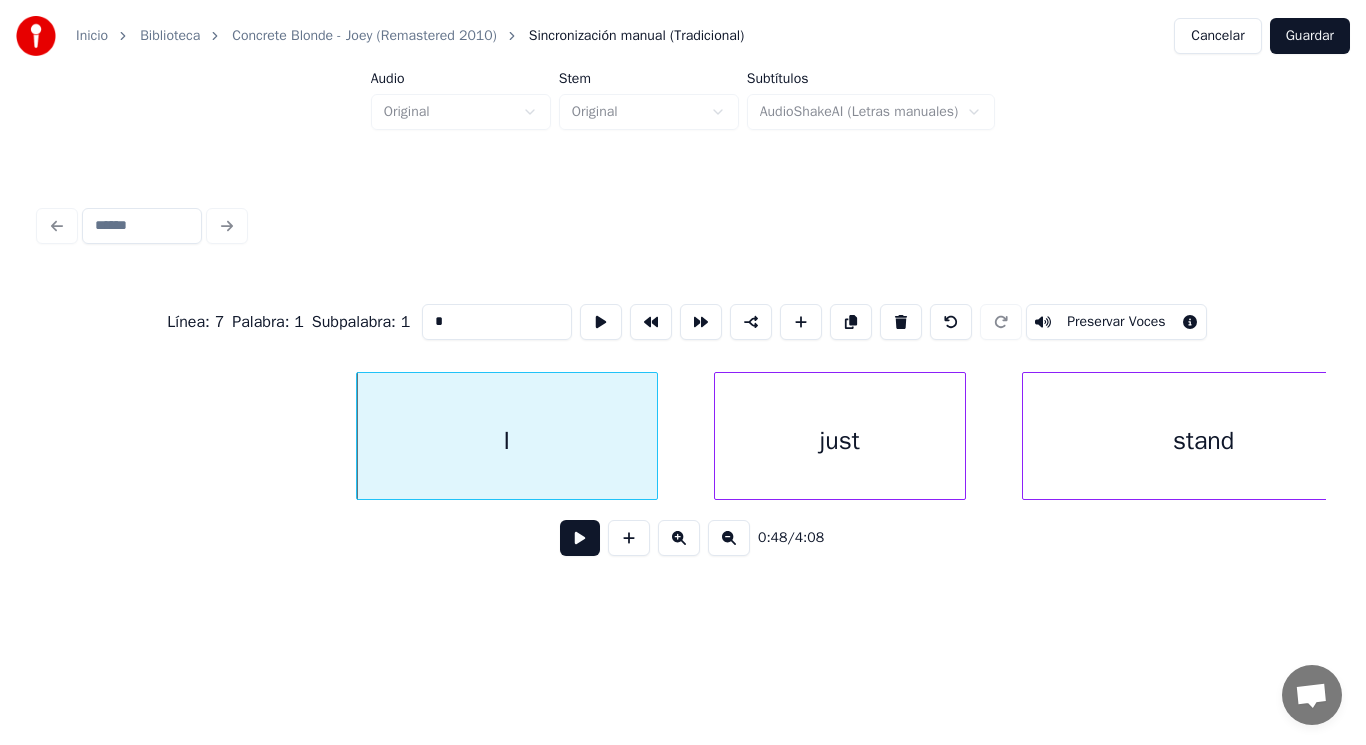 click at bounding box center (580, 538) 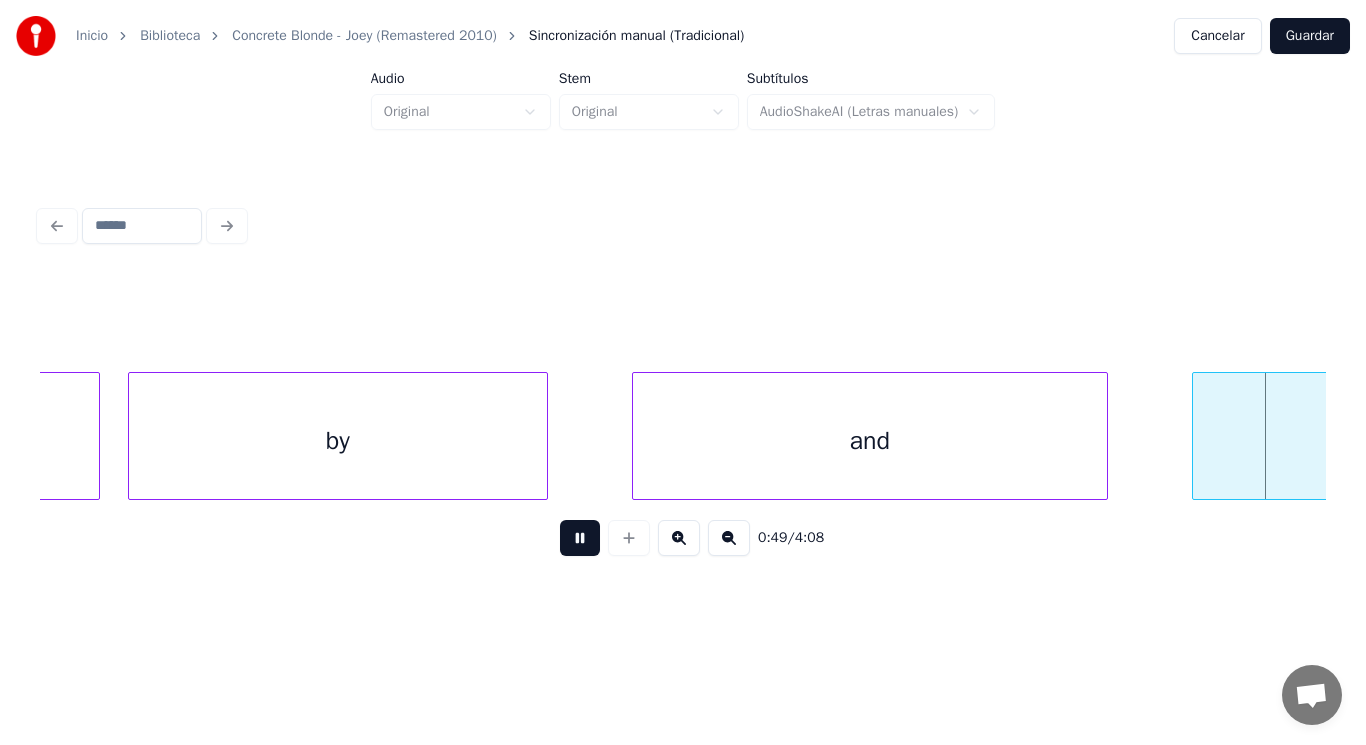 click at bounding box center [580, 538] 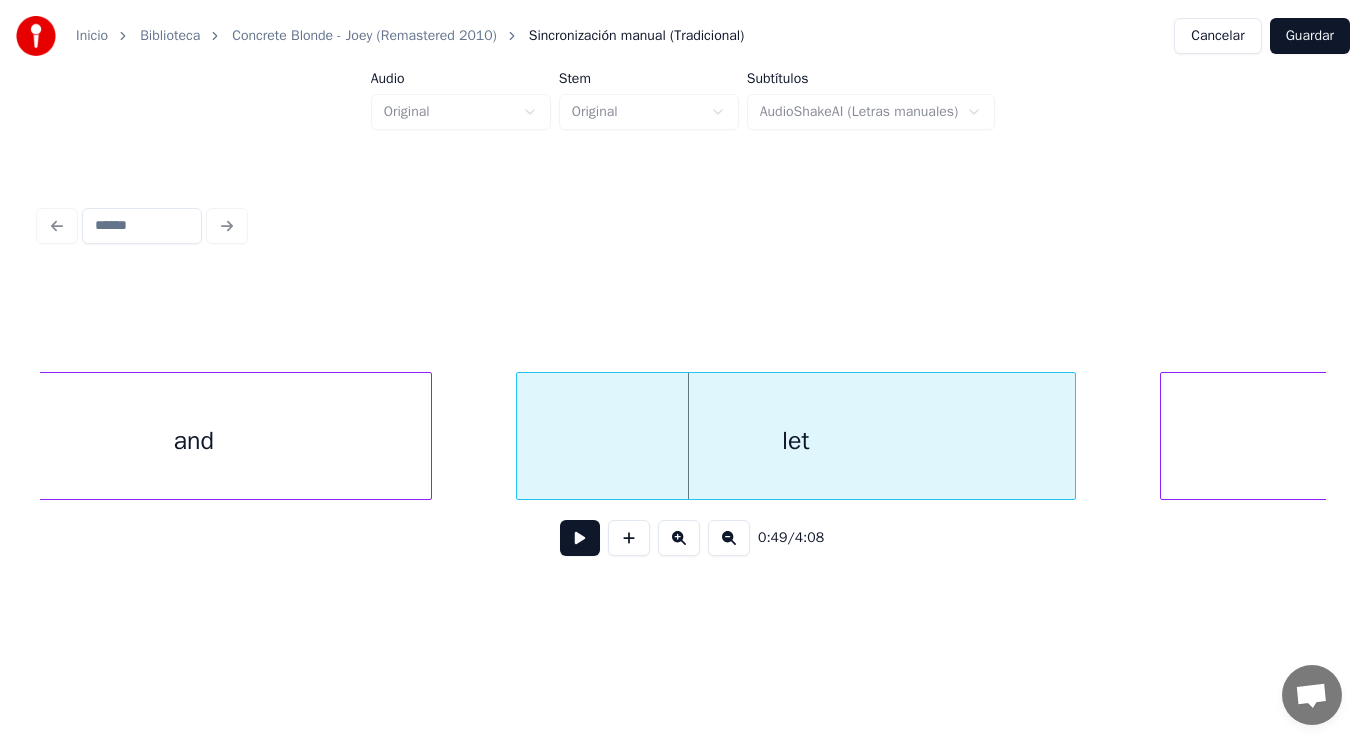 scroll, scrollTop: 0, scrollLeft: 69106, axis: horizontal 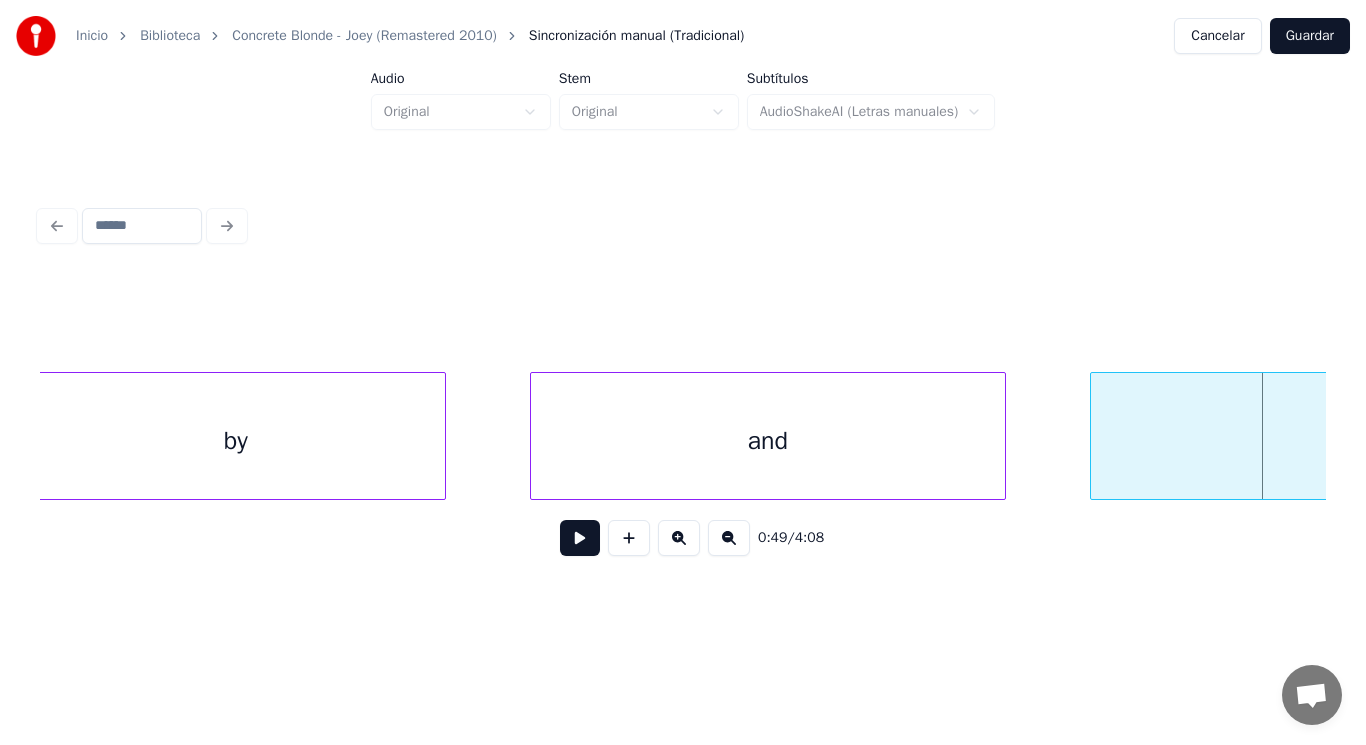 click on "by" at bounding box center (236, 441) 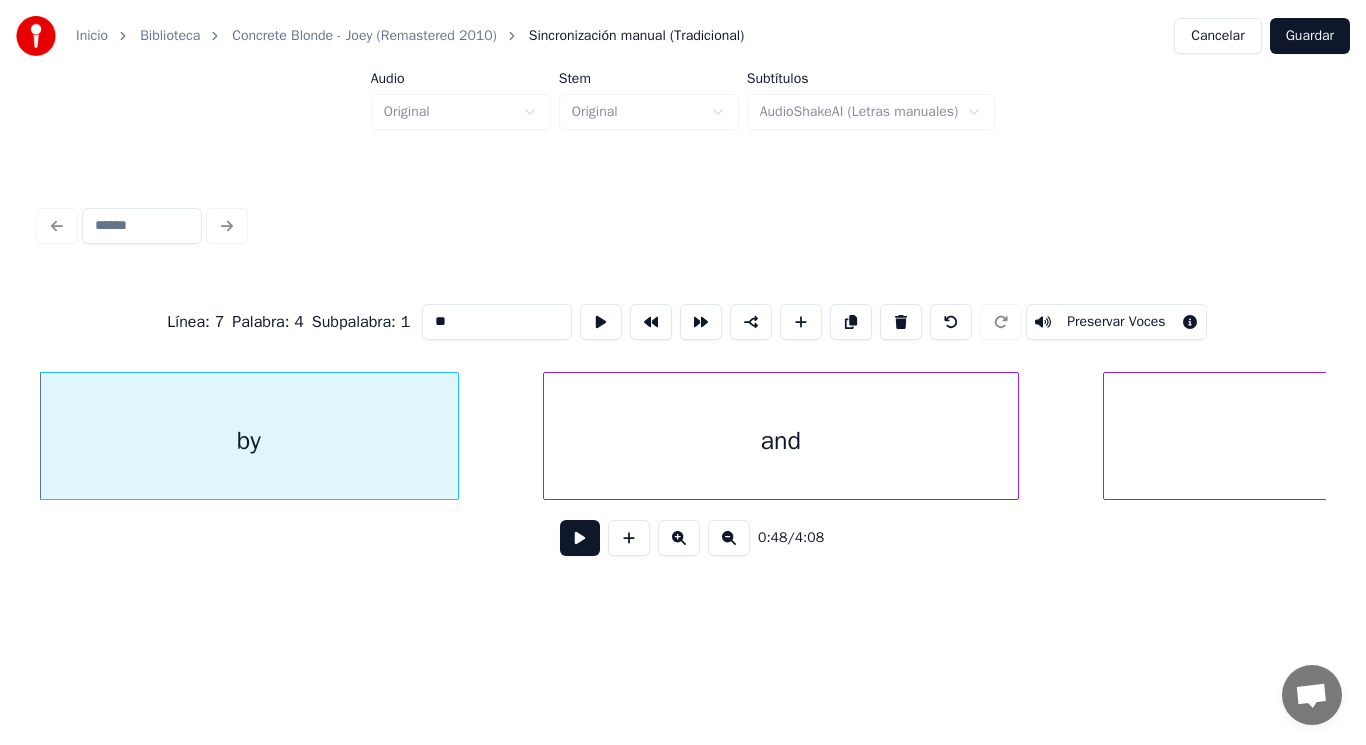 click at bounding box center [580, 538] 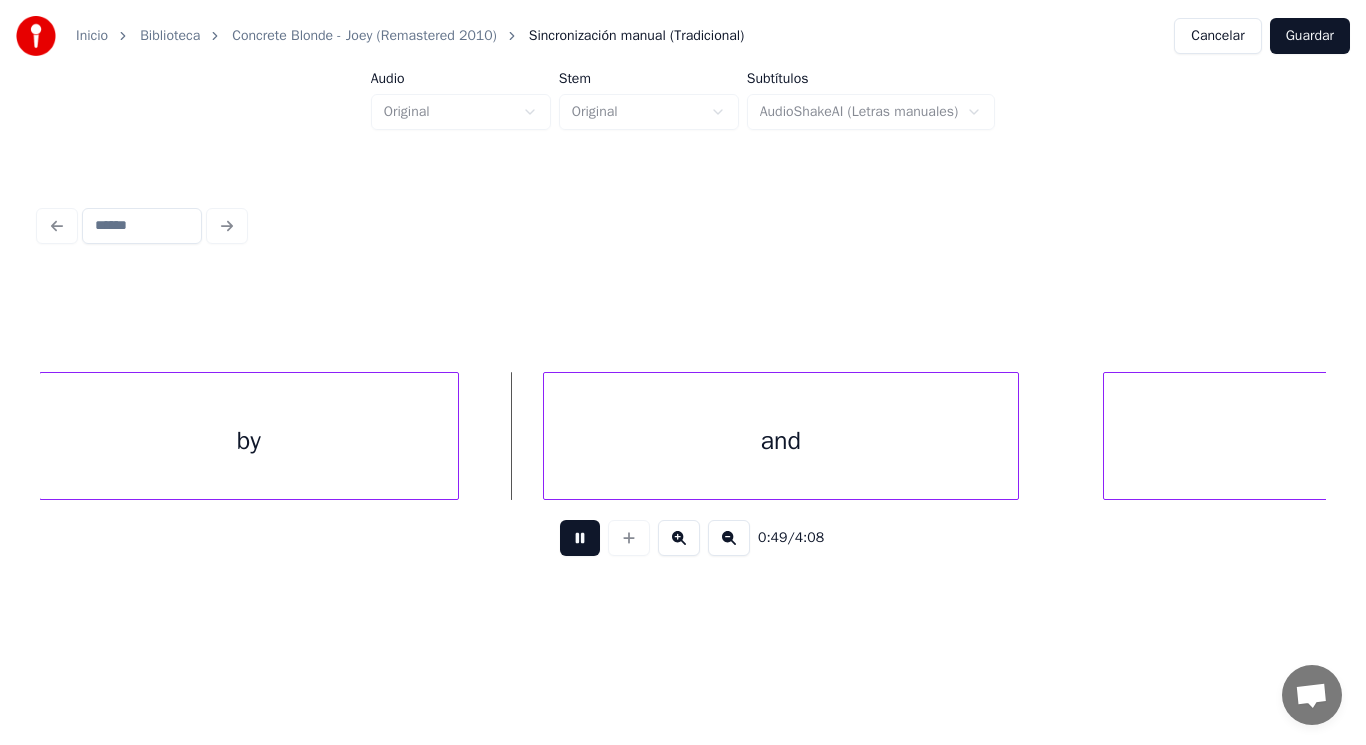 click at bounding box center [580, 538] 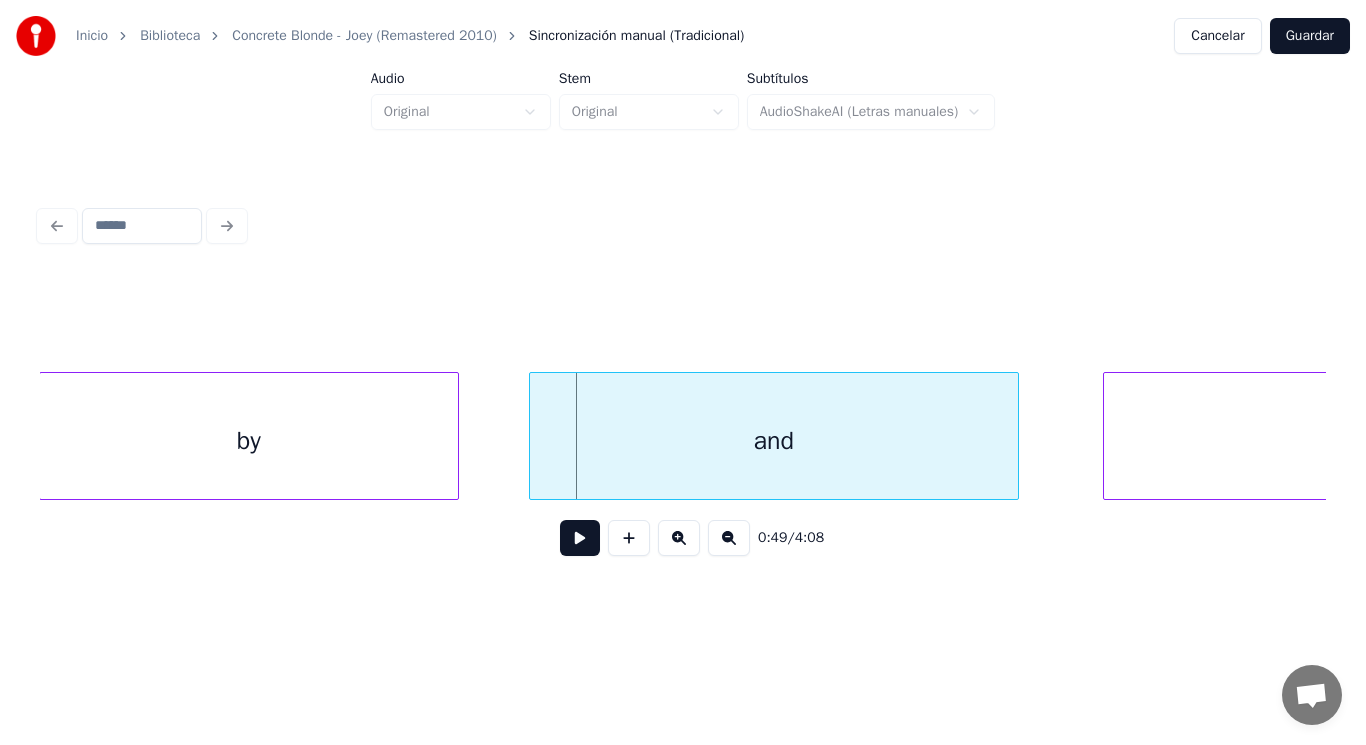 click at bounding box center (533, 436) 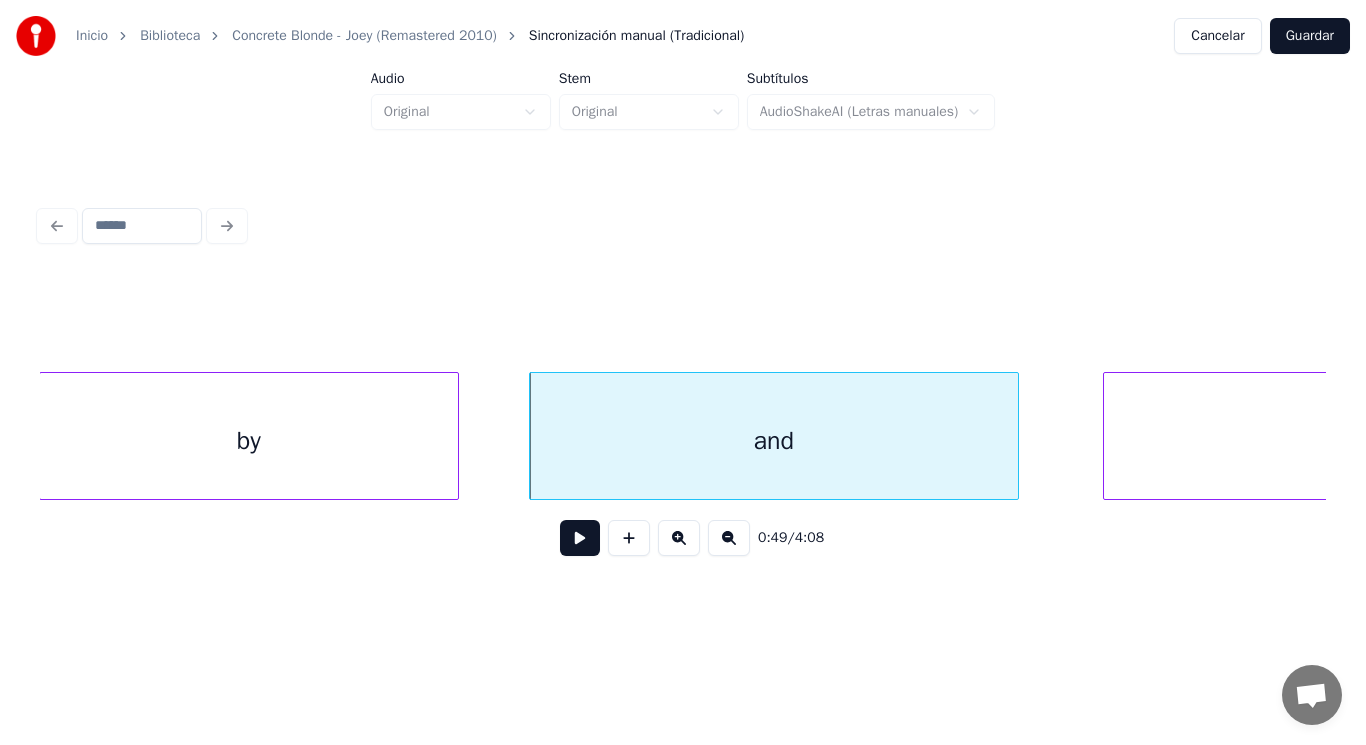click at bounding box center (580, 538) 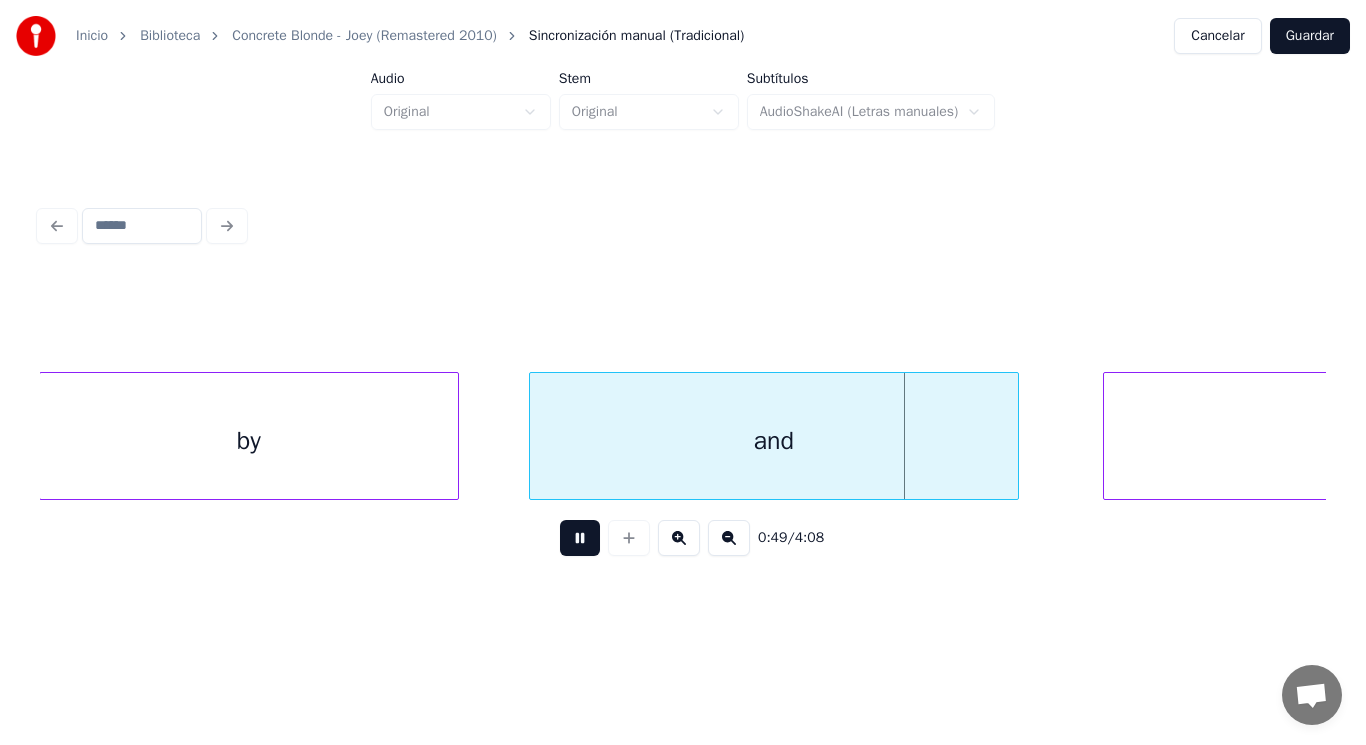 click at bounding box center [580, 538] 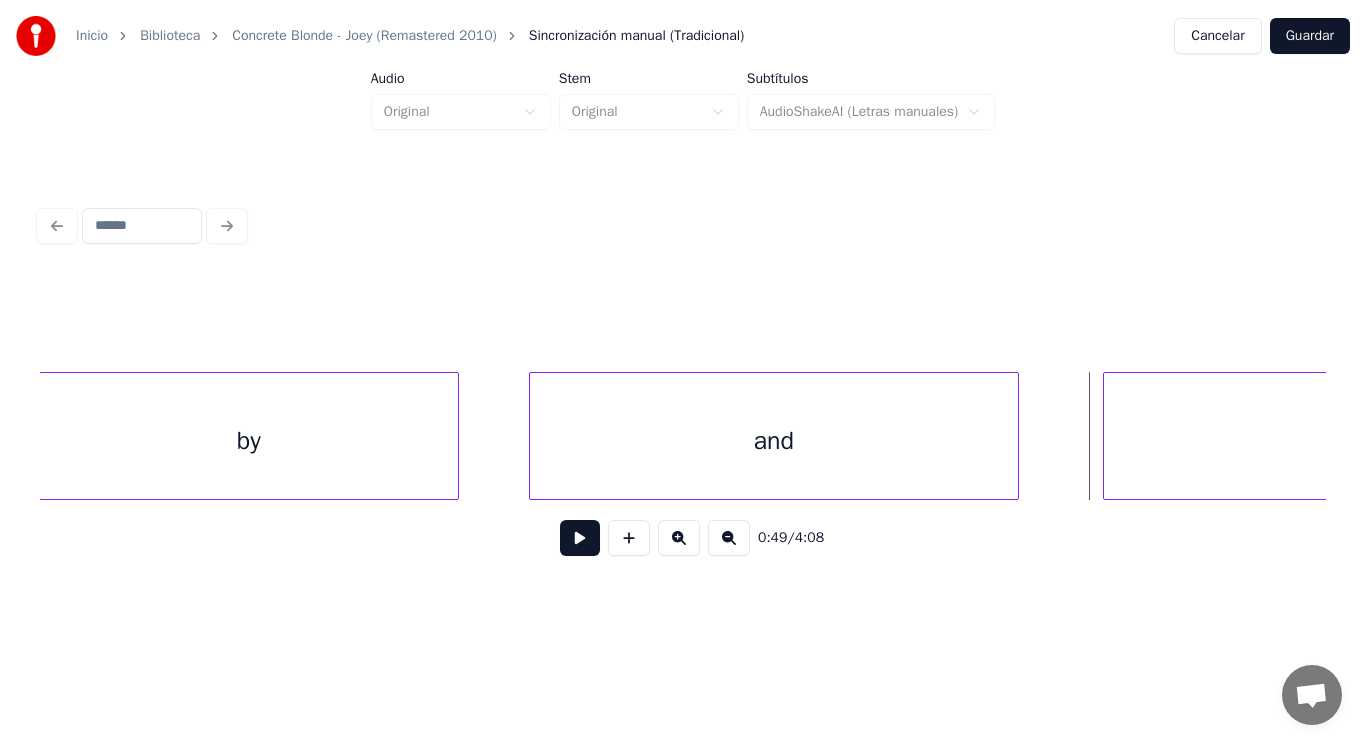 click on "and" at bounding box center (774, 441) 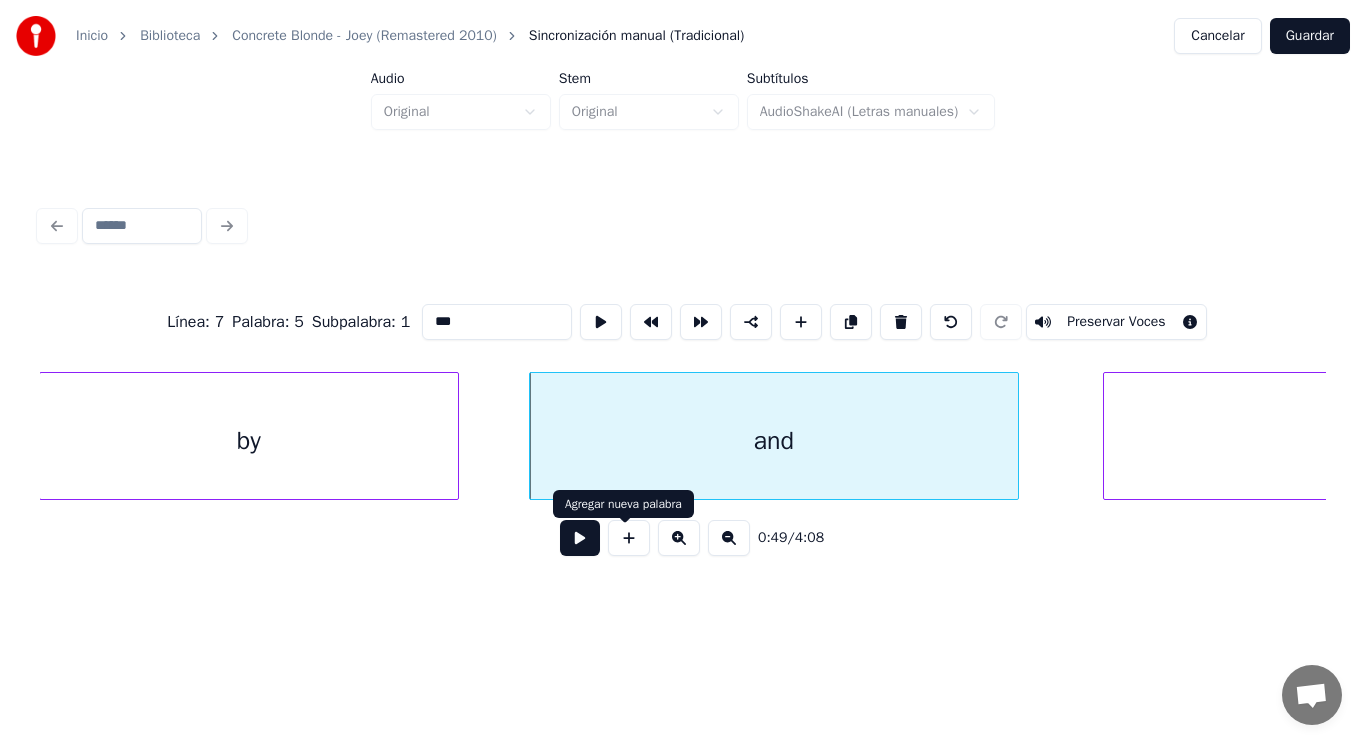 click at bounding box center (580, 538) 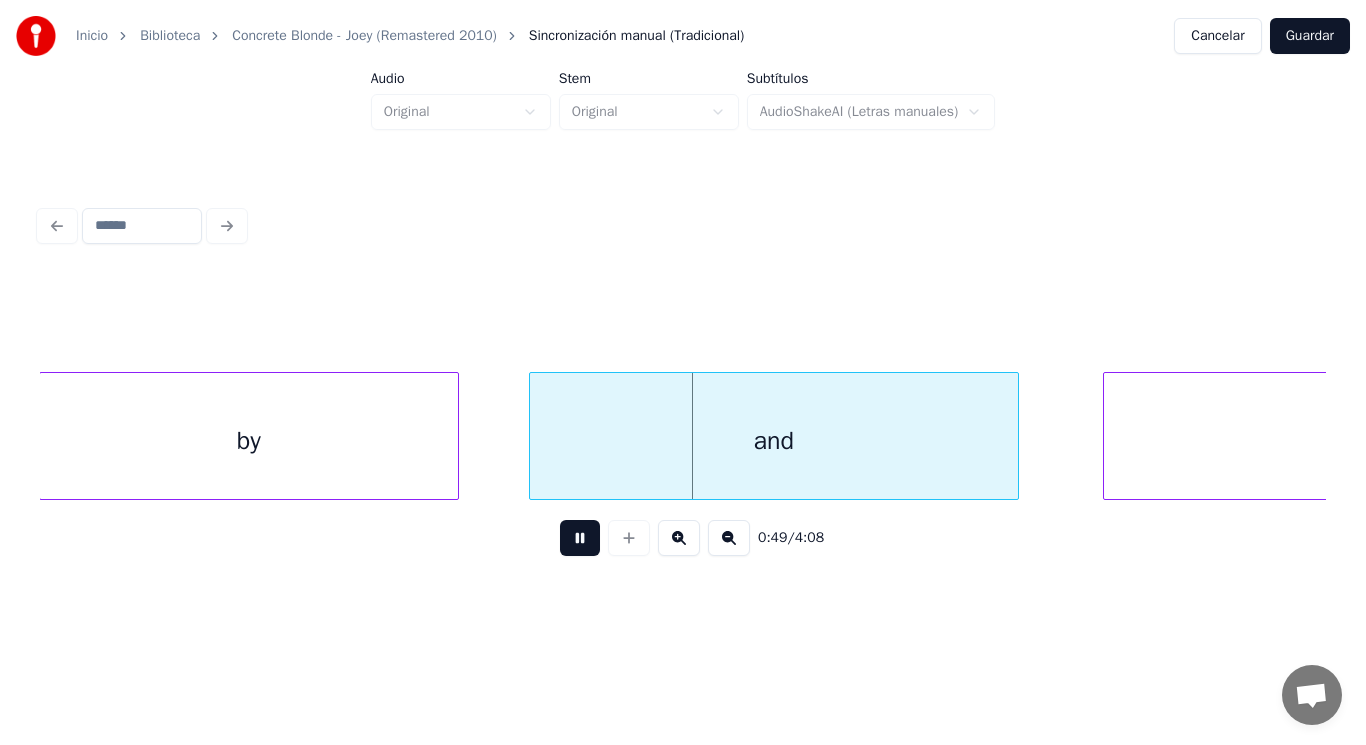 click at bounding box center [580, 538] 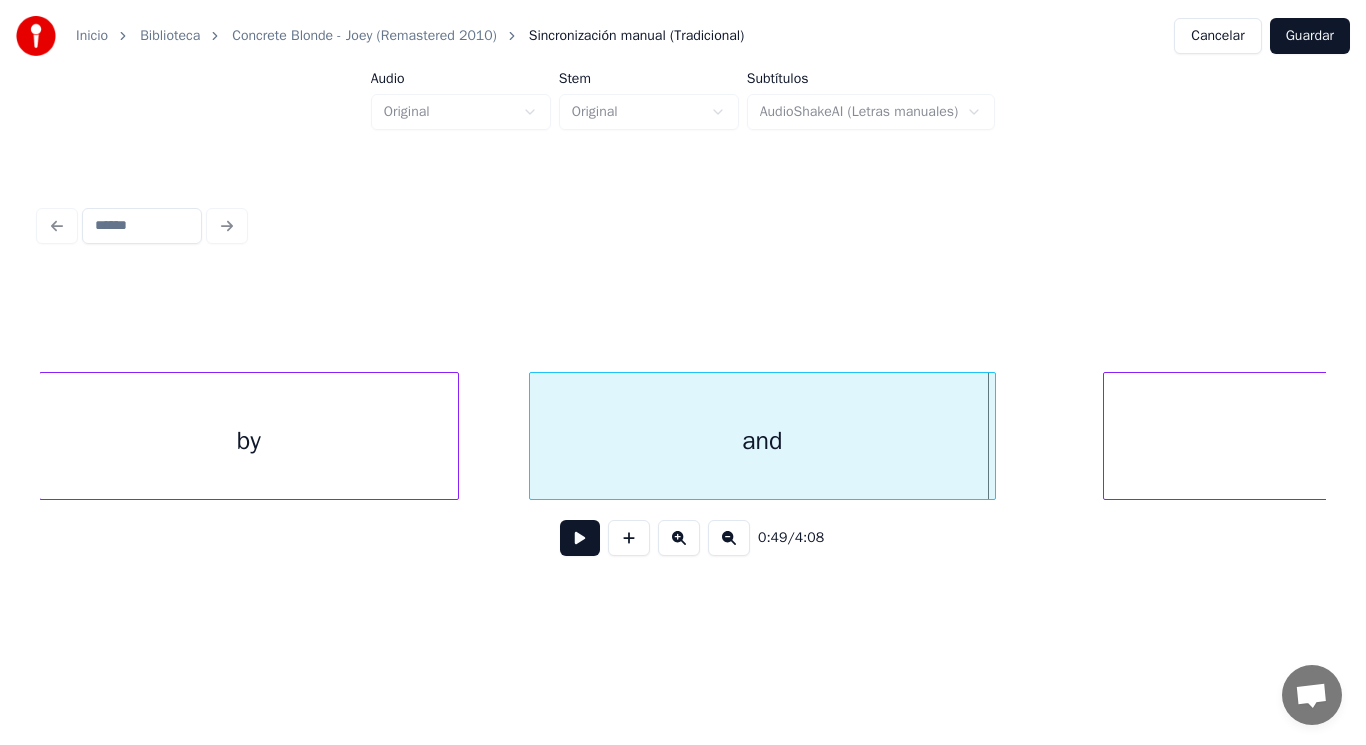 click at bounding box center (992, 436) 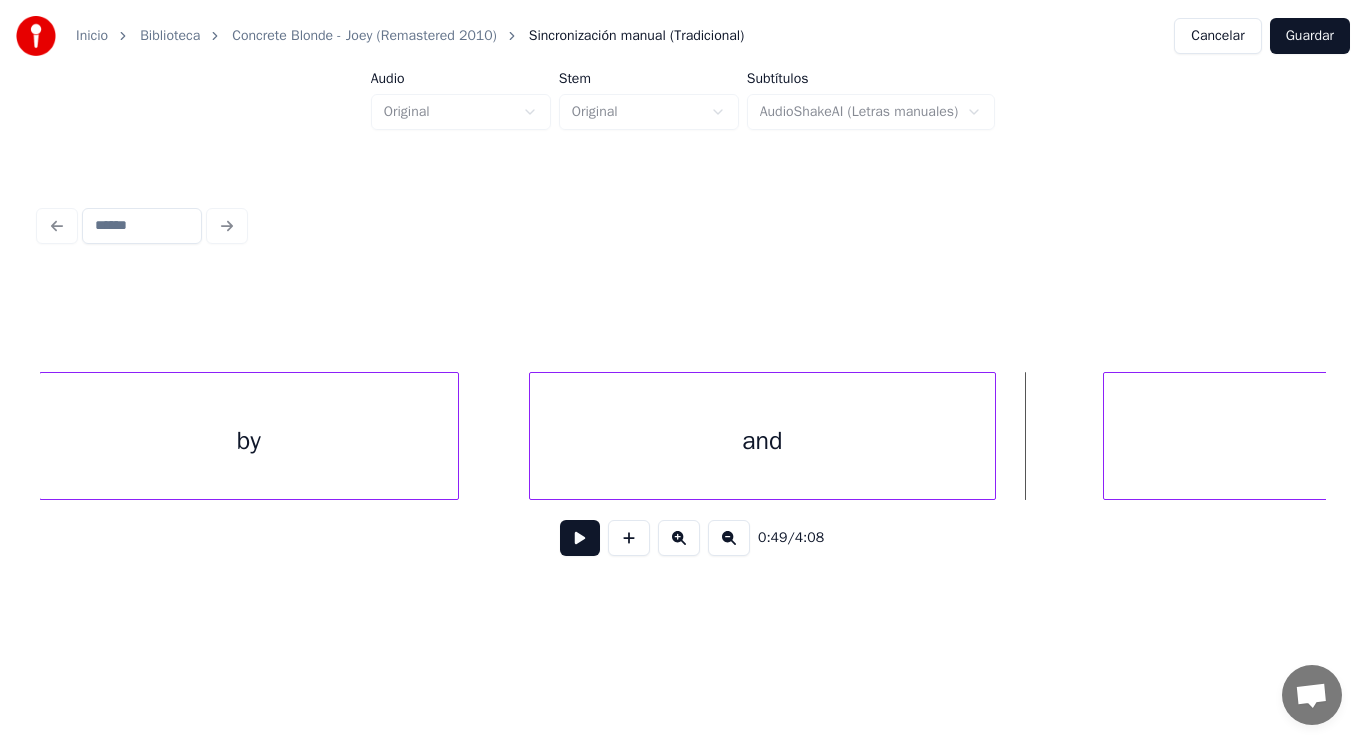 click at bounding box center (580, 538) 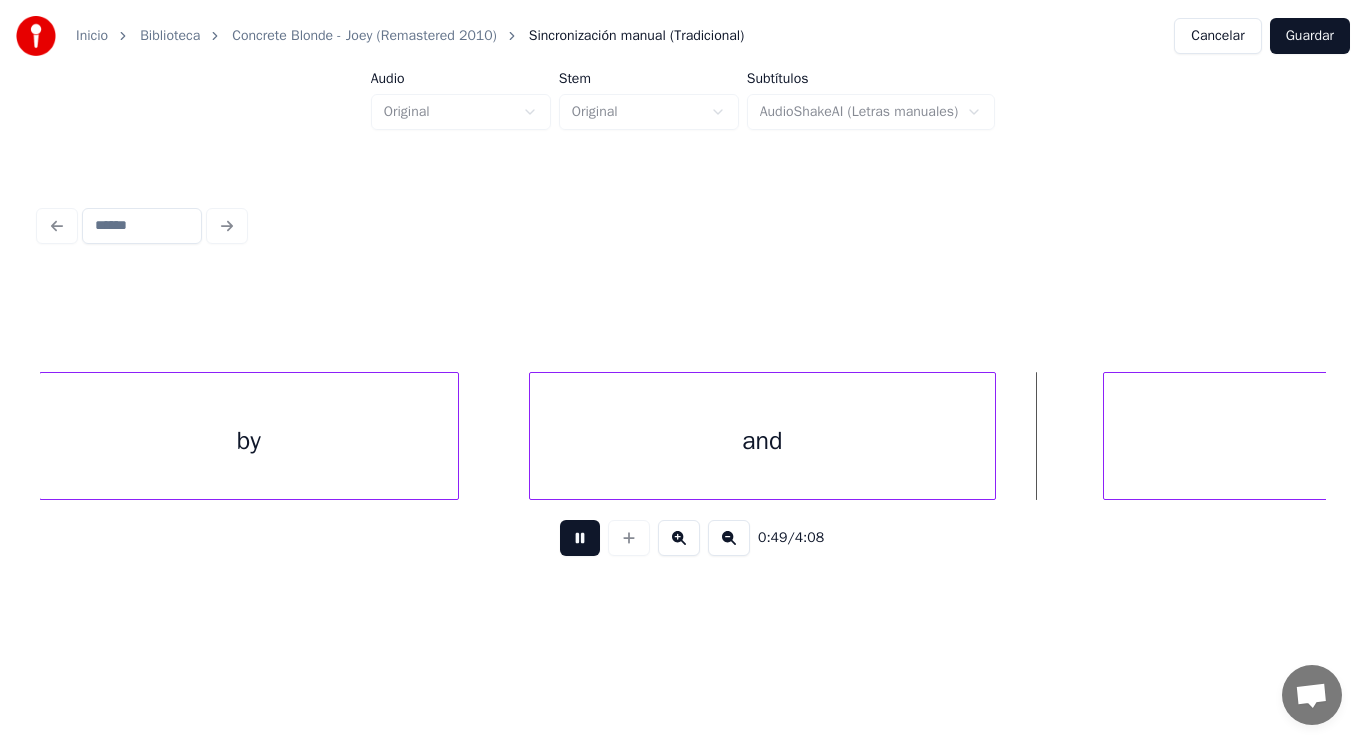 drag, startPoint x: 574, startPoint y: 551, endPoint x: 935, endPoint y: 483, distance: 367.3486 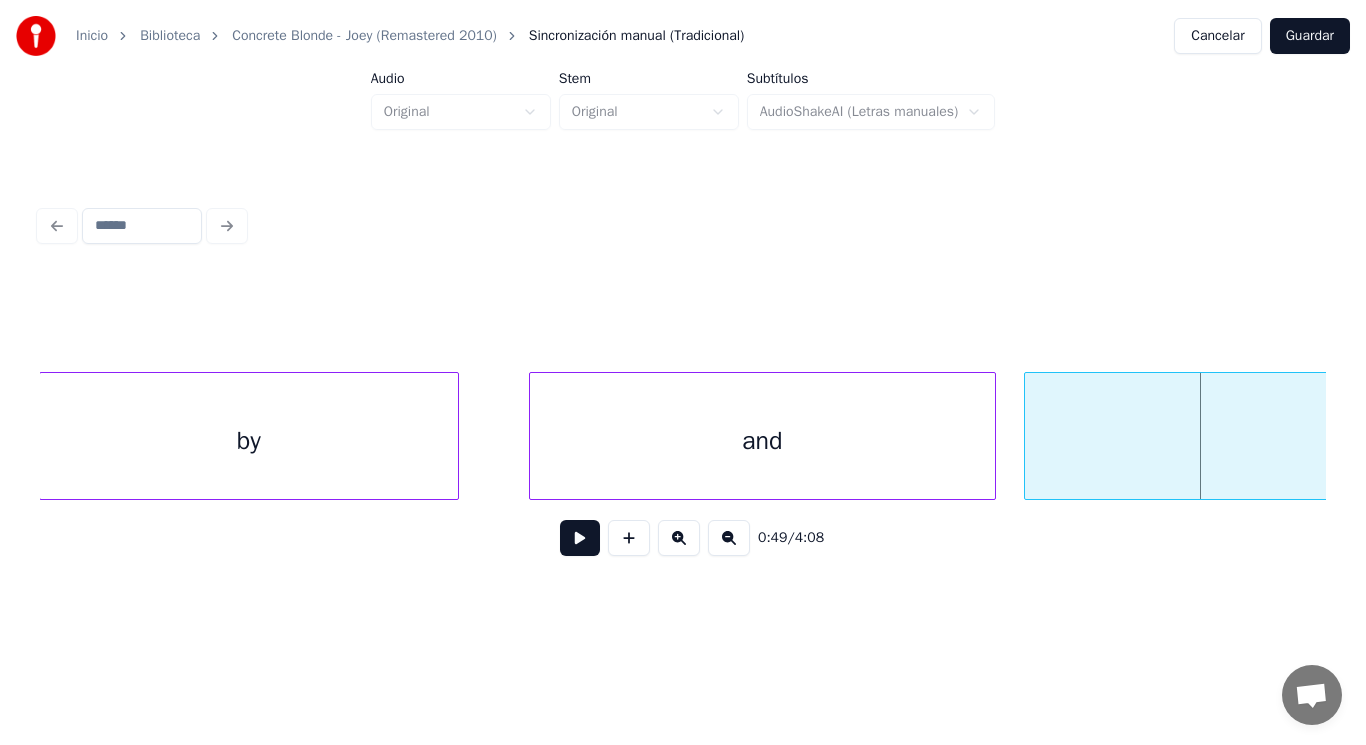click at bounding box center (1028, 436) 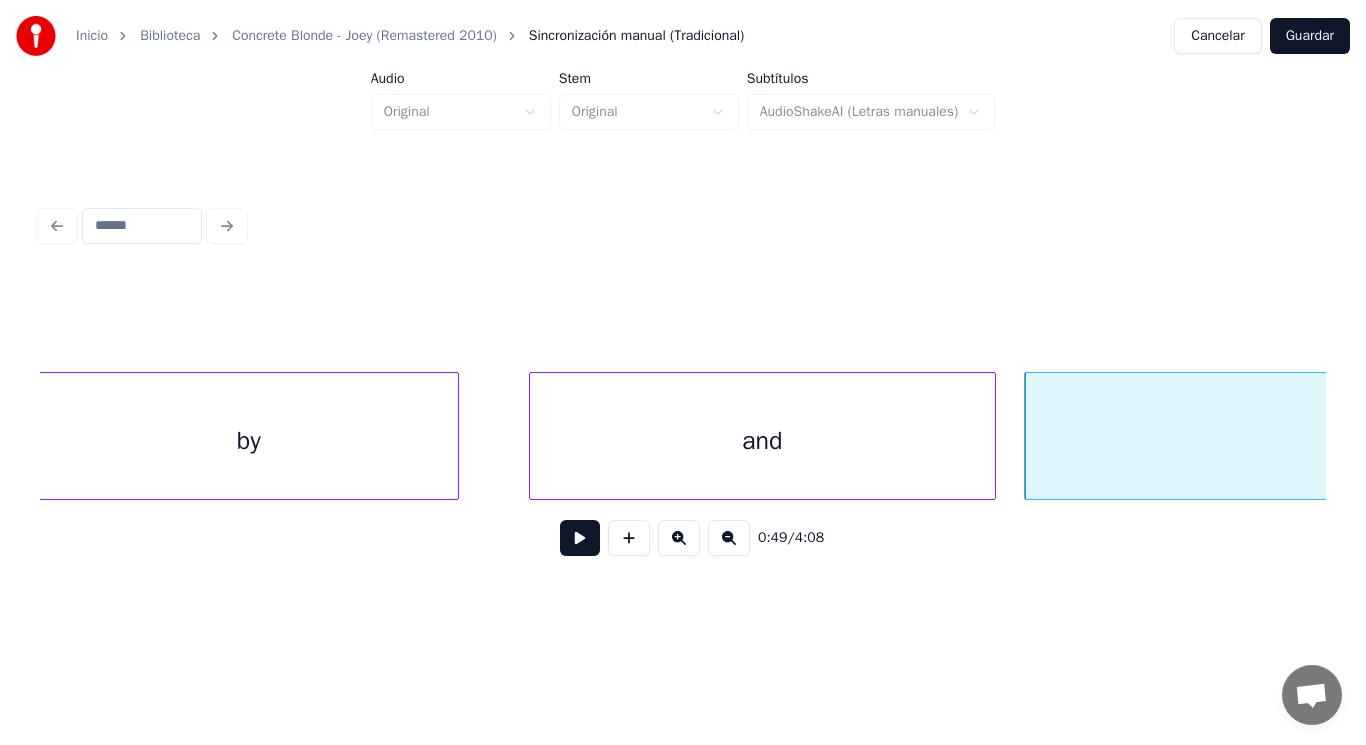 click at bounding box center [580, 538] 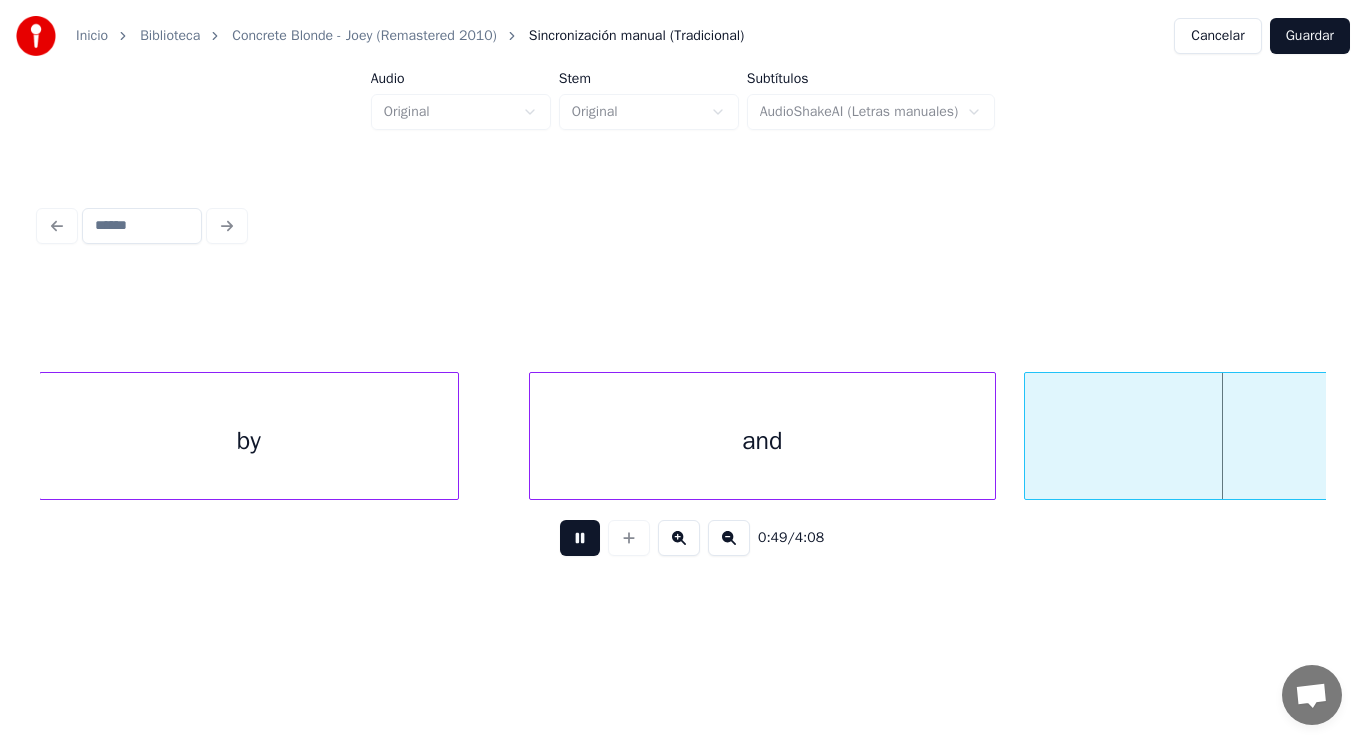 scroll, scrollTop: 0, scrollLeft: 69873, axis: horizontal 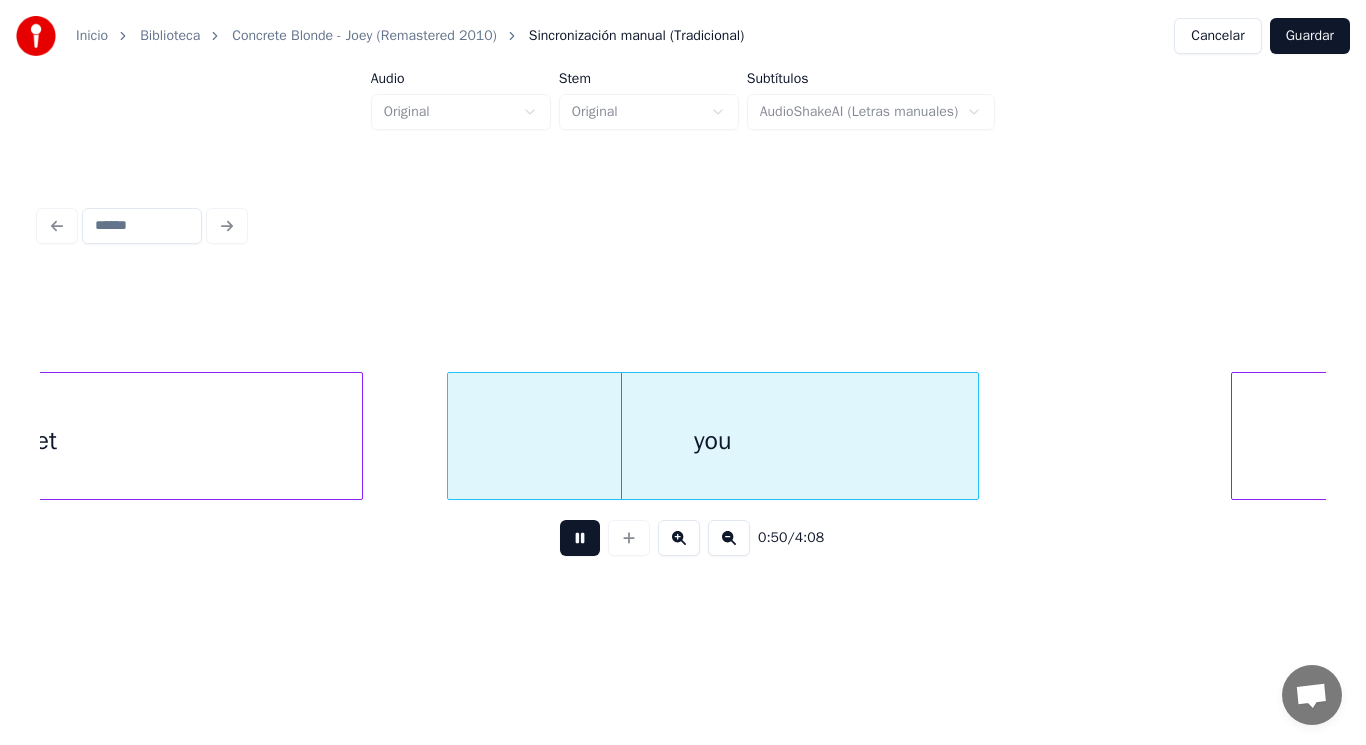 click at bounding box center [580, 538] 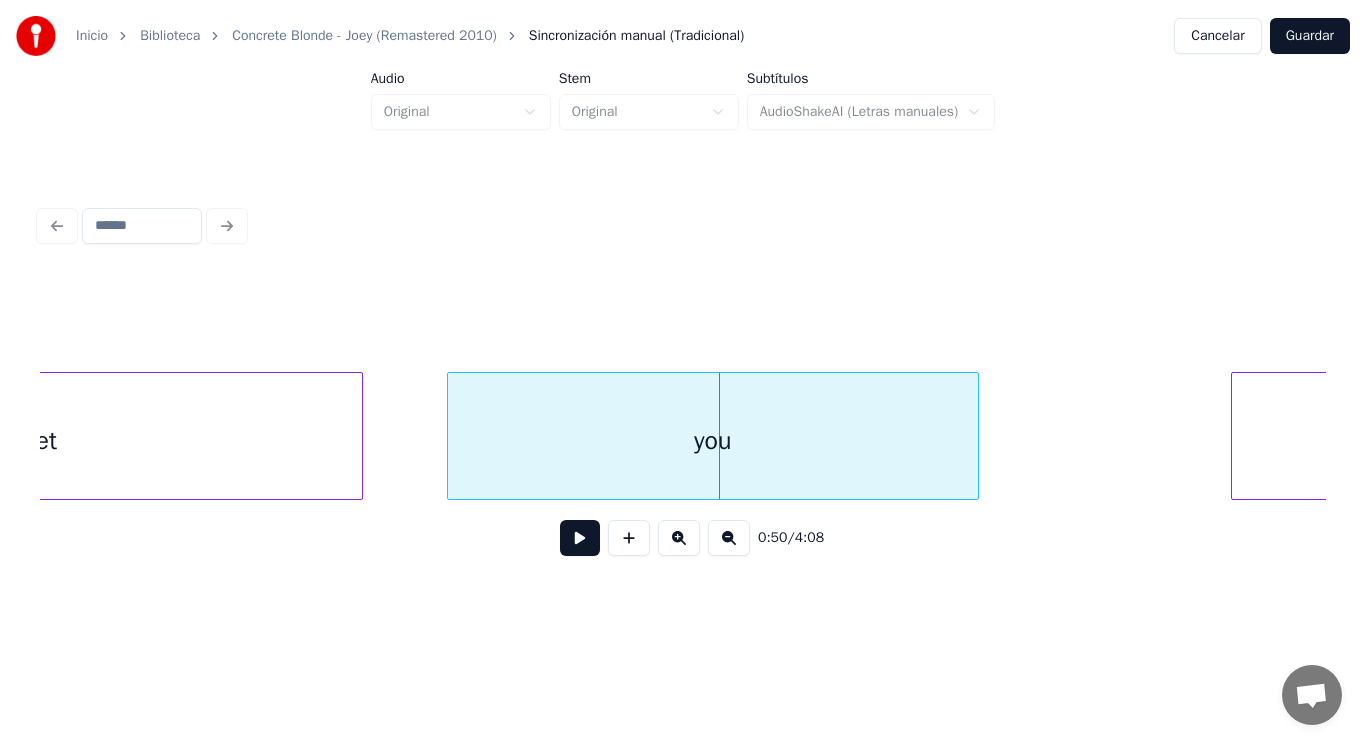 click at bounding box center (580, 538) 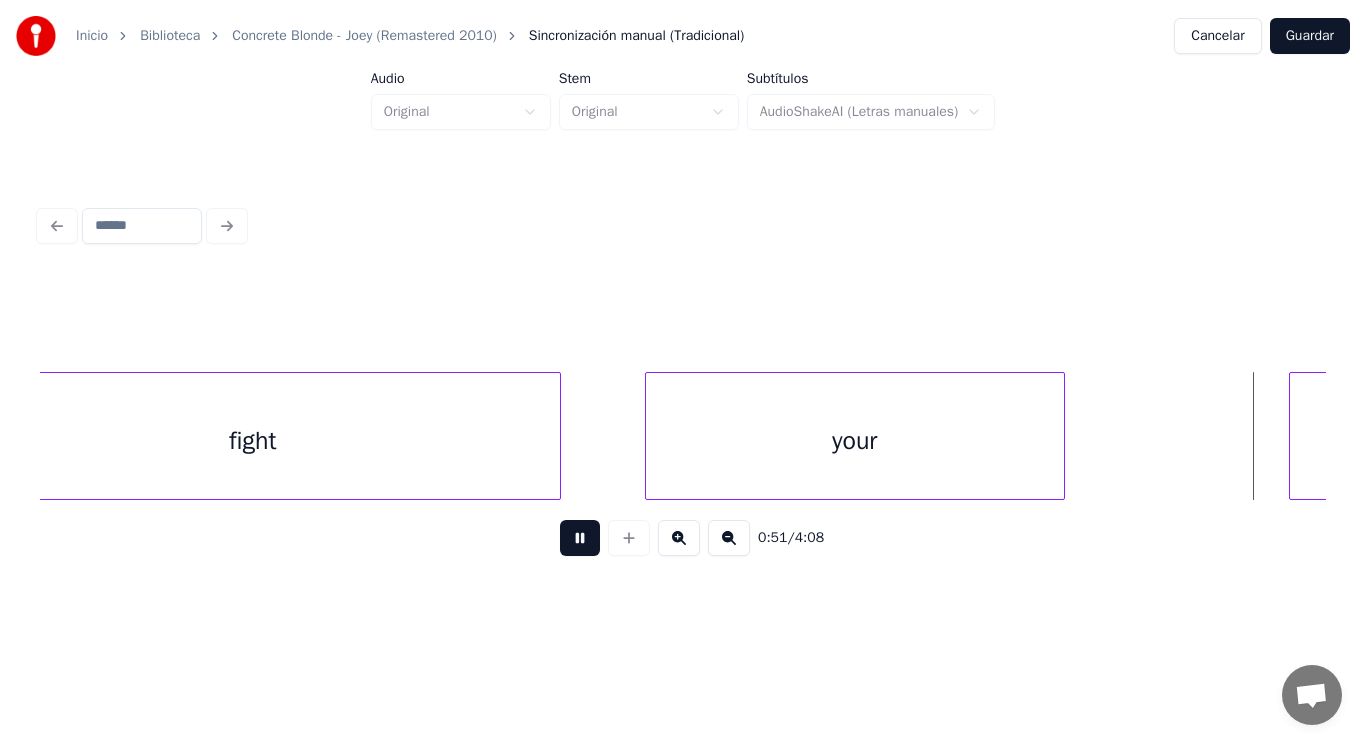 scroll, scrollTop: 0, scrollLeft: 72462, axis: horizontal 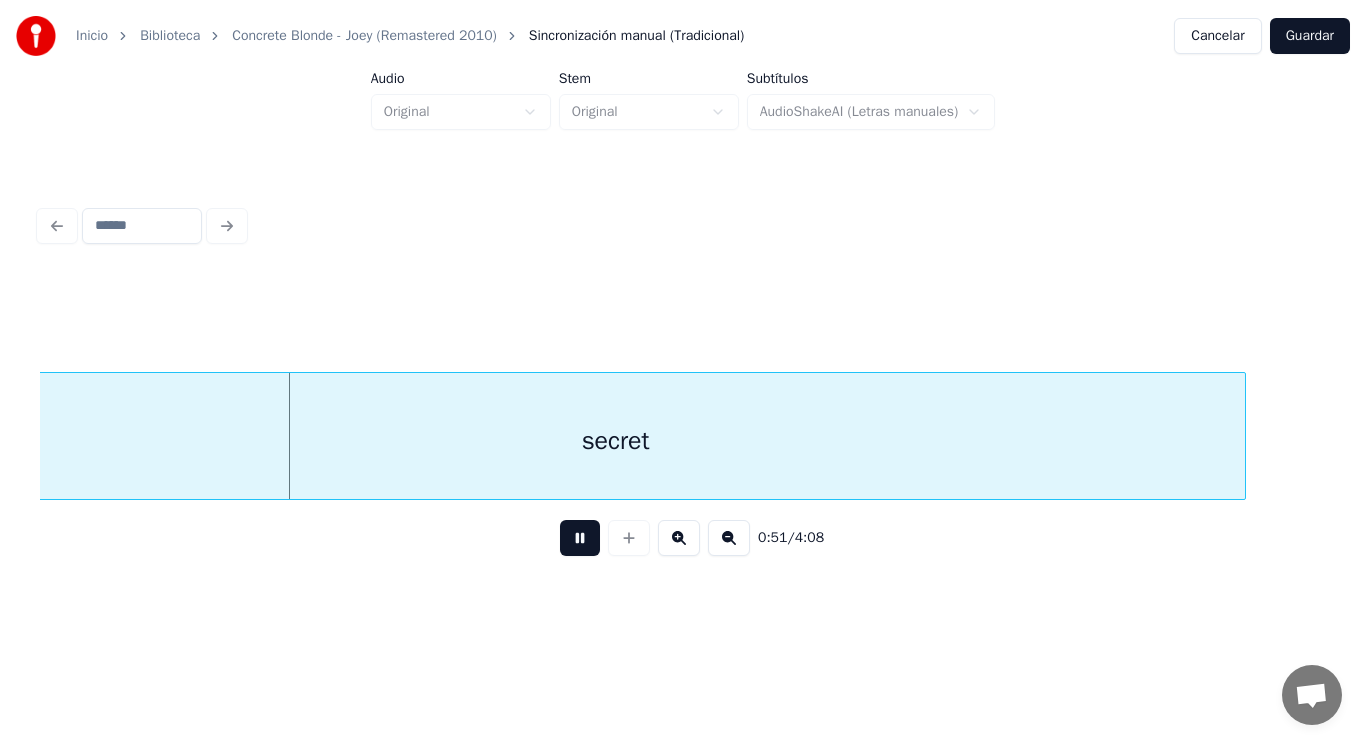 click at bounding box center [580, 538] 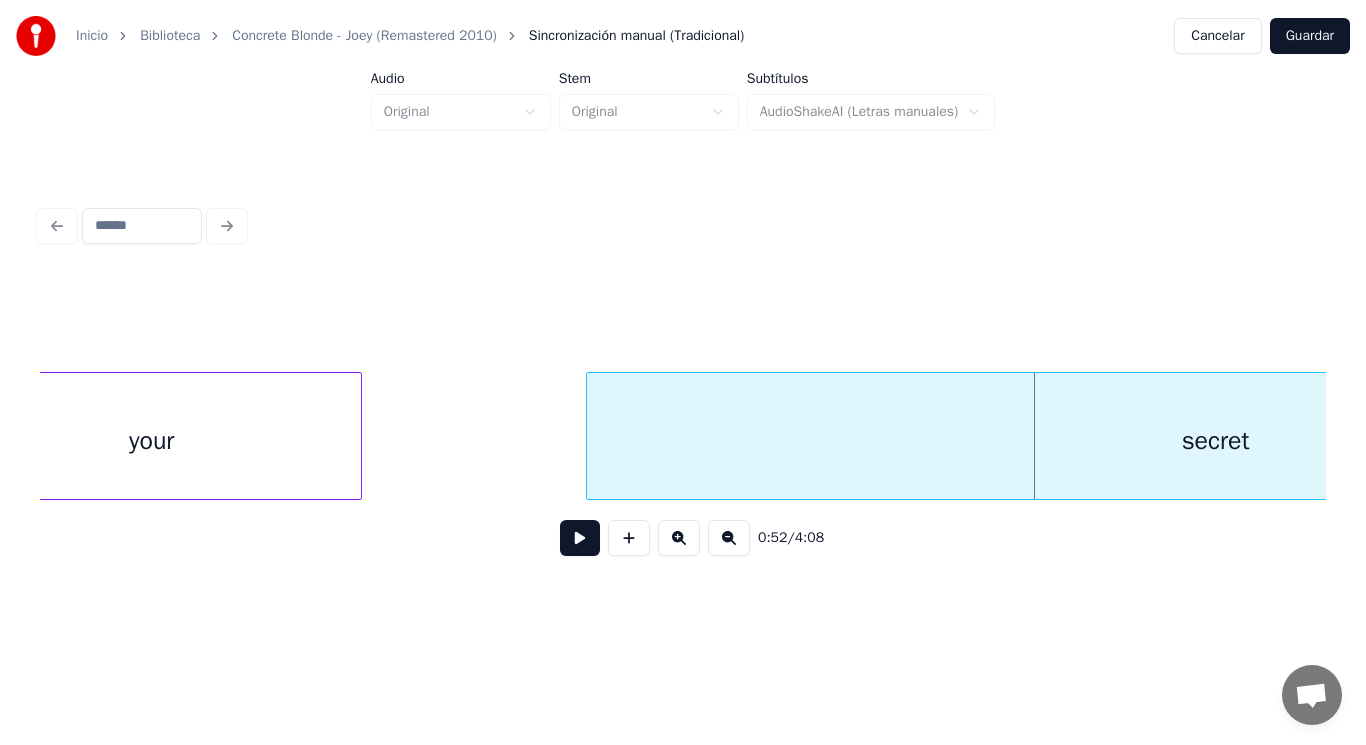 click on "your" at bounding box center [152, 441] 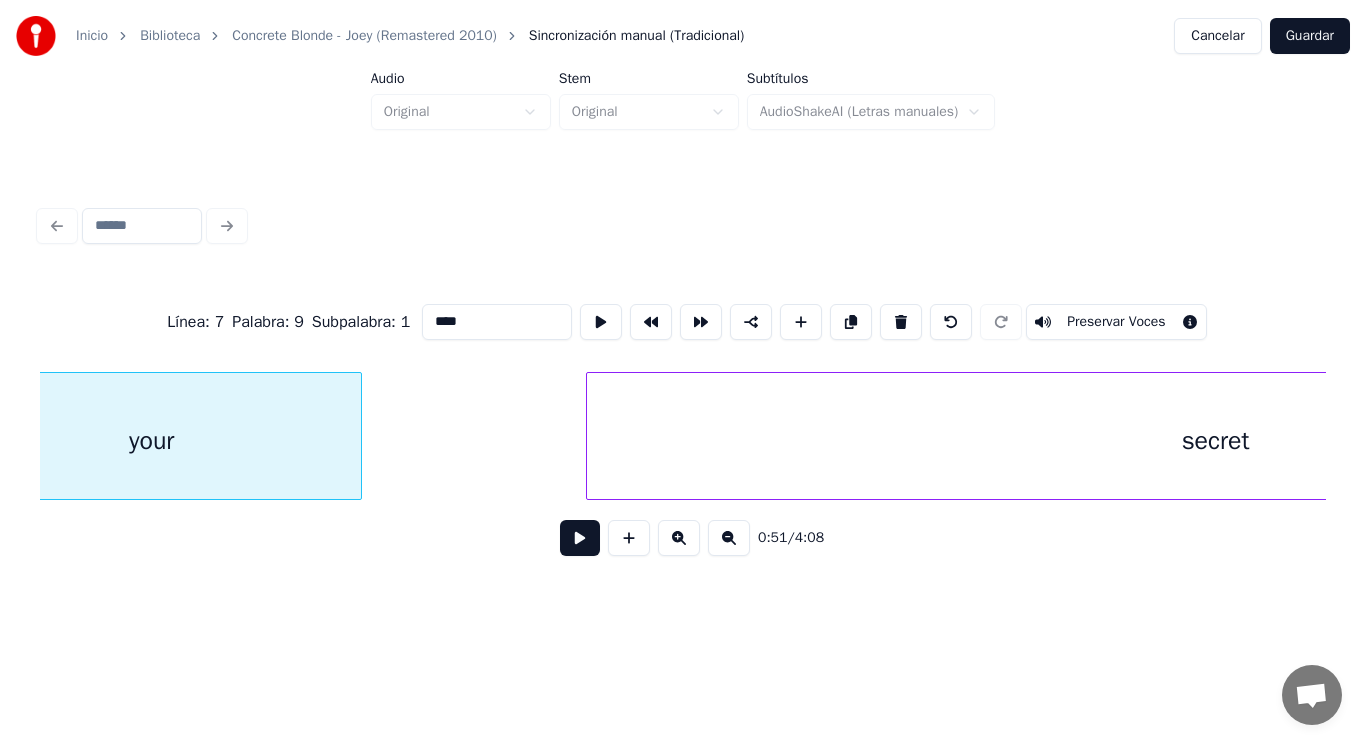scroll, scrollTop: 0, scrollLeft: 71765, axis: horizontal 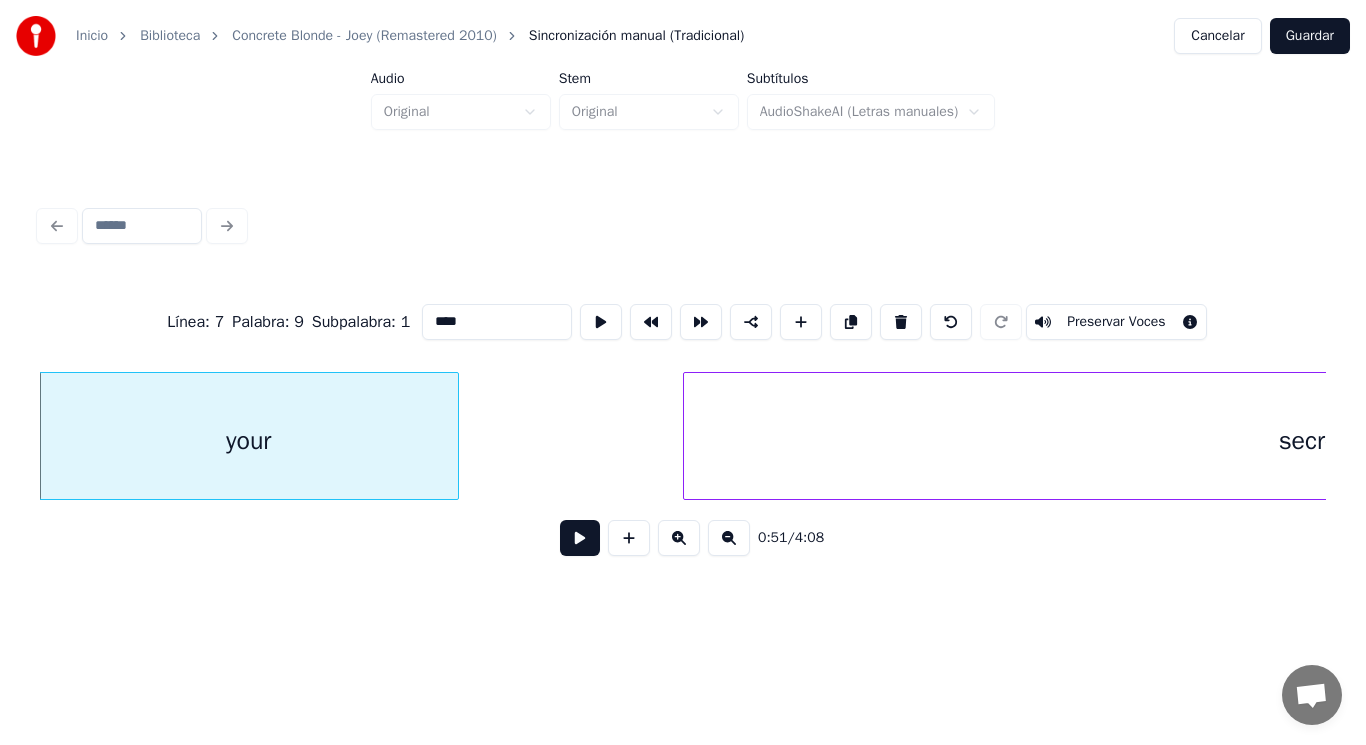 click at bounding box center [580, 538] 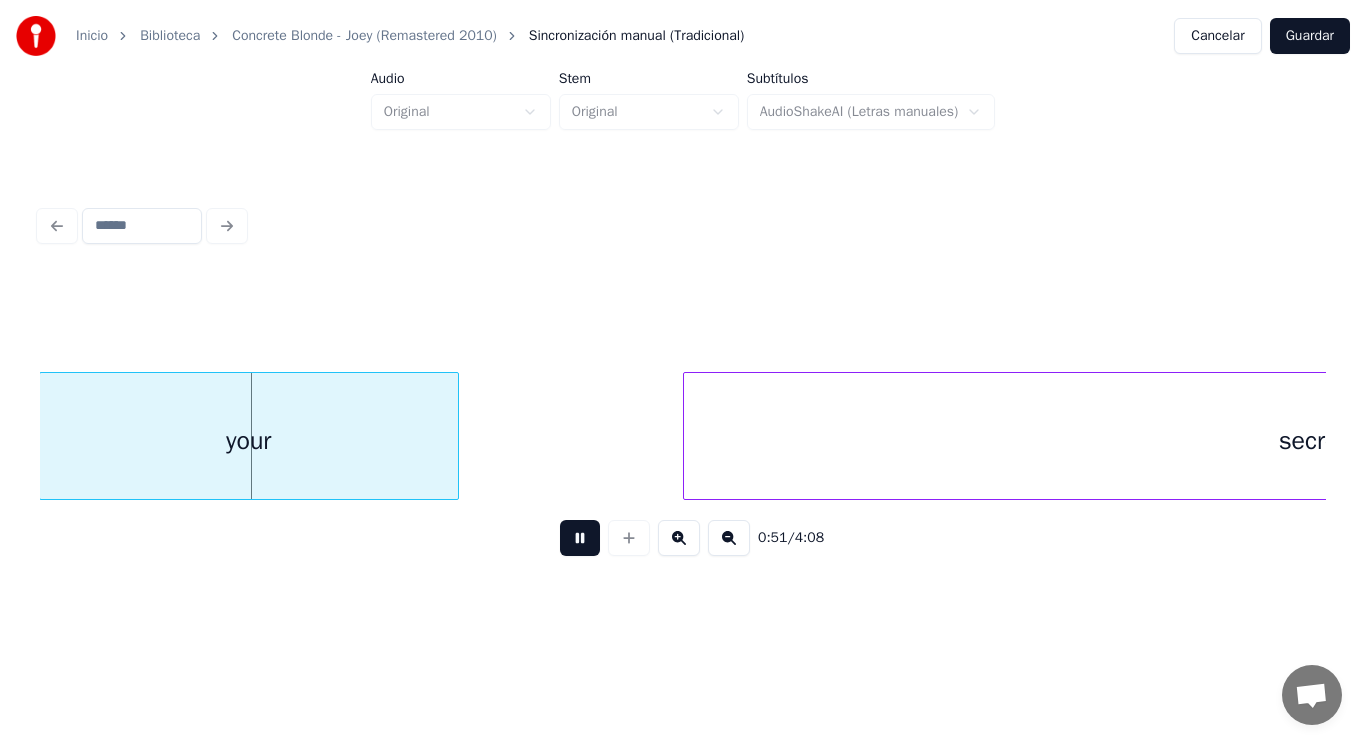 click at bounding box center (580, 538) 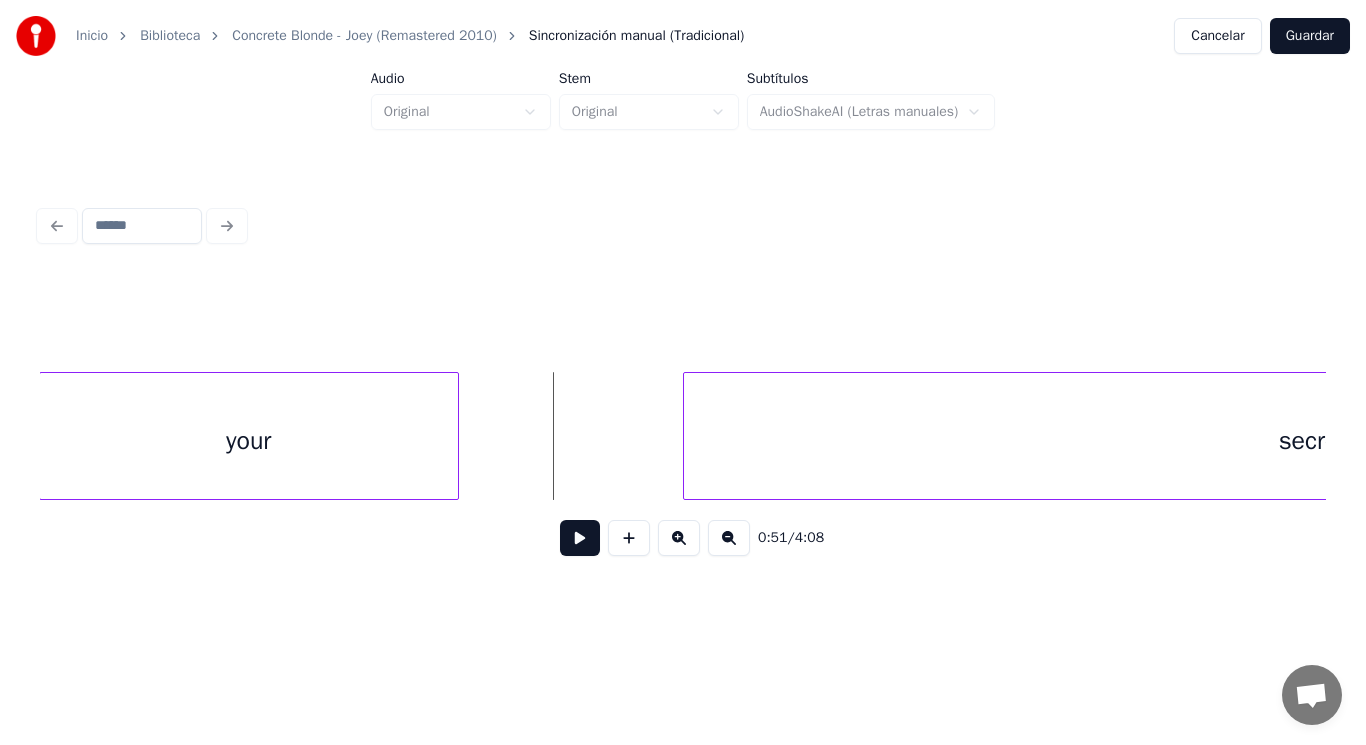 click on "secret your" at bounding box center (102407, 436) 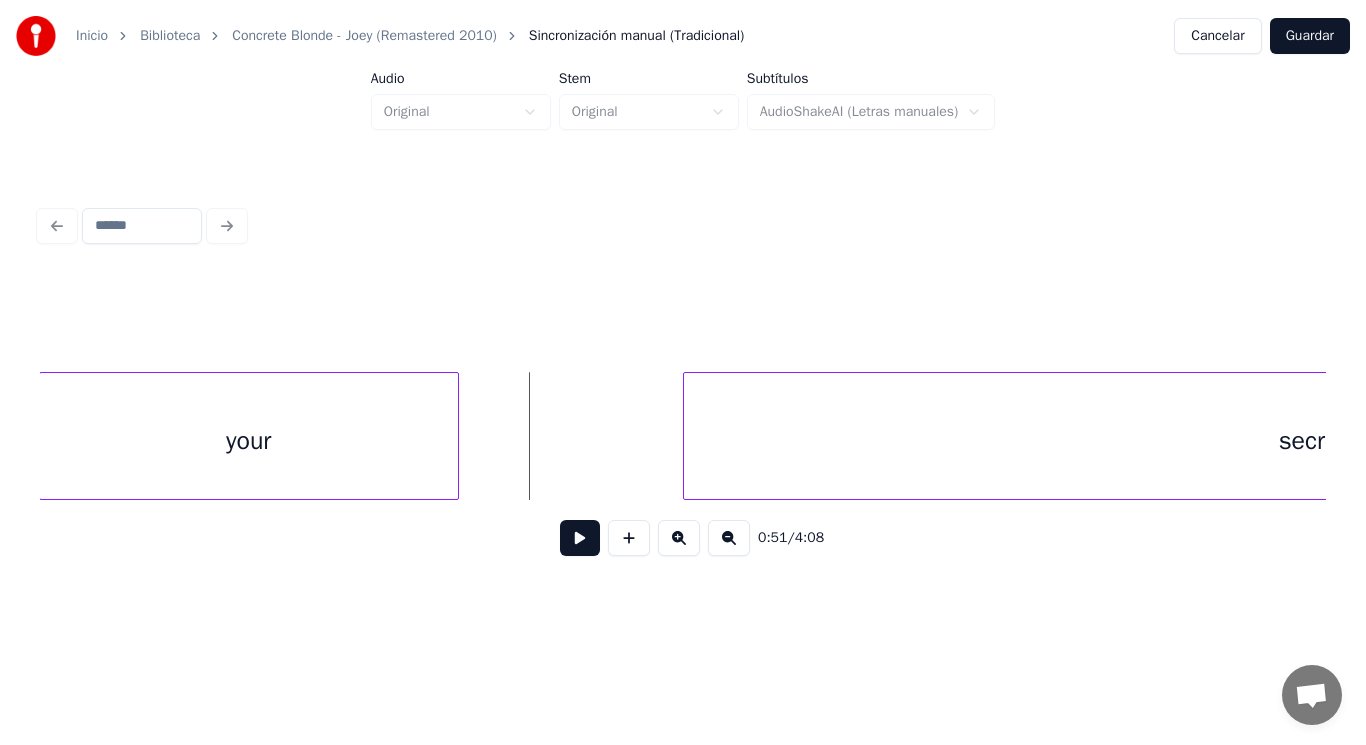 click at bounding box center (580, 538) 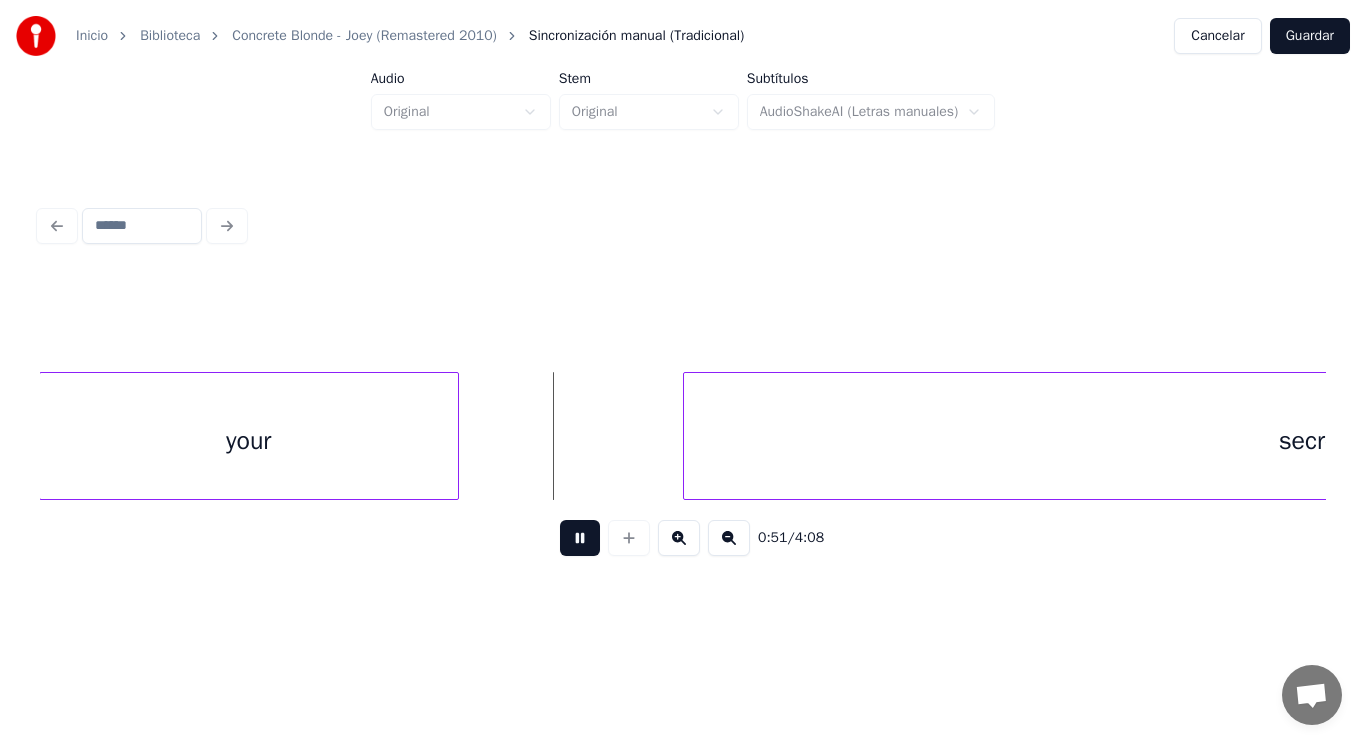 click at bounding box center [580, 538] 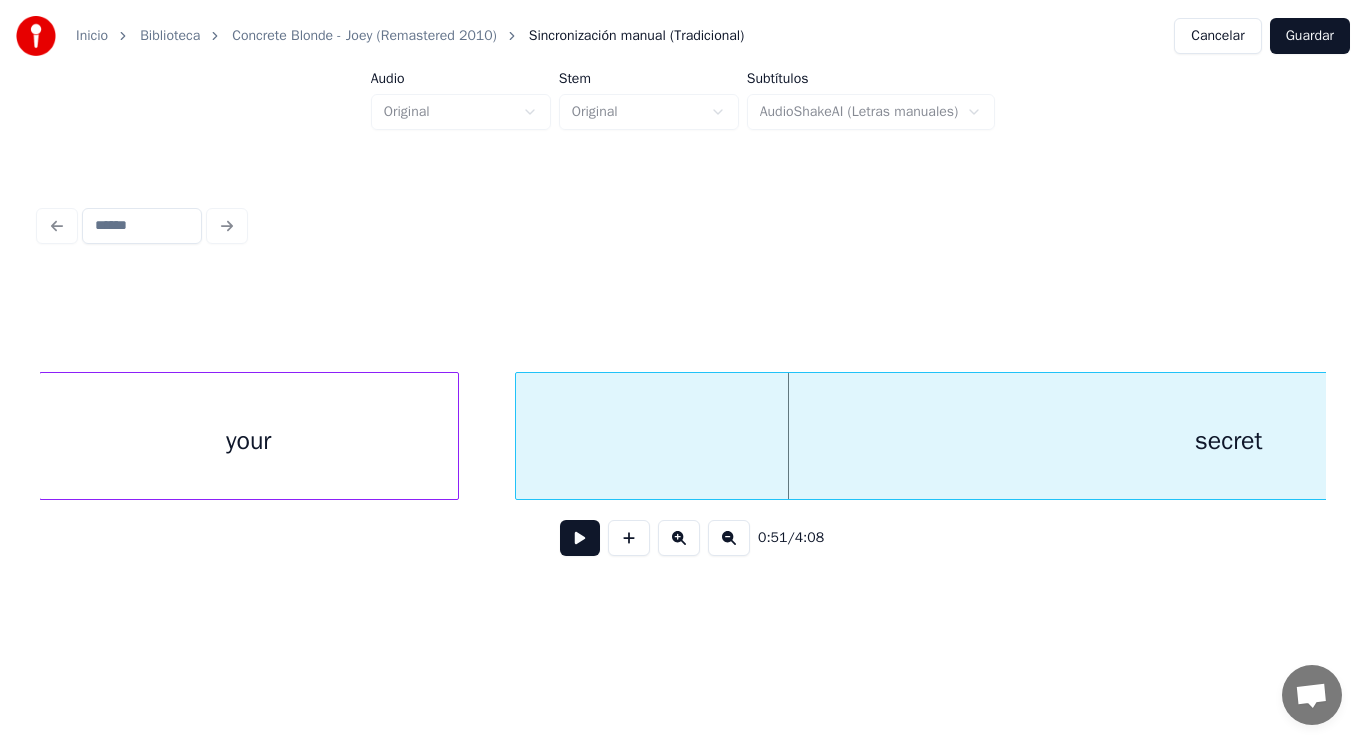 click at bounding box center [519, 436] 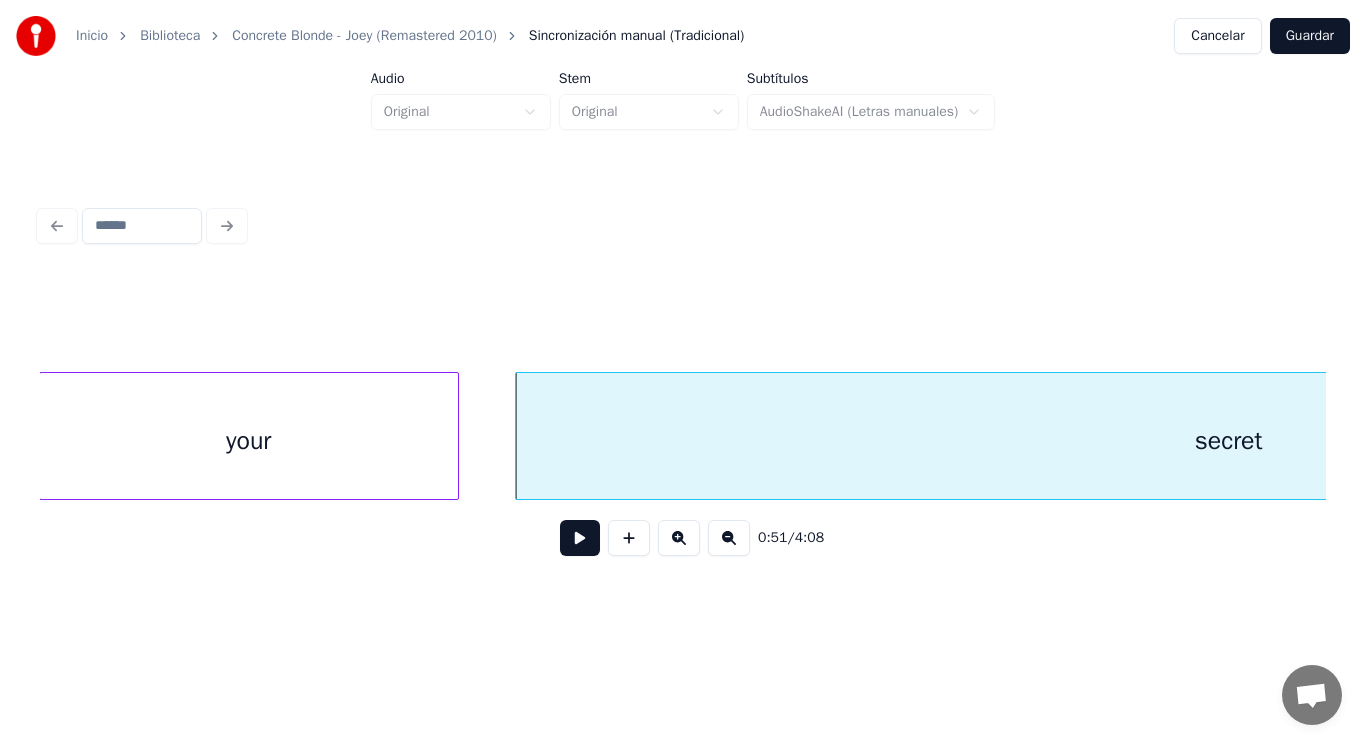click at bounding box center (580, 538) 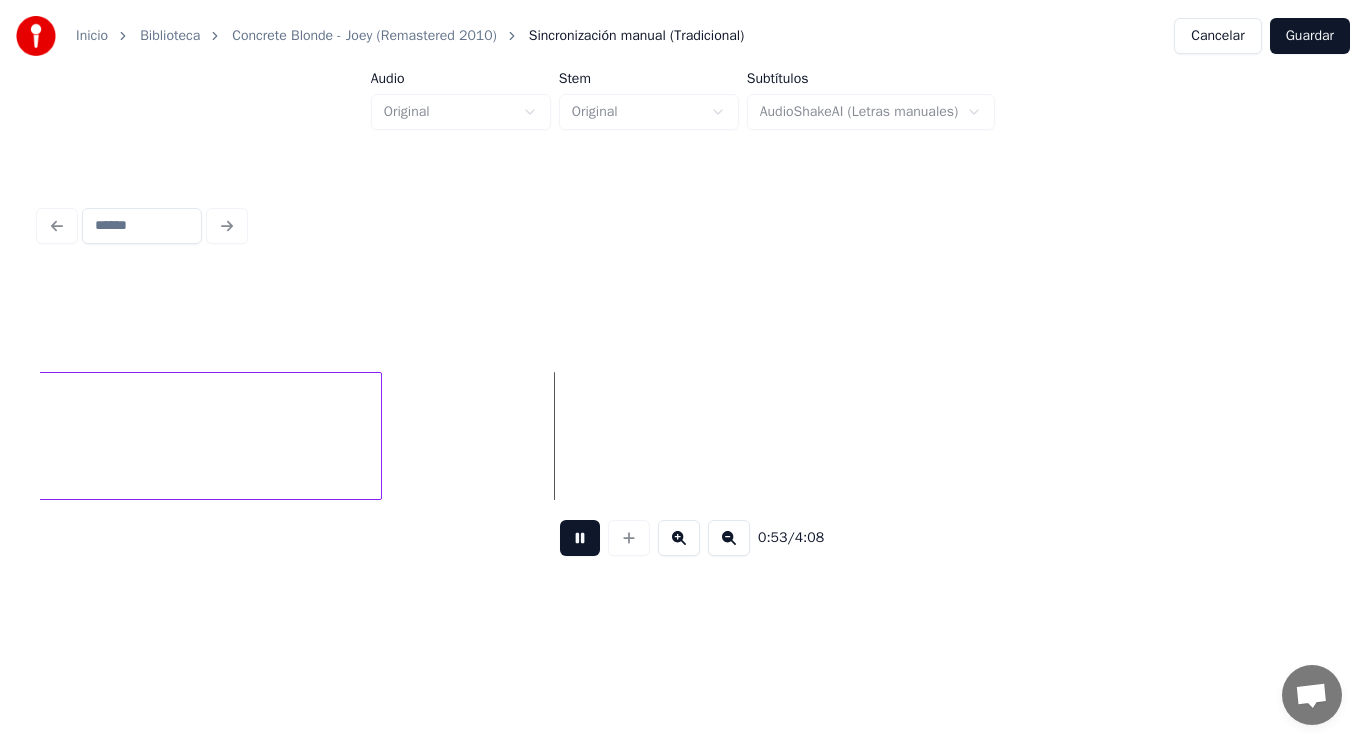 drag, startPoint x: 566, startPoint y: 546, endPoint x: 255, endPoint y: 430, distance: 331.9292 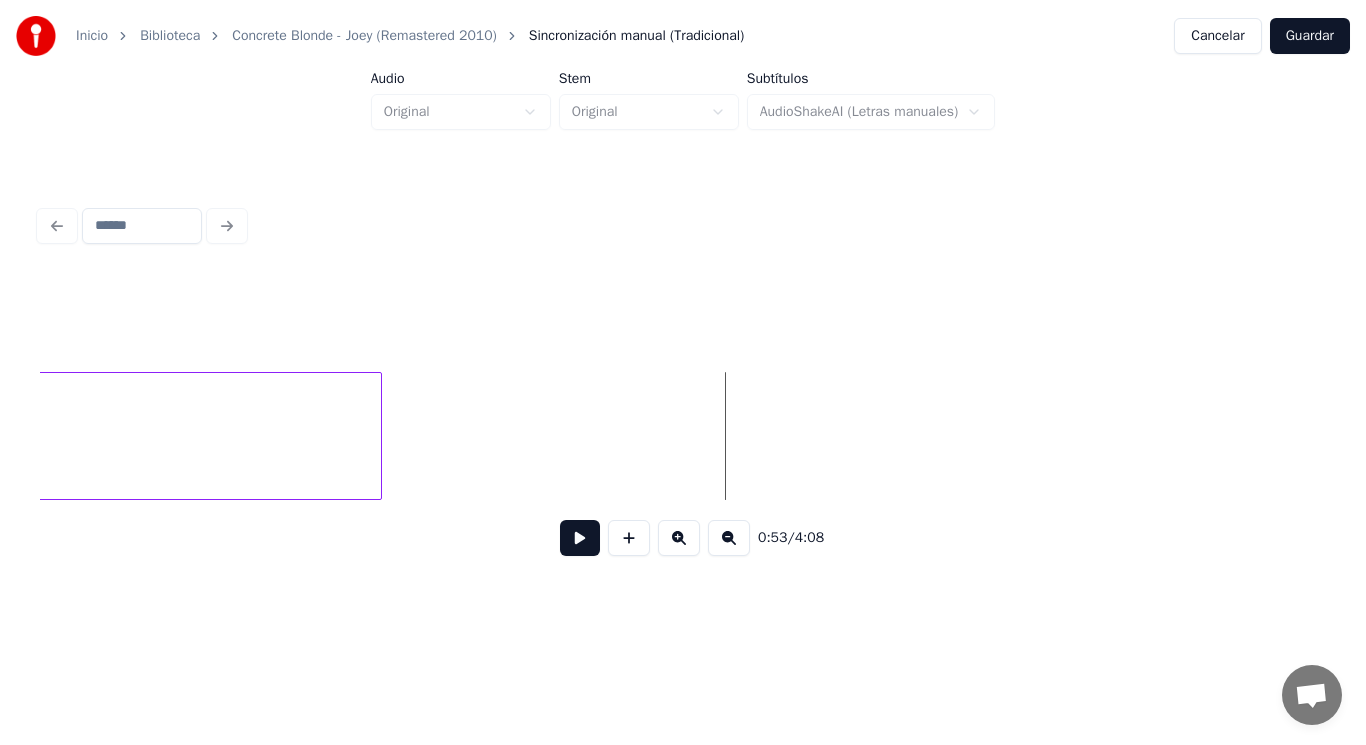 click on "war" at bounding box center (-52, 441) 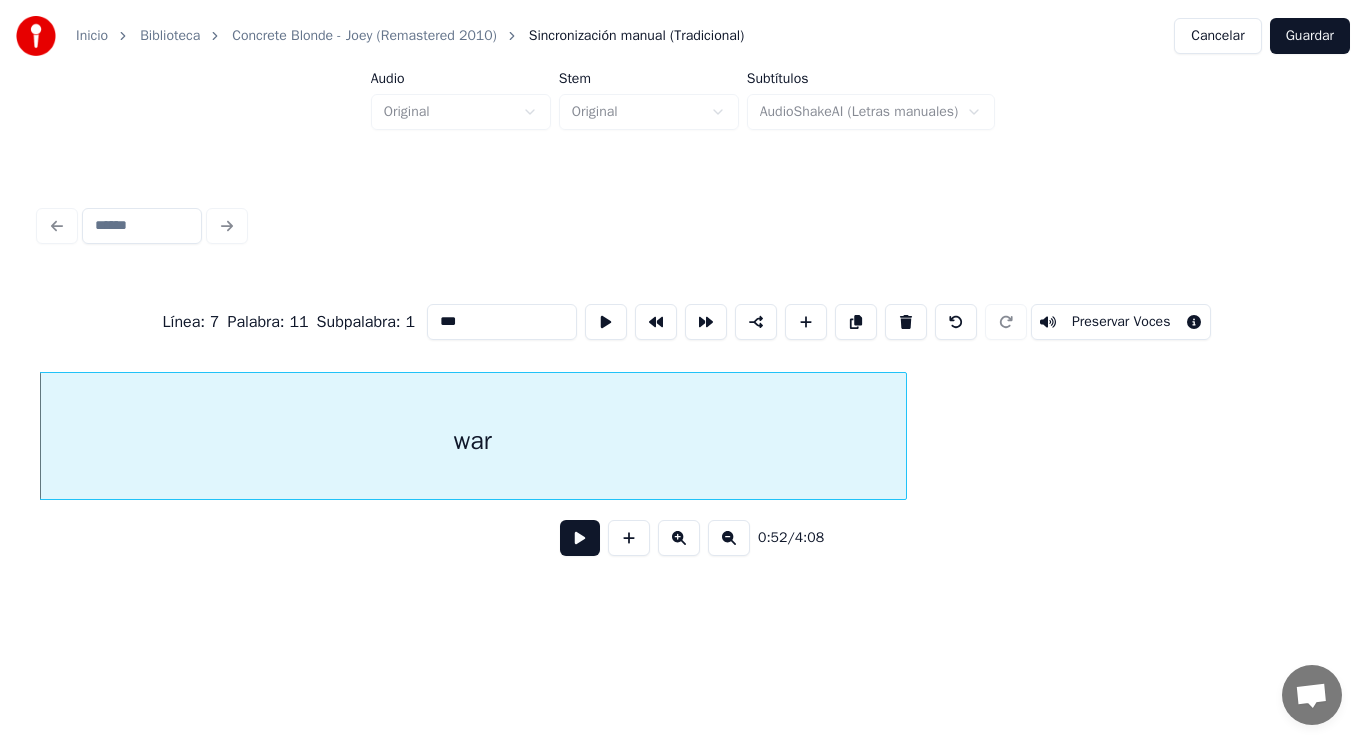 click at bounding box center (580, 538) 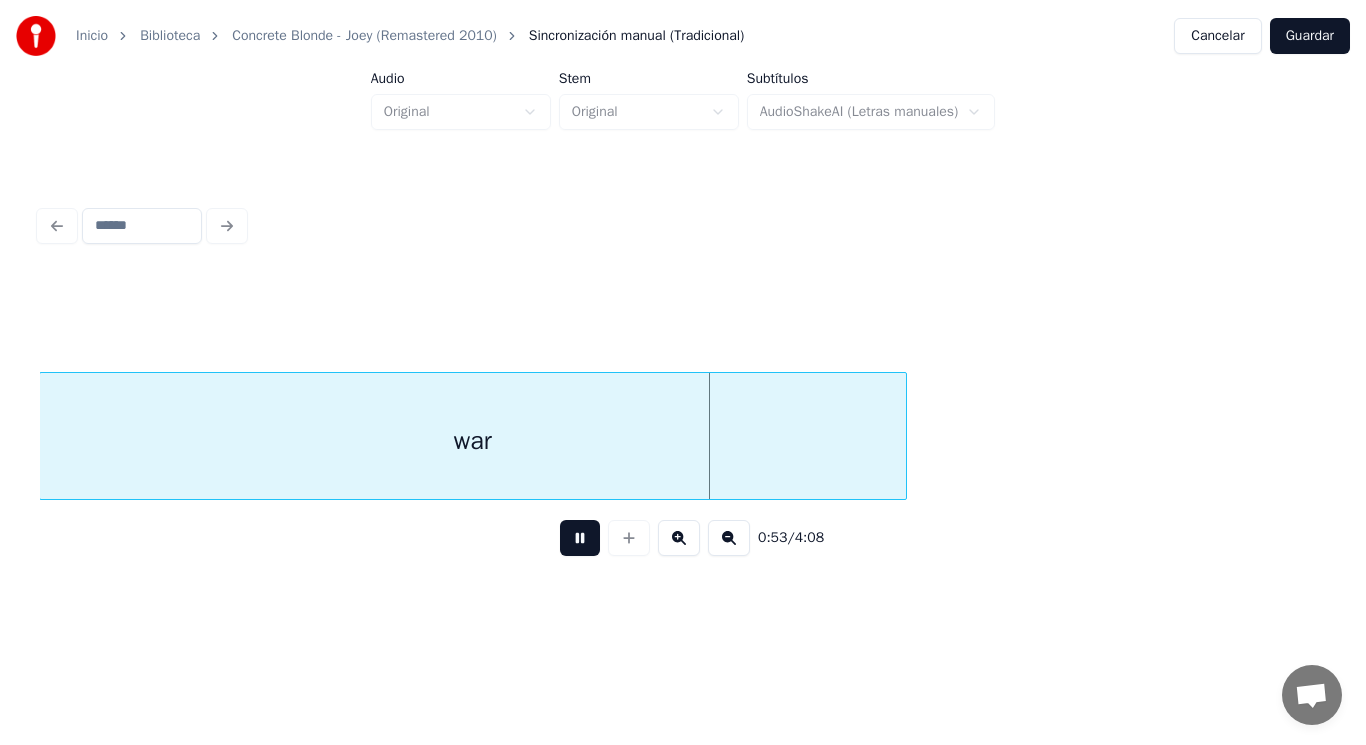 click at bounding box center [580, 538] 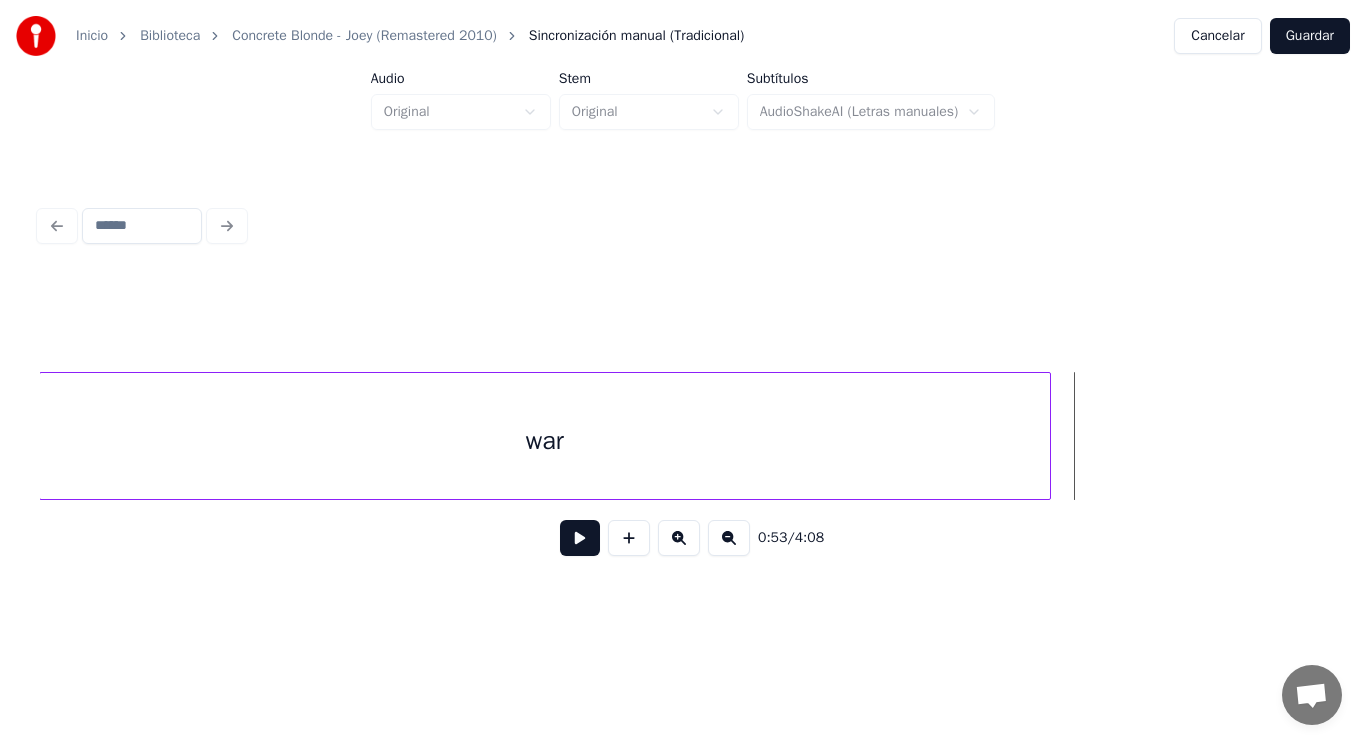 click at bounding box center [1047, 436] 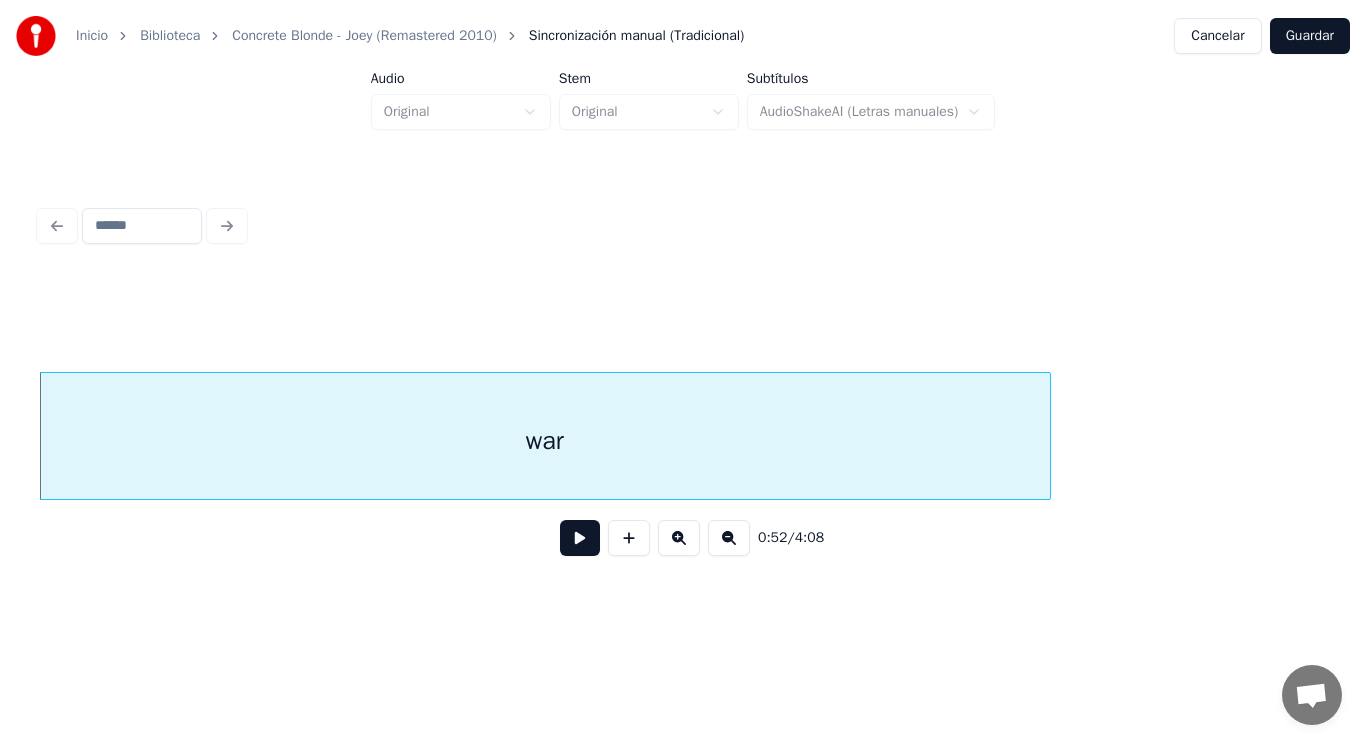 click at bounding box center [580, 538] 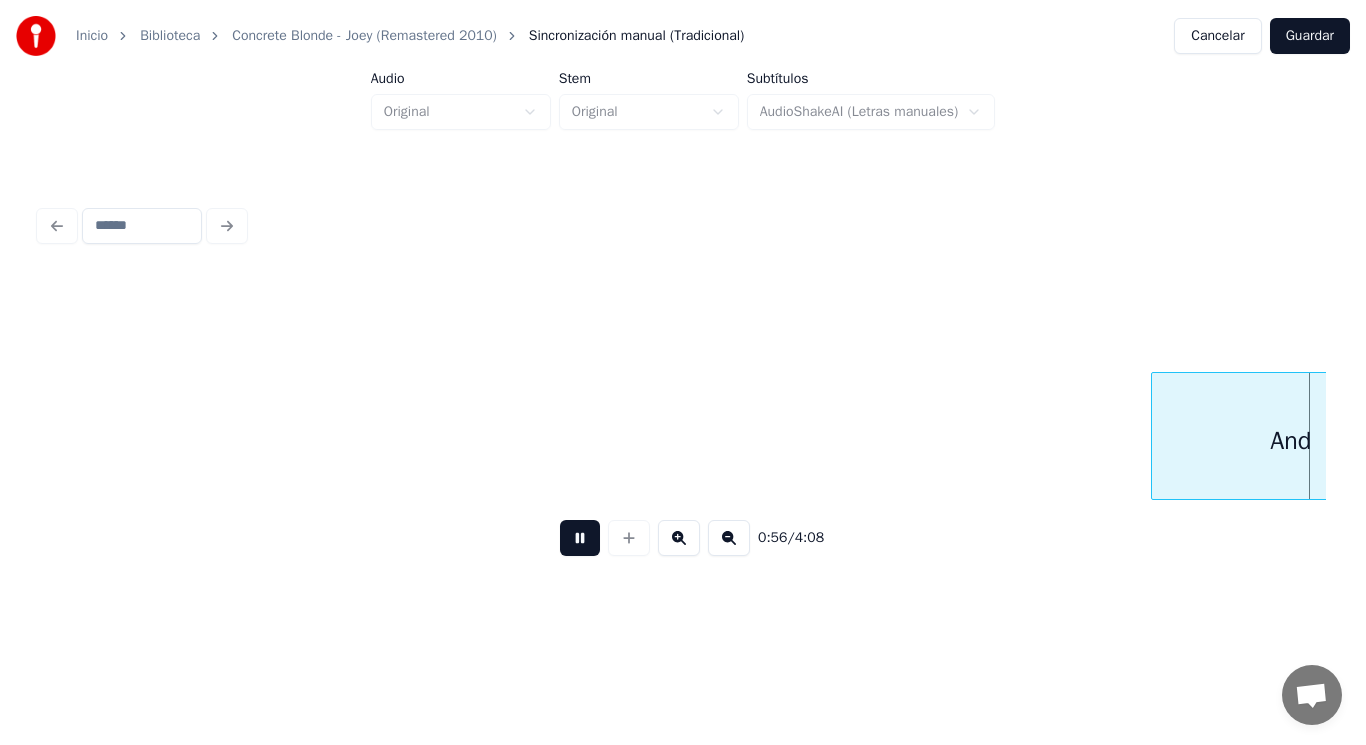 scroll, scrollTop: 0, scrollLeft: 79033, axis: horizontal 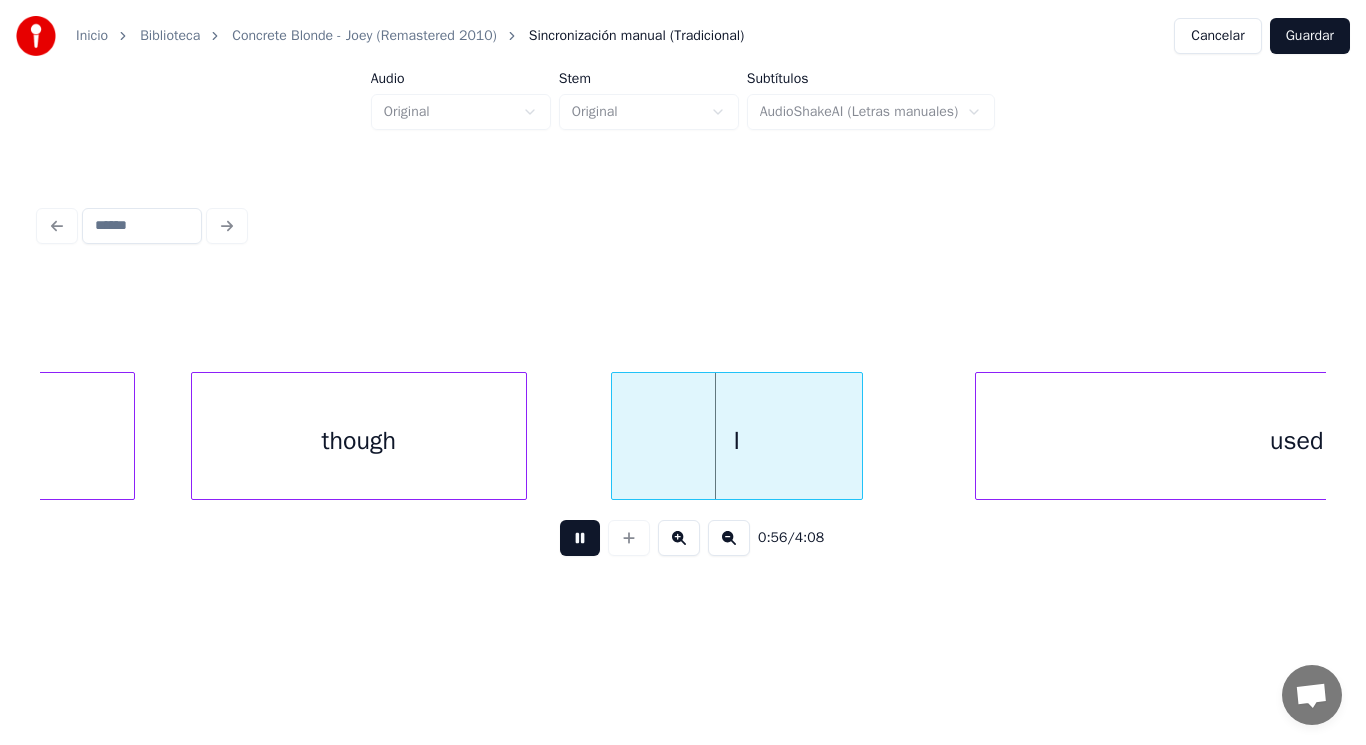 click at bounding box center [580, 538] 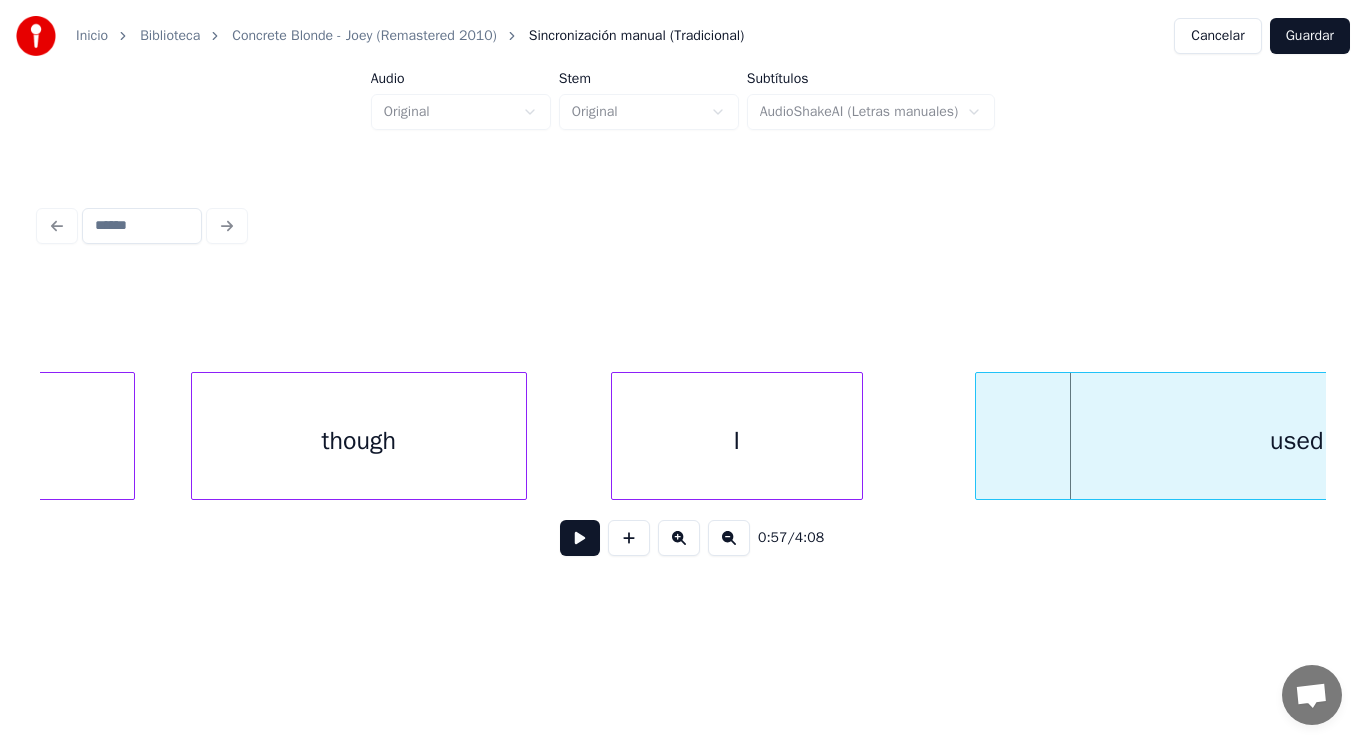 click on "though" at bounding box center [359, 441] 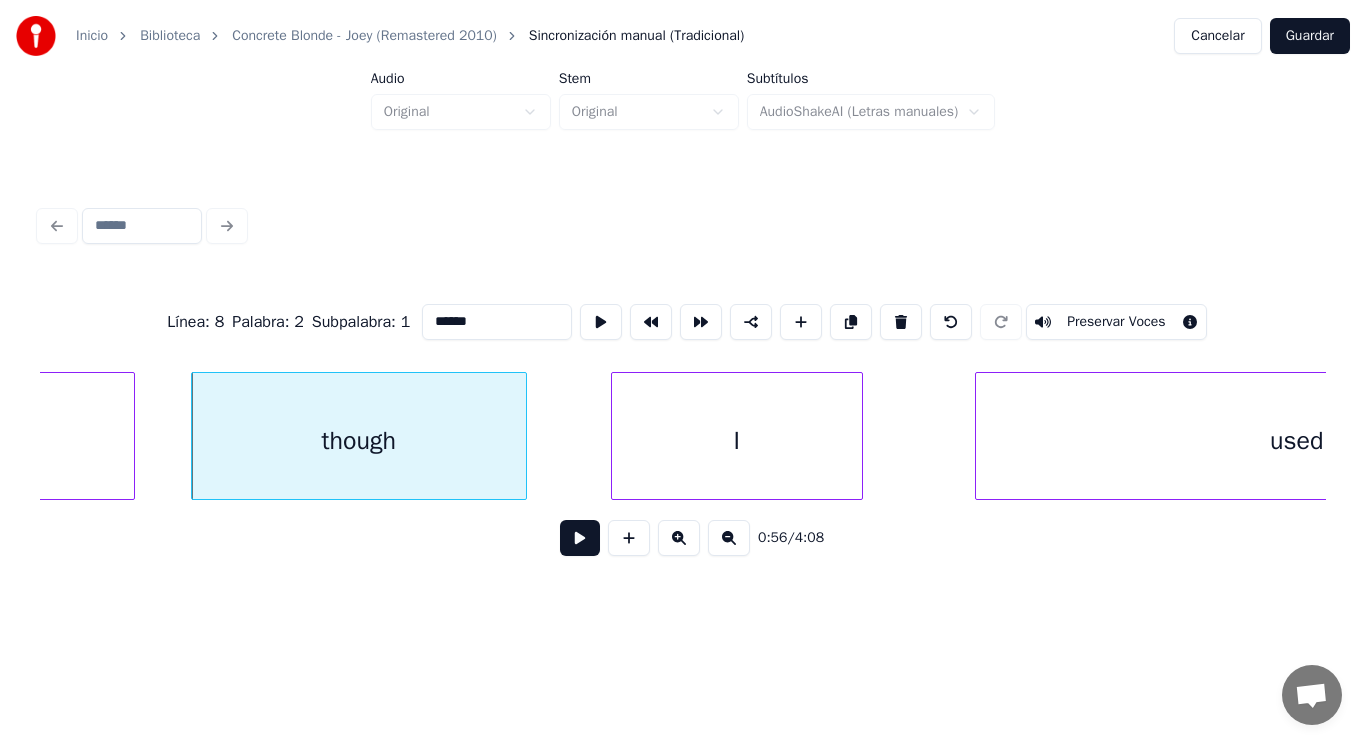 click at bounding box center (580, 538) 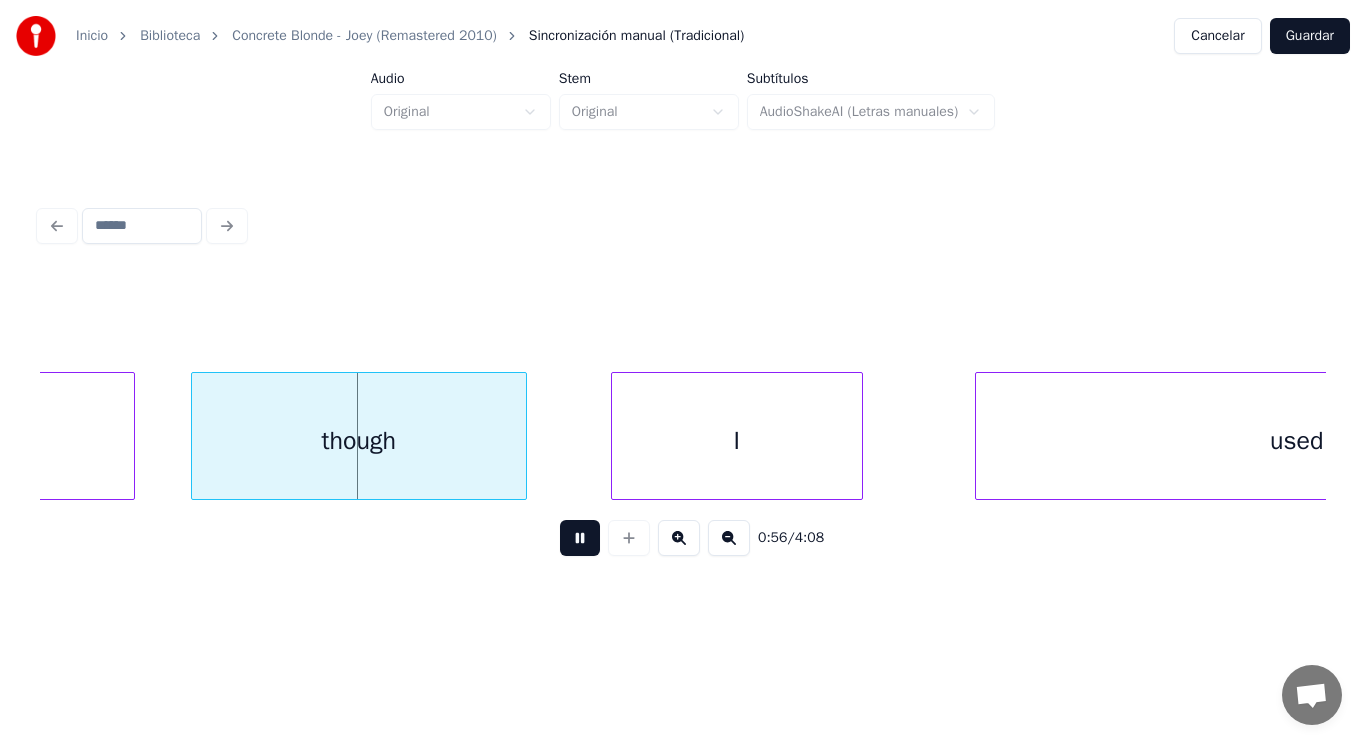 click at bounding box center [580, 538] 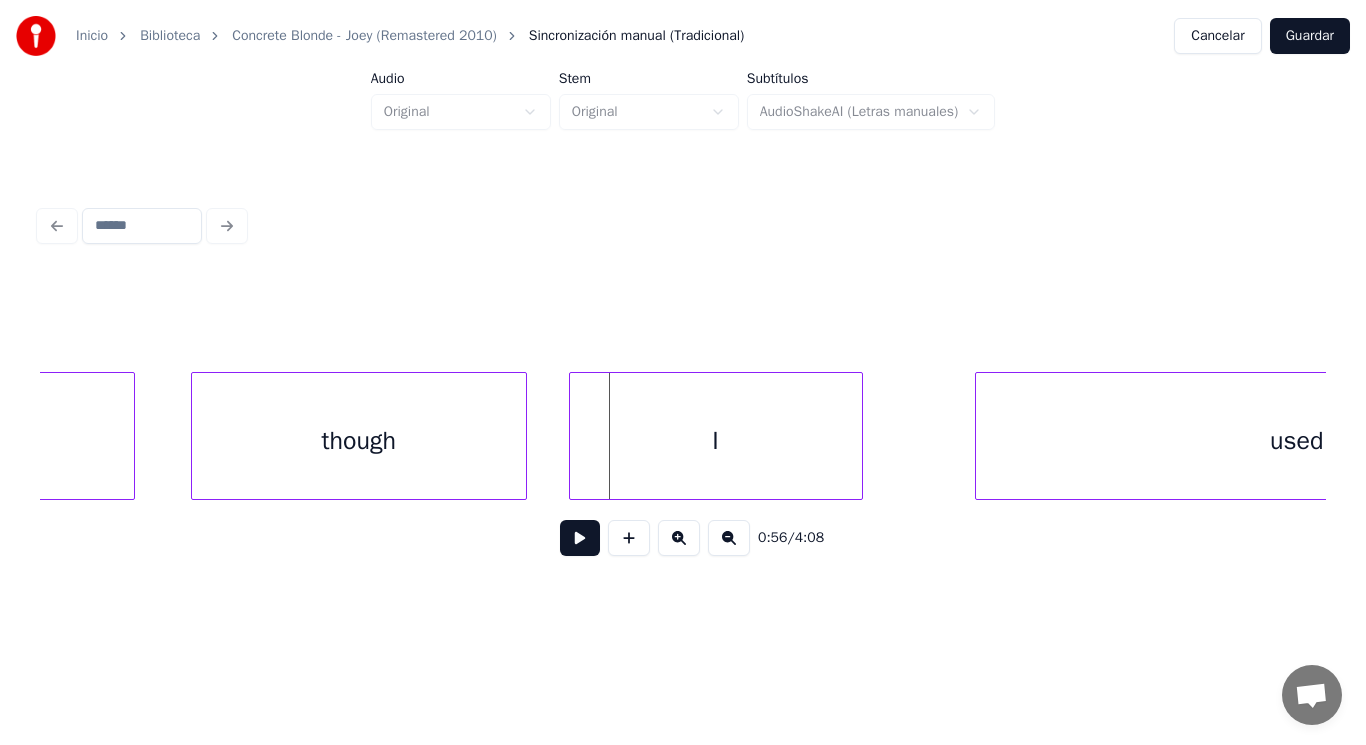 click at bounding box center (573, 436) 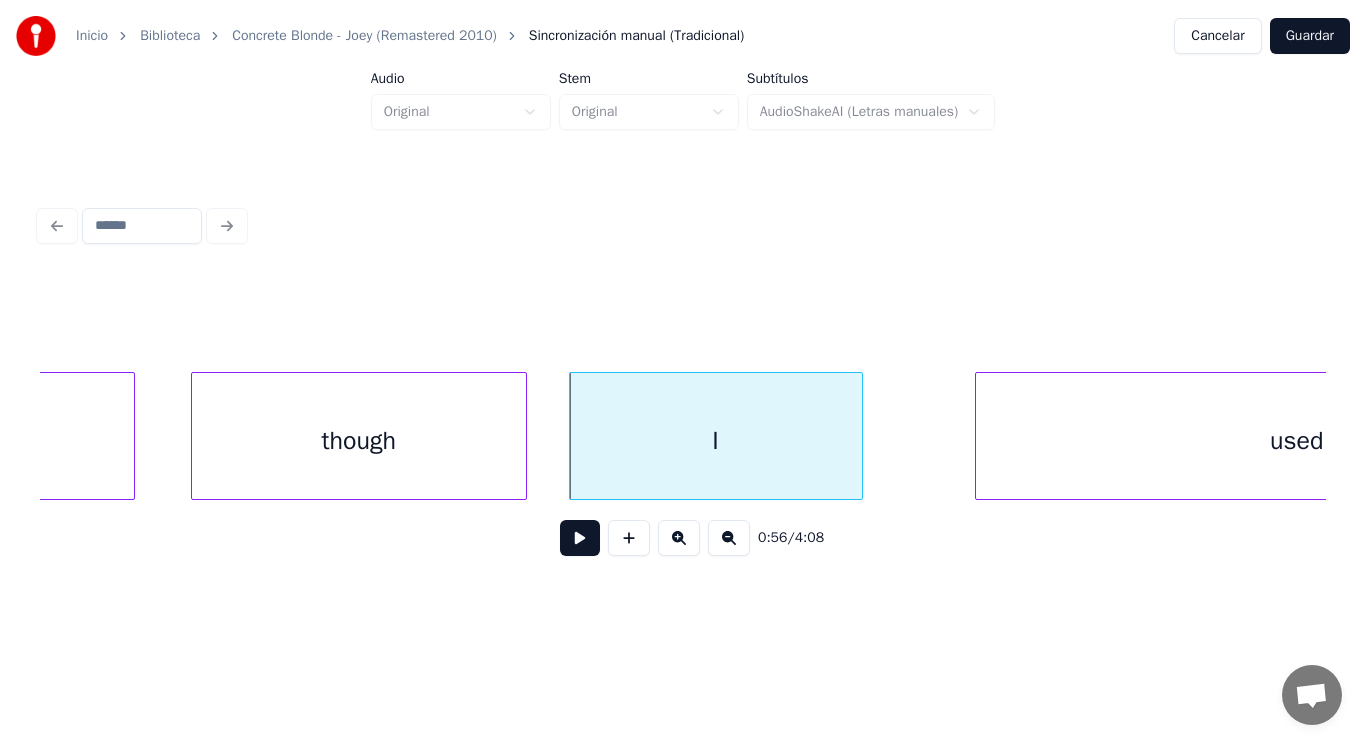 click at bounding box center (580, 538) 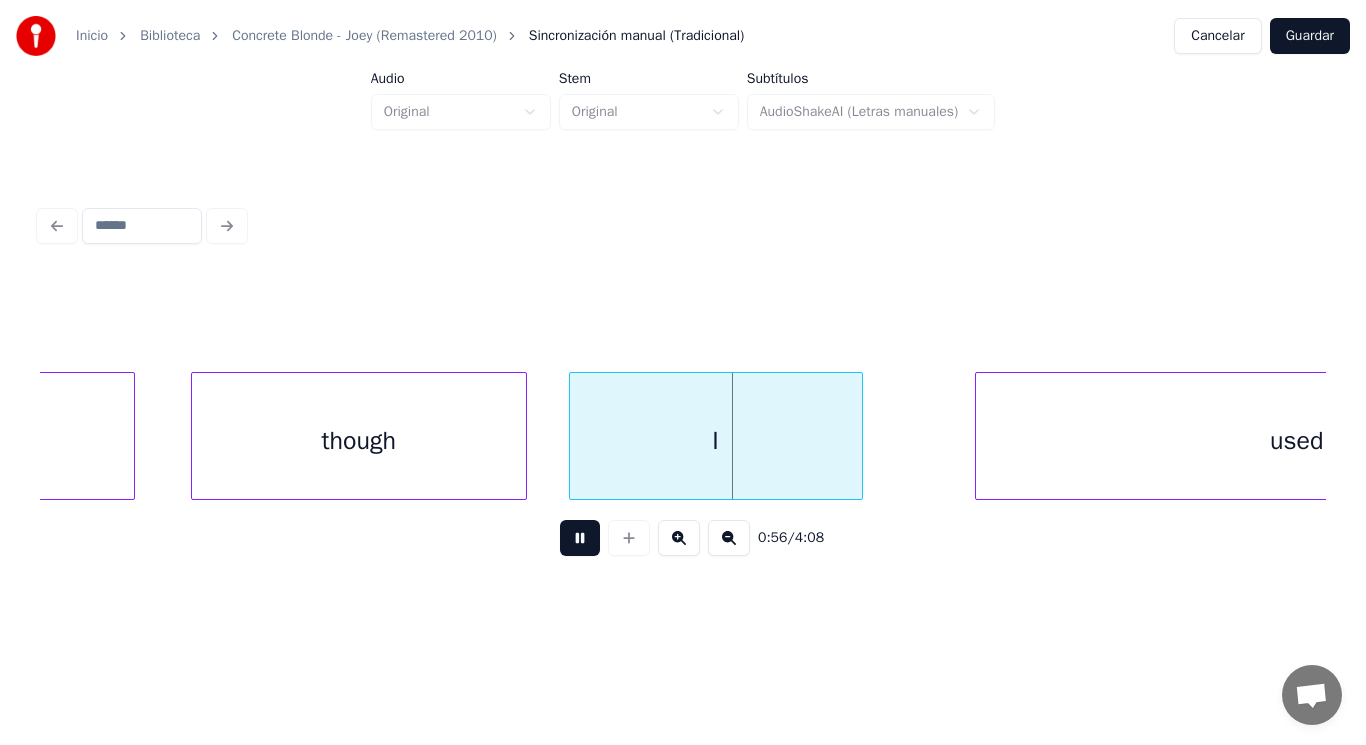 click at bounding box center (580, 538) 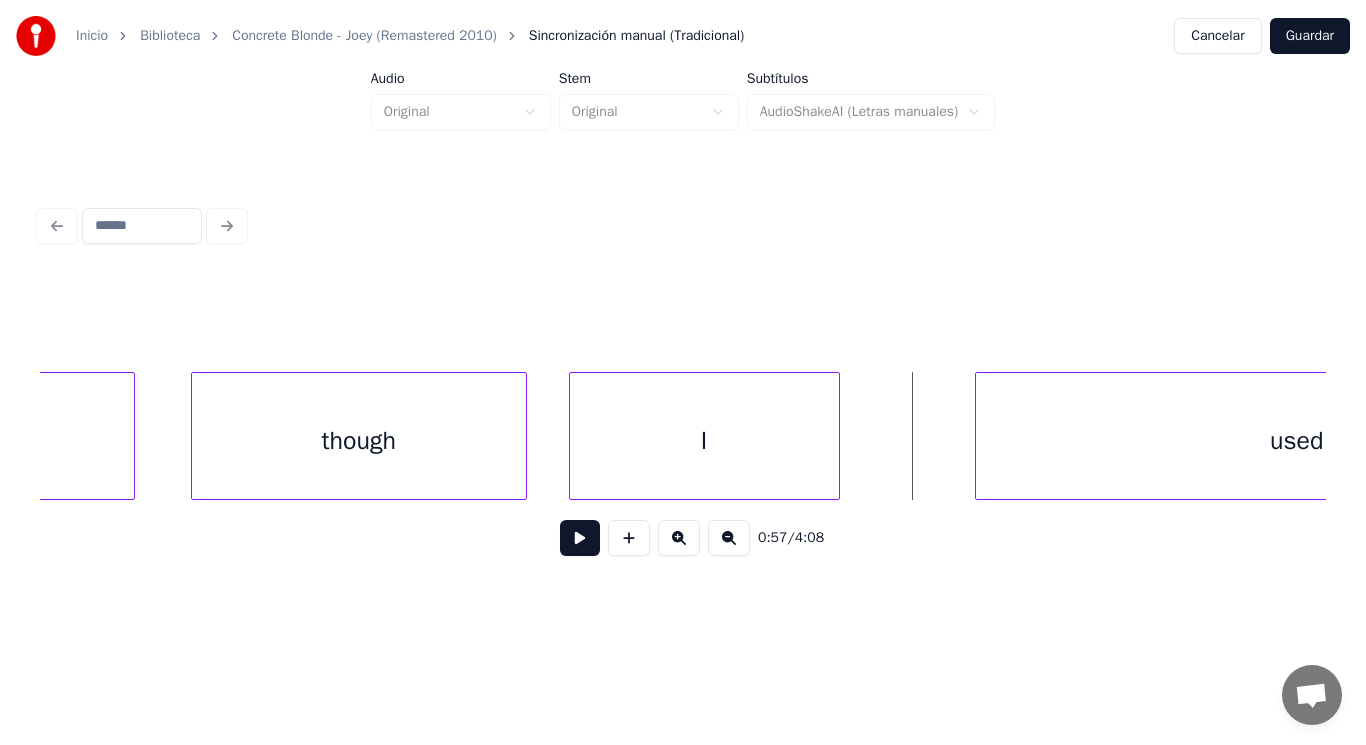 click at bounding box center (836, 436) 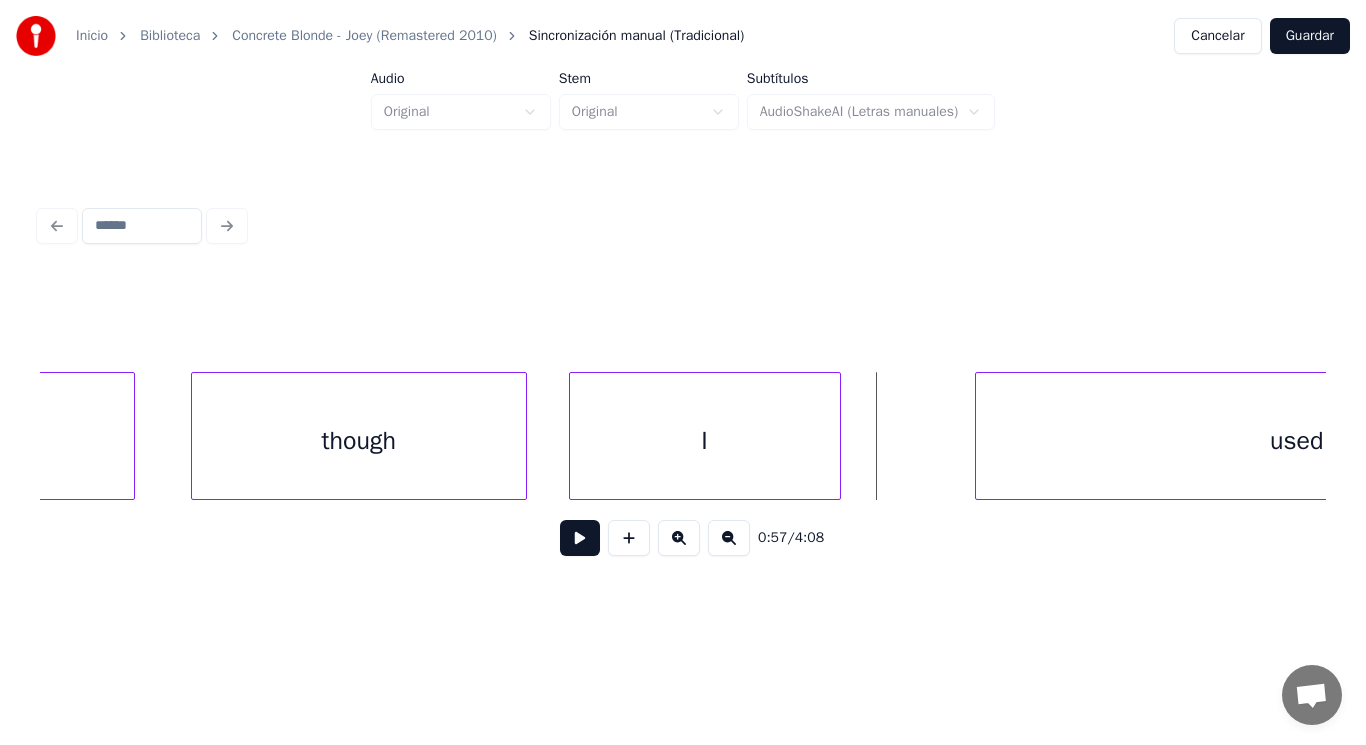 click at bounding box center (580, 538) 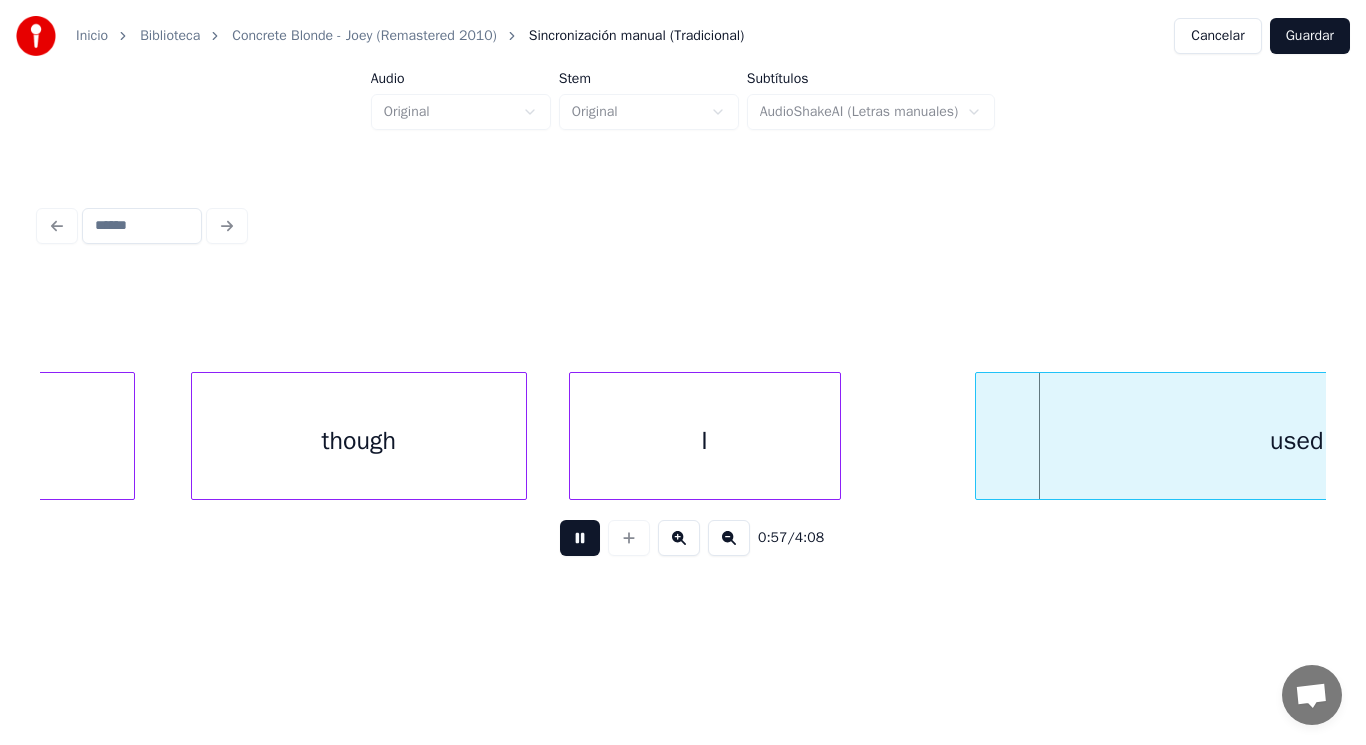 drag, startPoint x: 573, startPoint y: 539, endPoint x: 821, endPoint y: 489, distance: 252.99011 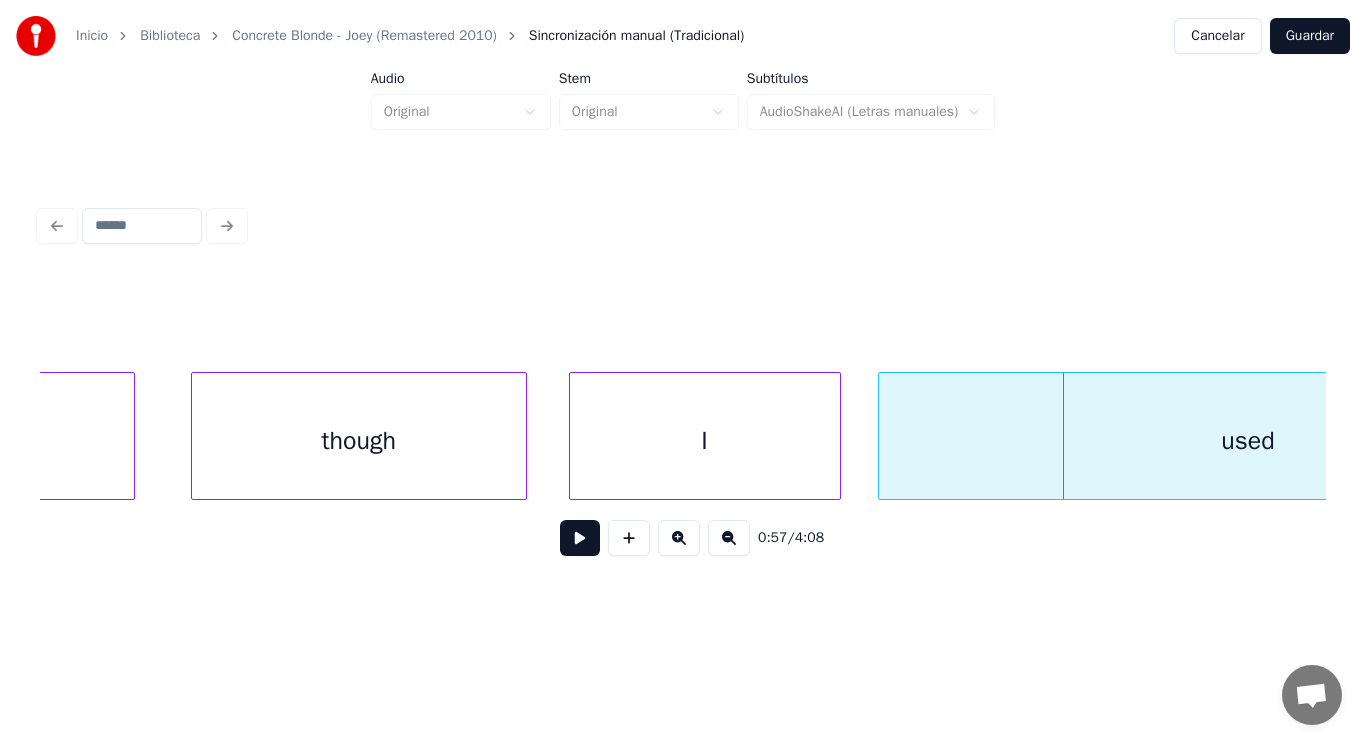 click at bounding box center (882, 436) 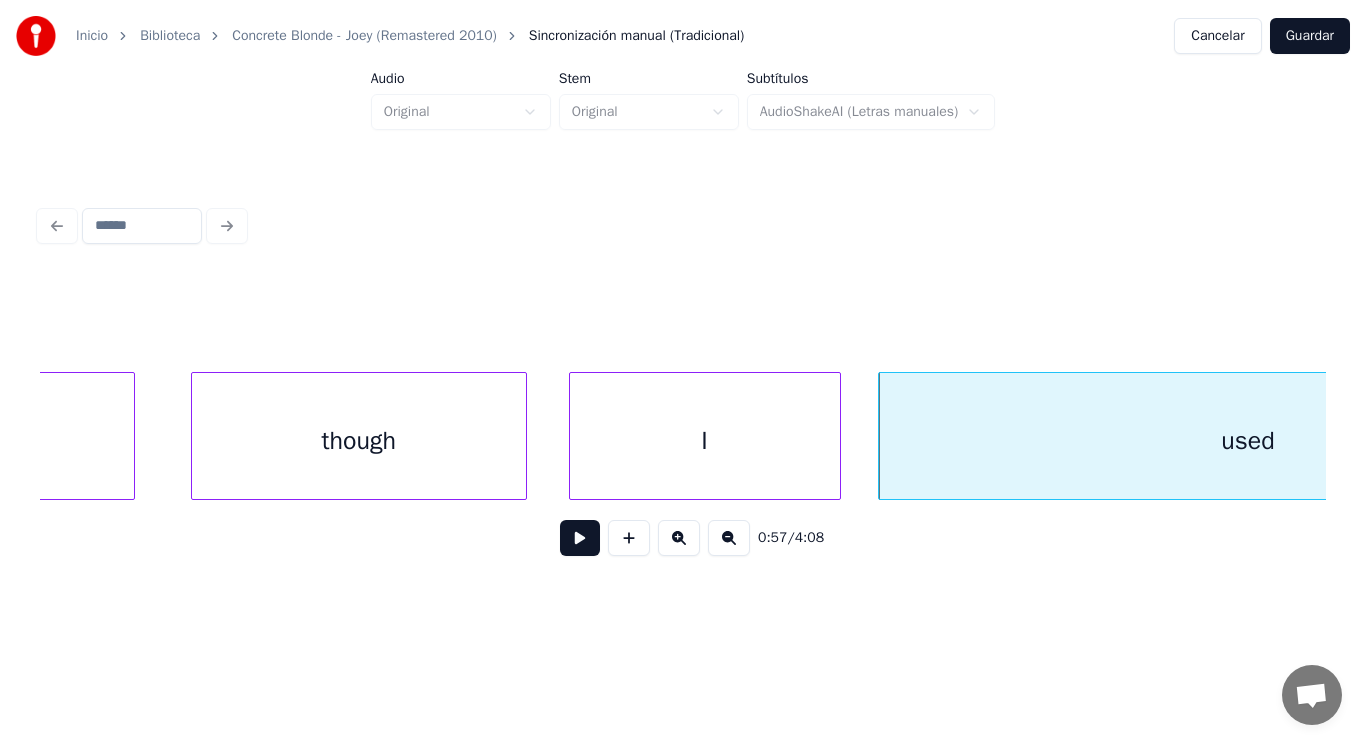 click at bounding box center [580, 538] 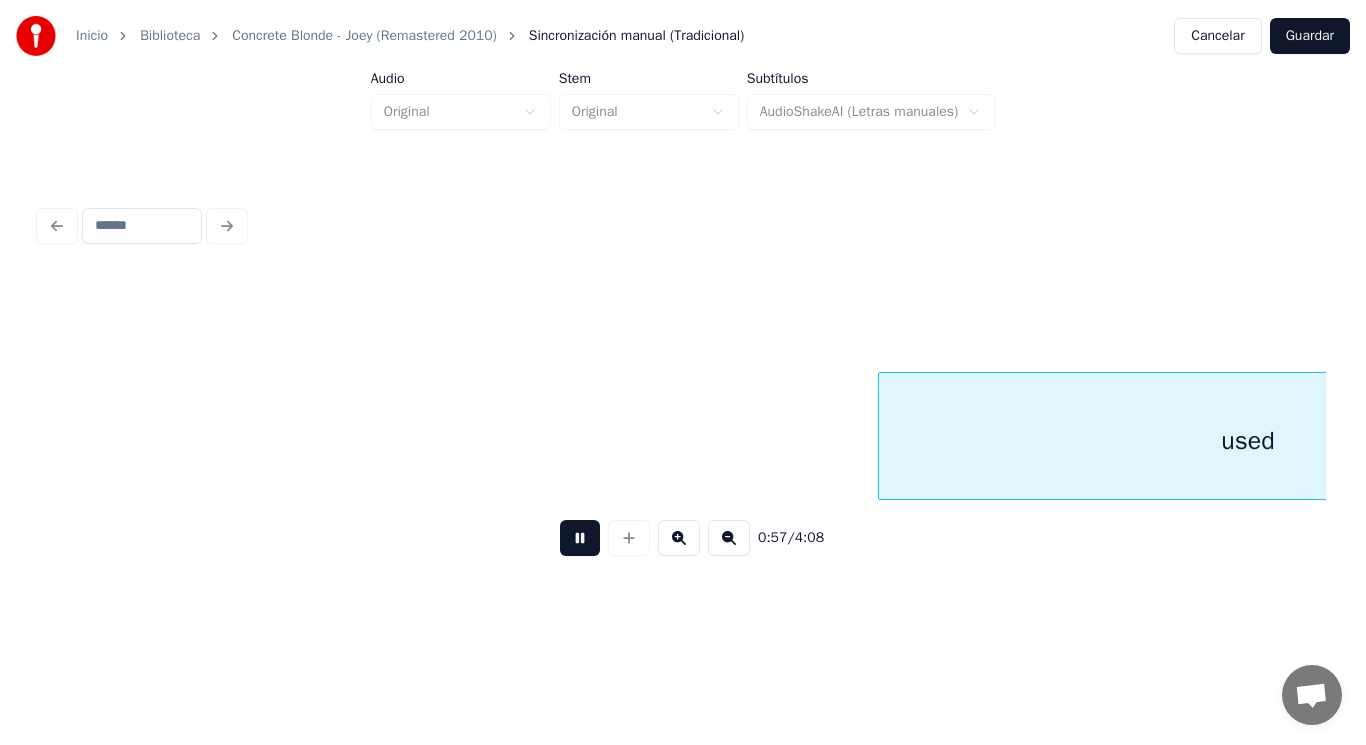 scroll, scrollTop: 0, scrollLeft: 80338, axis: horizontal 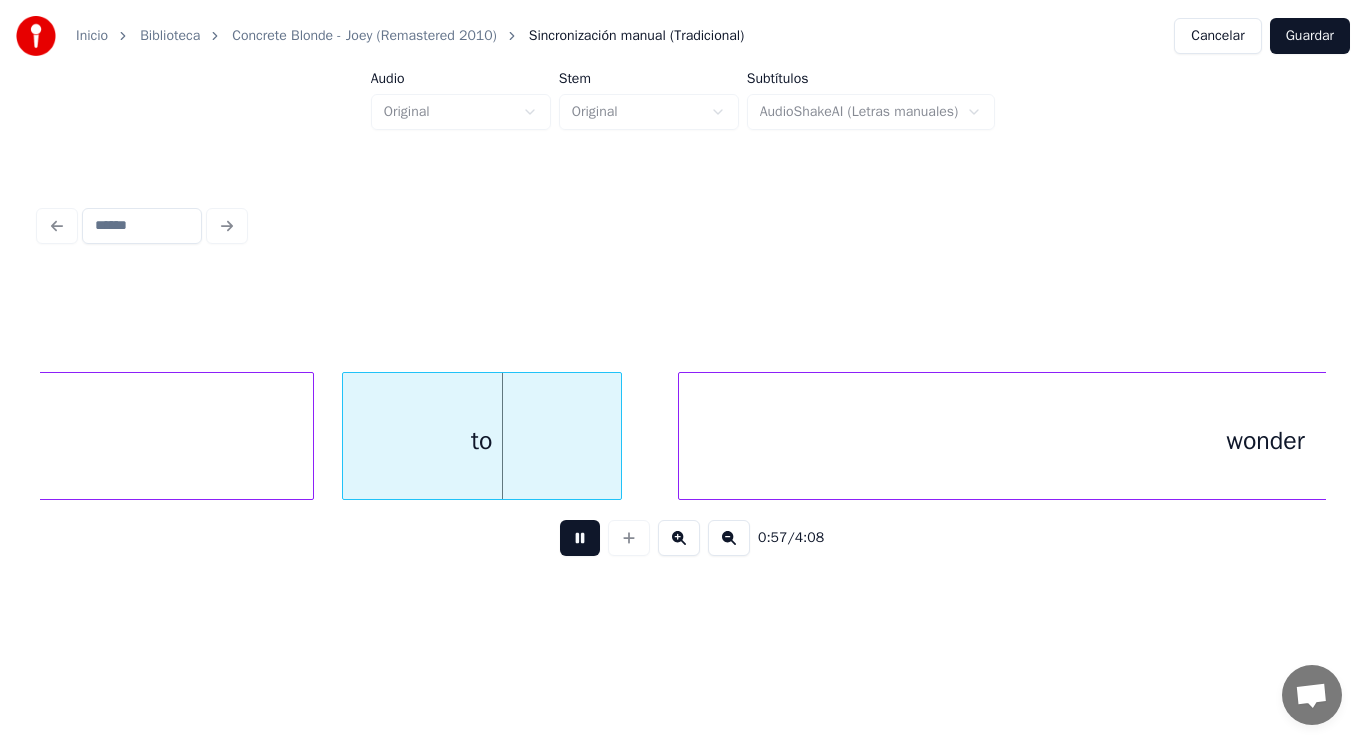 click at bounding box center [580, 538] 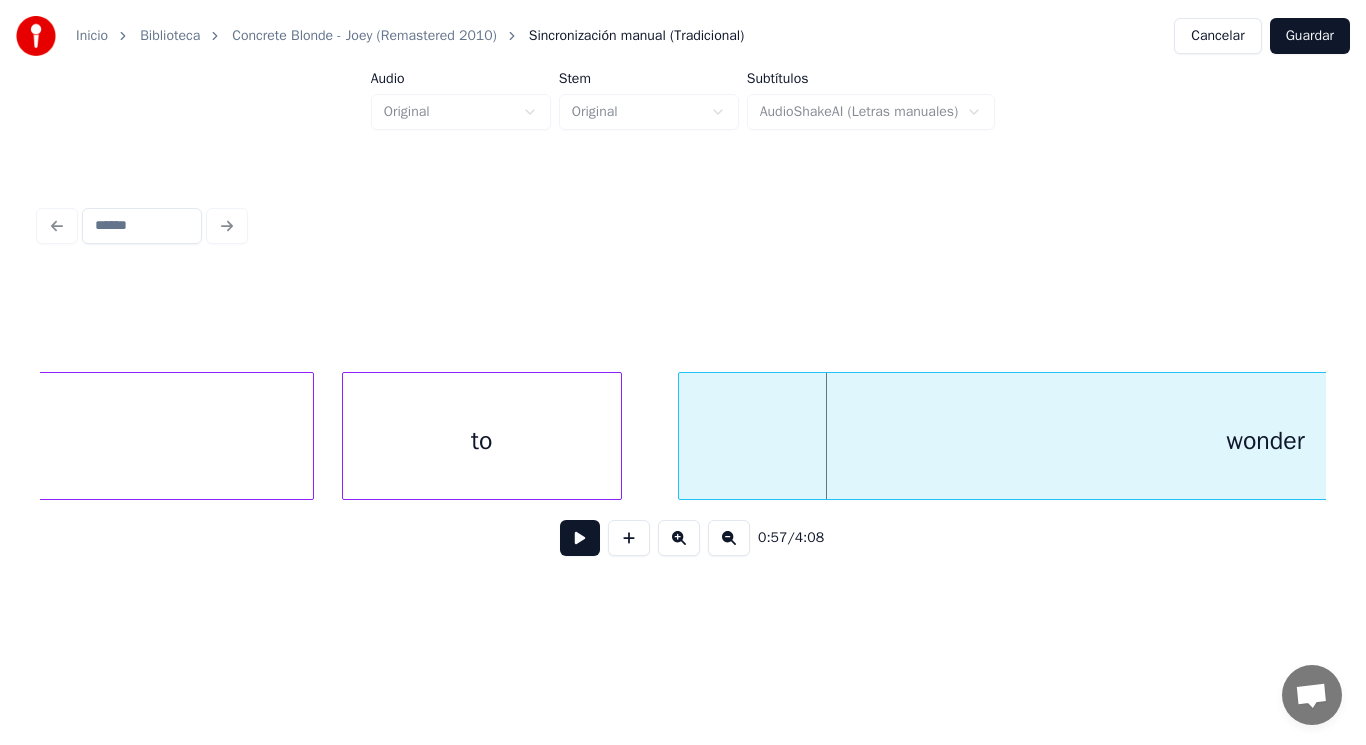click at bounding box center [580, 538] 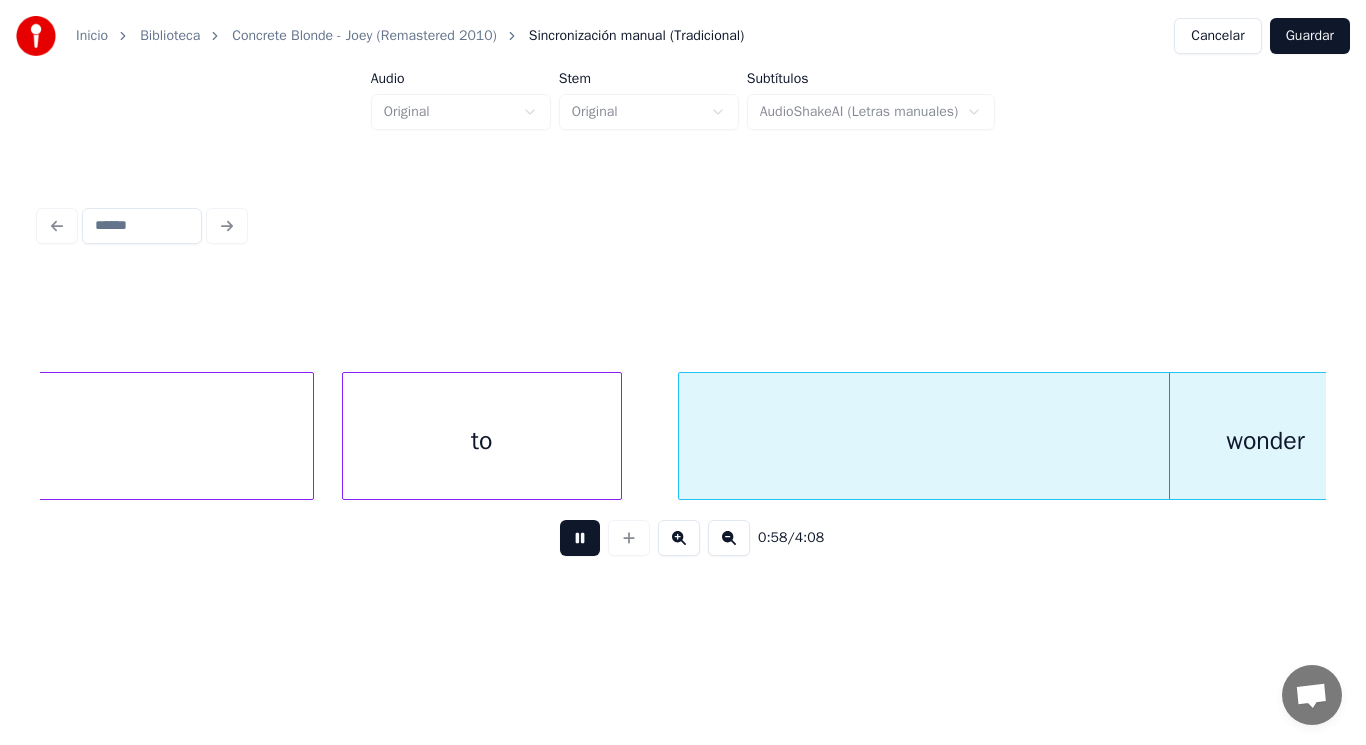 scroll, scrollTop: 0, scrollLeft: 81641, axis: horizontal 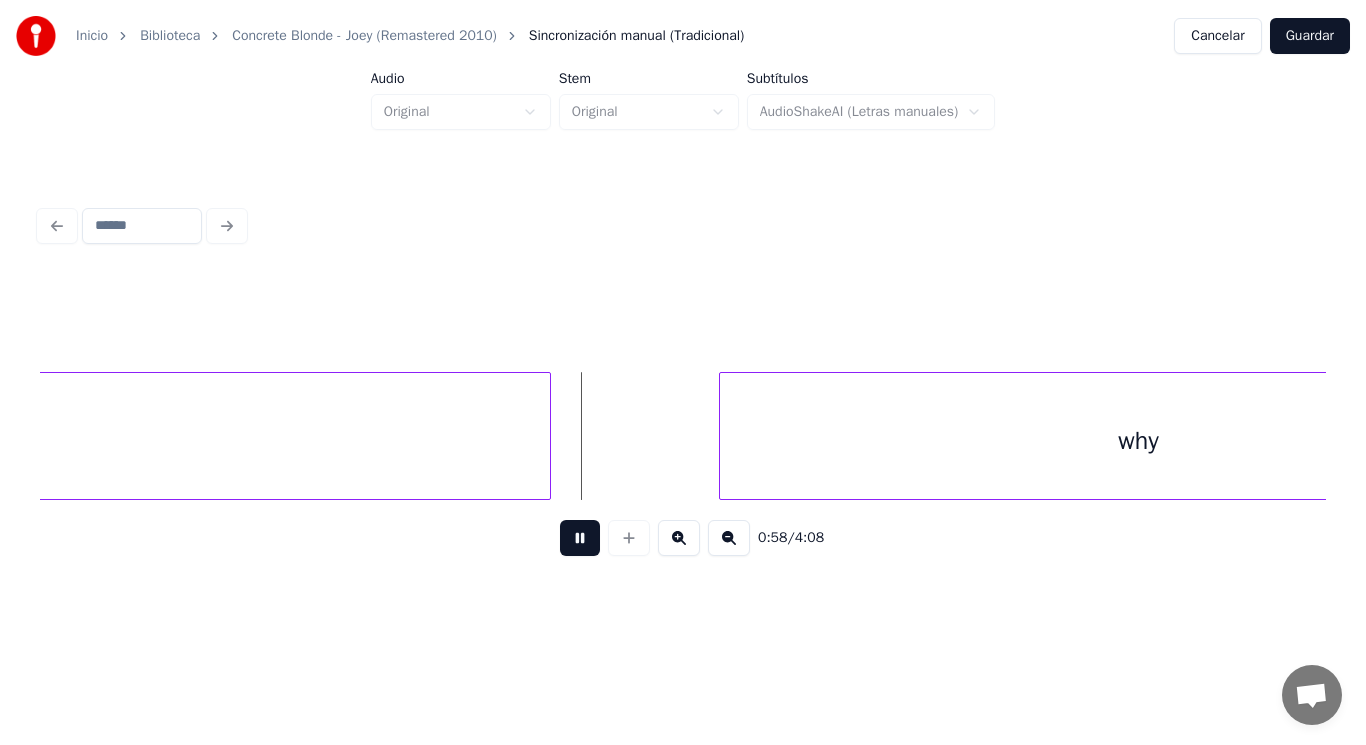 click at bounding box center [580, 538] 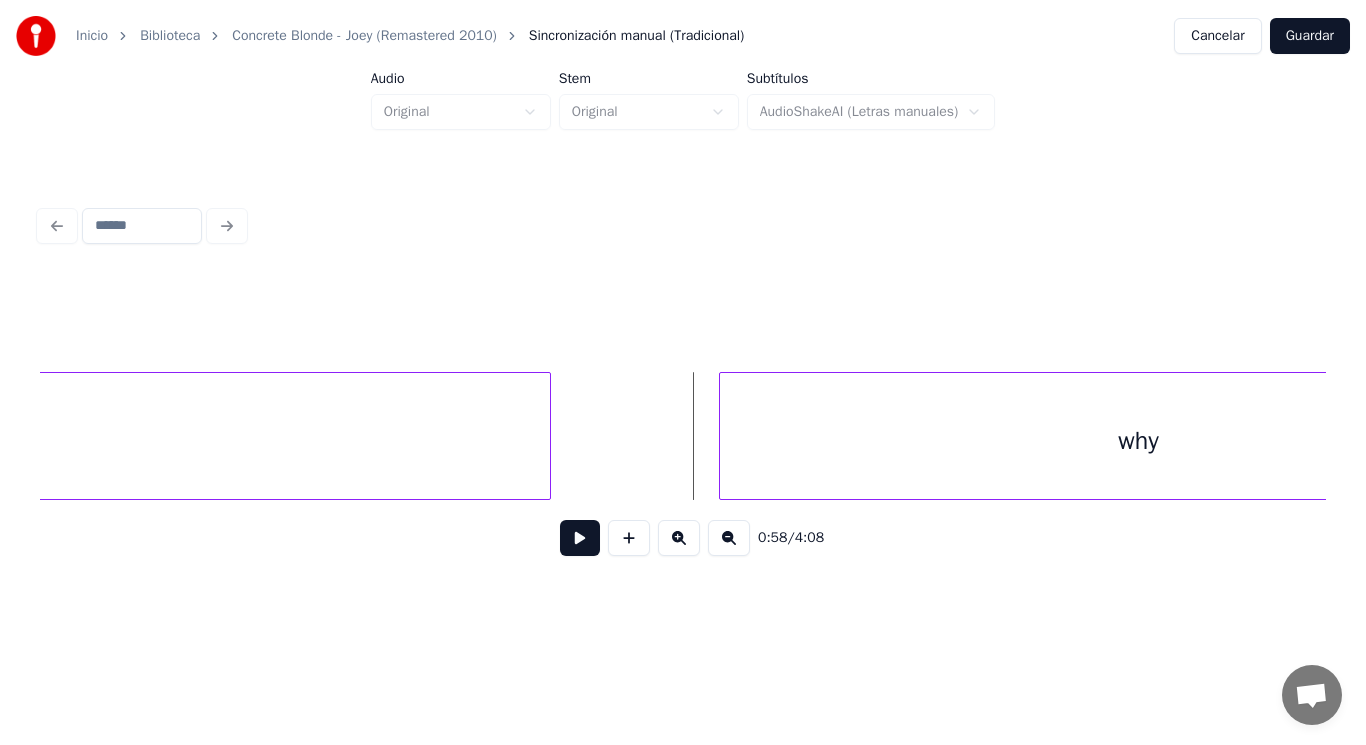 click on "wonder why" at bounding box center [92531, 436] 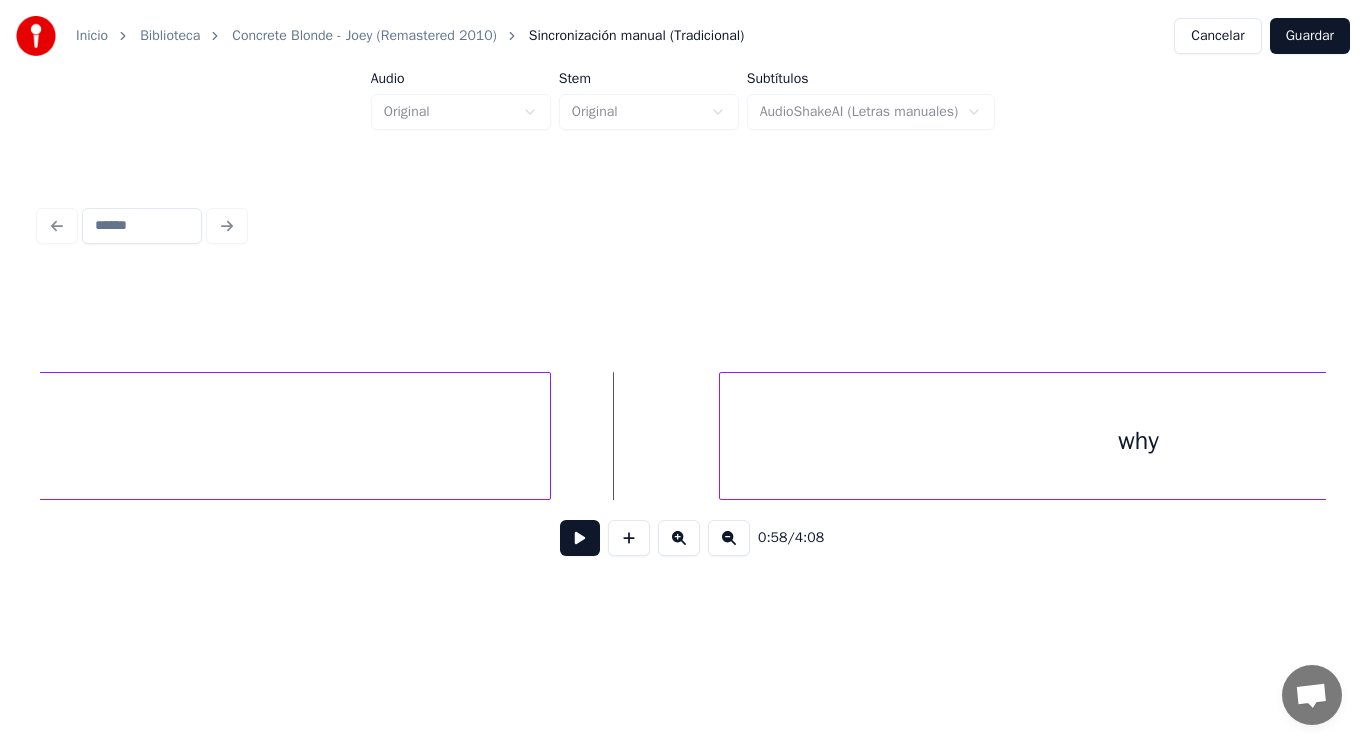 click at bounding box center [580, 538] 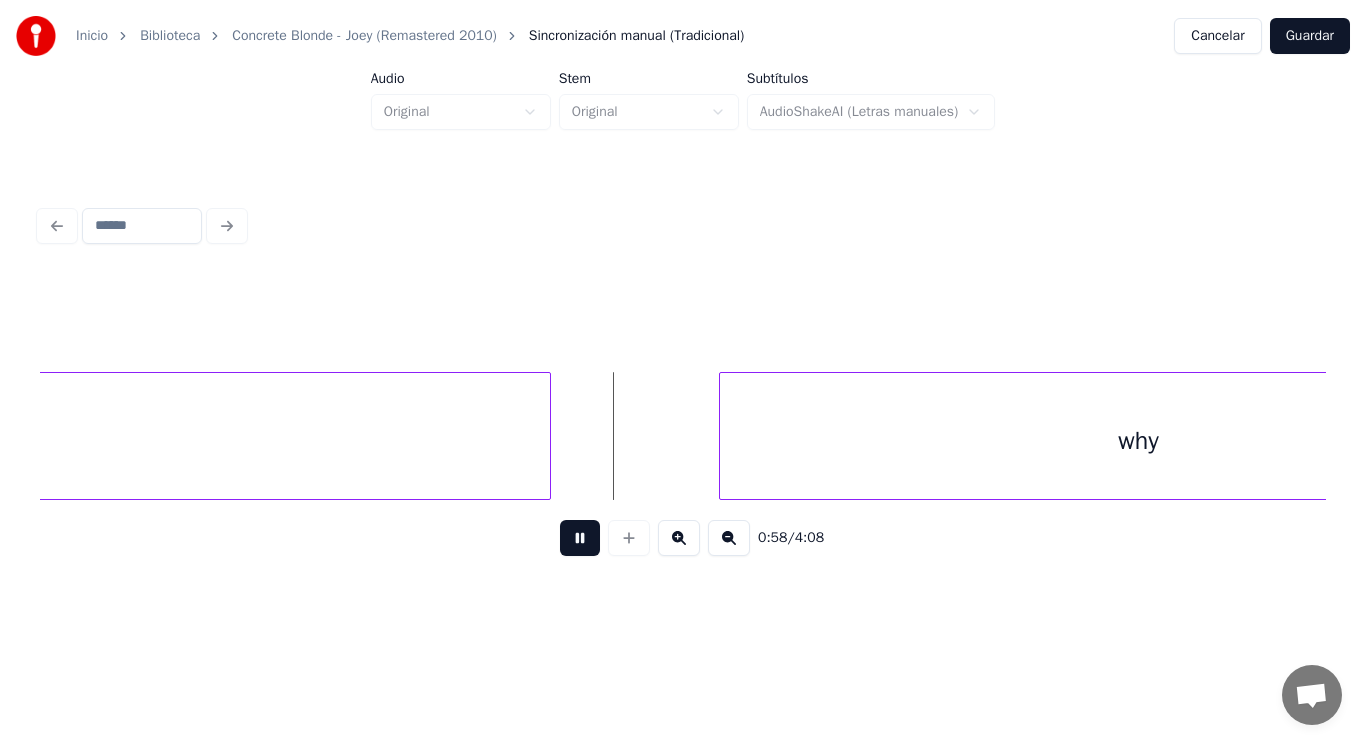 click at bounding box center (580, 538) 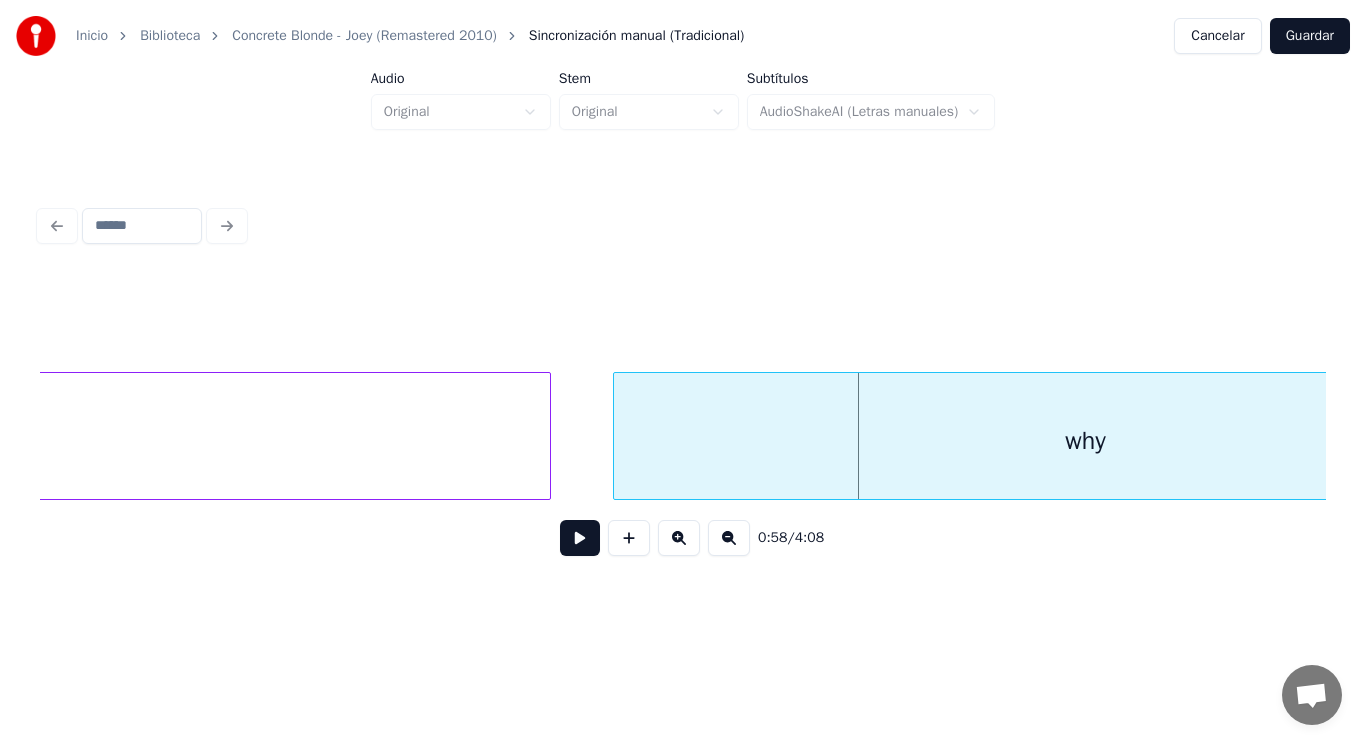 click at bounding box center (617, 436) 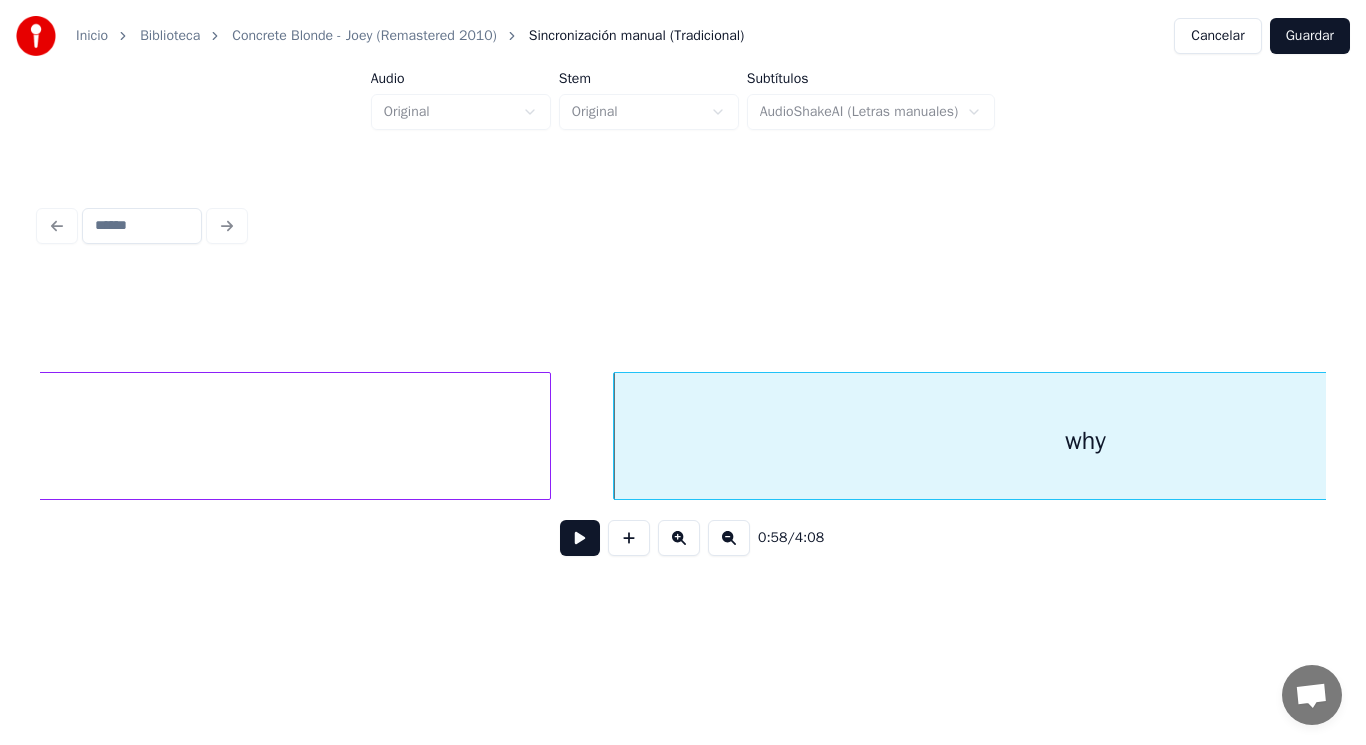 click at bounding box center (580, 538) 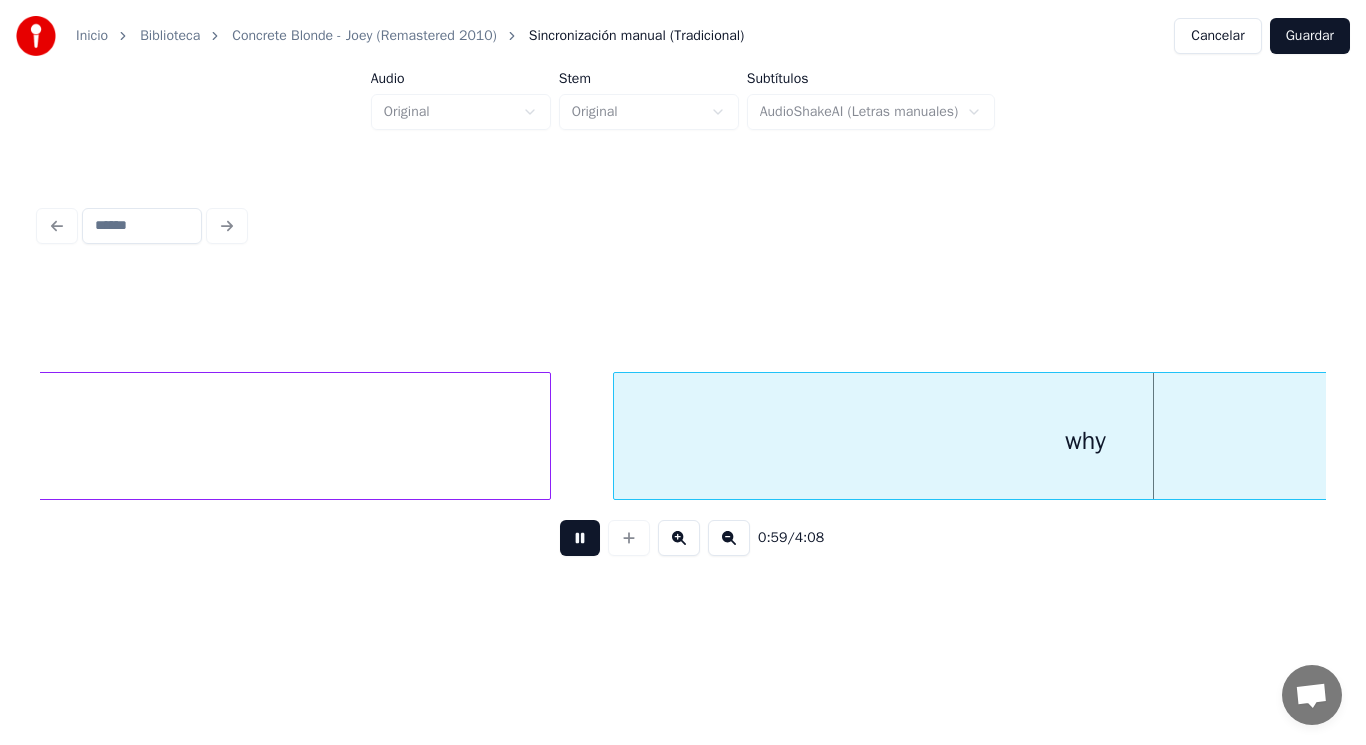 scroll, scrollTop: 0, scrollLeft: 82939, axis: horizontal 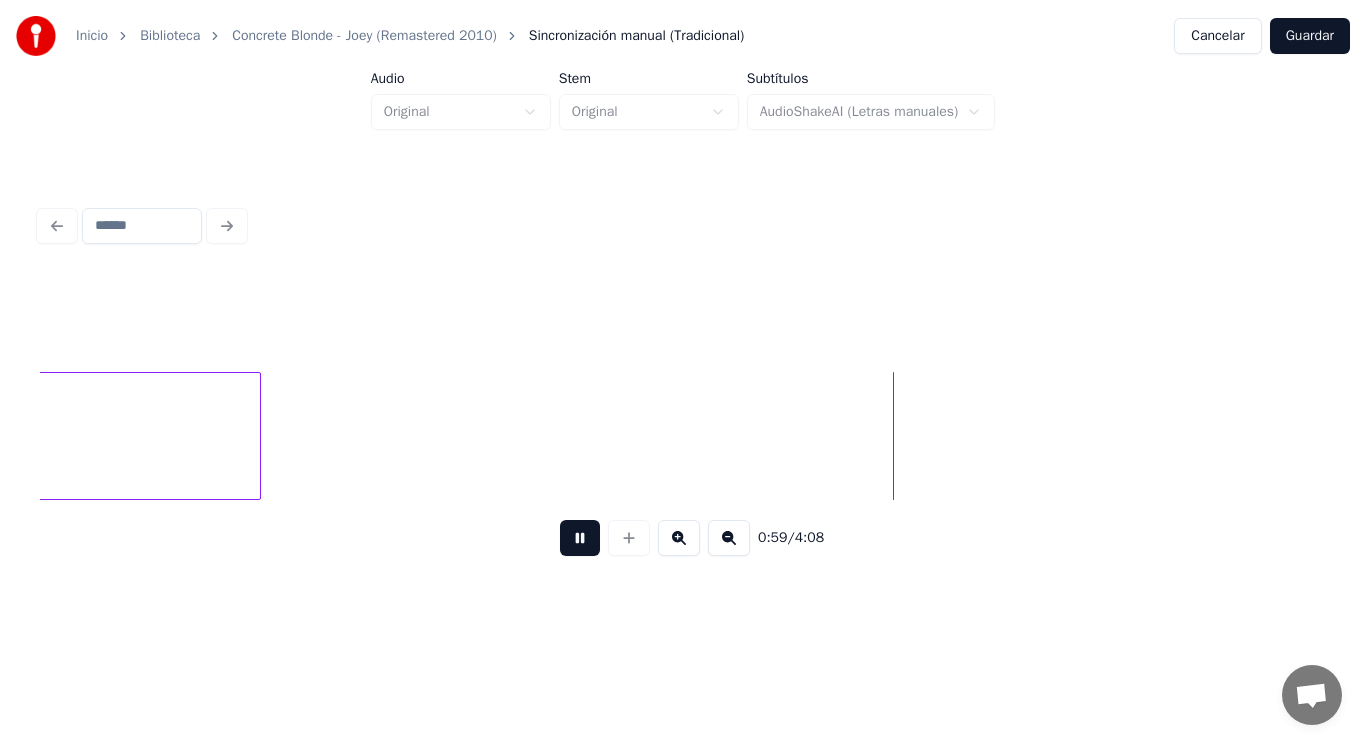drag, startPoint x: 572, startPoint y: 541, endPoint x: 262, endPoint y: 442, distance: 325.42435 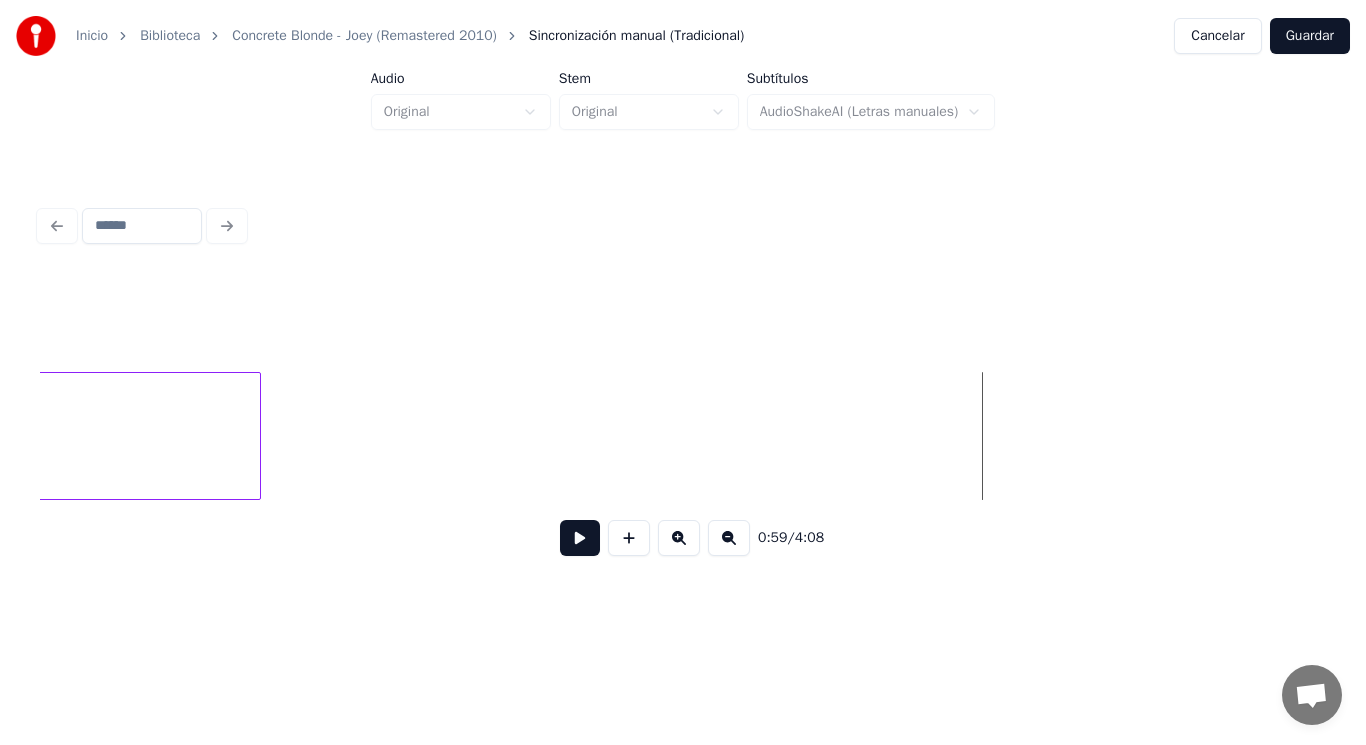 click on "why" at bounding box center (-212, 441) 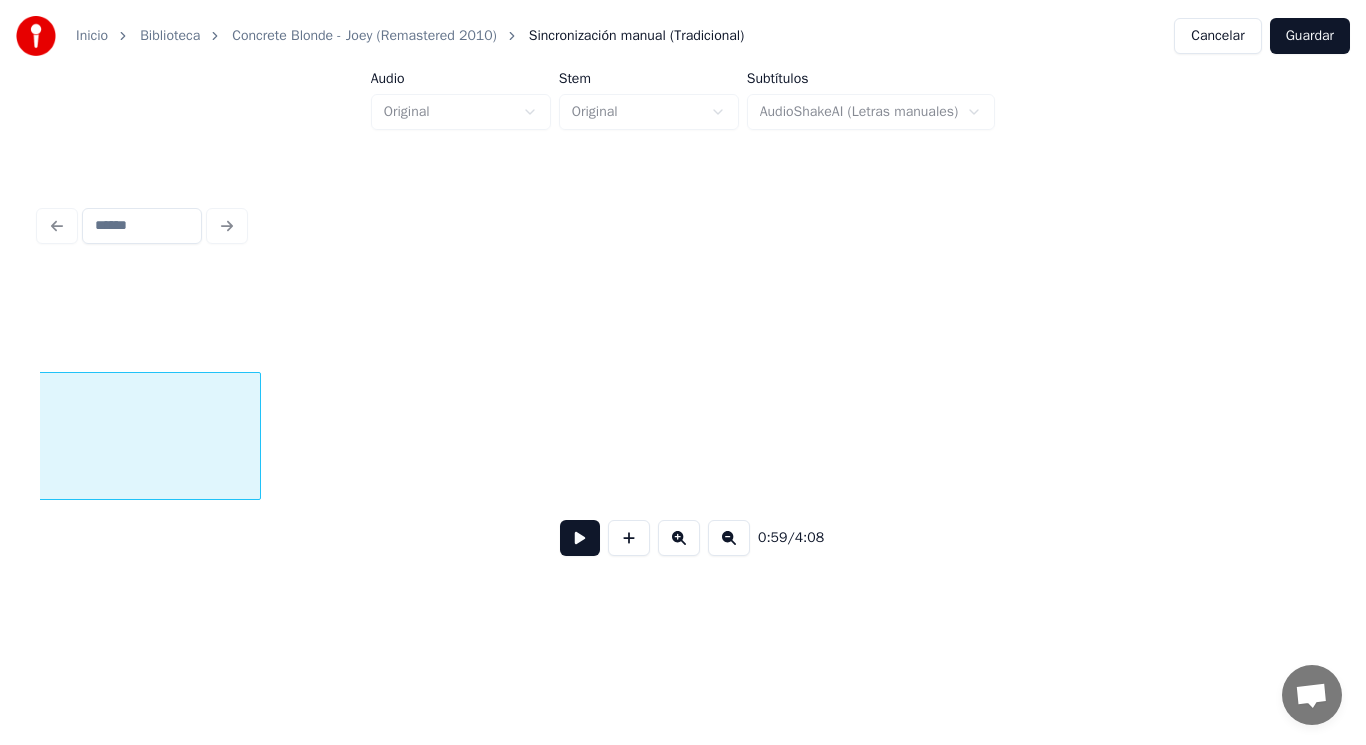 scroll, scrollTop: 0, scrollLeft: 82215, axis: horizontal 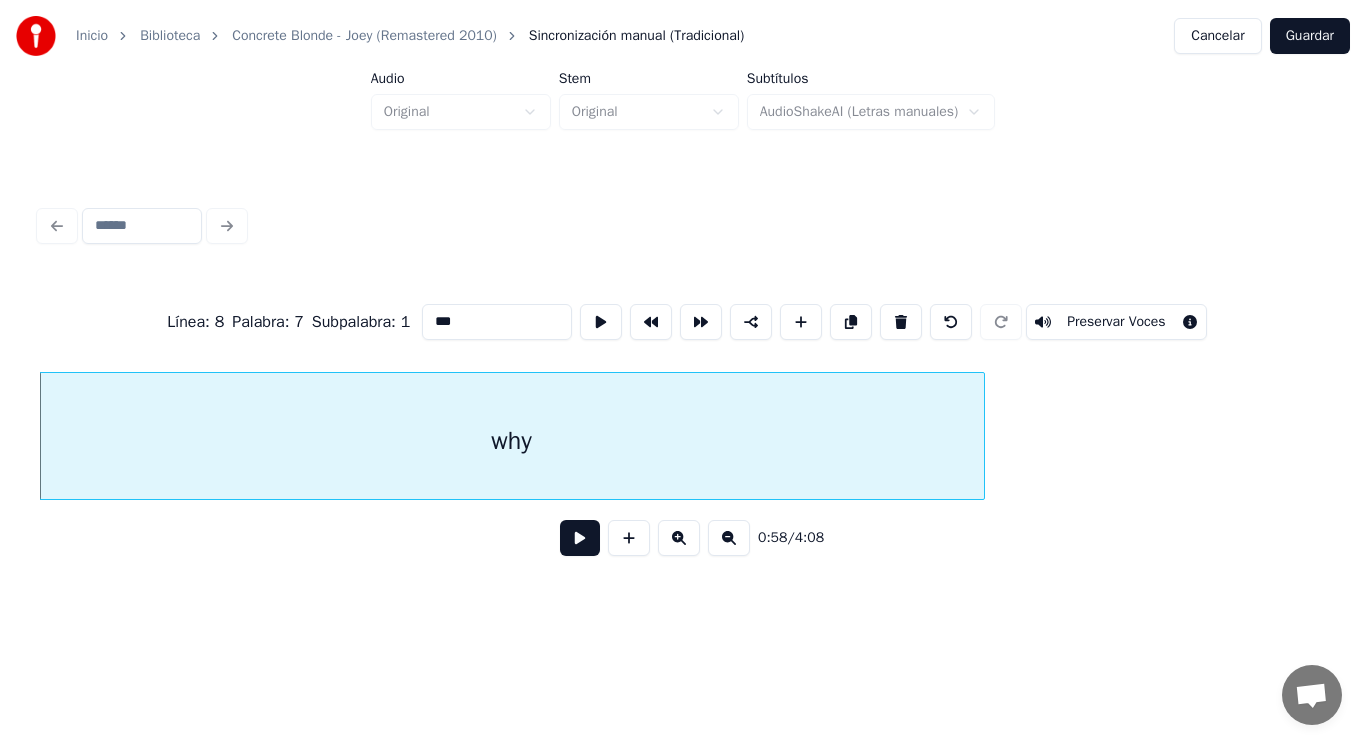 click at bounding box center (580, 538) 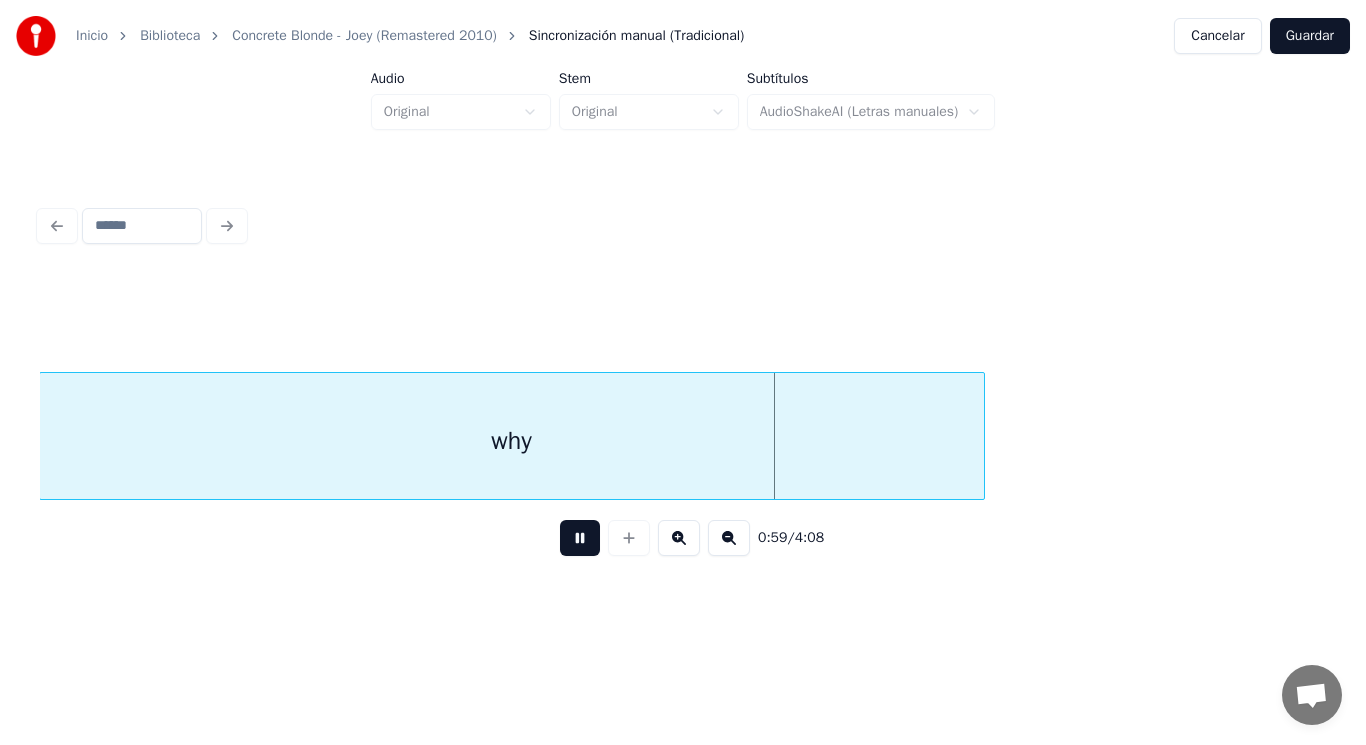 click at bounding box center [580, 538] 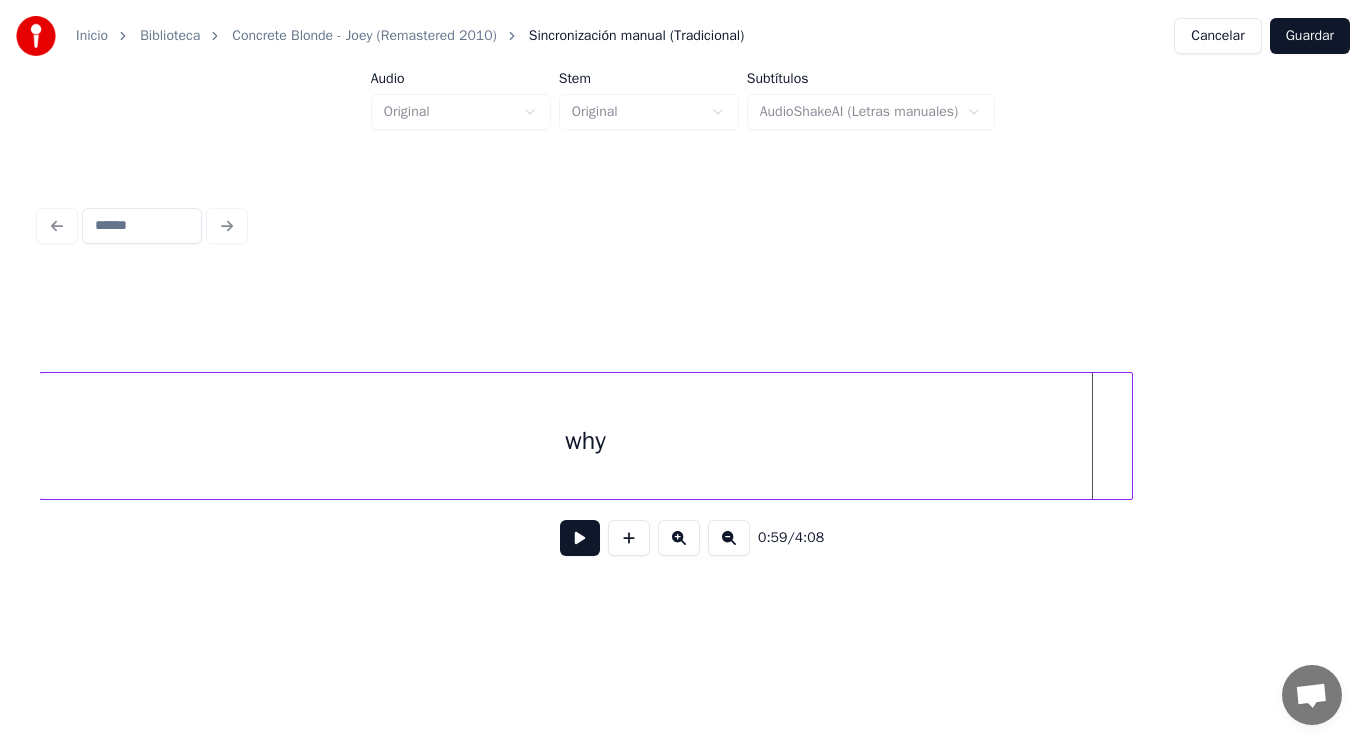 click at bounding box center [1129, 436] 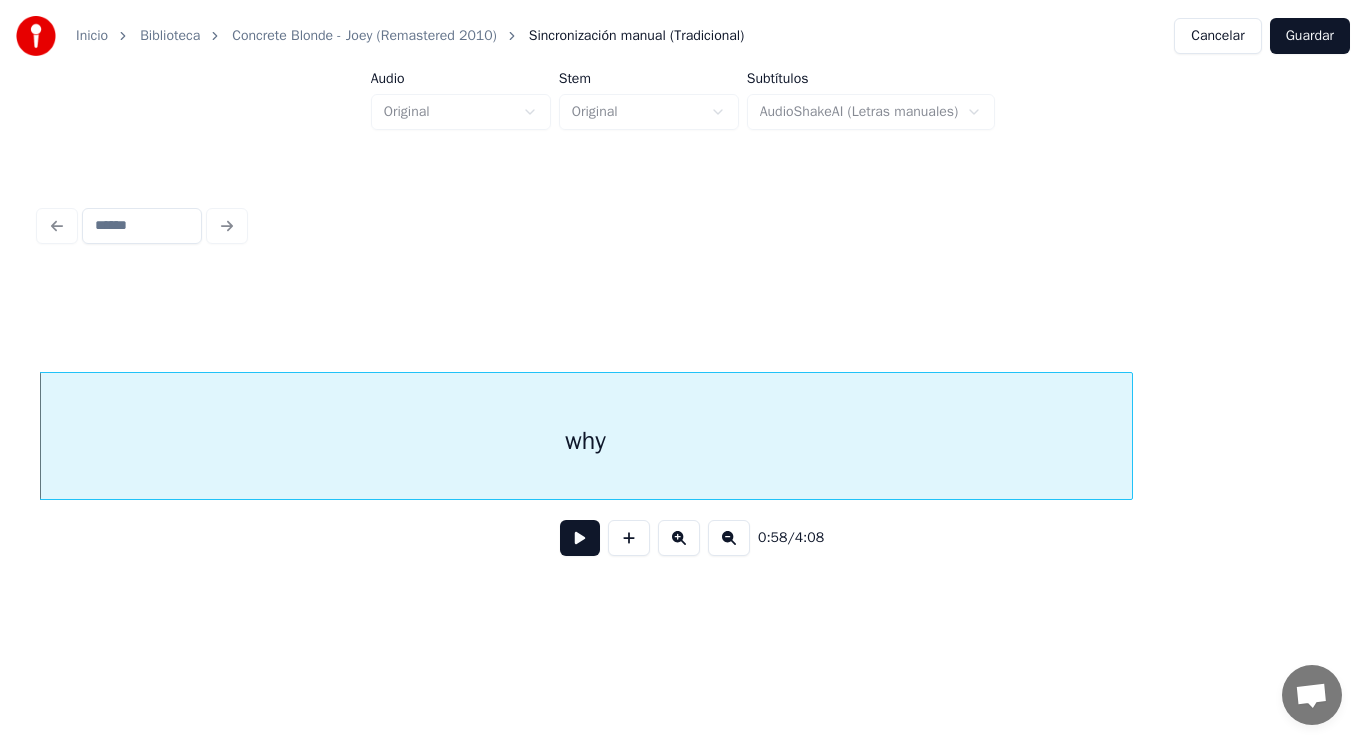 click at bounding box center (580, 538) 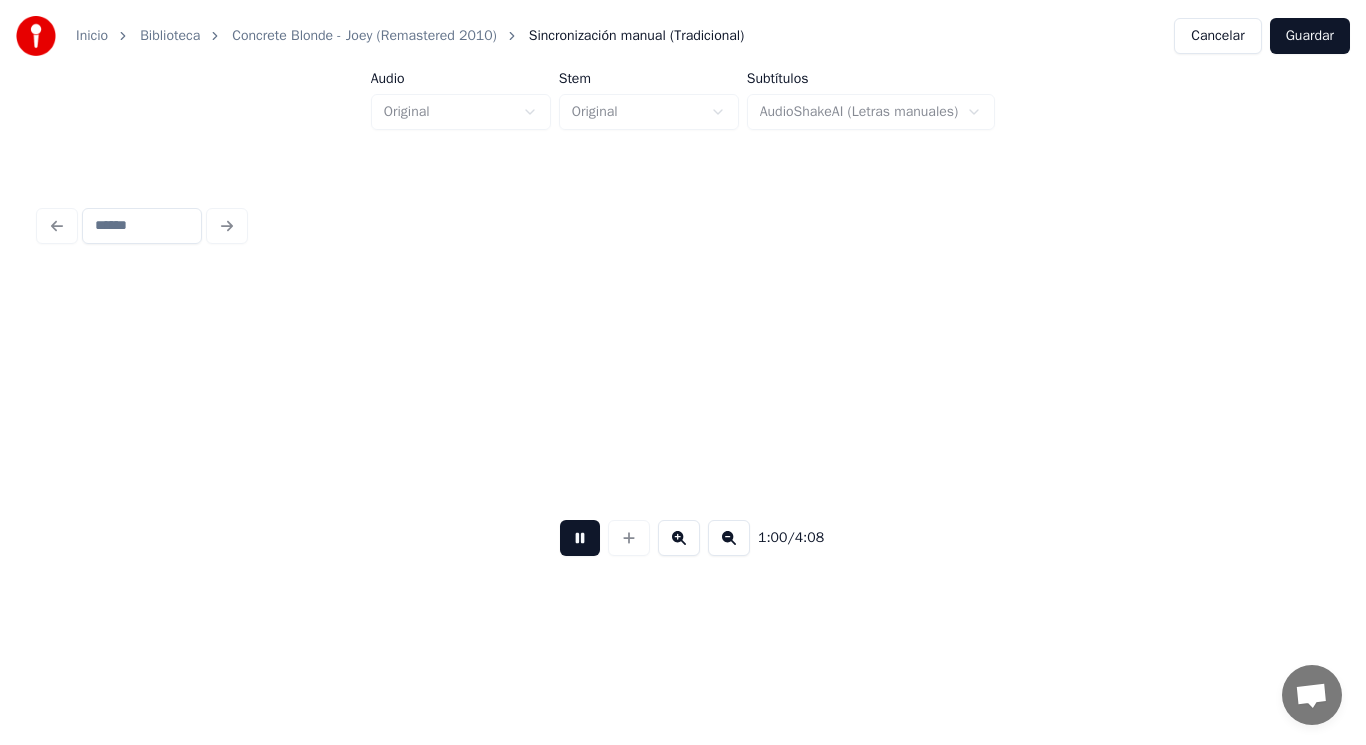 scroll, scrollTop: 0, scrollLeft: 84813, axis: horizontal 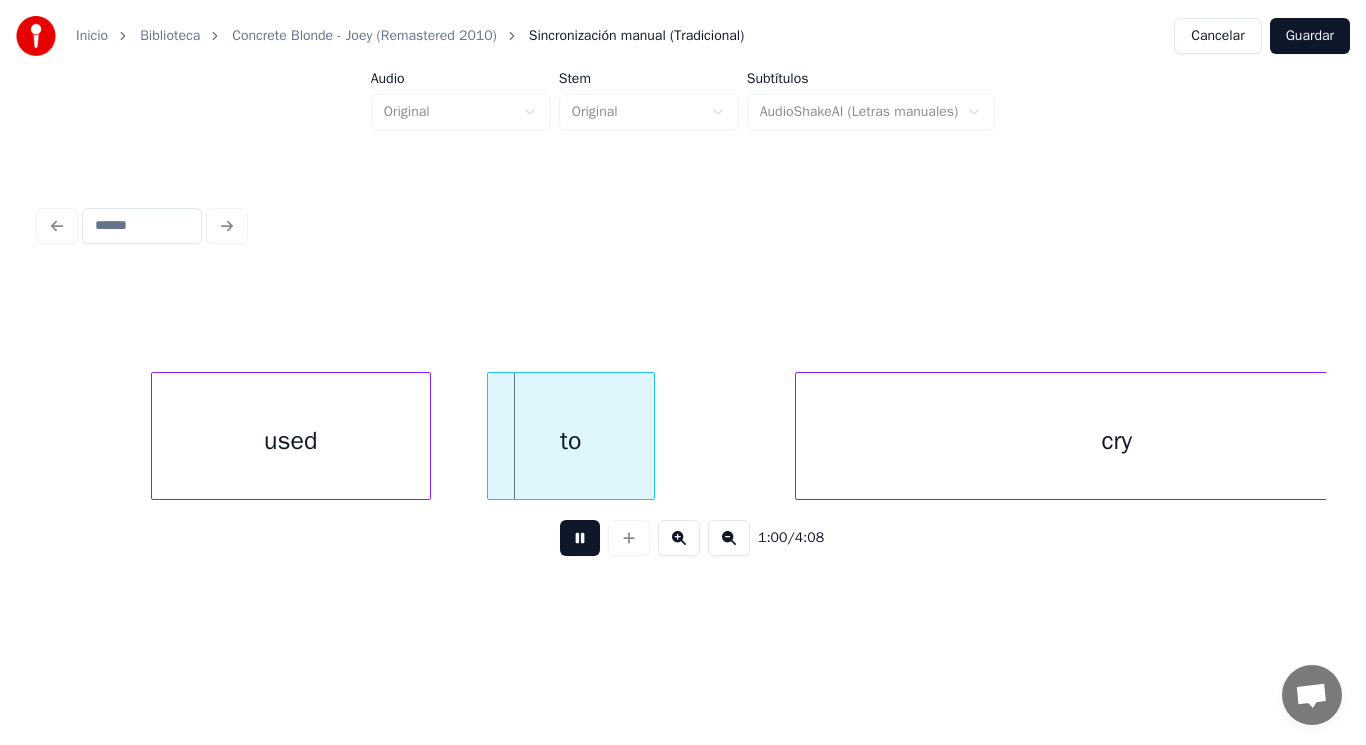 click at bounding box center [580, 538] 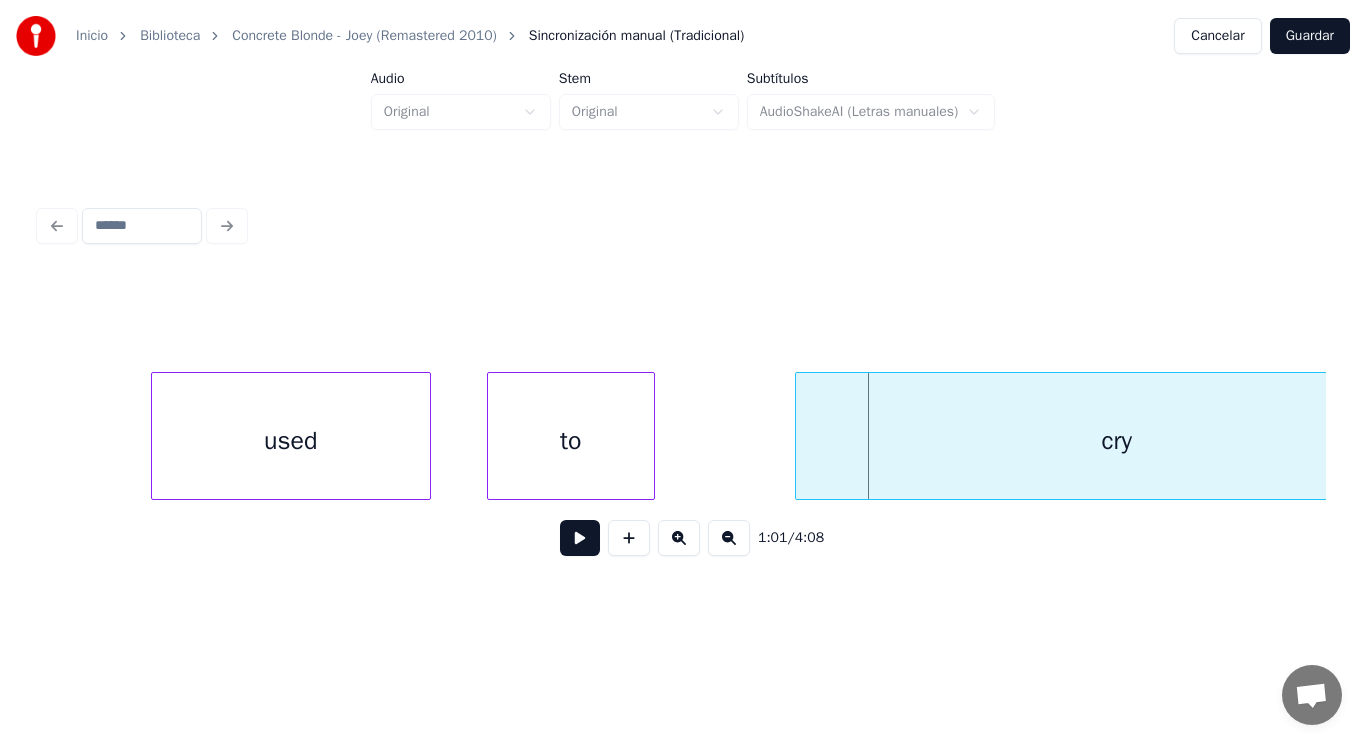 click on "used" at bounding box center (291, 441) 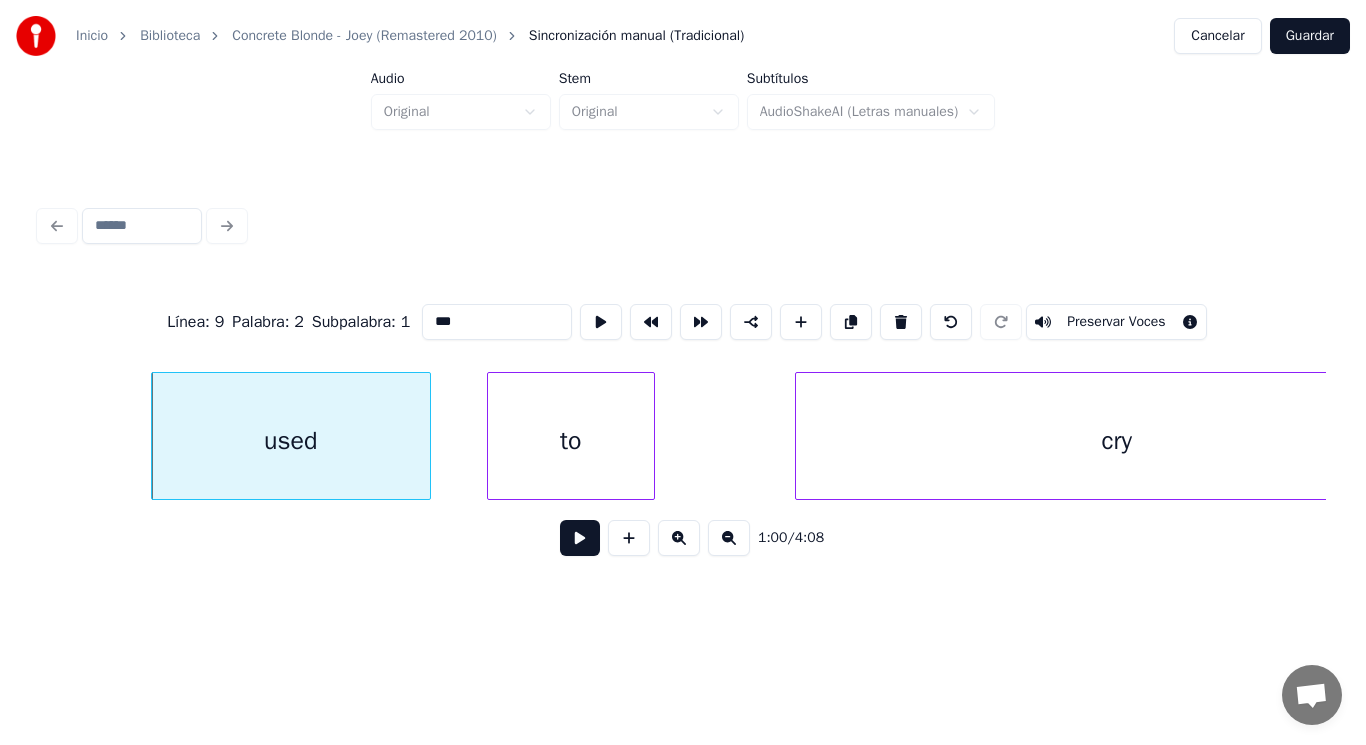 type on "****" 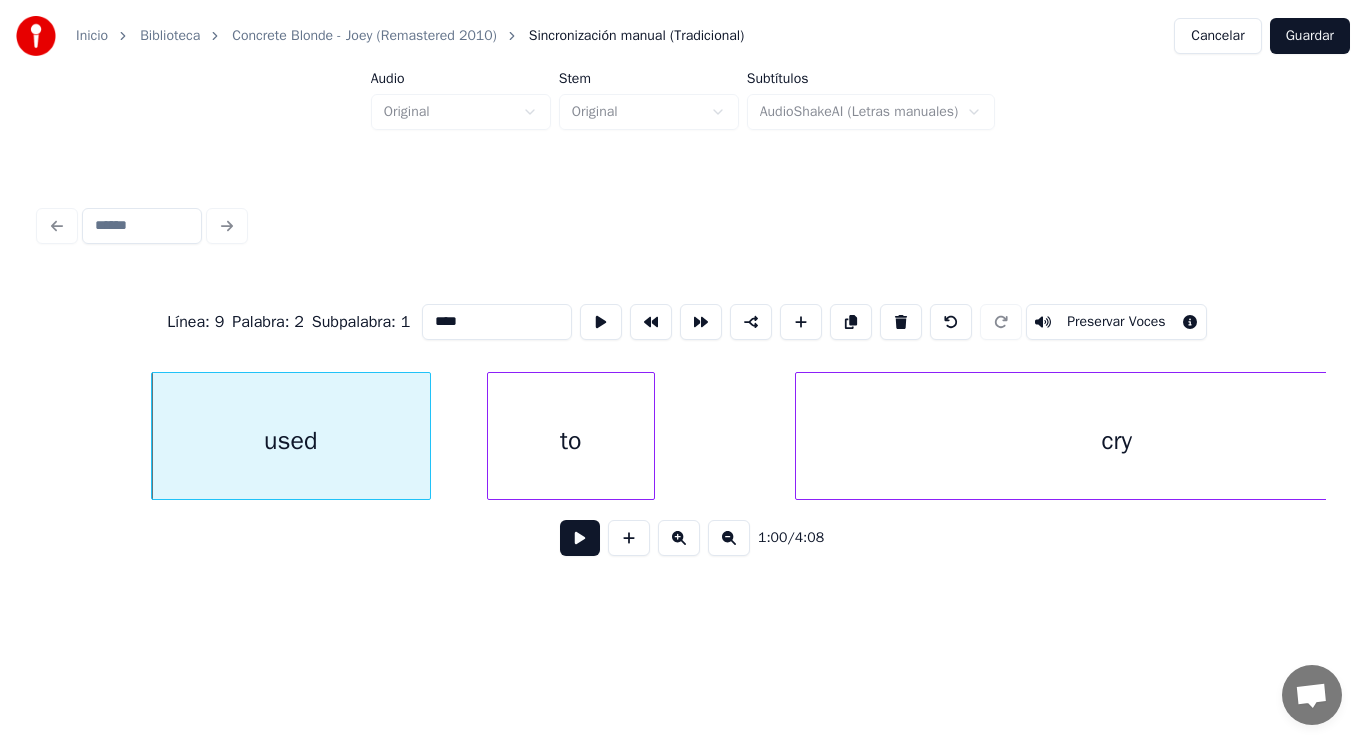 click at bounding box center [580, 538] 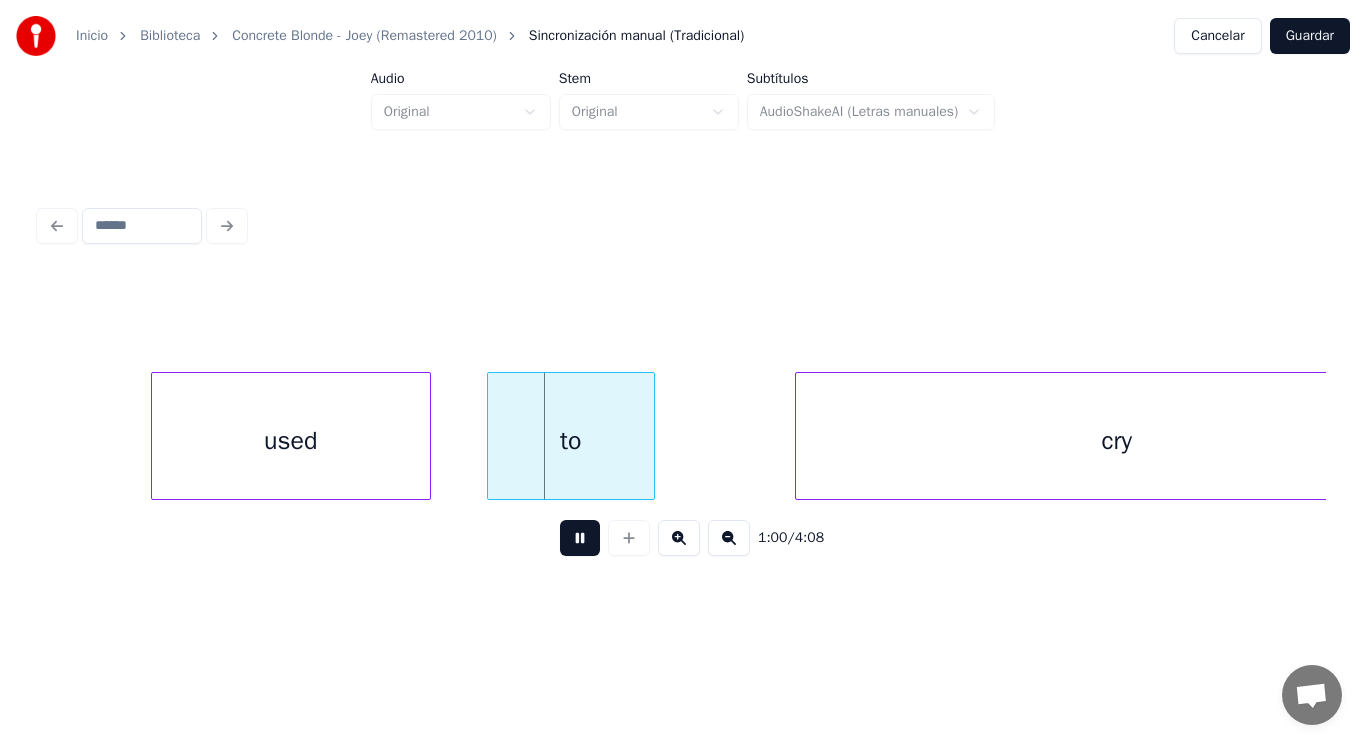 click at bounding box center [580, 538] 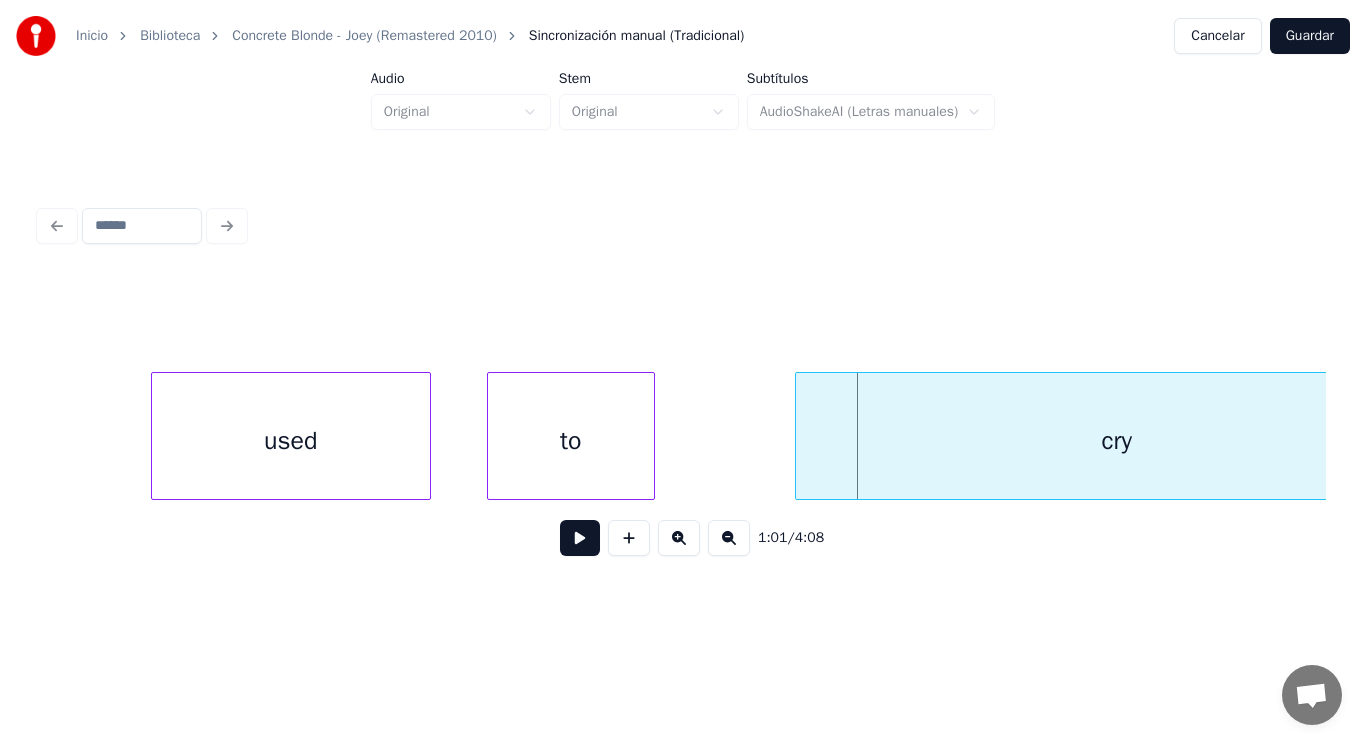 click at bounding box center (580, 538) 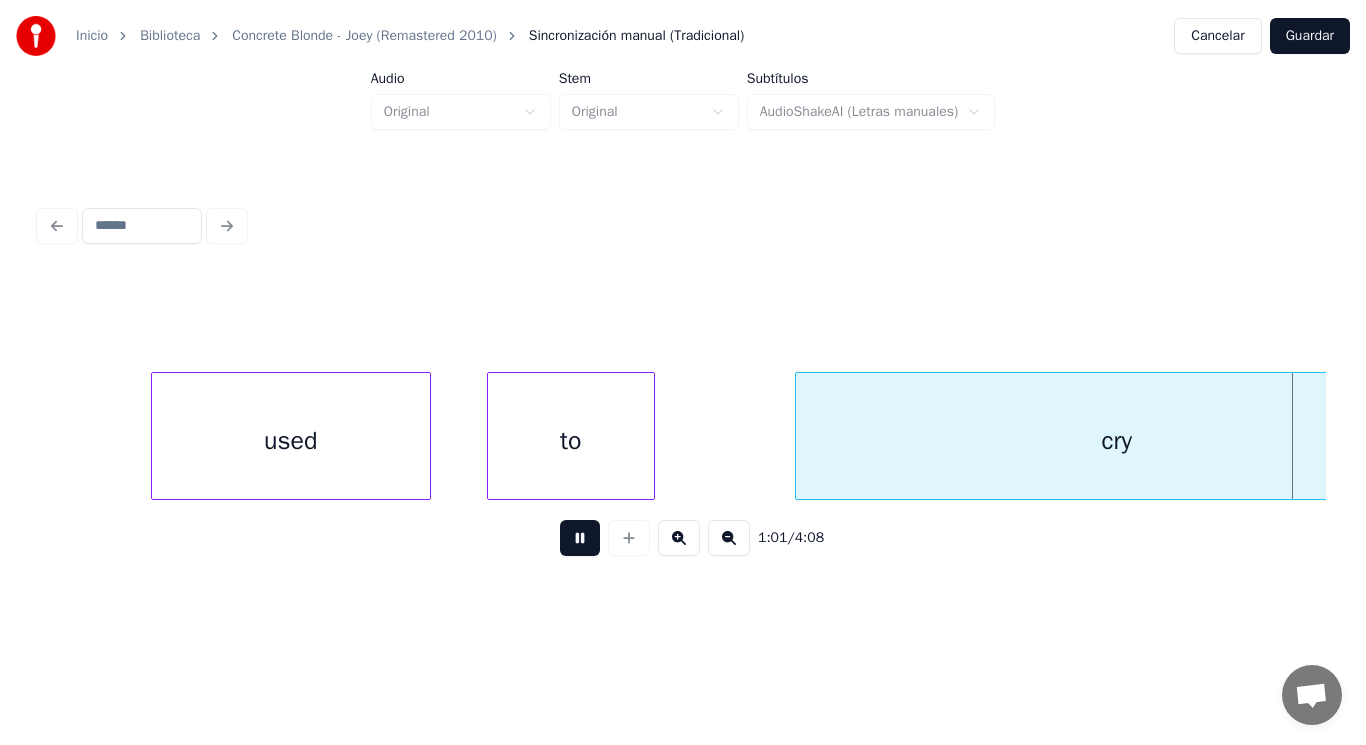 scroll, scrollTop: 0, scrollLeft: 86104, axis: horizontal 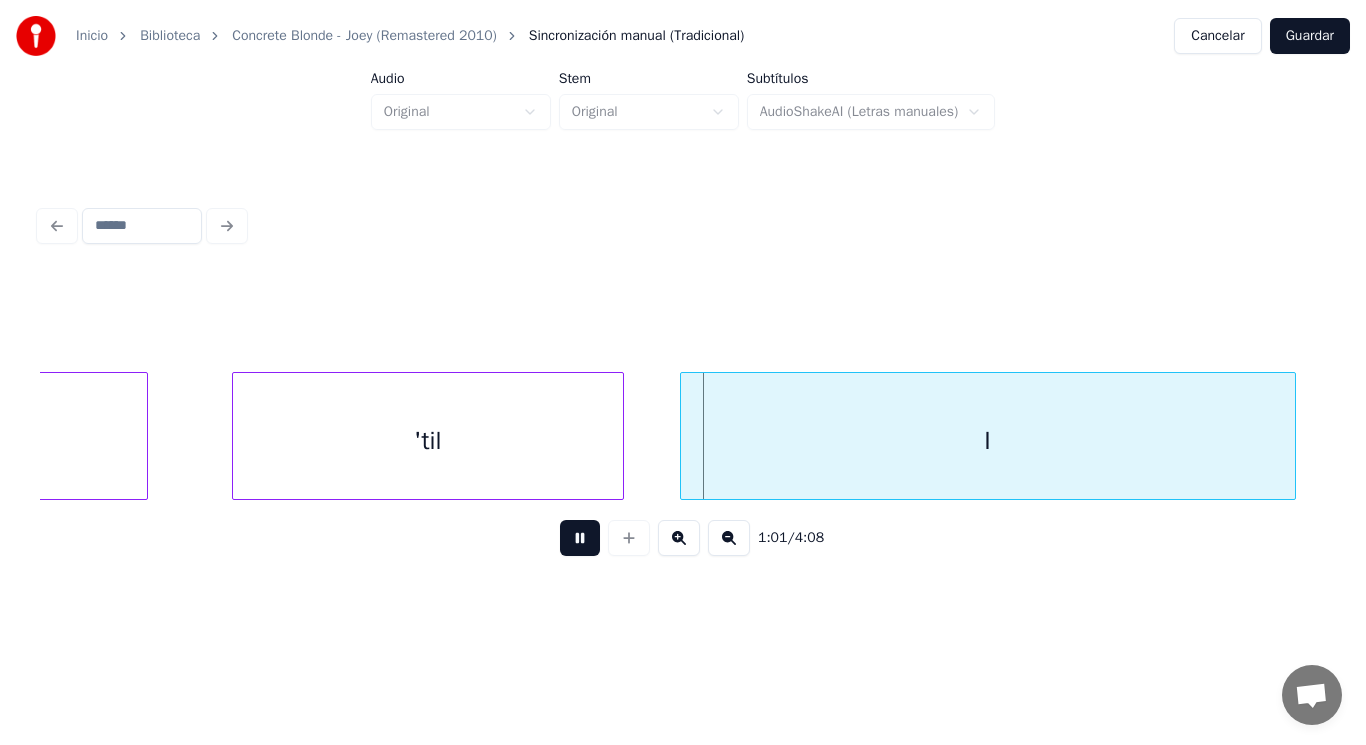 click at bounding box center [580, 538] 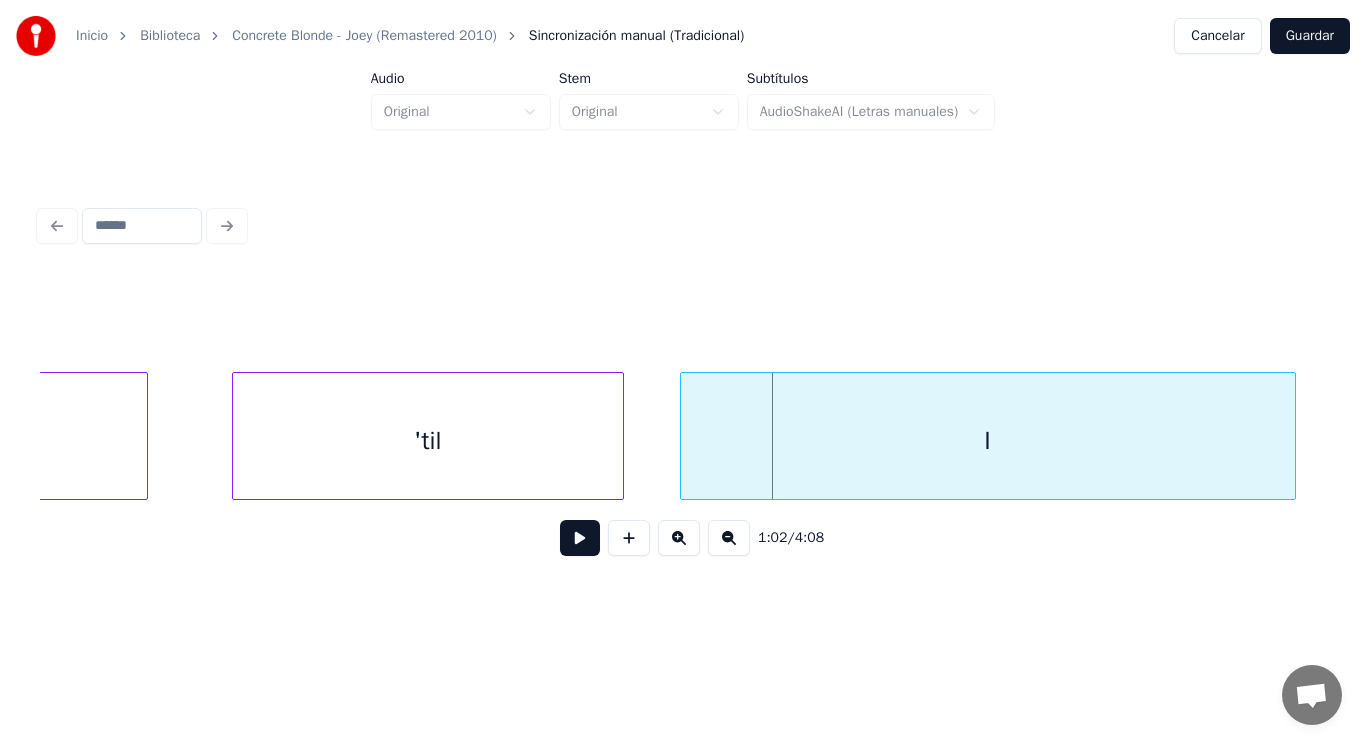 click at bounding box center [580, 538] 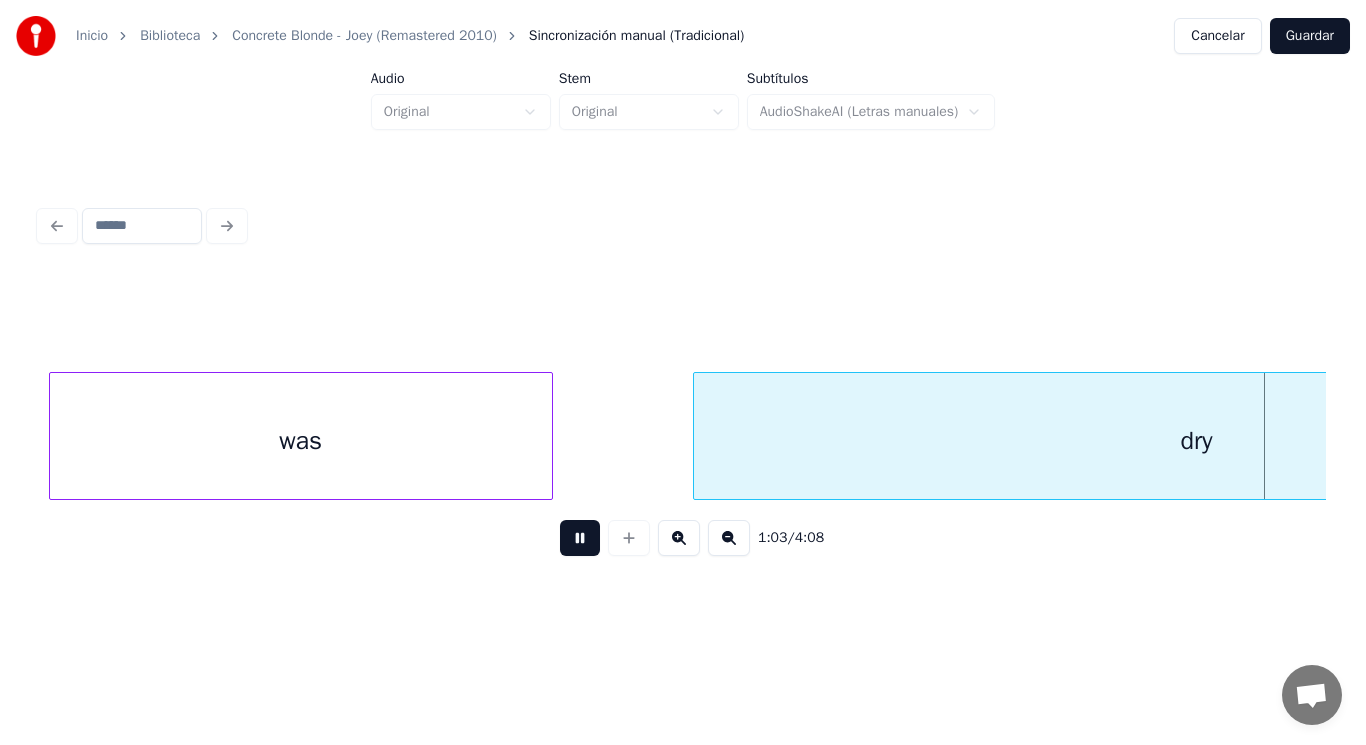 scroll, scrollTop: 0, scrollLeft: 88714, axis: horizontal 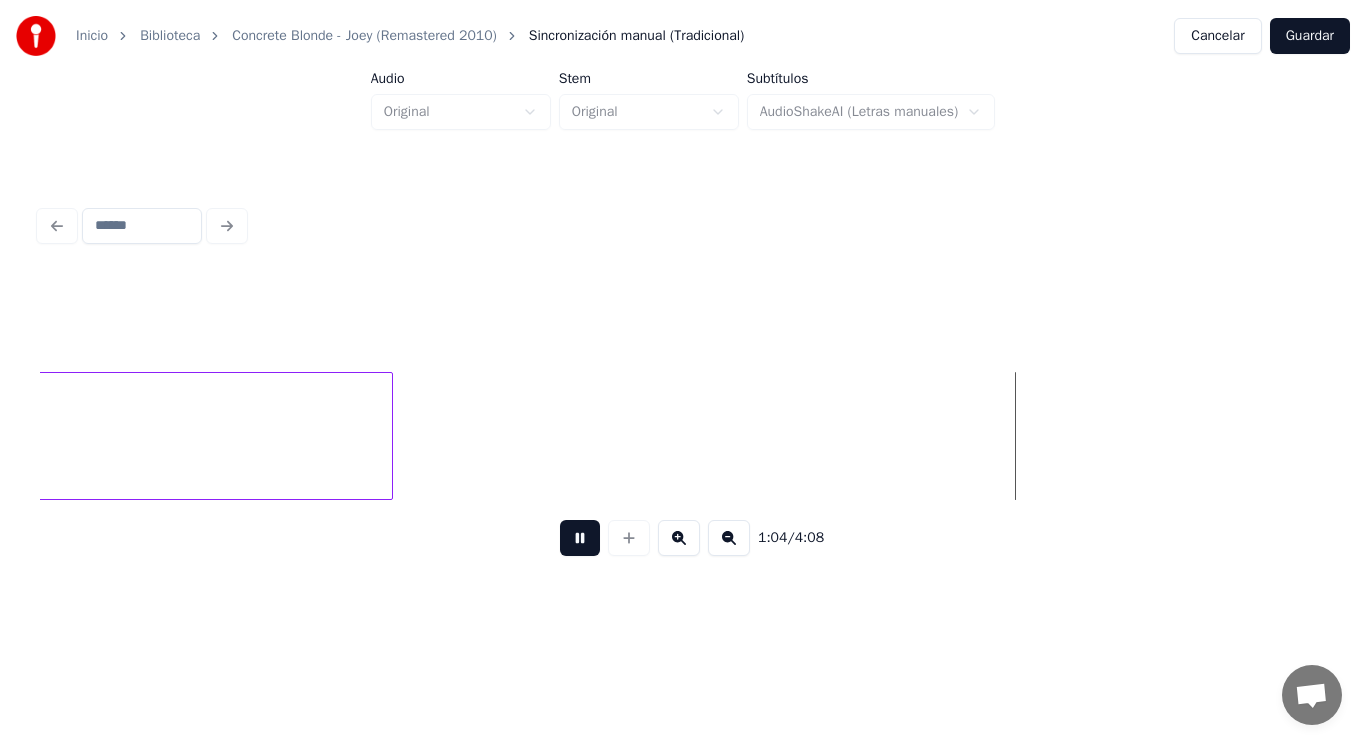 click at bounding box center (580, 538) 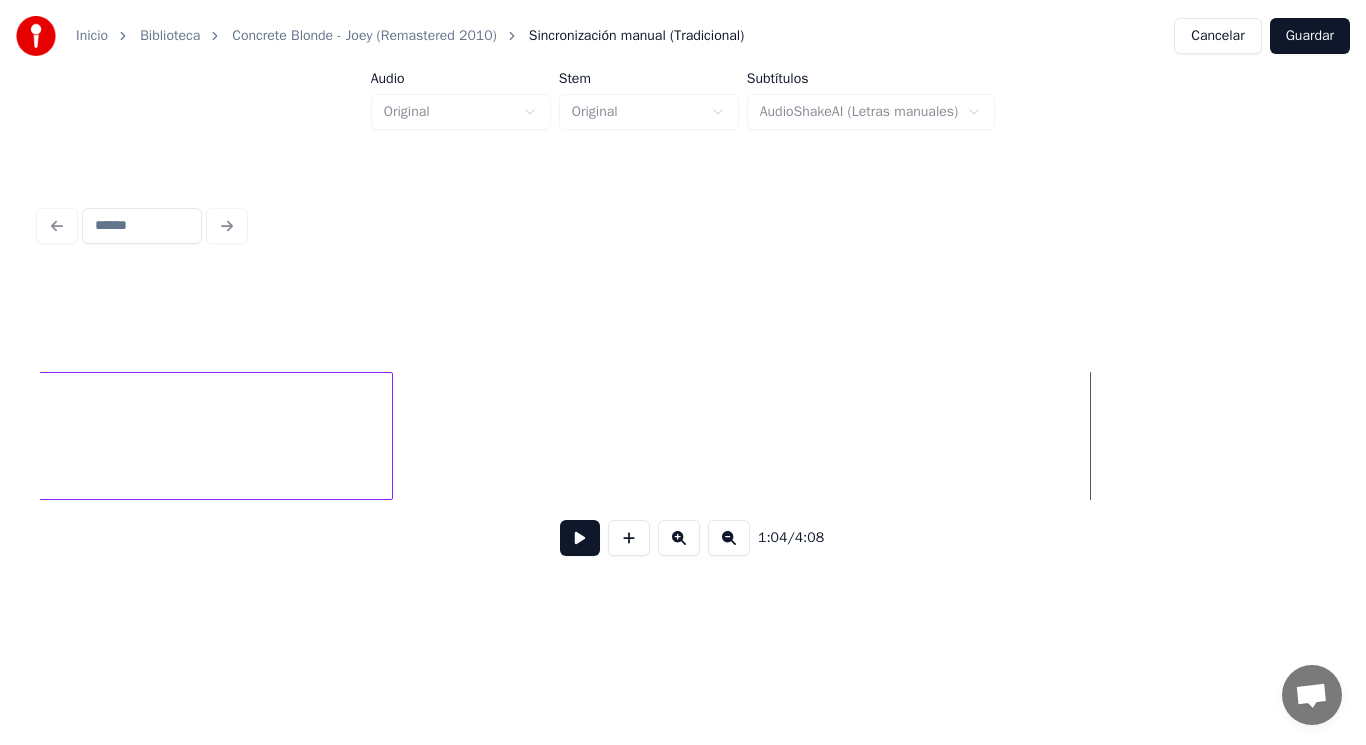click on "dry" at bounding box center [-110, 441] 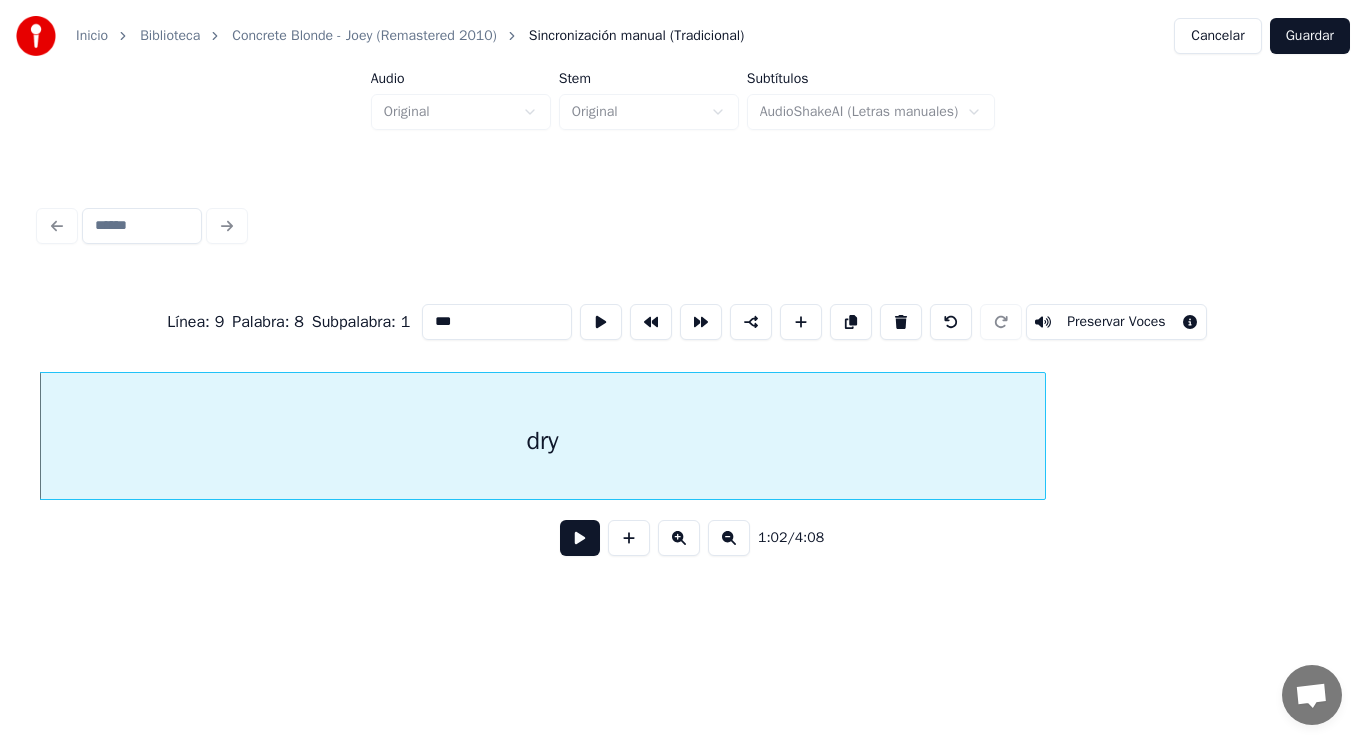 click at bounding box center [580, 538] 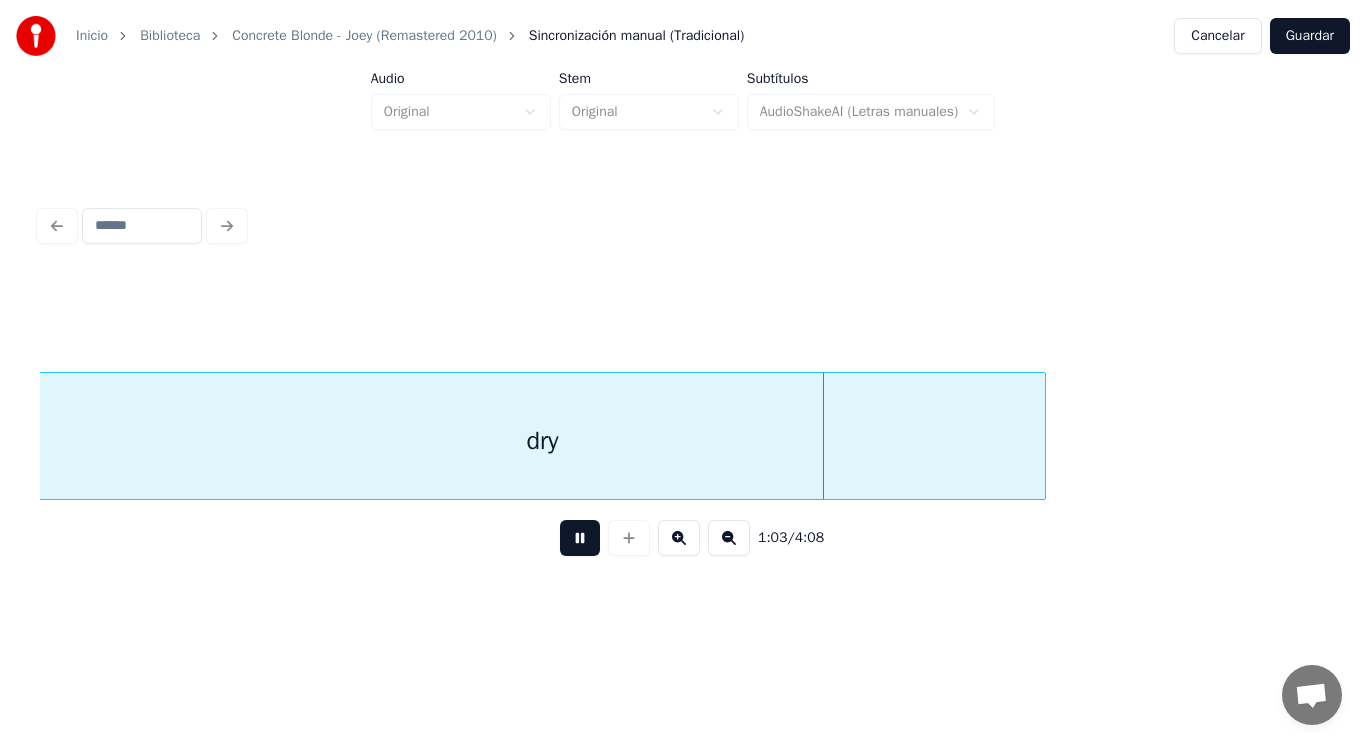 click at bounding box center [580, 538] 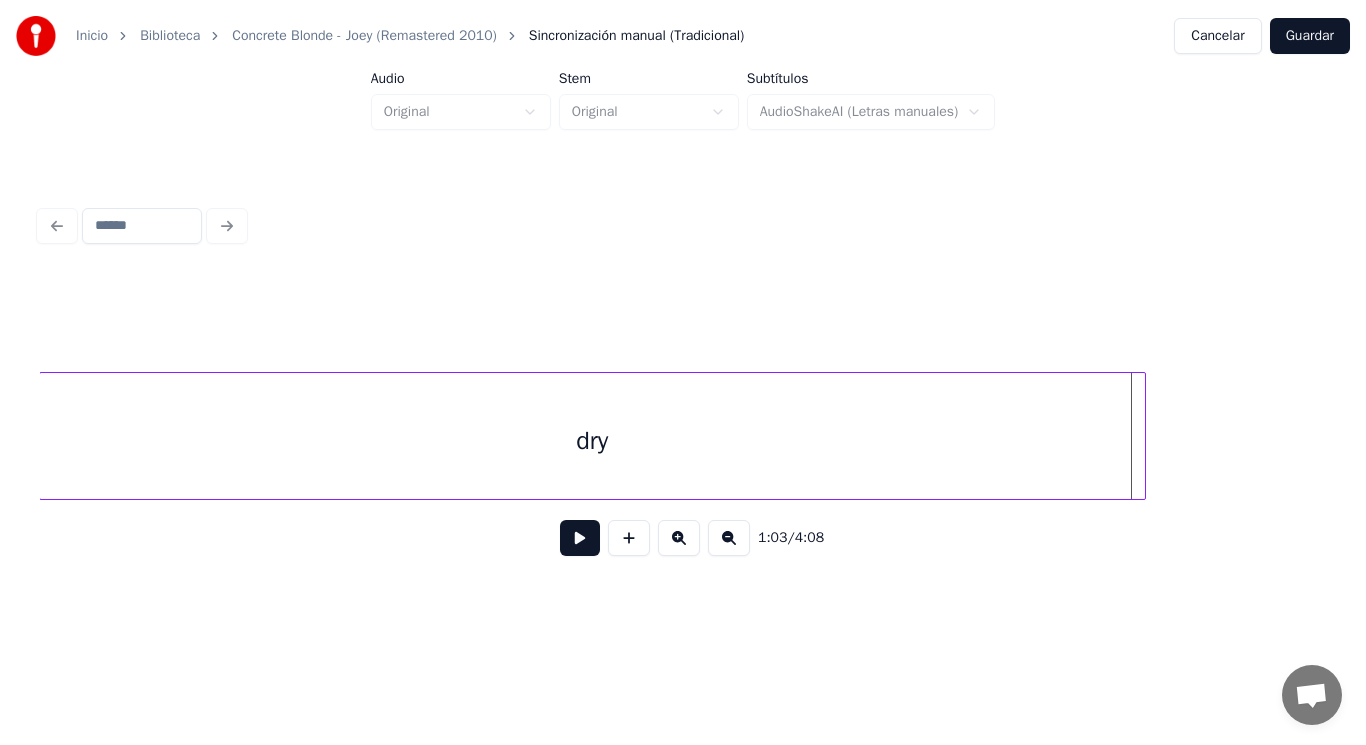 click at bounding box center [1142, 436] 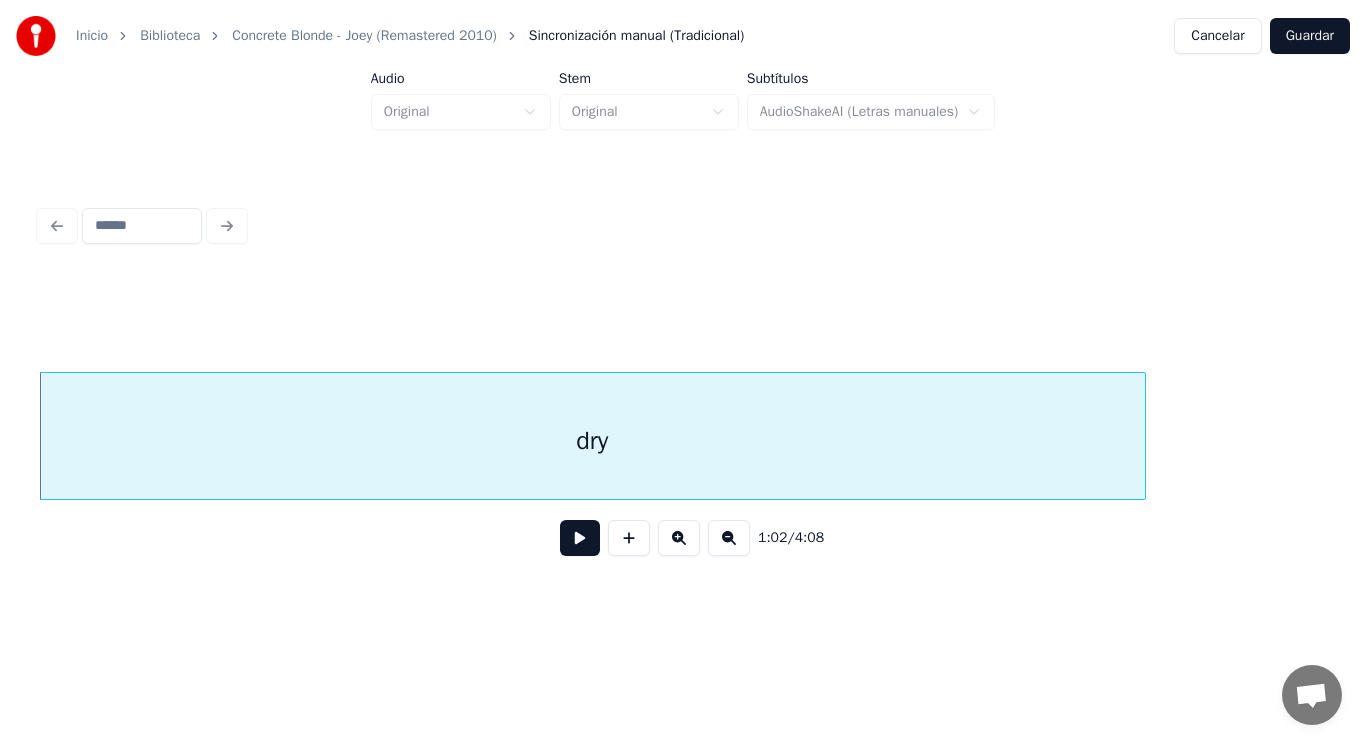 click at bounding box center [580, 538] 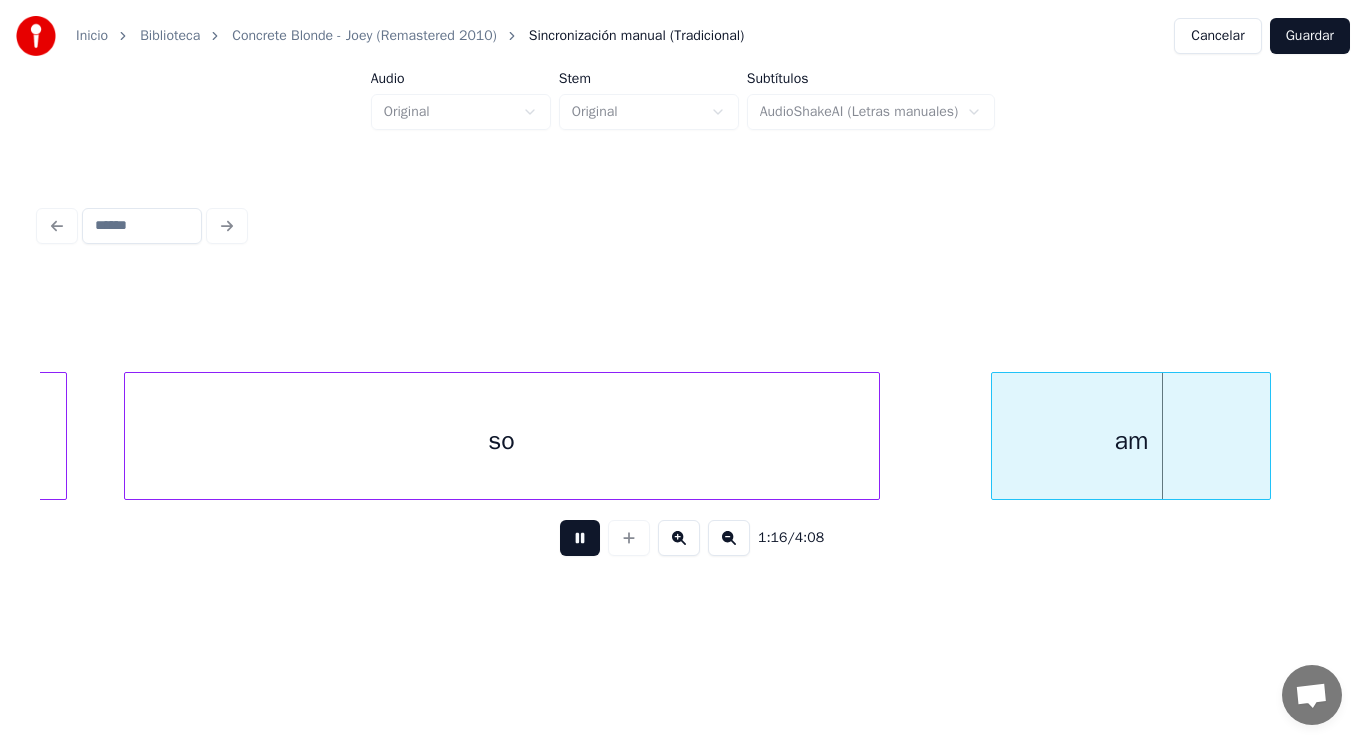 scroll, scrollTop: 0, scrollLeft: 107623, axis: horizontal 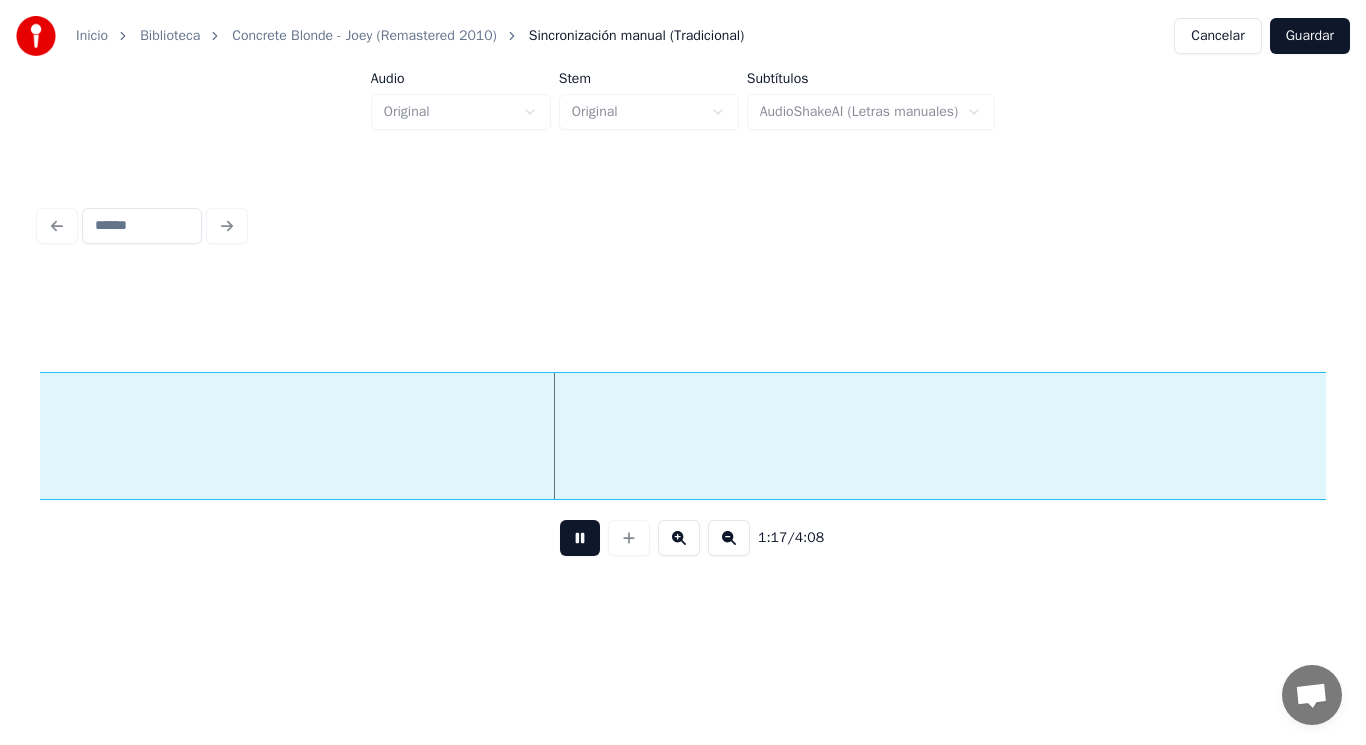 click at bounding box center [580, 538] 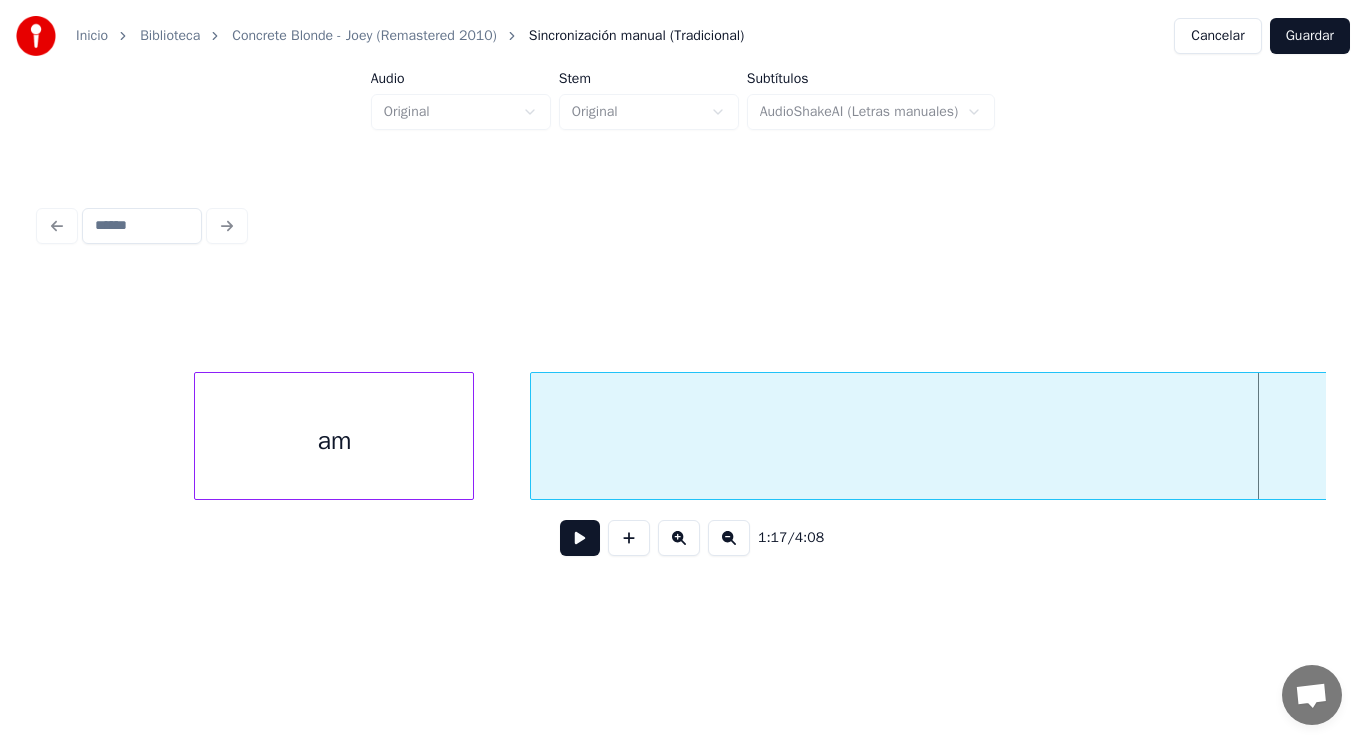 scroll, scrollTop: 0, scrollLeft: 107103, axis: horizontal 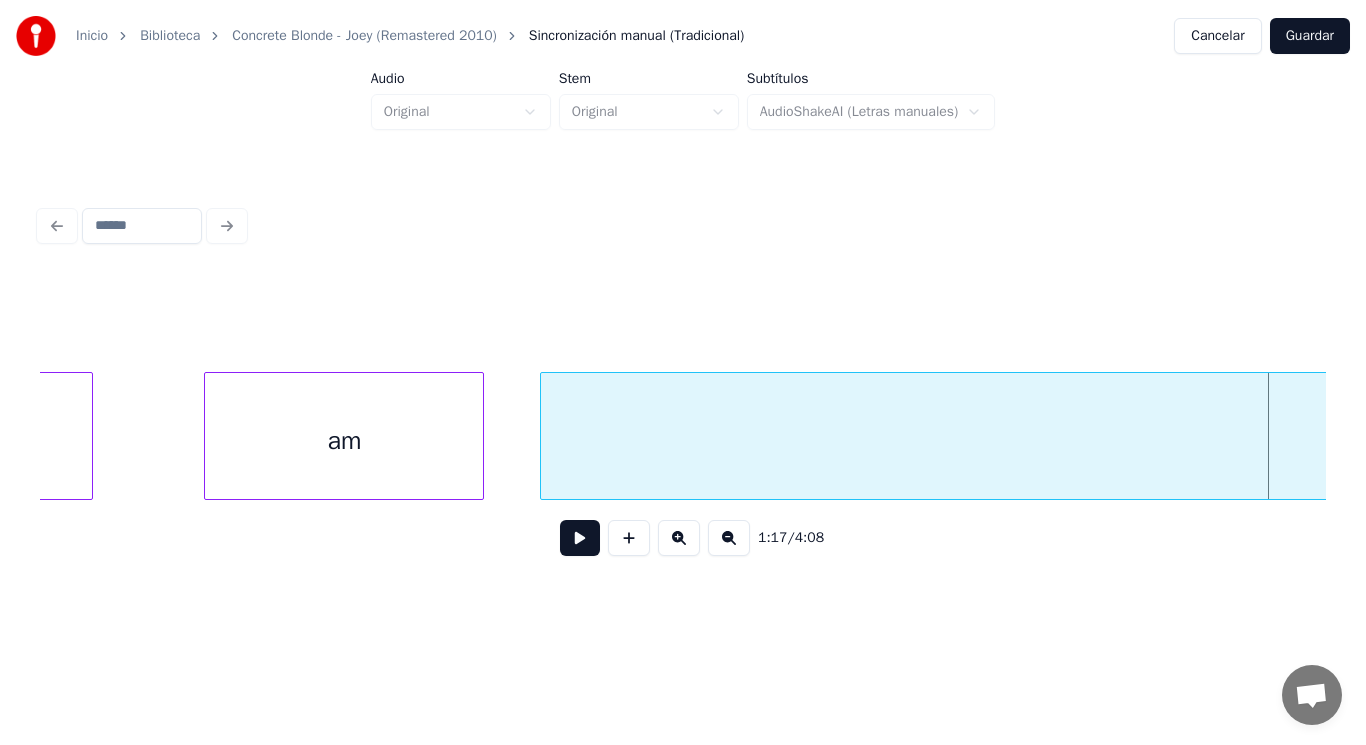 click on "so" at bounding box center [-285, 441] 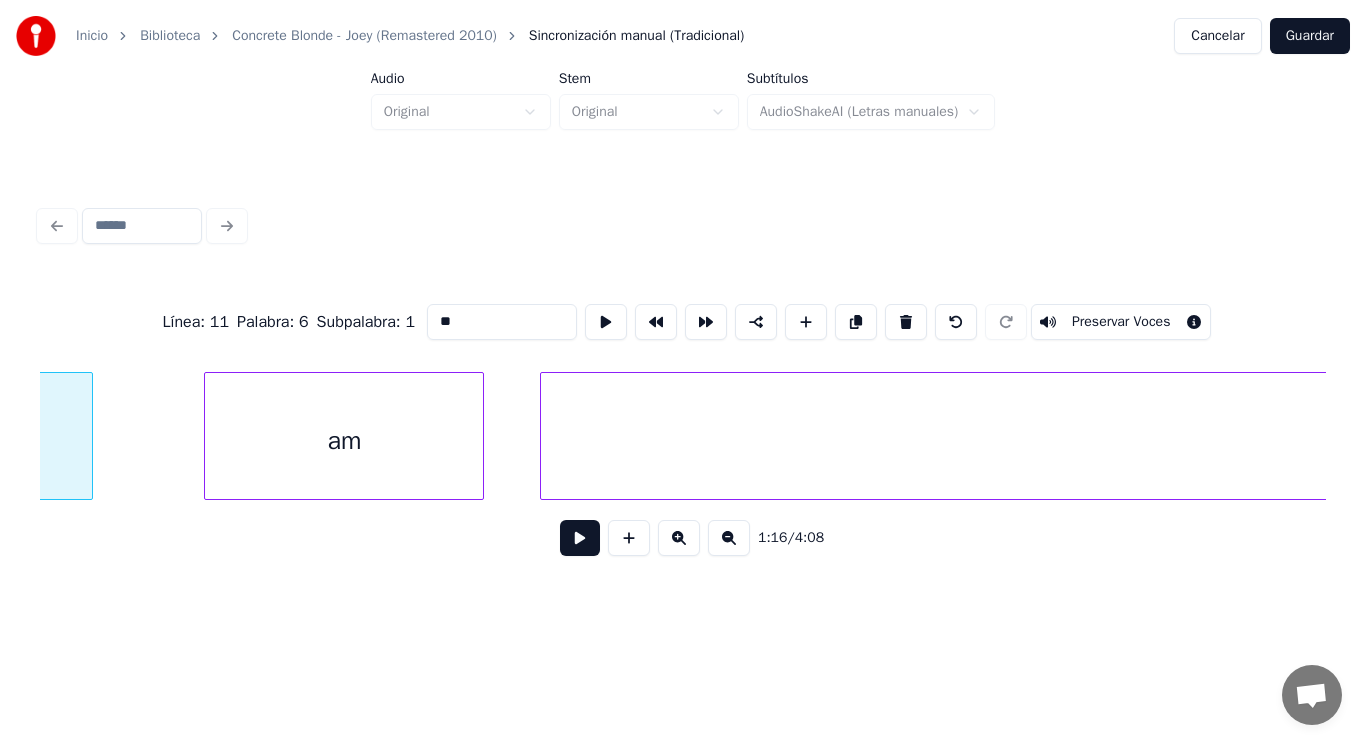 scroll, scrollTop: 0, scrollLeft: 106400, axis: horizontal 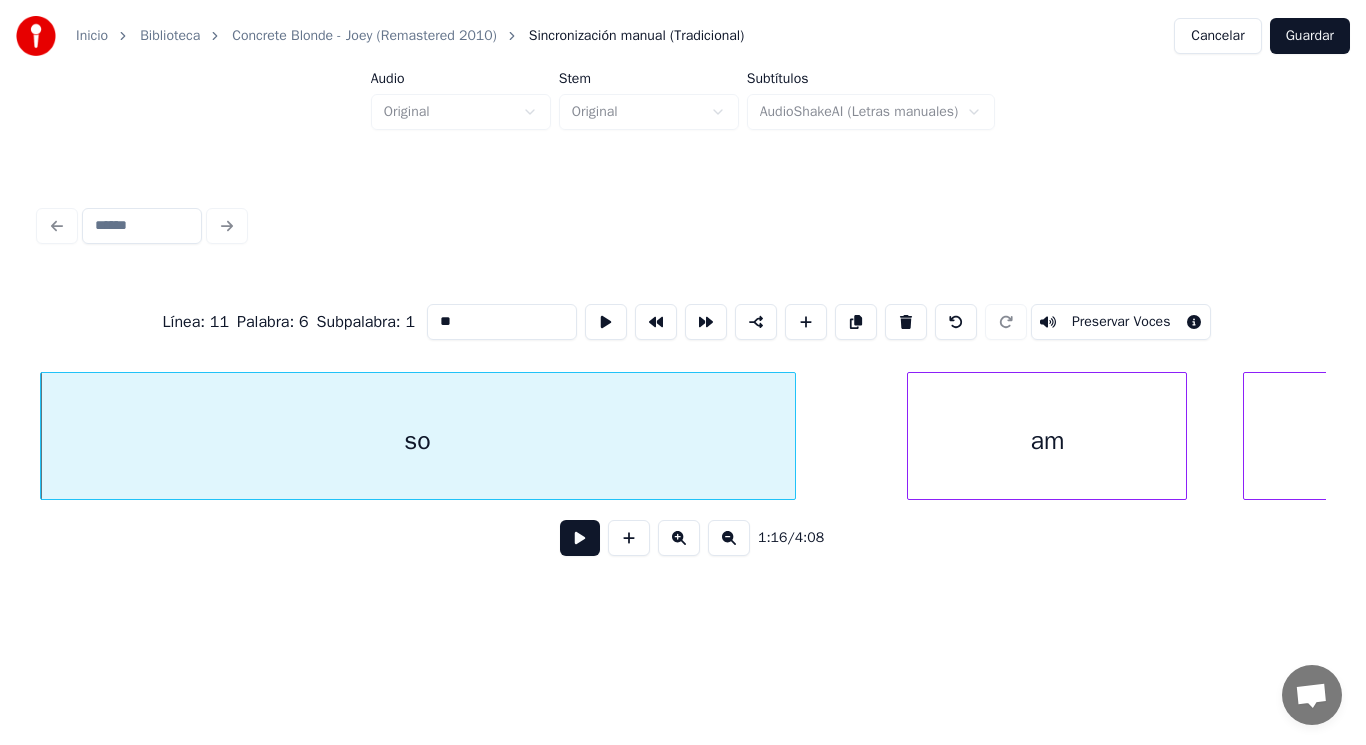 click at bounding box center [580, 538] 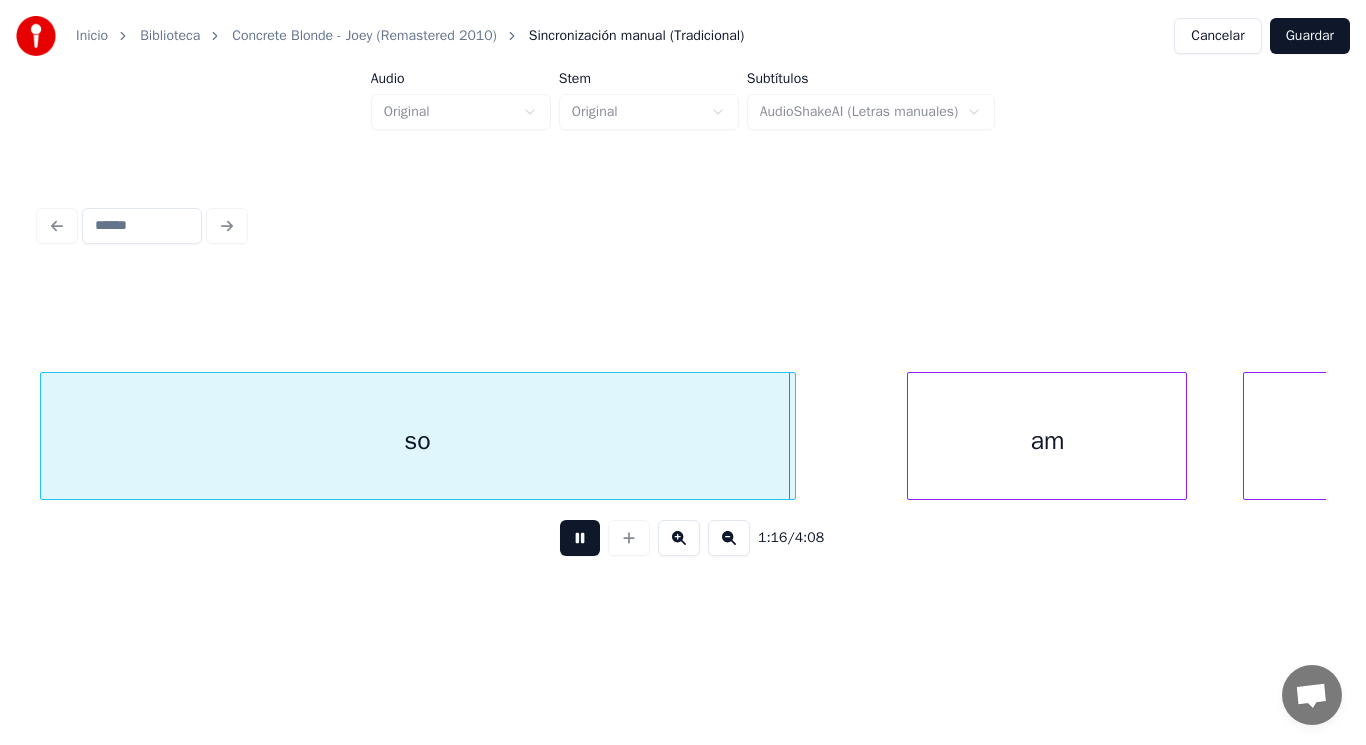 click at bounding box center [580, 538] 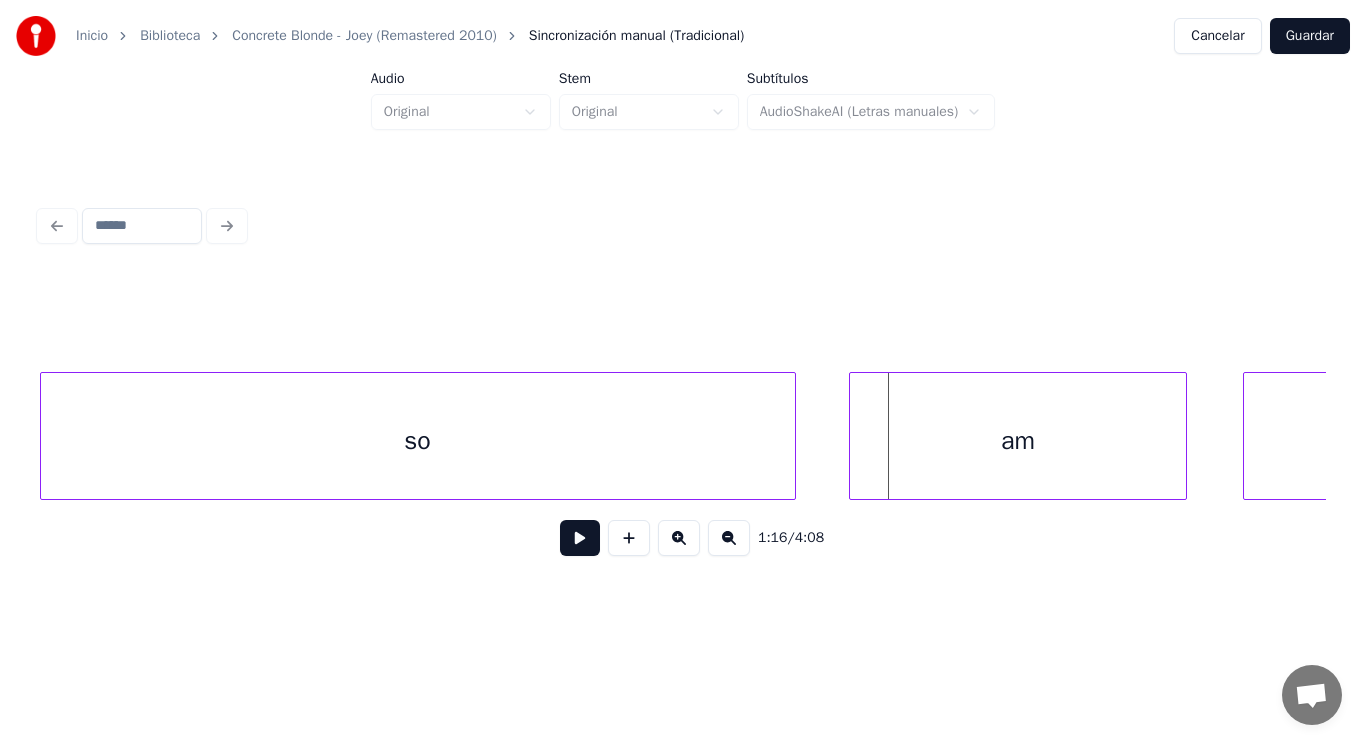 click at bounding box center (853, 436) 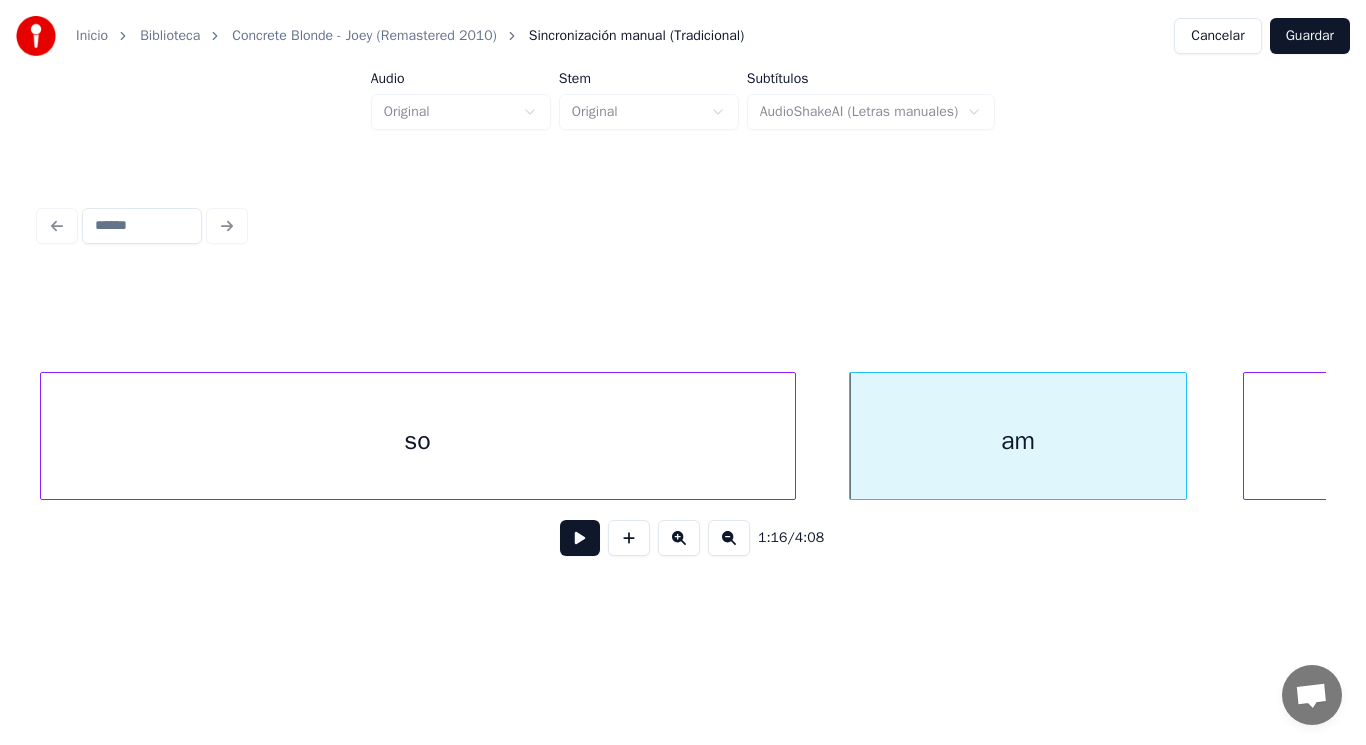 click at bounding box center (580, 538) 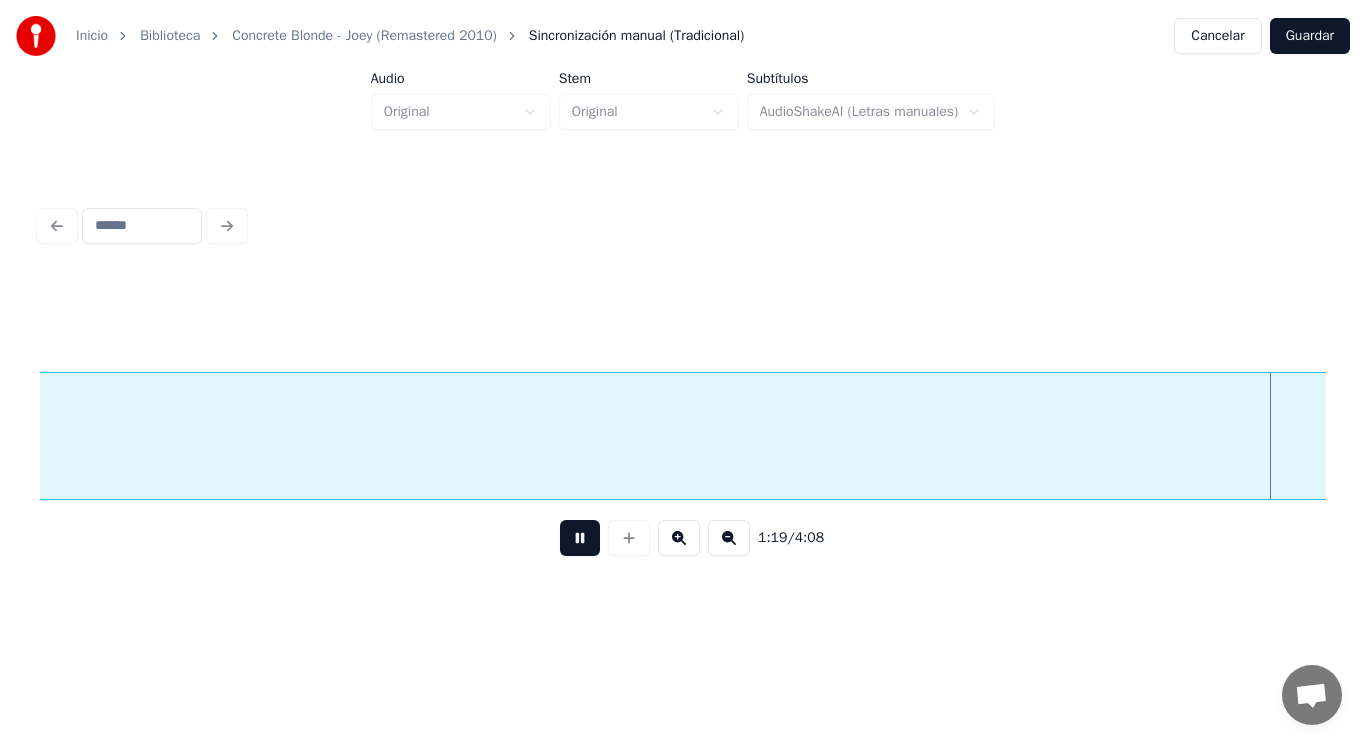 scroll, scrollTop: 0, scrollLeft: 111566, axis: horizontal 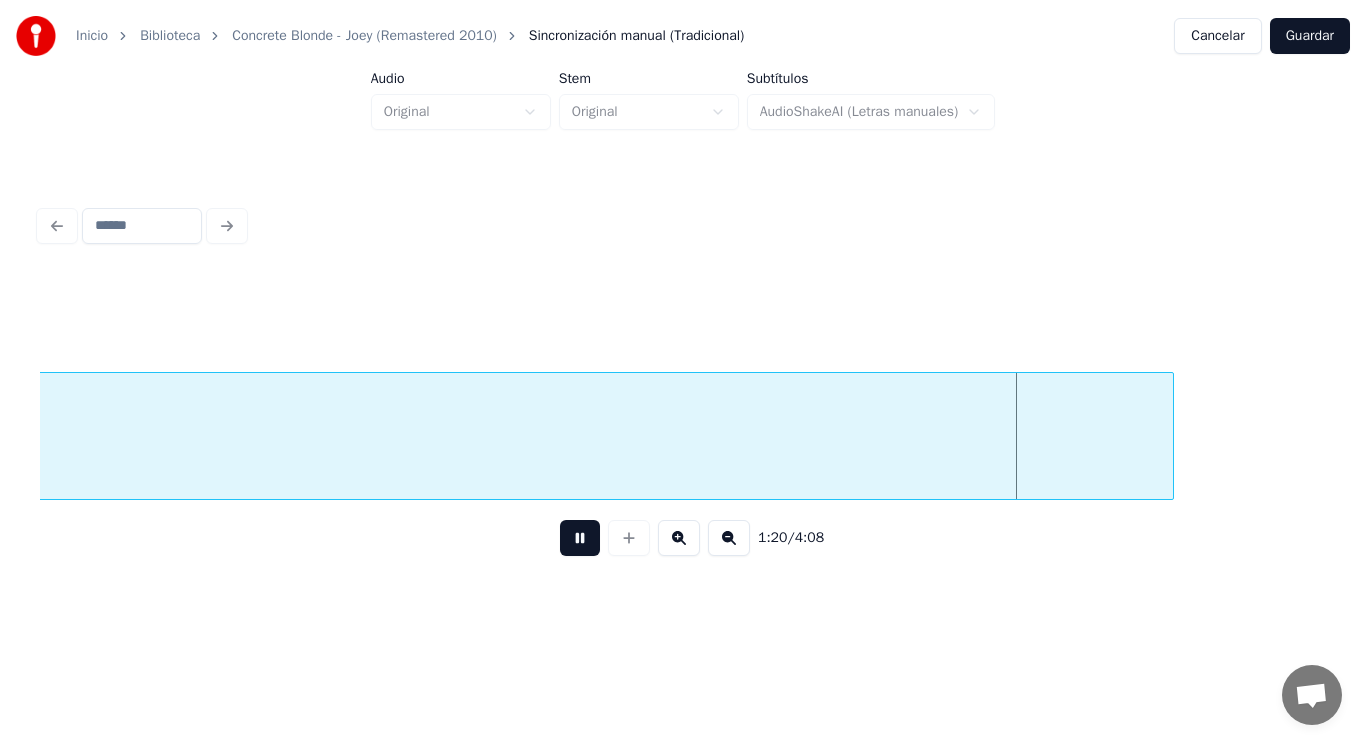 click at bounding box center [580, 538] 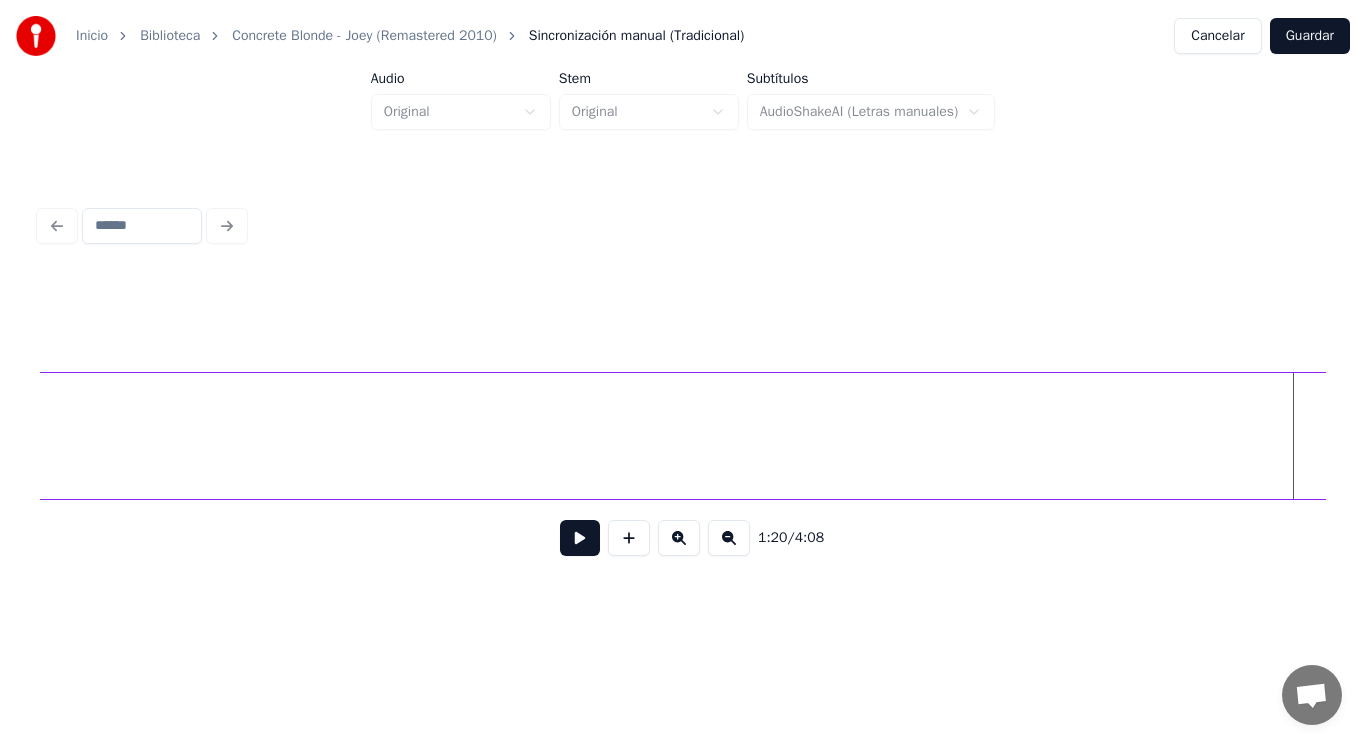 click on "1:20  /  4:08" at bounding box center (683, 386) 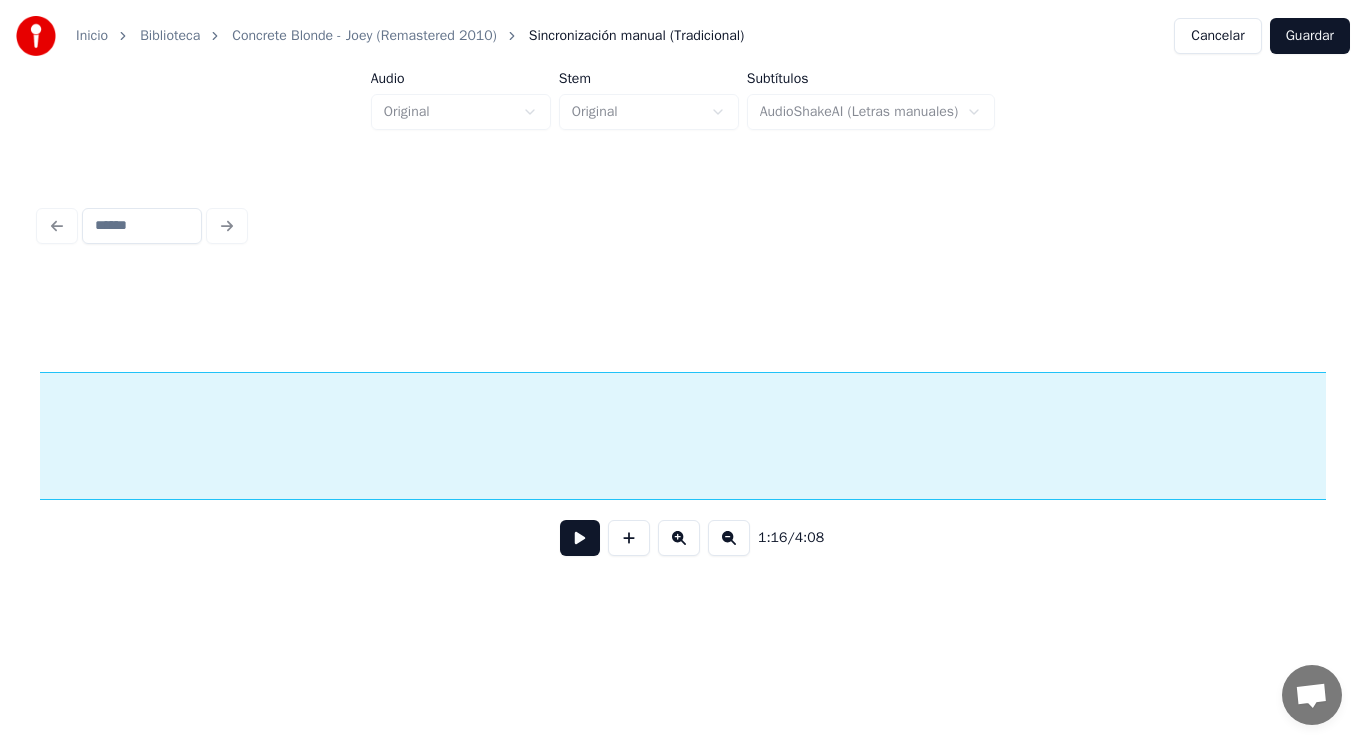 scroll, scrollTop: 0, scrollLeft: 107604, axis: horizontal 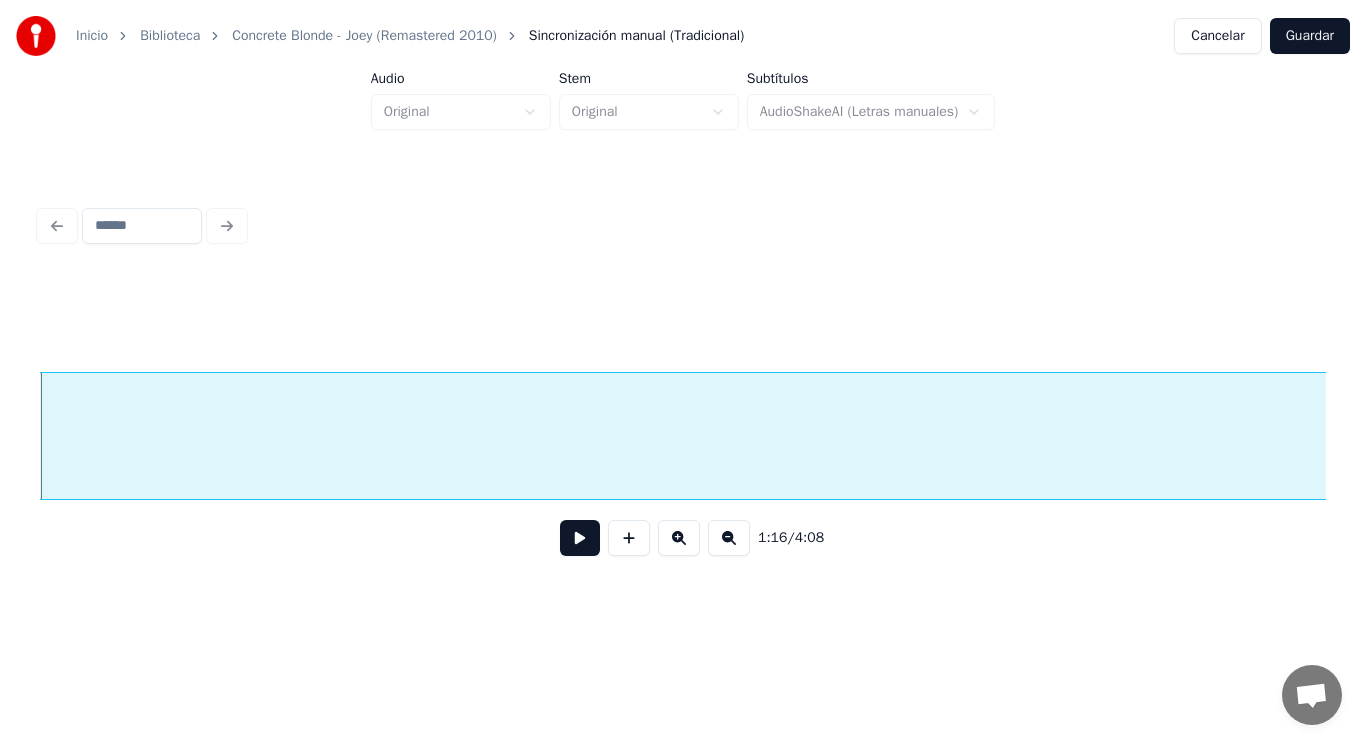 click at bounding box center (580, 538) 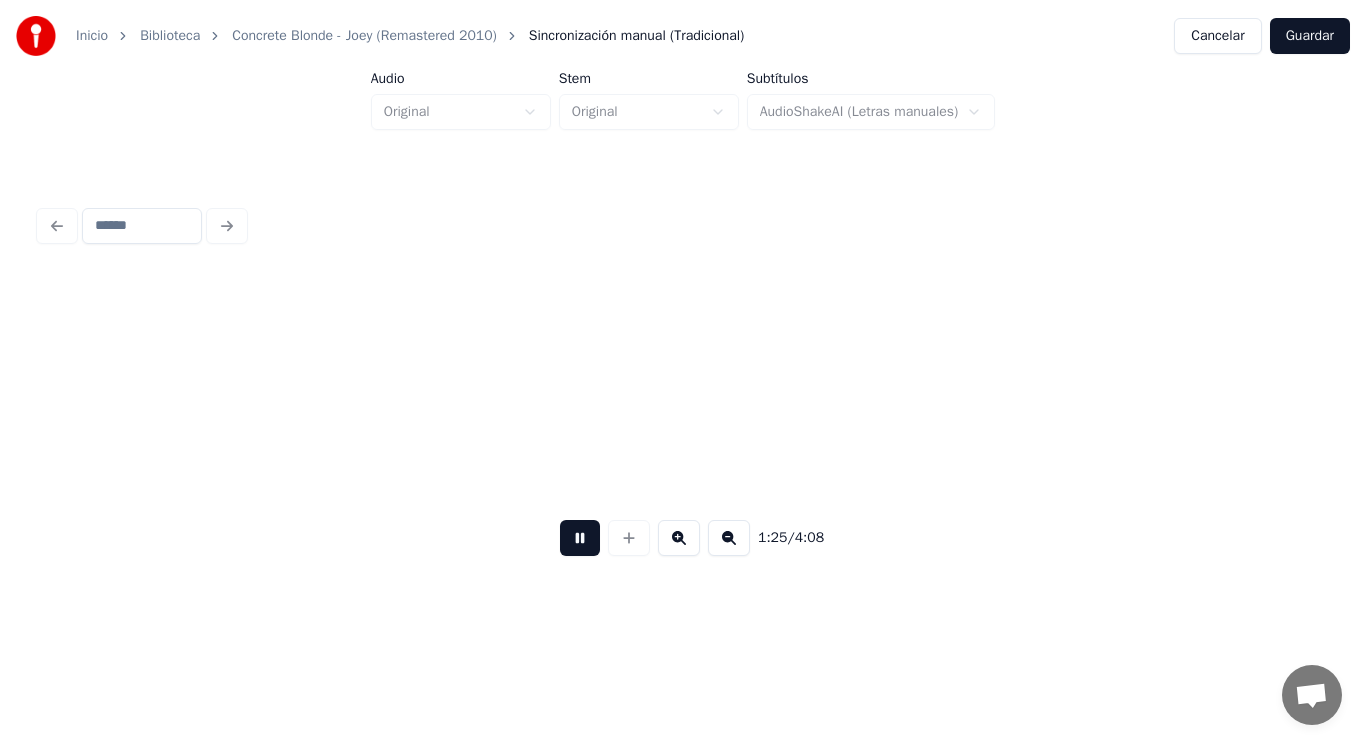 scroll, scrollTop: 0, scrollLeft: 119342, axis: horizontal 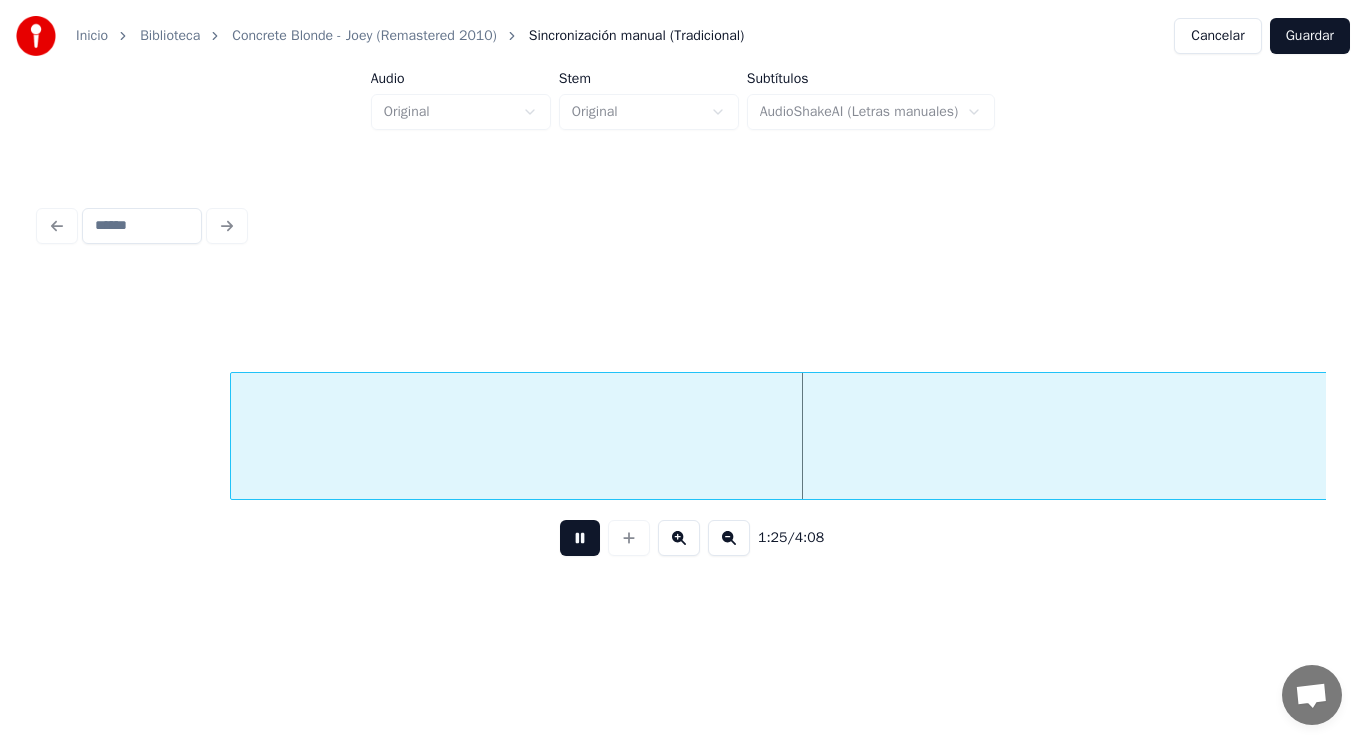 click at bounding box center [580, 538] 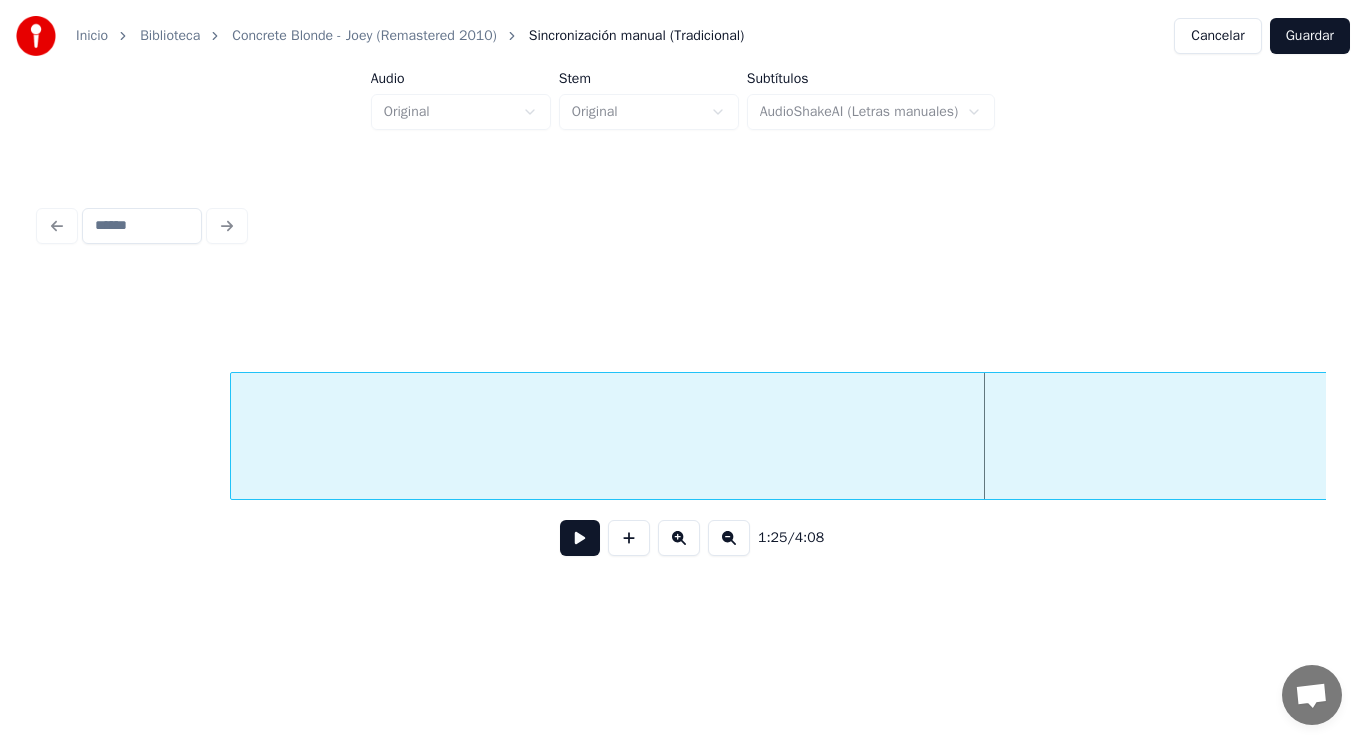 click on "Joey," at bounding box center (54830, 436) 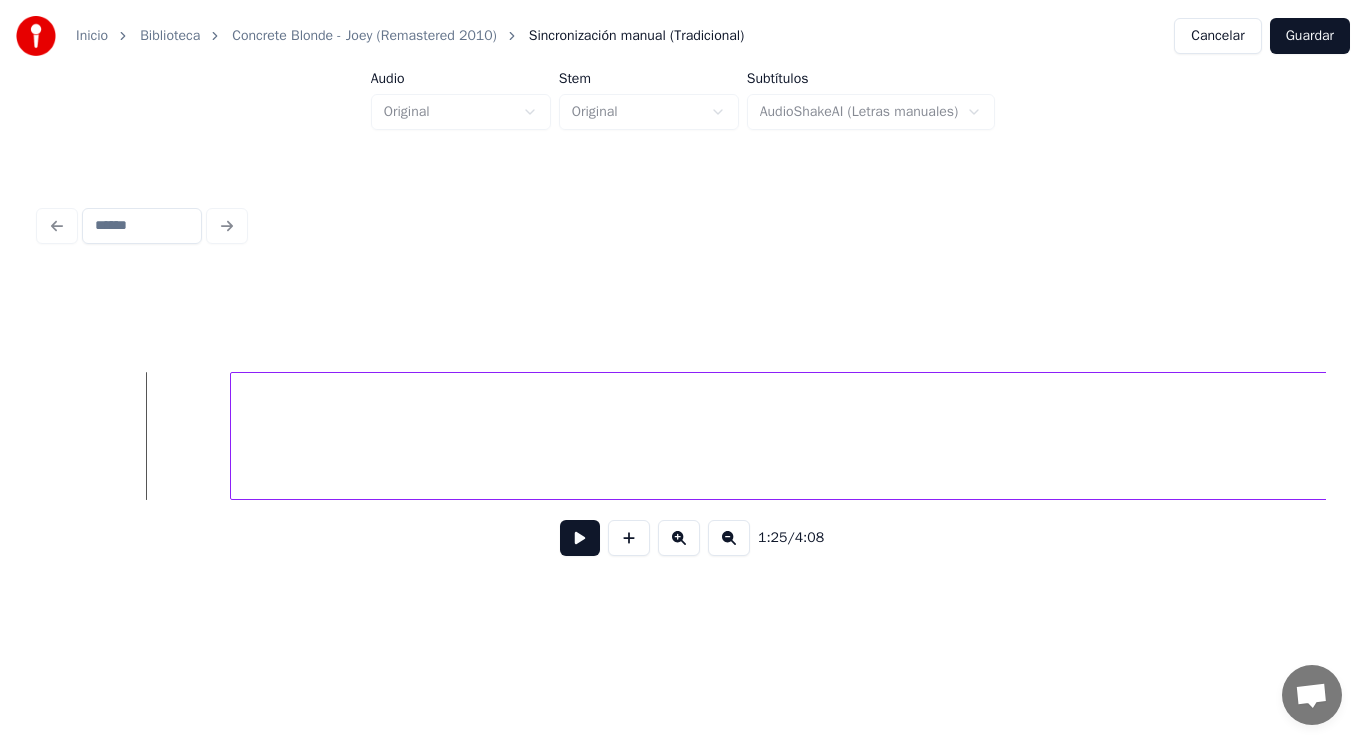 click at bounding box center (580, 538) 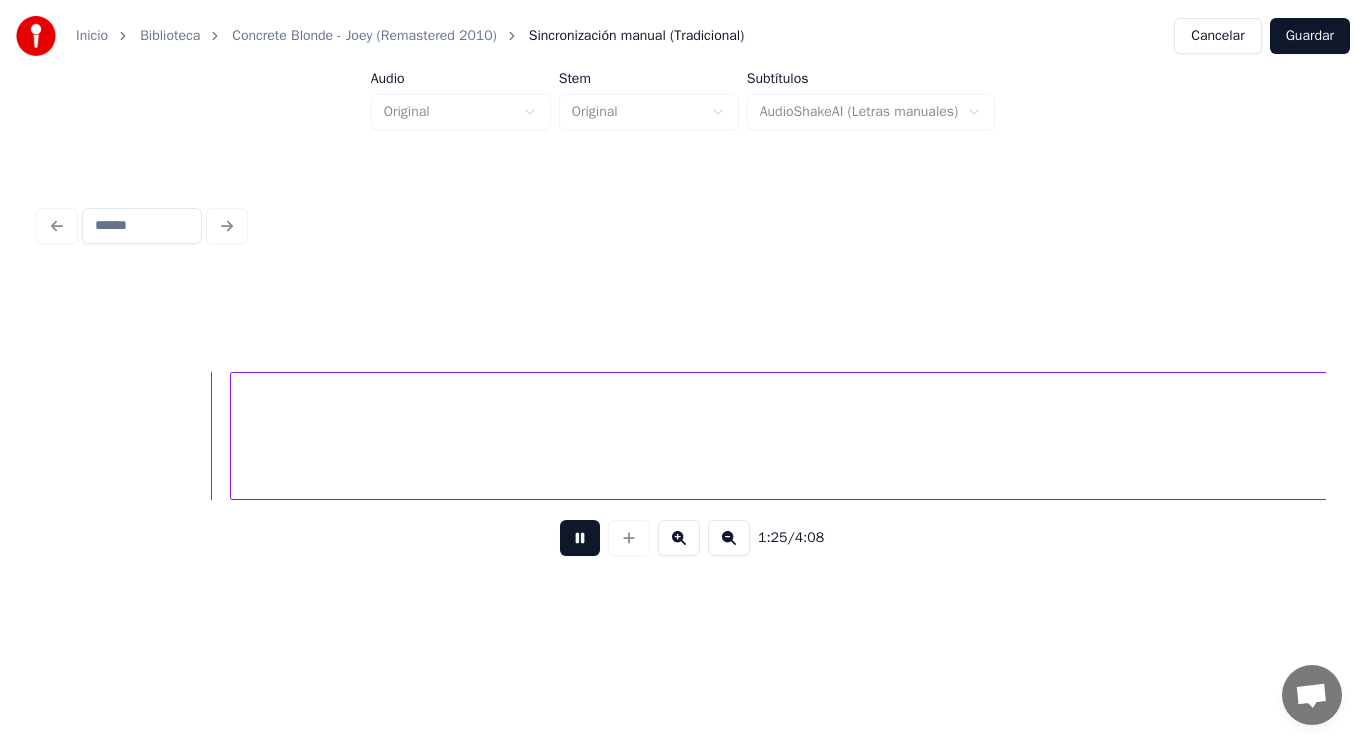 click at bounding box center [580, 538] 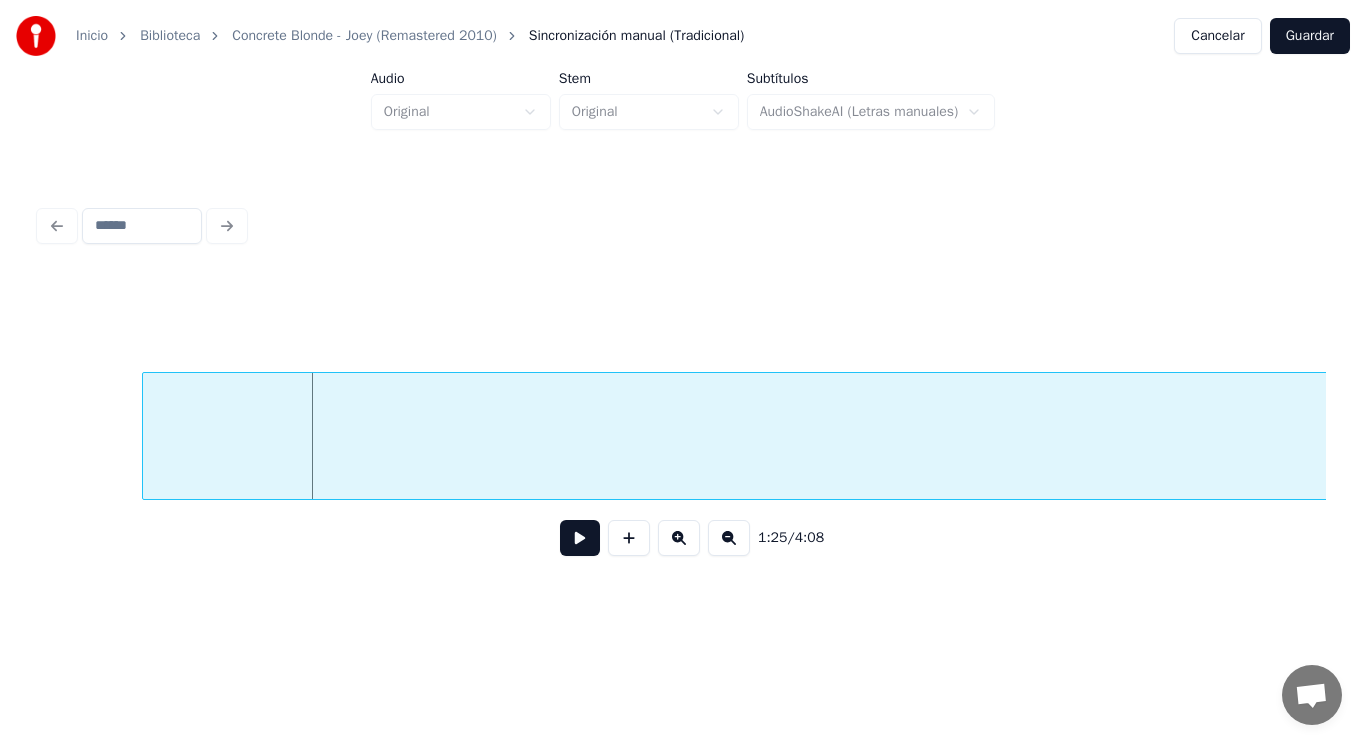 click at bounding box center (146, 436) 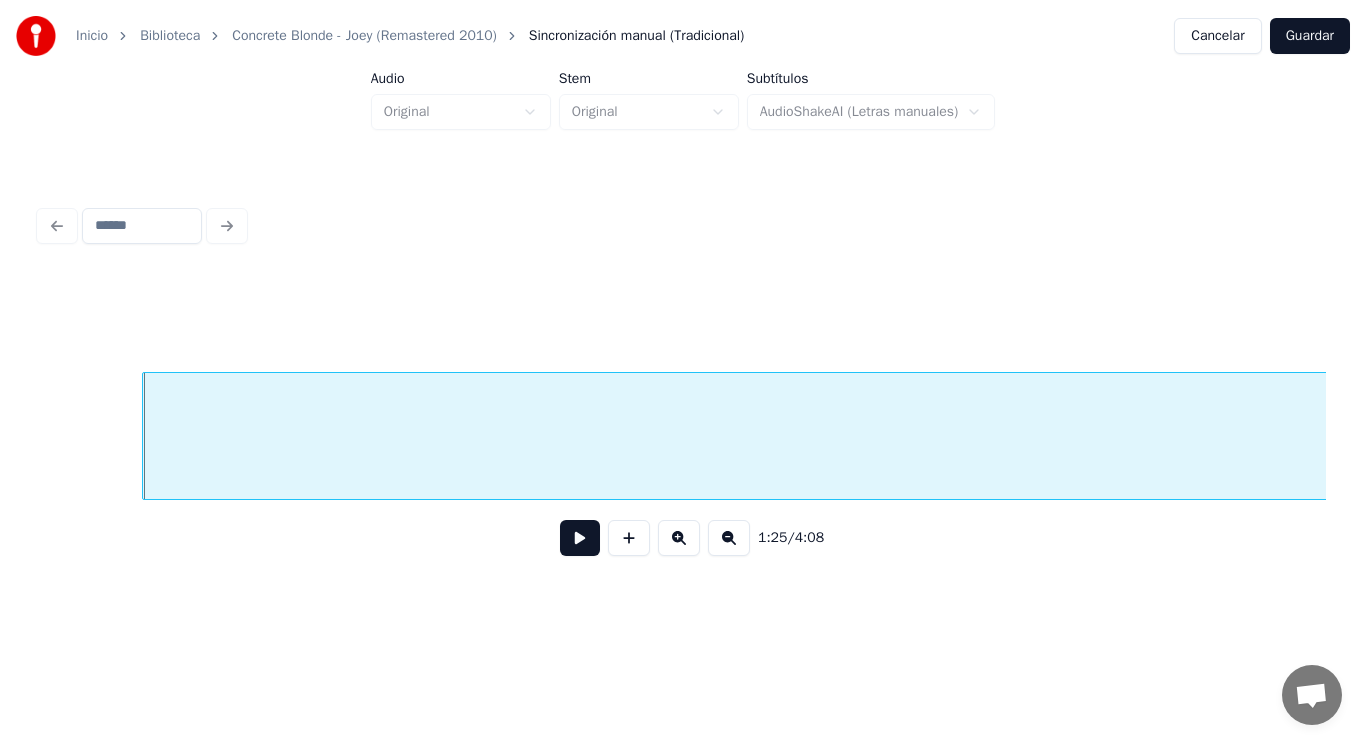 click at bounding box center (580, 538) 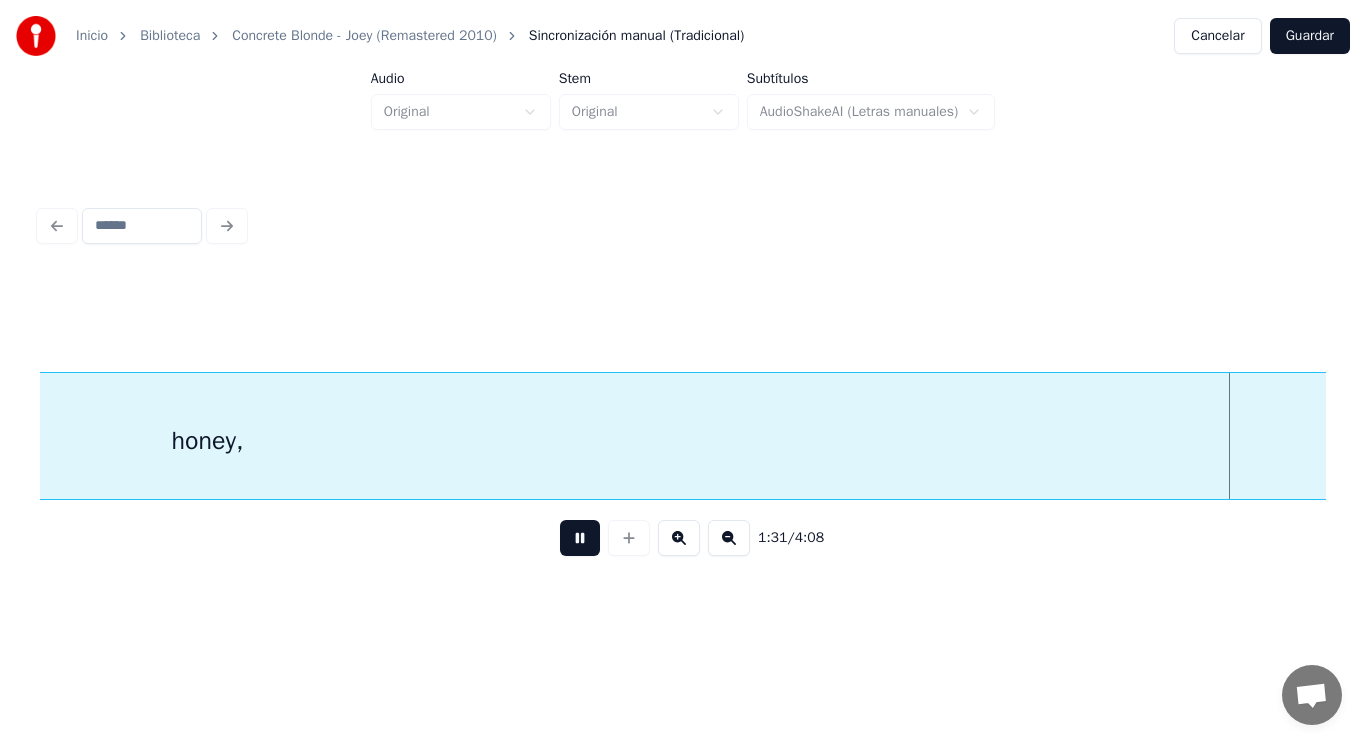 scroll, scrollTop: 0, scrollLeft: 128441, axis: horizontal 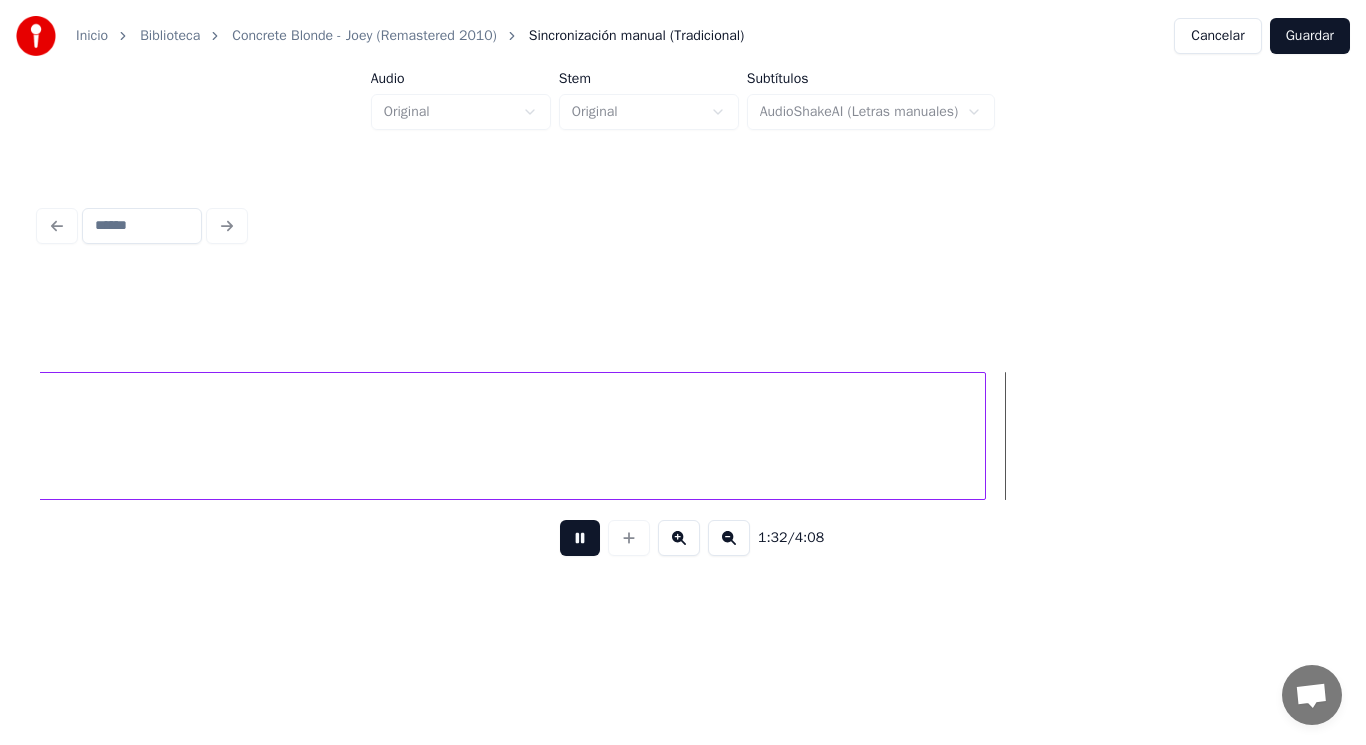 click at bounding box center [580, 538] 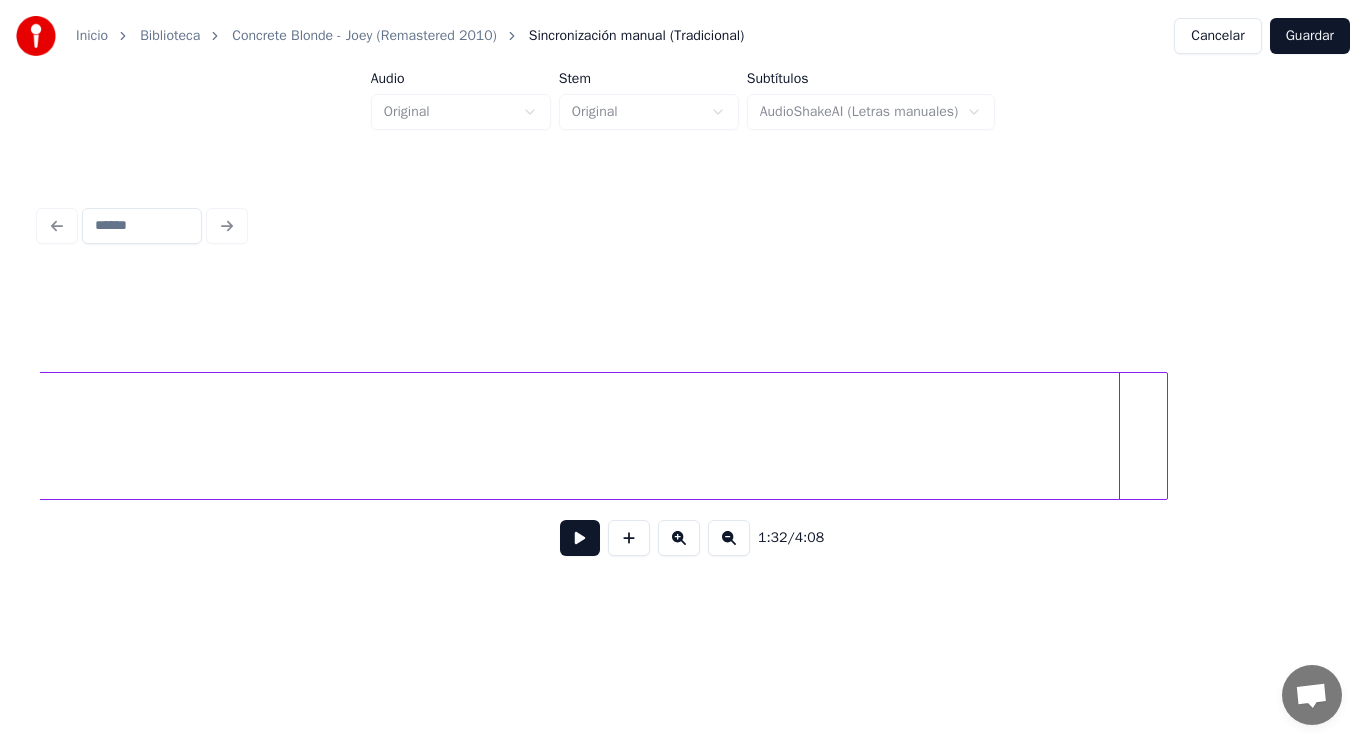 click at bounding box center [1164, 436] 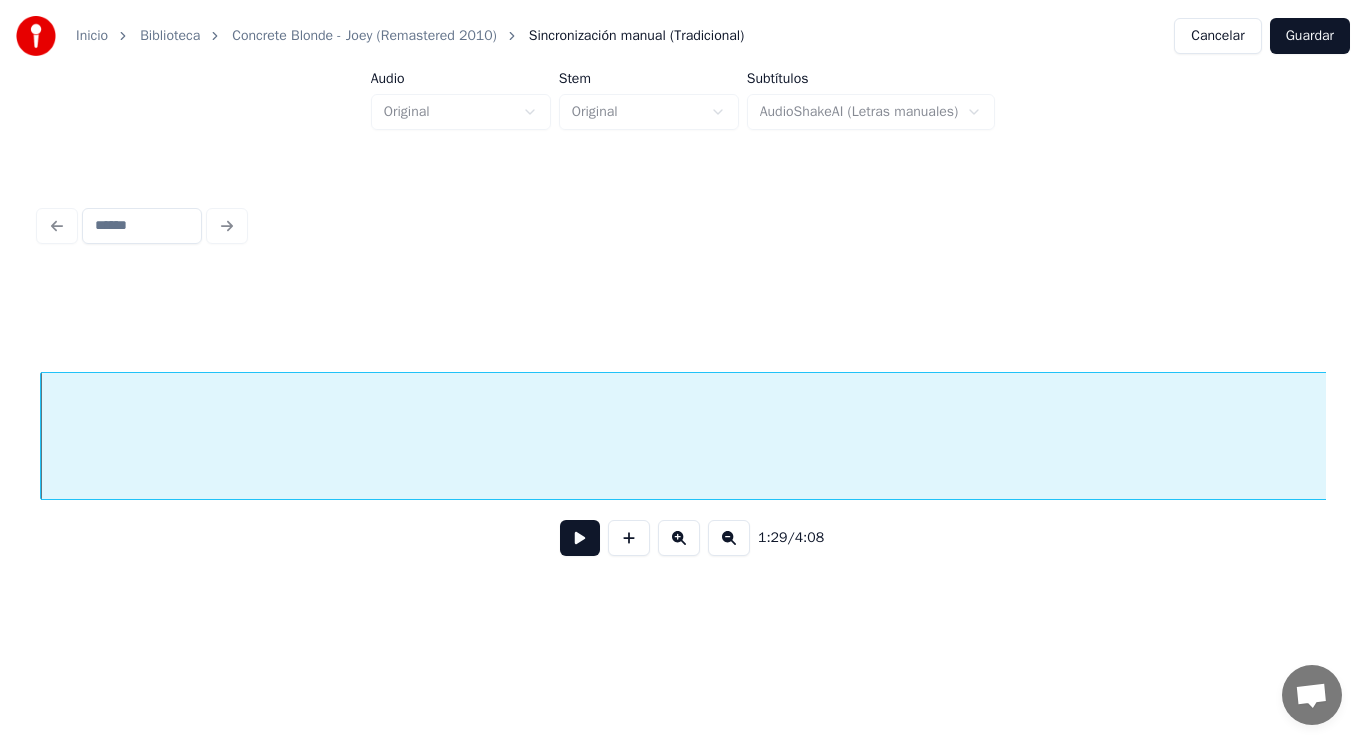 click at bounding box center [580, 538] 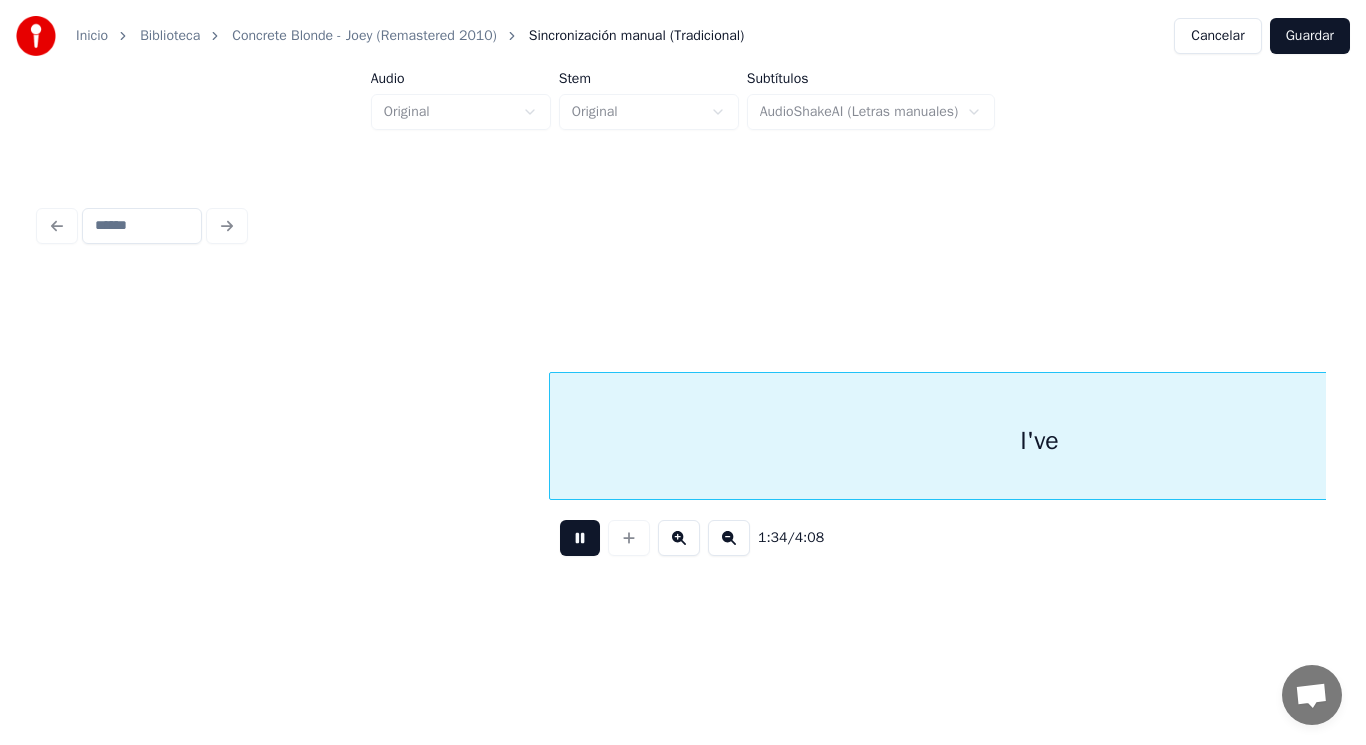 scroll, scrollTop: 0, scrollLeft: 131725, axis: horizontal 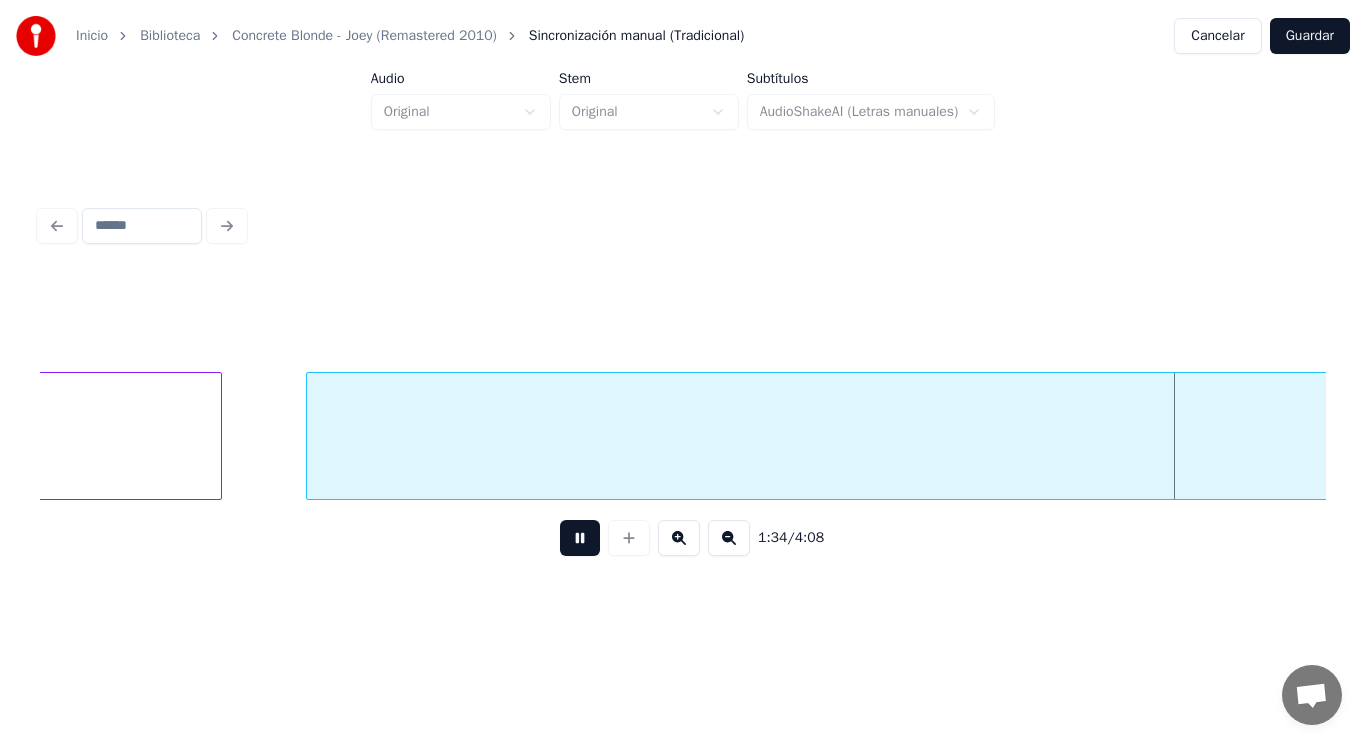 click at bounding box center [580, 538] 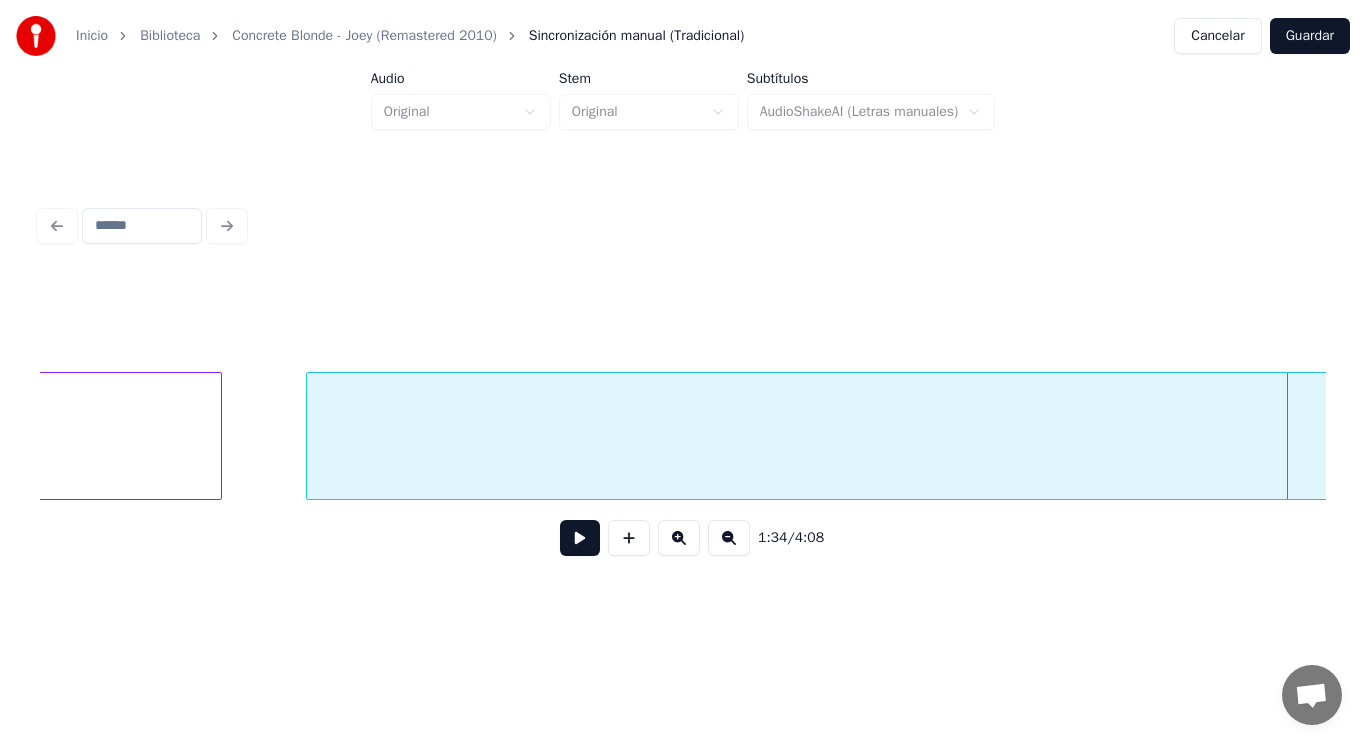 click at bounding box center [580, 538] 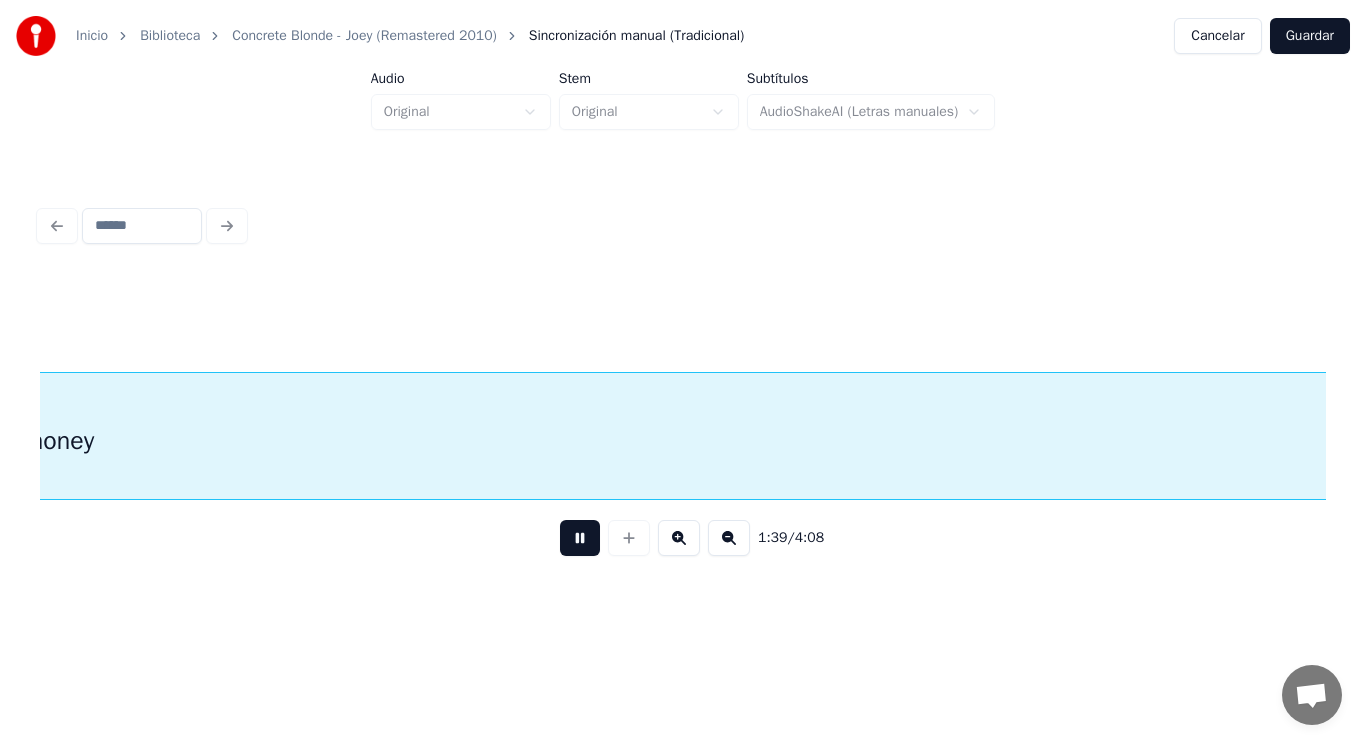 scroll, scrollTop: 0, scrollLeft: 139567, axis: horizontal 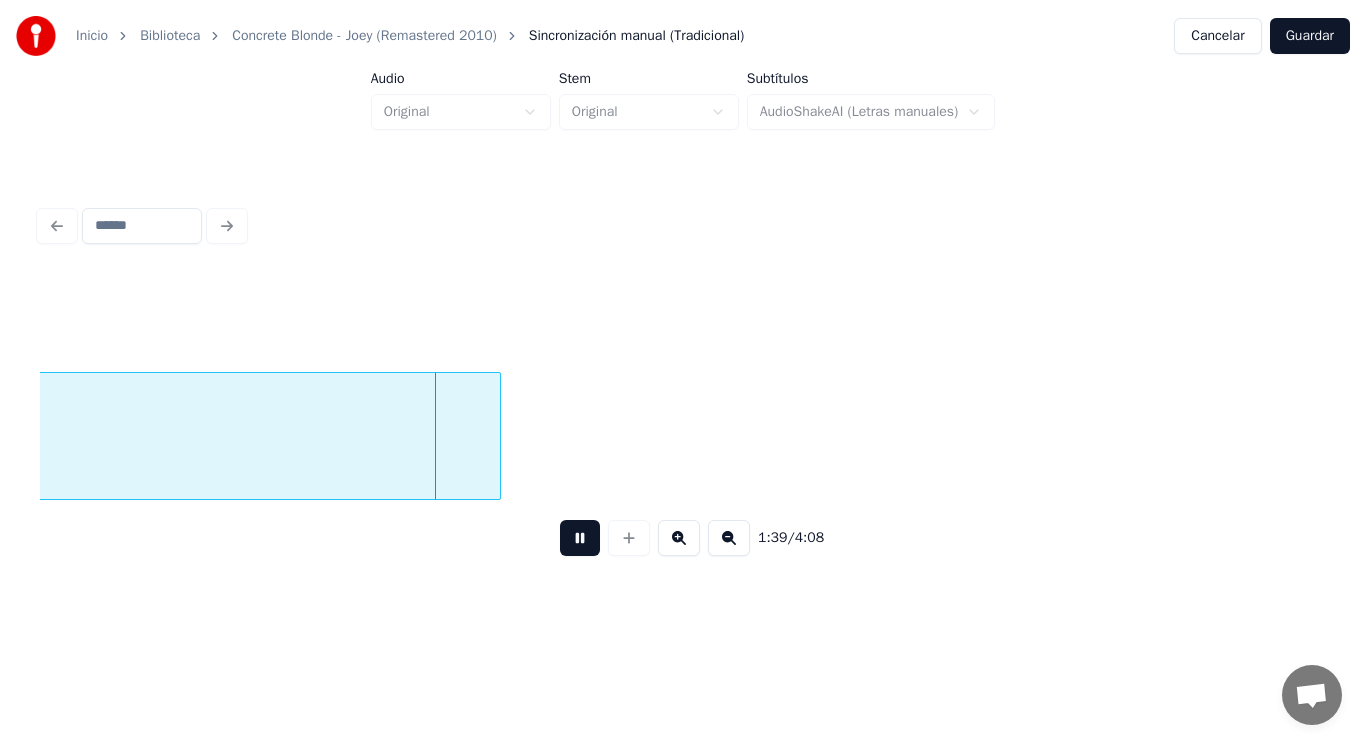 click at bounding box center (580, 538) 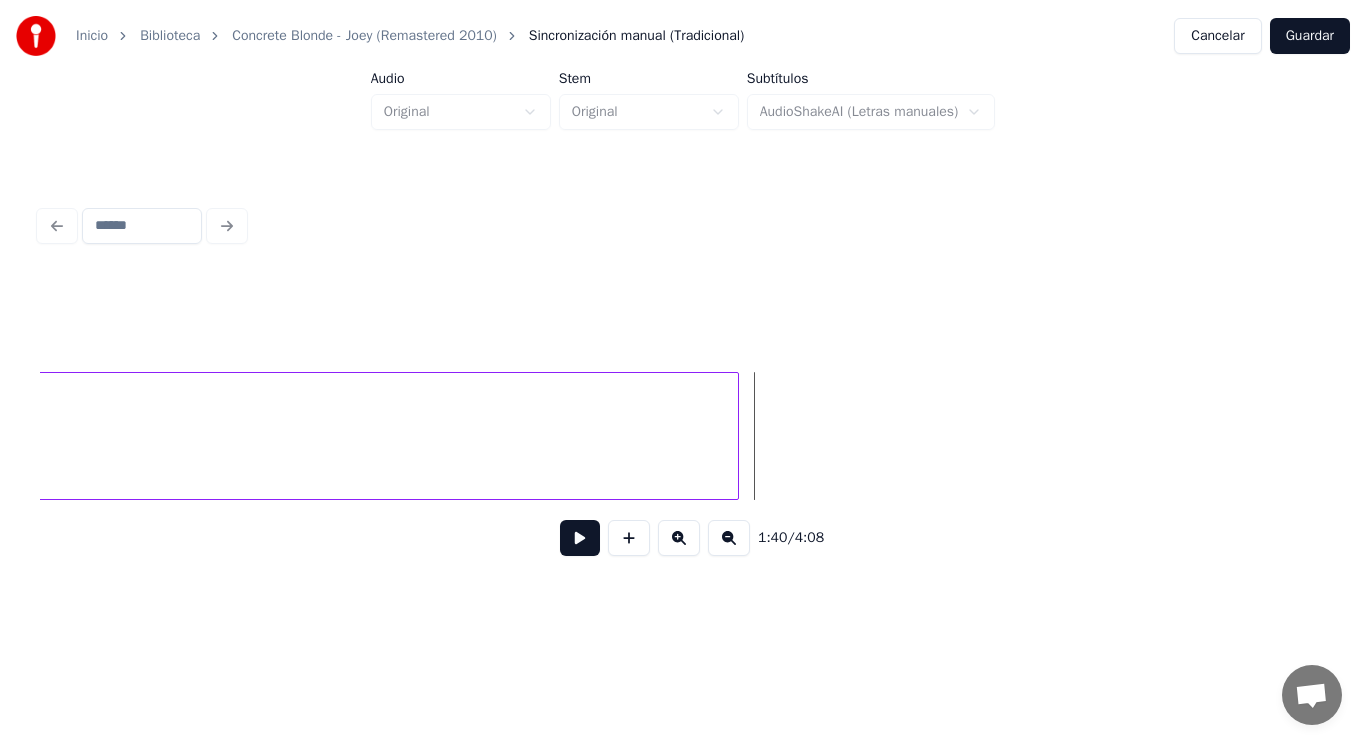 click at bounding box center (735, 436) 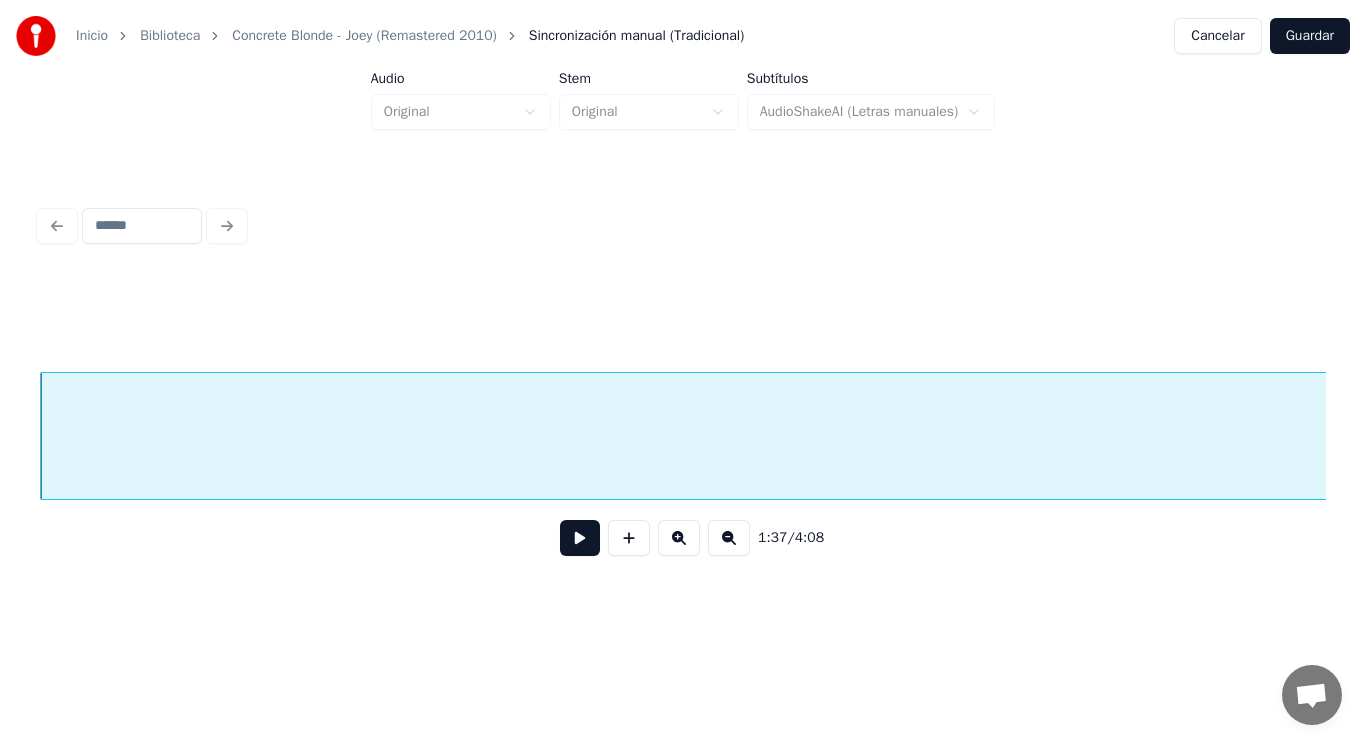 click at bounding box center [580, 538] 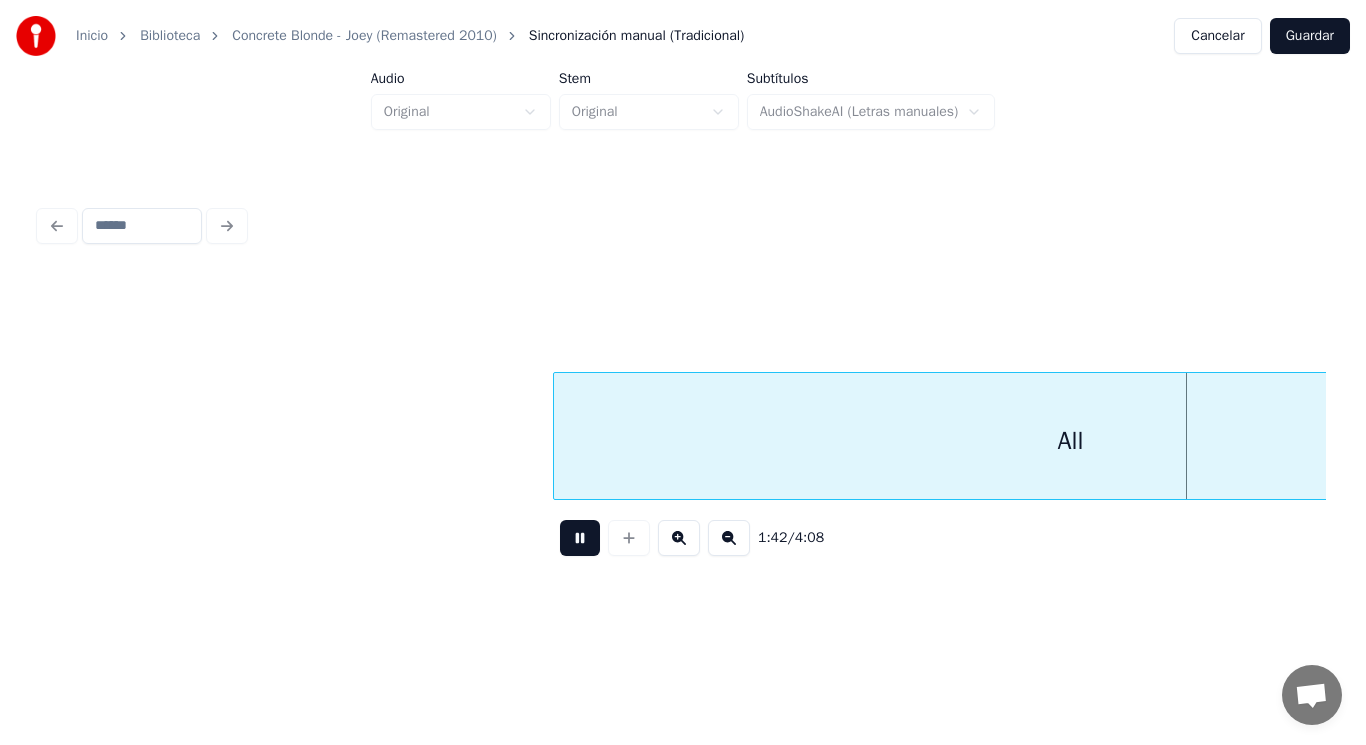 scroll, scrollTop: 0, scrollLeft: 143047, axis: horizontal 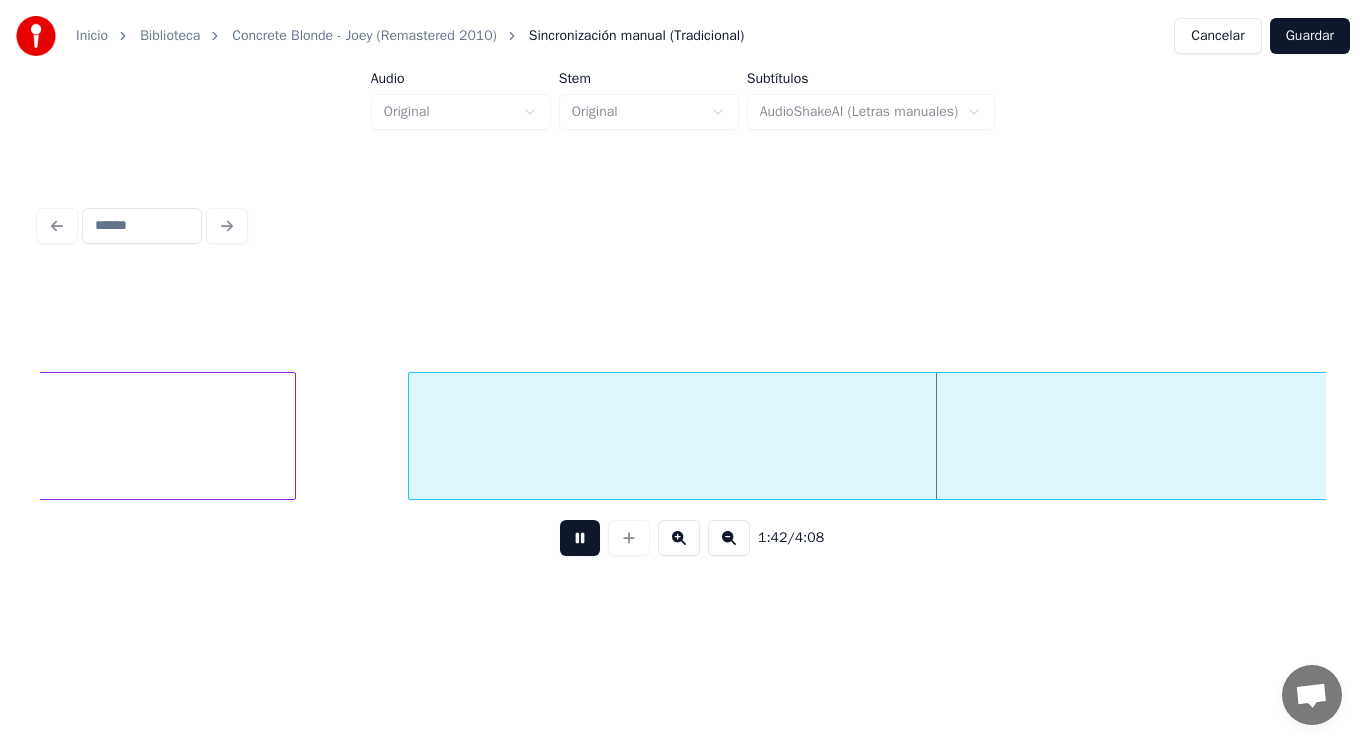 click at bounding box center [580, 538] 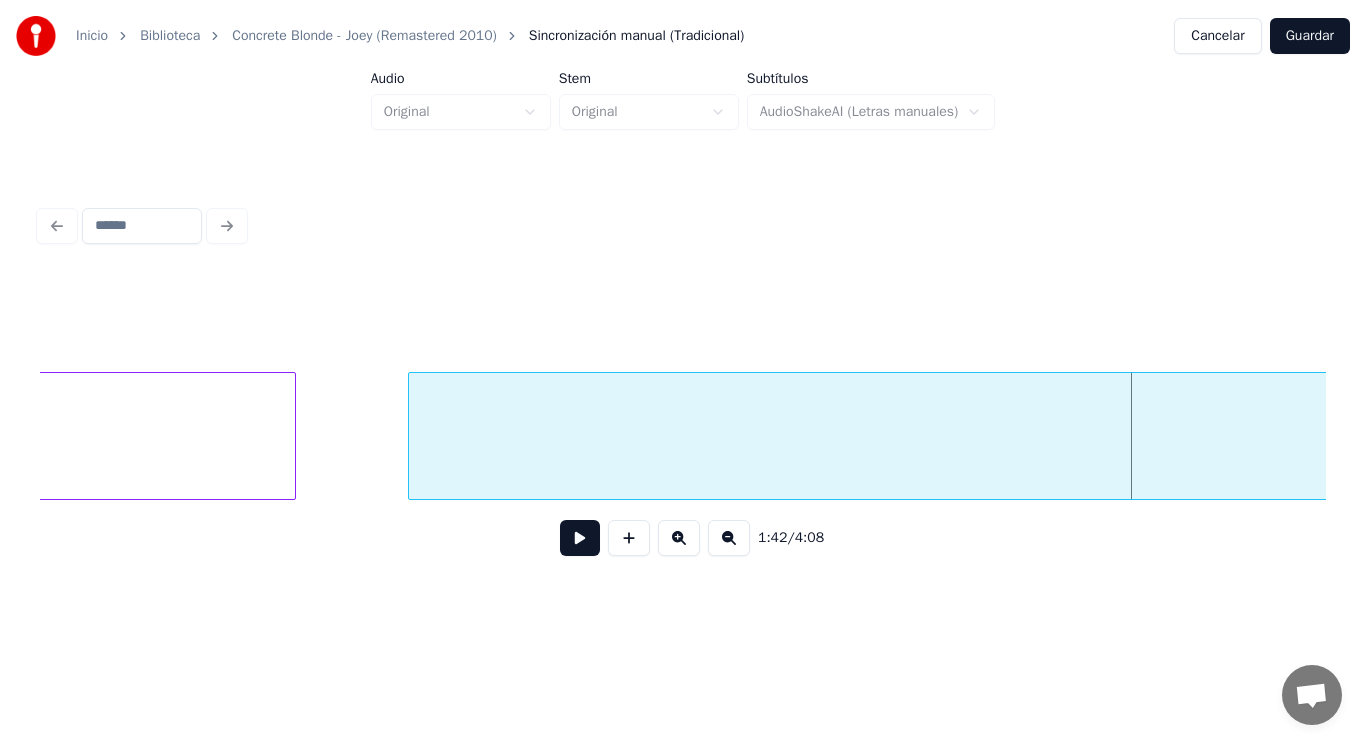 click on "All" at bounding box center [-221, 441] 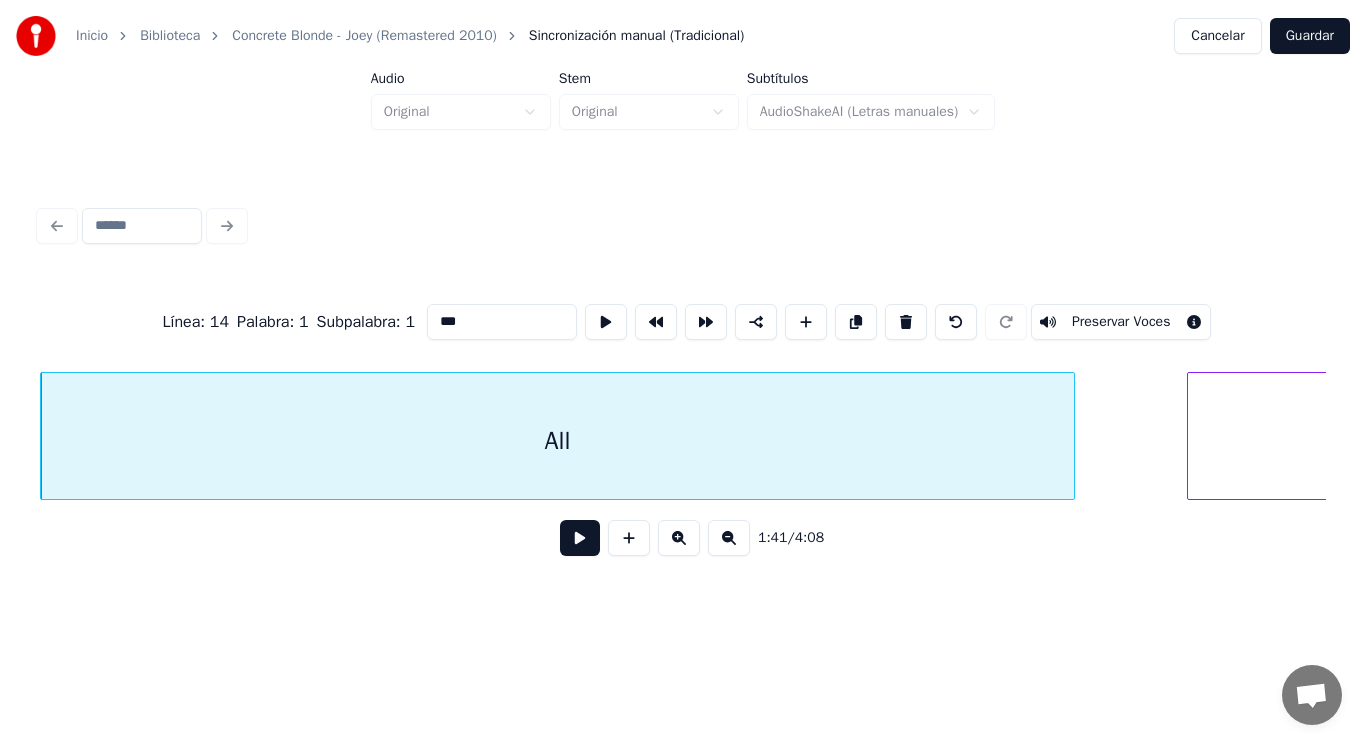 click at bounding box center [580, 538] 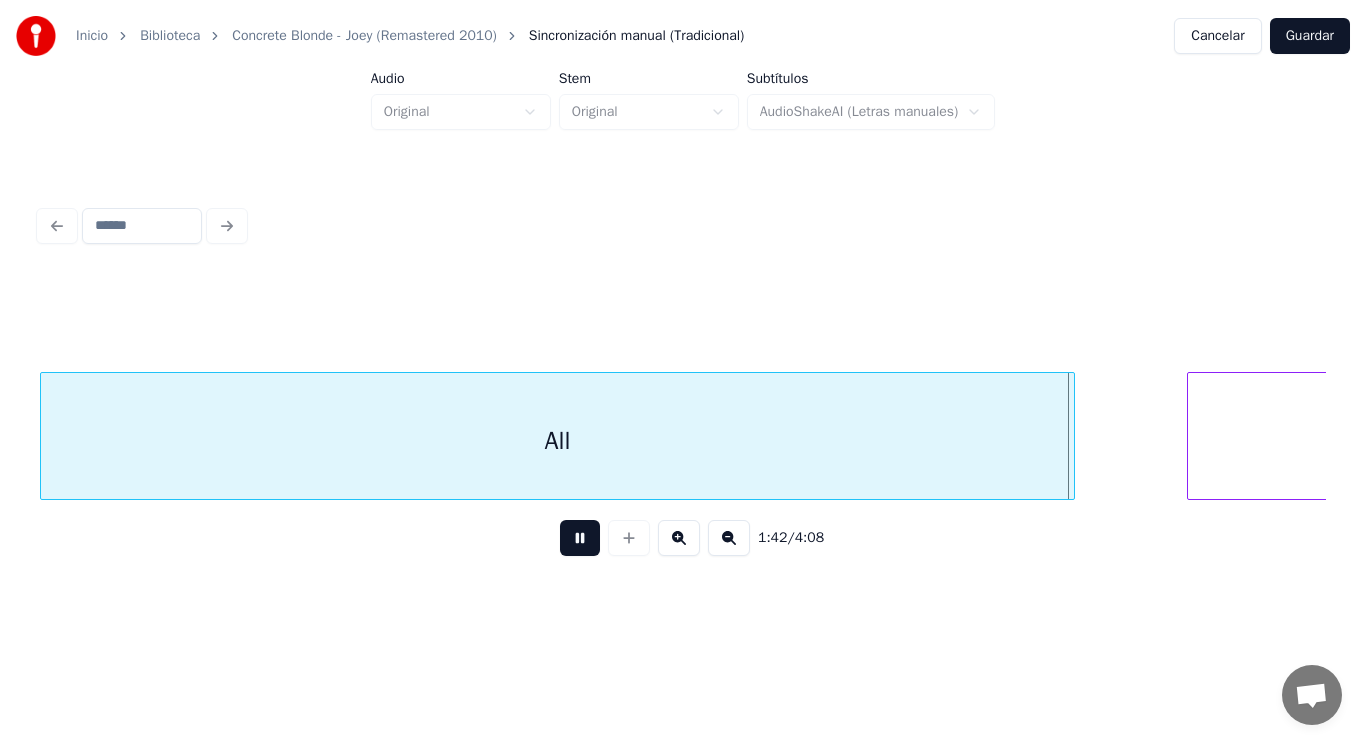 click at bounding box center (580, 538) 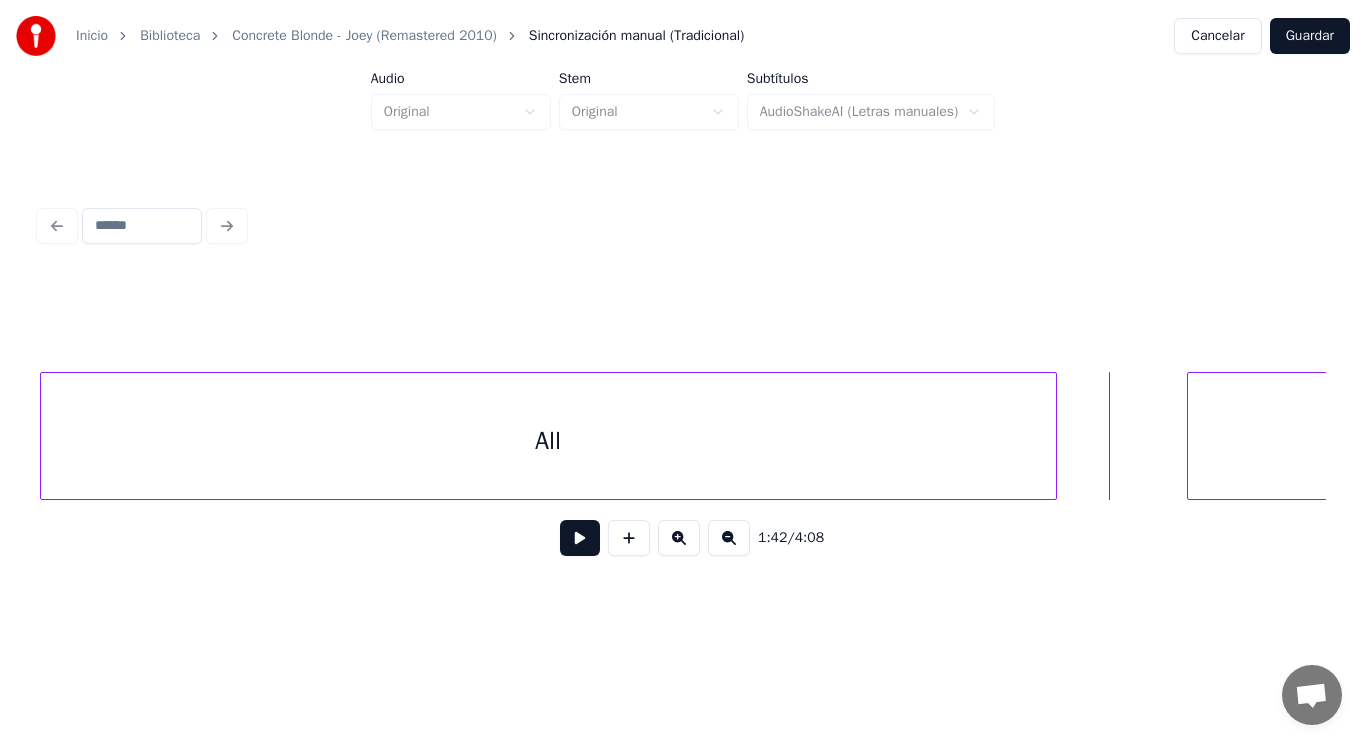 click at bounding box center [1053, 436] 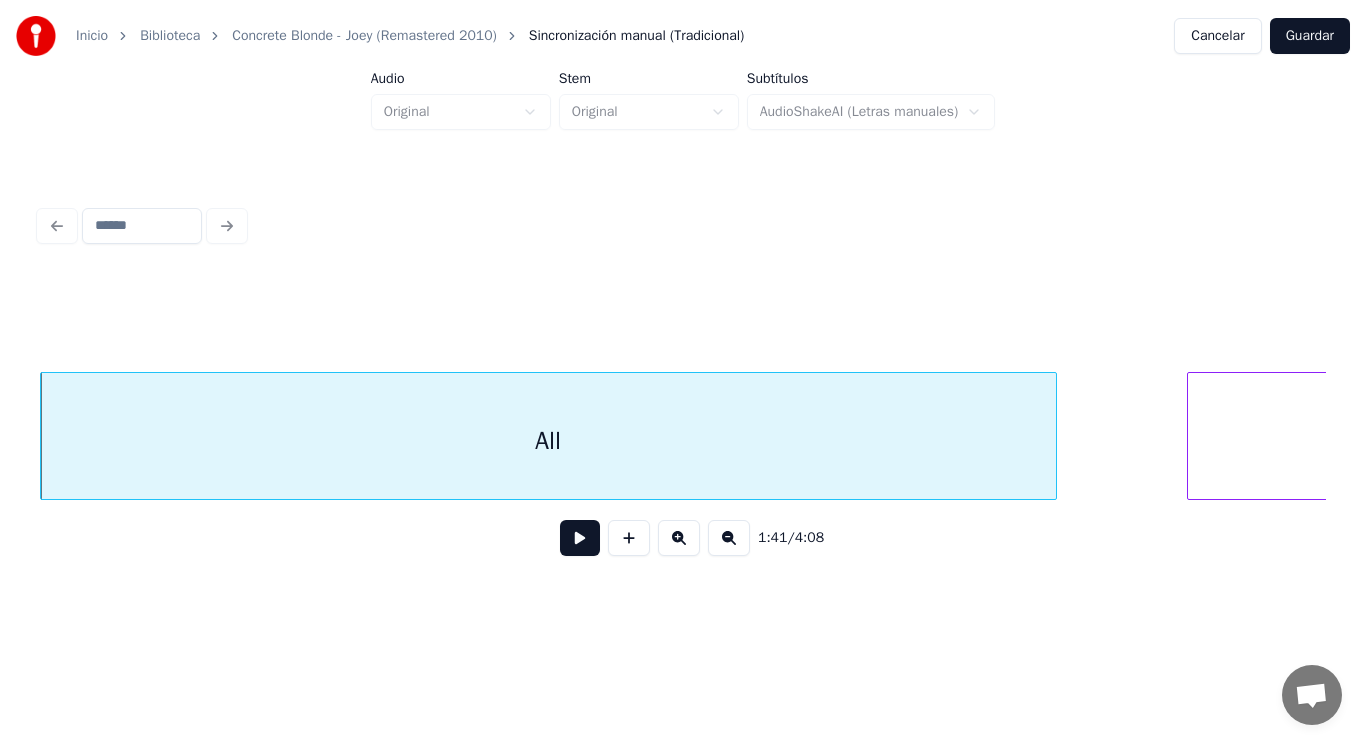 click at bounding box center (580, 538) 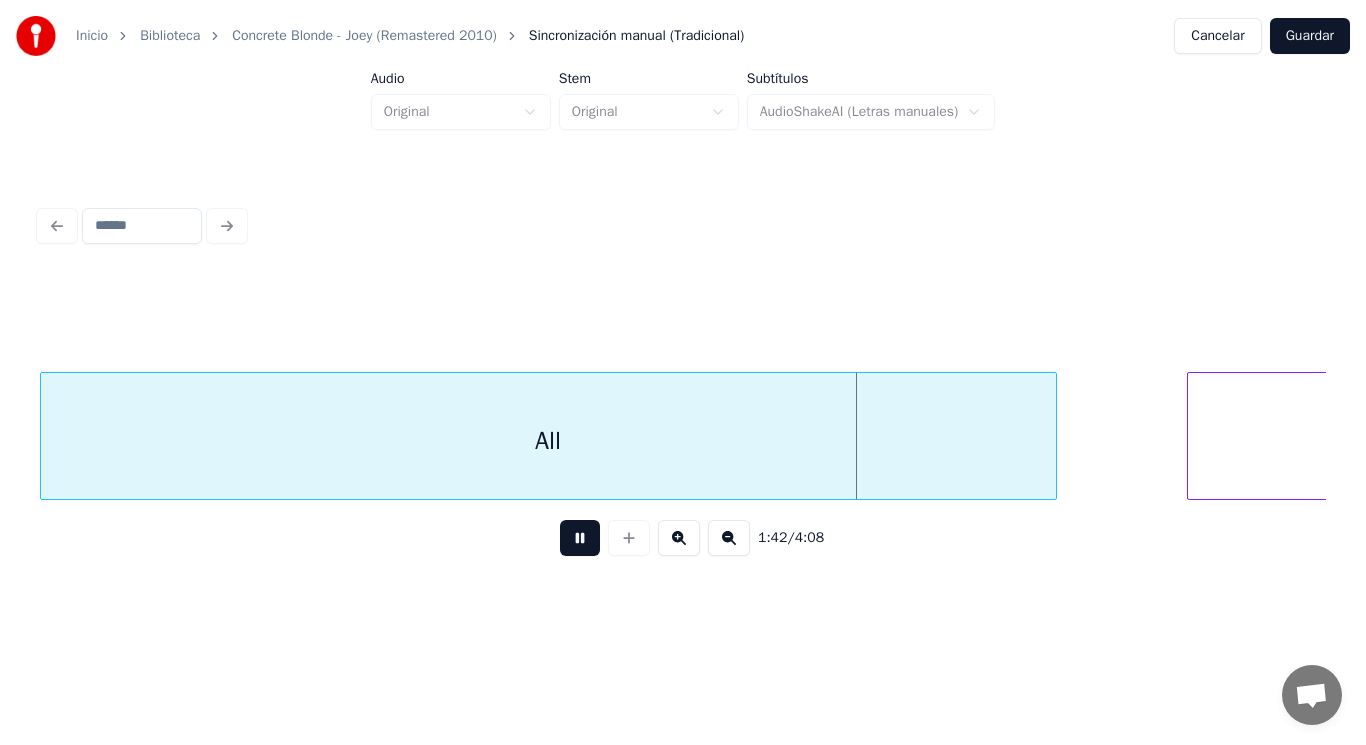 click at bounding box center [580, 538] 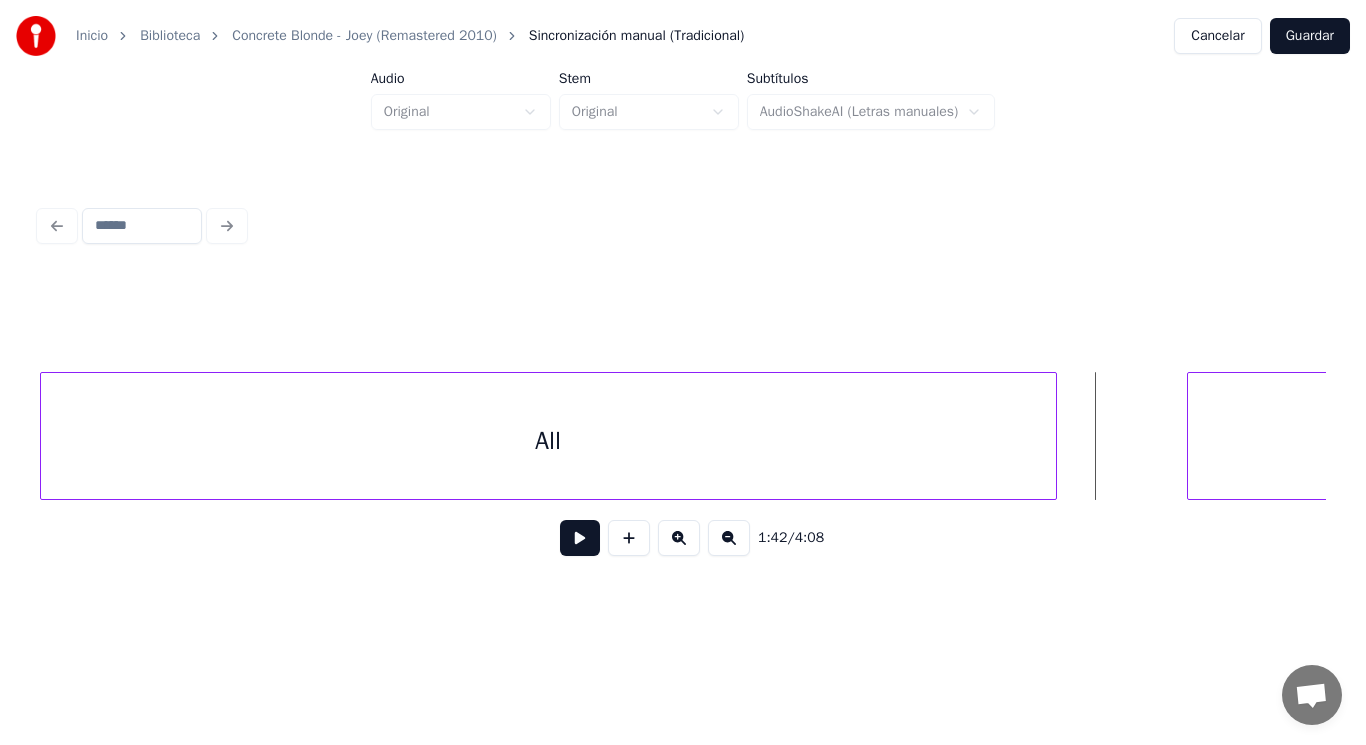 click on "All is" at bounding box center [31904, 436] 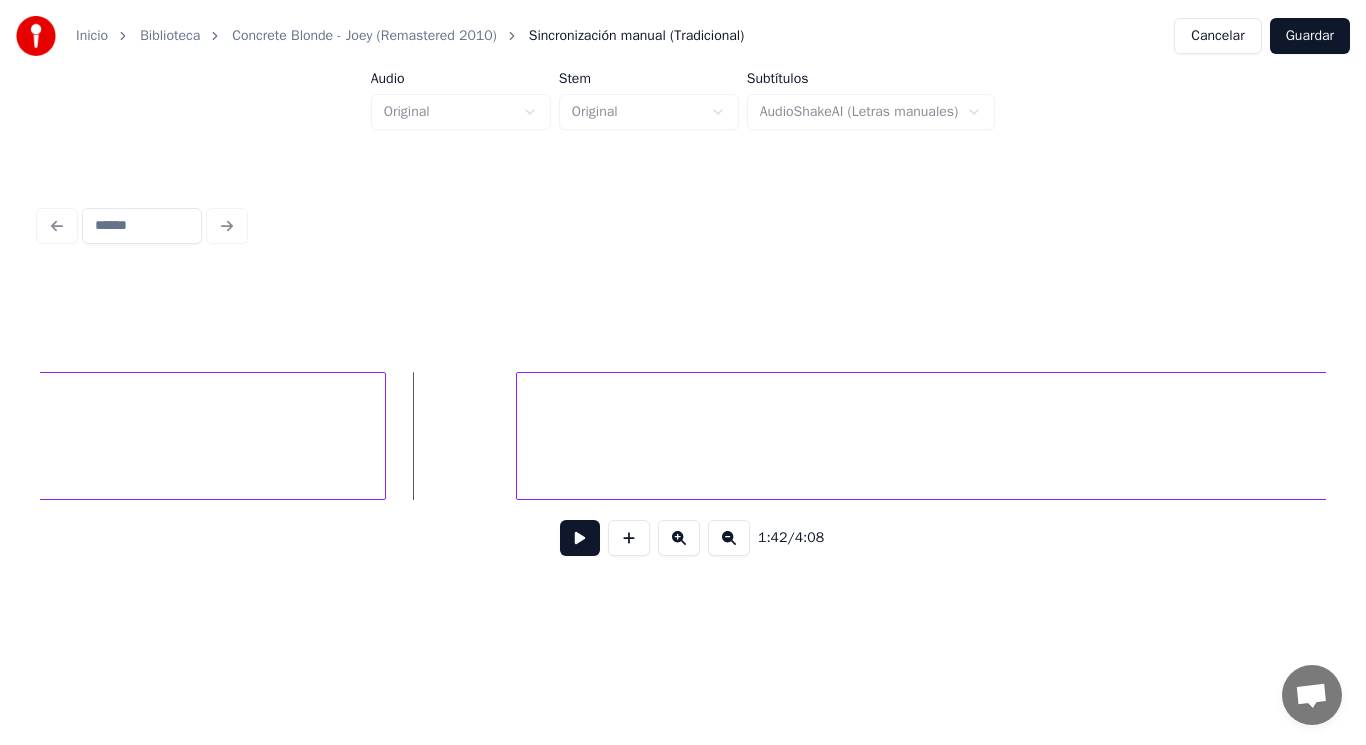 scroll, scrollTop: 0, scrollLeft: 142948, axis: horizontal 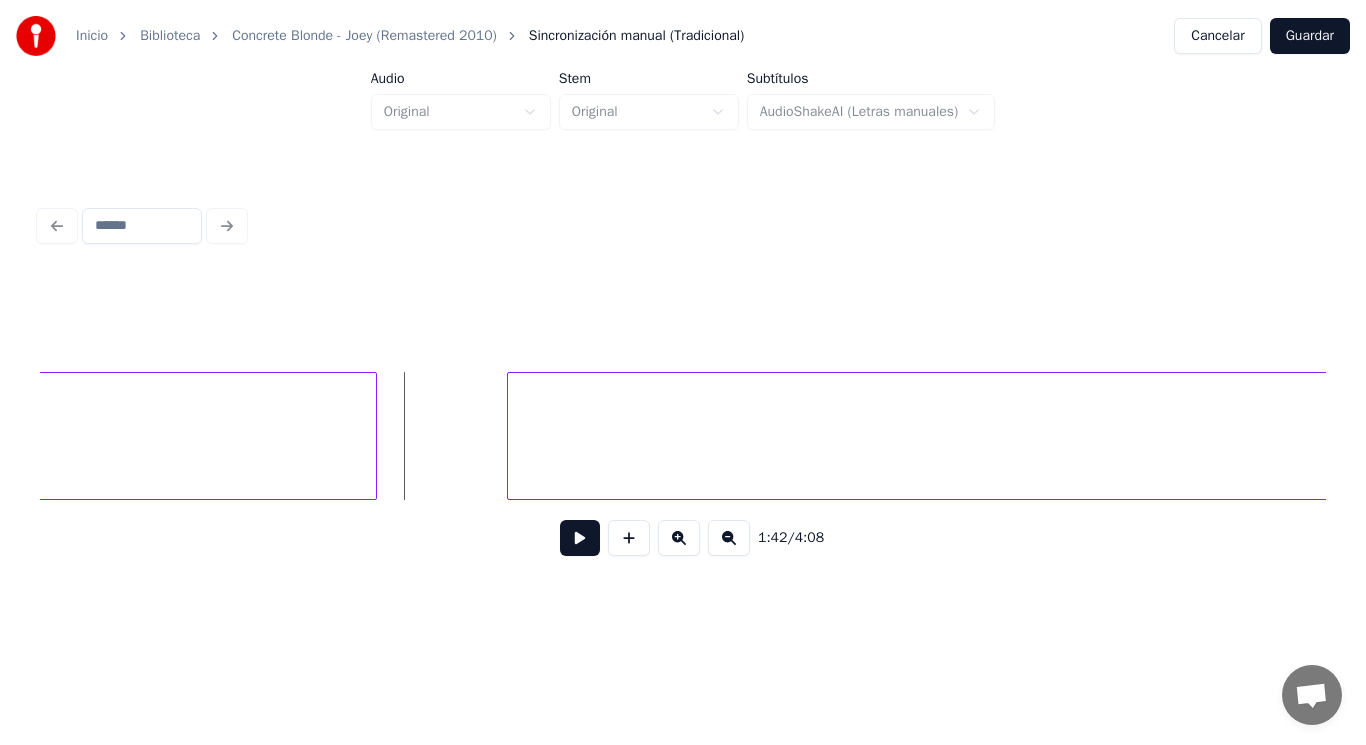 click at bounding box center (580, 538) 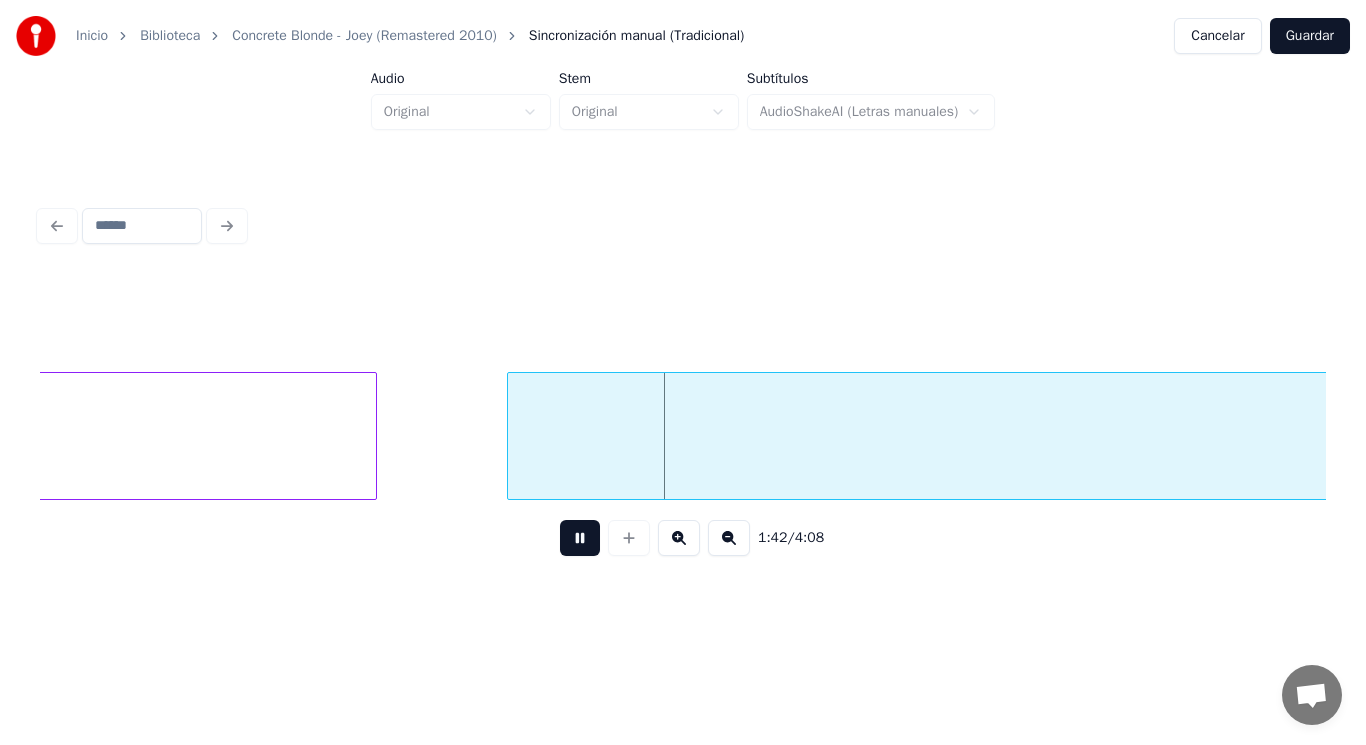 click at bounding box center (580, 538) 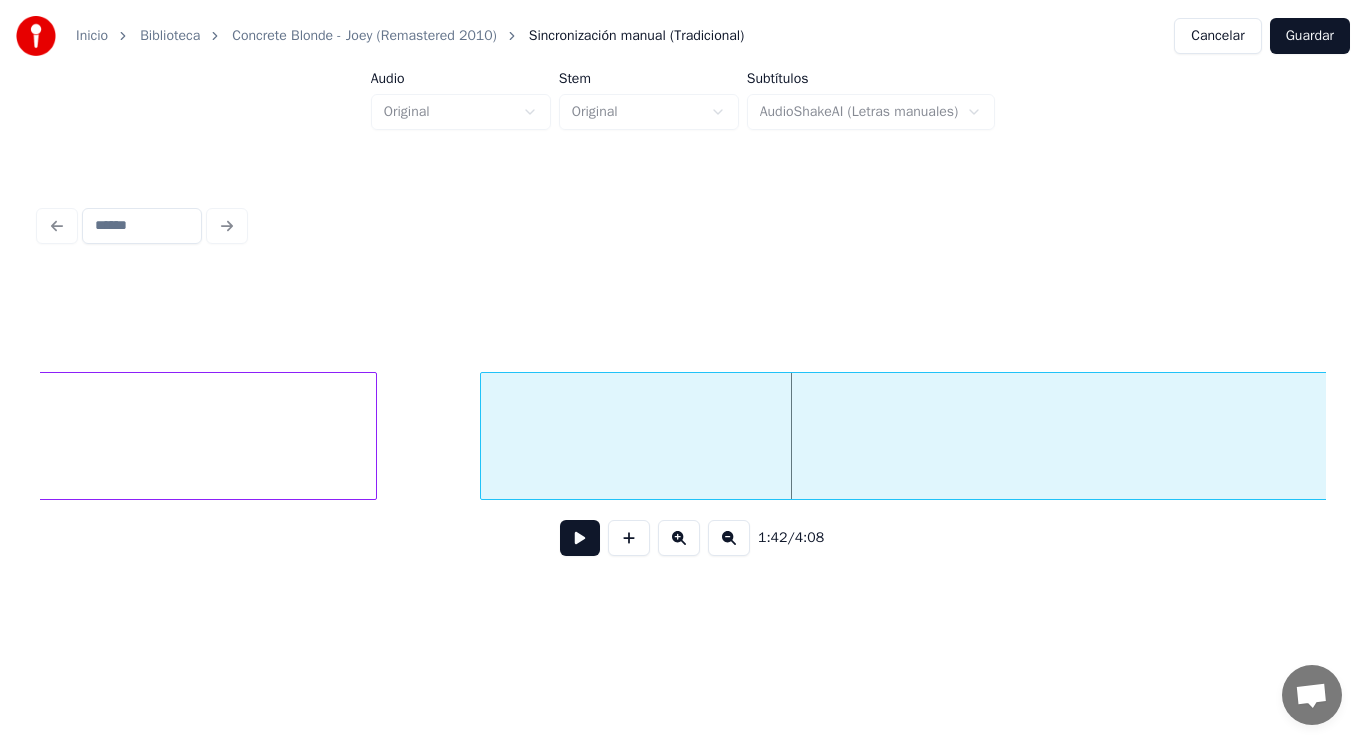 click at bounding box center [484, 436] 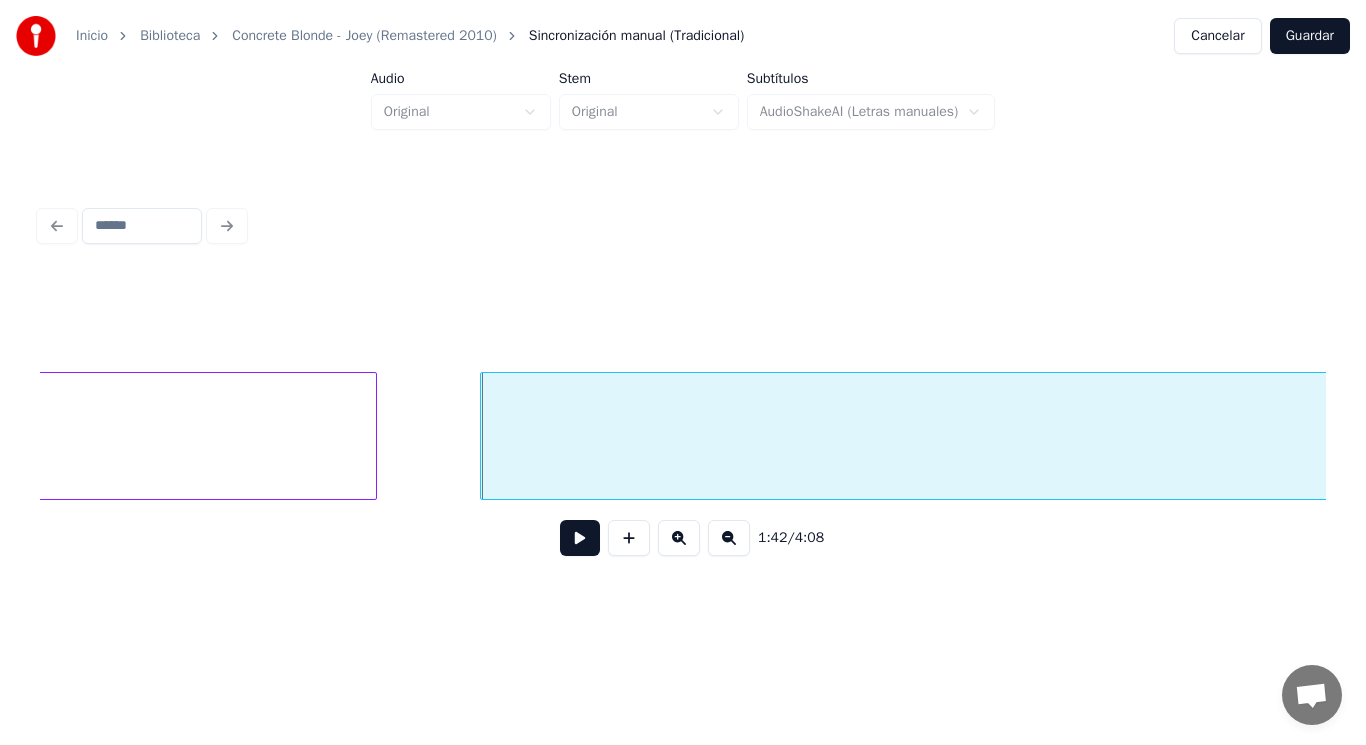click at bounding box center [580, 538] 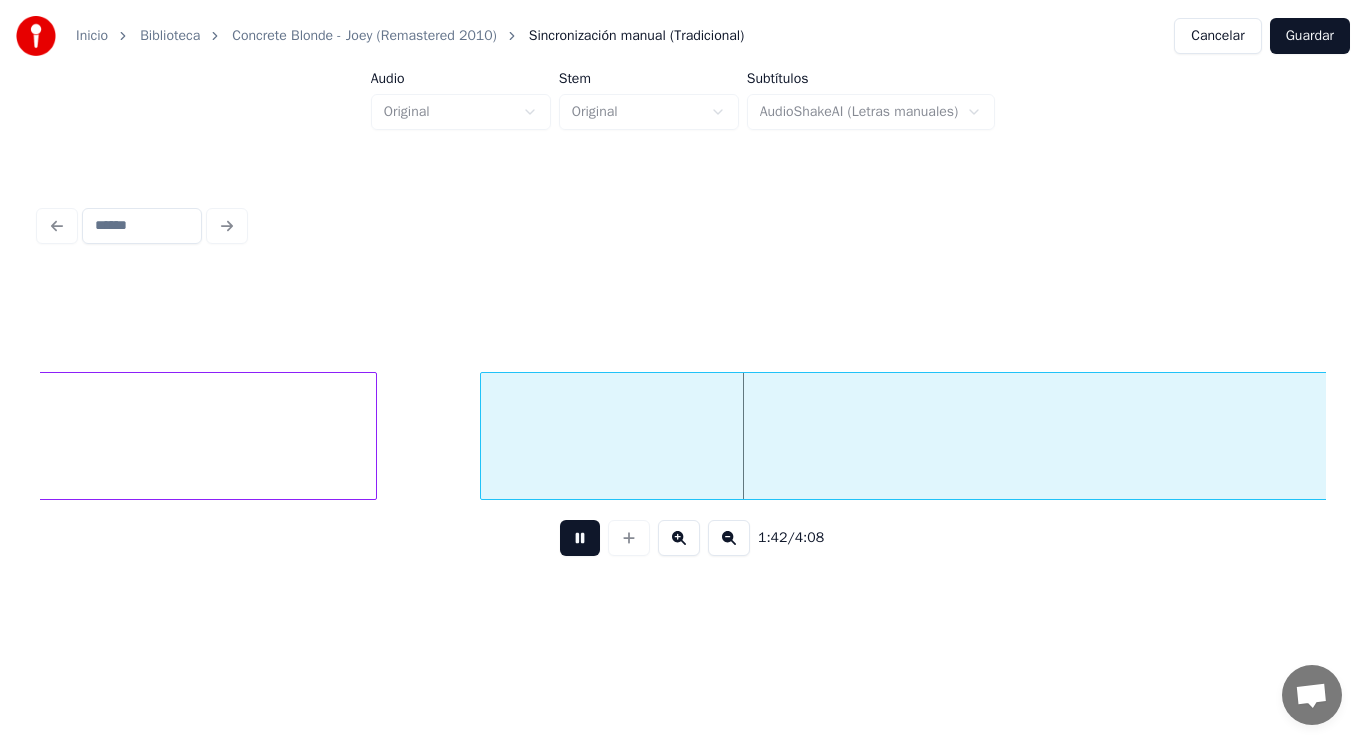 click at bounding box center [580, 538] 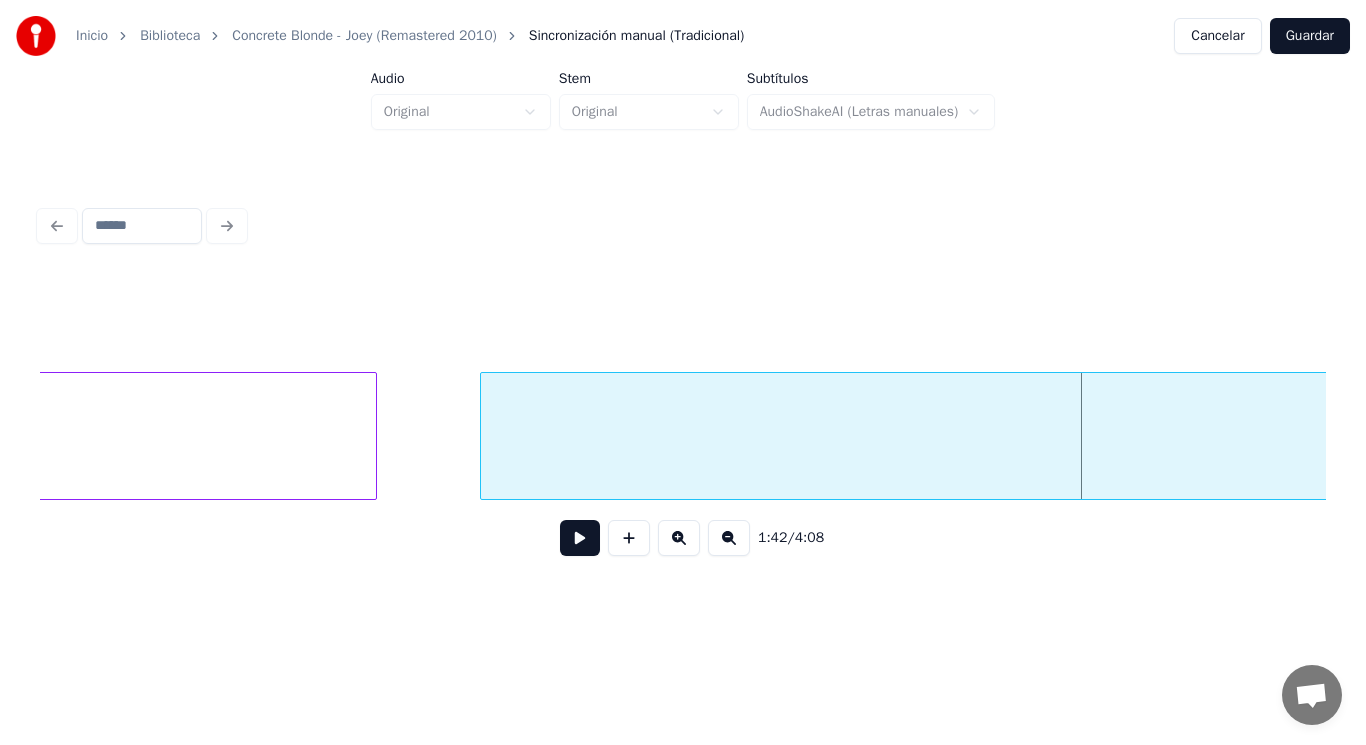 click at bounding box center [373, 436] 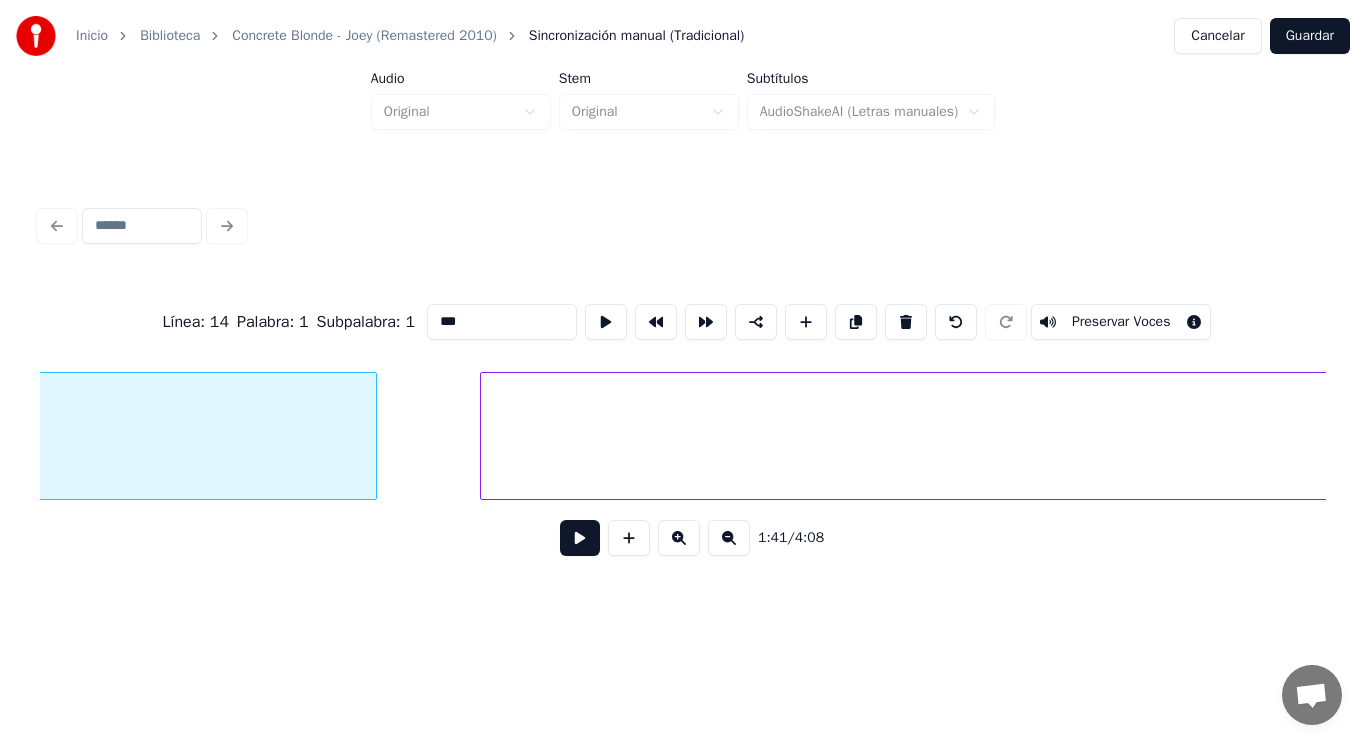 scroll, scrollTop: 0, scrollLeft: 142268, axis: horizontal 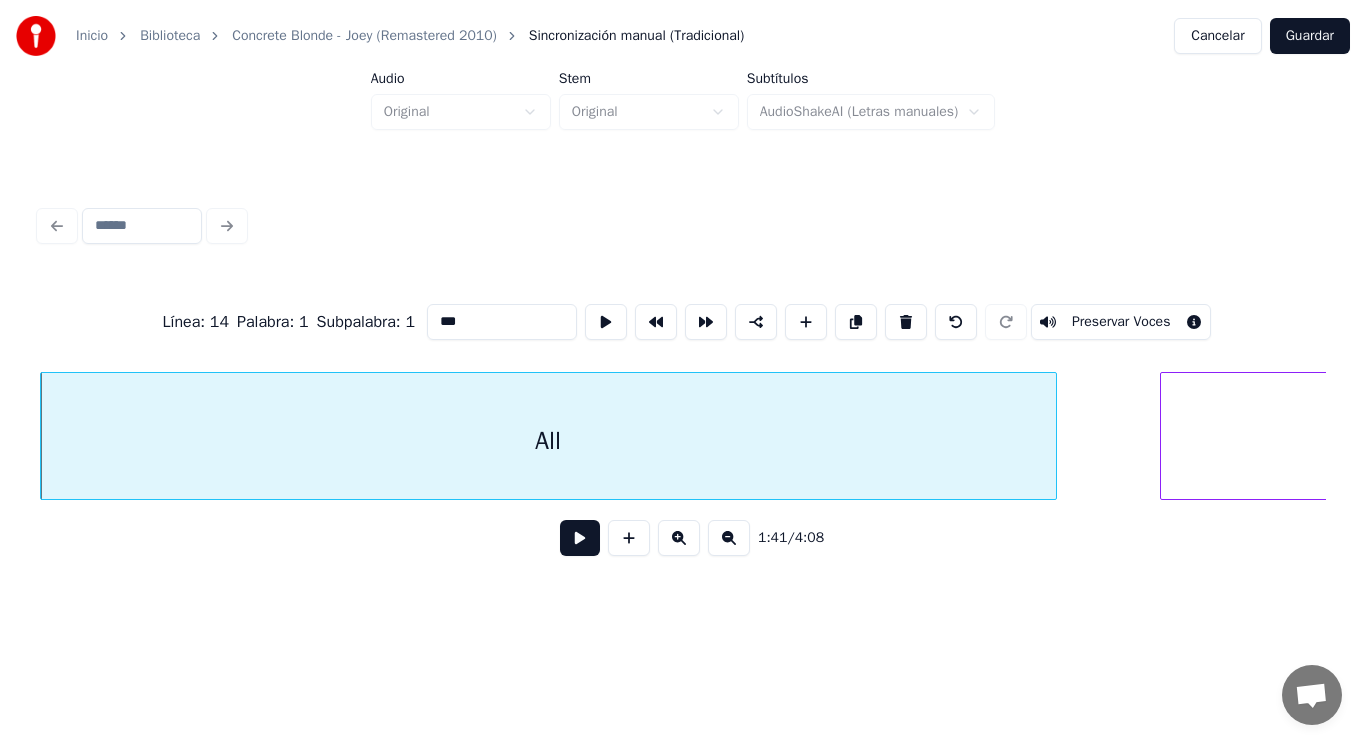 click at bounding box center (580, 538) 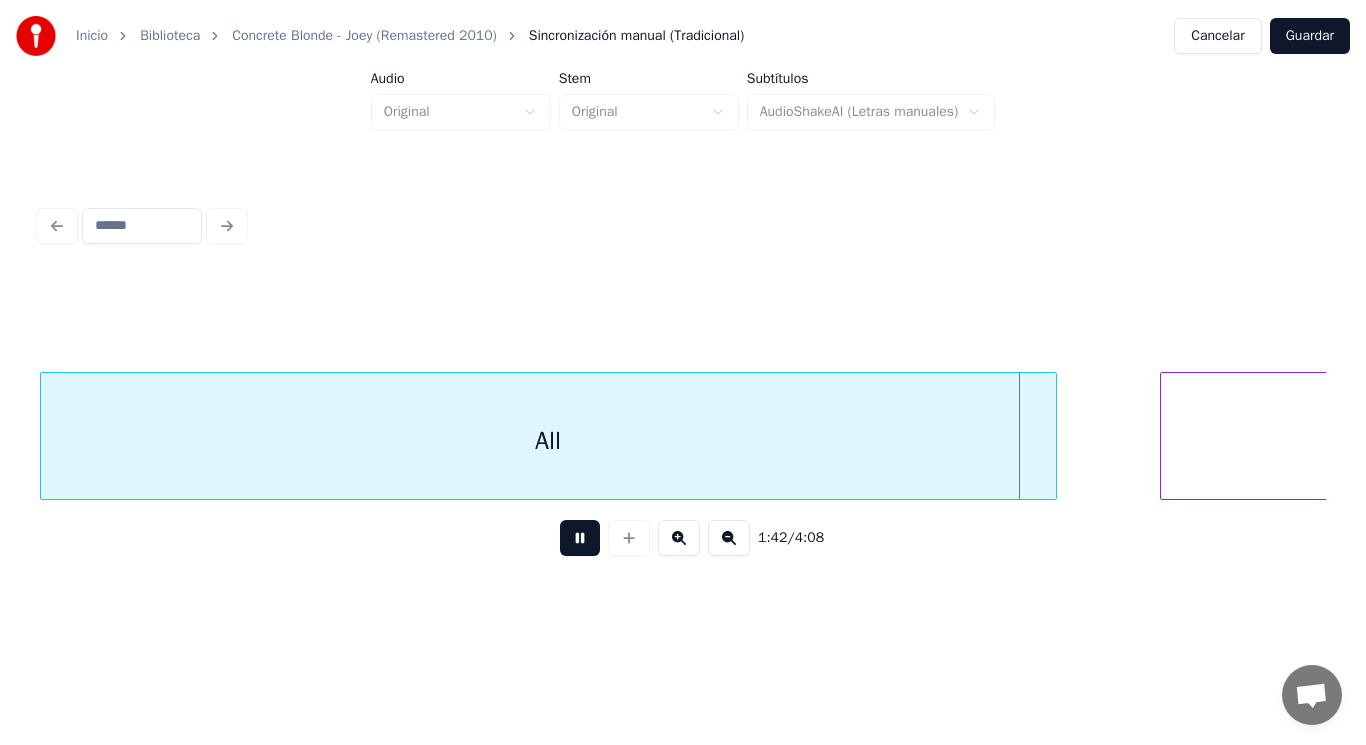 click at bounding box center [580, 538] 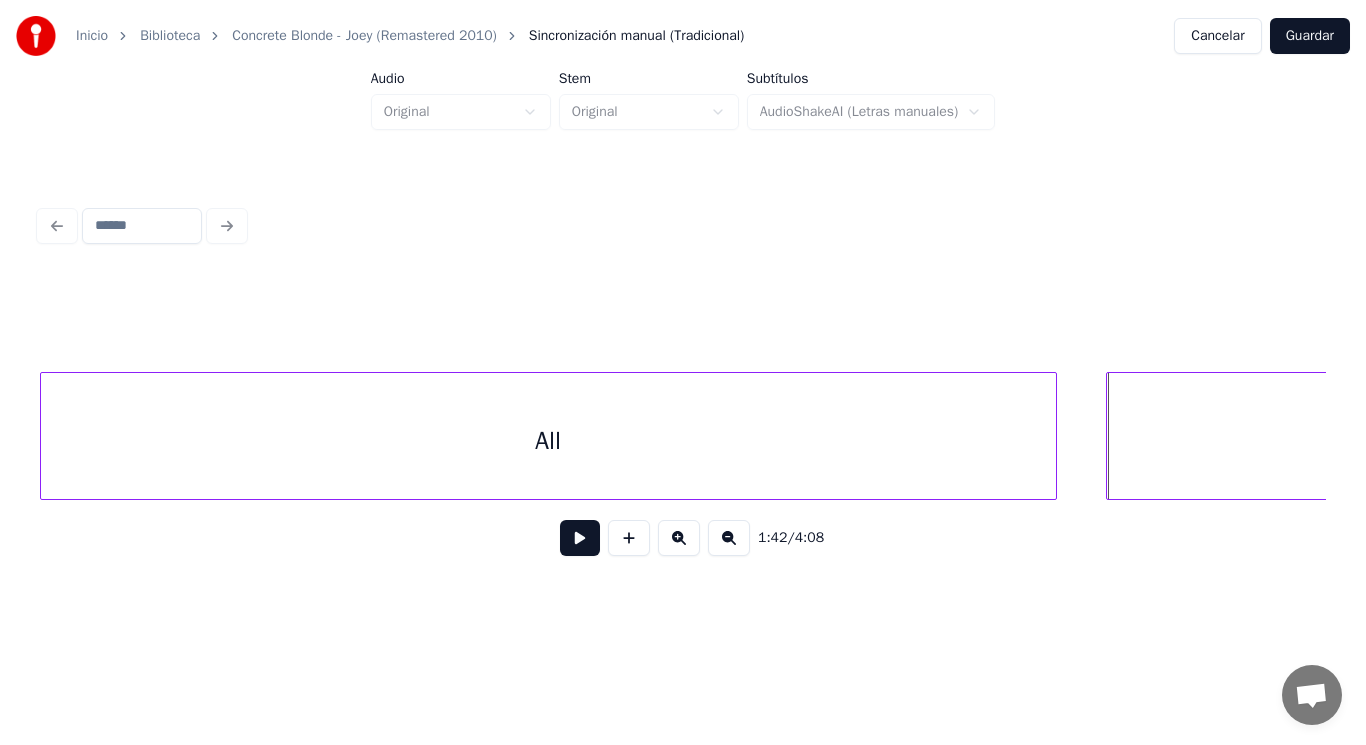 click at bounding box center (1110, 436) 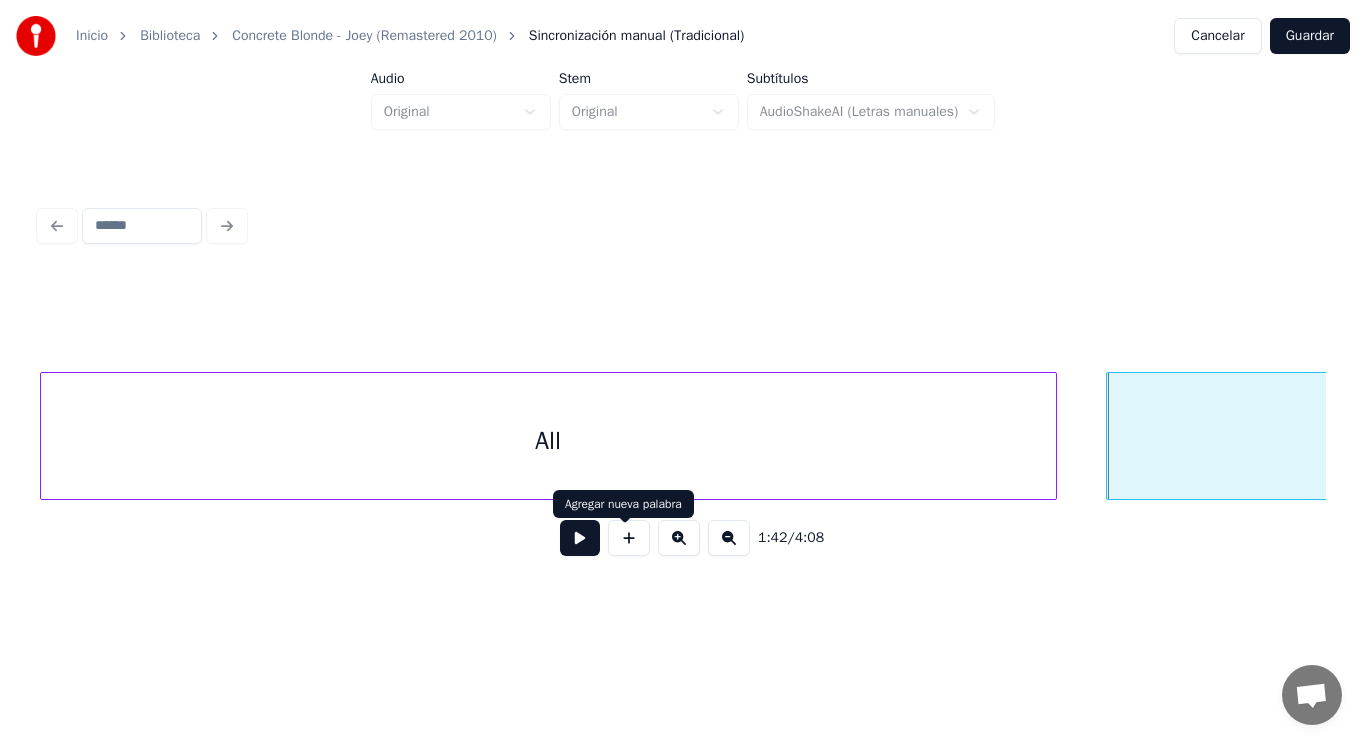 click at bounding box center [580, 538] 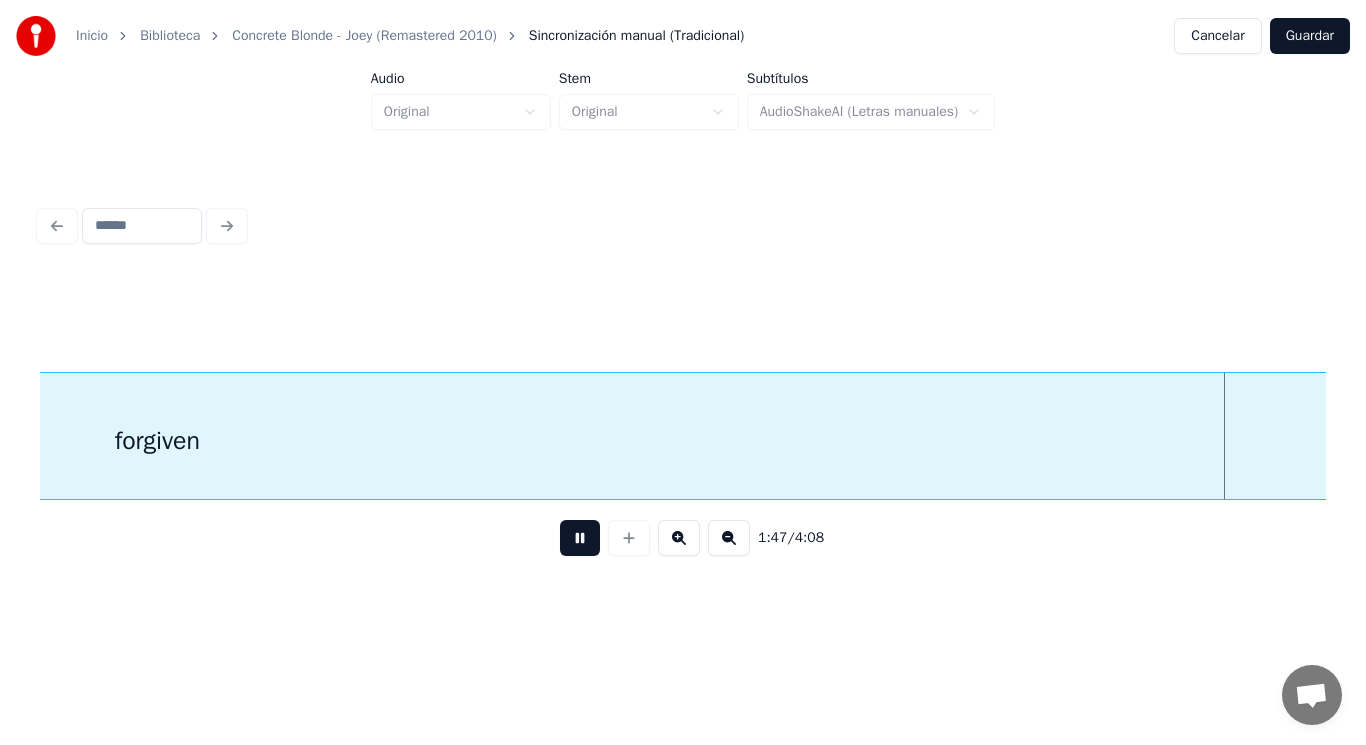 scroll, scrollTop: 0, scrollLeft: 150107, axis: horizontal 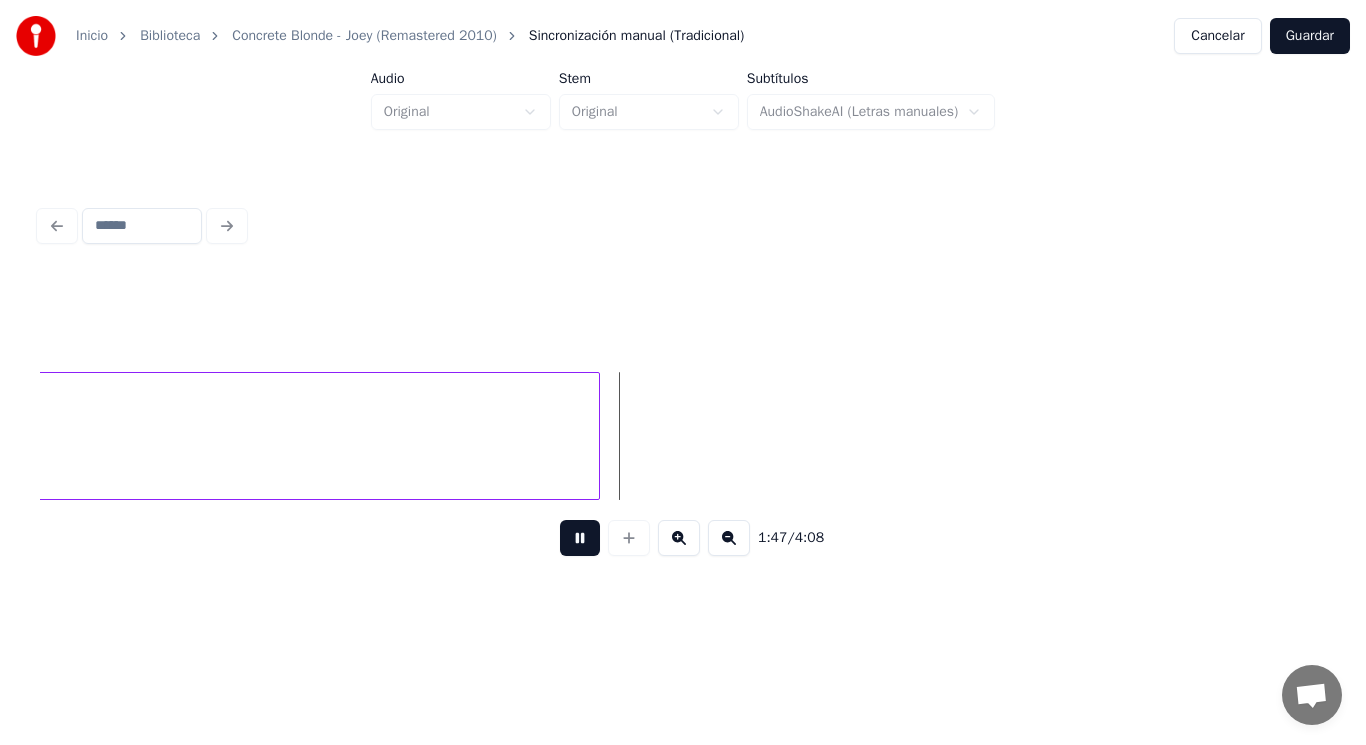 click at bounding box center [580, 538] 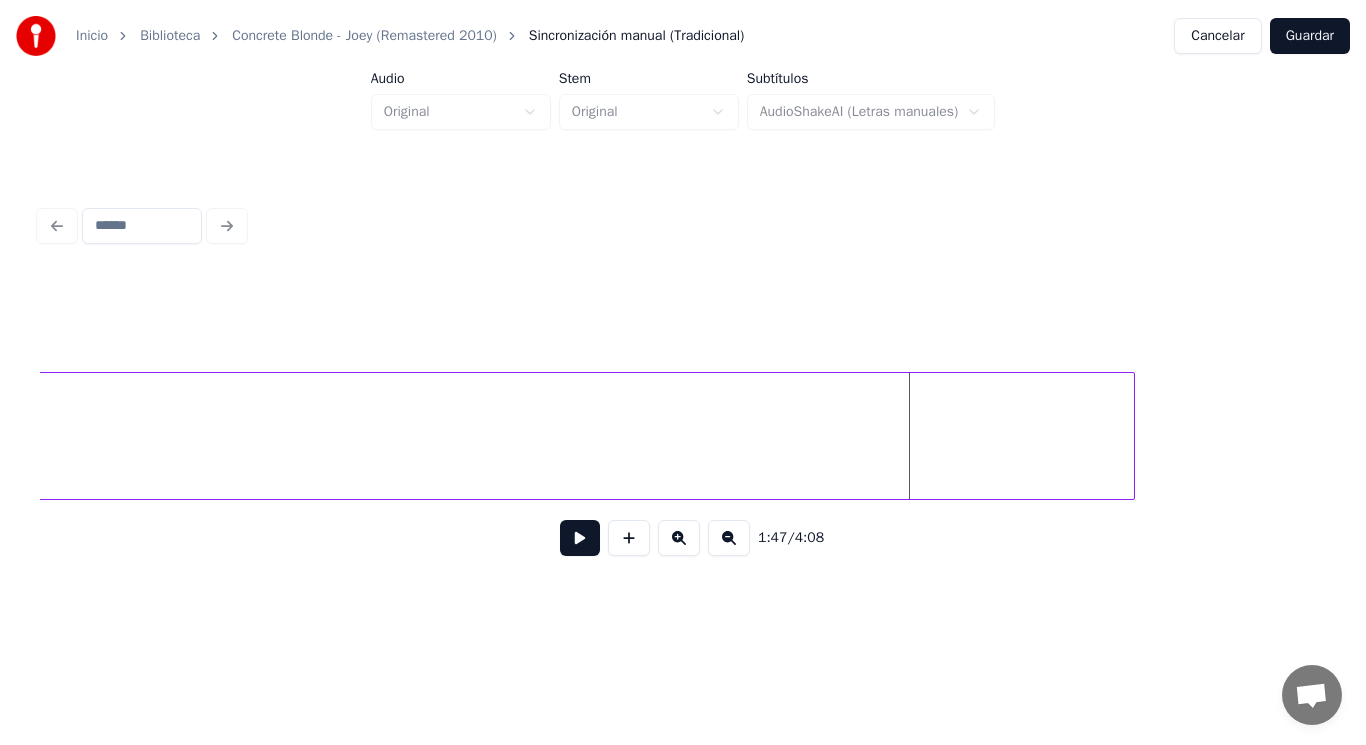 click at bounding box center (1131, 436) 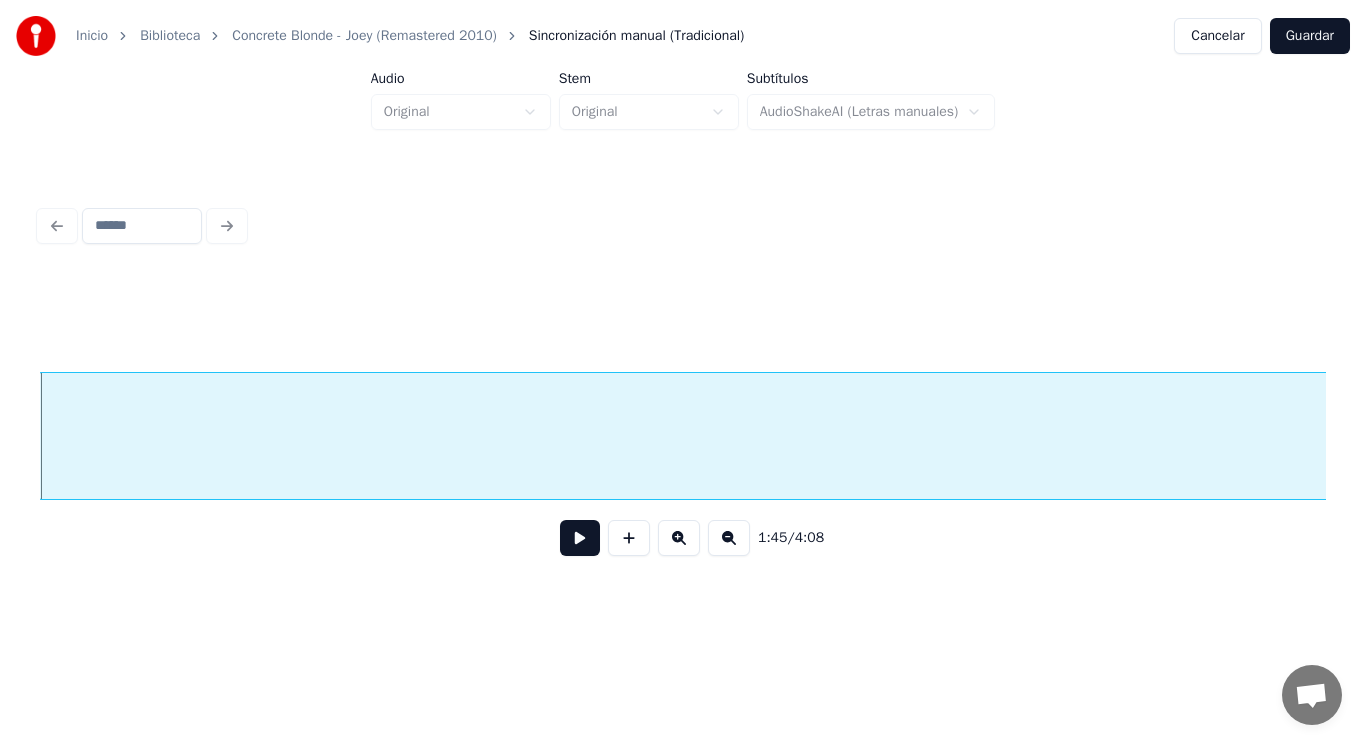 click at bounding box center [580, 538] 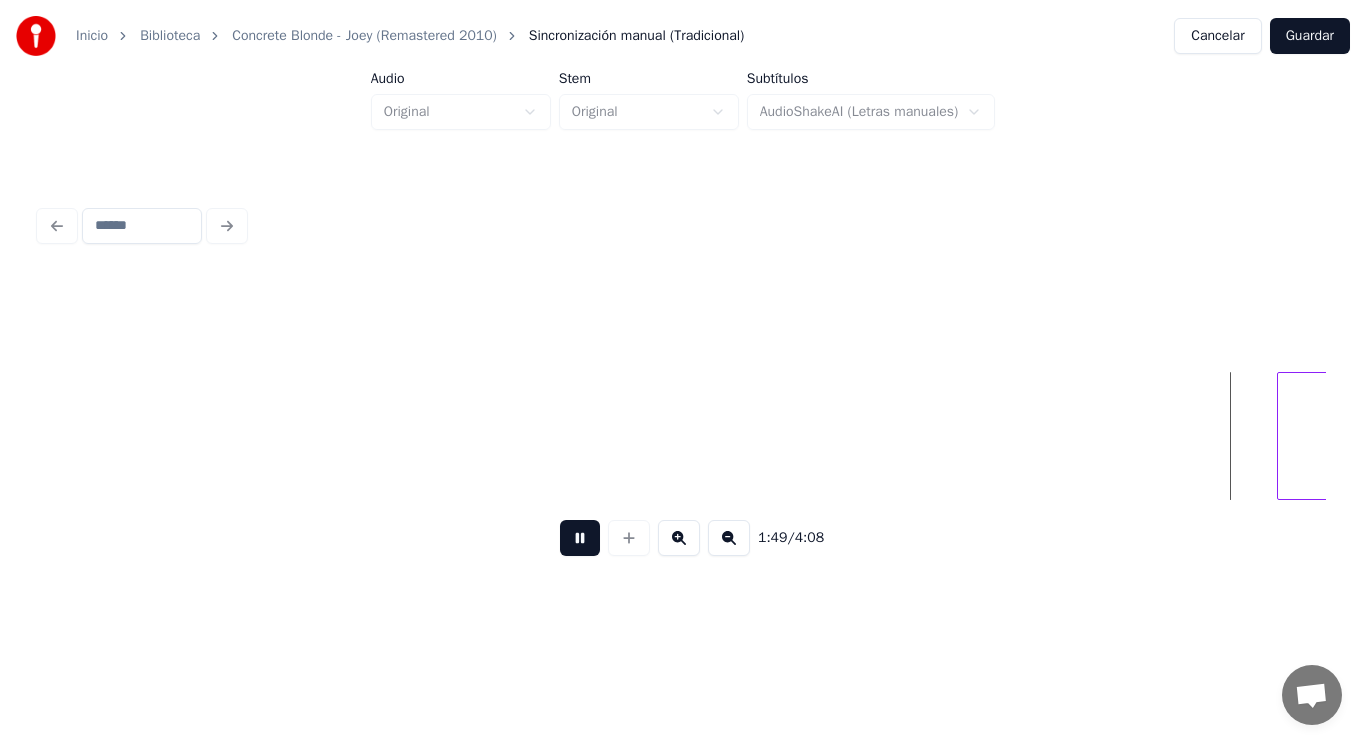 click at bounding box center [580, 538] 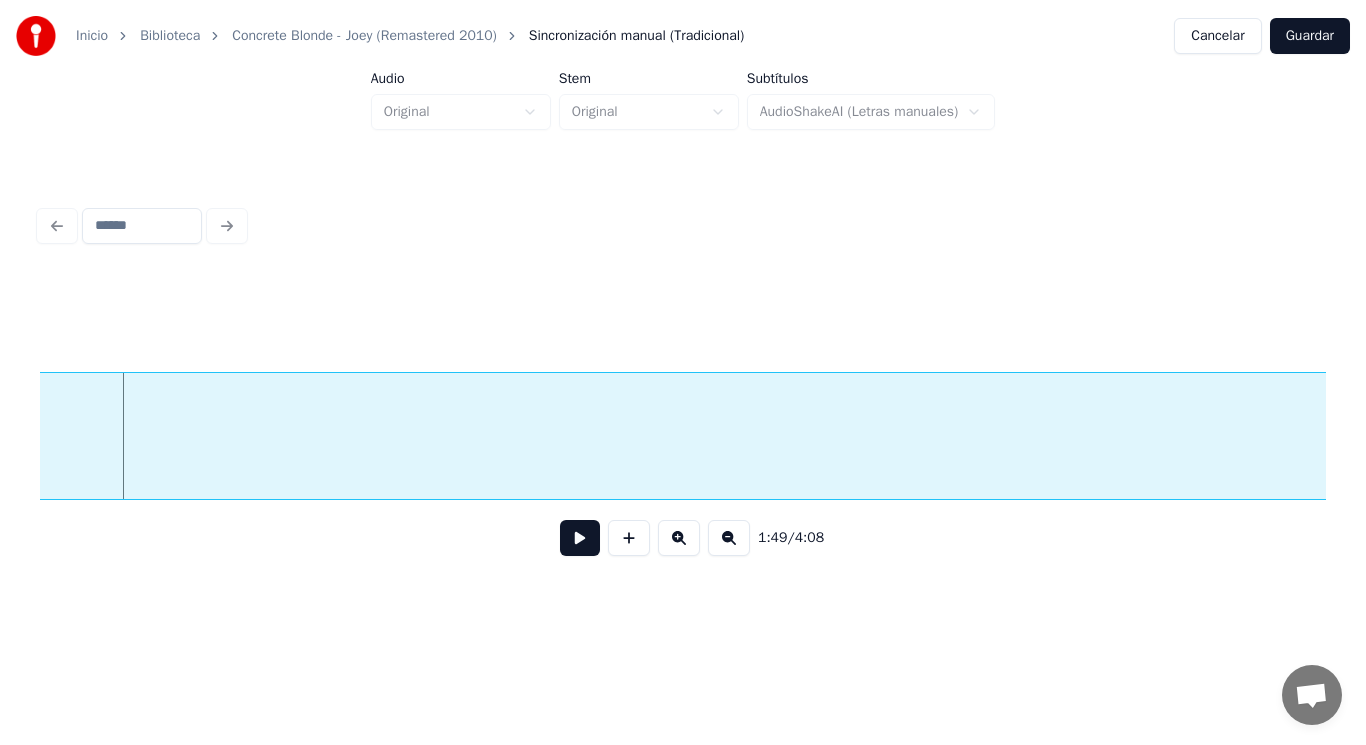 click at bounding box center (580, 538) 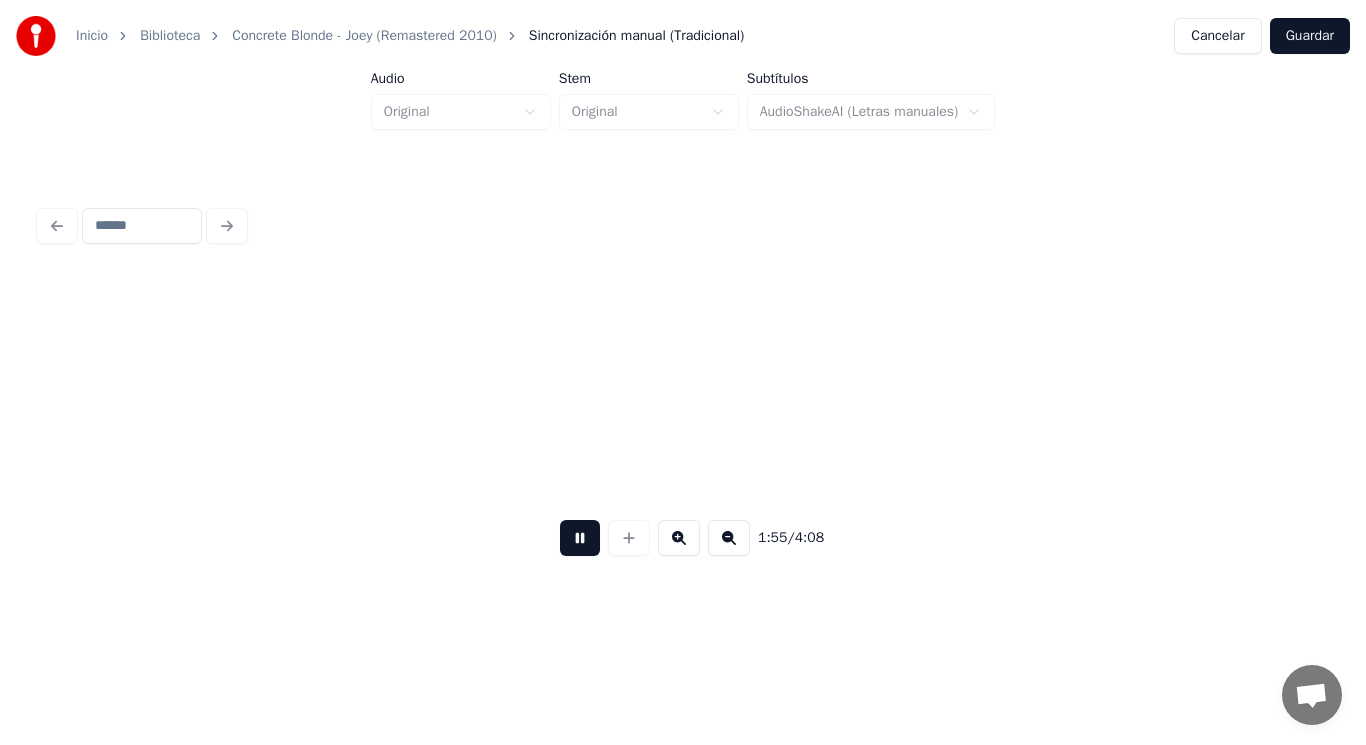 click at bounding box center (580, 538) 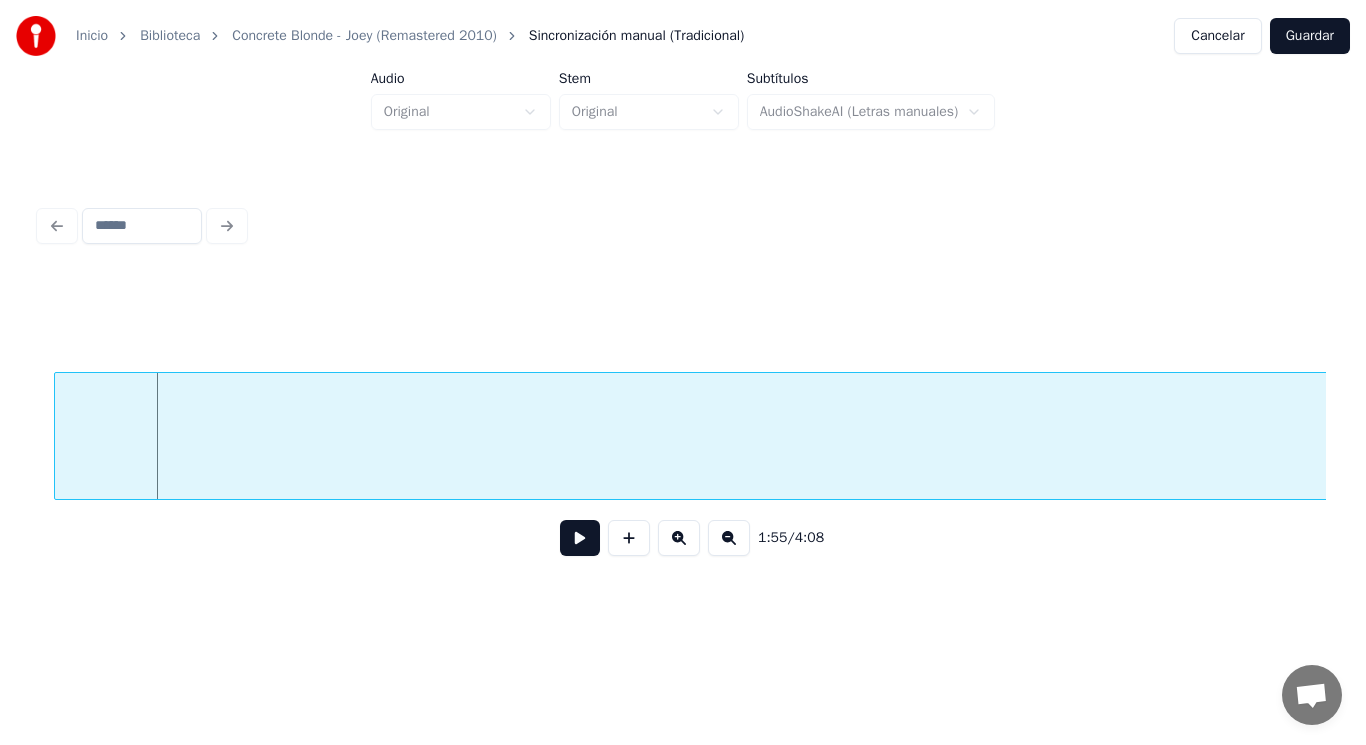 click on "But" at bounding box center (1398, 441) 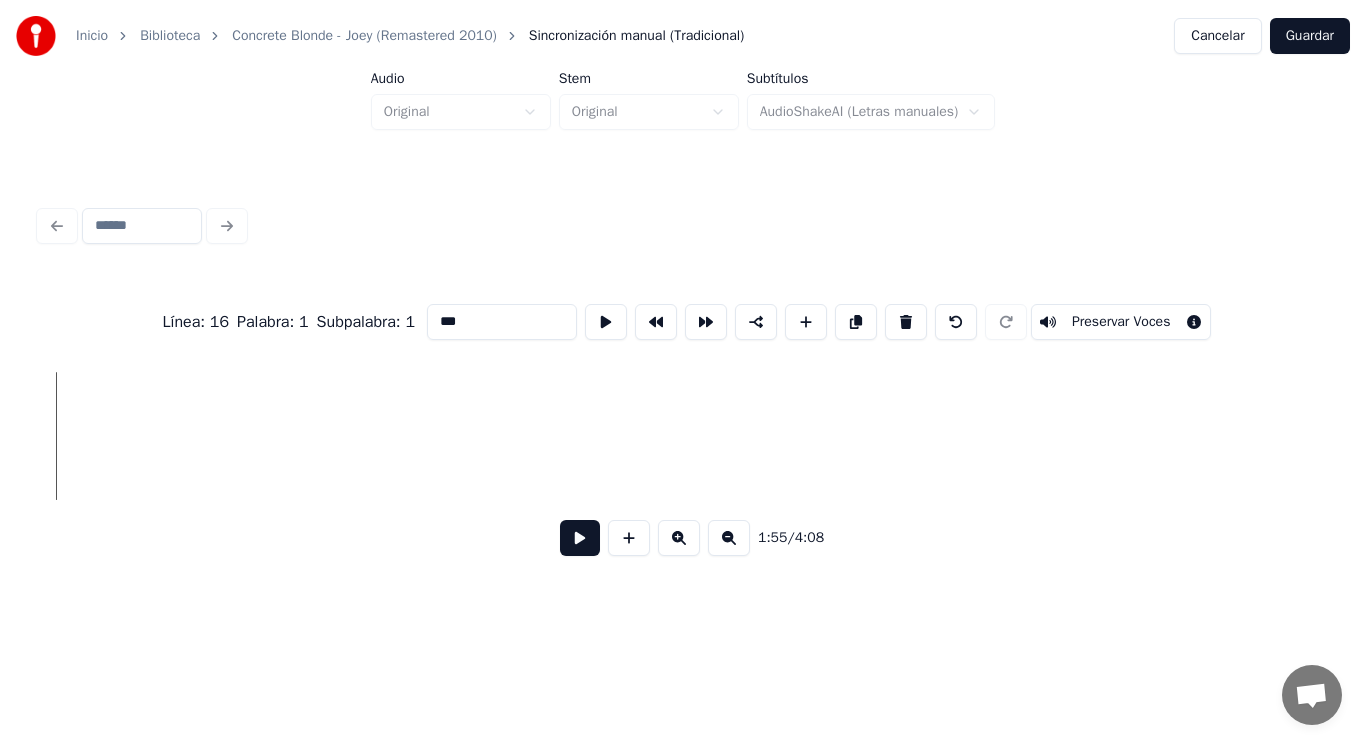 click on "Inicio Biblioteca Concrete Blonde - Joey (Remastered 2010) Sincronización manual (Tradicional) Cancelar Guardar Audio Original Stem Original Subtítulos AudioShakeAI (Letras manuales) Línea :   16 Palabra :   1 Subpalabra :   1 *** Preservar Voces 1:55  /  4:08" at bounding box center (683, 304) 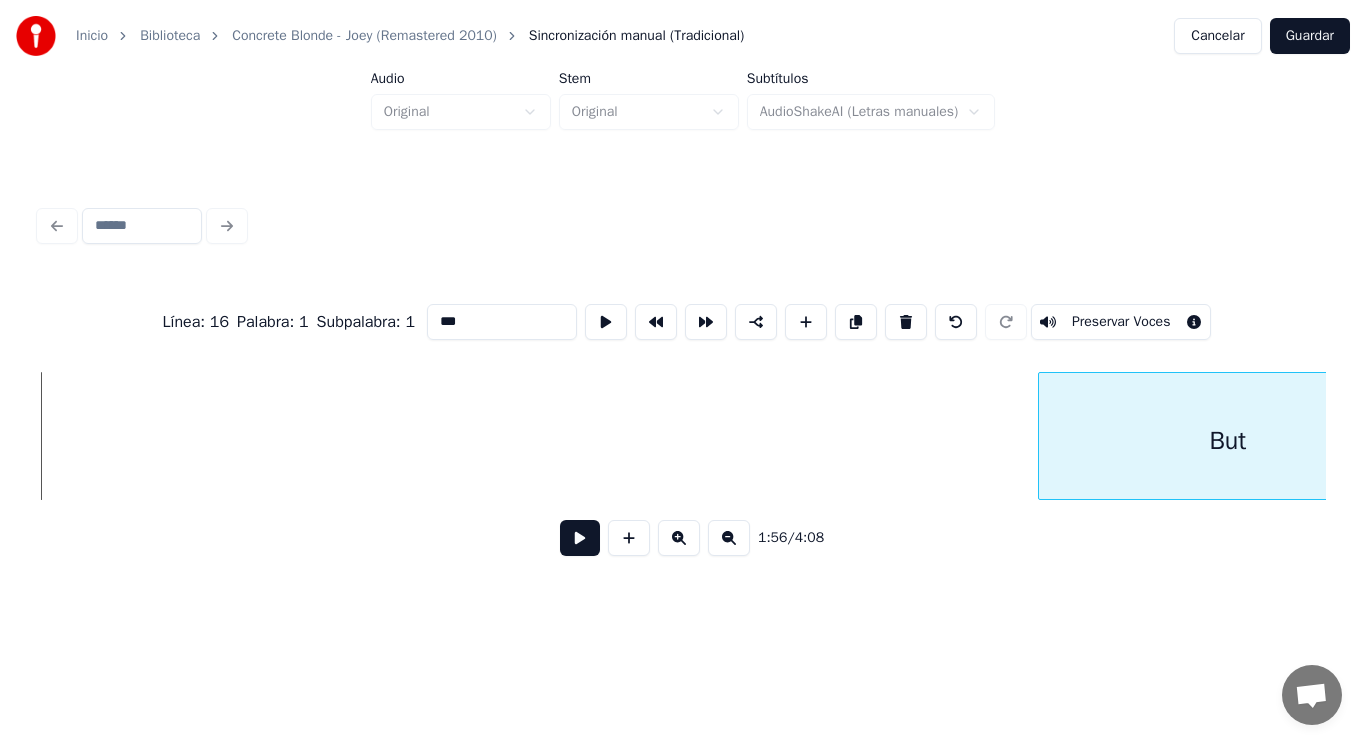 click on "But" at bounding box center [683, 436] 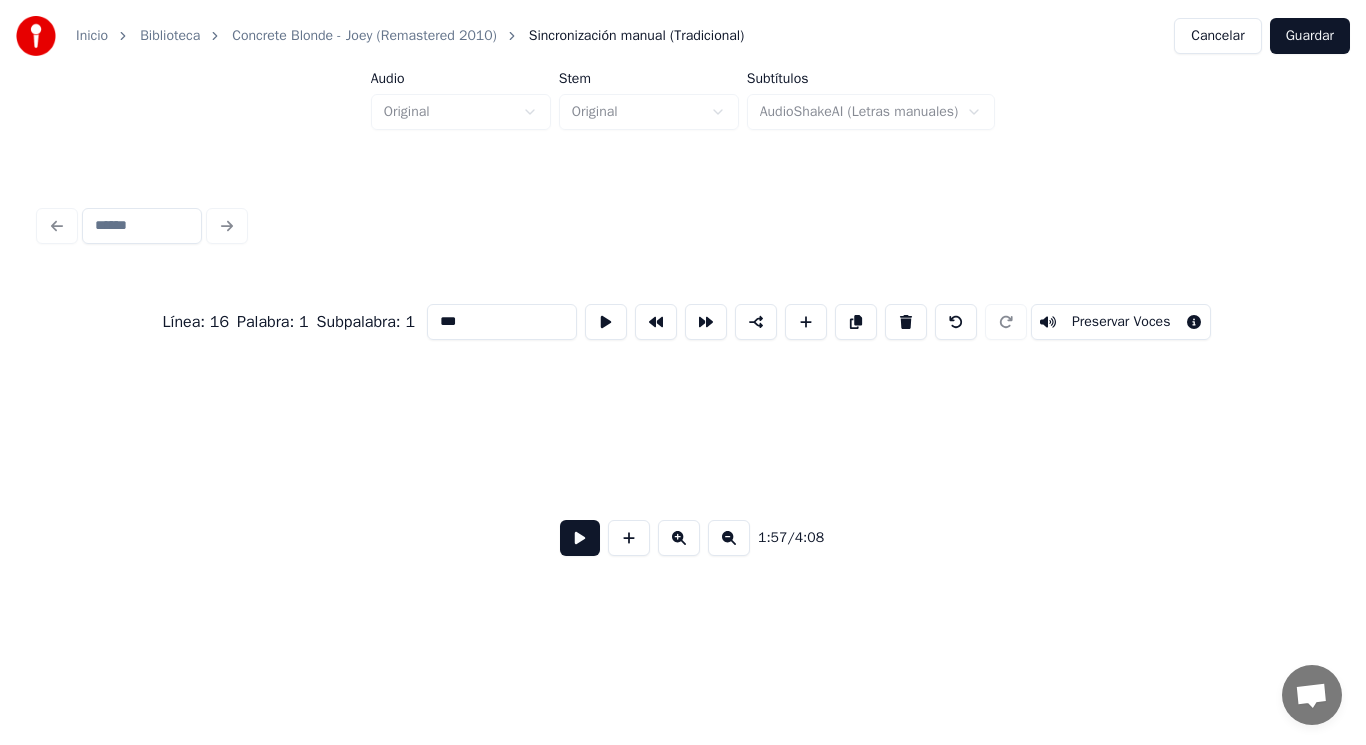 scroll, scrollTop: 0, scrollLeft: 161267, axis: horizontal 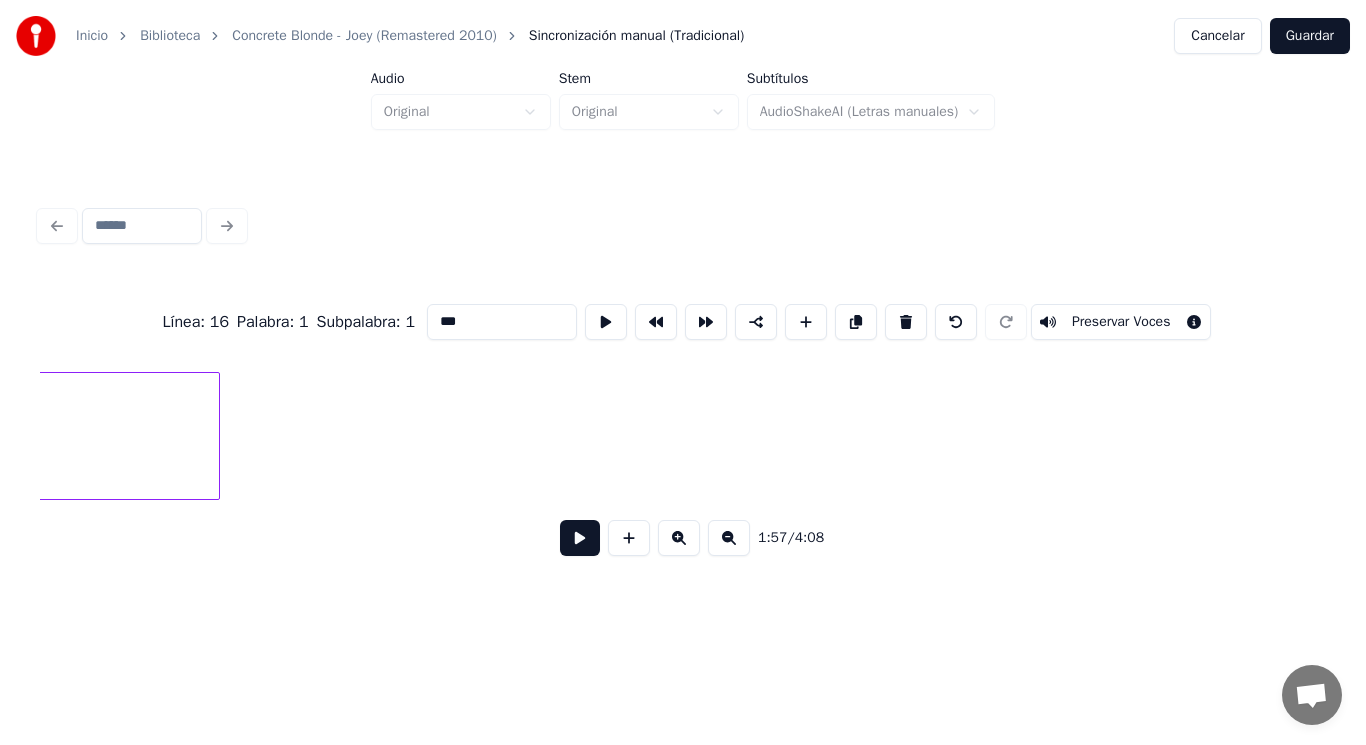 click on "listen," at bounding box center [-928, 441] 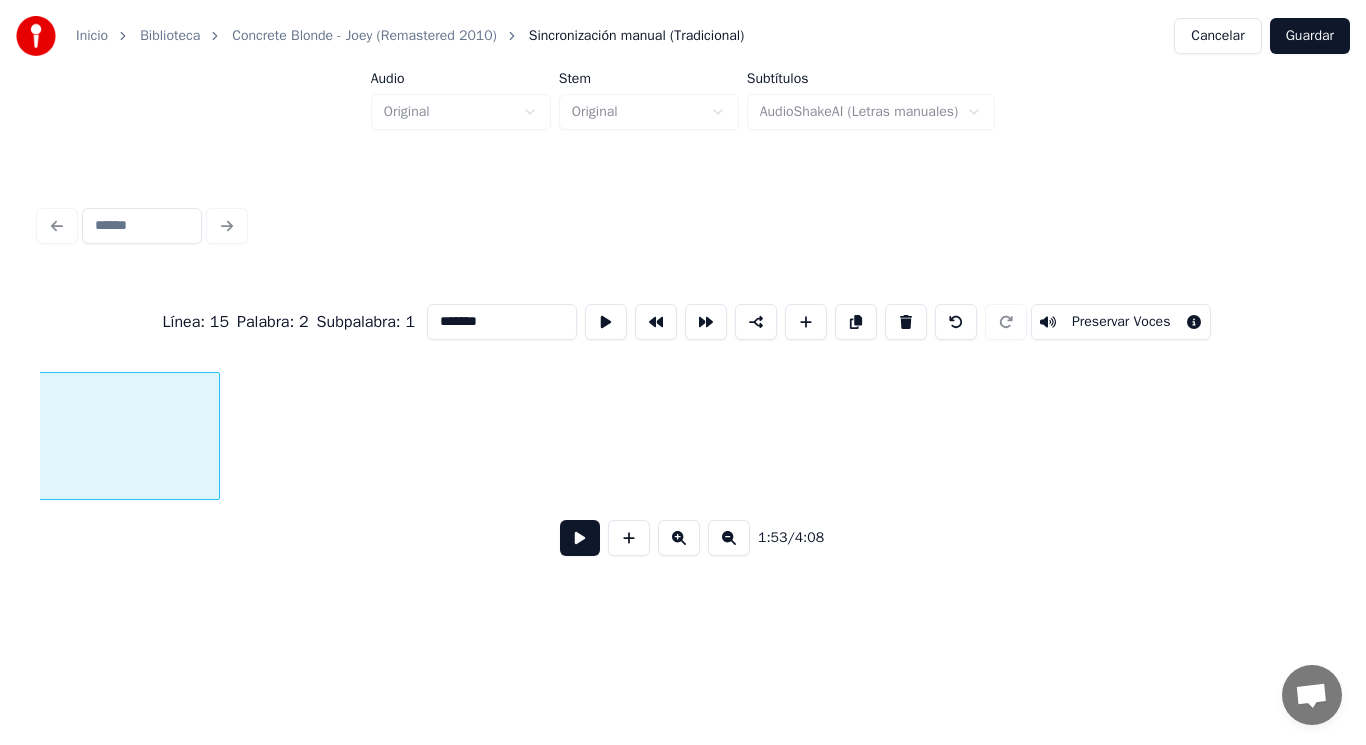 scroll, scrollTop: 0, scrollLeft: 159152, axis: horizontal 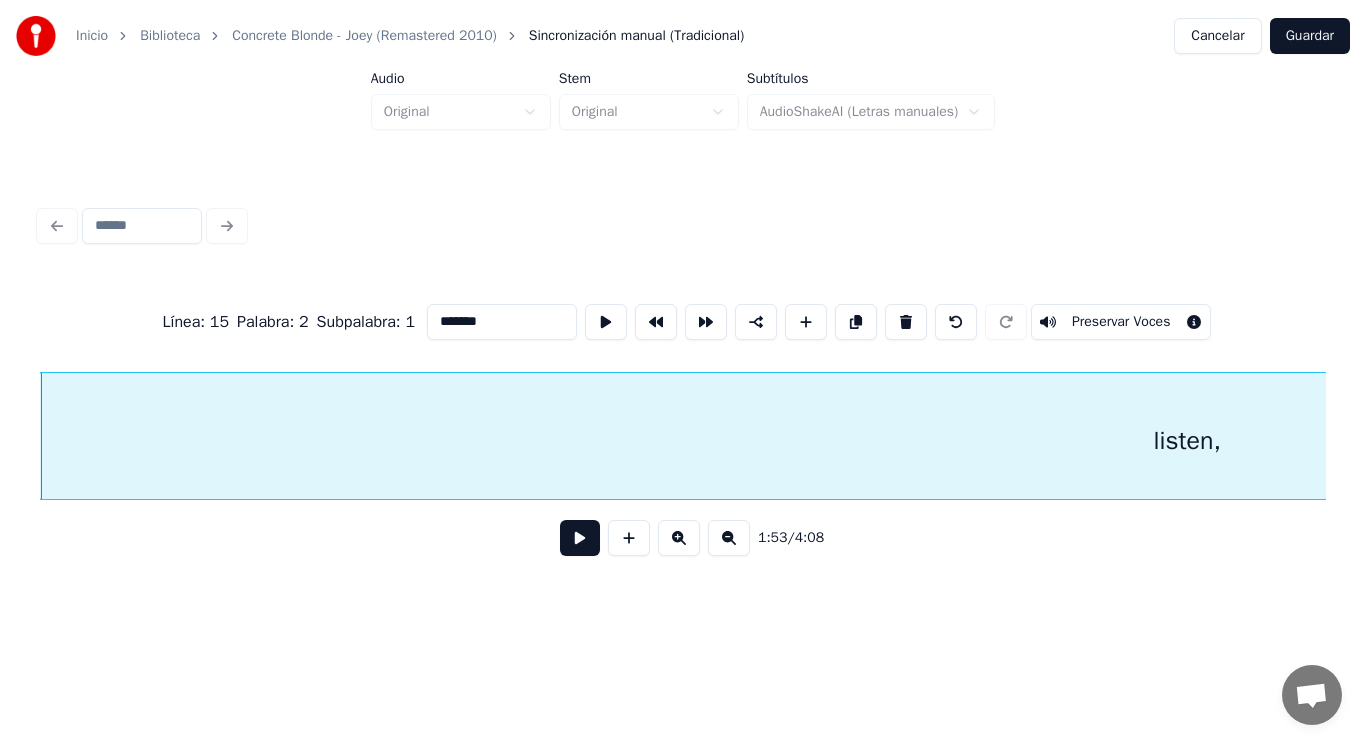 click at bounding box center (580, 538) 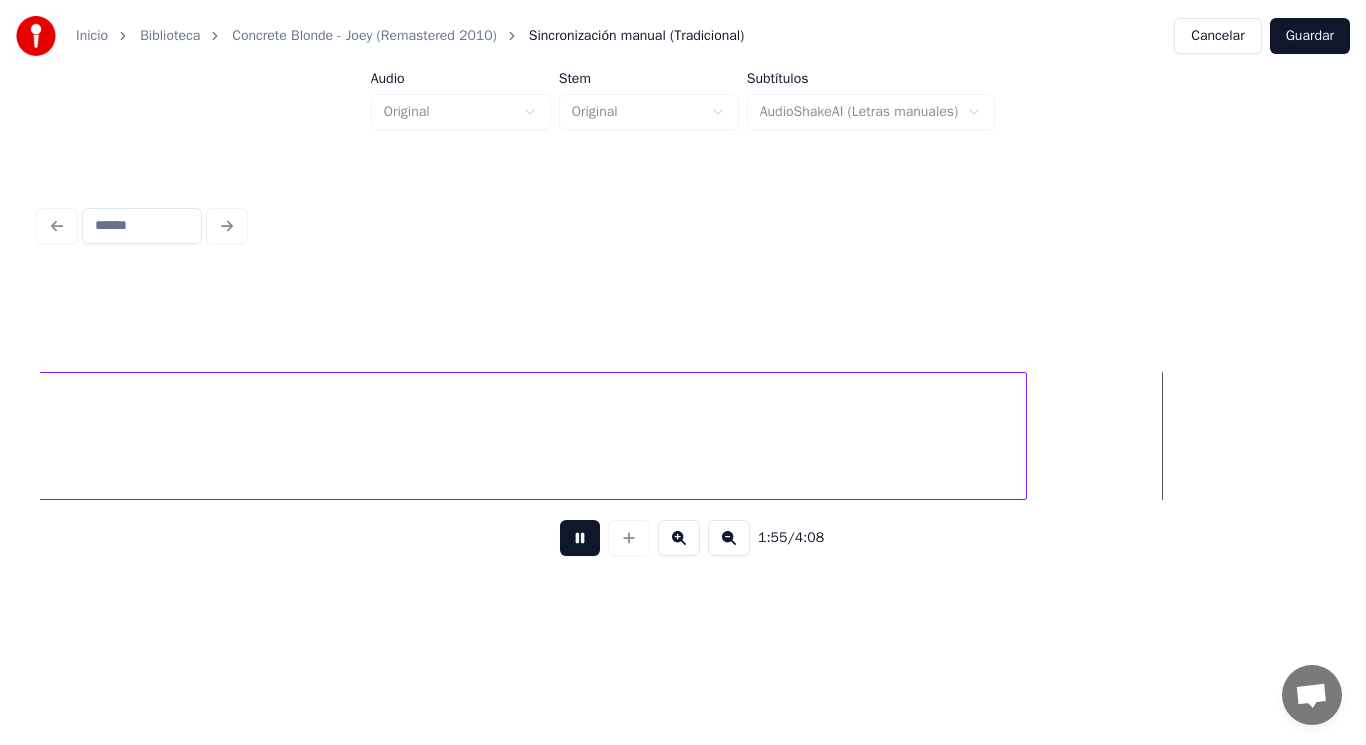 scroll, scrollTop: 0, scrollLeft: 161763, axis: horizontal 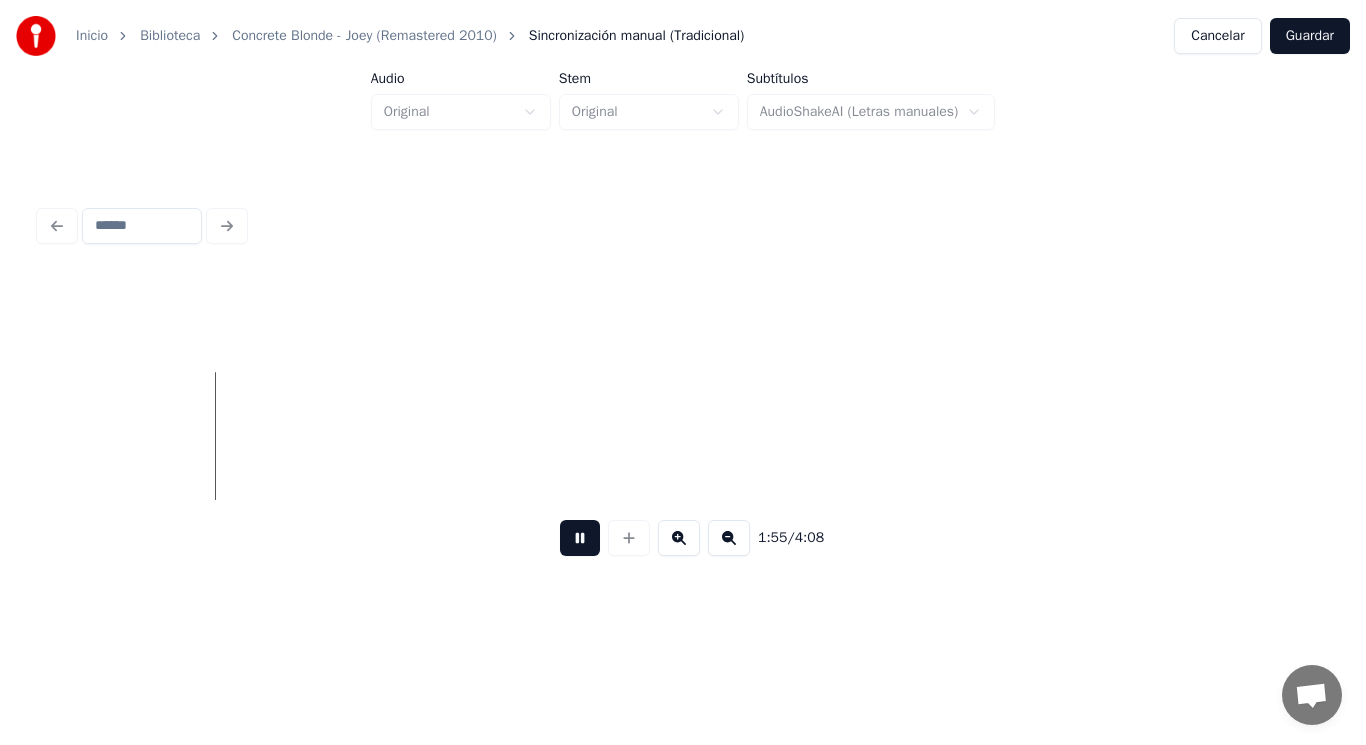 click at bounding box center (580, 538) 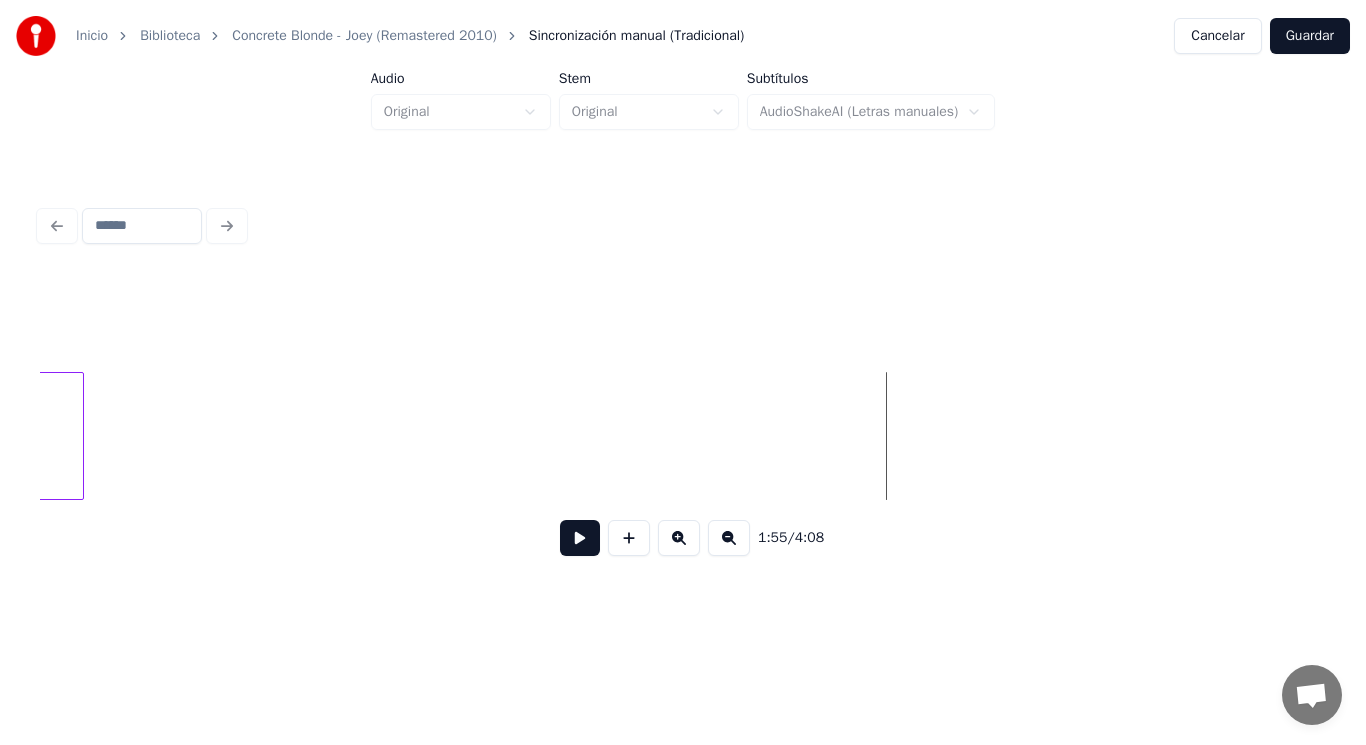 scroll, scrollTop: 0, scrollLeft: 161363, axis: horizontal 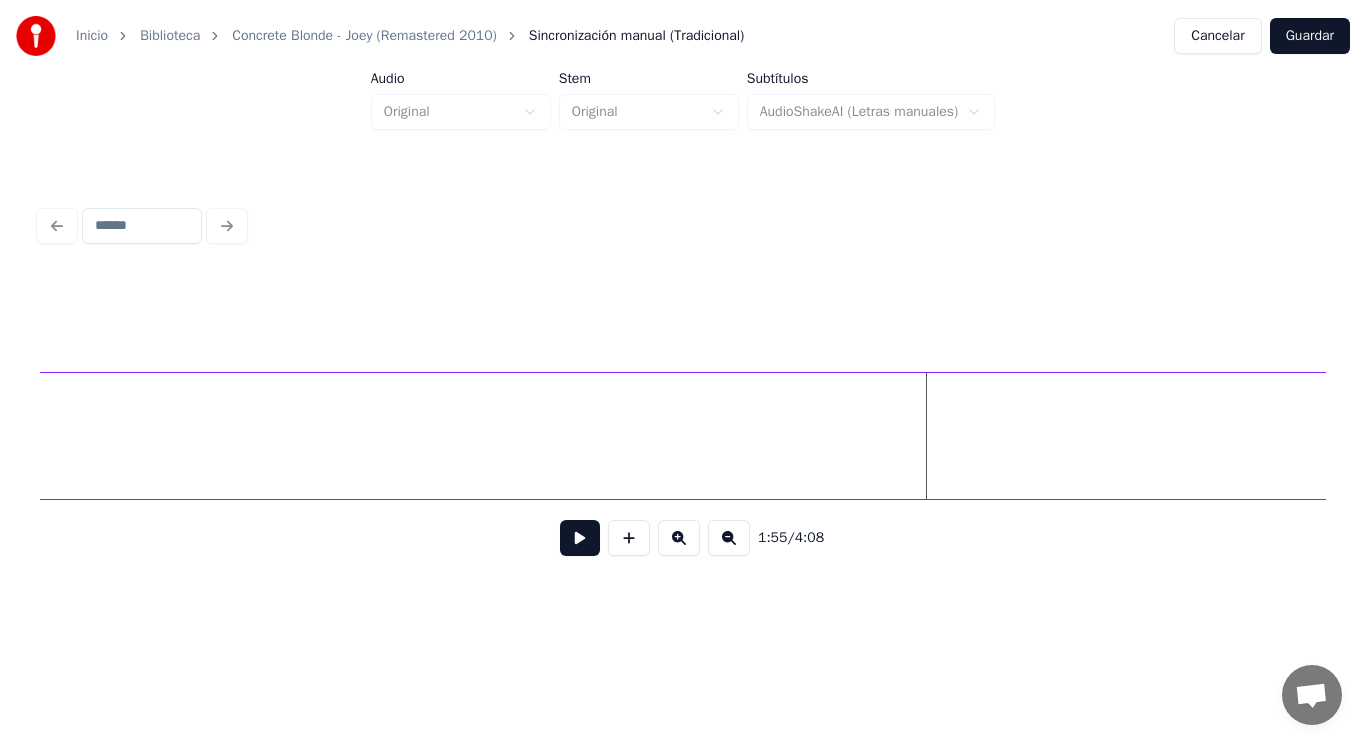 click on "Inicio Biblioteca Concrete Blonde - Joey (Remastered 2010) Sincronización manual (Tradicional) Cancelar Guardar Audio Original Stem Original Subtítulos AudioShakeAI (Letras manuales) 1:55  /  4:08" at bounding box center [683, 304] 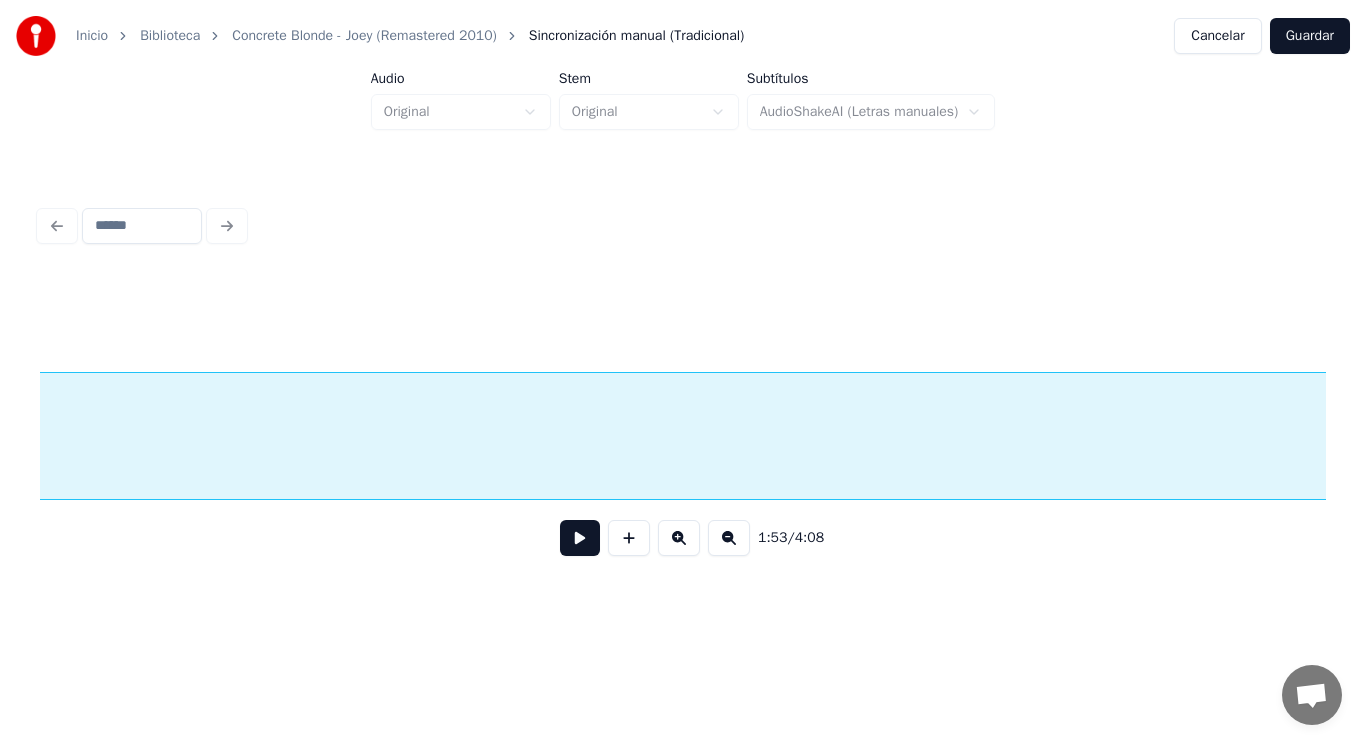 scroll, scrollTop: 0, scrollLeft: 159152, axis: horizontal 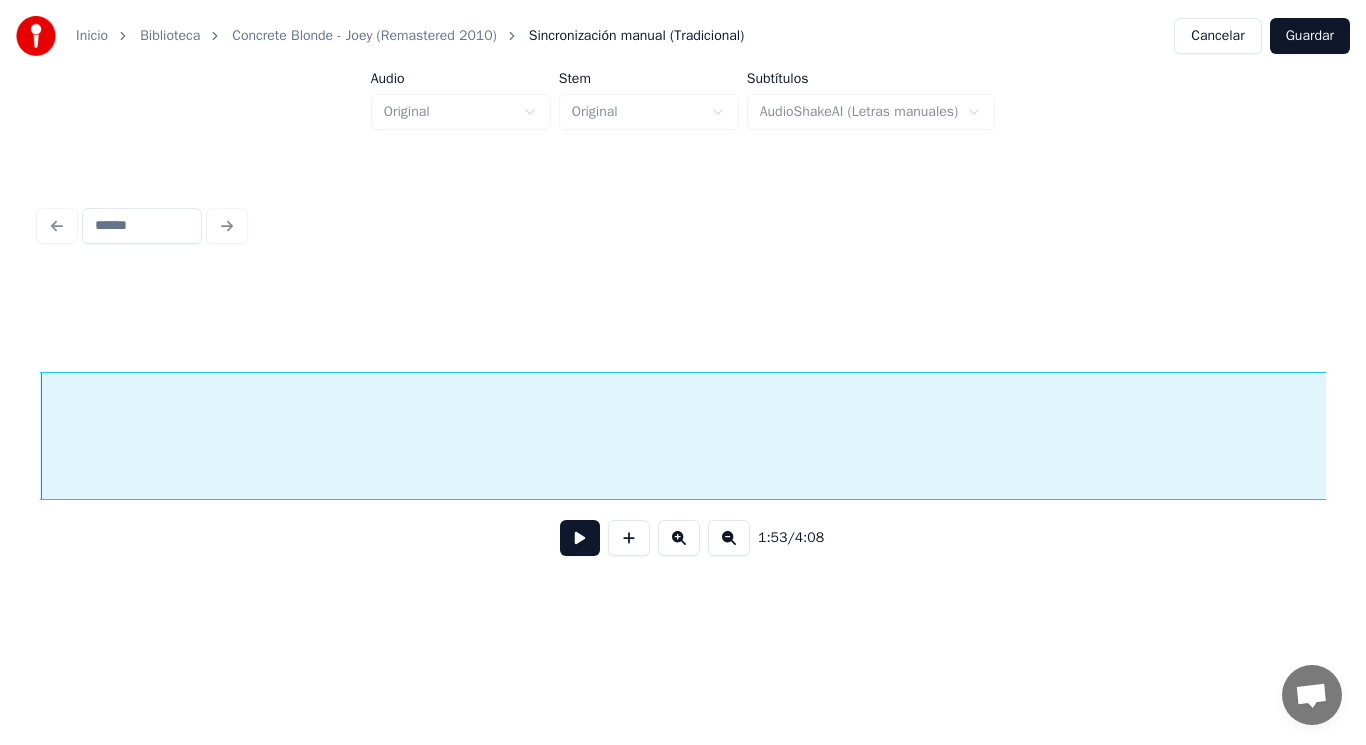 click at bounding box center (580, 538) 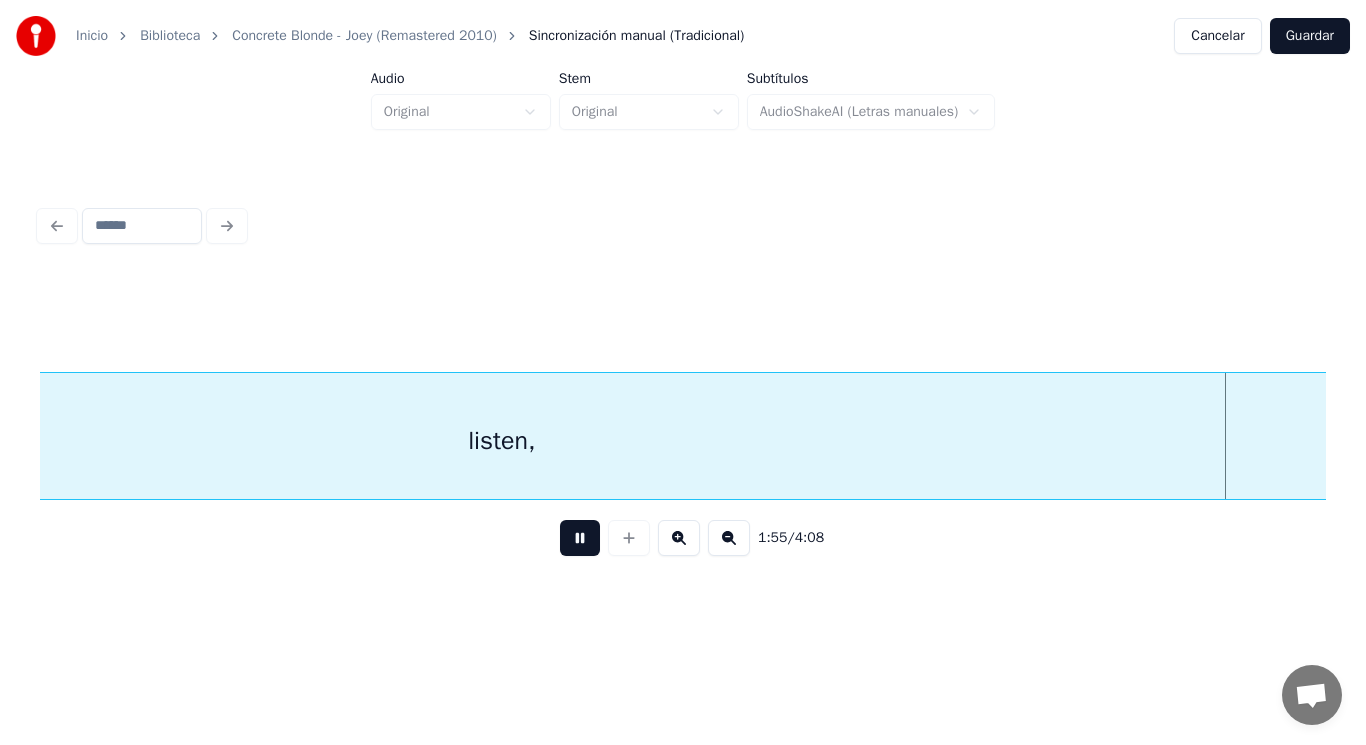 scroll, scrollTop: 0, scrollLeft: 161763, axis: horizontal 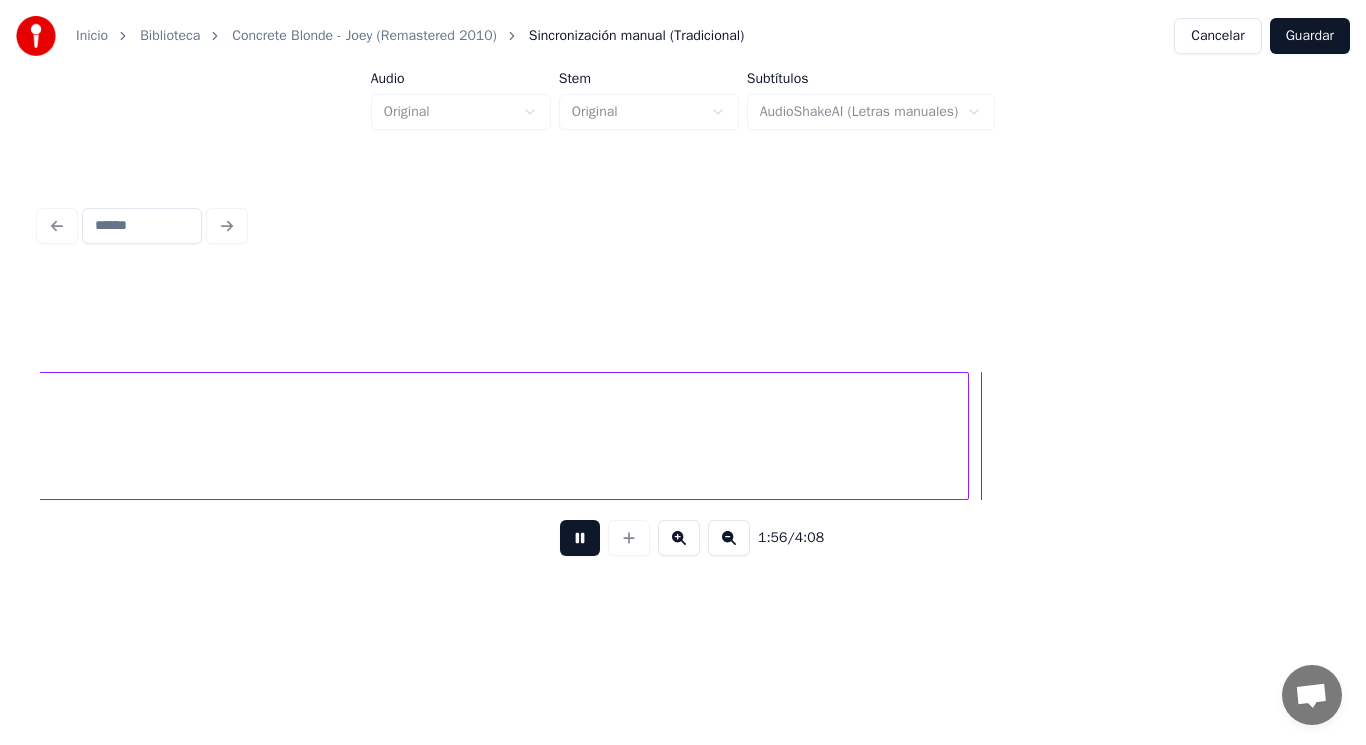 click at bounding box center (580, 538) 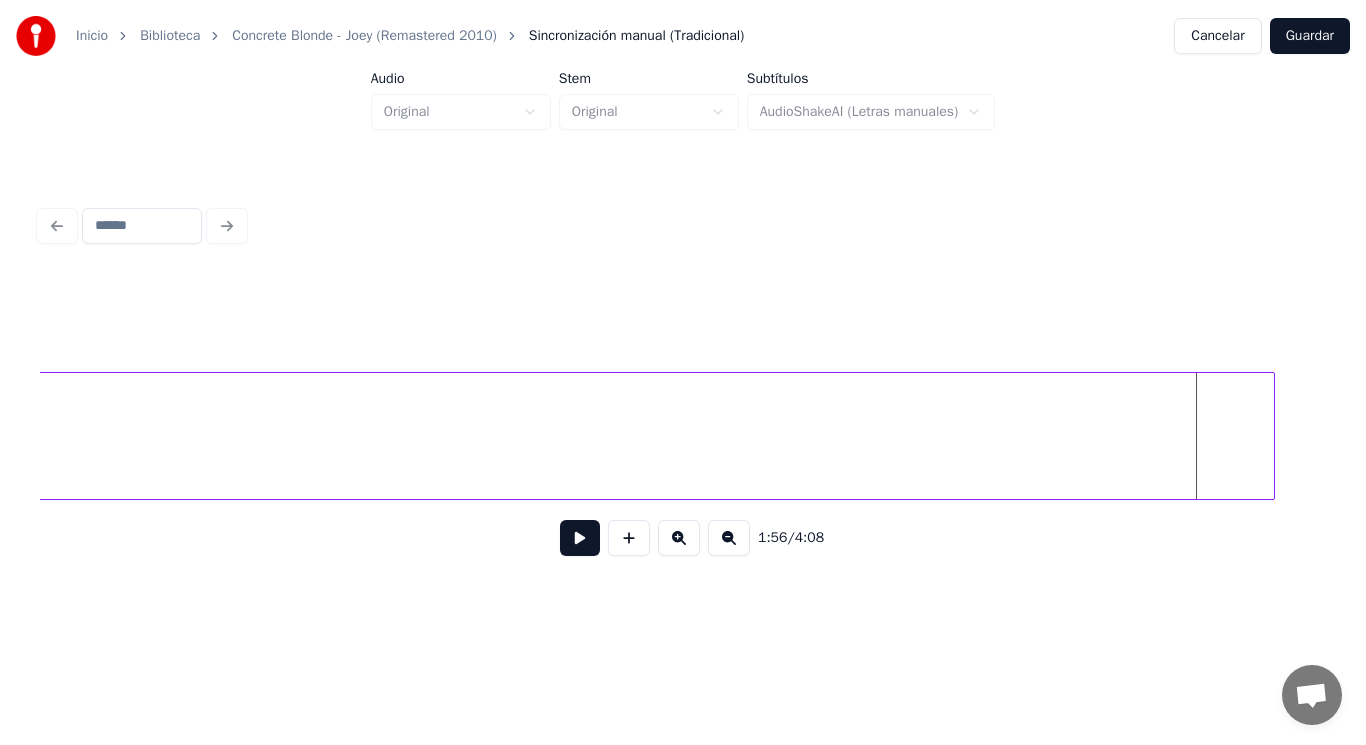 click at bounding box center [1271, 436] 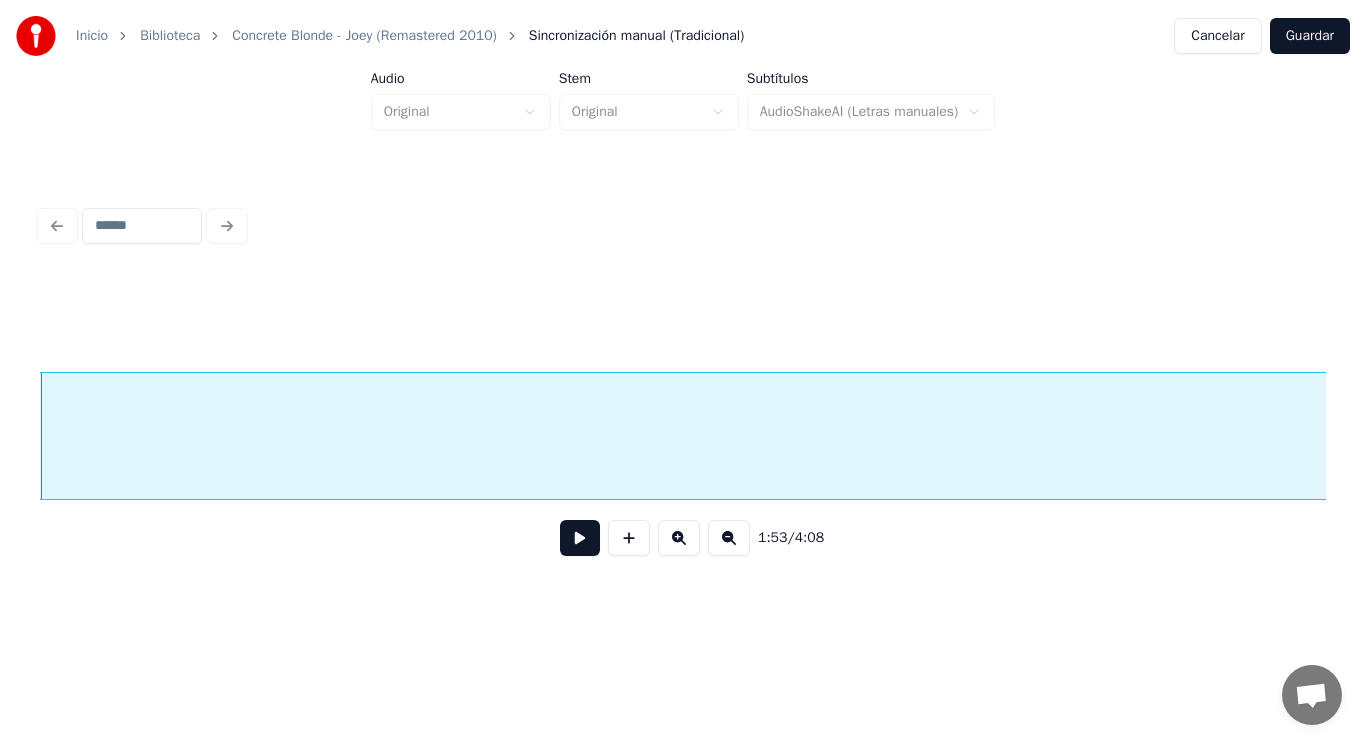 click at bounding box center [580, 538] 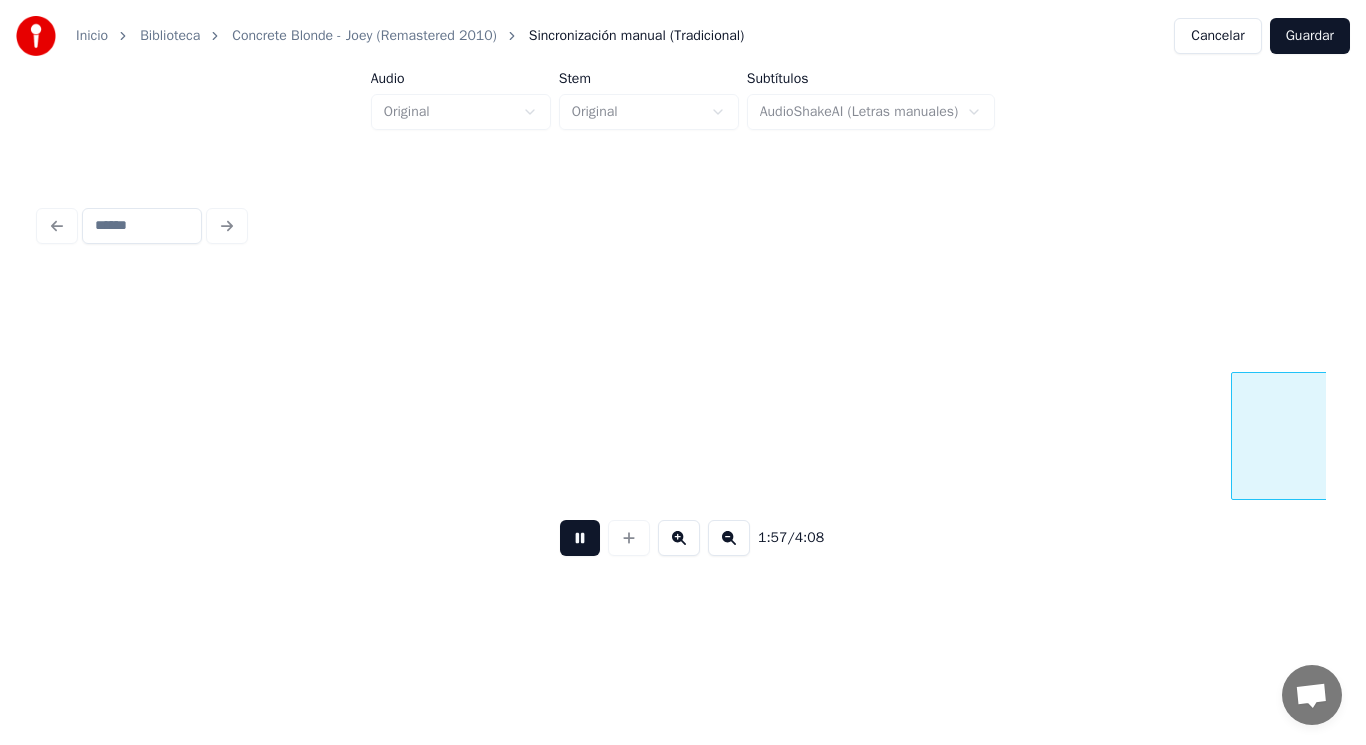 click at bounding box center (580, 538) 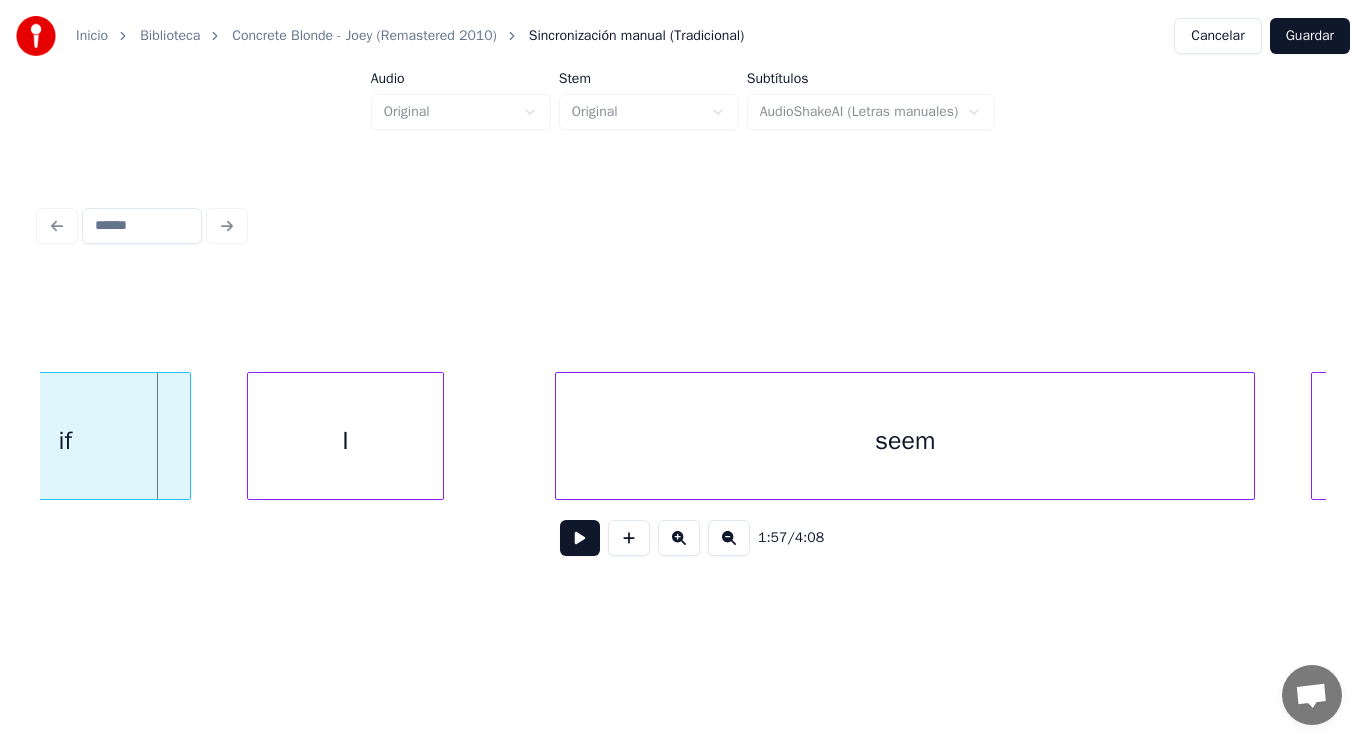 click on "if" at bounding box center (65, 441) 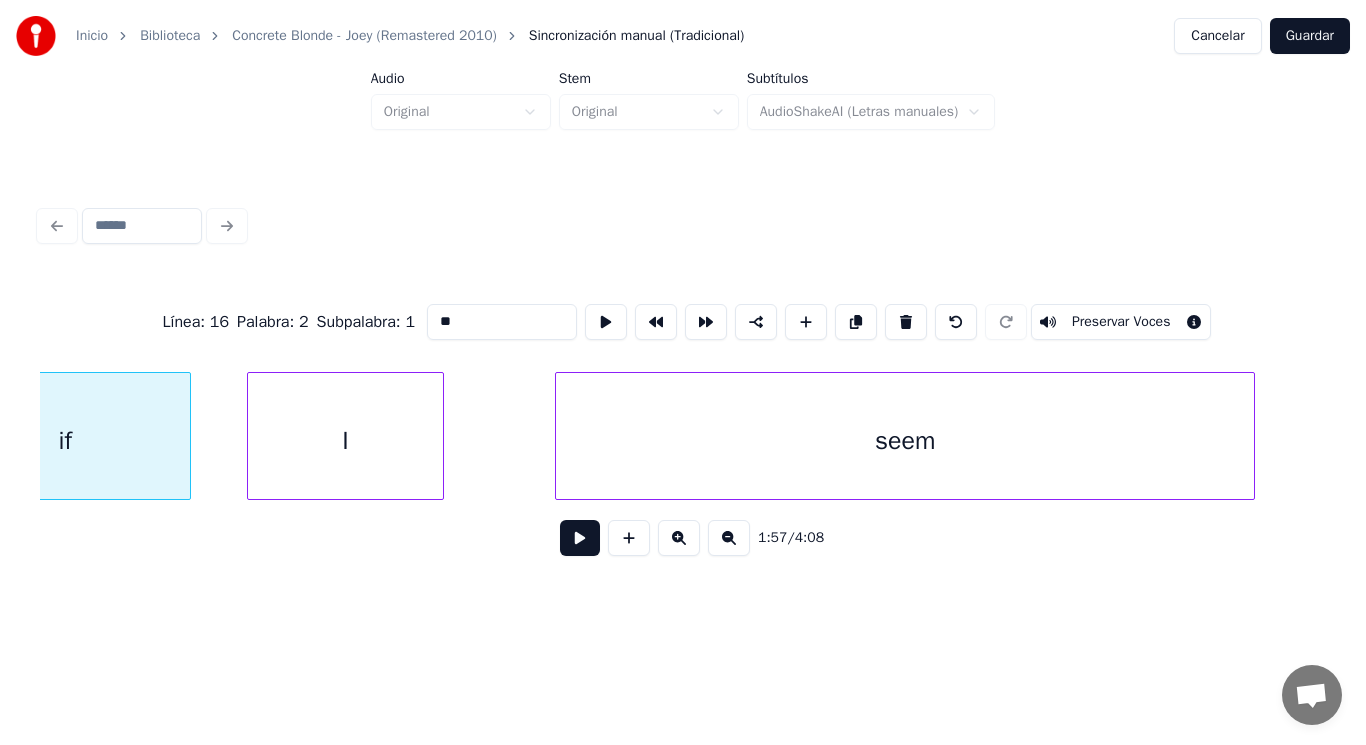 scroll, scrollTop: 0, scrollLeft: 164248, axis: horizontal 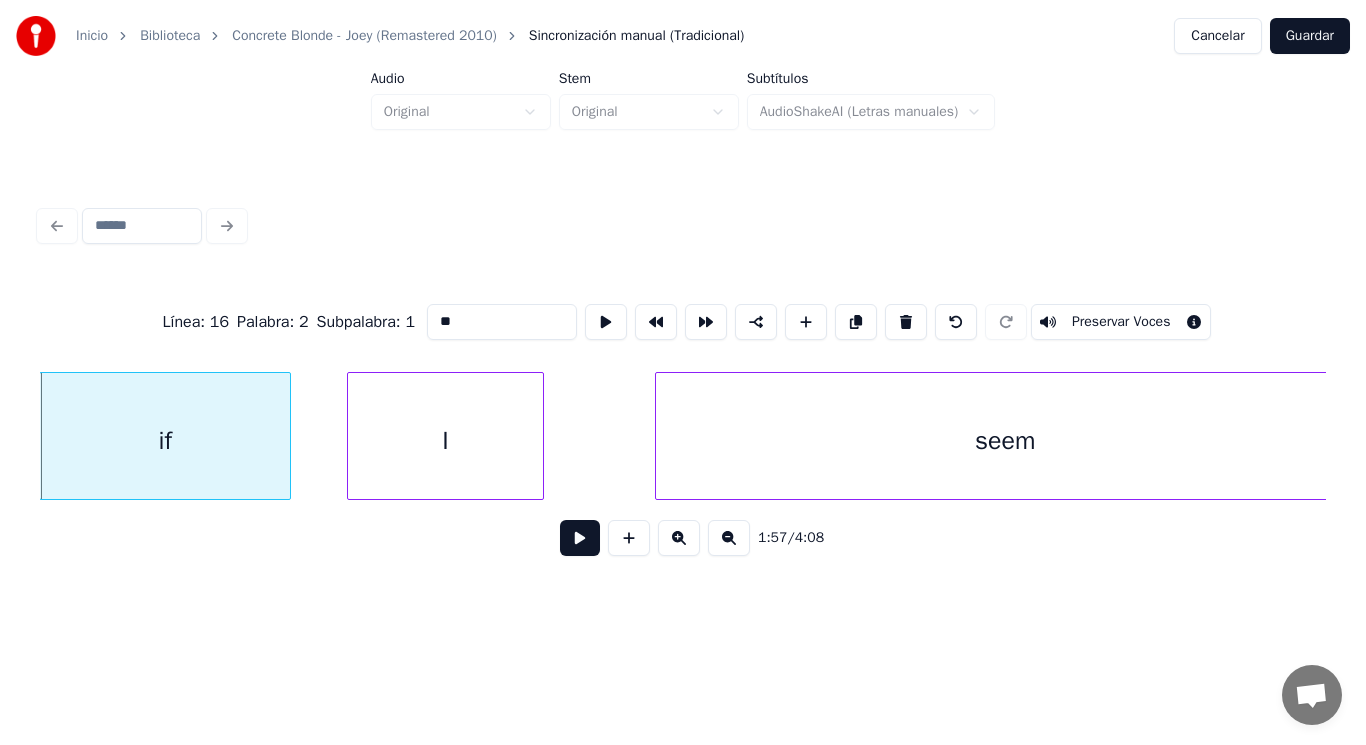 click at bounding box center (580, 538) 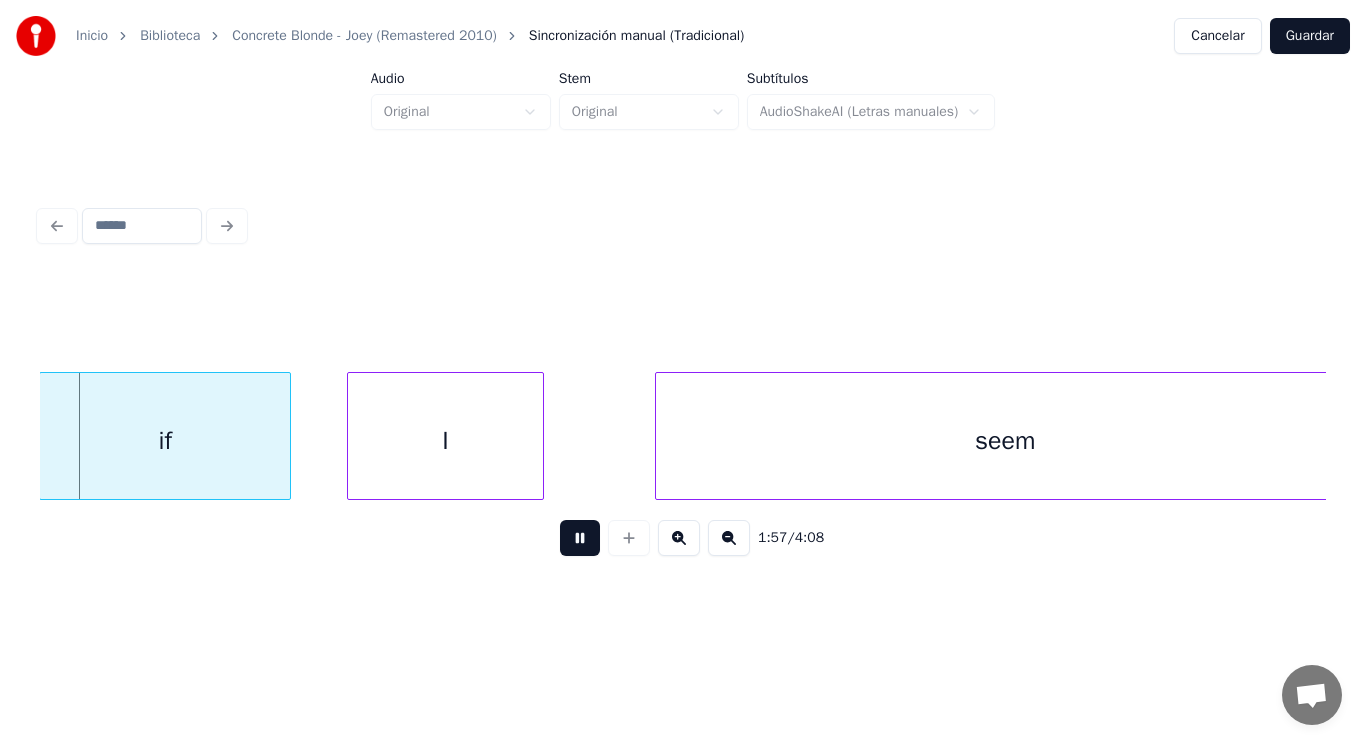 click at bounding box center [580, 538] 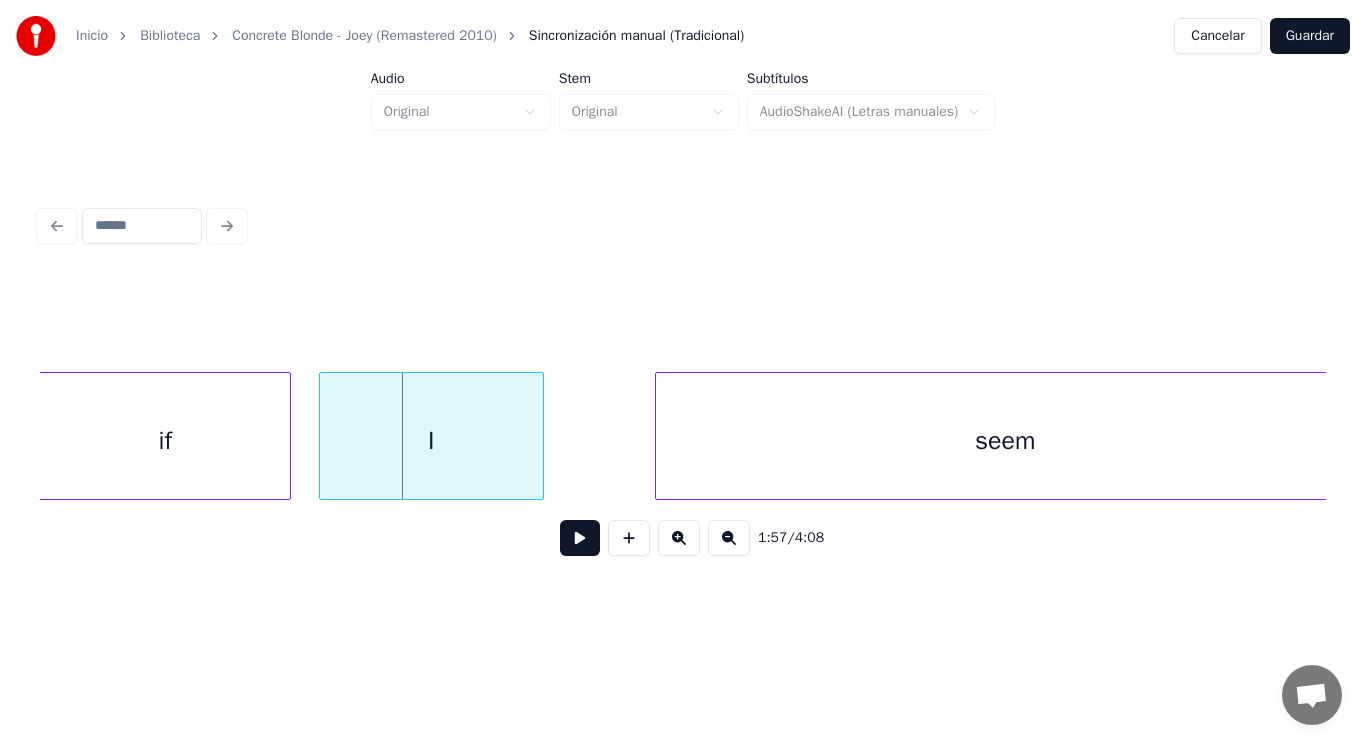 click at bounding box center (323, 436) 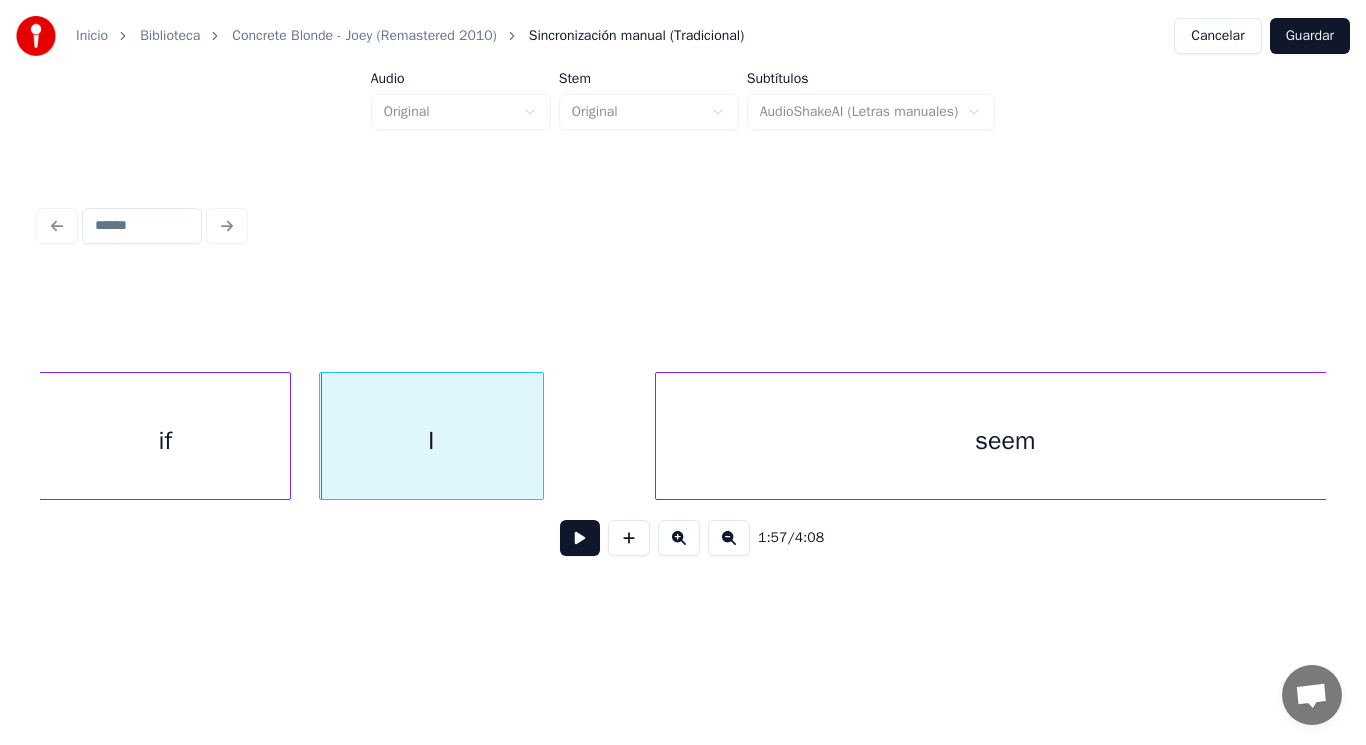 click at bounding box center (580, 538) 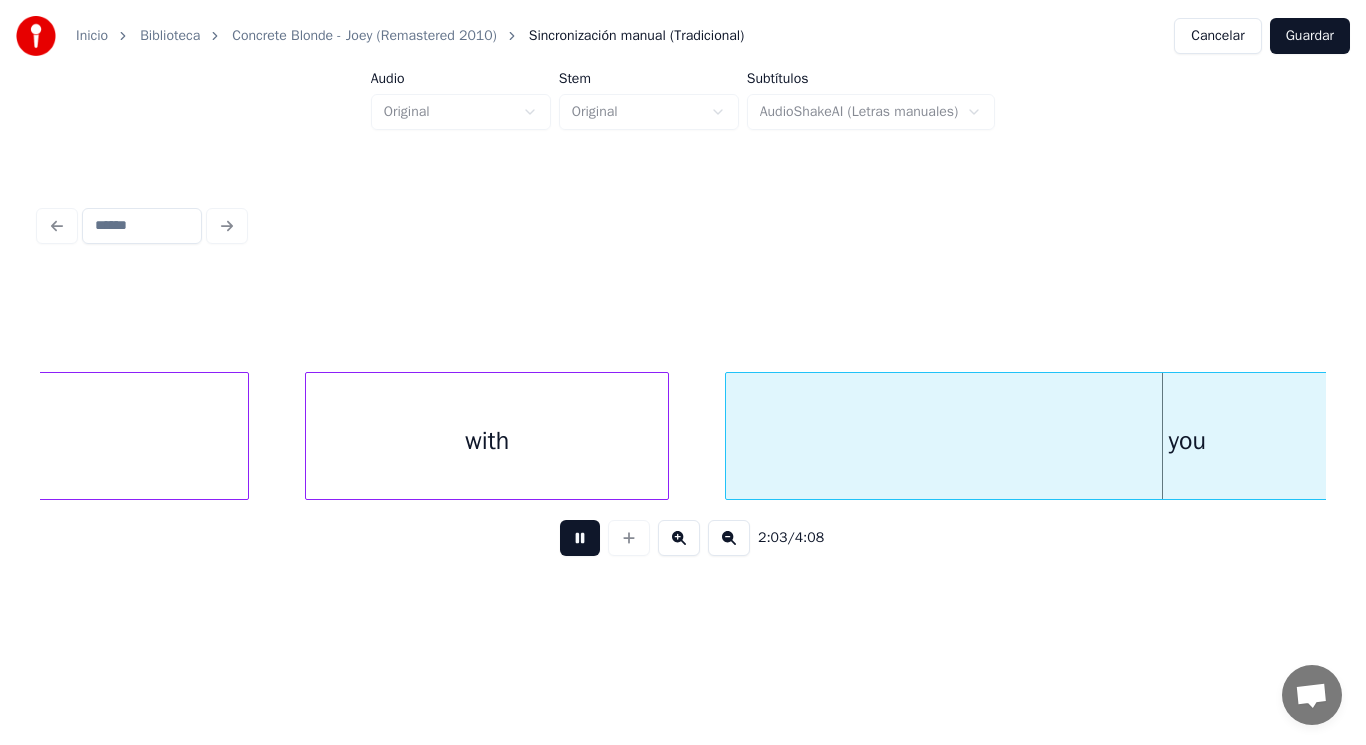 scroll, scrollTop: 0, scrollLeft: 173341, axis: horizontal 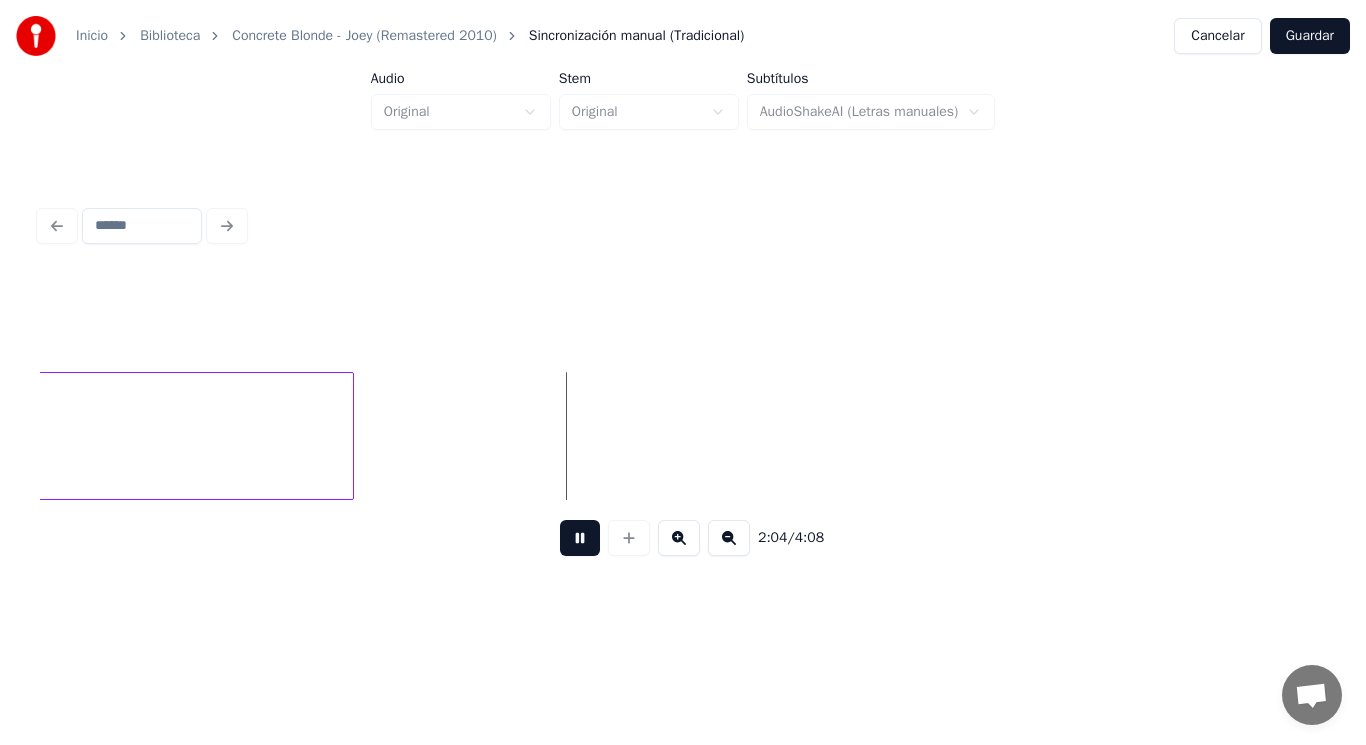 click at bounding box center (580, 538) 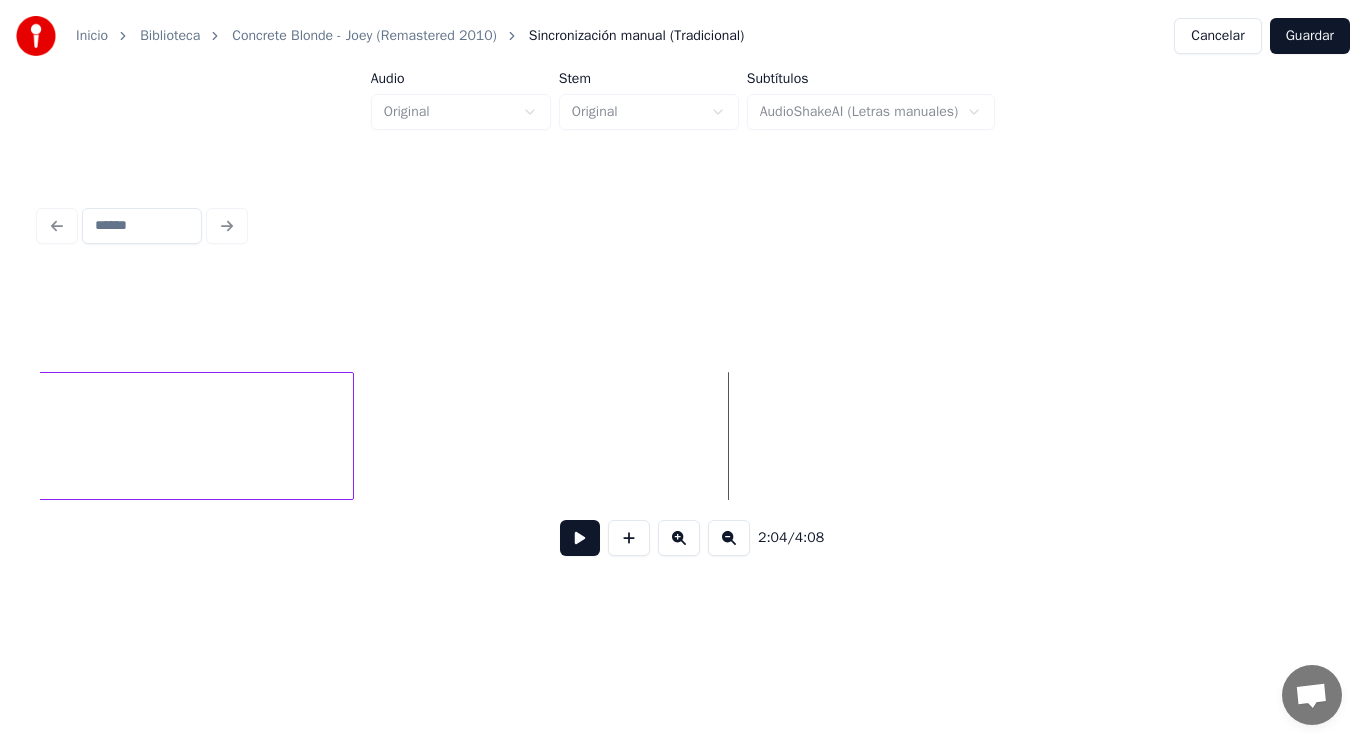 click on "you" at bounding box center (-108, 441) 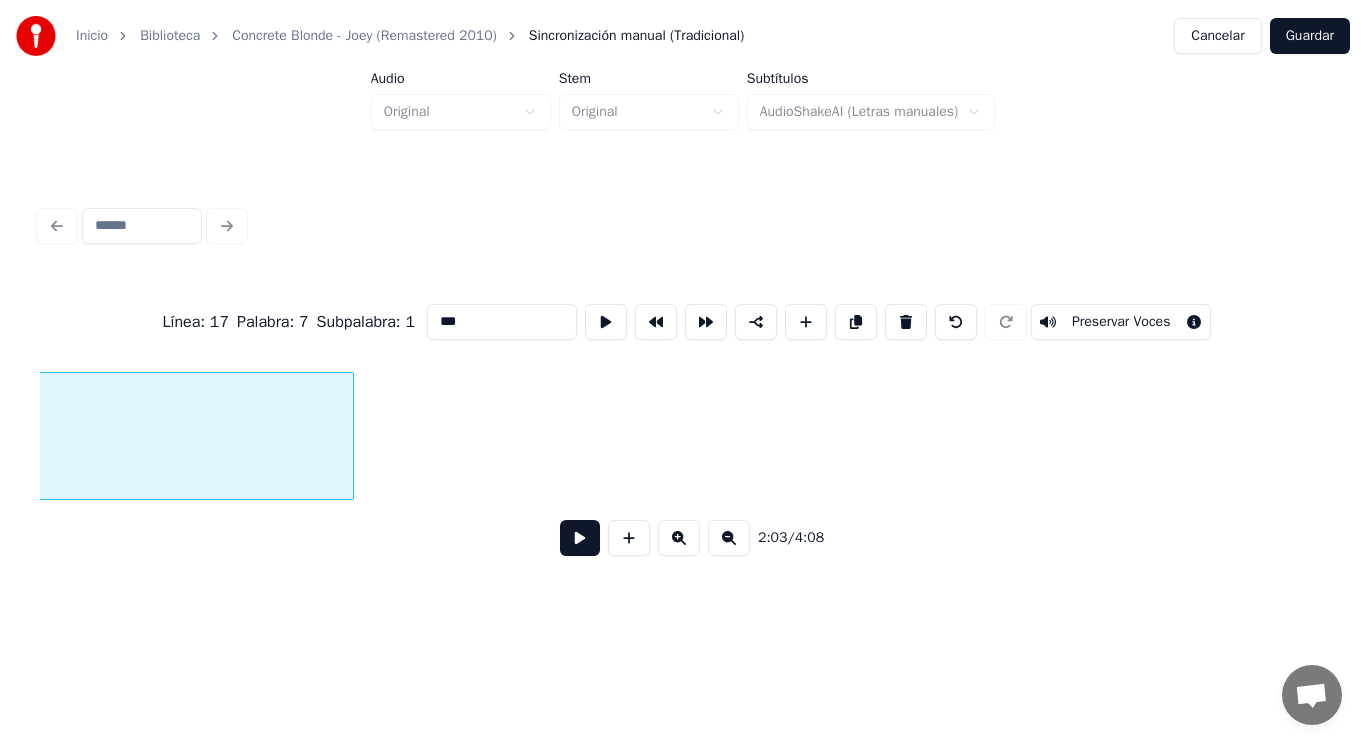 scroll, scrollTop: 0, scrollLeft: 172732, axis: horizontal 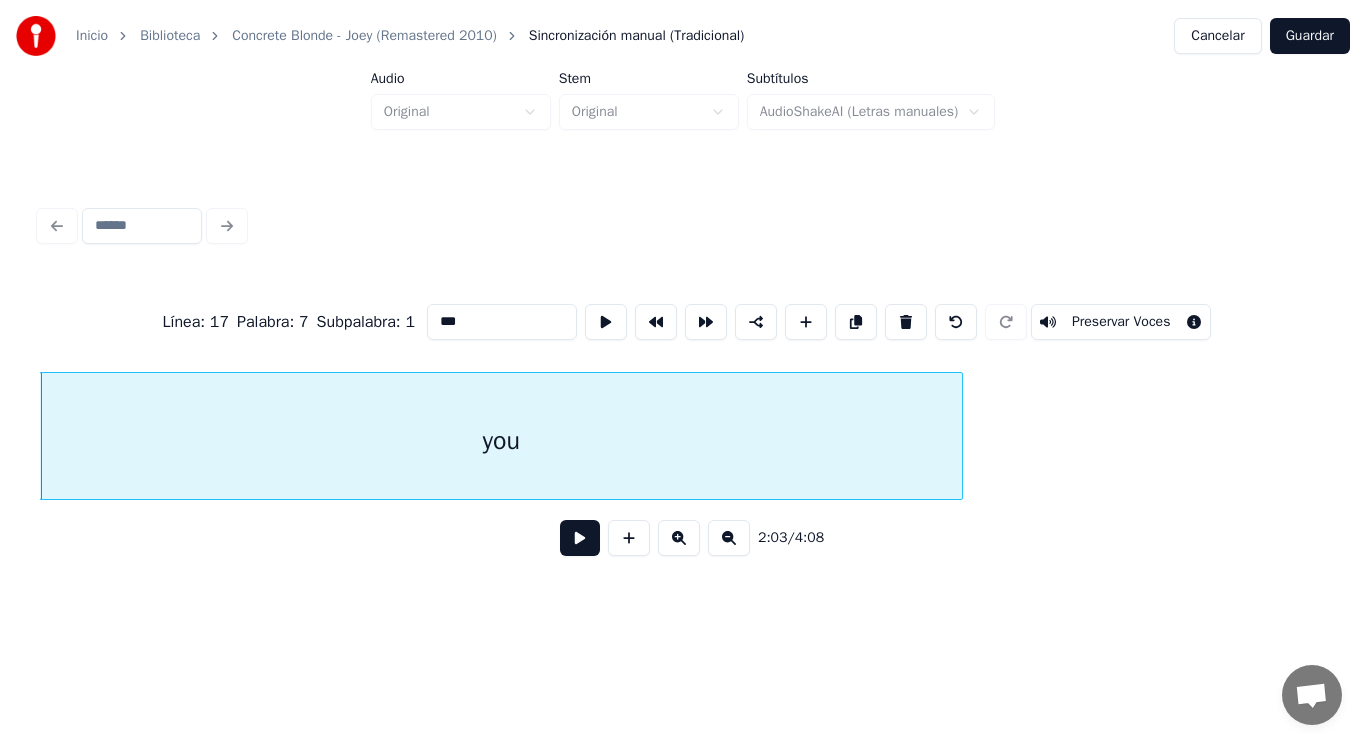 click at bounding box center [580, 538] 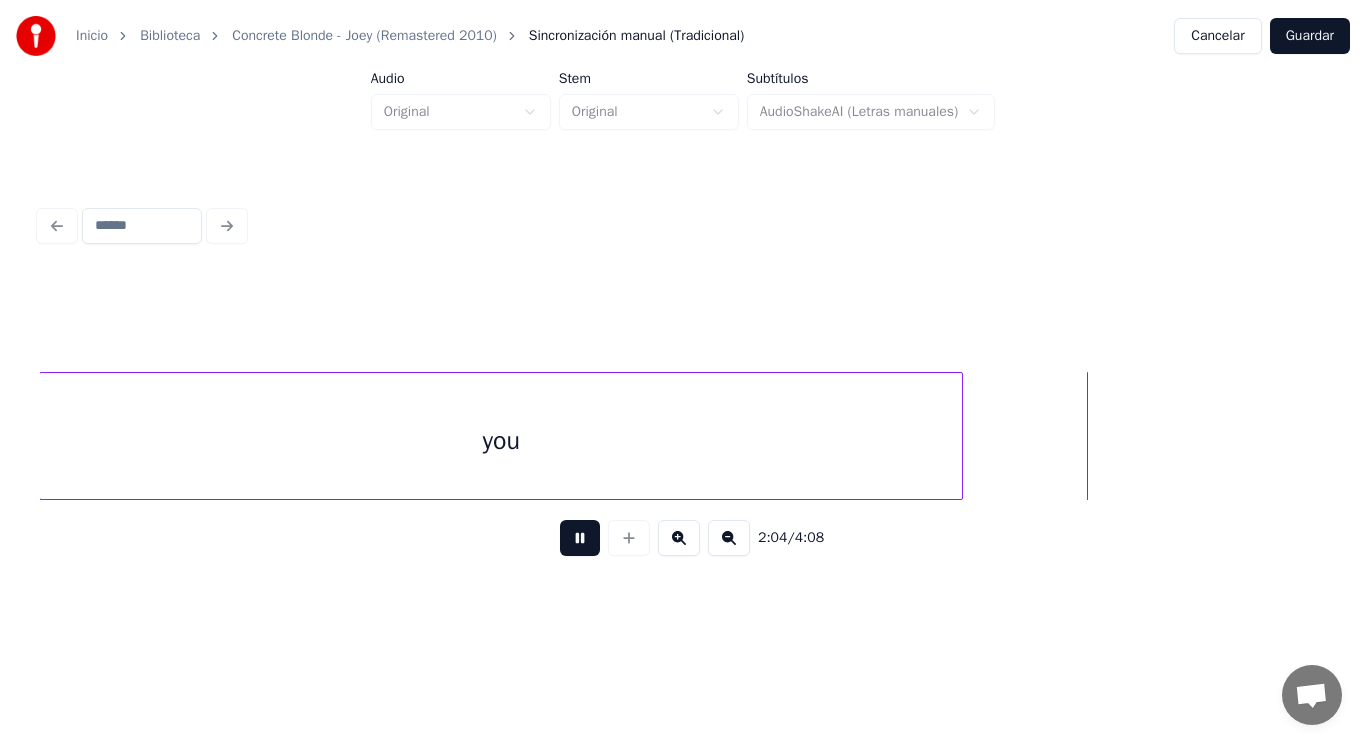 click at bounding box center [580, 538] 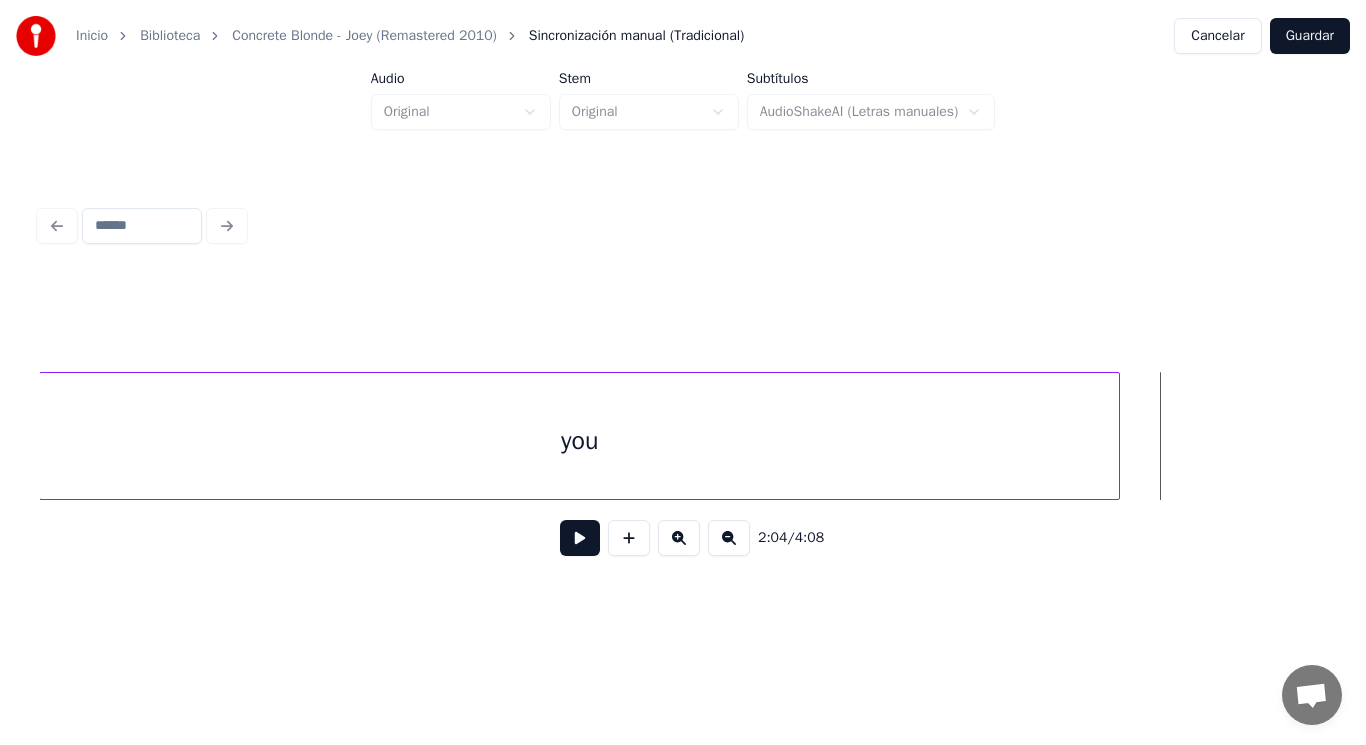 click at bounding box center [1116, 436] 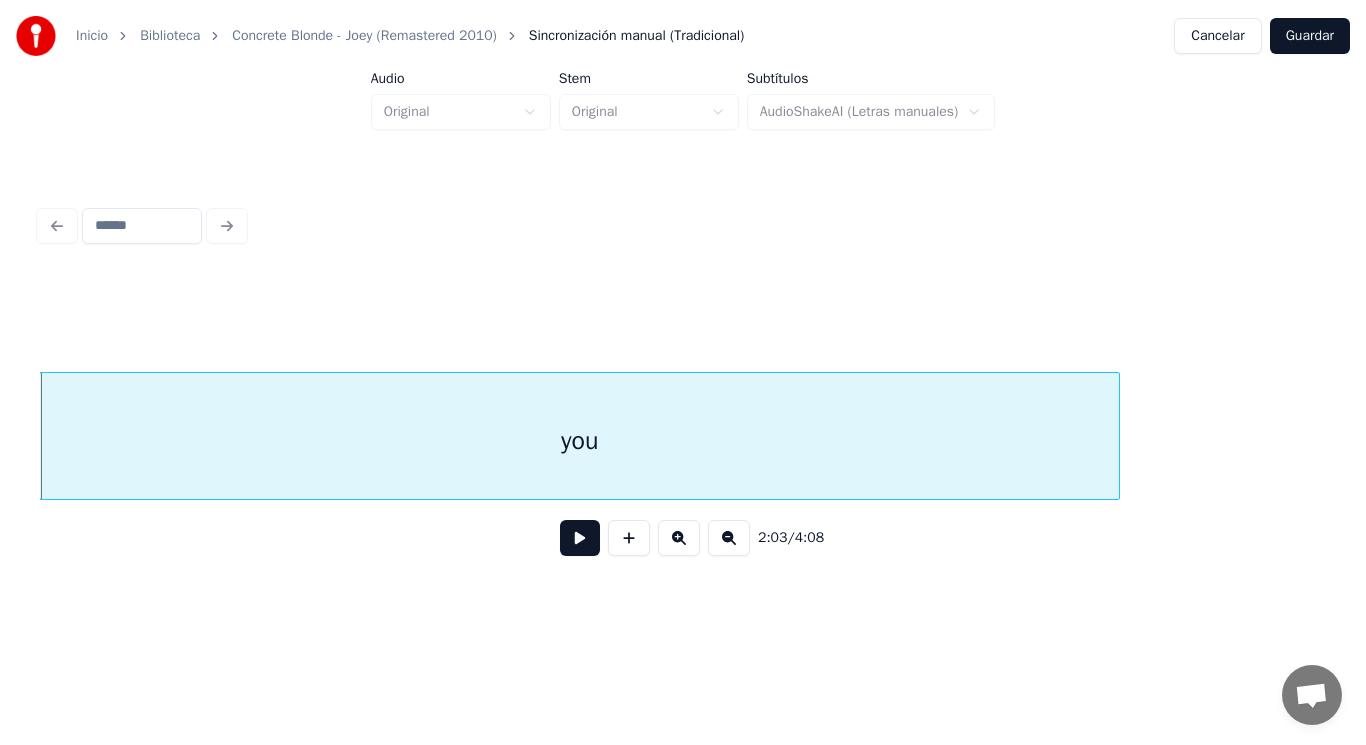 click at bounding box center (580, 538) 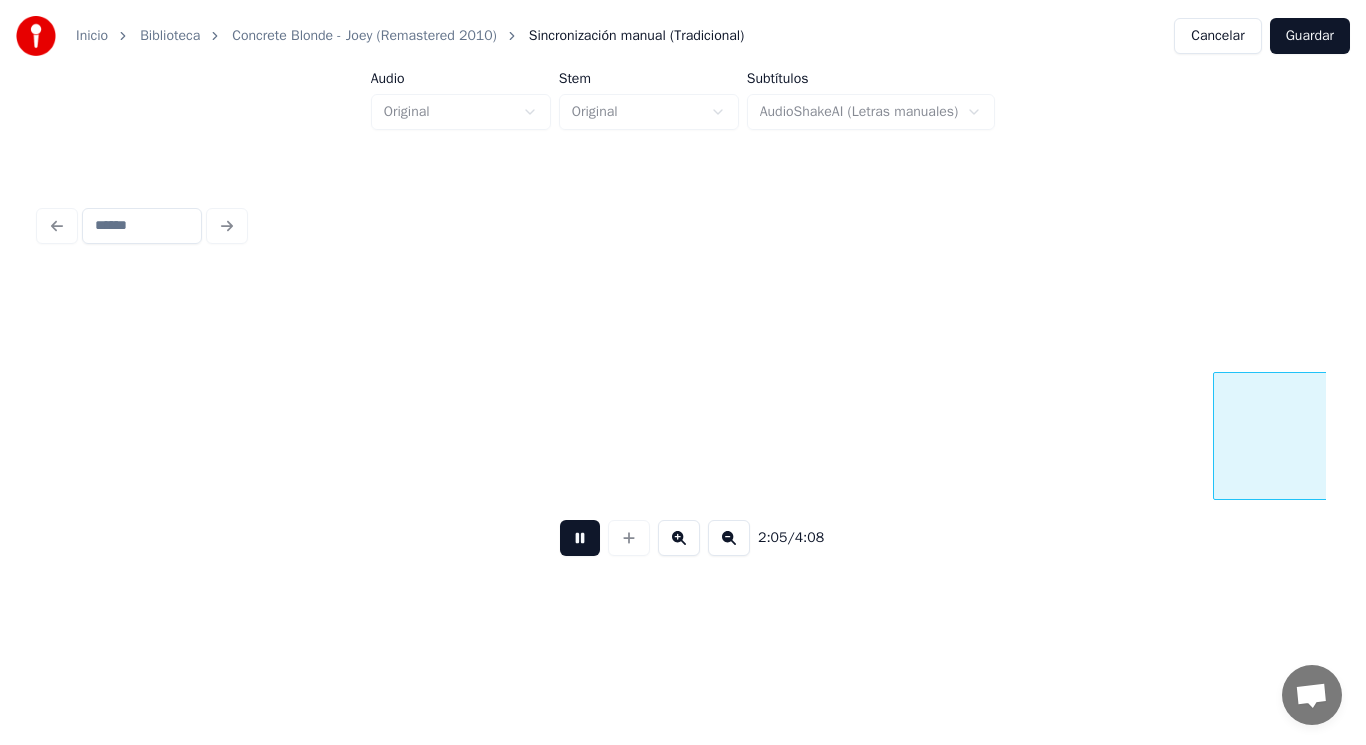 scroll, scrollTop: 0, scrollLeft: 175329, axis: horizontal 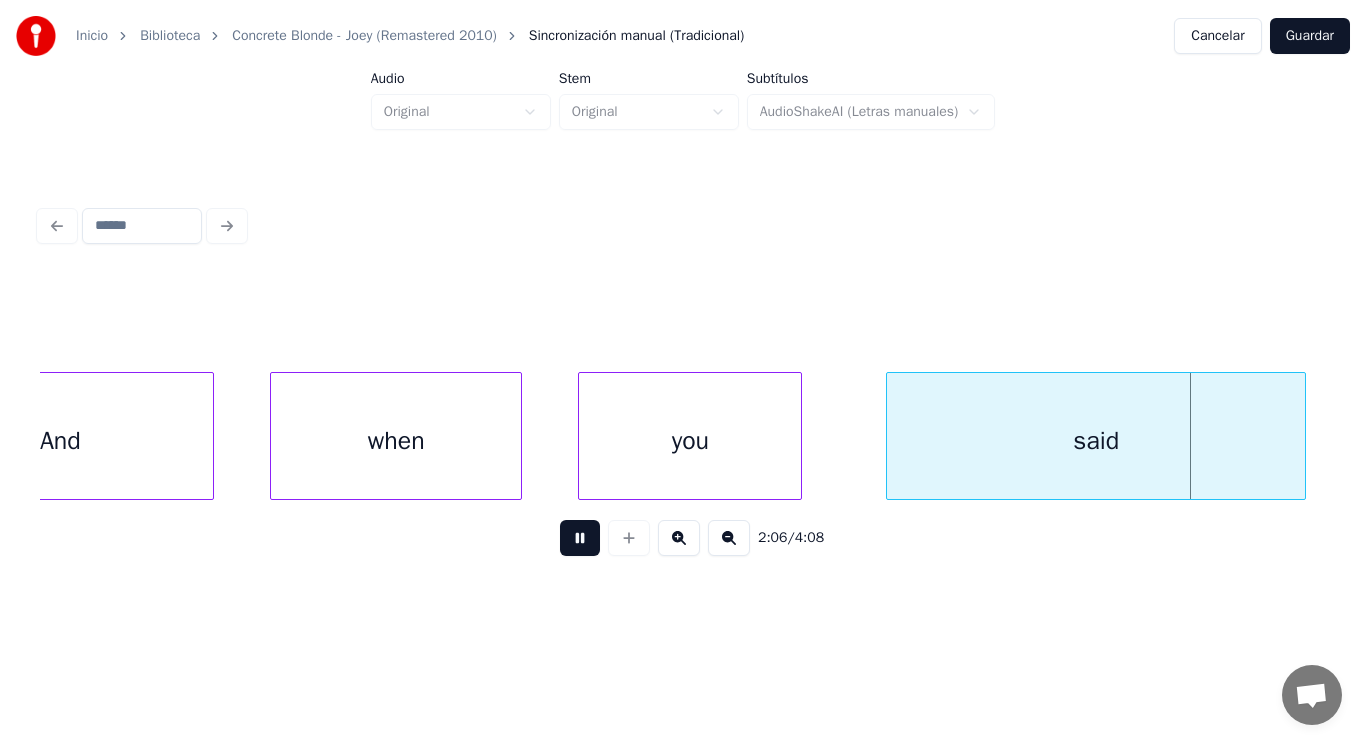 click at bounding box center [580, 538] 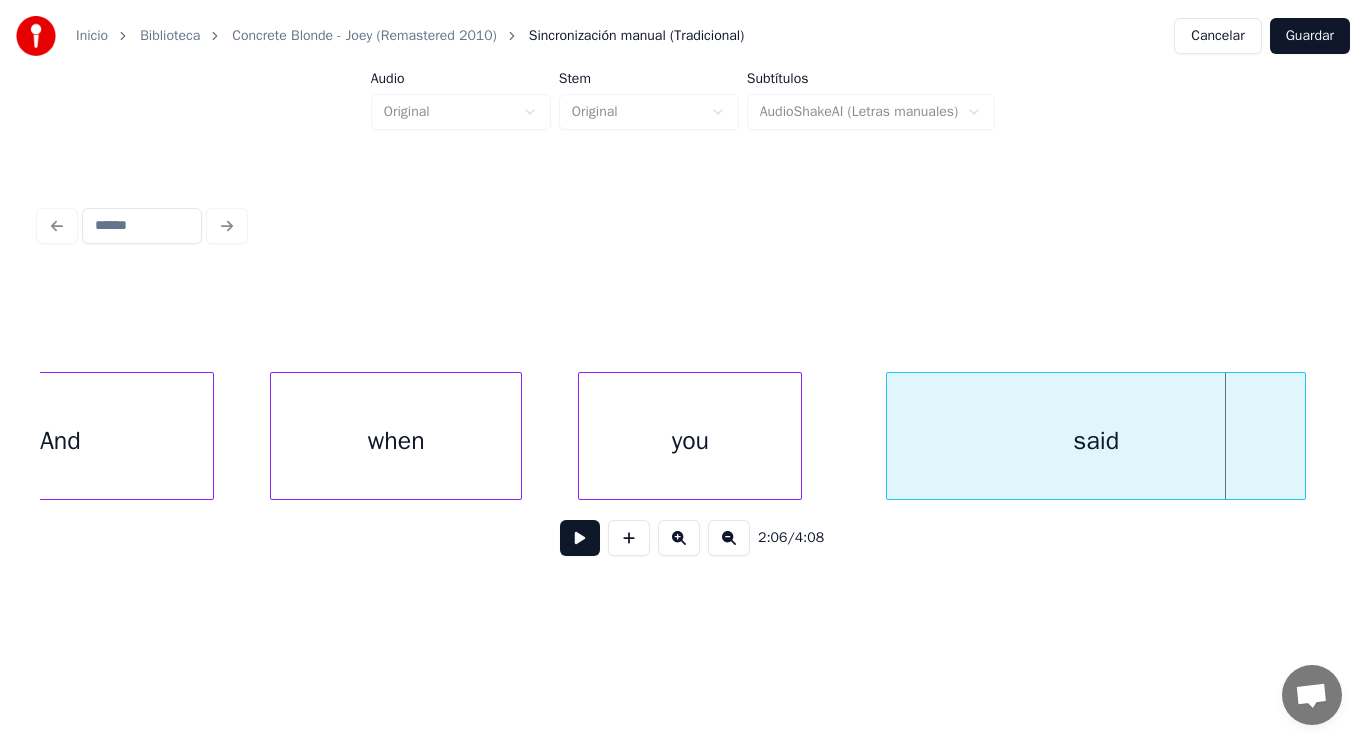 click at bounding box center (580, 538) 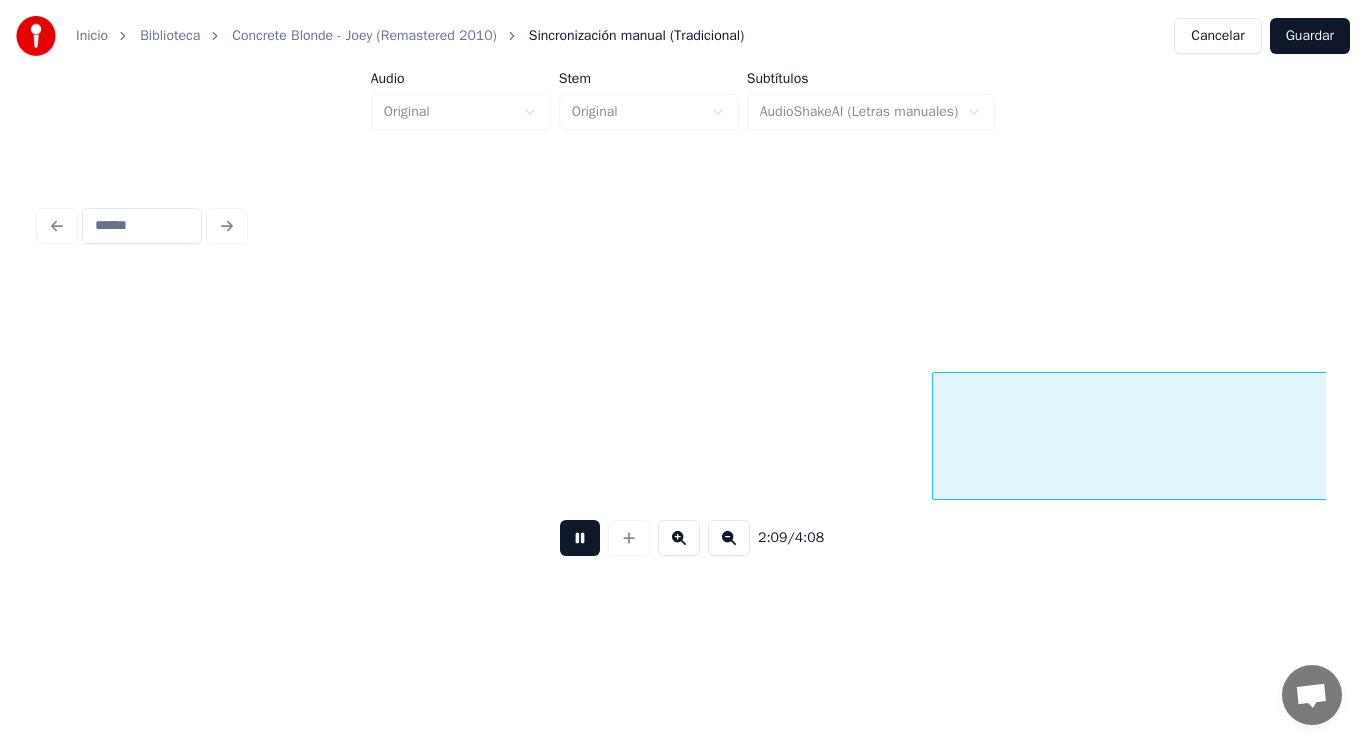 scroll, scrollTop: 0, scrollLeft: 181854, axis: horizontal 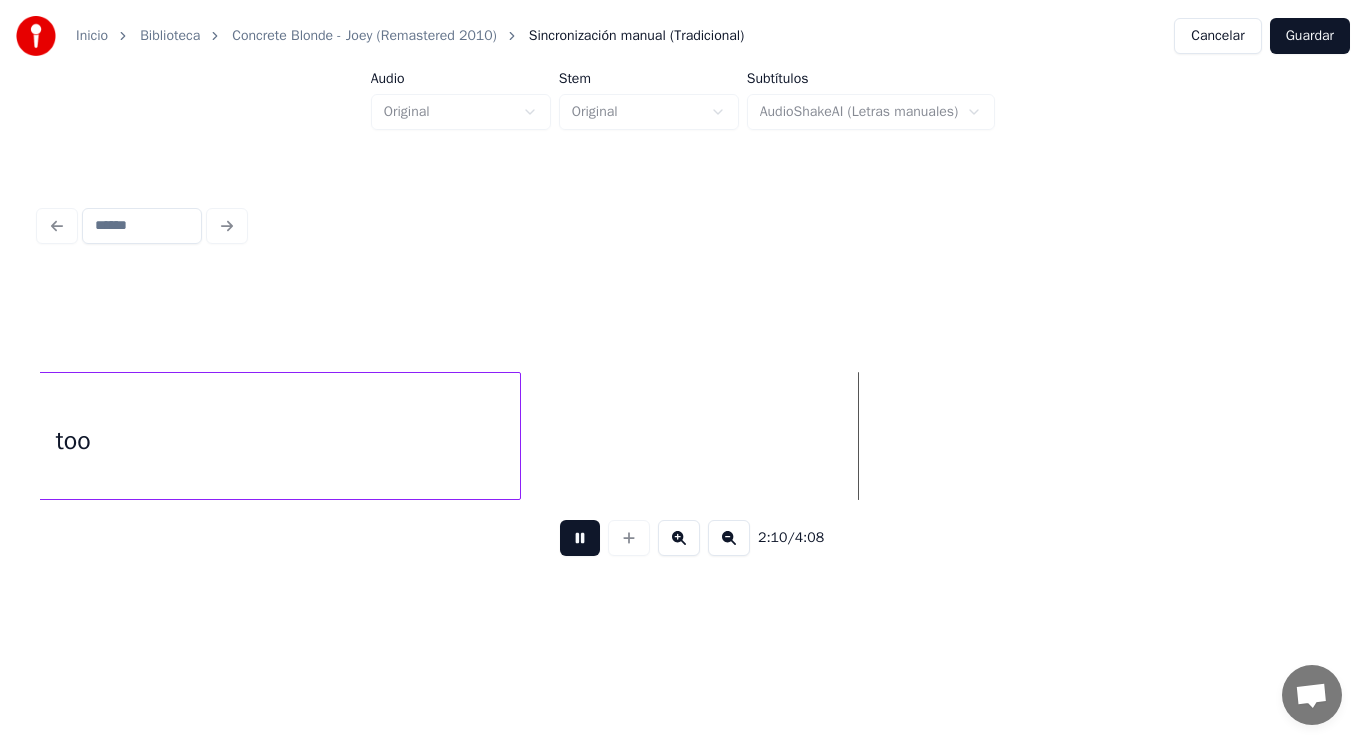 click at bounding box center (580, 538) 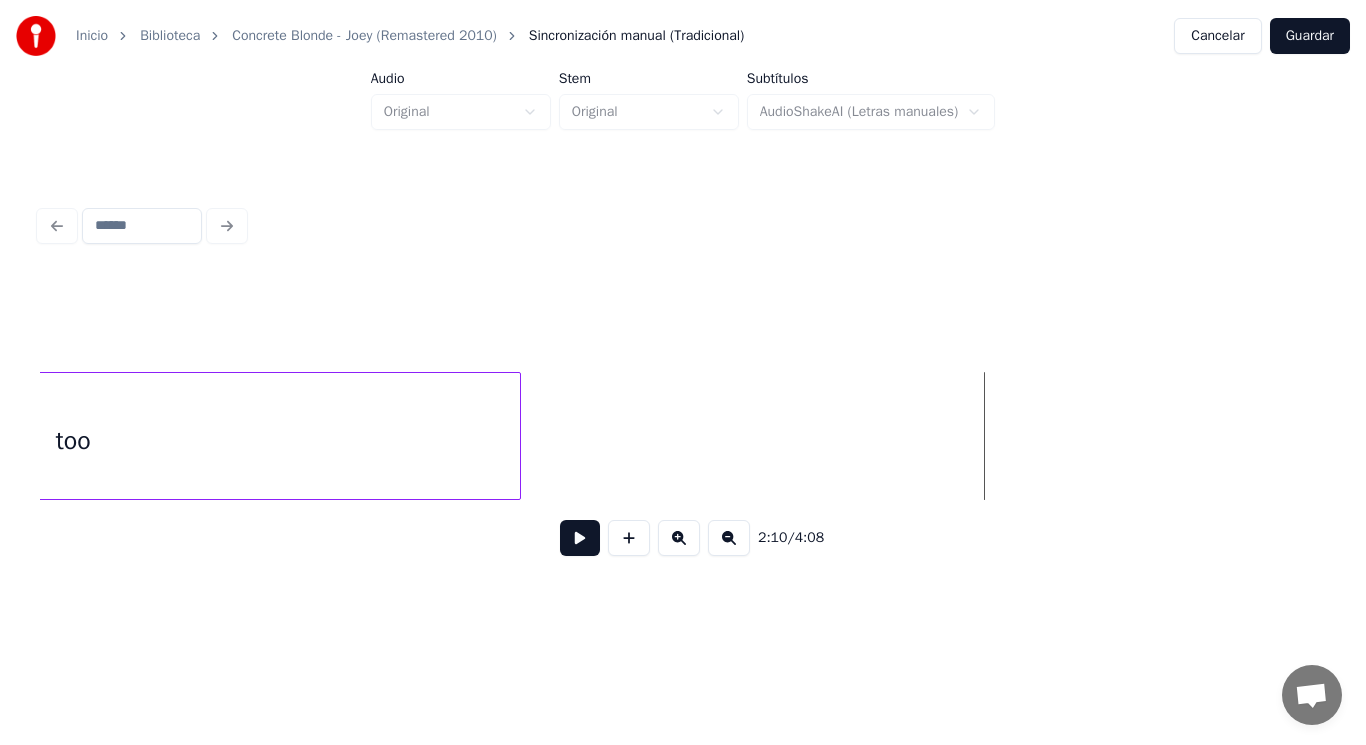 click on "too" at bounding box center (73, 441) 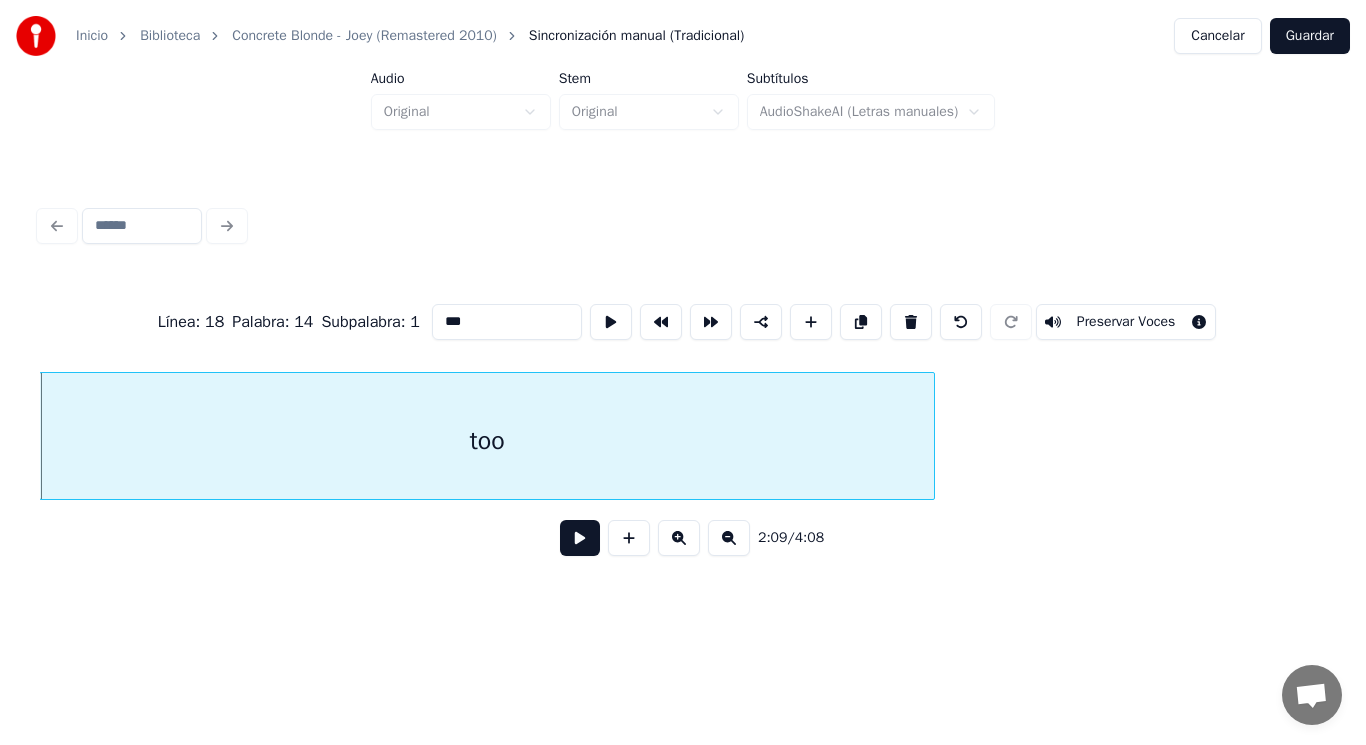 click at bounding box center (580, 538) 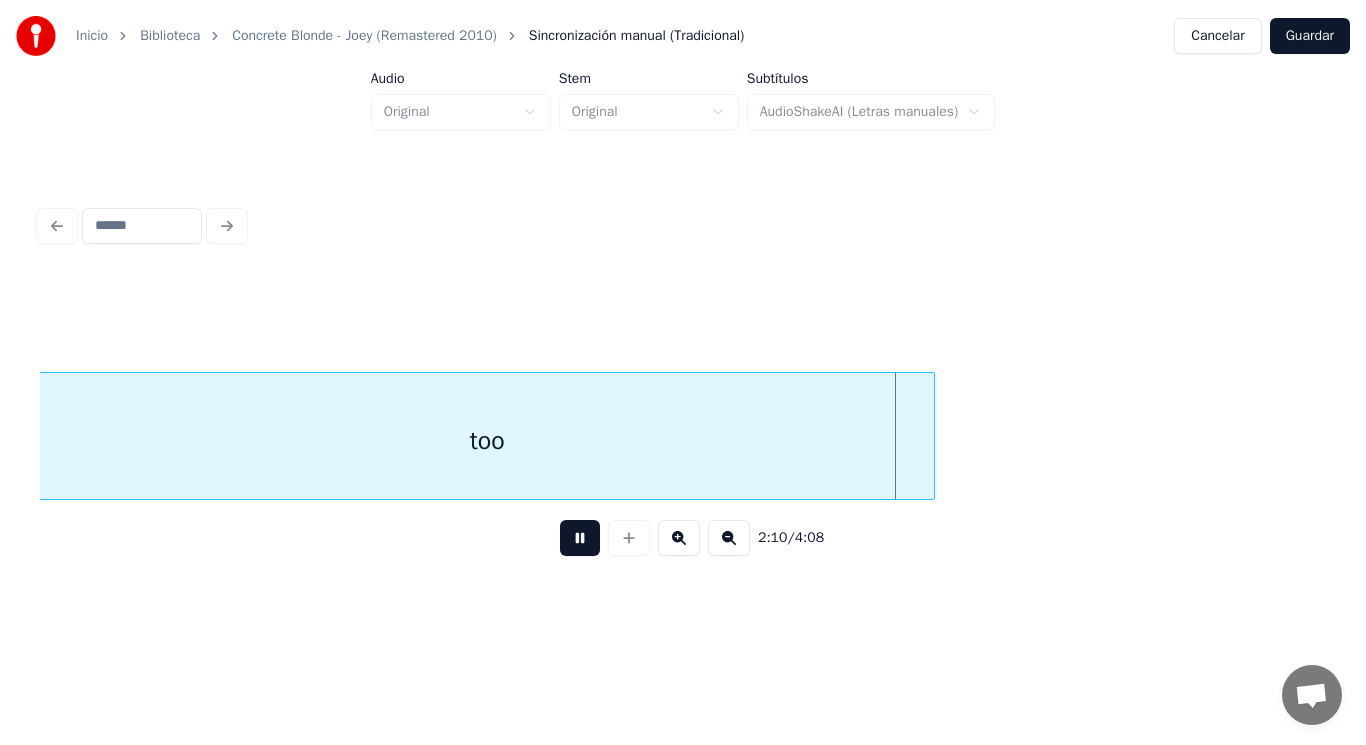 drag, startPoint x: 567, startPoint y: 553, endPoint x: 869, endPoint y: 463, distance: 315.12537 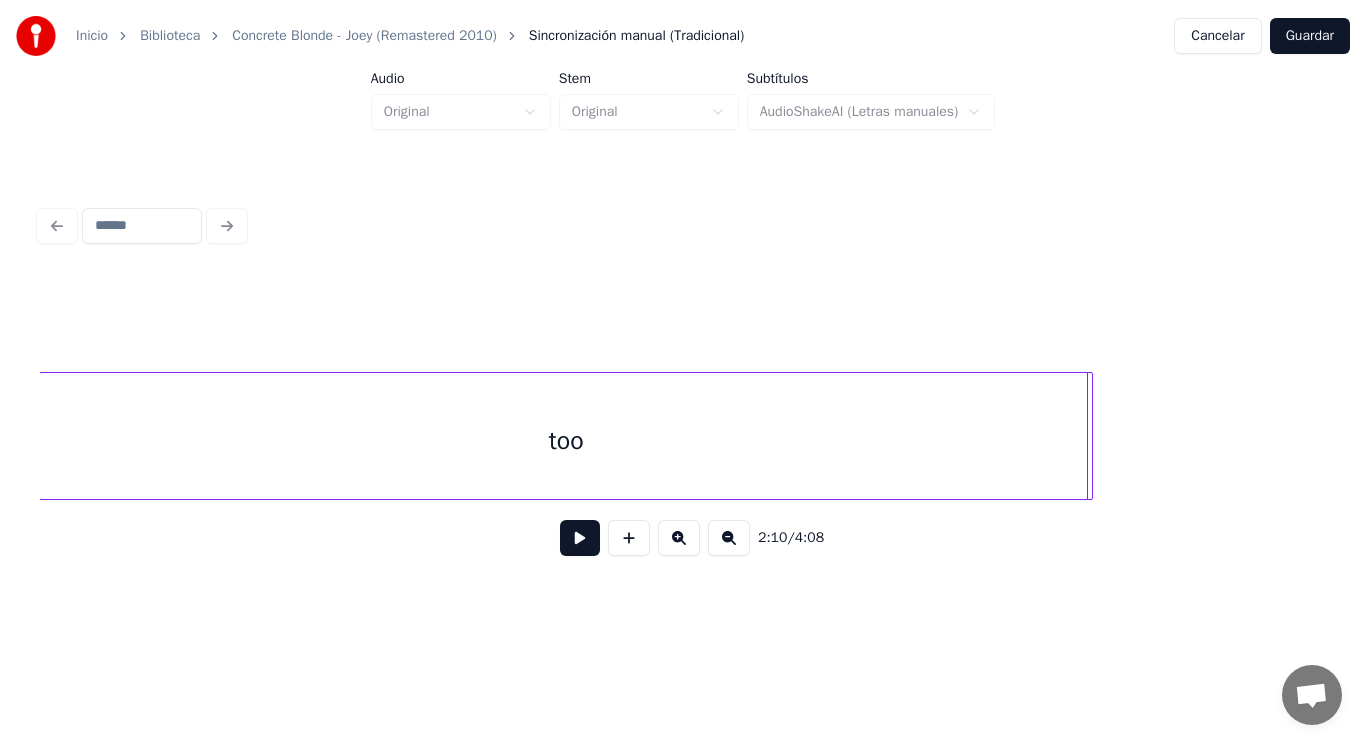 click at bounding box center (1089, 436) 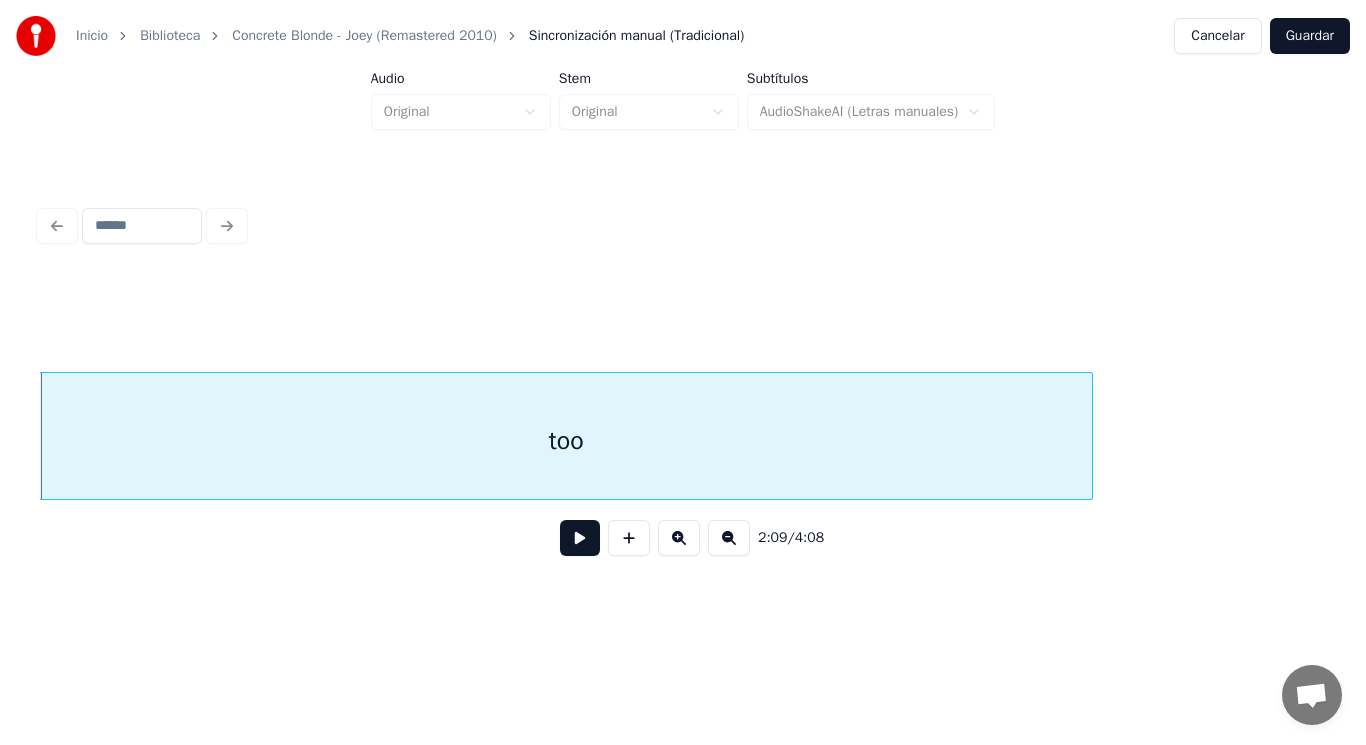 click at bounding box center (580, 538) 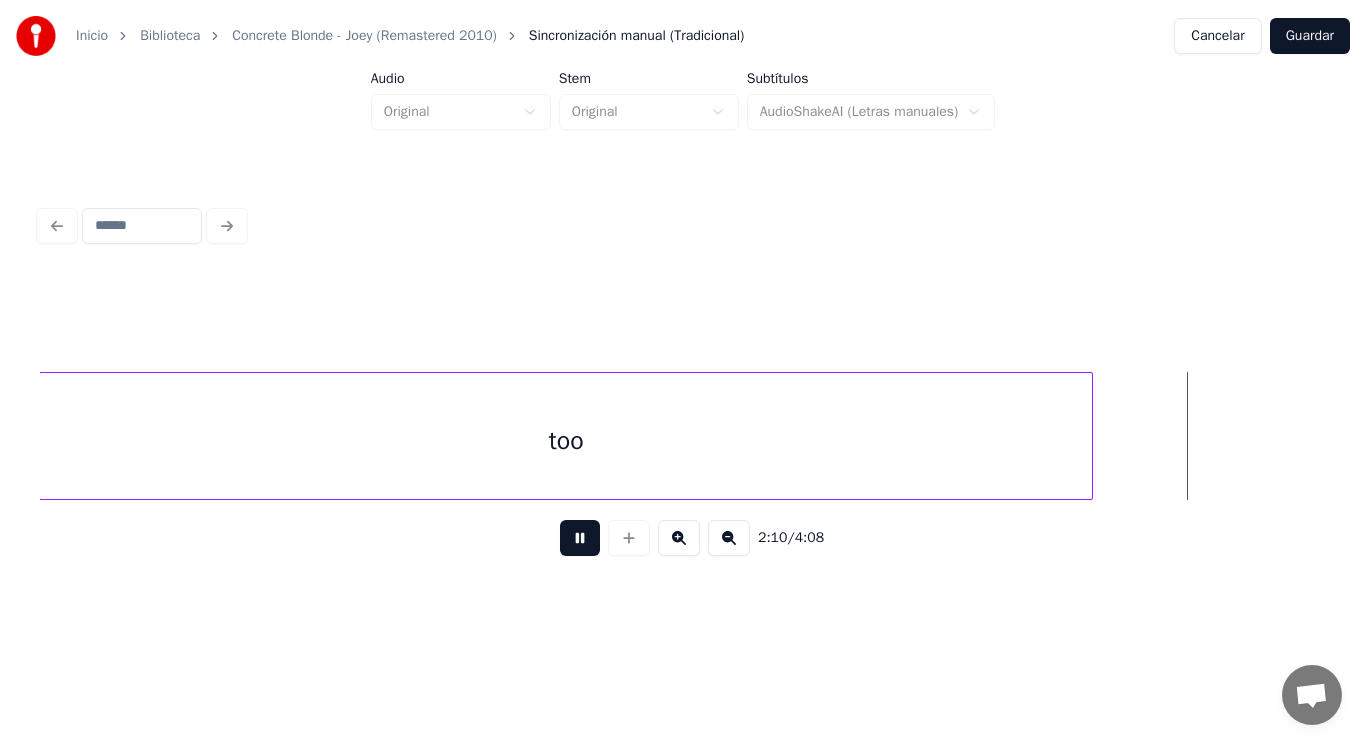 click at bounding box center (580, 538) 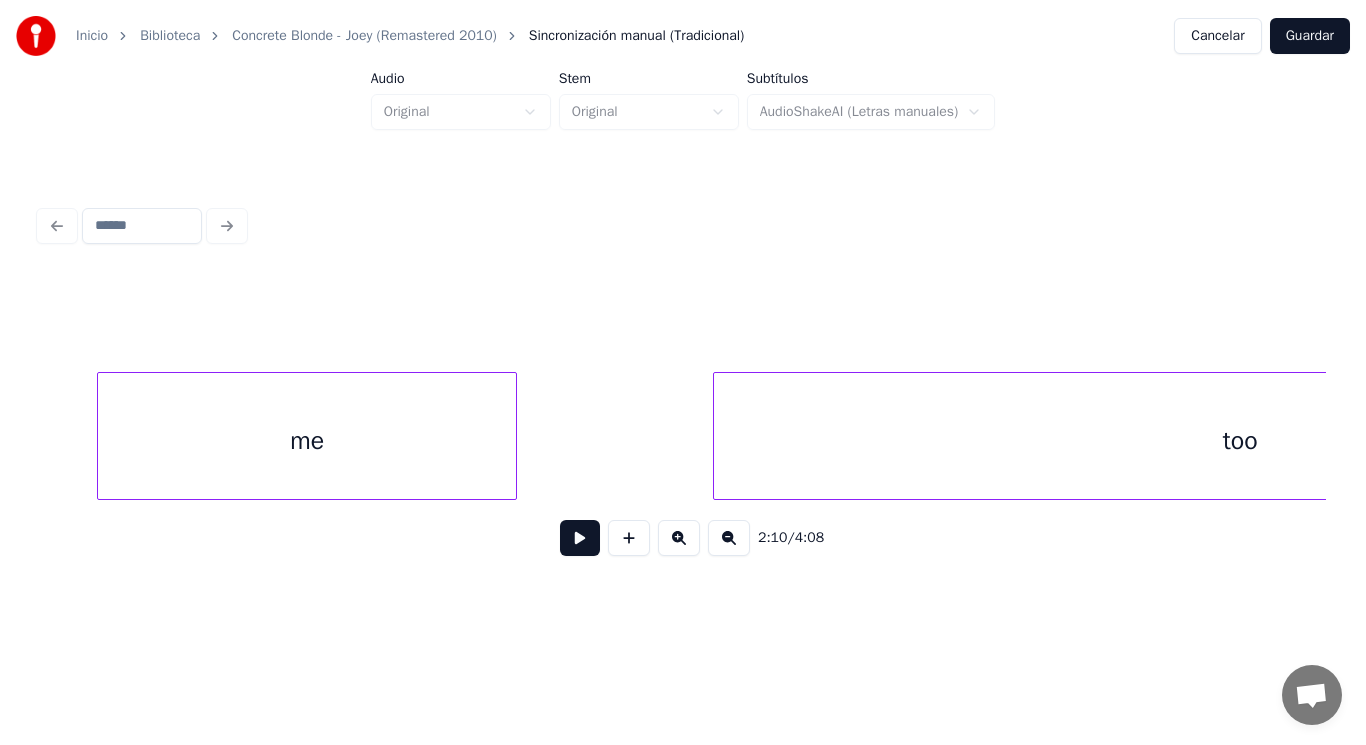 scroll, scrollTop: 0, scrollLeft: 180744, axis: horizontal 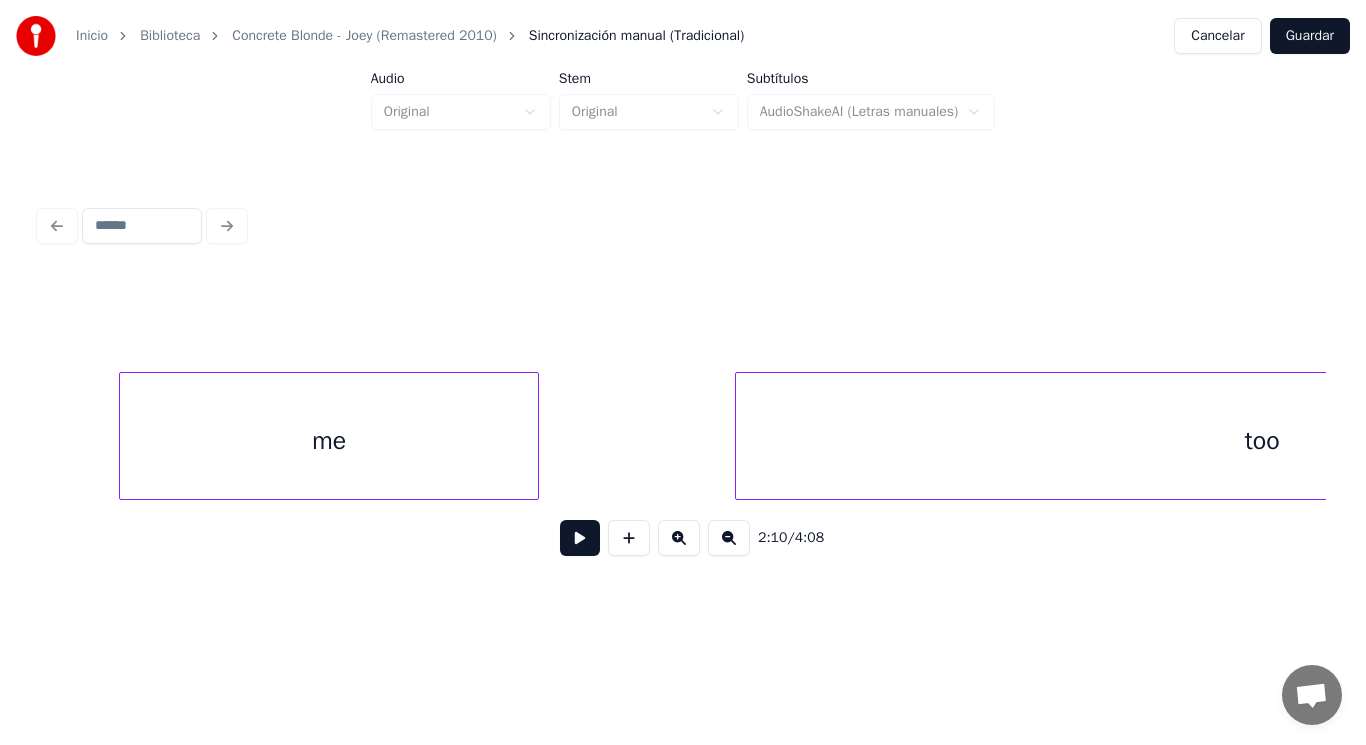 click on "me" at bounding box center (329, 441) 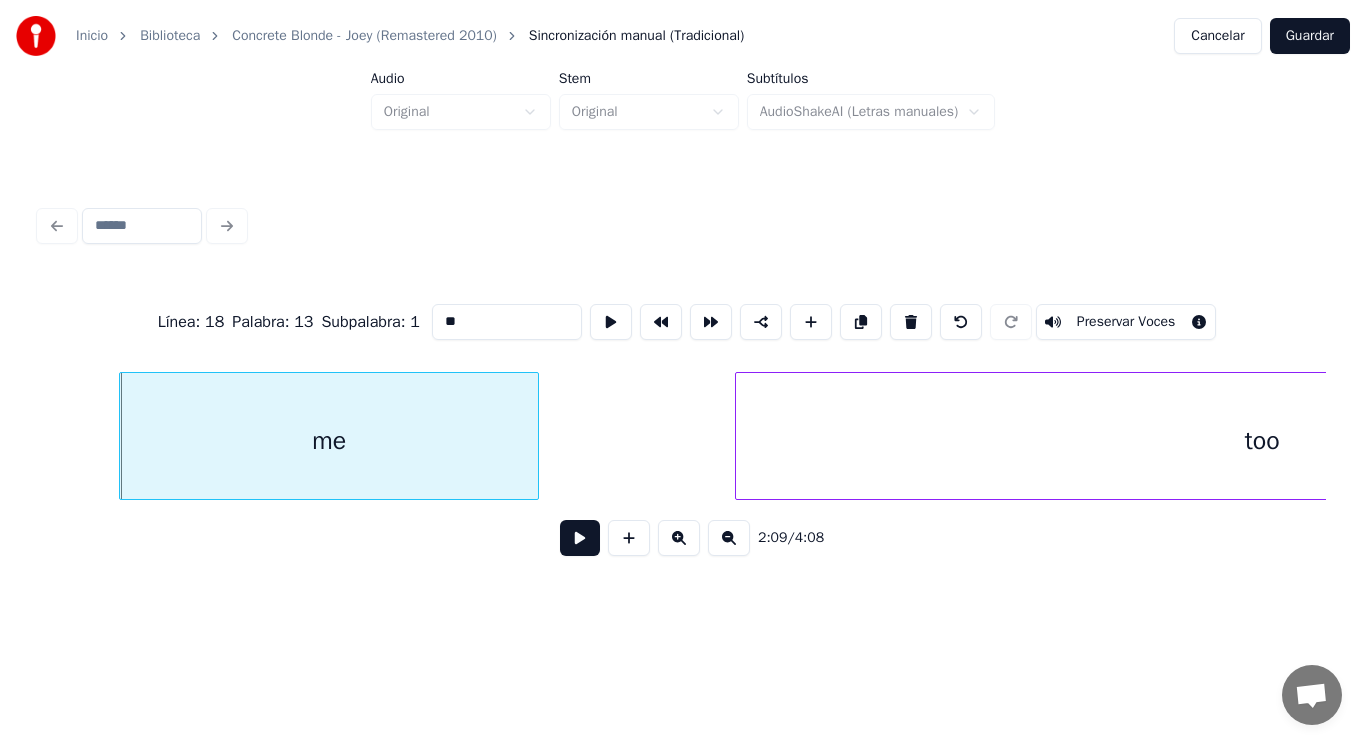 click at bounding box center [580, 538] 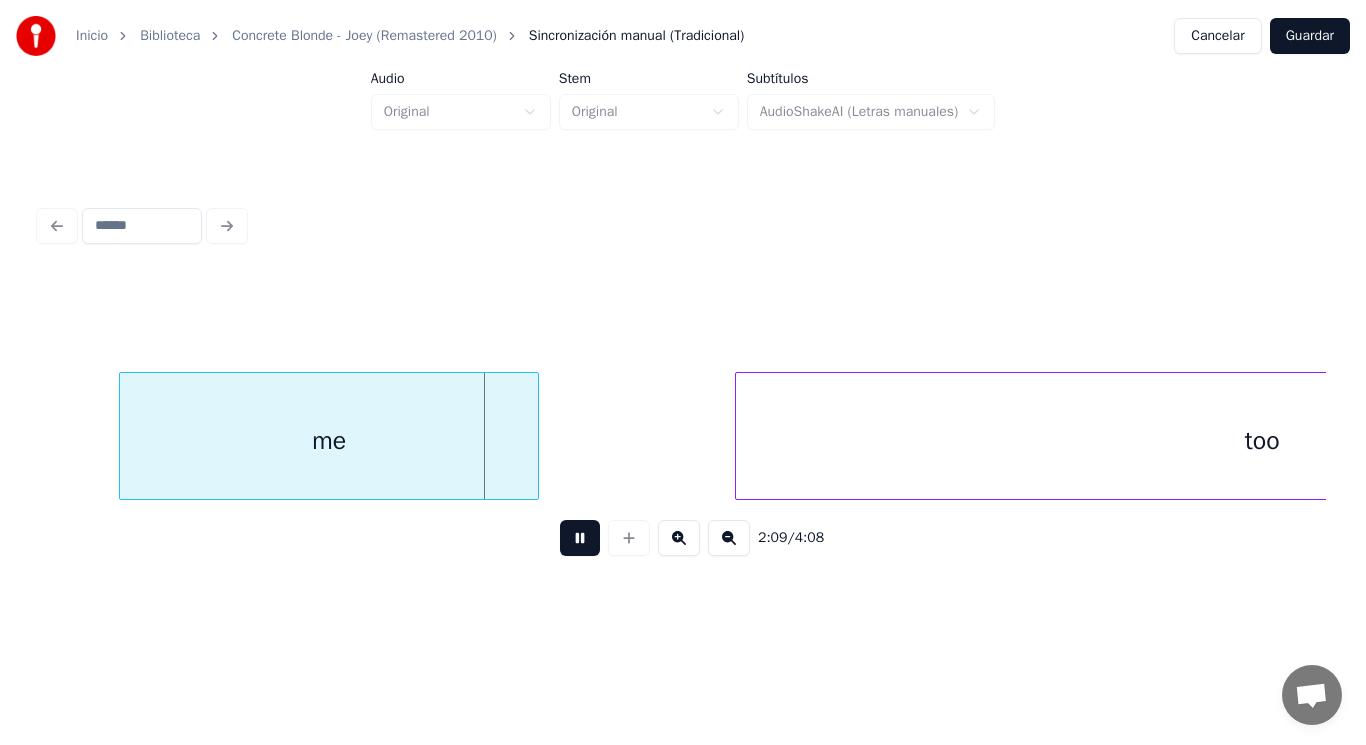 click at bounding box center [580, 538] 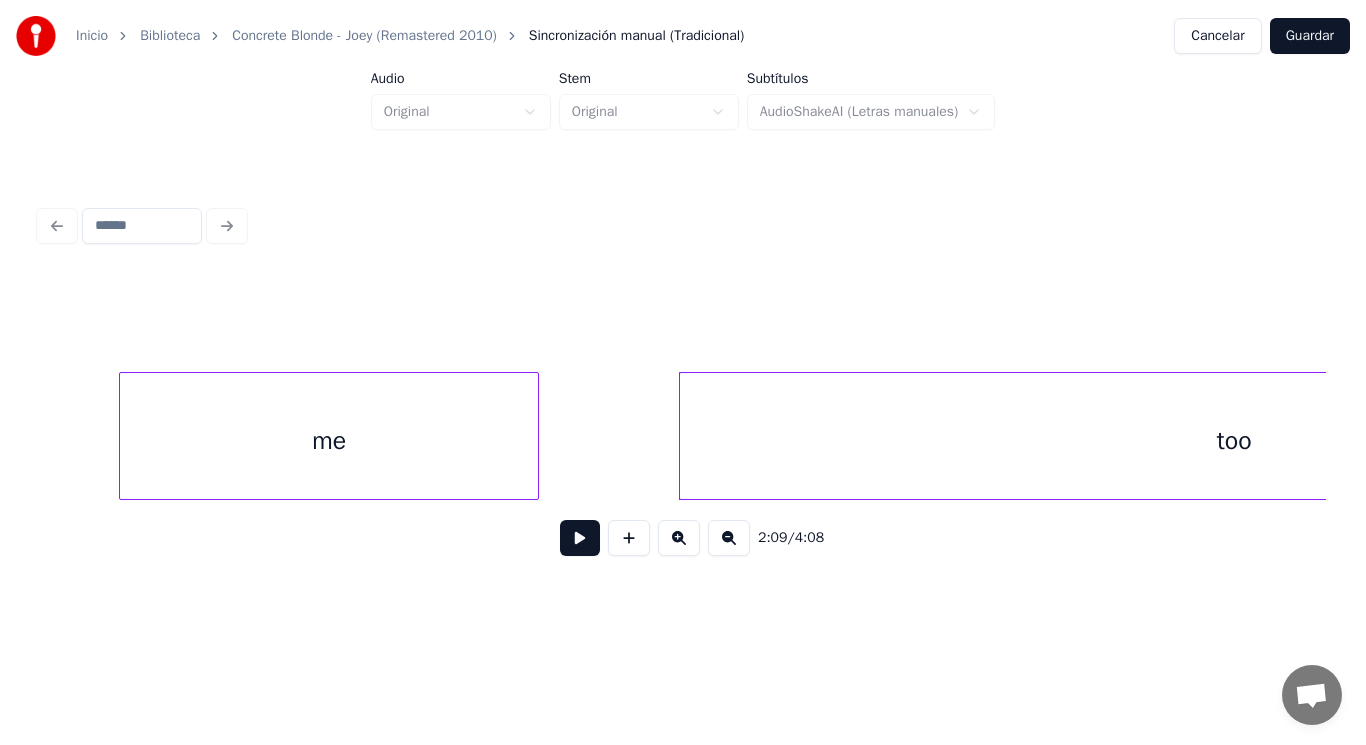 click at bounding box center (683, 436) 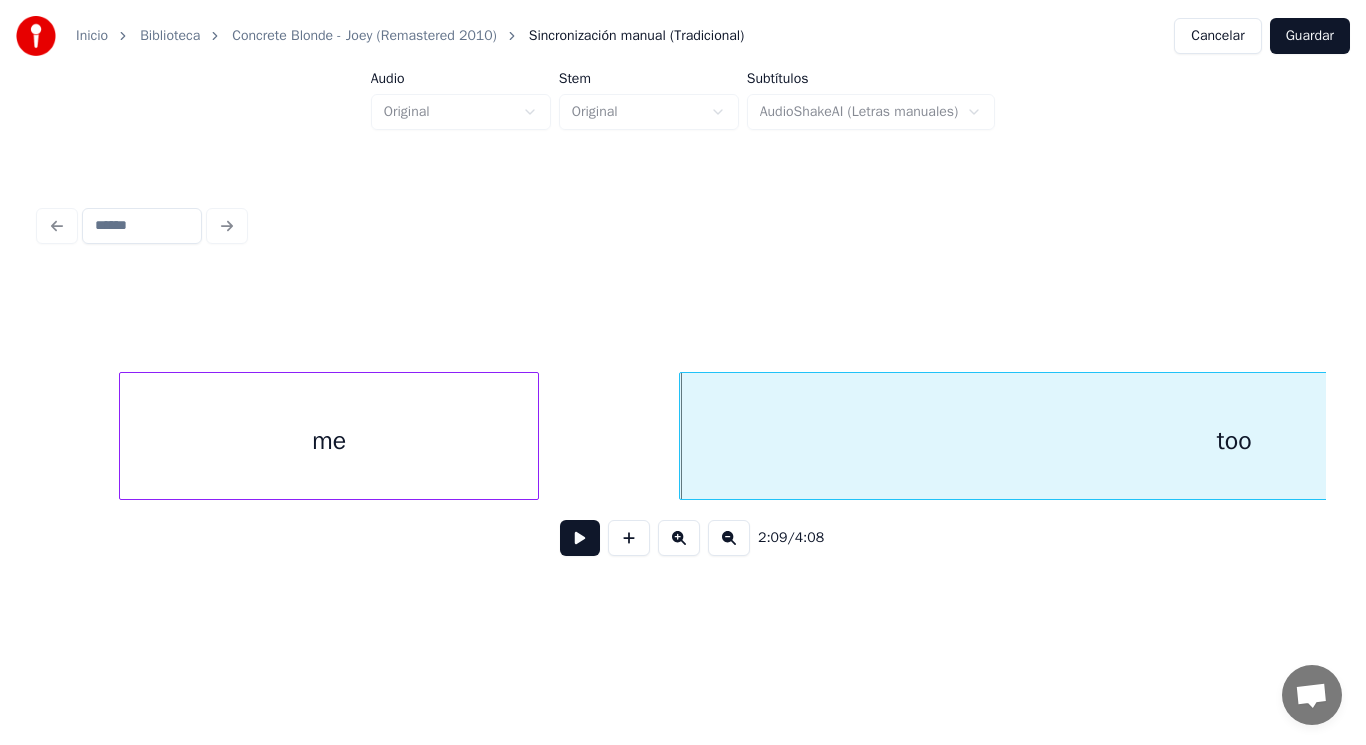 click at bounding box center [580, 538] 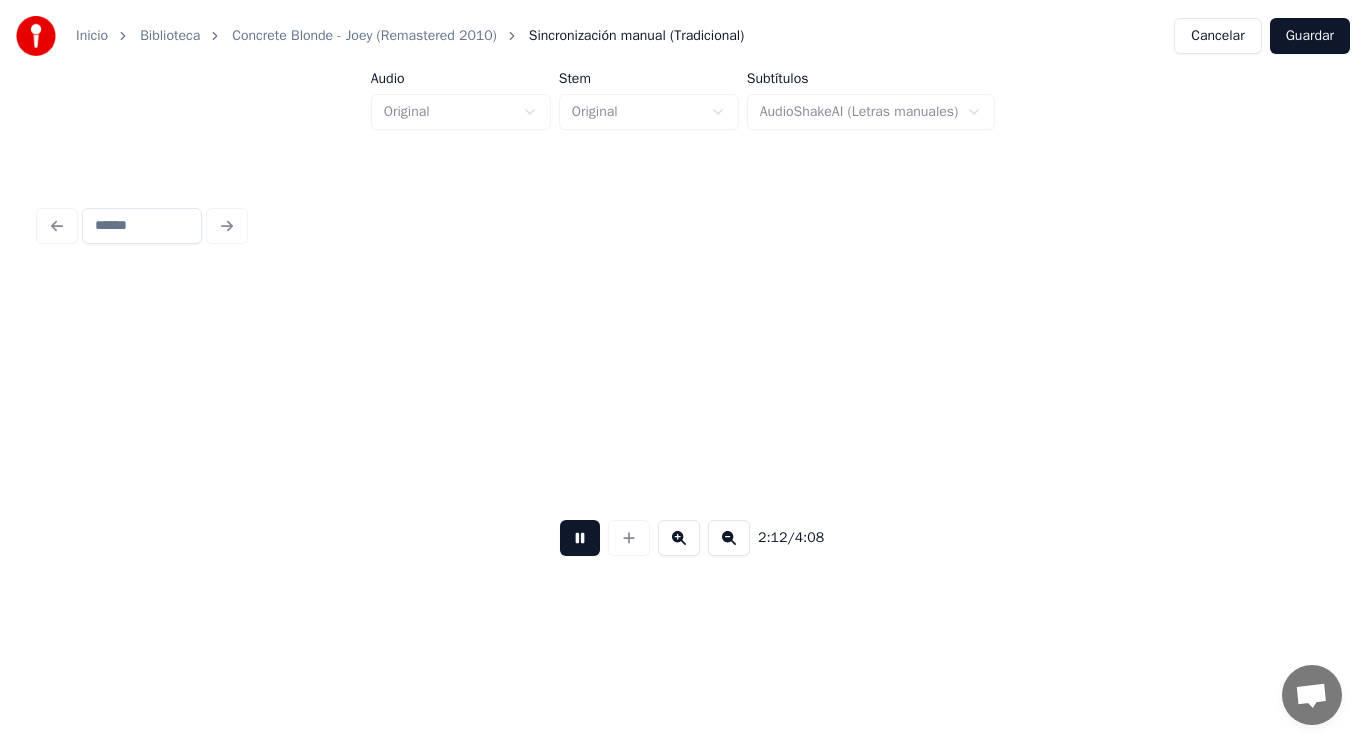 scroll, scrollTop: 0, scrollLeft: 185916, axis: horizontal 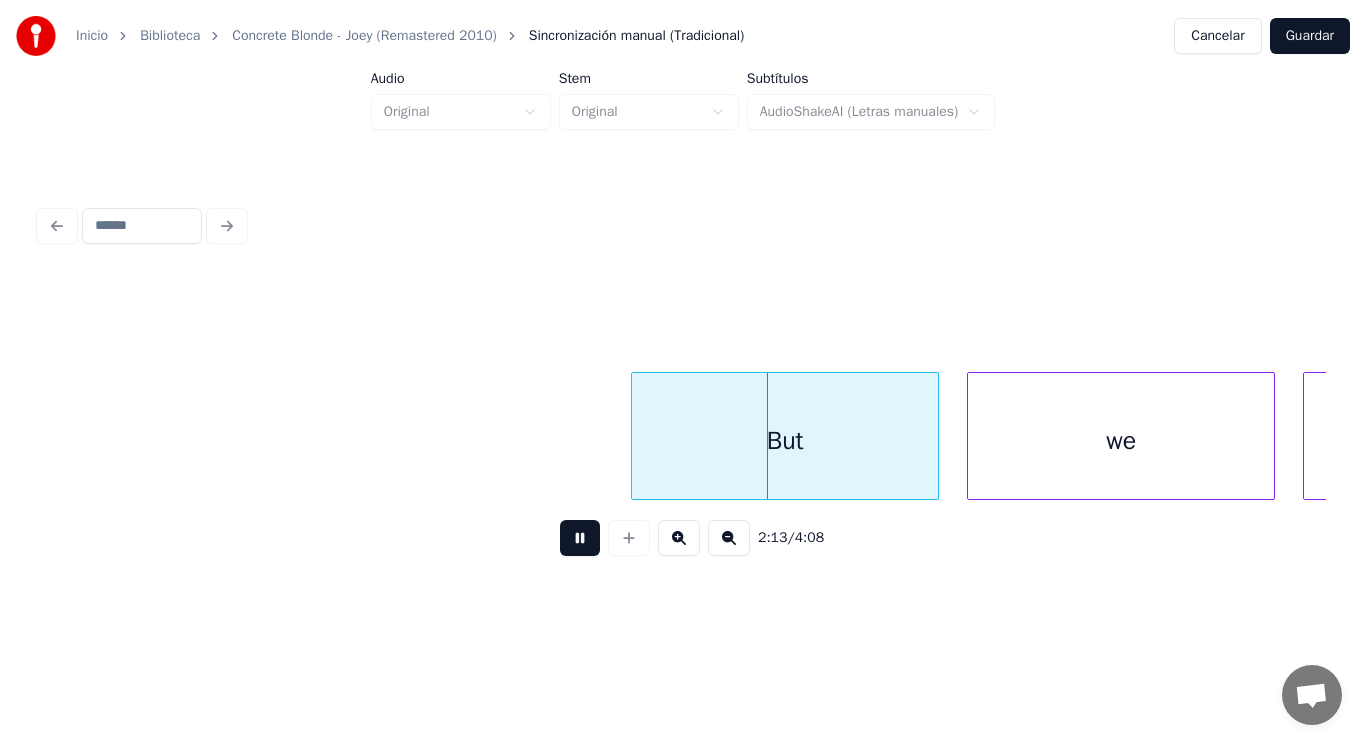 click at bounding box center [580, 538] 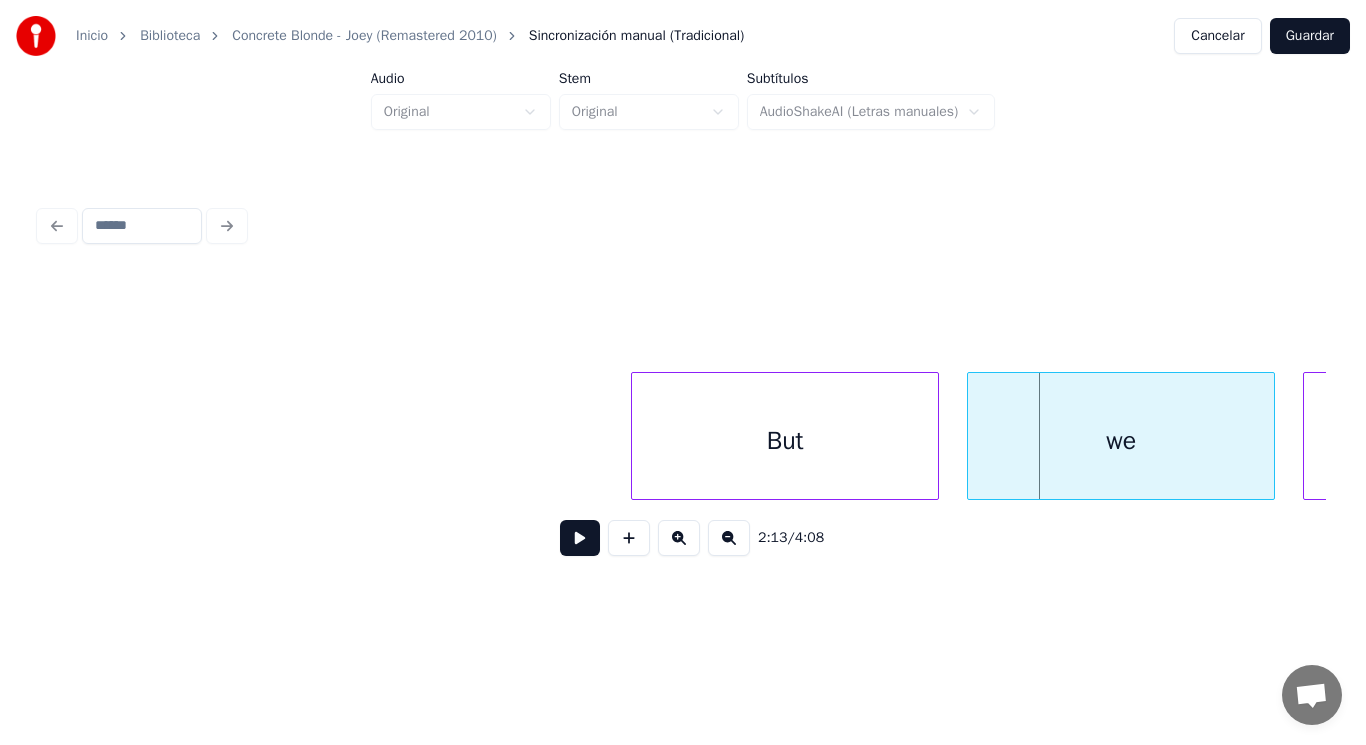 click at bounding box center (580, 538) 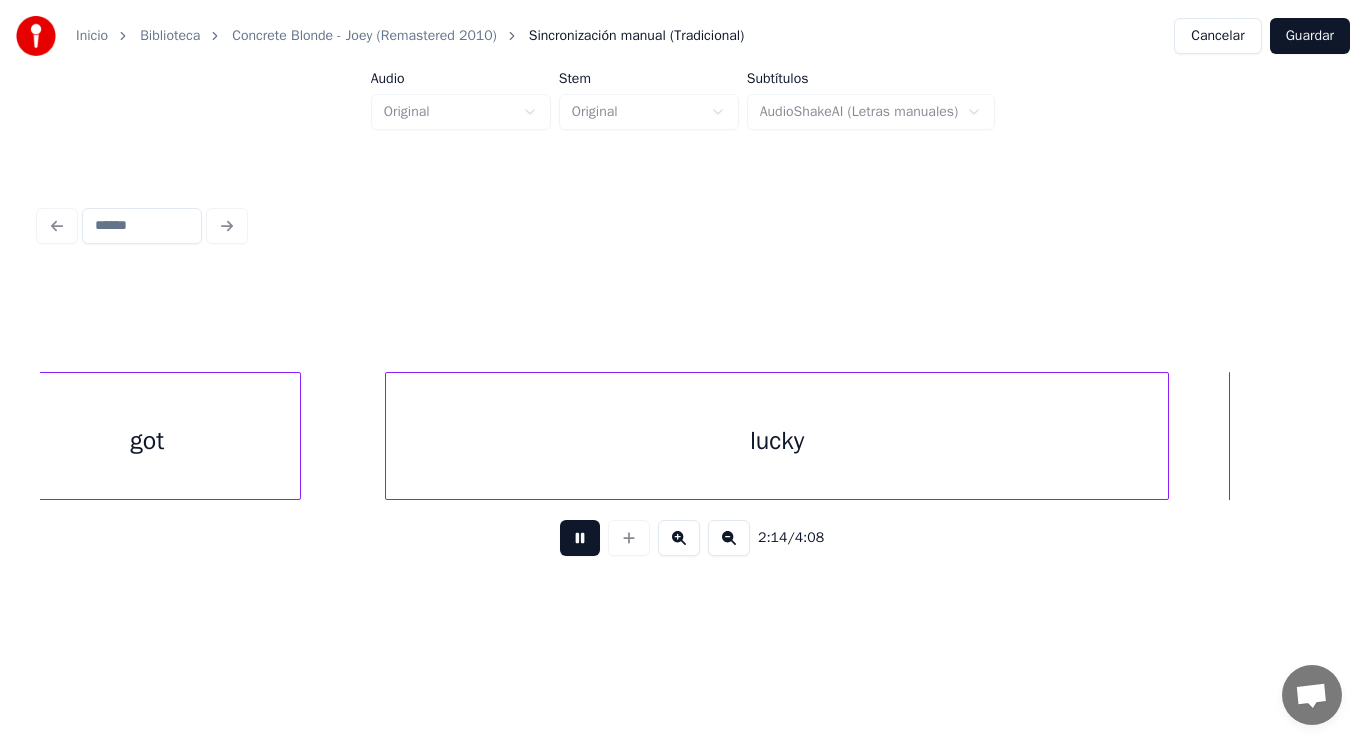 scroll, scrollTop: 0, scrollLeft: 188532, axis: horizontal 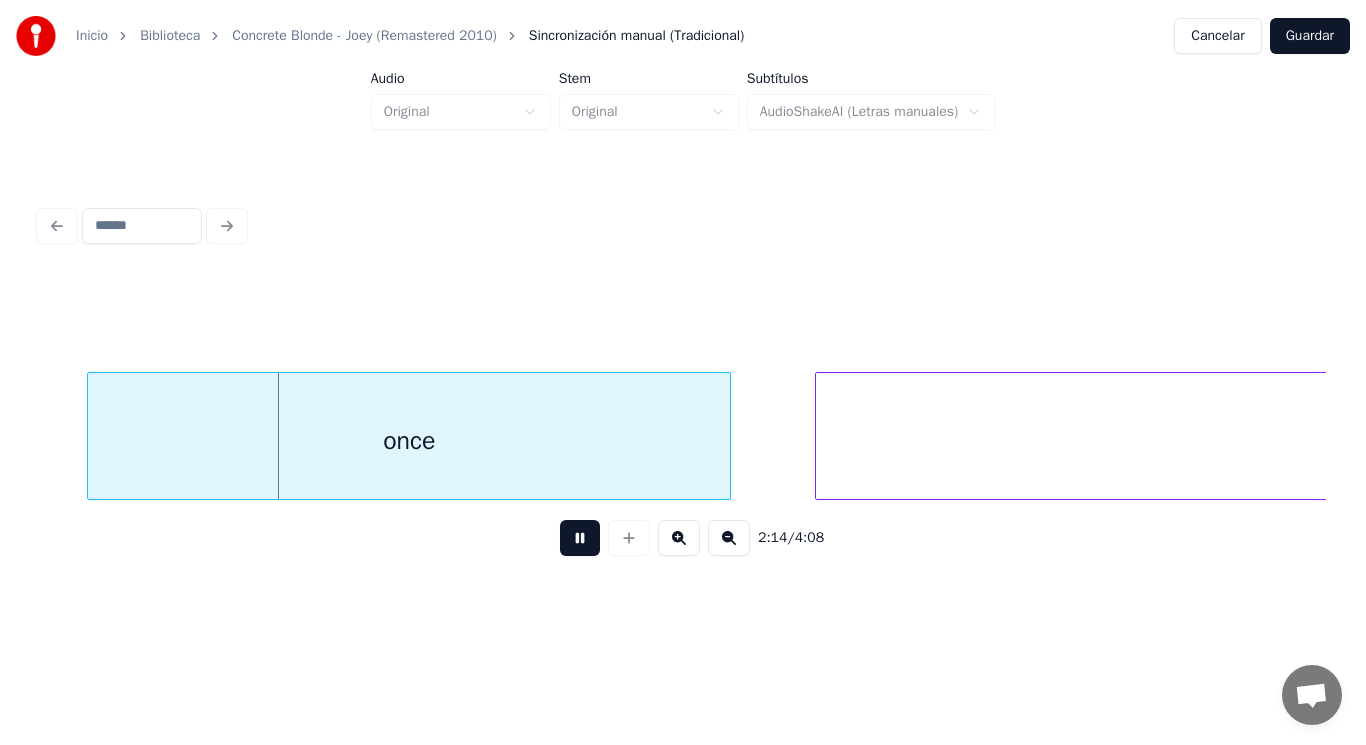 click at bounding box center [580, 538] 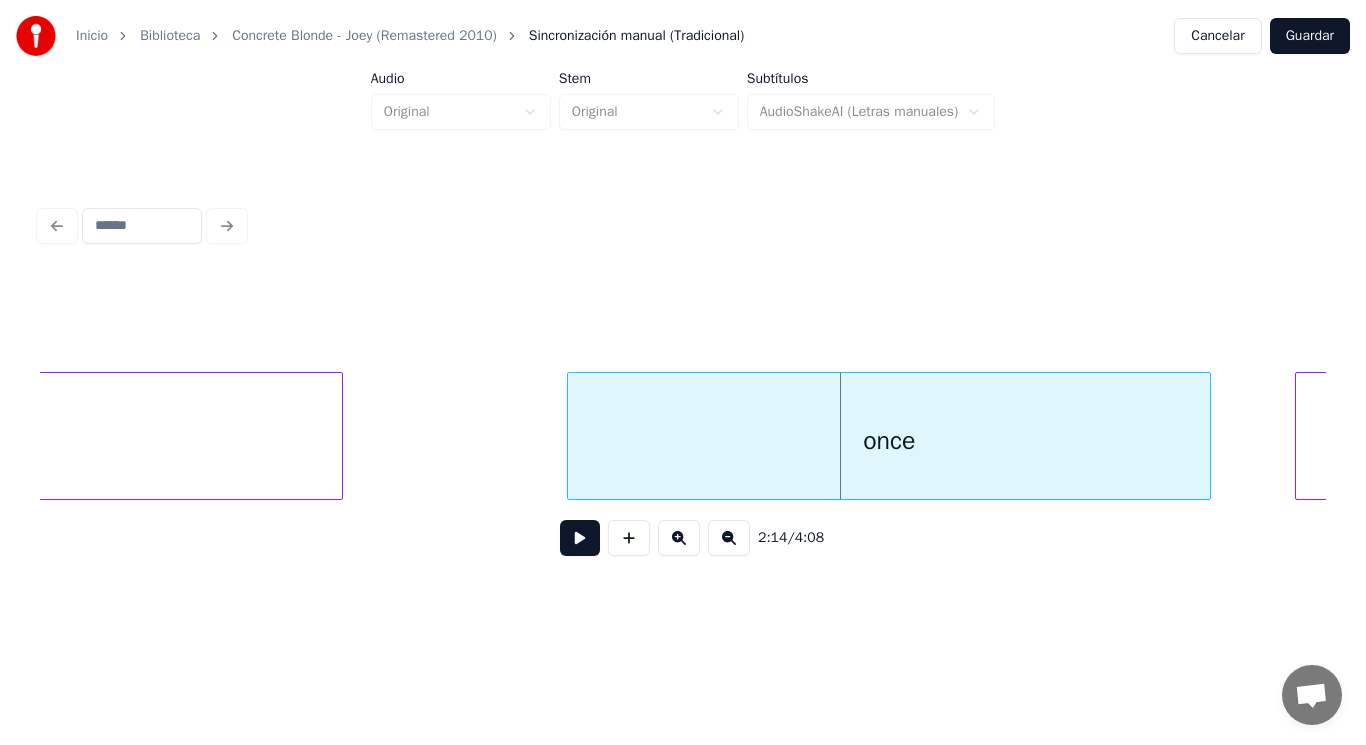 click on "lucky" at bounding box center (-49, 441) 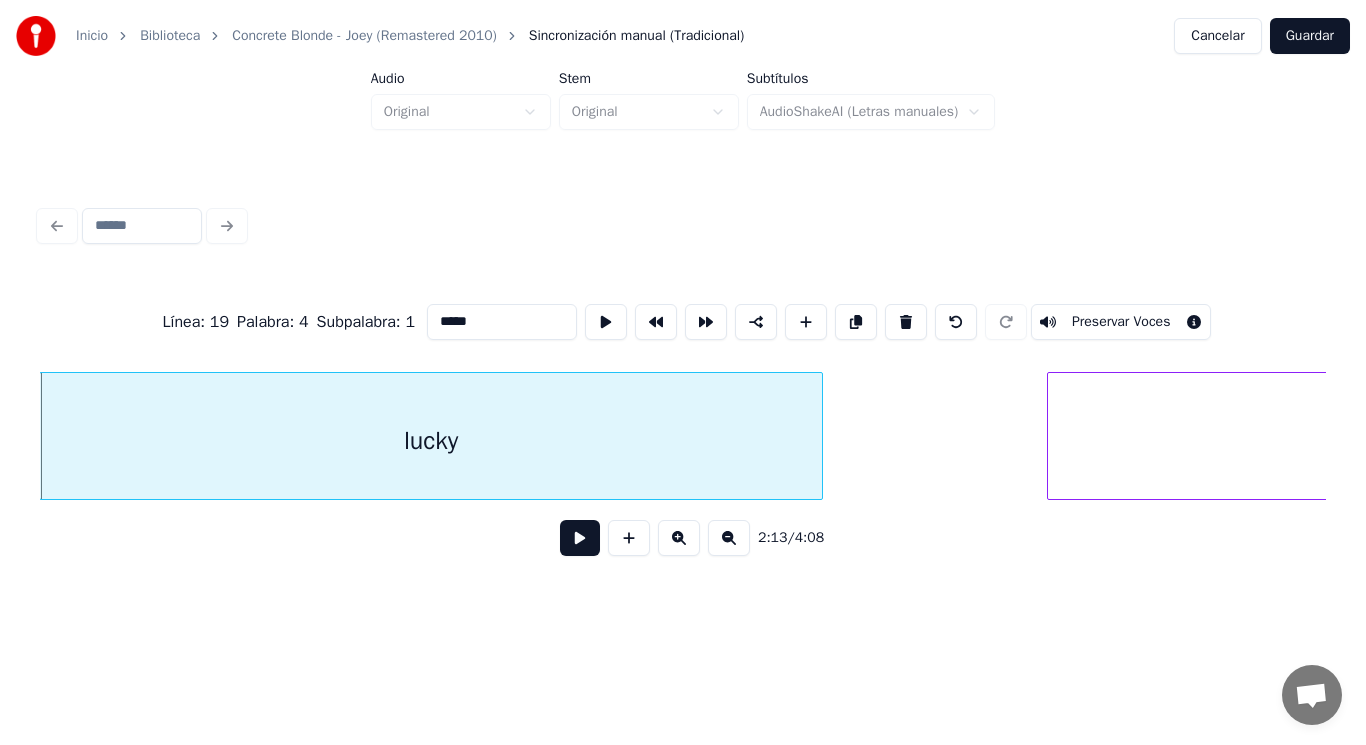 click at bounding box center [580, 538] 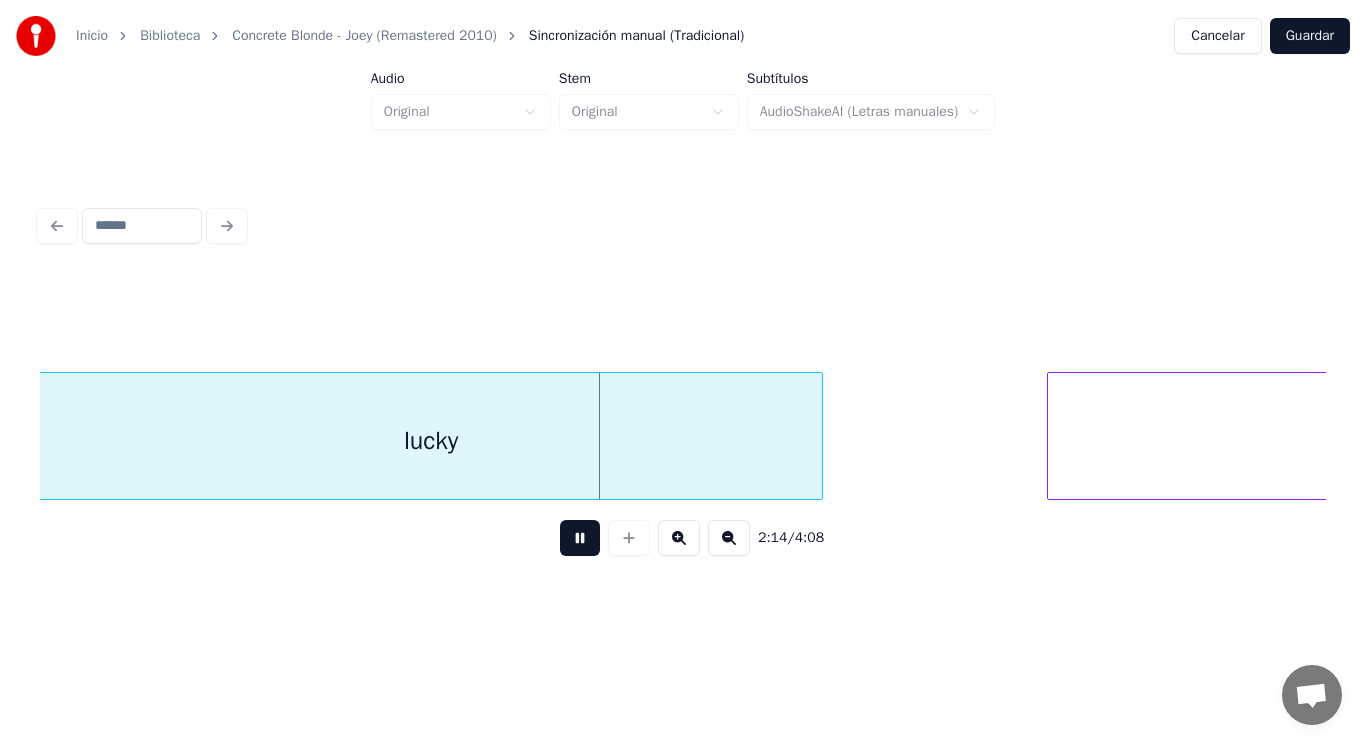 click at bounding box center (580, 538) 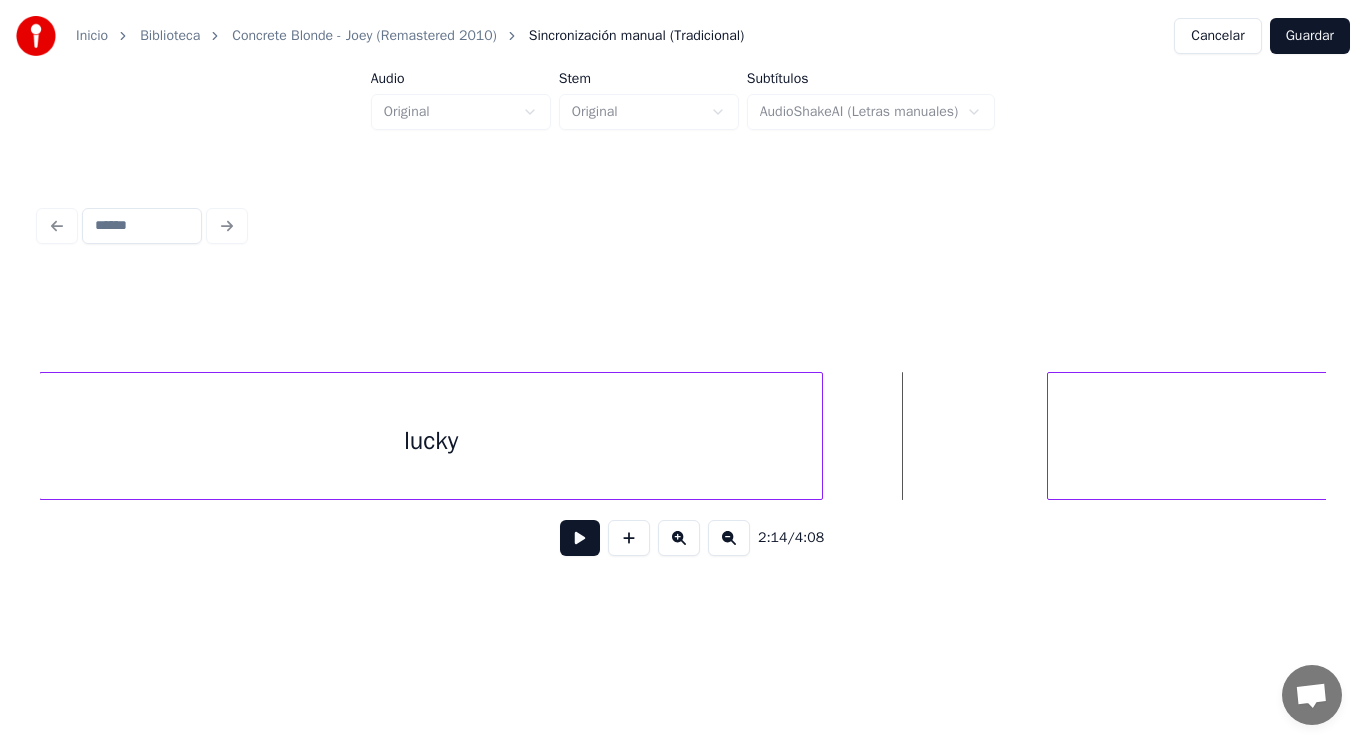 click on "once lucky" at bounding box center (-13400, 436) 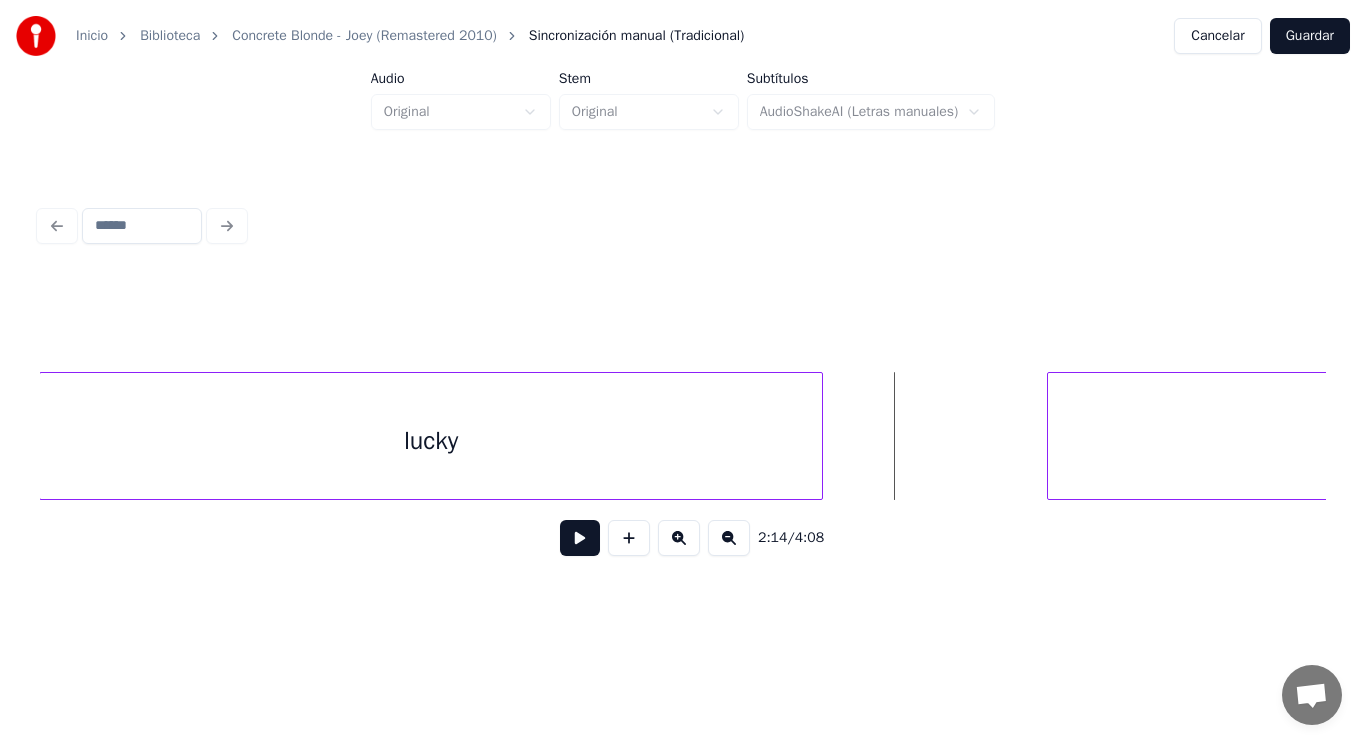 click at bounding box center [580, 538] 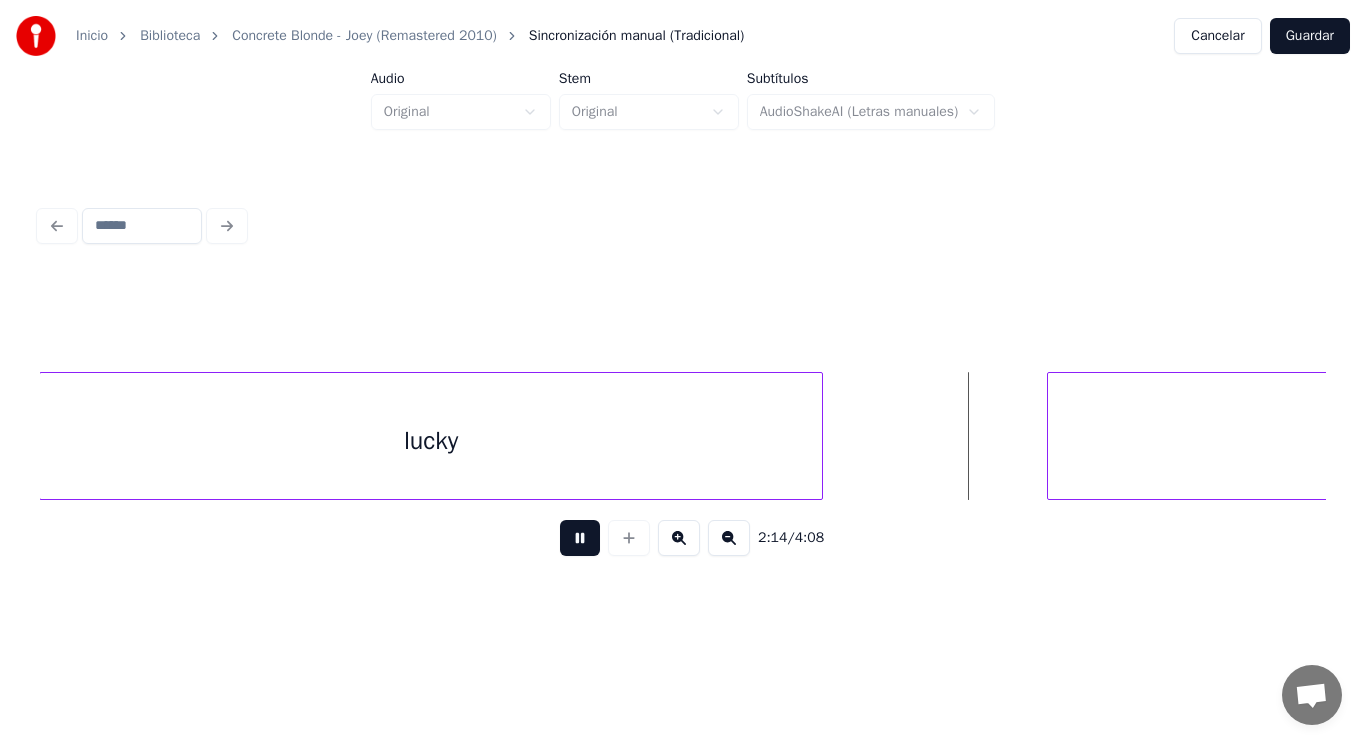 click at bounding box center [580, 538] 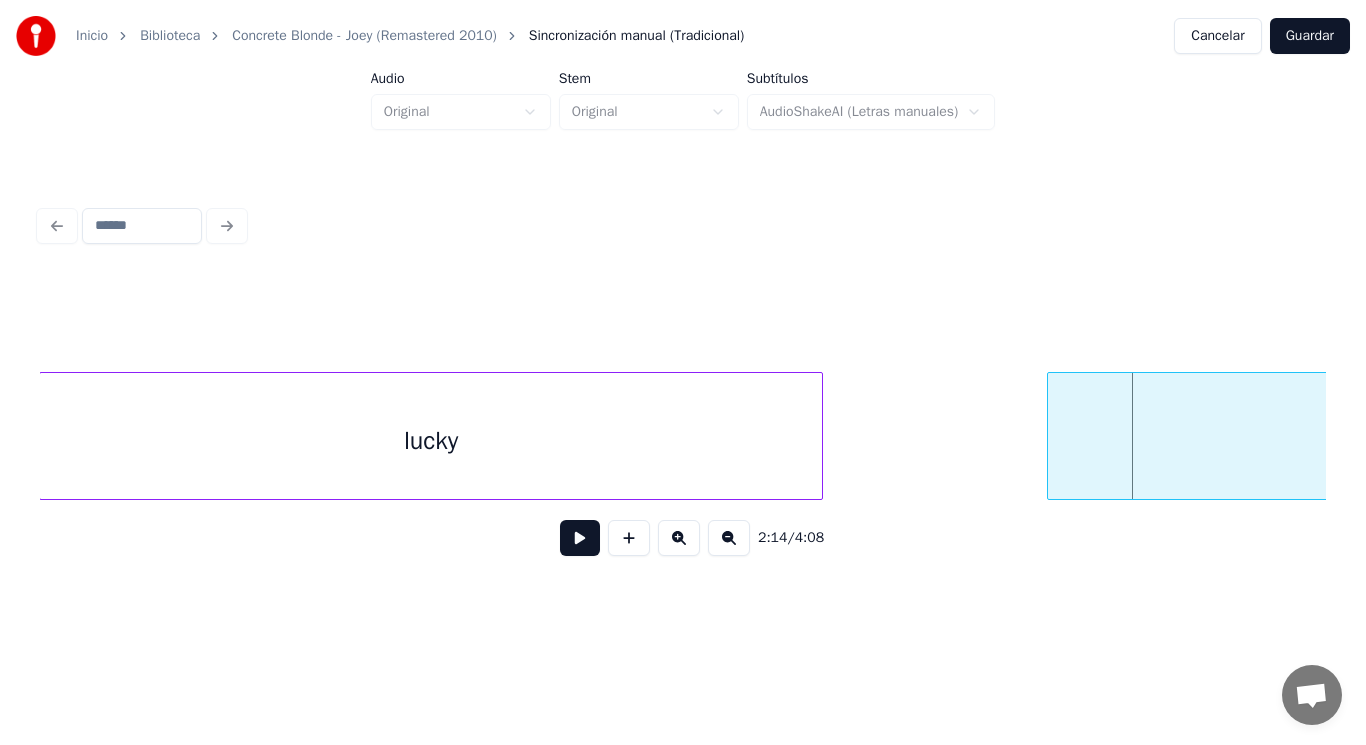 click on "once lucky" at bounding box center (-13400, 436) 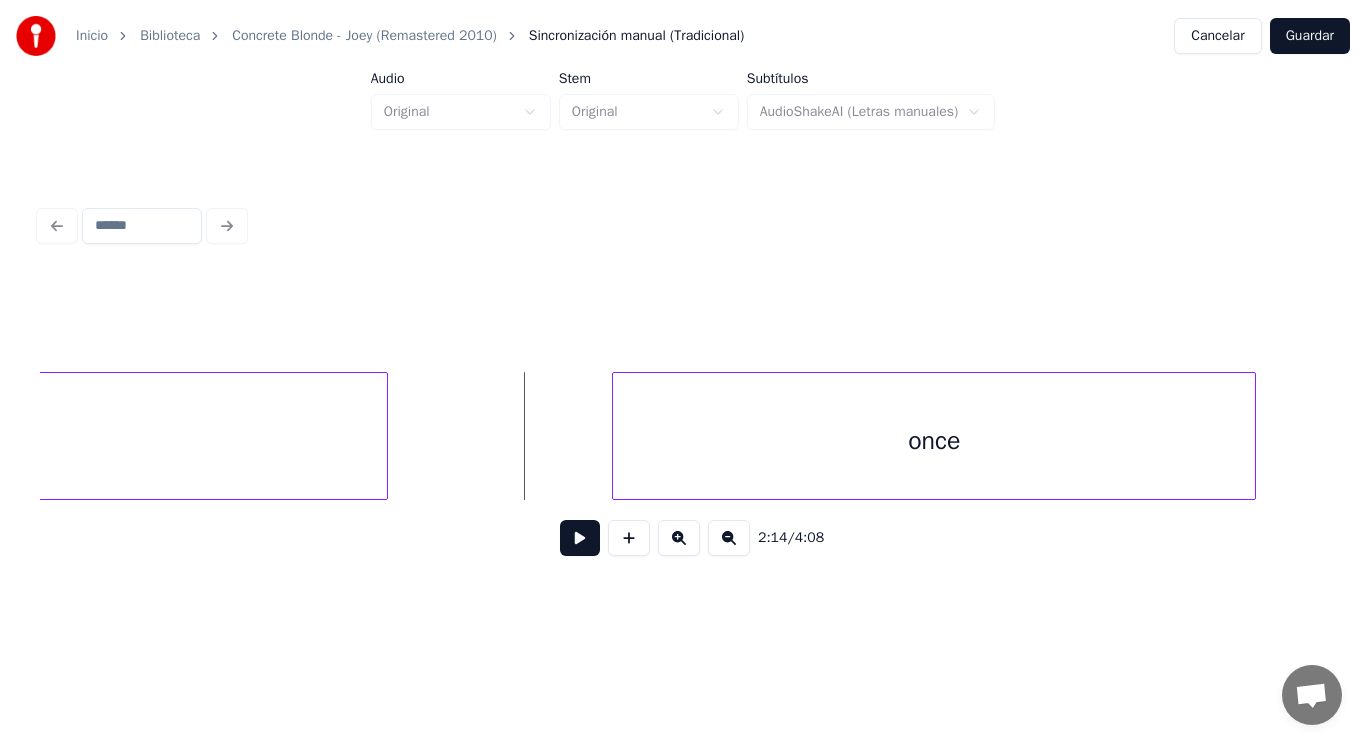 scroll, scrollTop: 0, scrollLeft: 188012, axis: horizontal 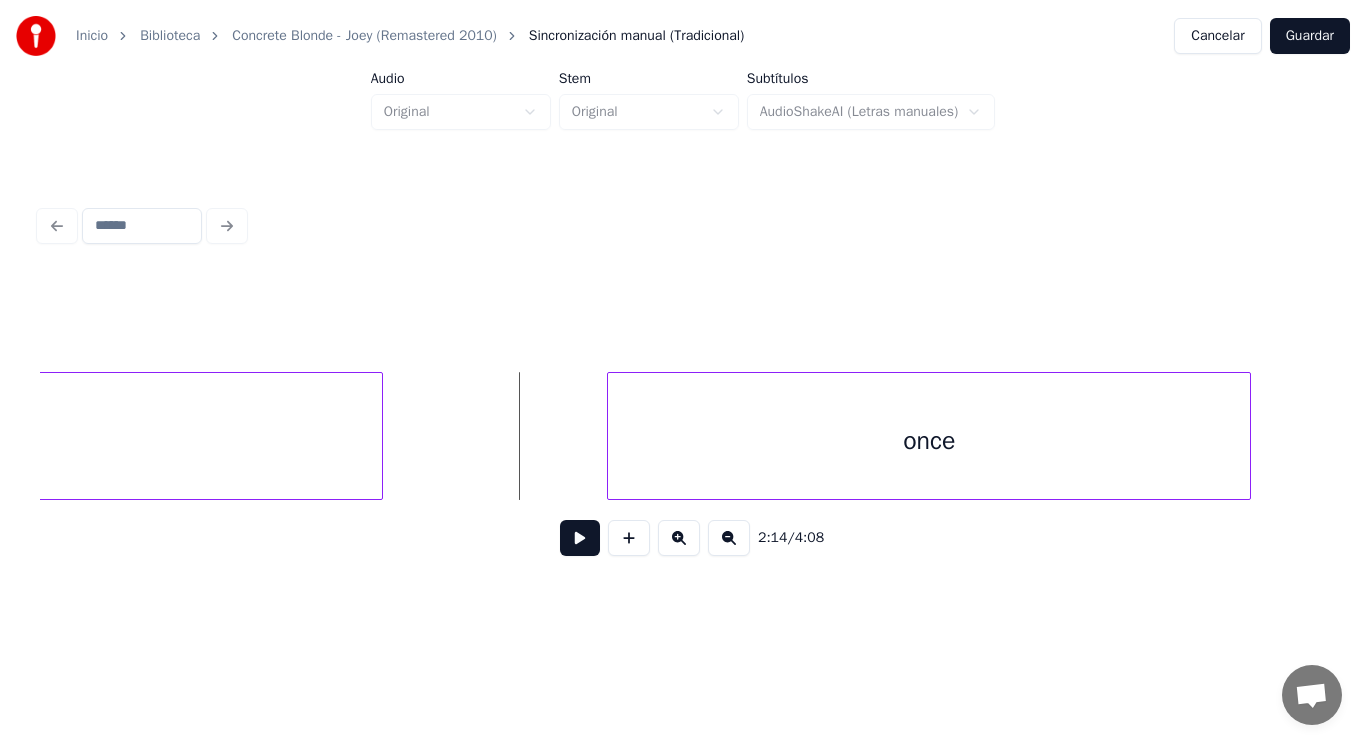click at bounding box center [580, 538] 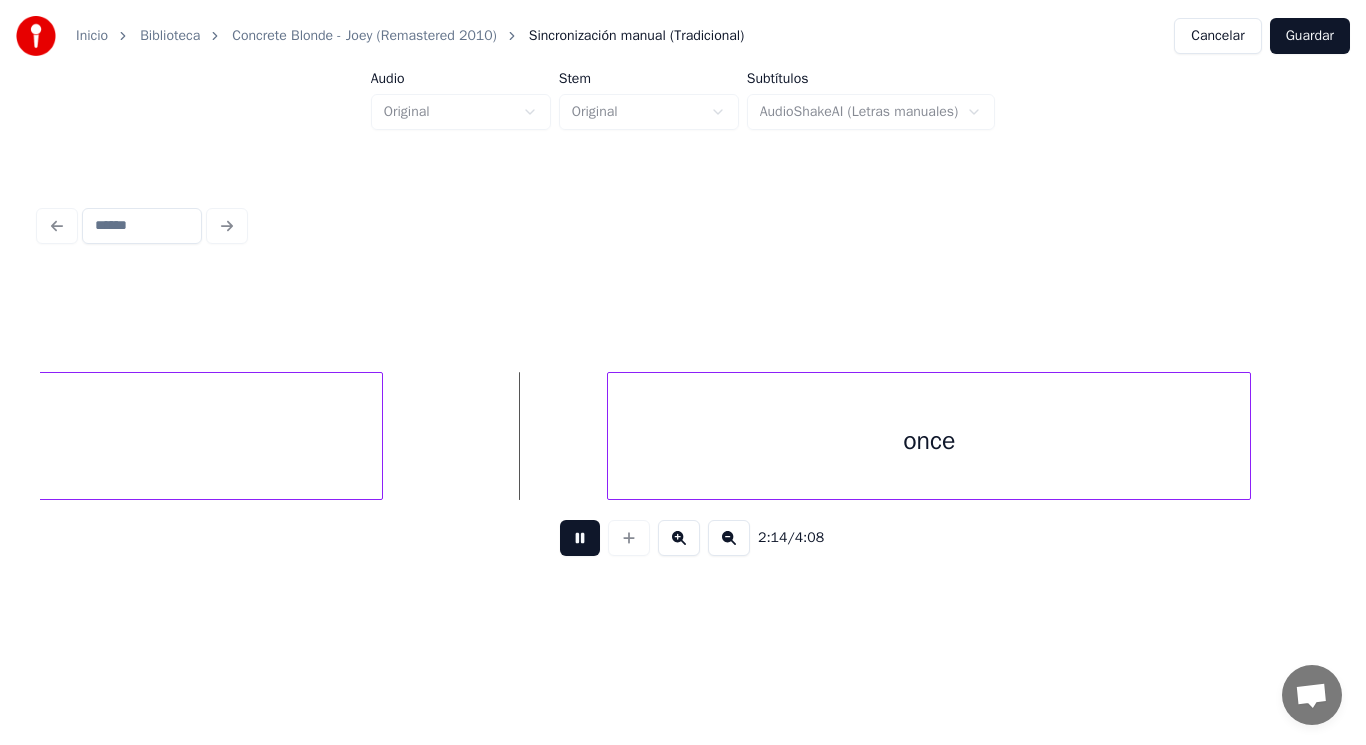 click at bounding box center [580, 538] 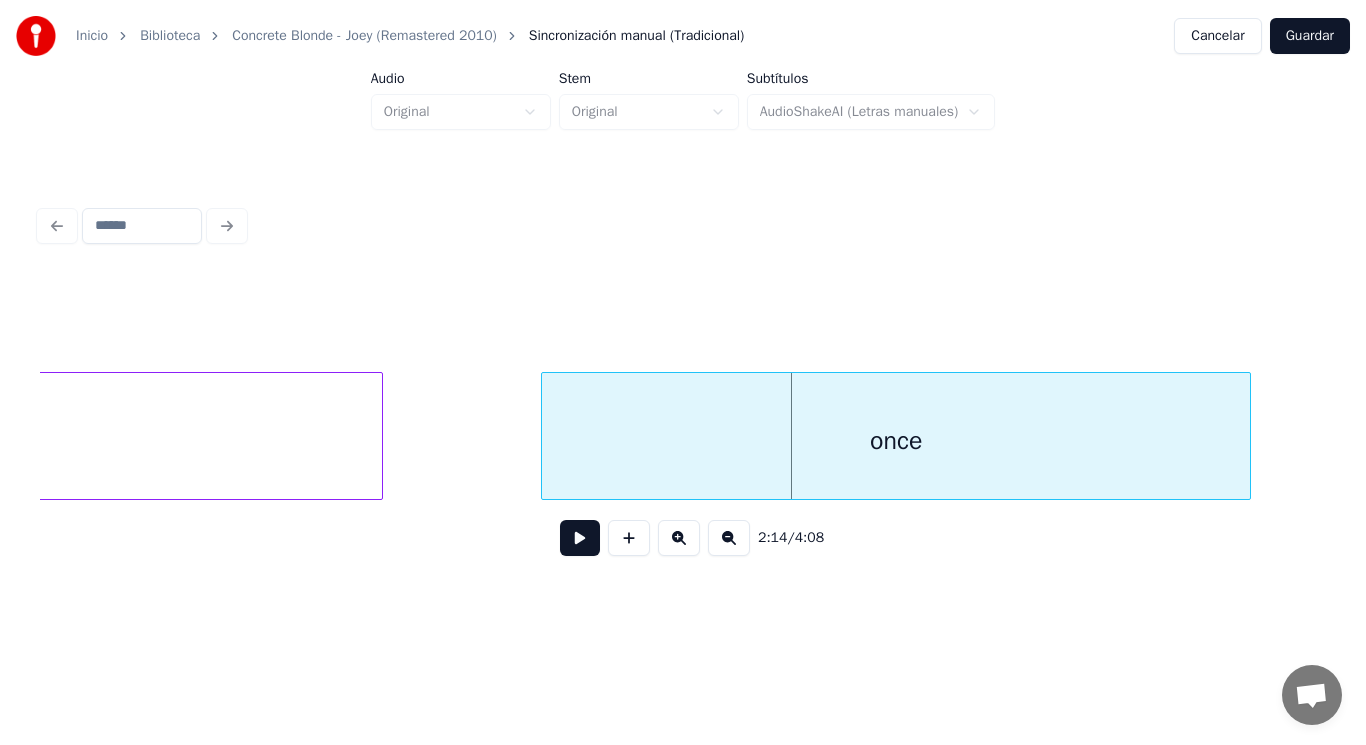 click at bounding box center (545, 436) 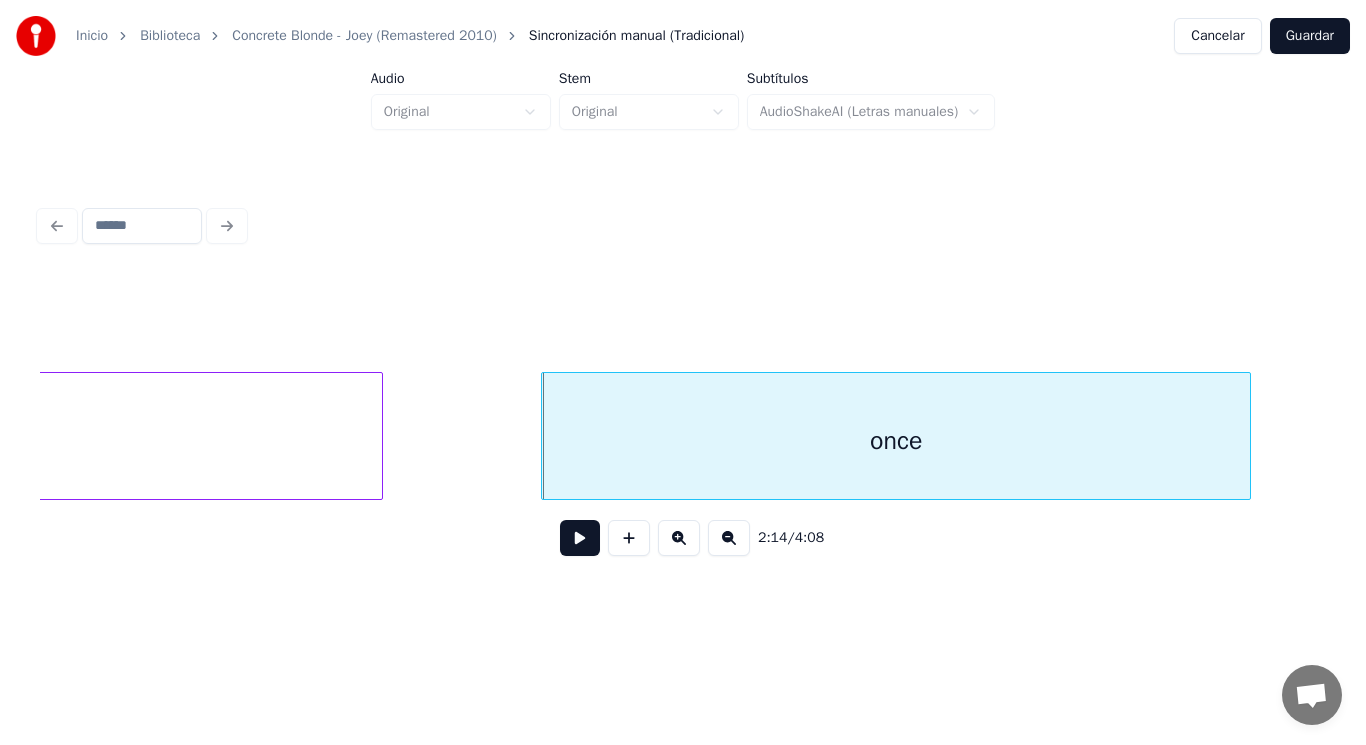 click at bounding box center (580, 538) 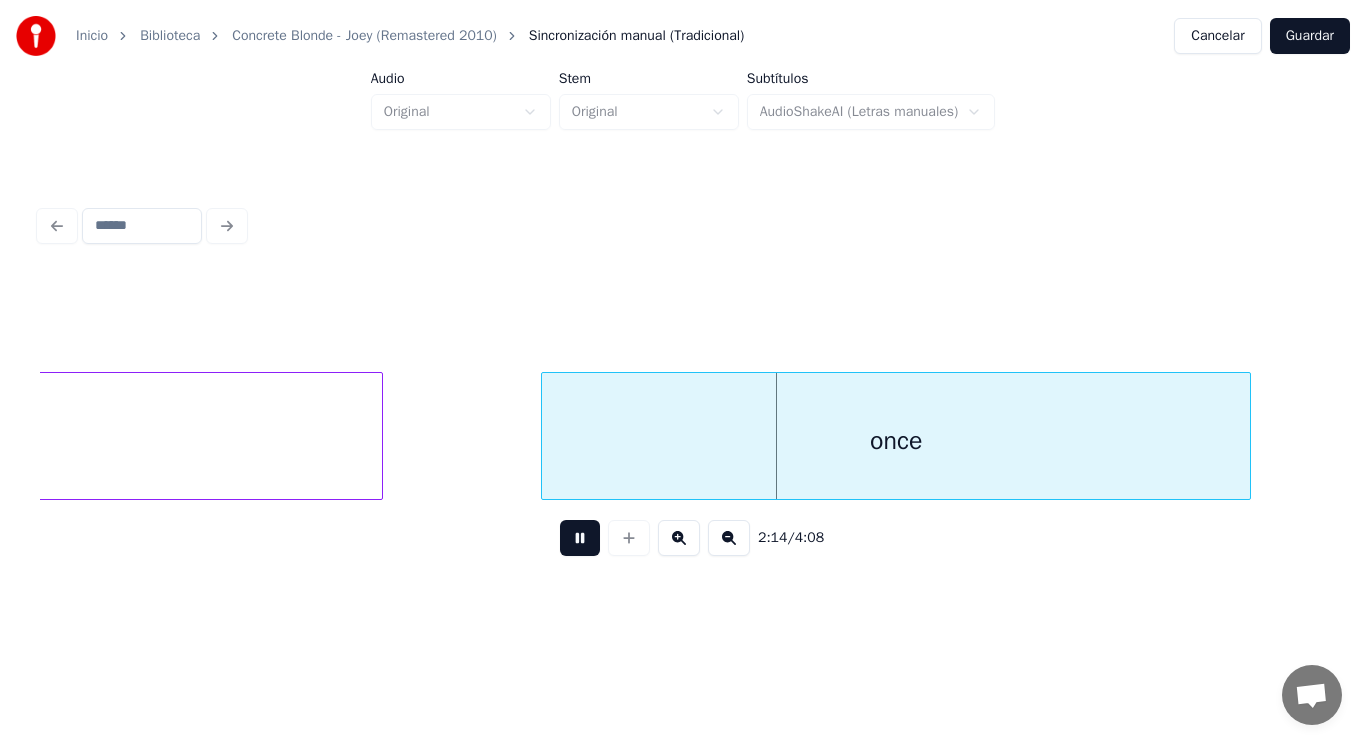 click at bounding box center (580, 538) 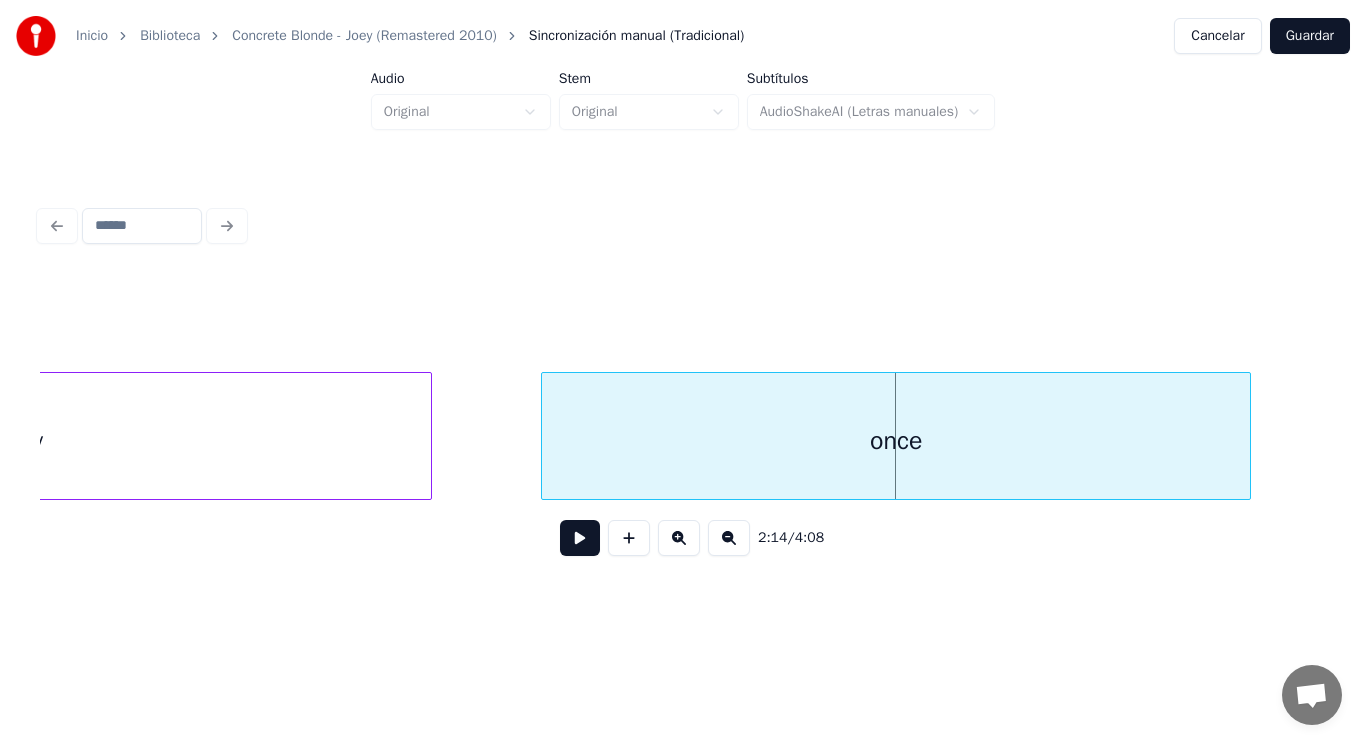 click at bounding box center [428, 436] 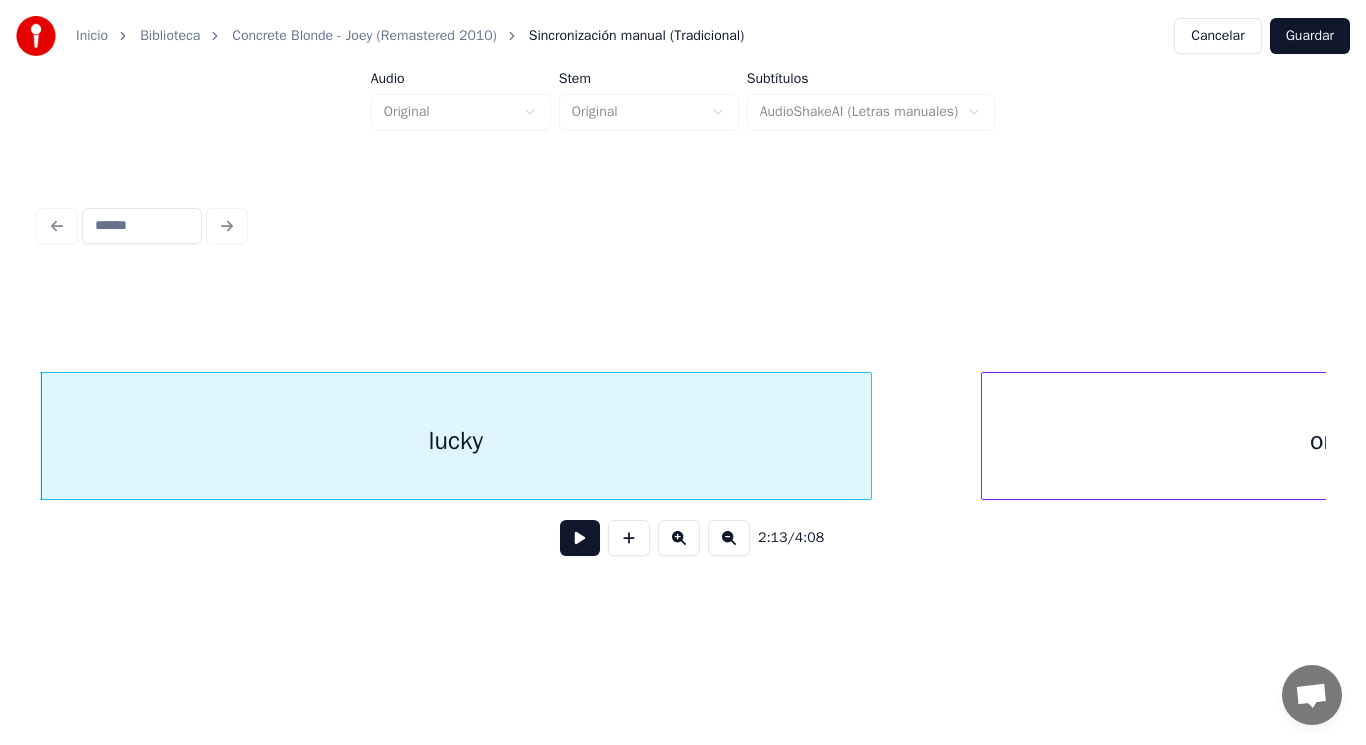 click at bounding box center [580, 538] 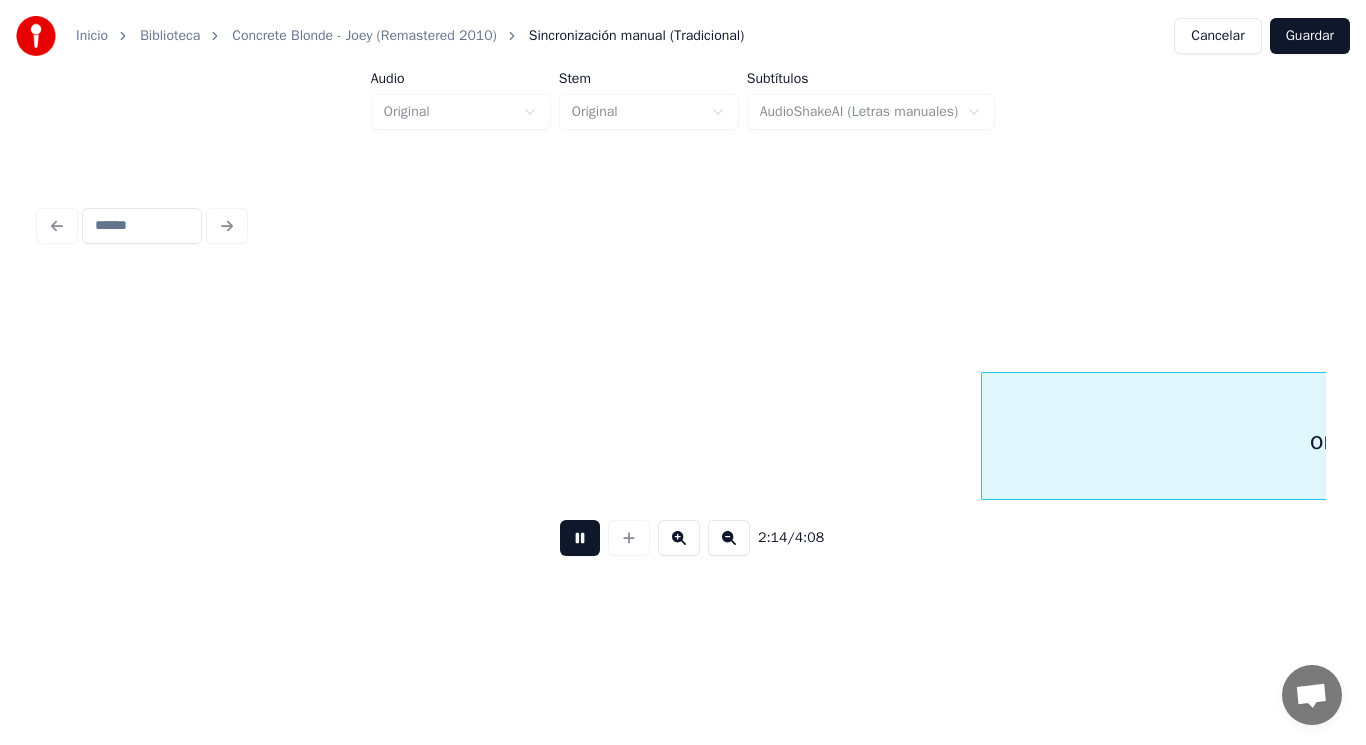 scroll, scrollTop: 0, scrollLeft: 188862, axis: horizontal 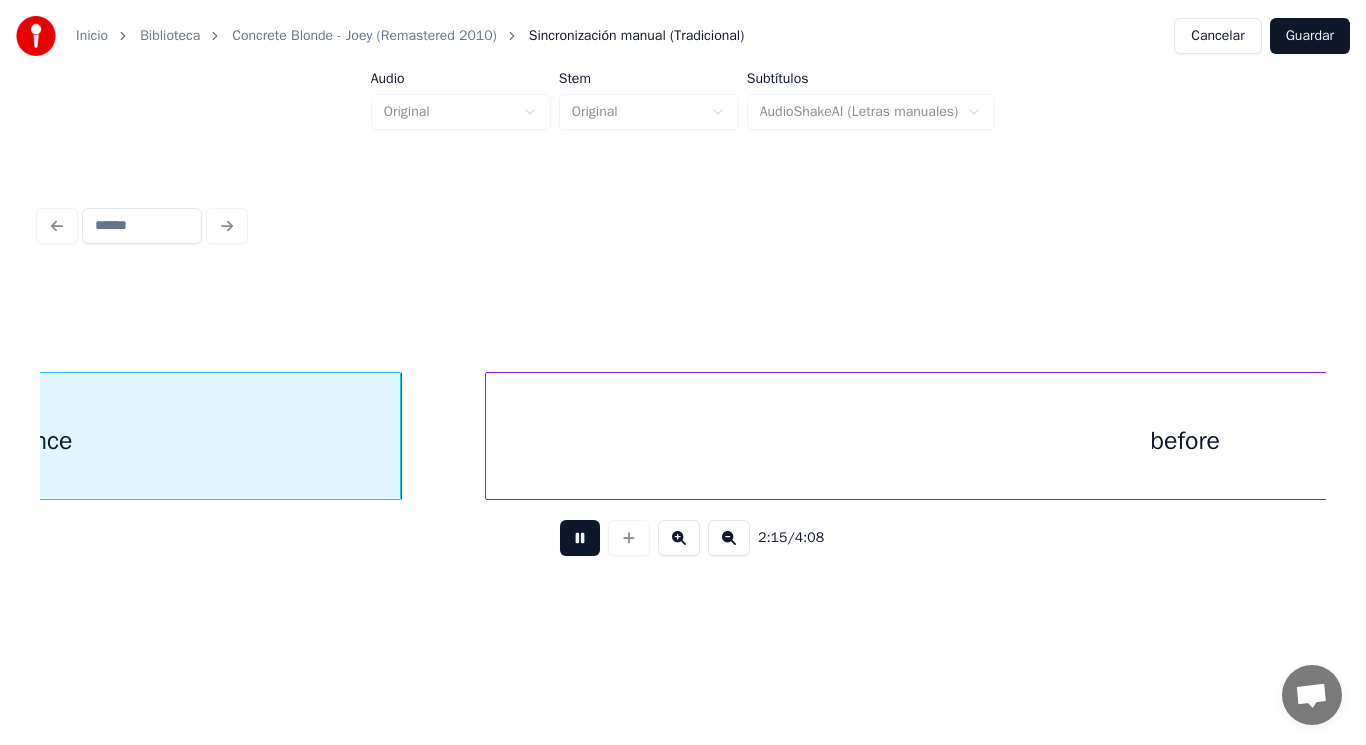 click at bounding box center (580, 538) 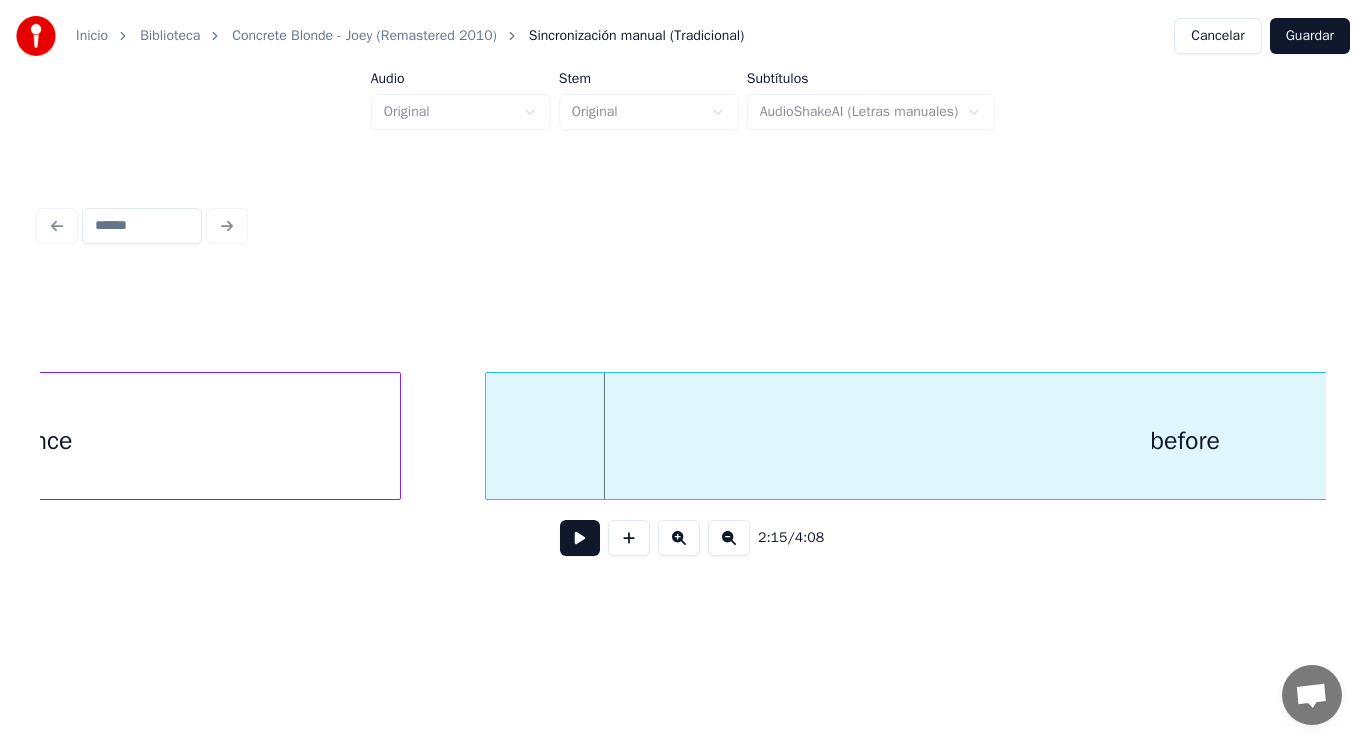 click on "once" at bounding box center [46, 441] 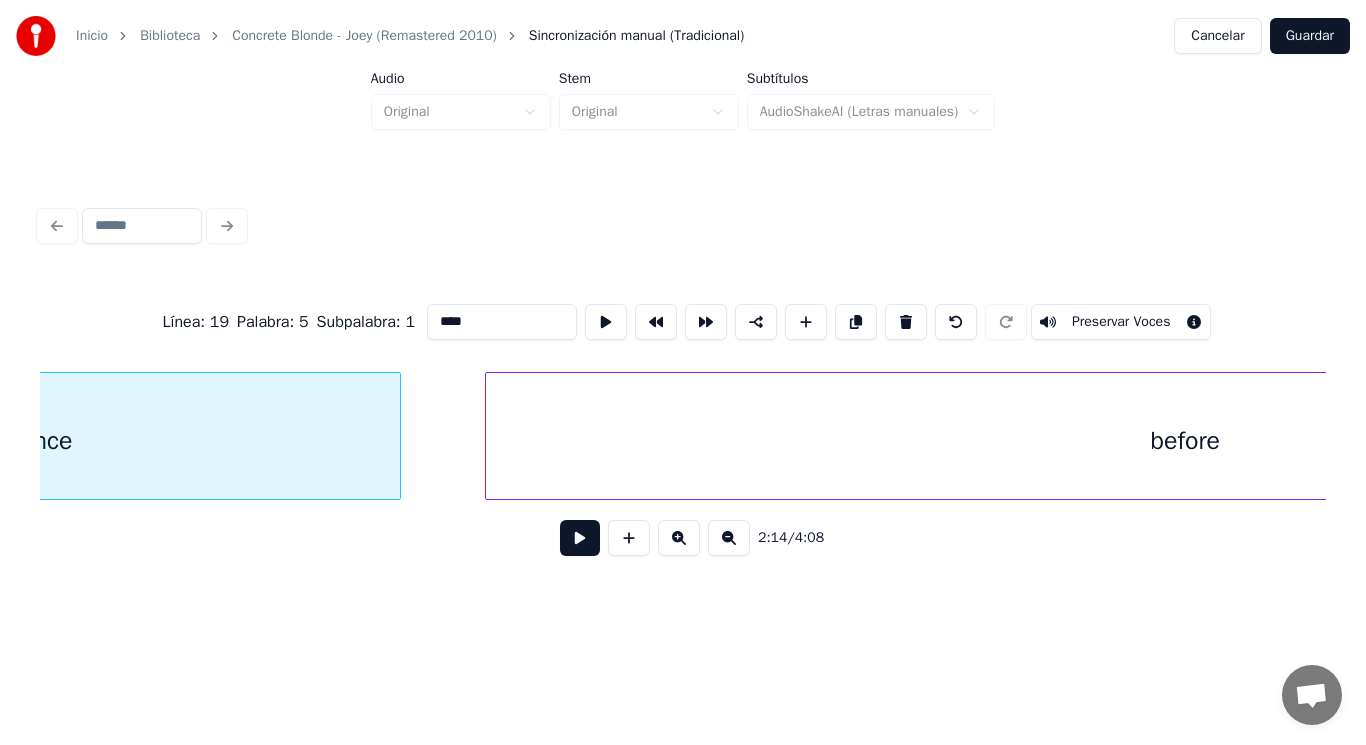 scroll, scrollTop: 0, scrollLeft: 188514, axis: horizontal 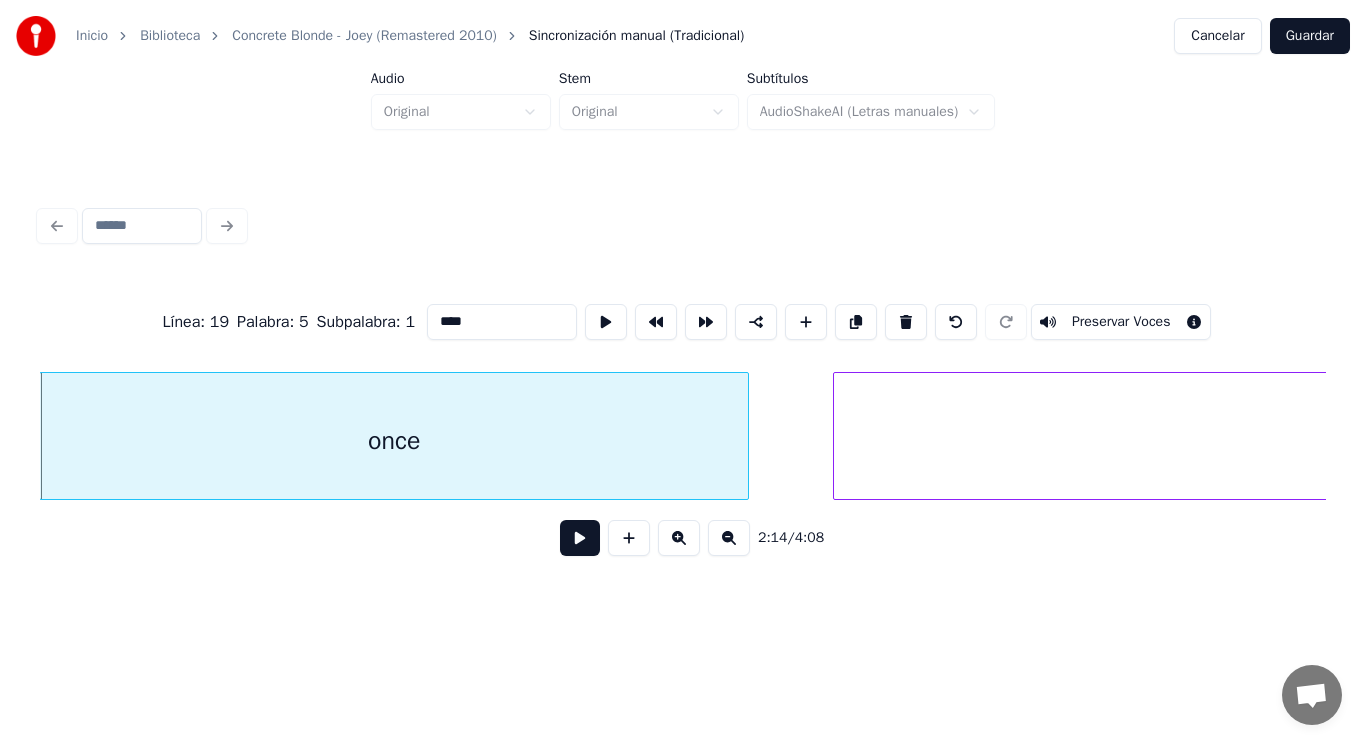 click at bounding box center (580, 538) 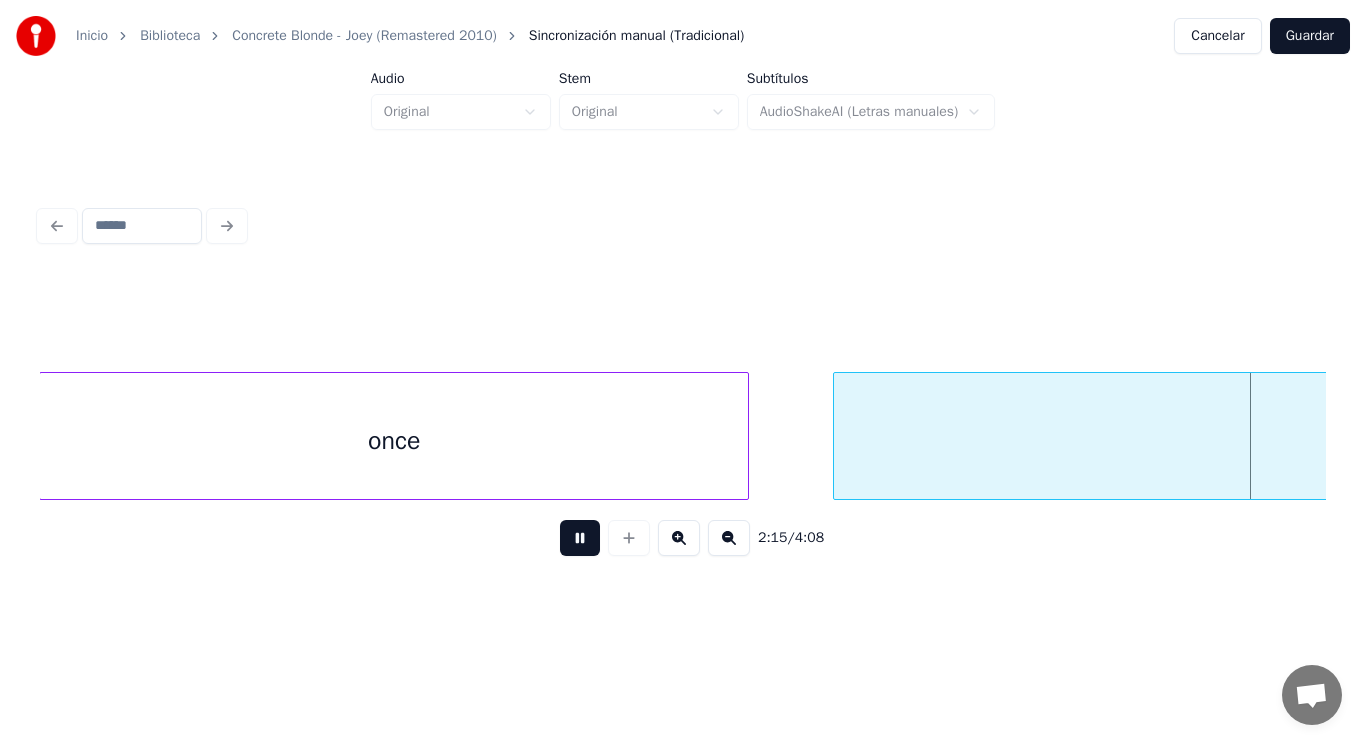 scroll, scrollTop: 0, scrollLeft: 189818, axis: horizontal 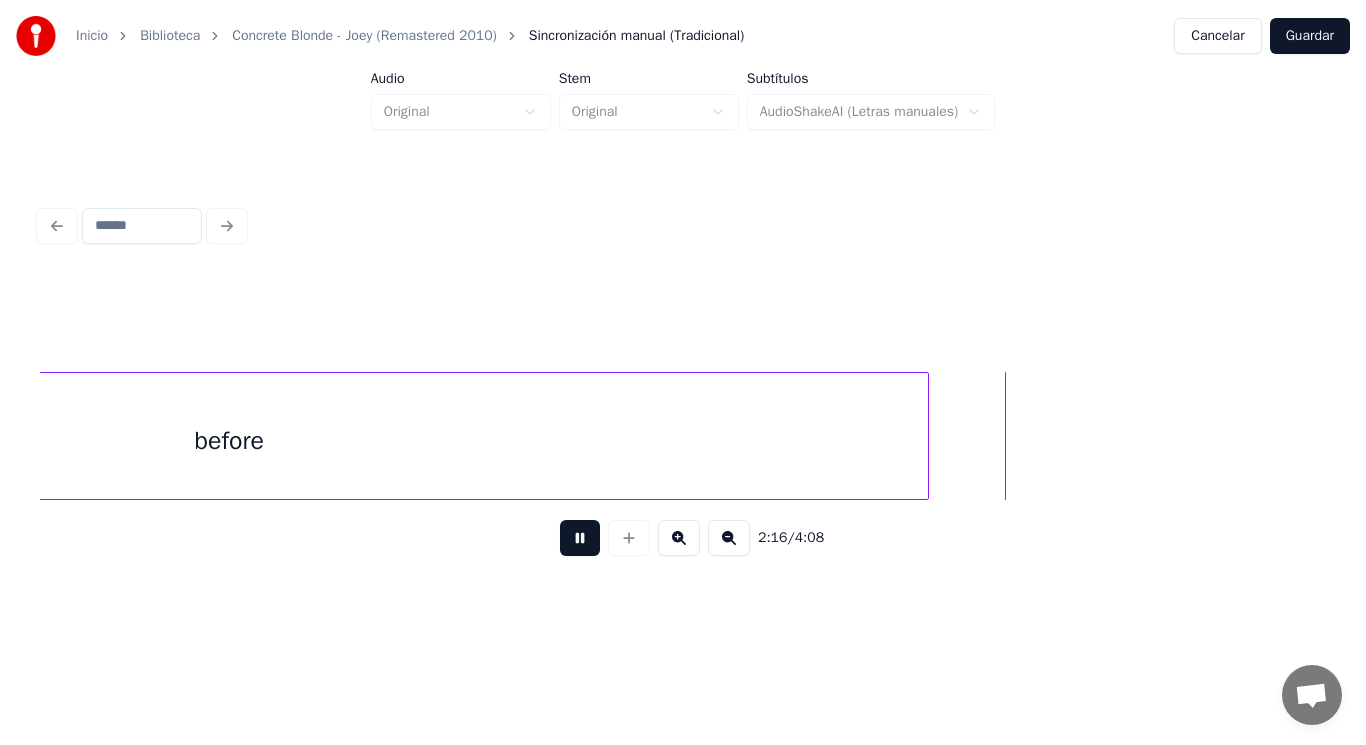 click at bounding box center [580, 538] 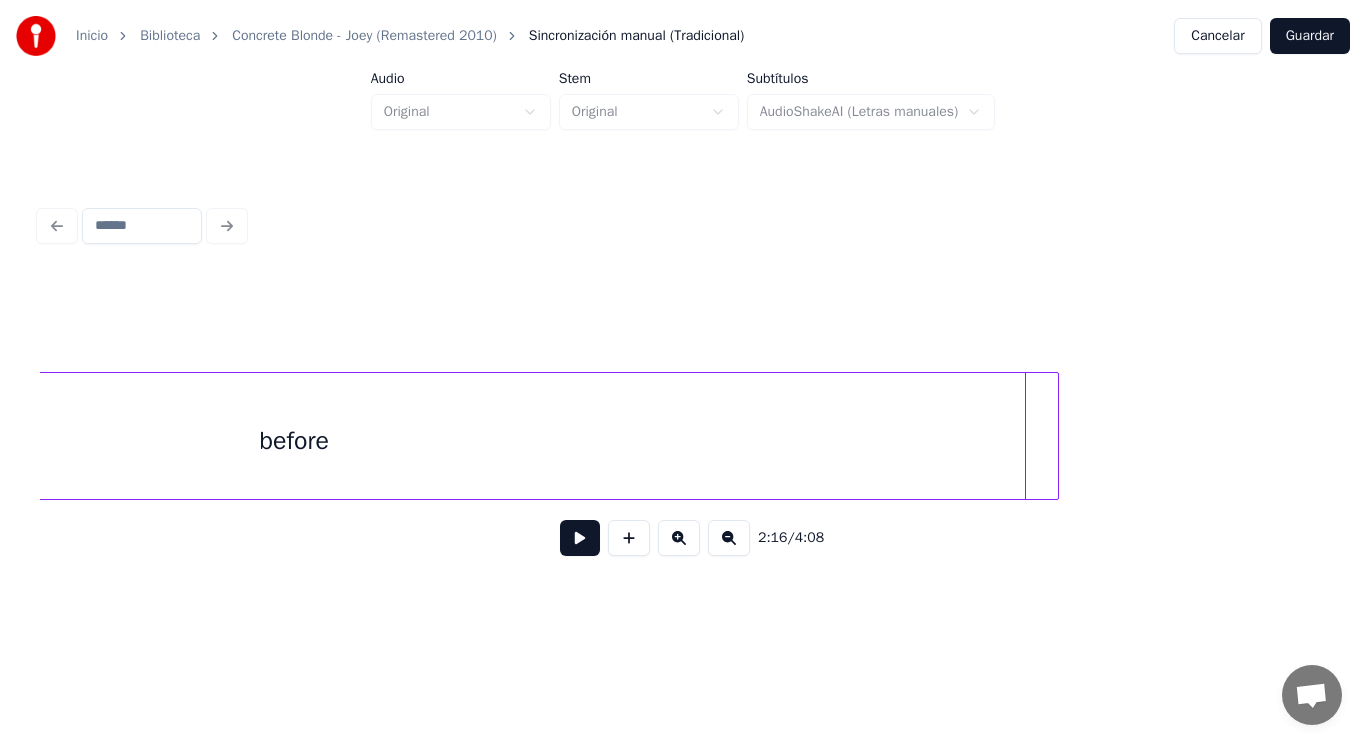 click at bounding box center [1055, 436] 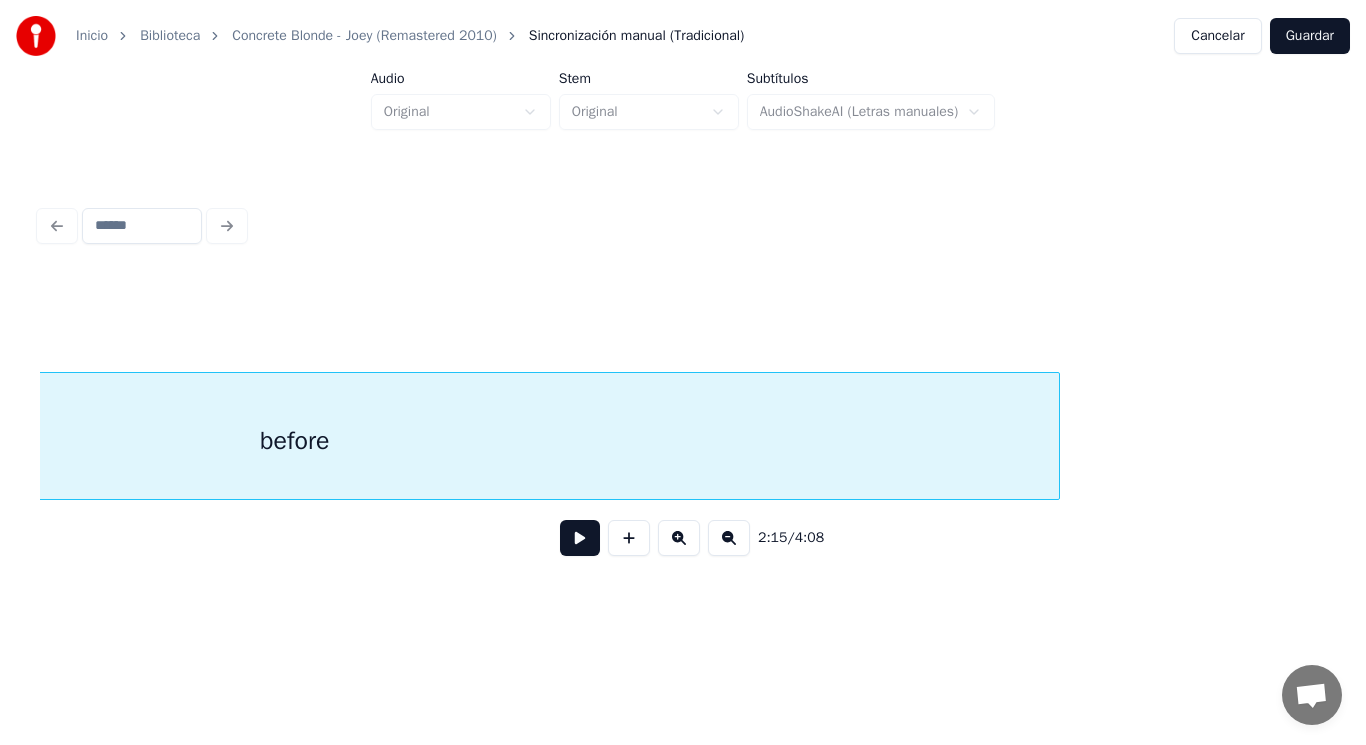 scroll, scrollTop: 0, scrollLeft: 189308, axis: horizontal 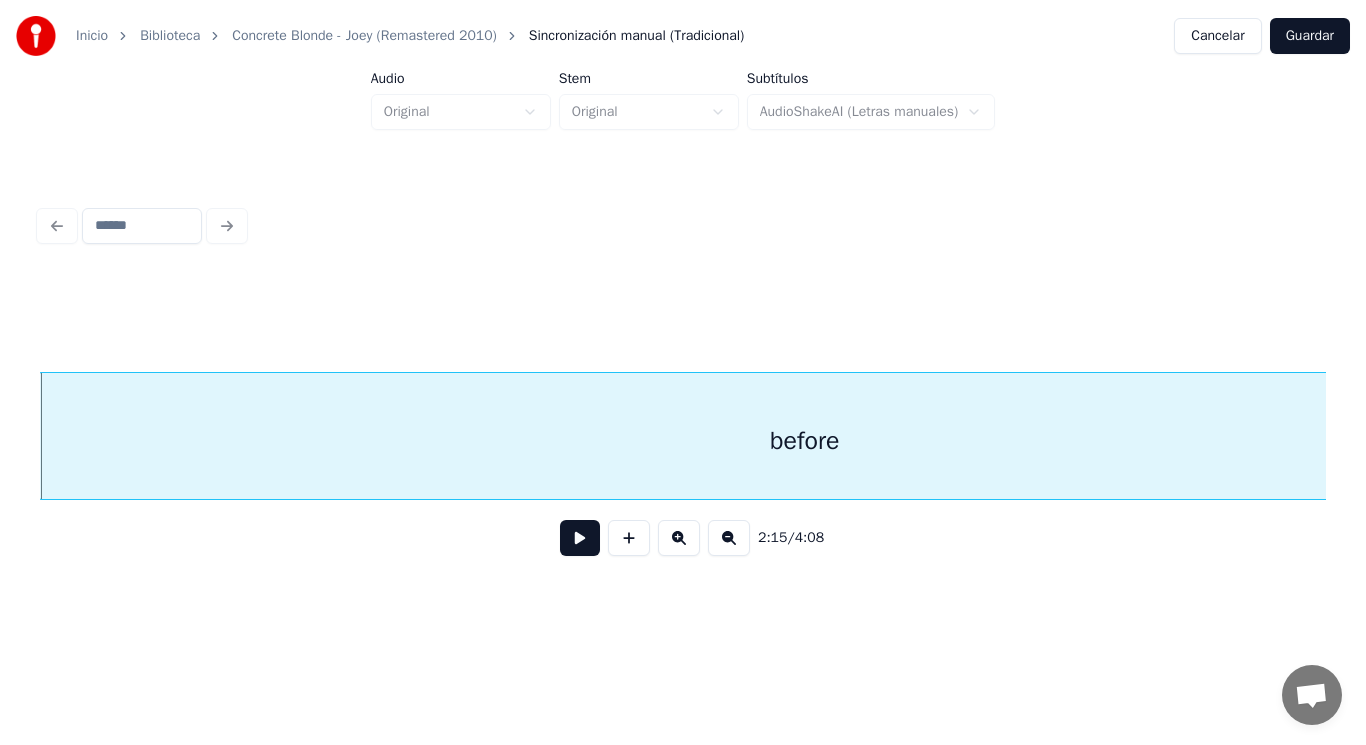 click at bounding box center (580, 538) 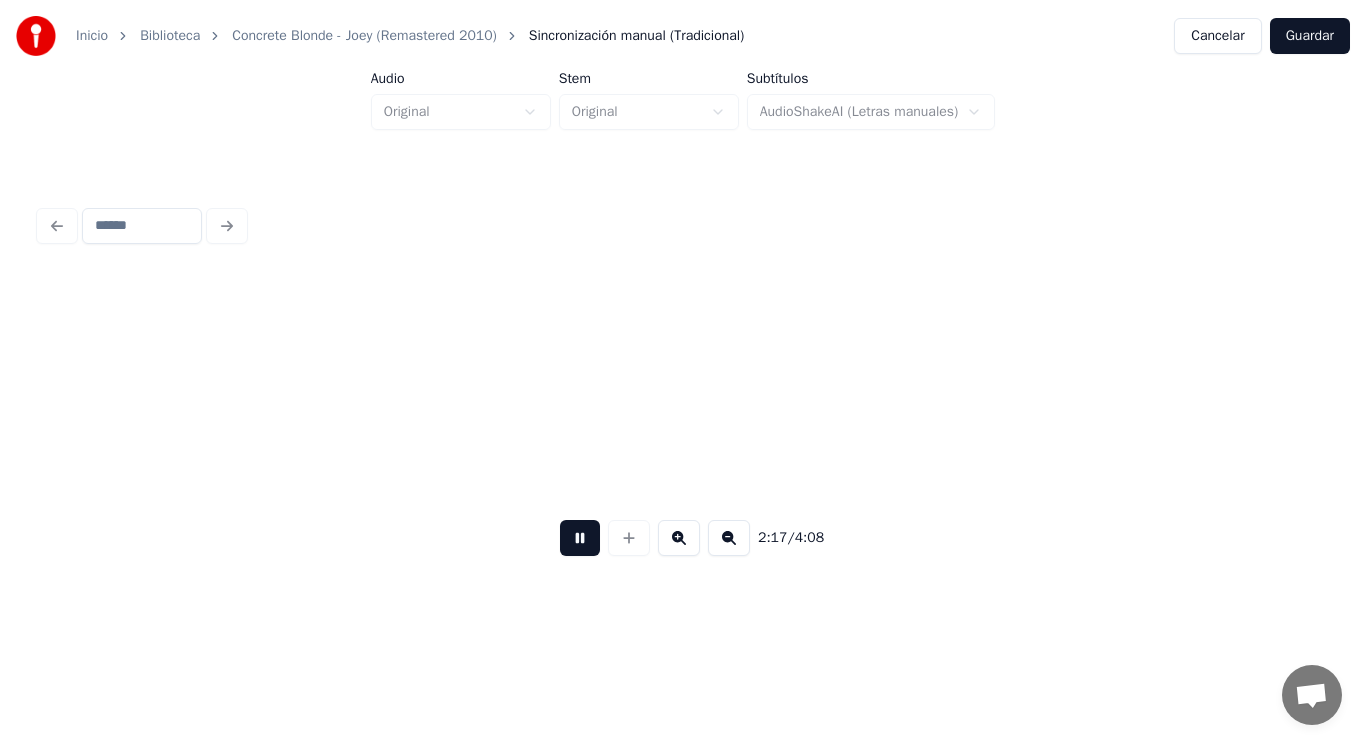 scroll, scrollTop: 0, scrollLeft: 191920, axis: horizontal 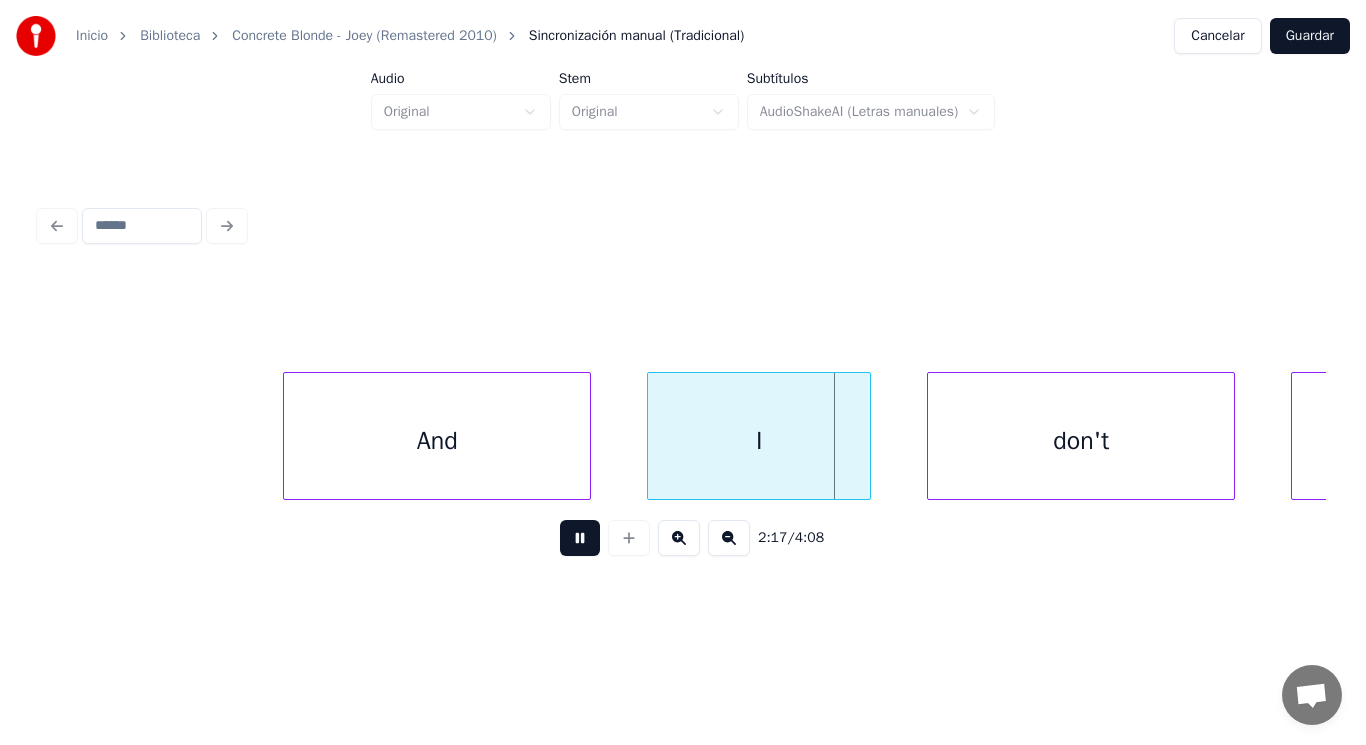 click at bounding box center (580, 538) 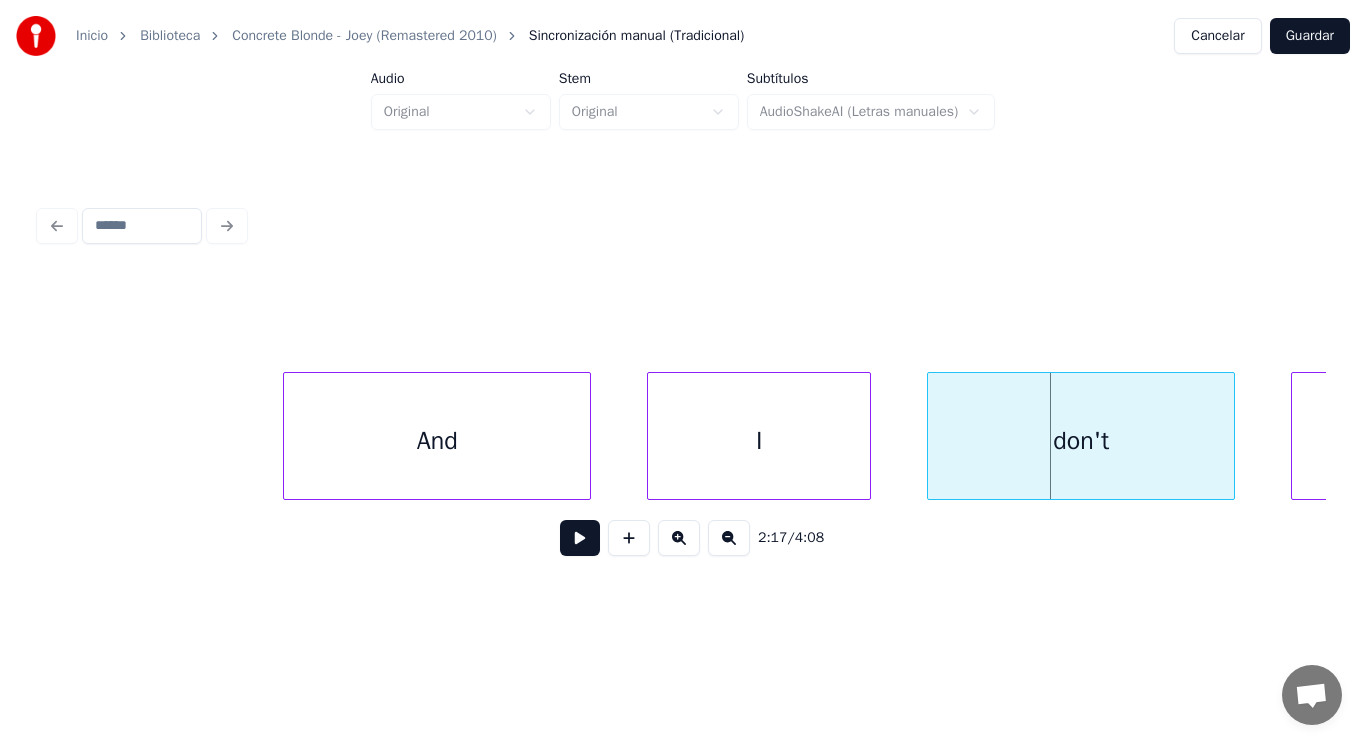 click at bounding box center (580, 538) 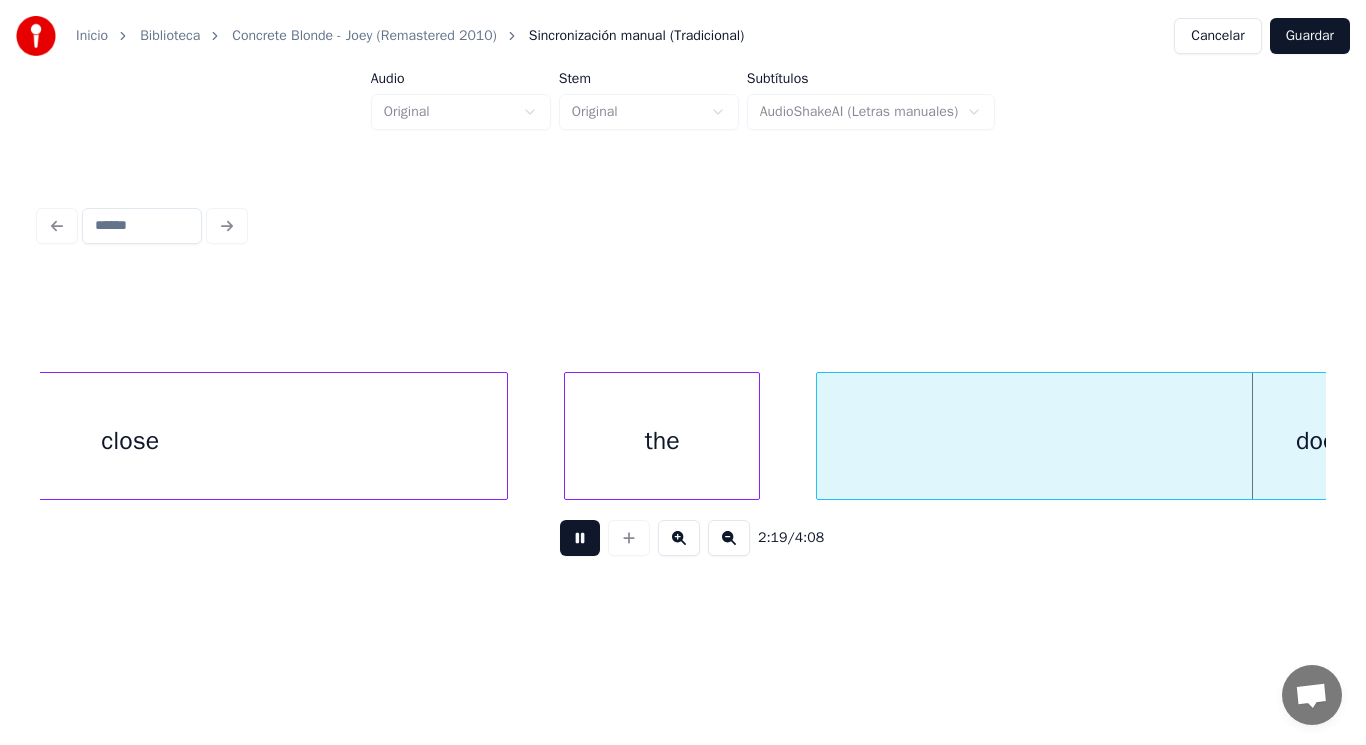 scroll, scrollTop: 0, scrollLeft: 195830, axis: horizontal 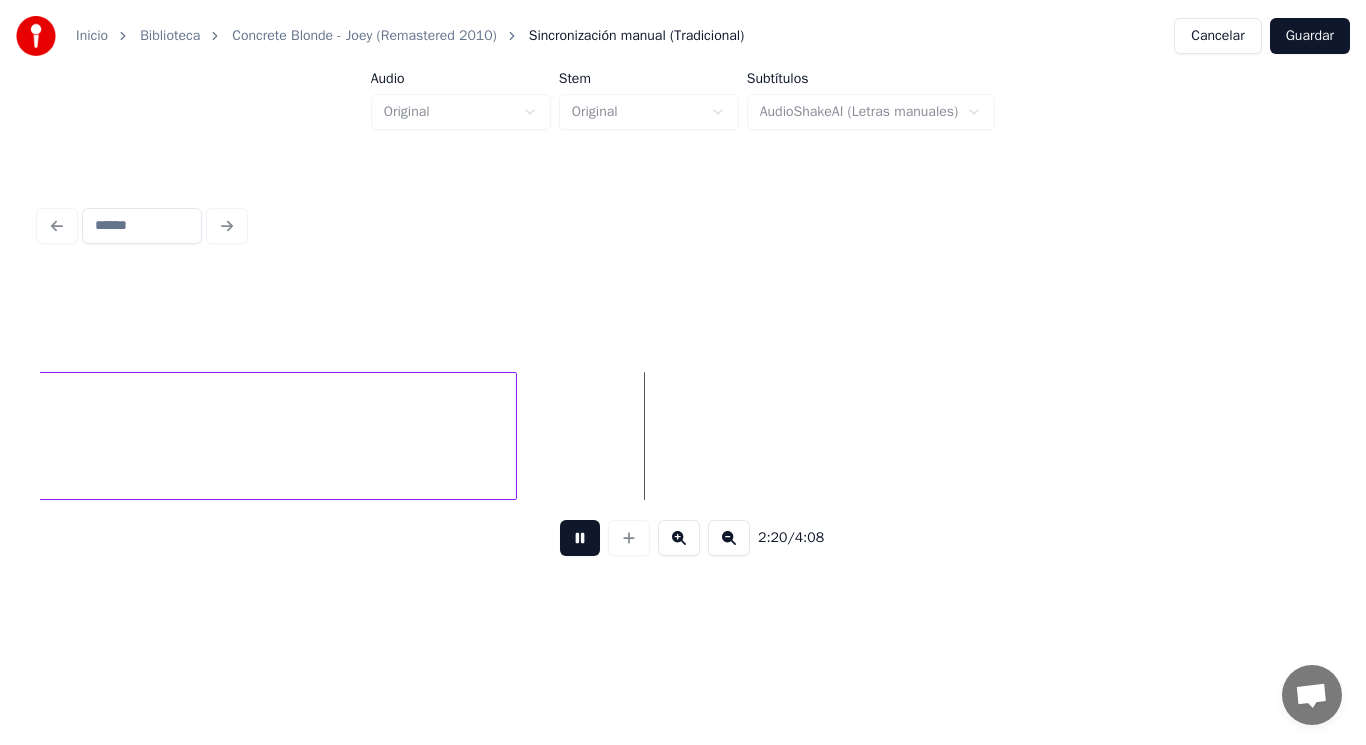 click at bounding box center (580, 538) 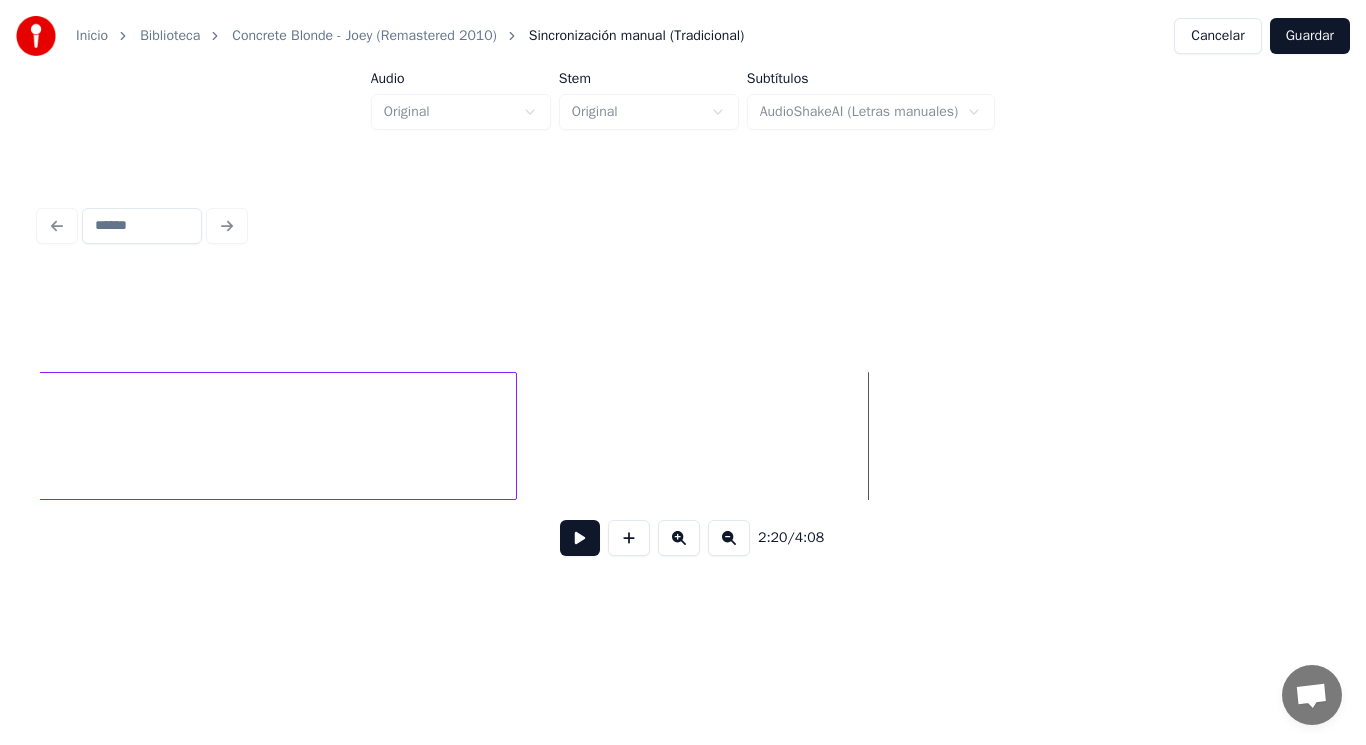 click on "door" at bounding box center (13, 441) 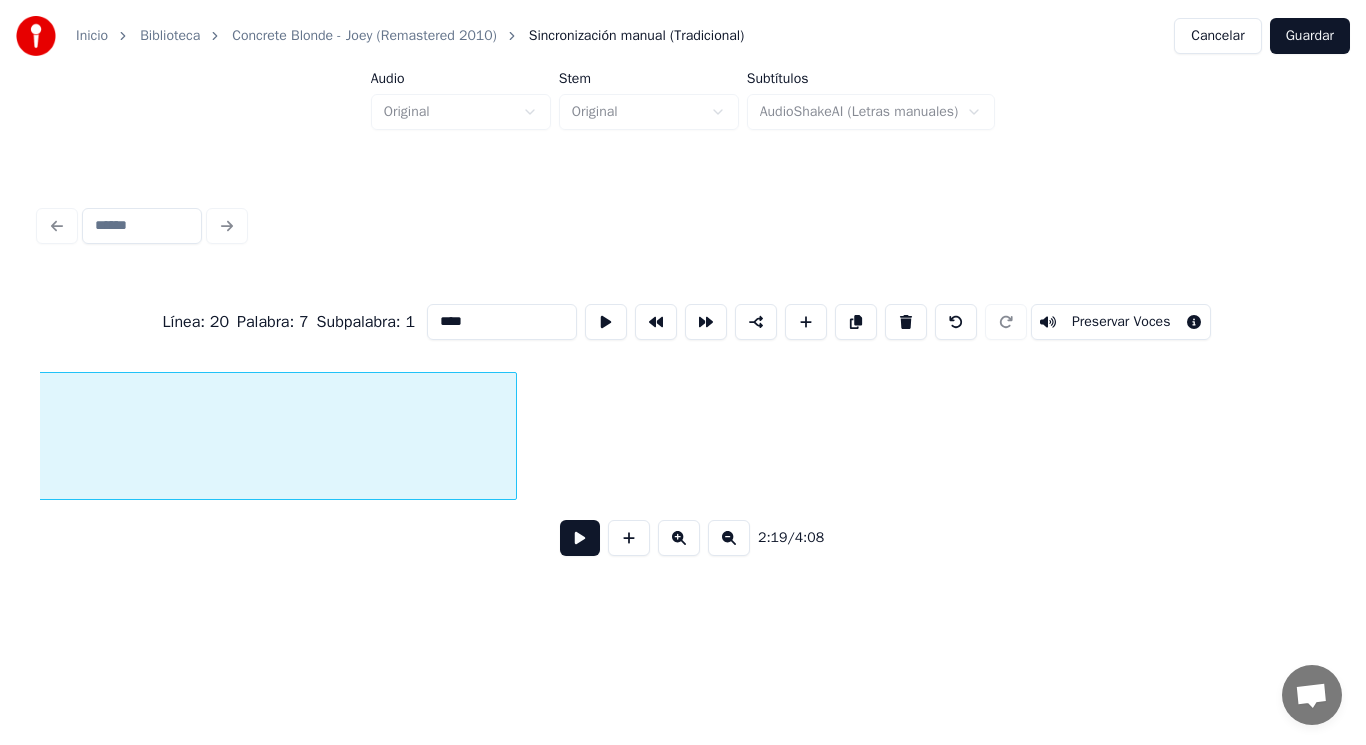 scroll, scrollTop: 0, scrollLeft: 195300, axis: horizontal 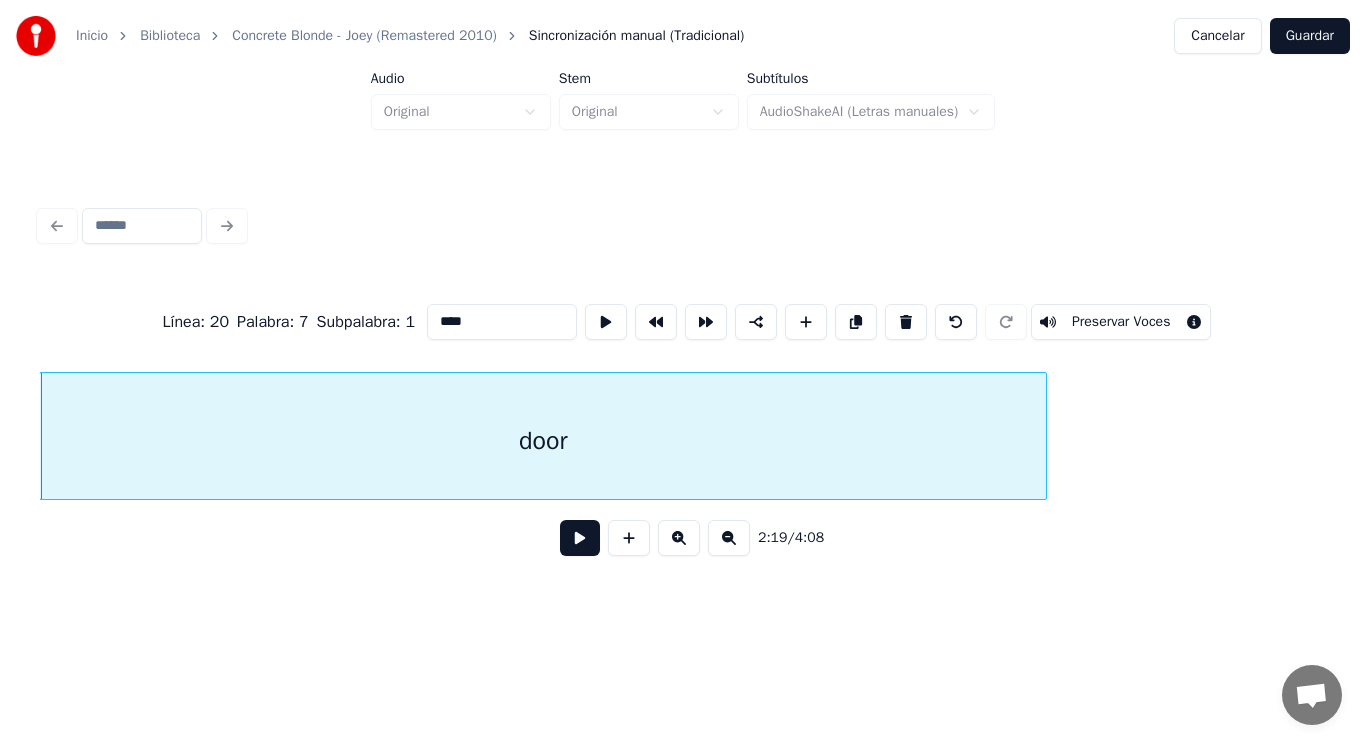 click at bounding box center [580, 538] 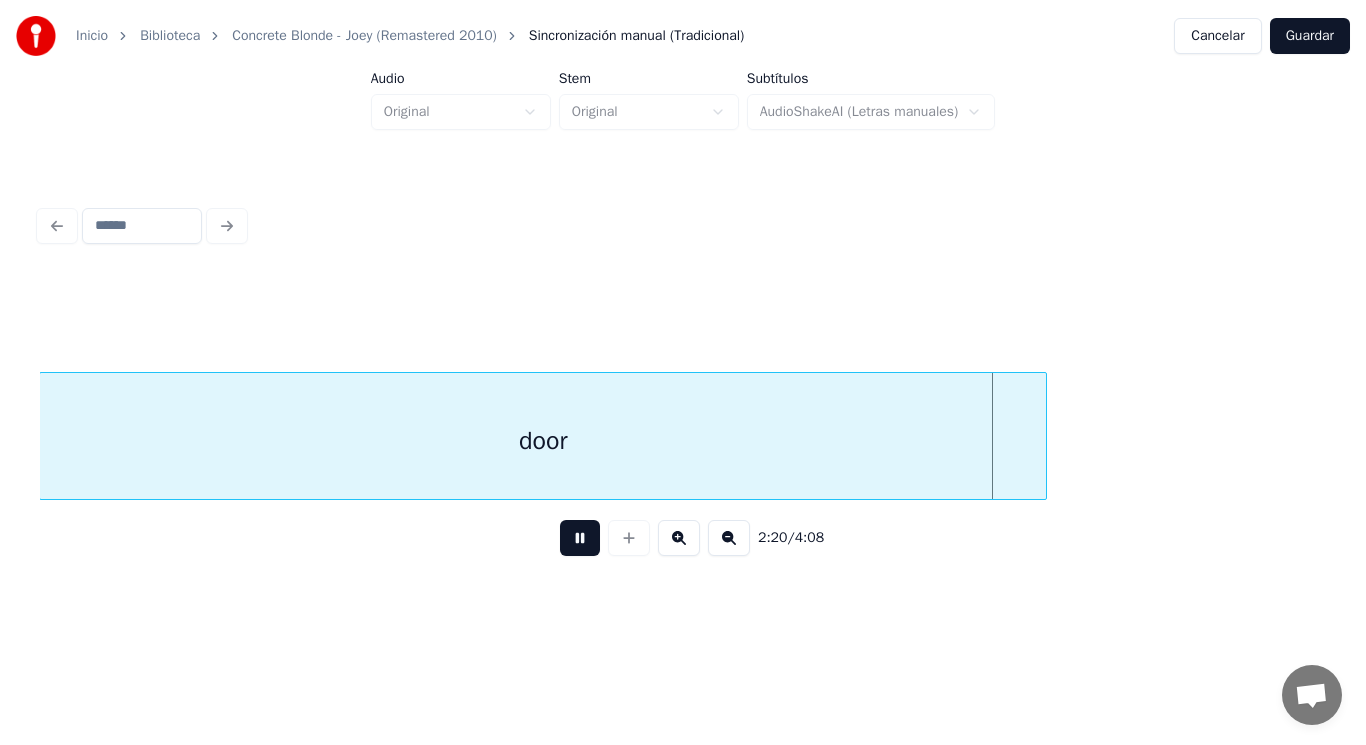click at bounding box center [580, 538] 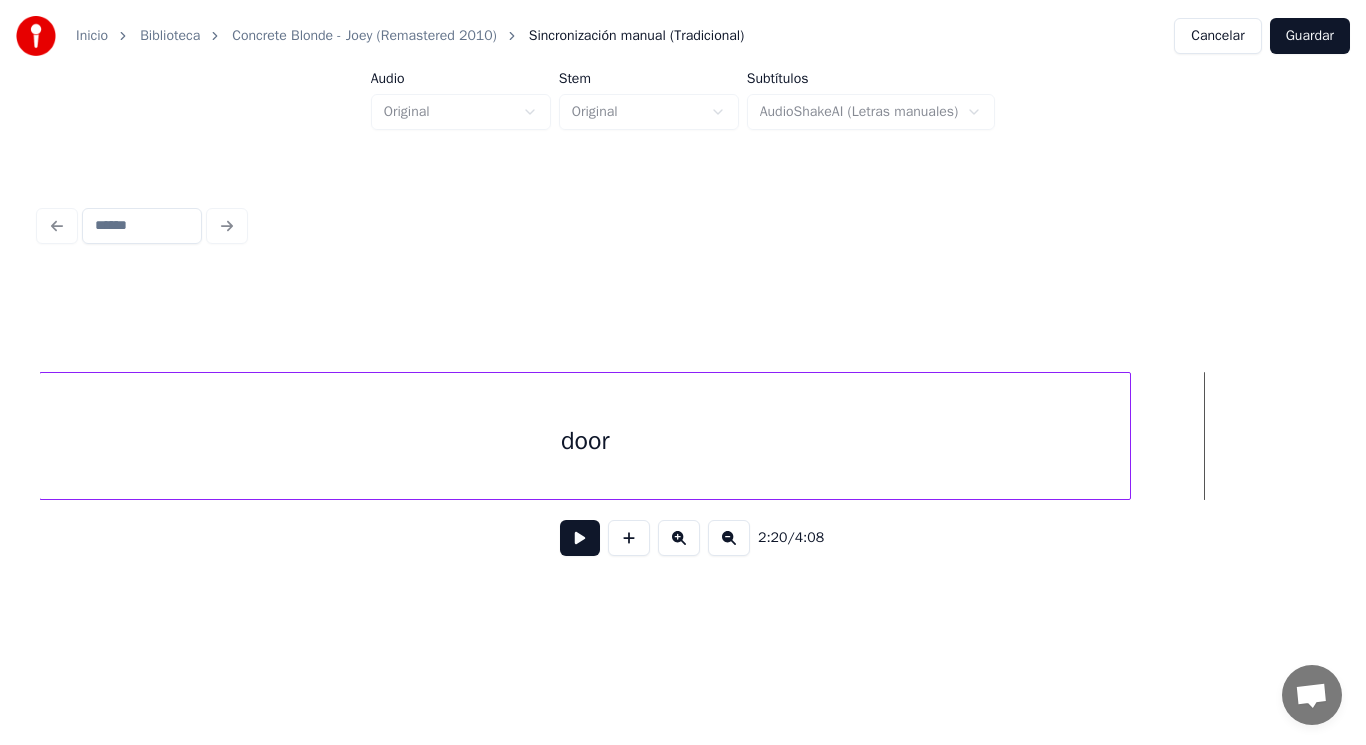 click at bounding box center (1127, 436) 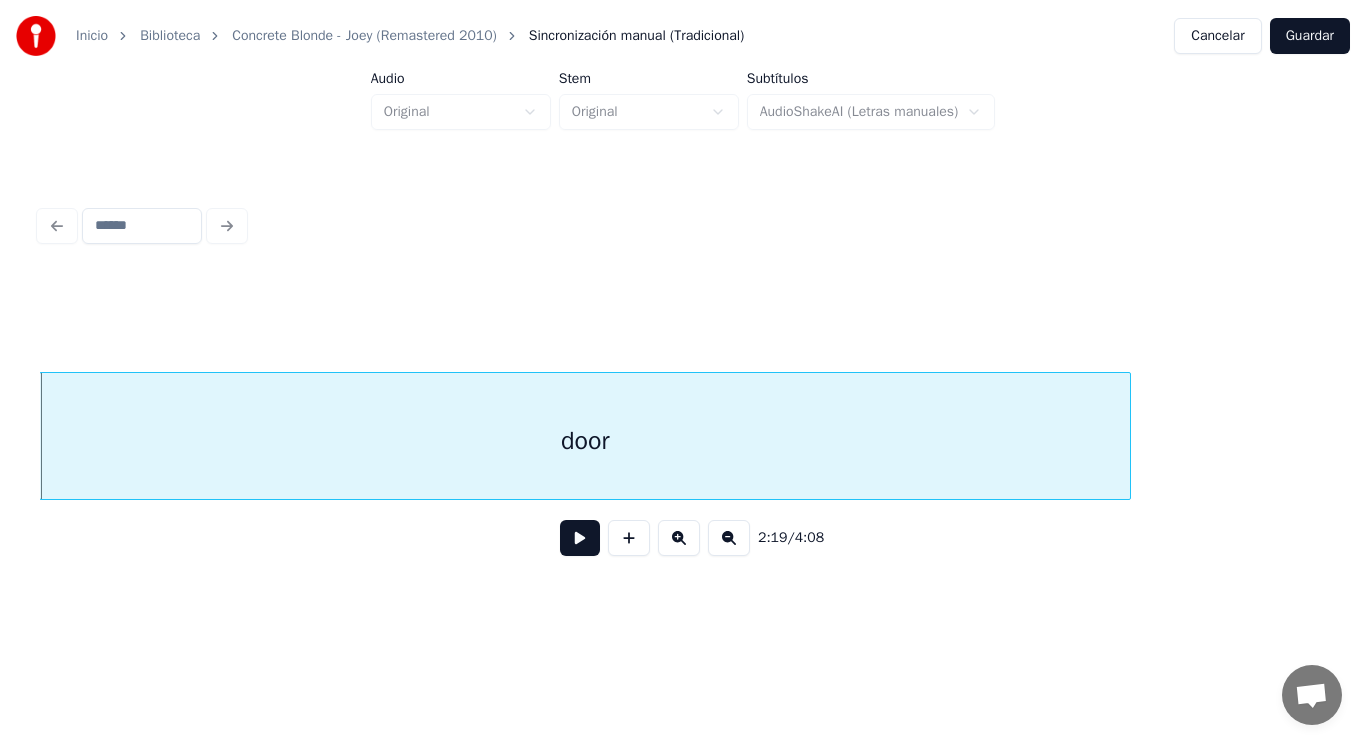 click at bounding box center (580, 538) 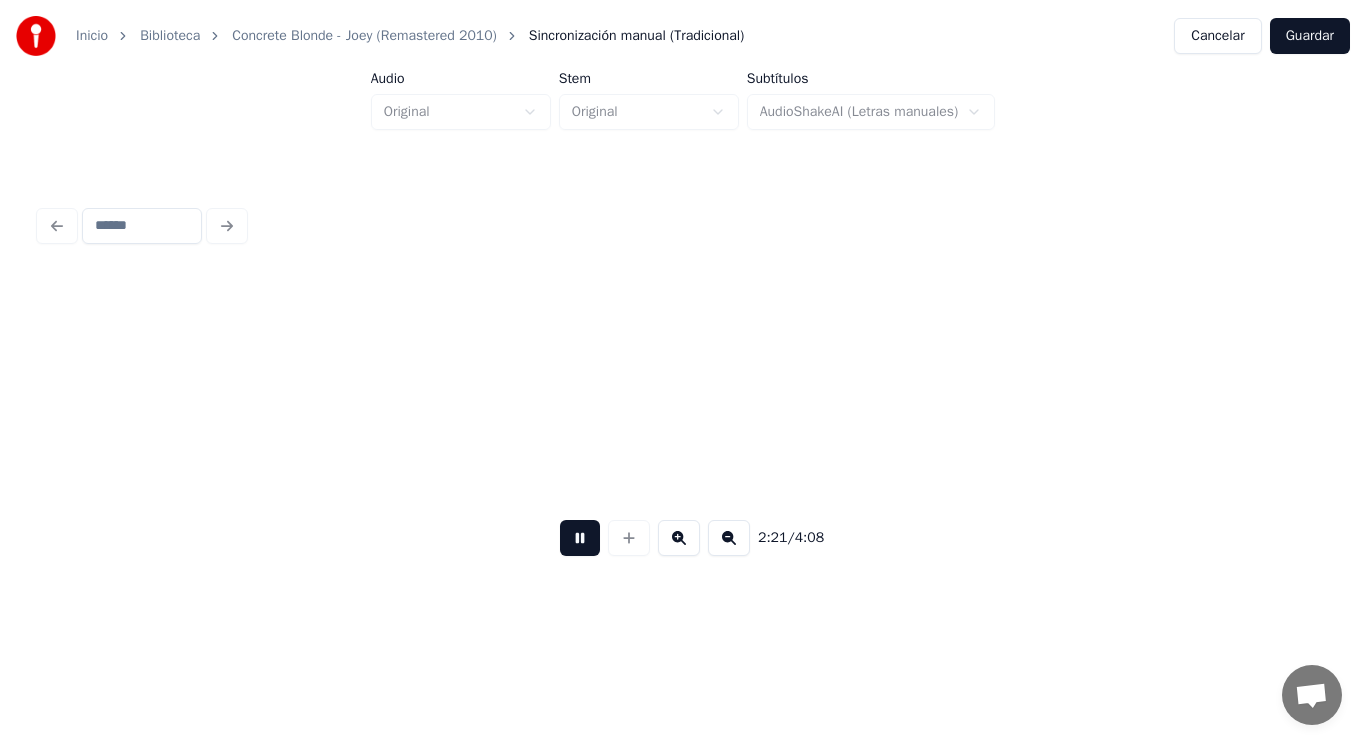 scroll, scrollTop: 0, scrollLeft: 197893, axis: horizontal 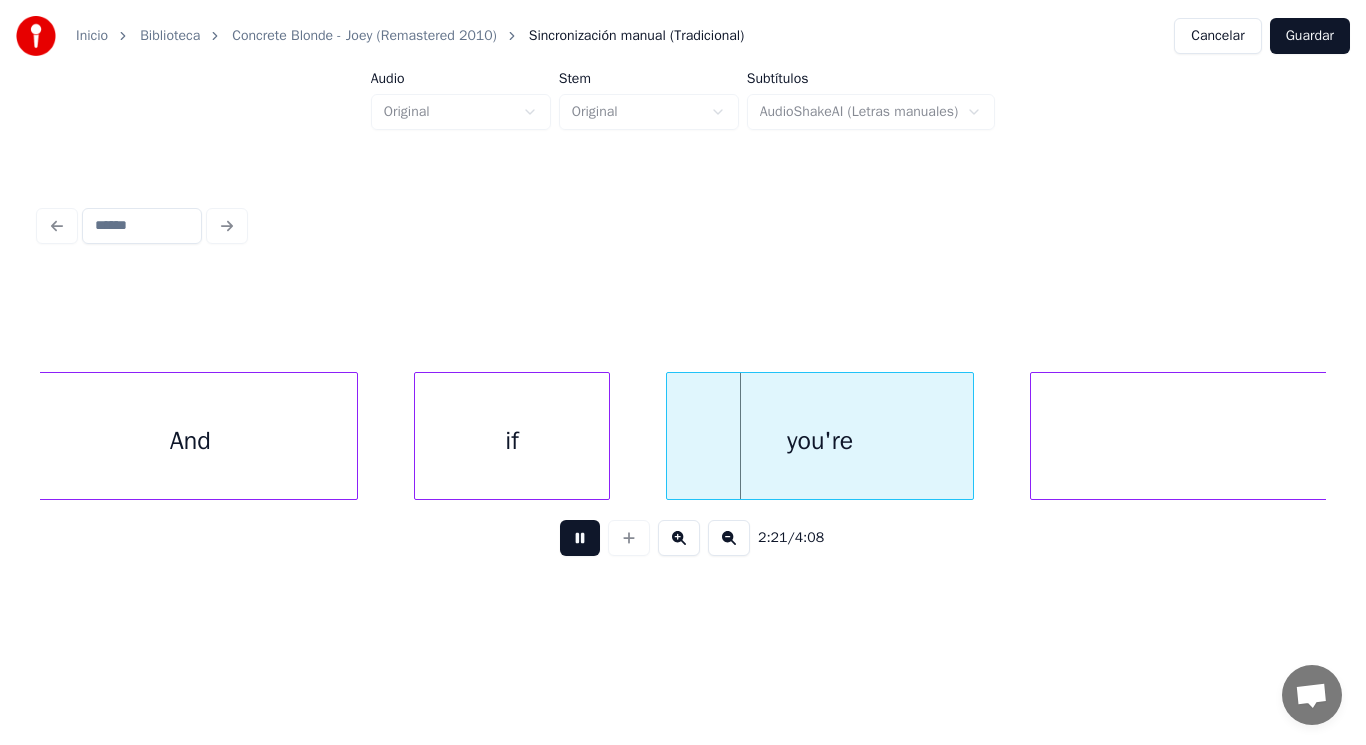 click at bounding box center [580, 538] 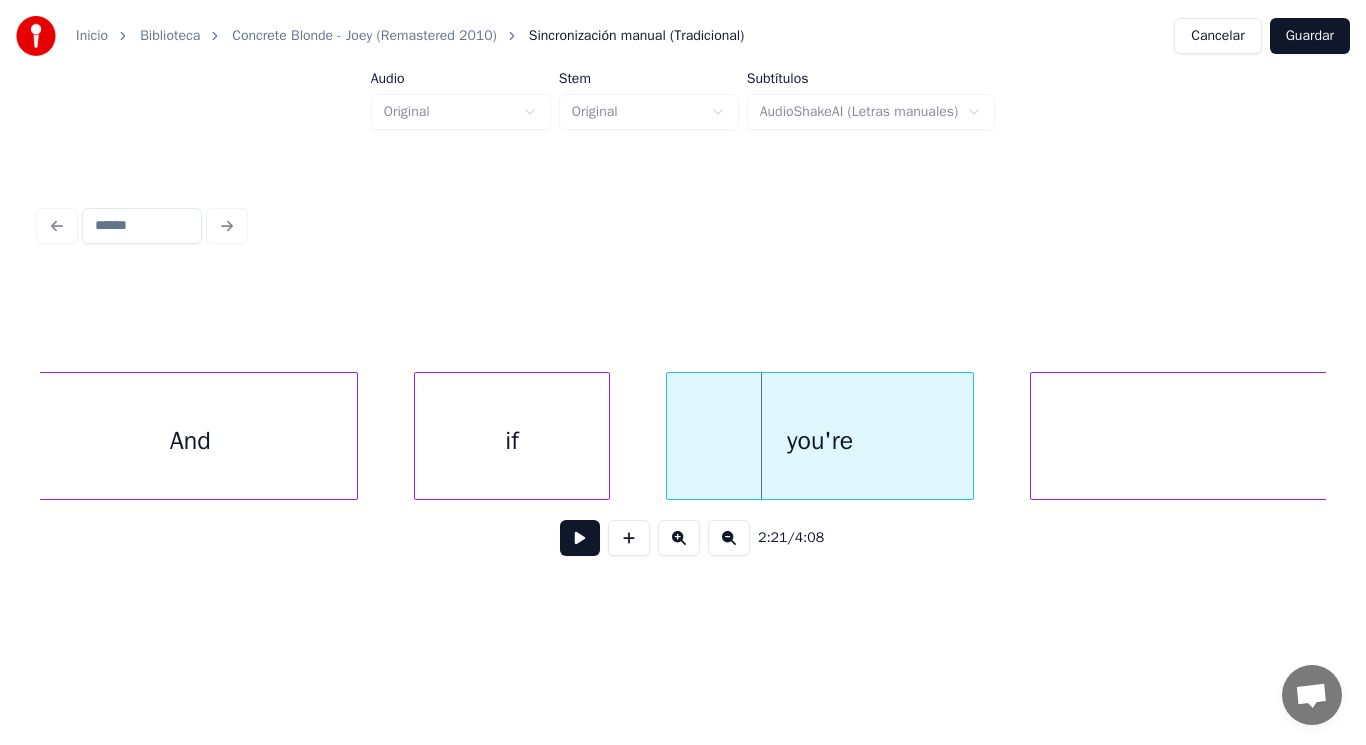 click on "And" at bounding box center [190, 441] 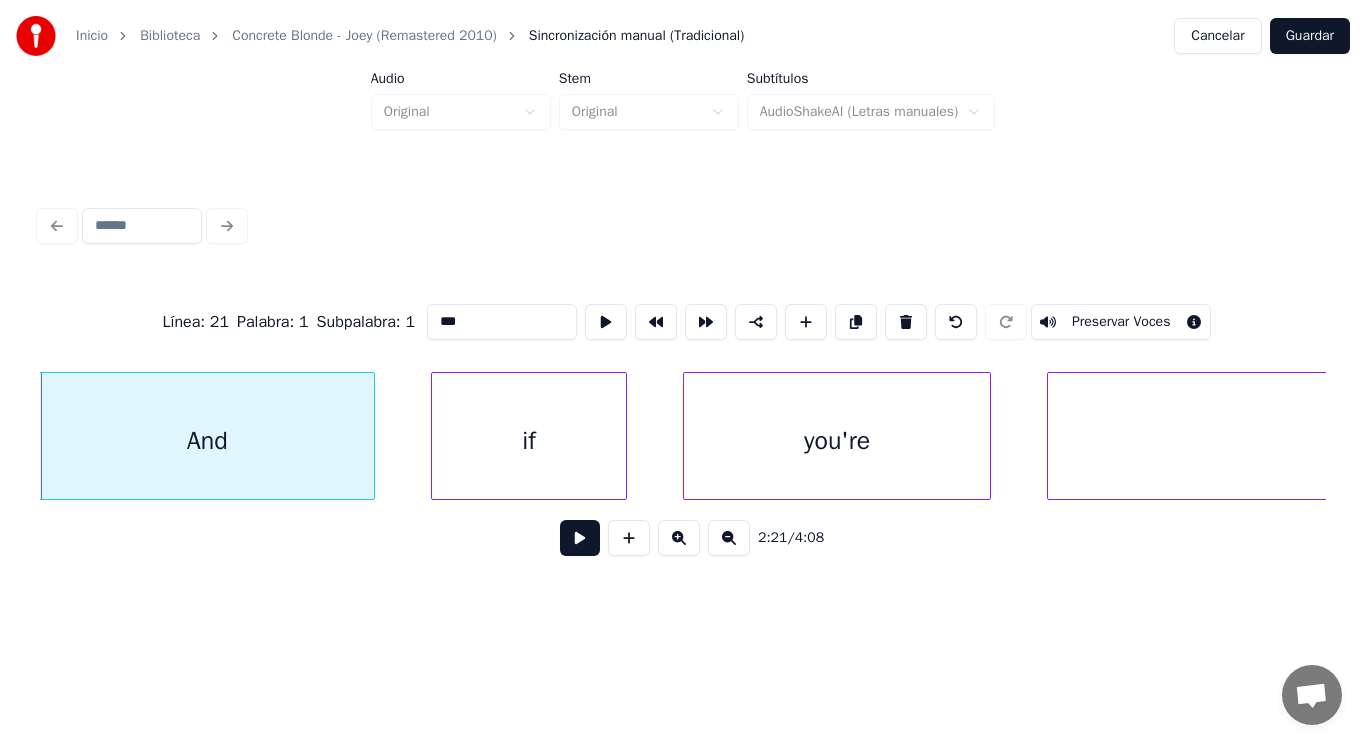 click at bounding box center (580, 538) 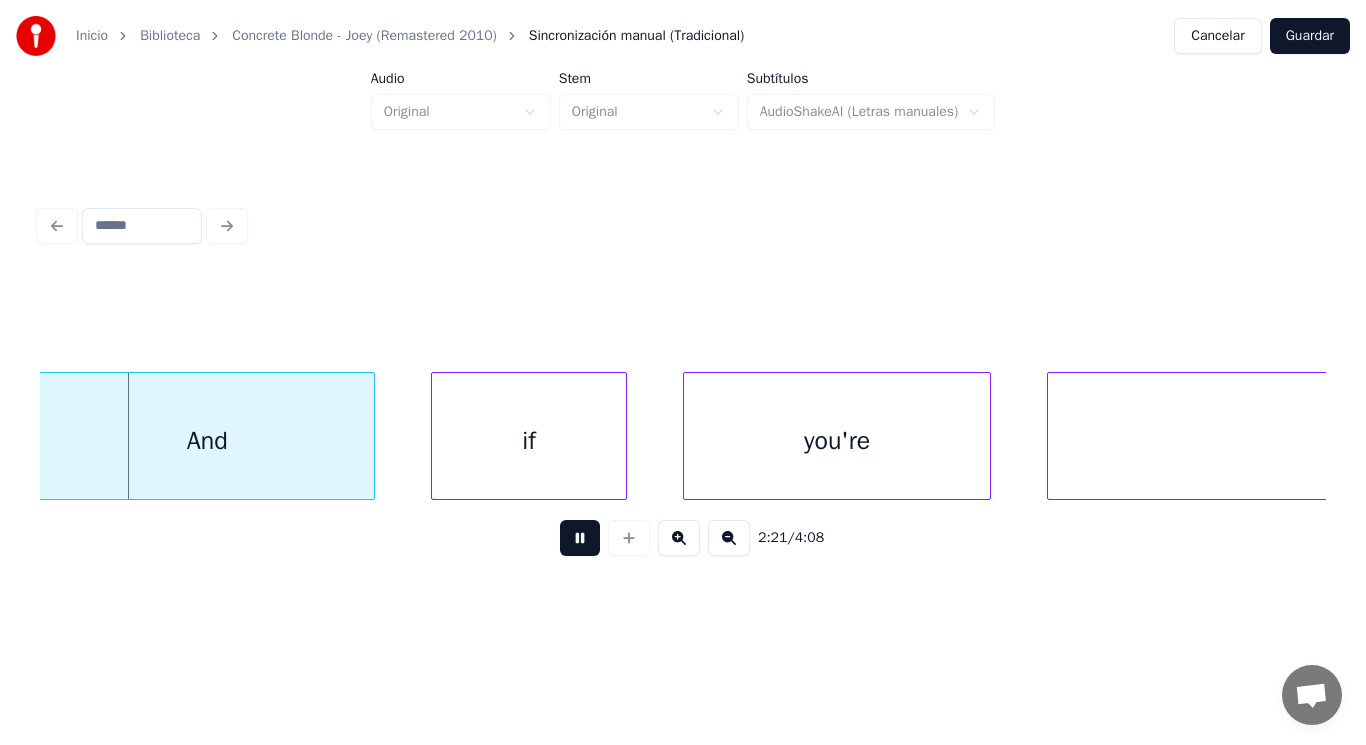 click at bounding box center [580, 538] 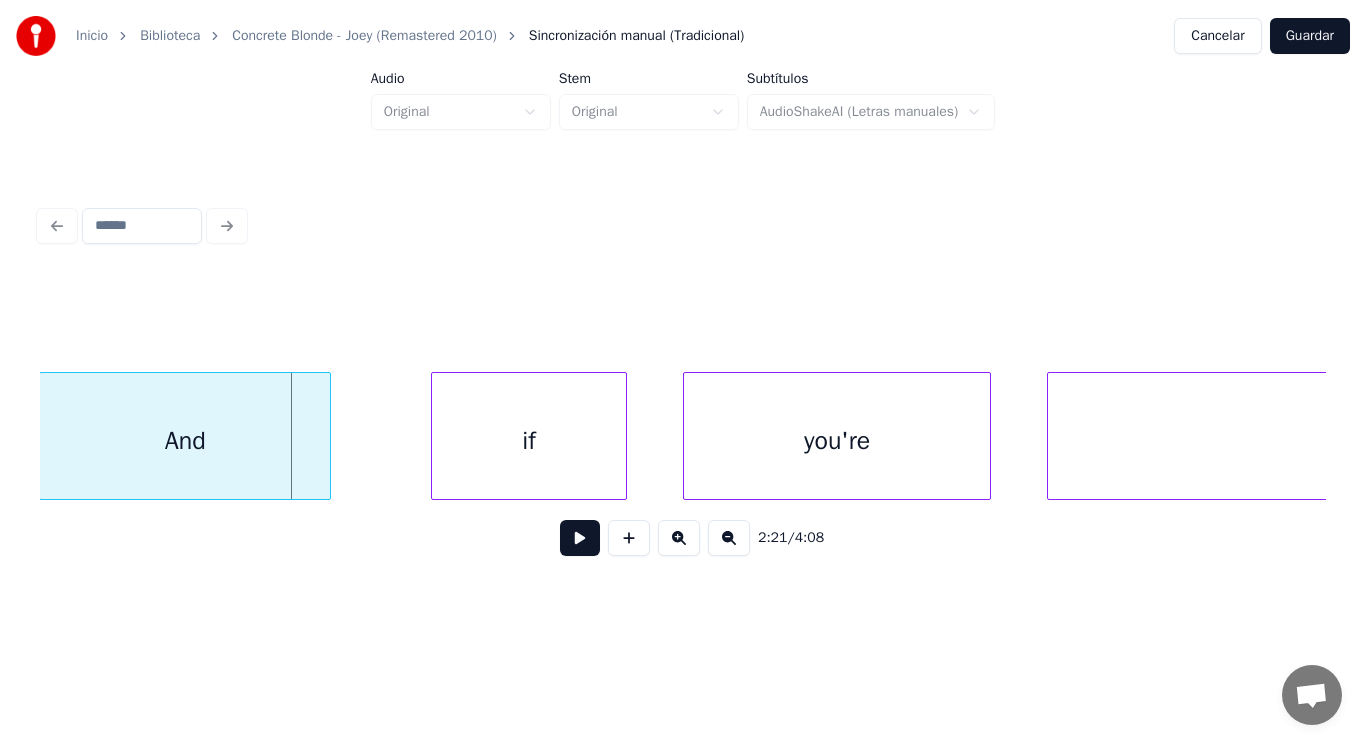 click at bounding box center [327, 436] 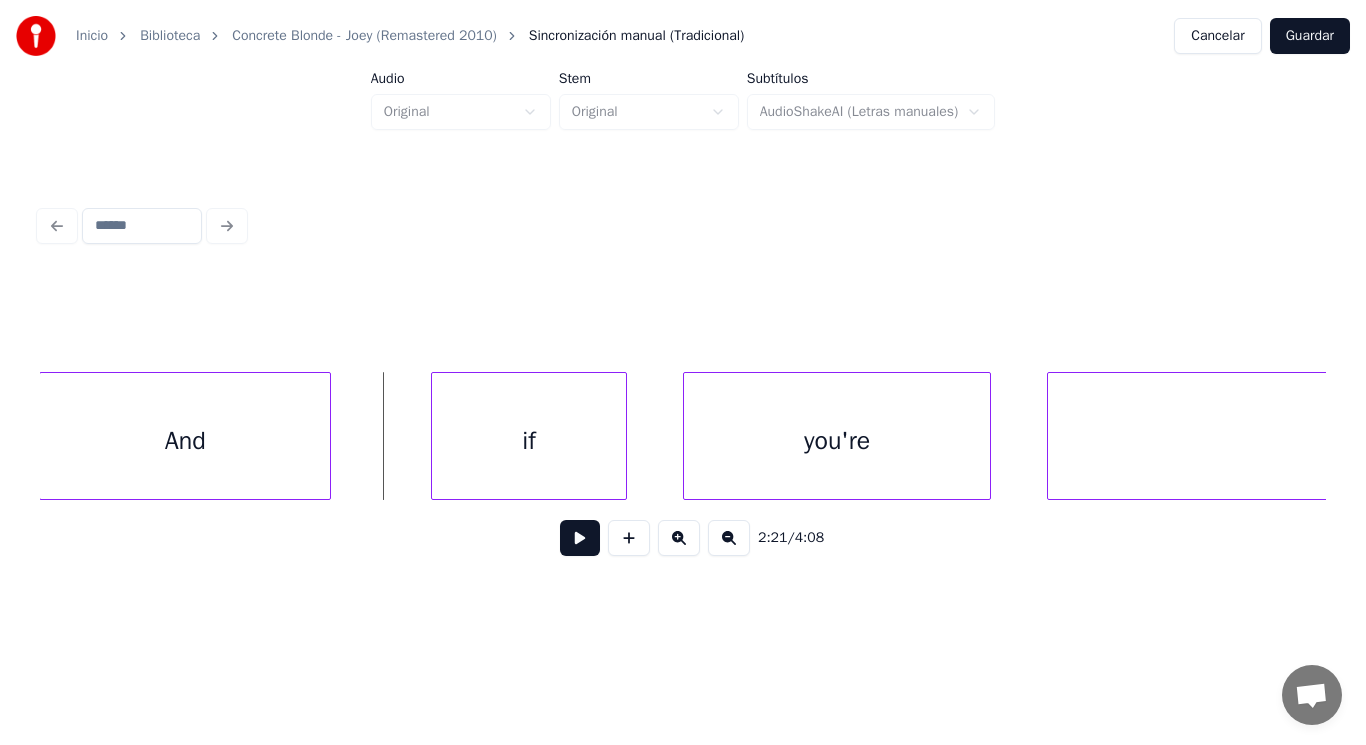 click at bounding box center [580, 538] 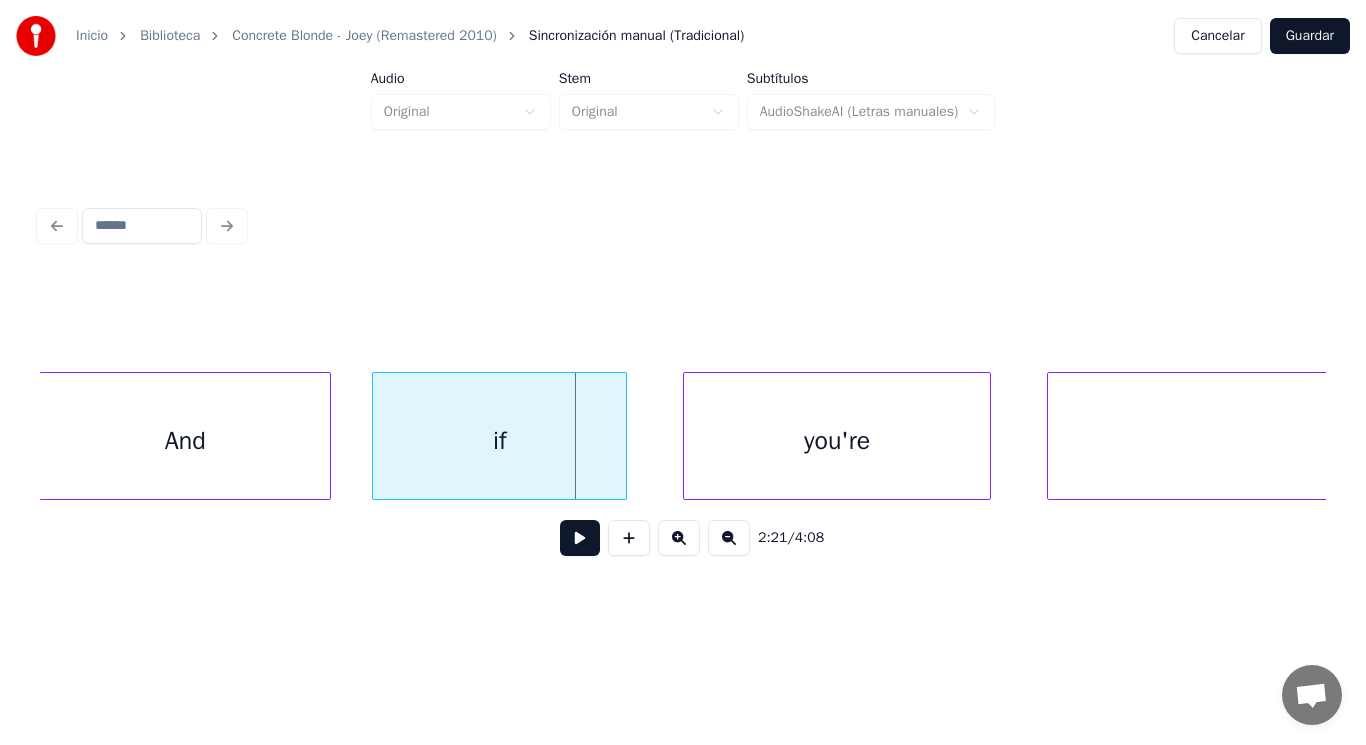 click at bounding box center (376, 436) 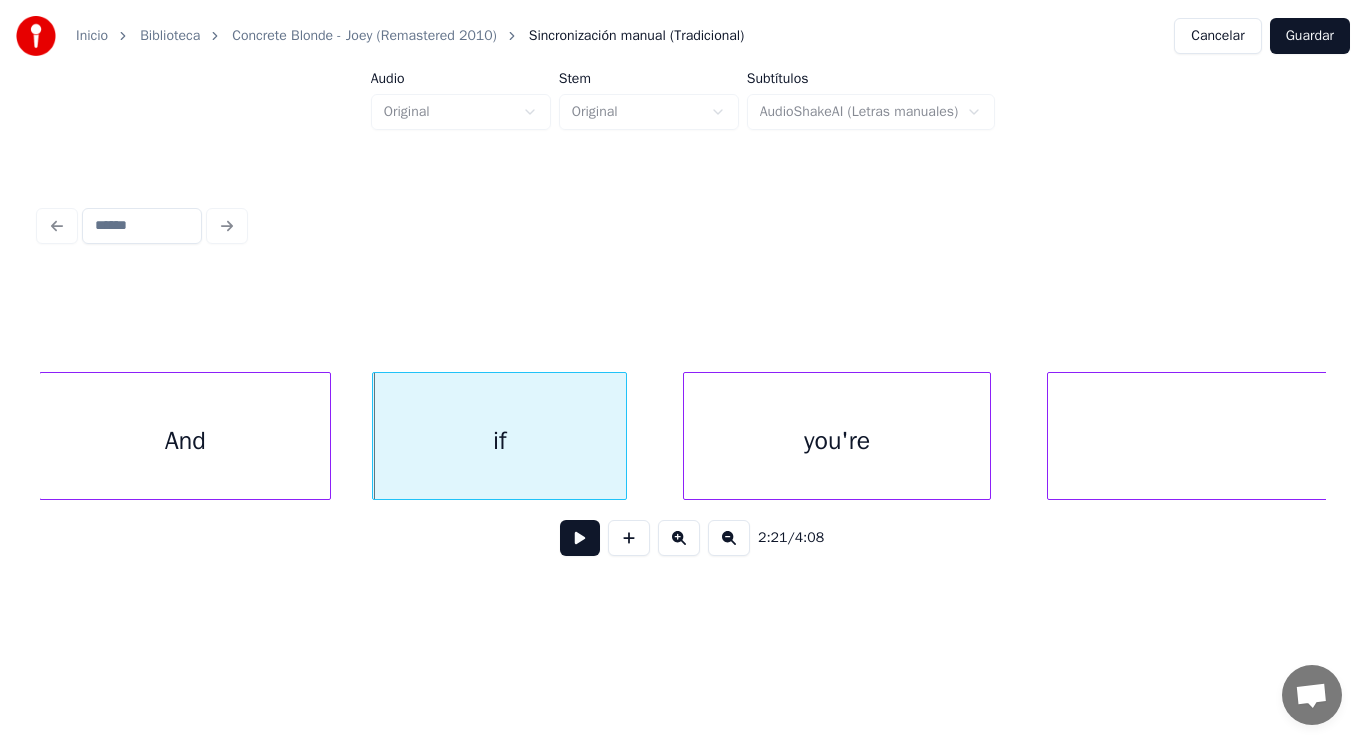 click at bounding box center (580, 538) 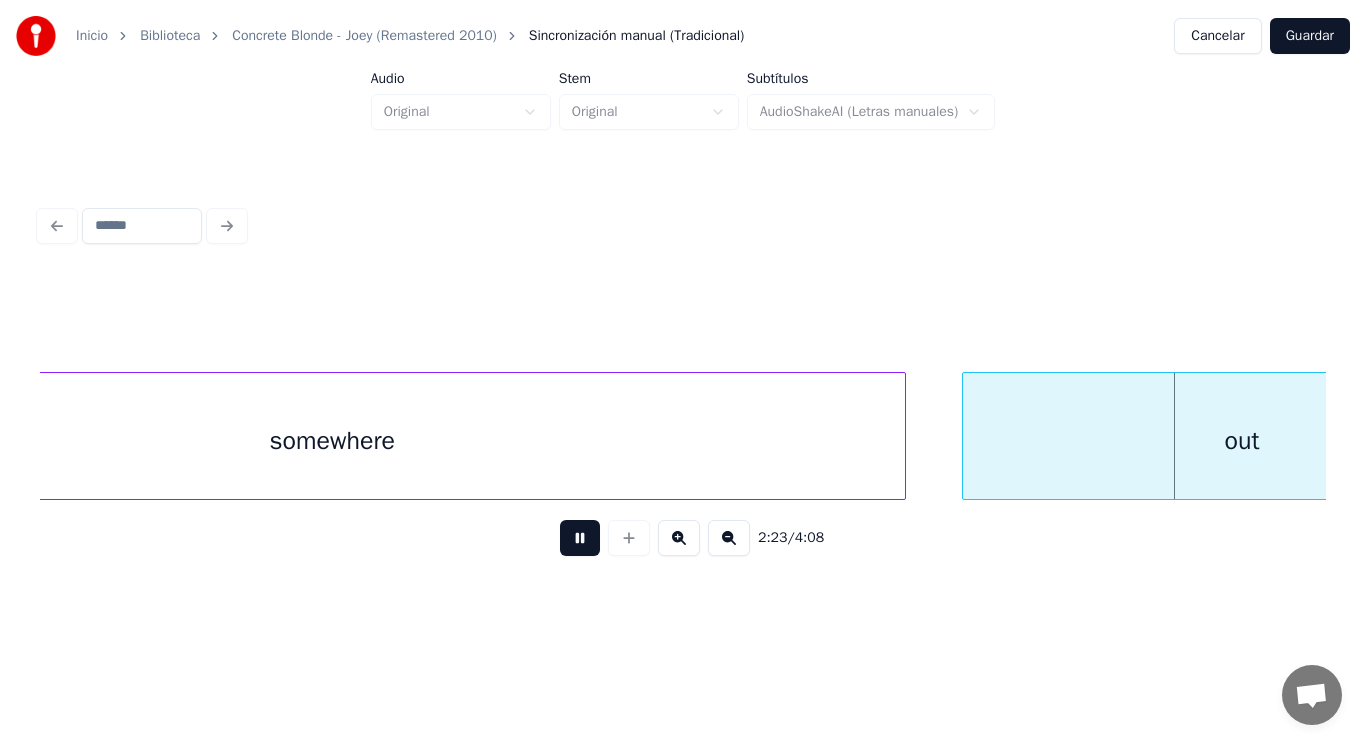 scroll, scrollTop: 0, scrollLeft: 200473, axis: horizontal 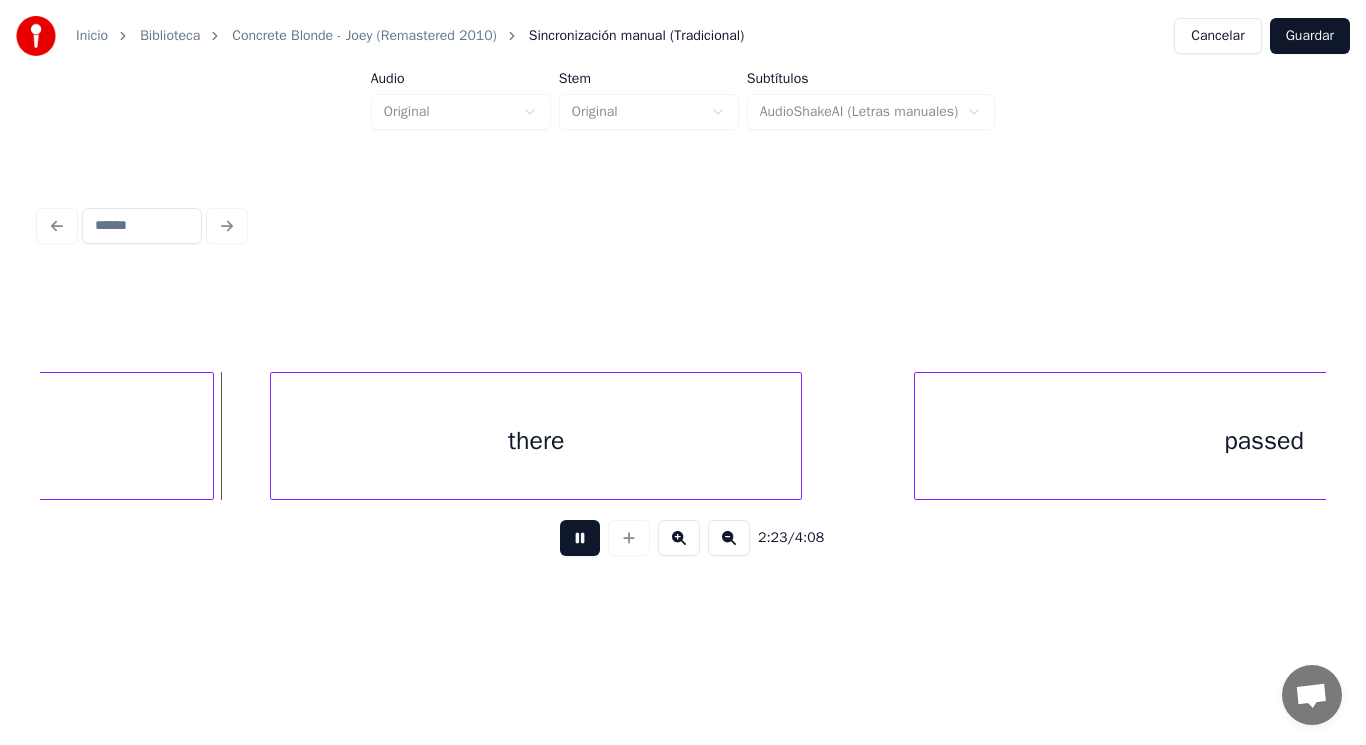 click at bounding box center (580, 538) 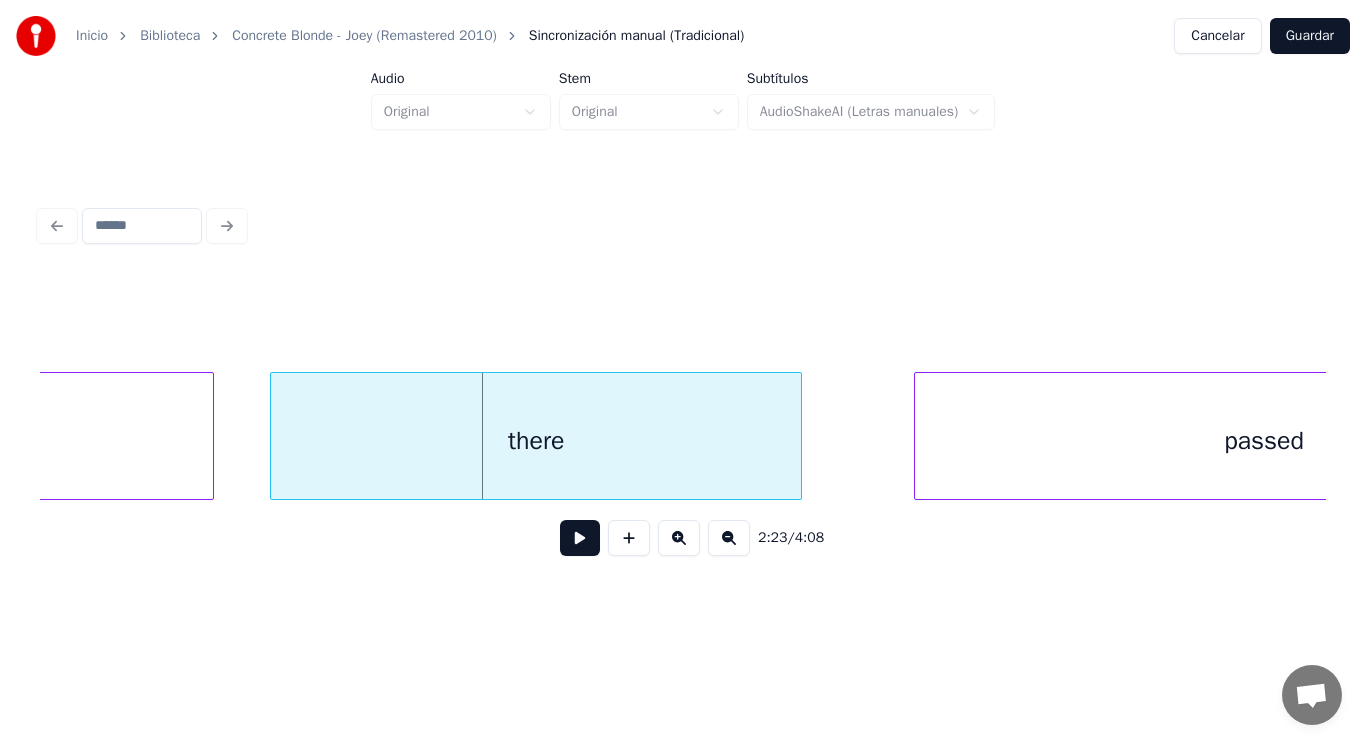 click at bounding box center (580, 538) 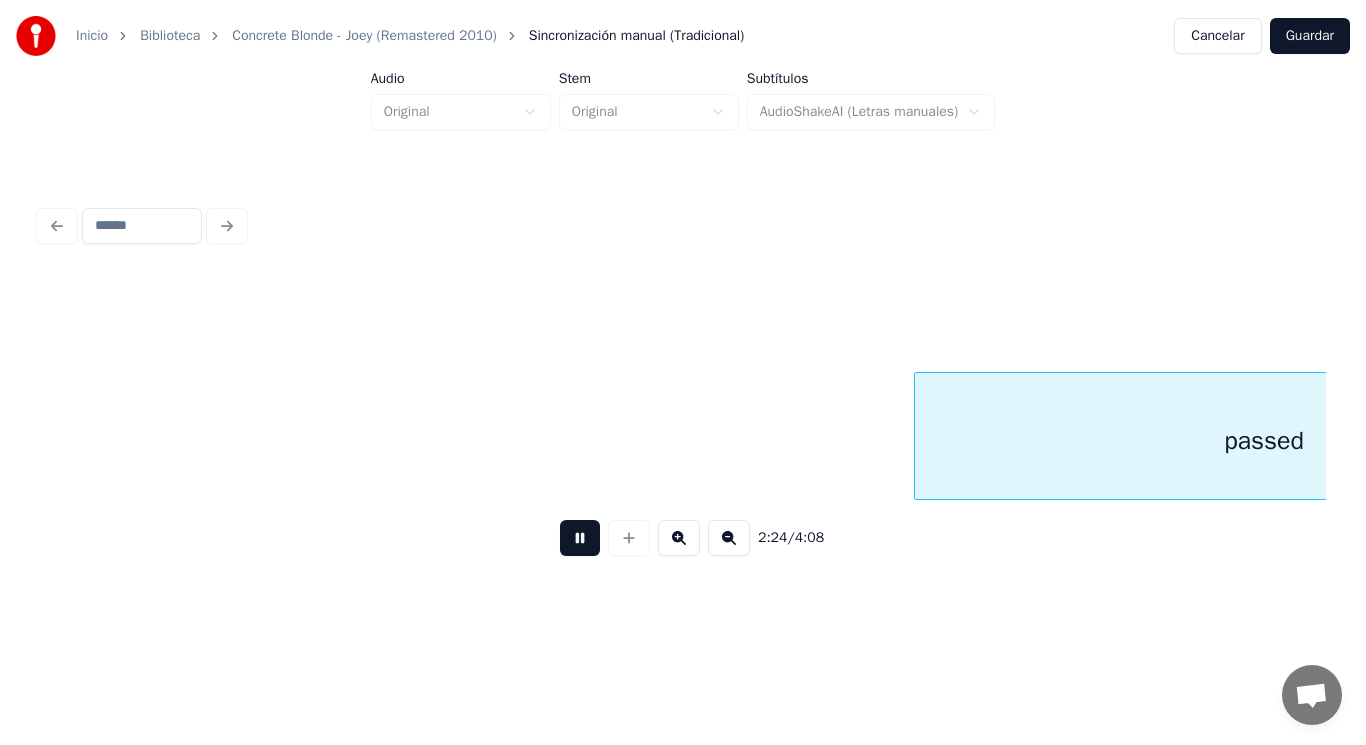 scroll, scrollTop: 0, scrollLeft: 201764, axis: horizontal 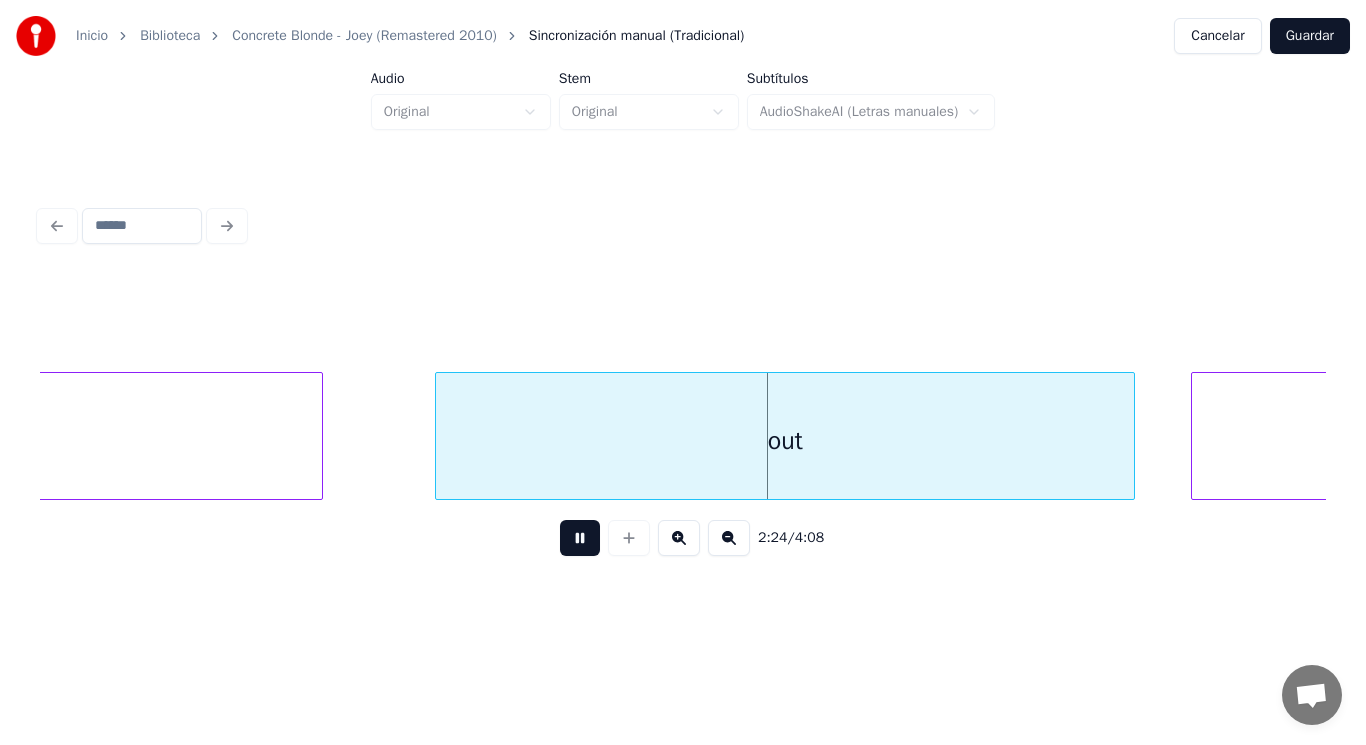 click at bounding box center (580, 538) 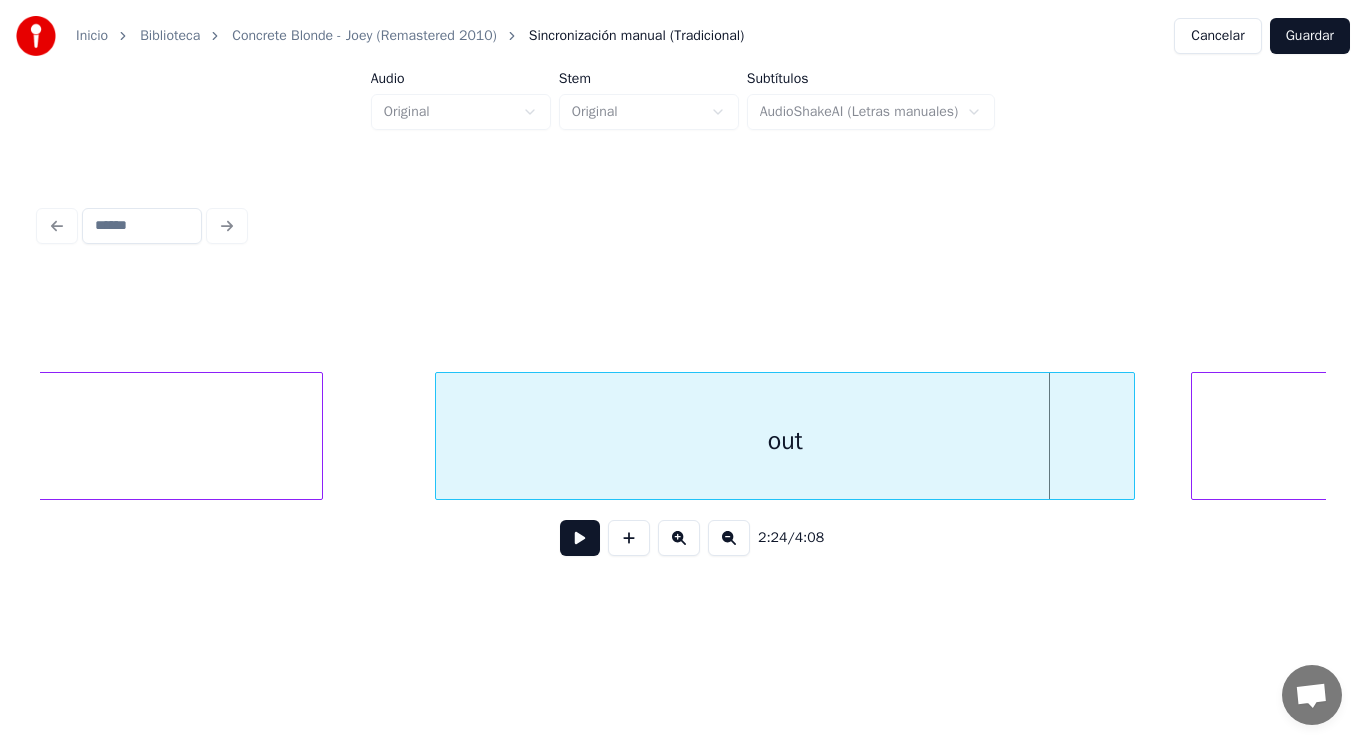 click at bounding box center [580, 538] 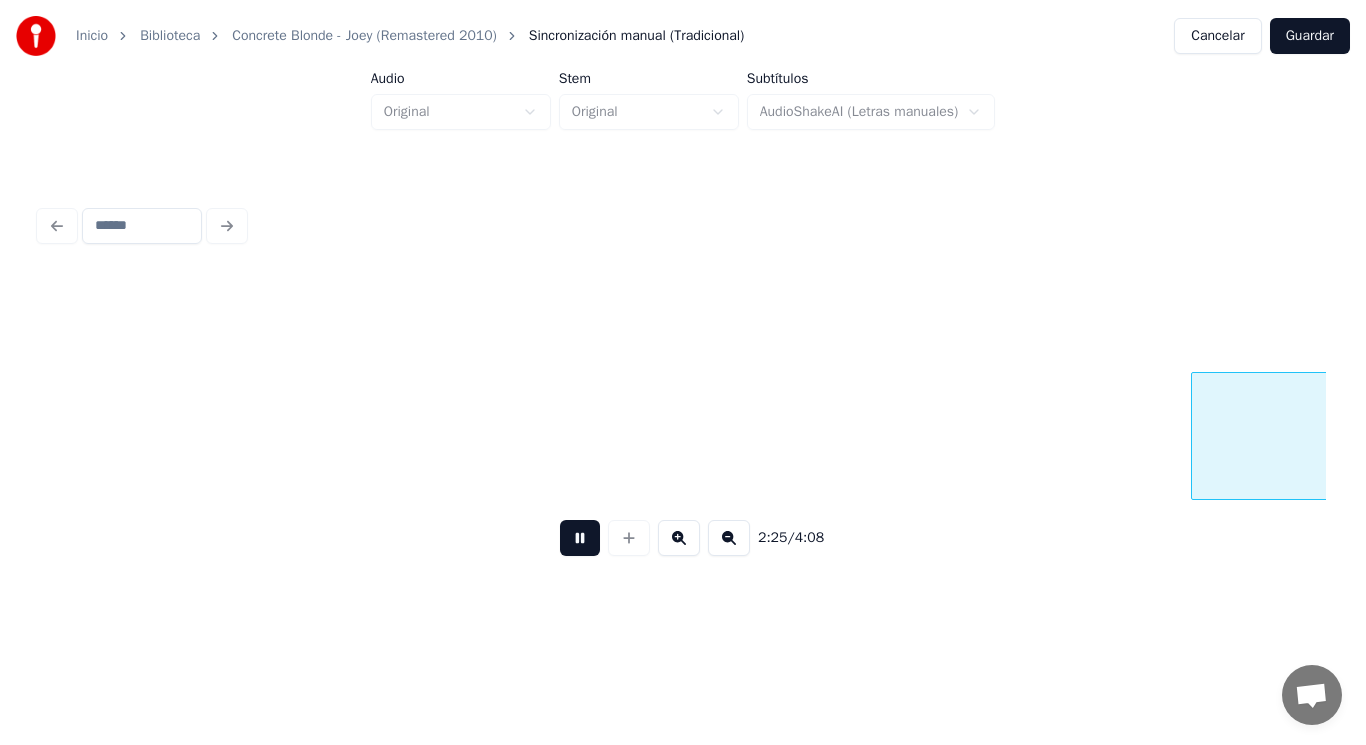scroll, scrollTop: 0, scrollLeft: 203059, axis: horizontal 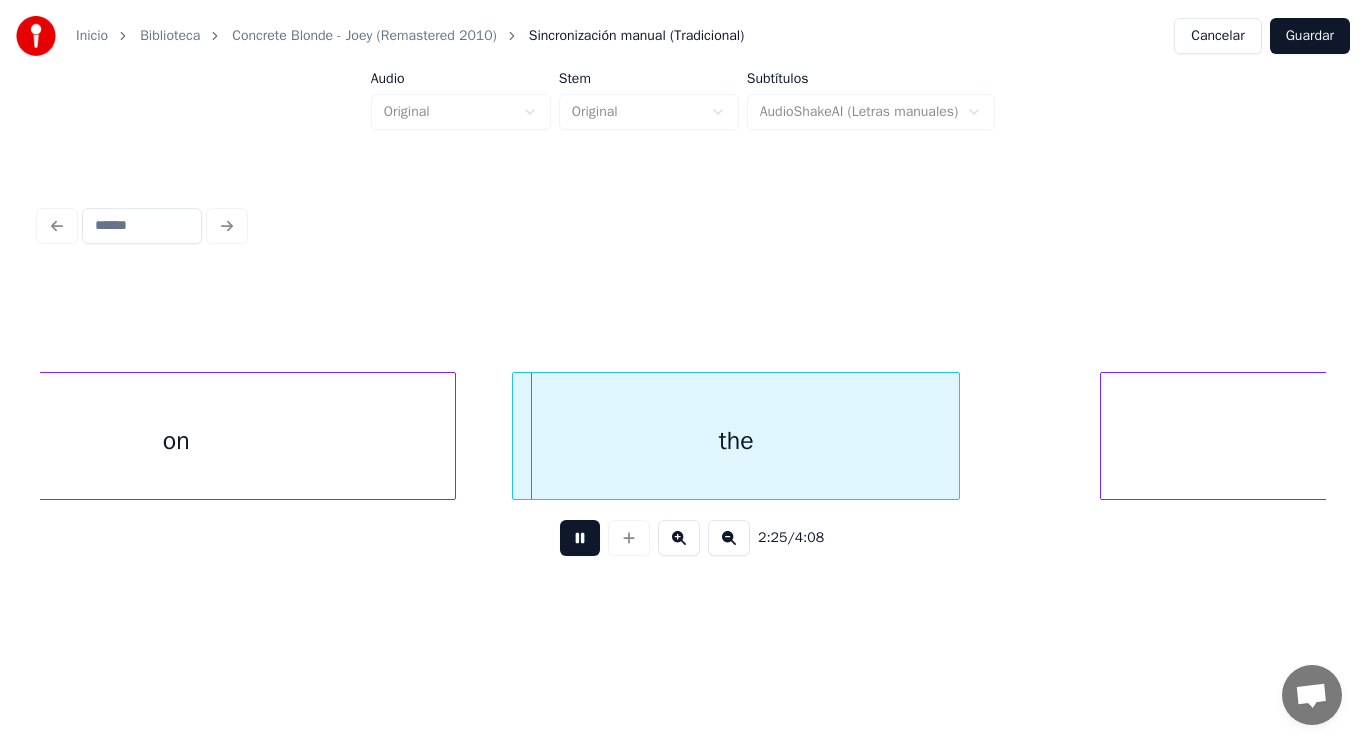 click at bounding box center [580, 538] 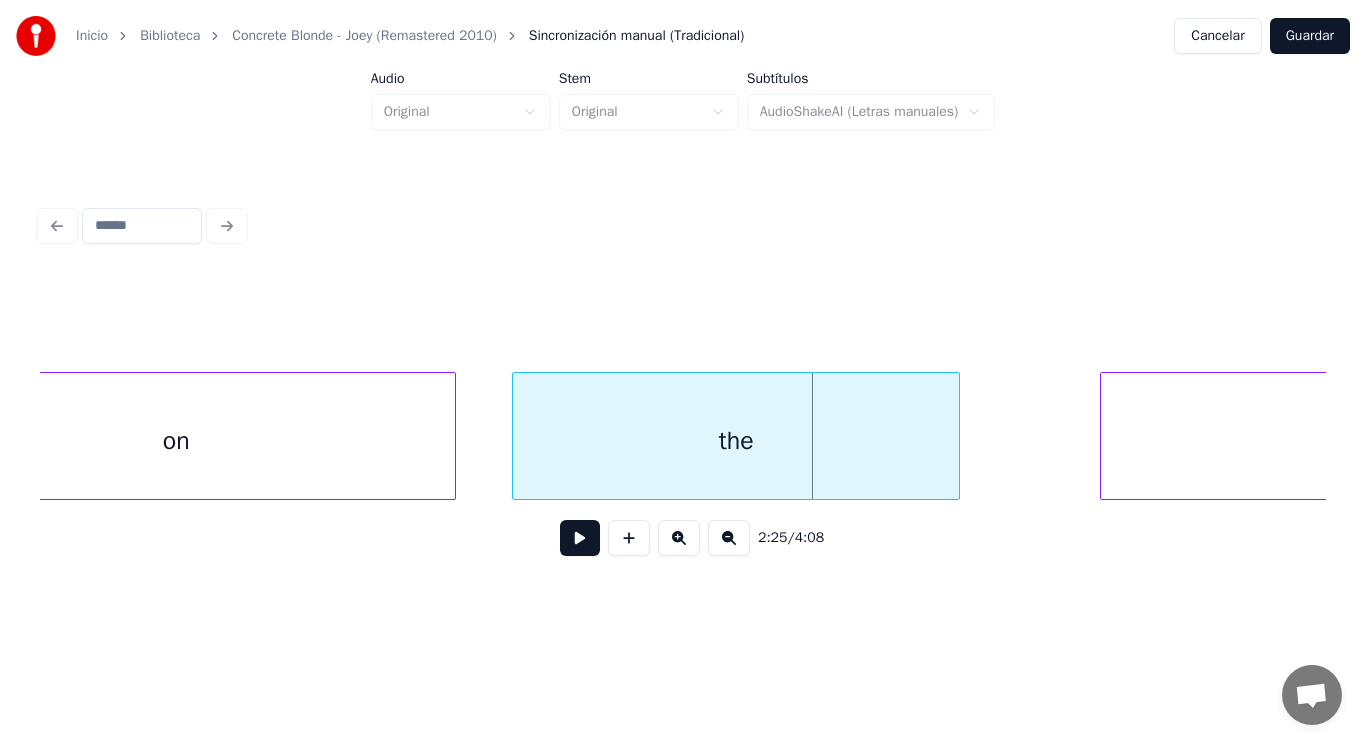 click at bounding box center (580, 538) 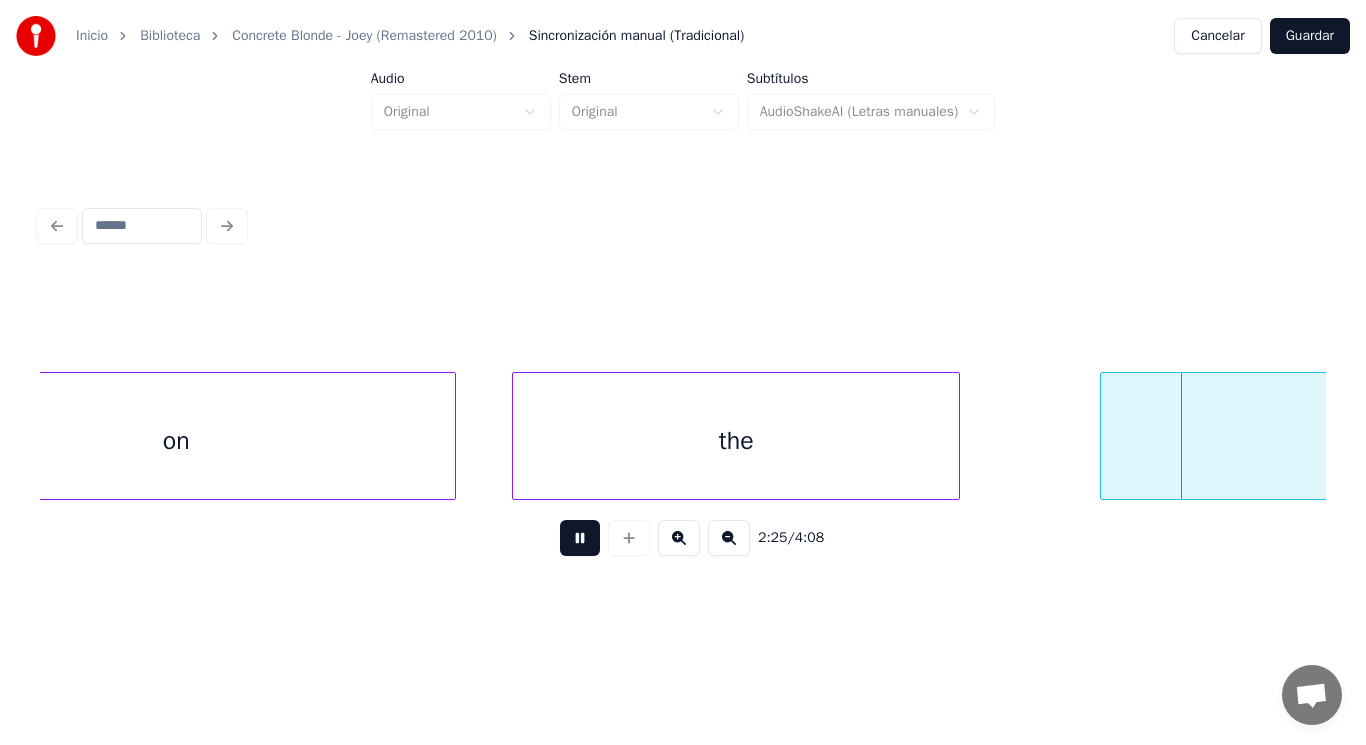scroll, scrollTop: 0, scrollLeft: 204346, axis: horizontal 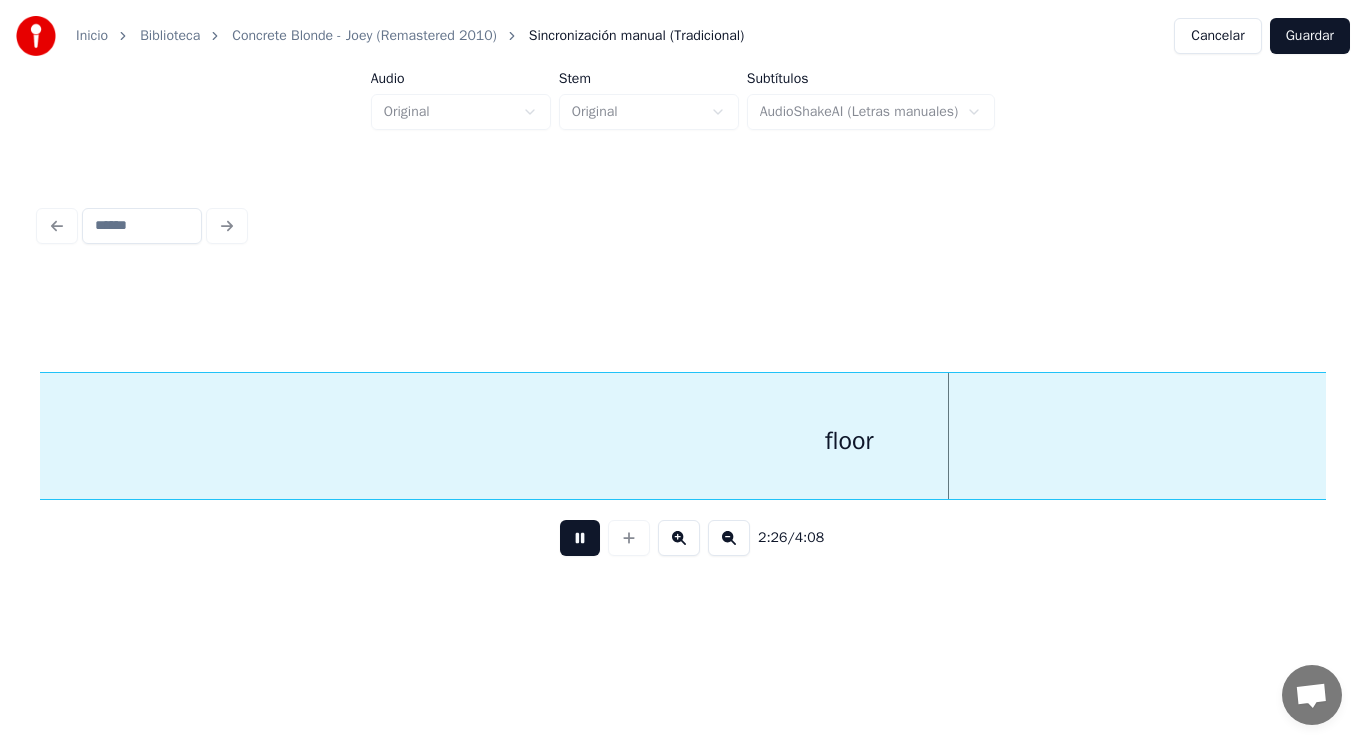 click at bounding box center (580, 538) 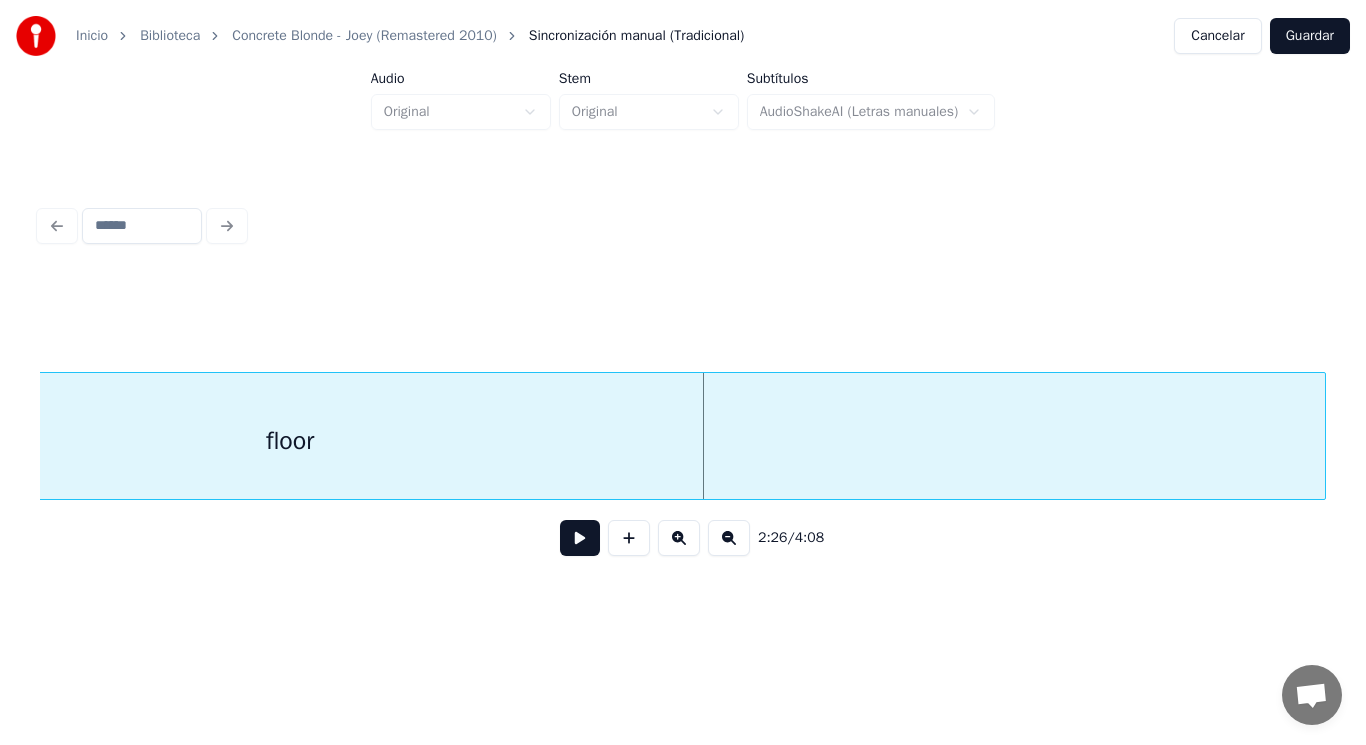 click on "2:26  /  4:08" at bounding box center (683, 424) 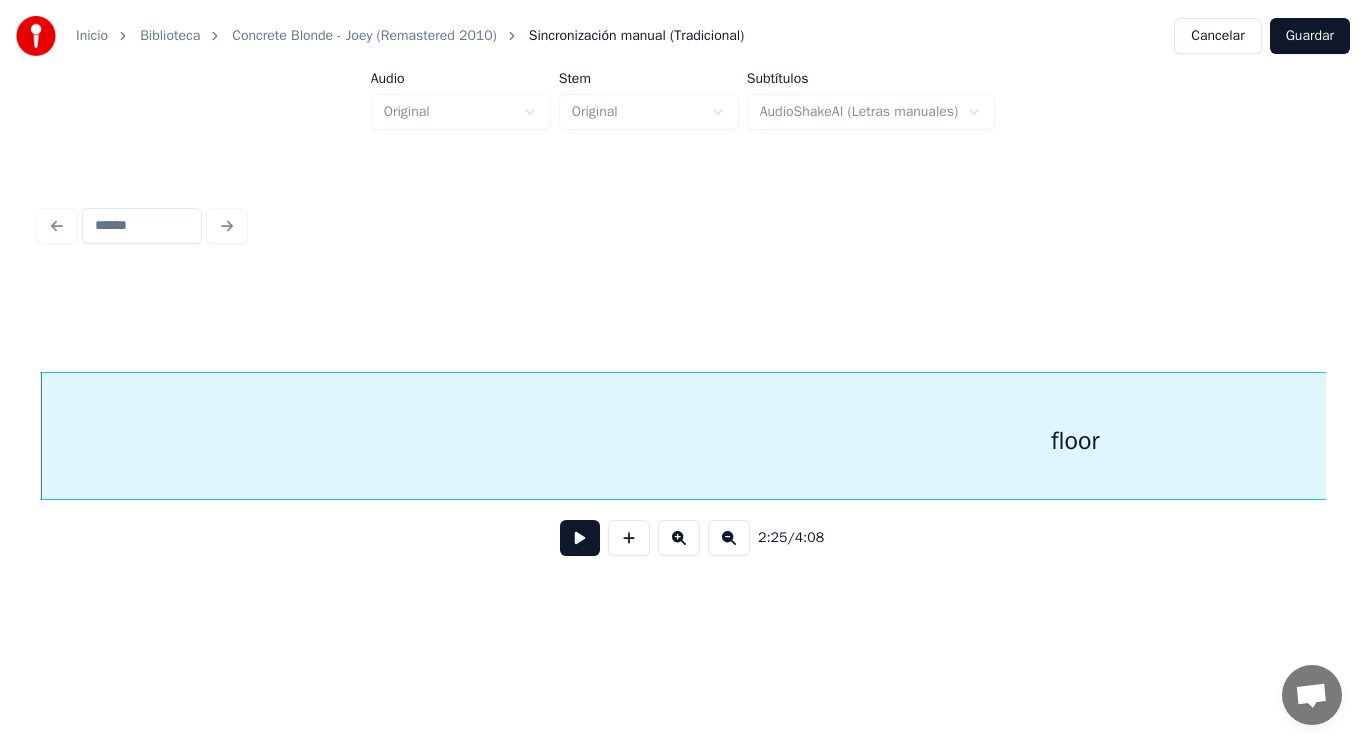 click at bounding box center (580, 538) 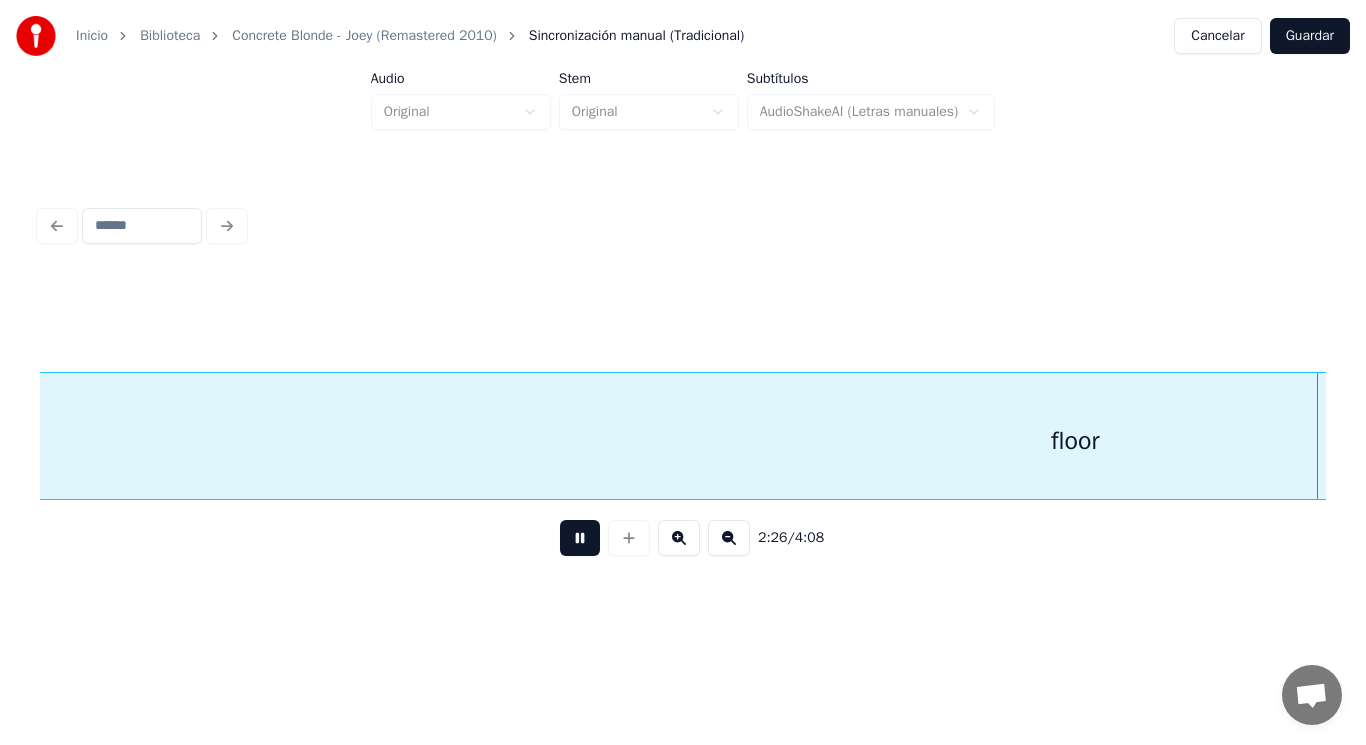 scroll, scrollTop: 0, scrollLeft: 205433, axis: horizontal 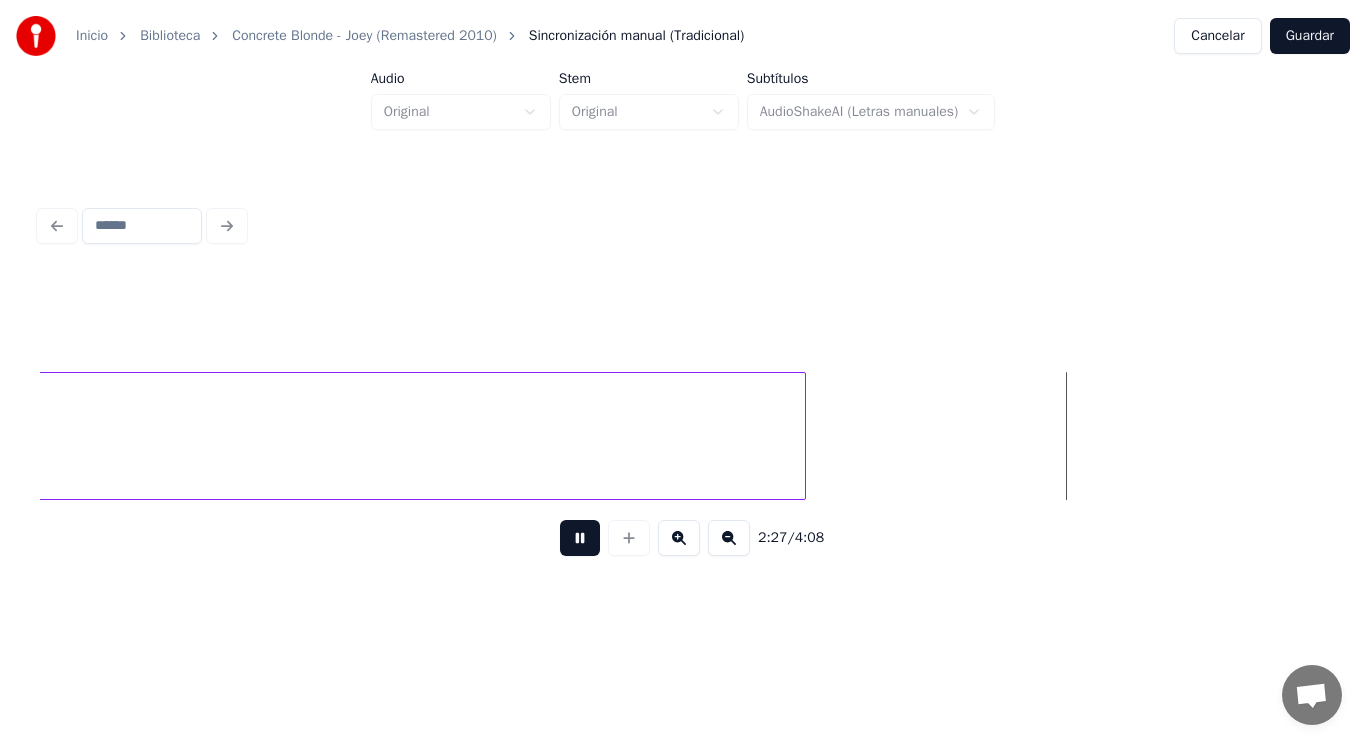 click at bounding box center [580, 538] 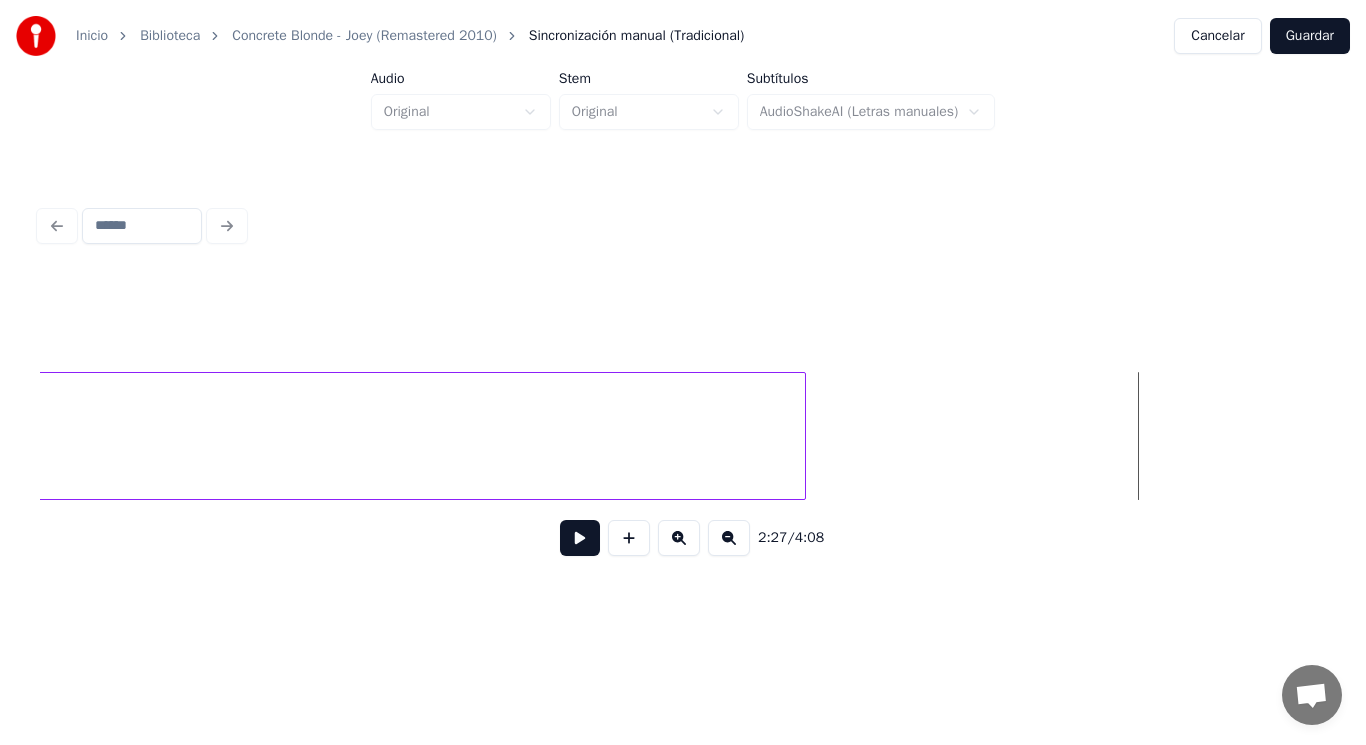 click on "floor" at bounding box center (-230, 441) 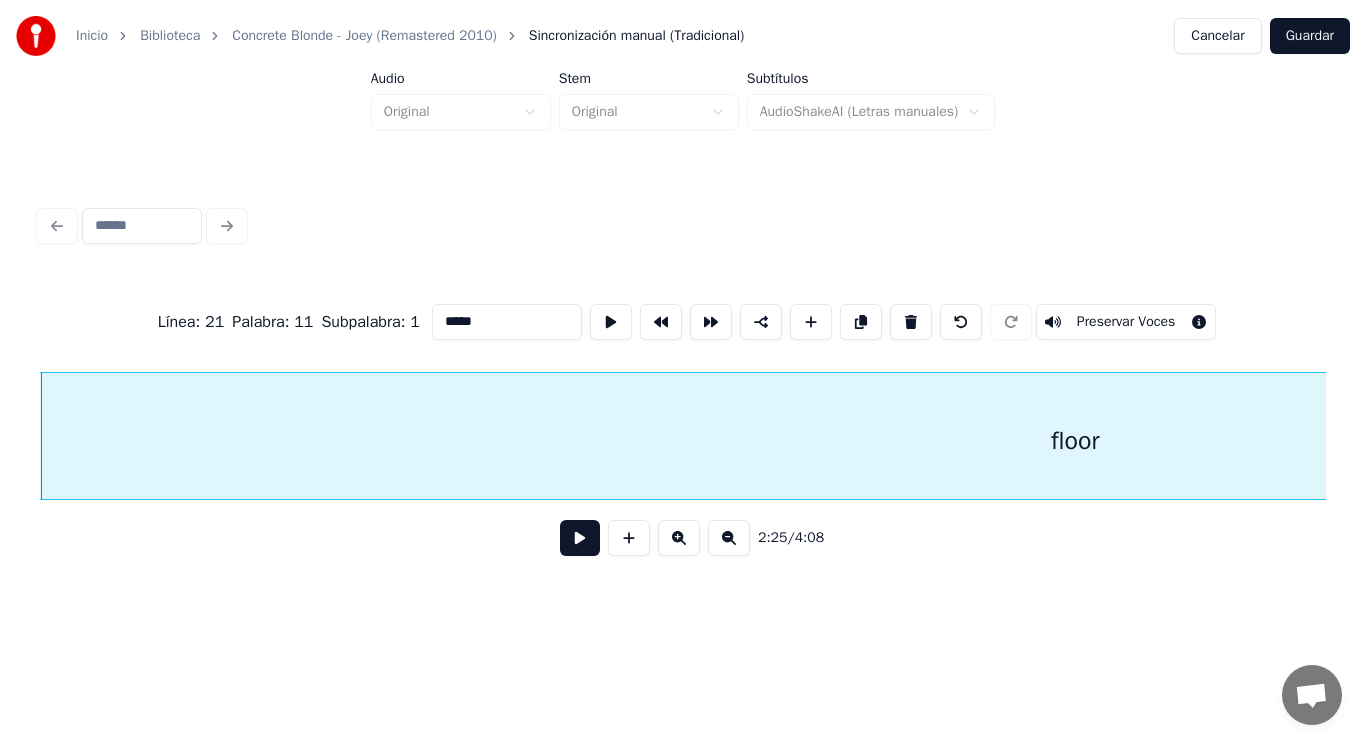 click at bounding box center [580, 538] 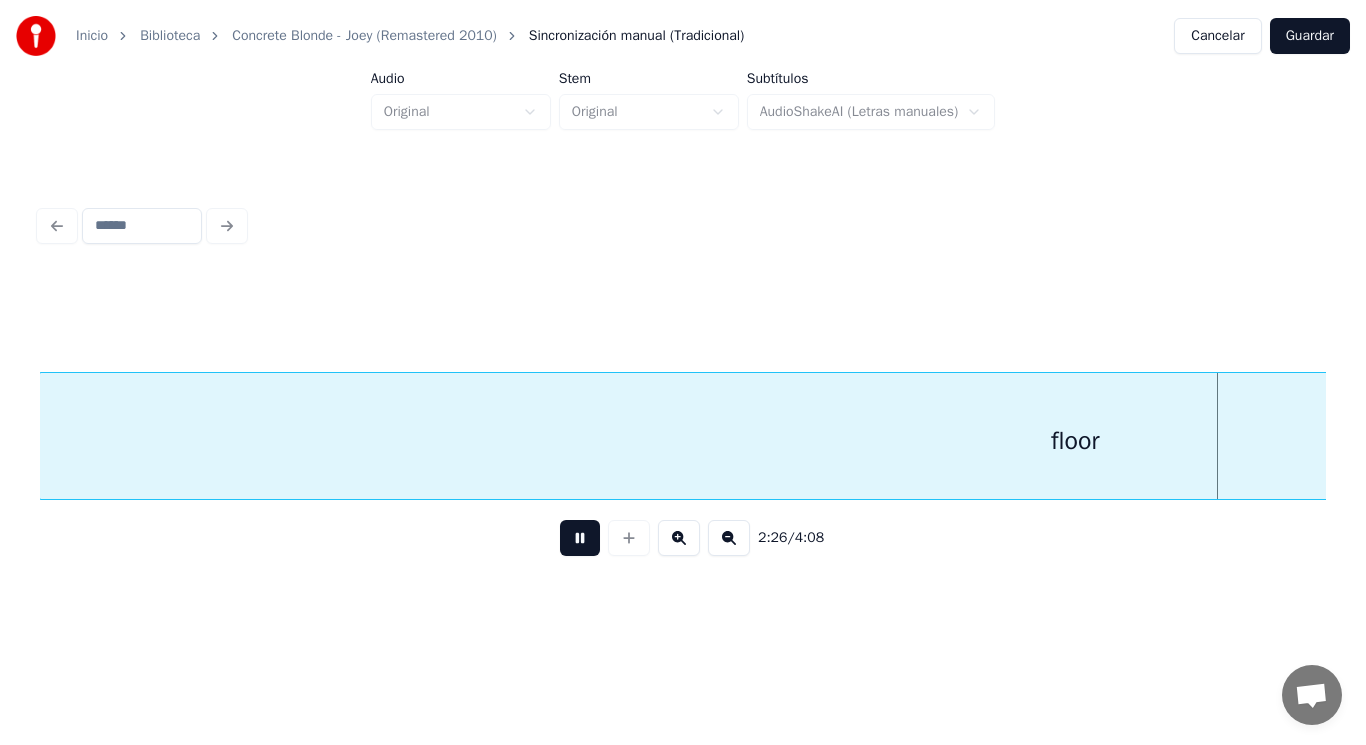 scroll, scrollTop: 0, scrollLeft: 205423, axis: horizontal 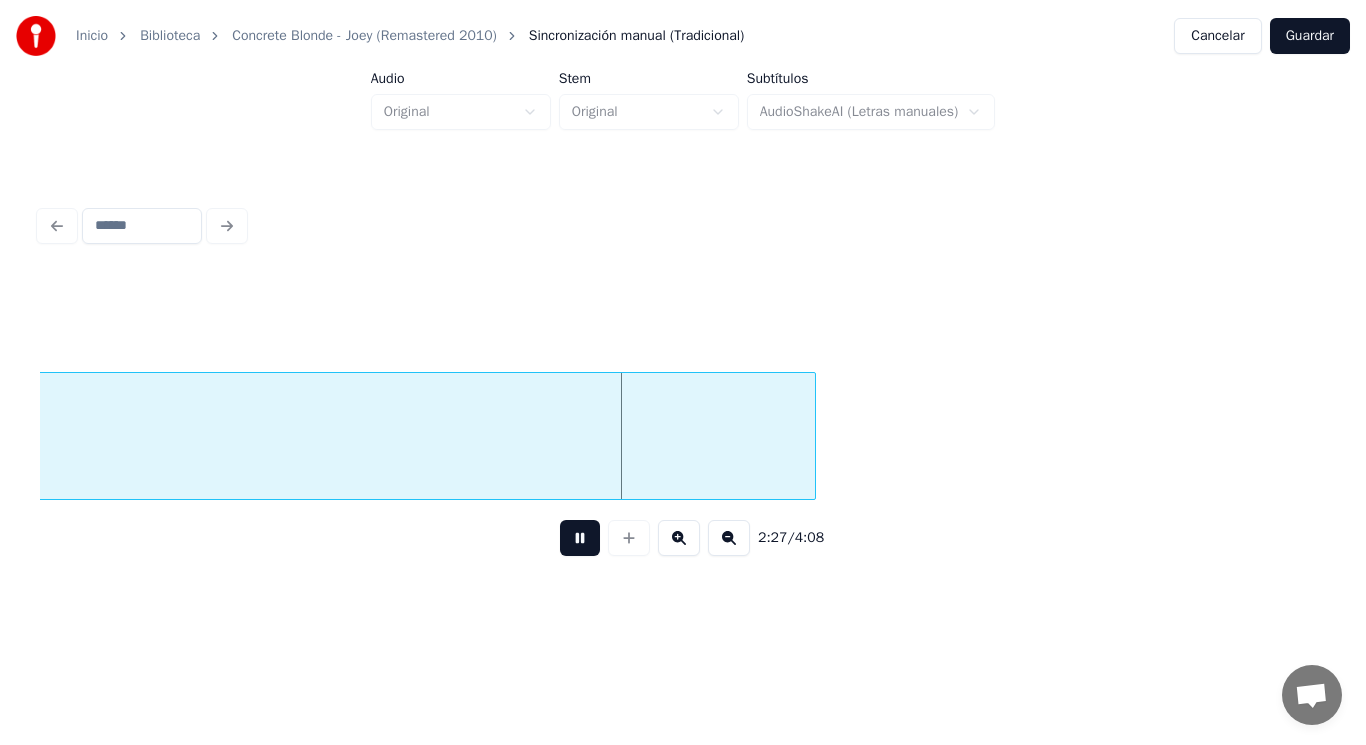 click at bounding box center [580, 538] 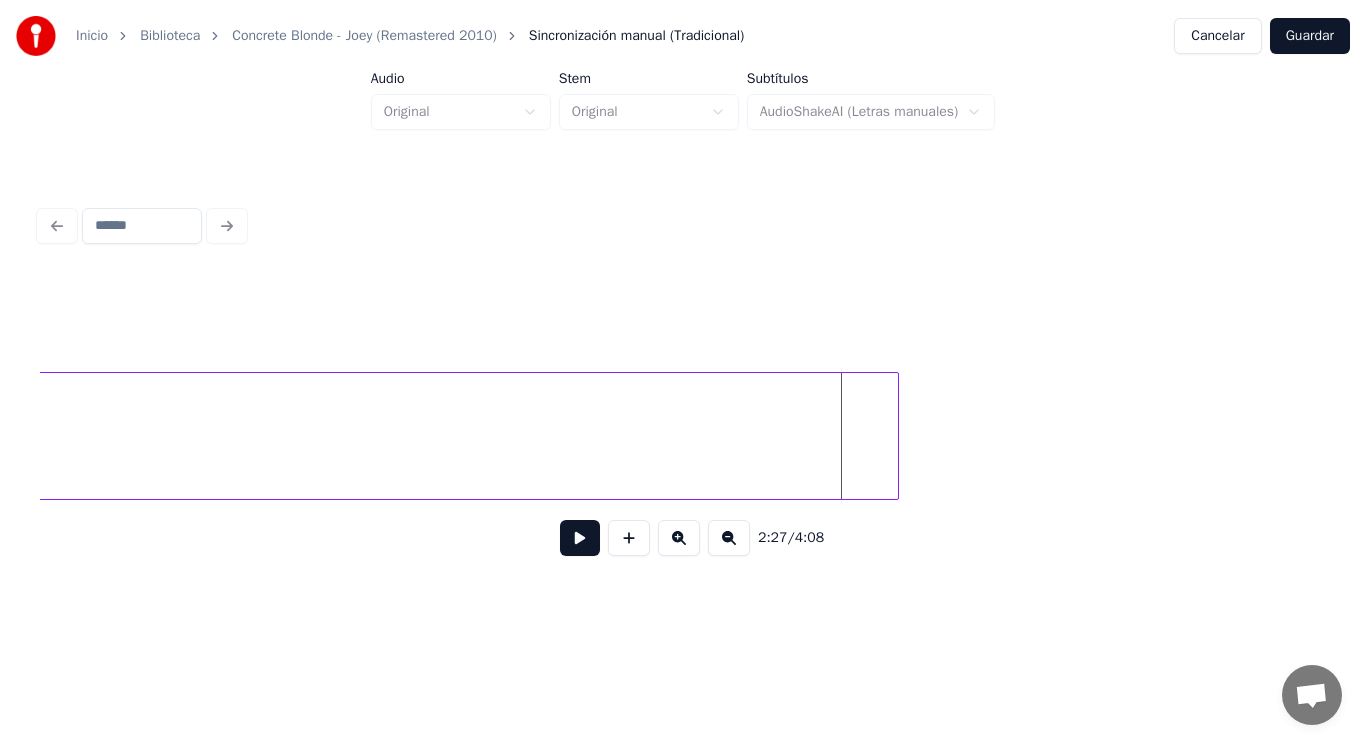 click at bounding box center (895, 436) 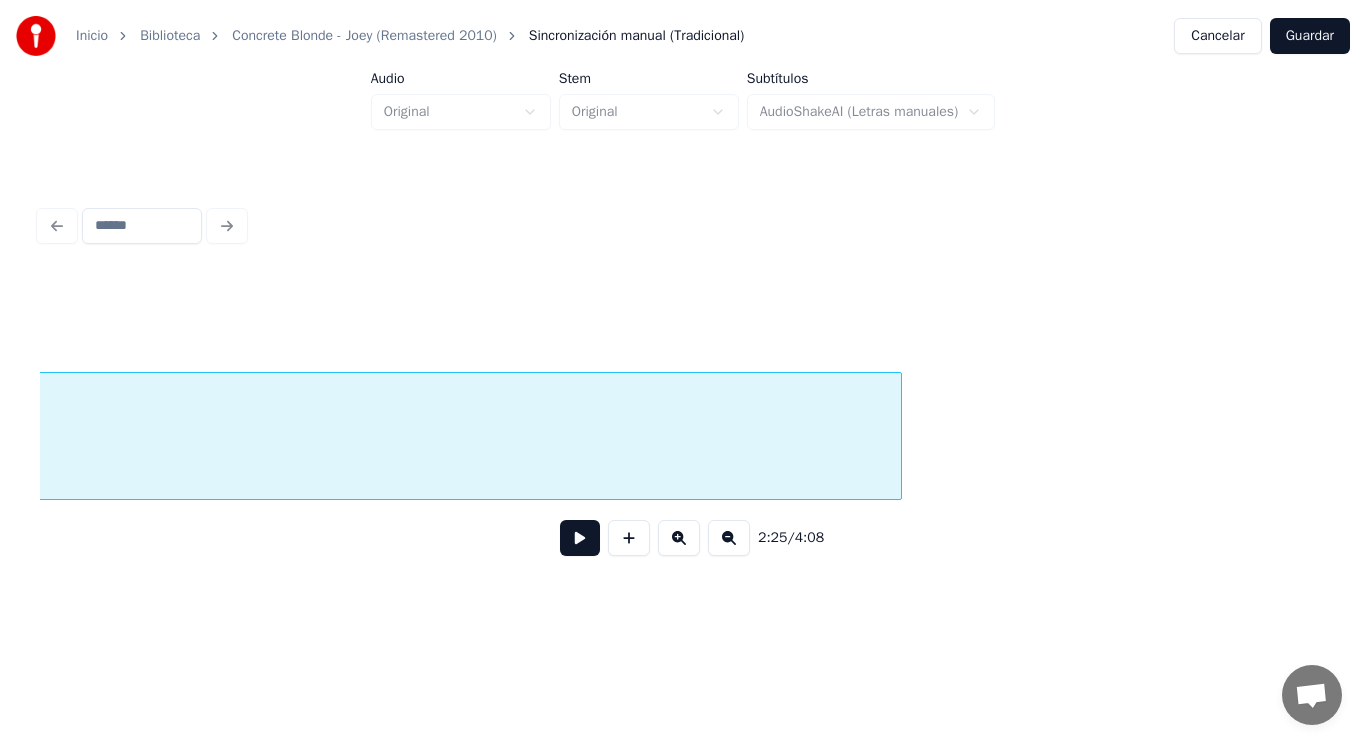 scroll, scrollTop: 0, scrollLeft: 204128, axis: horizontal 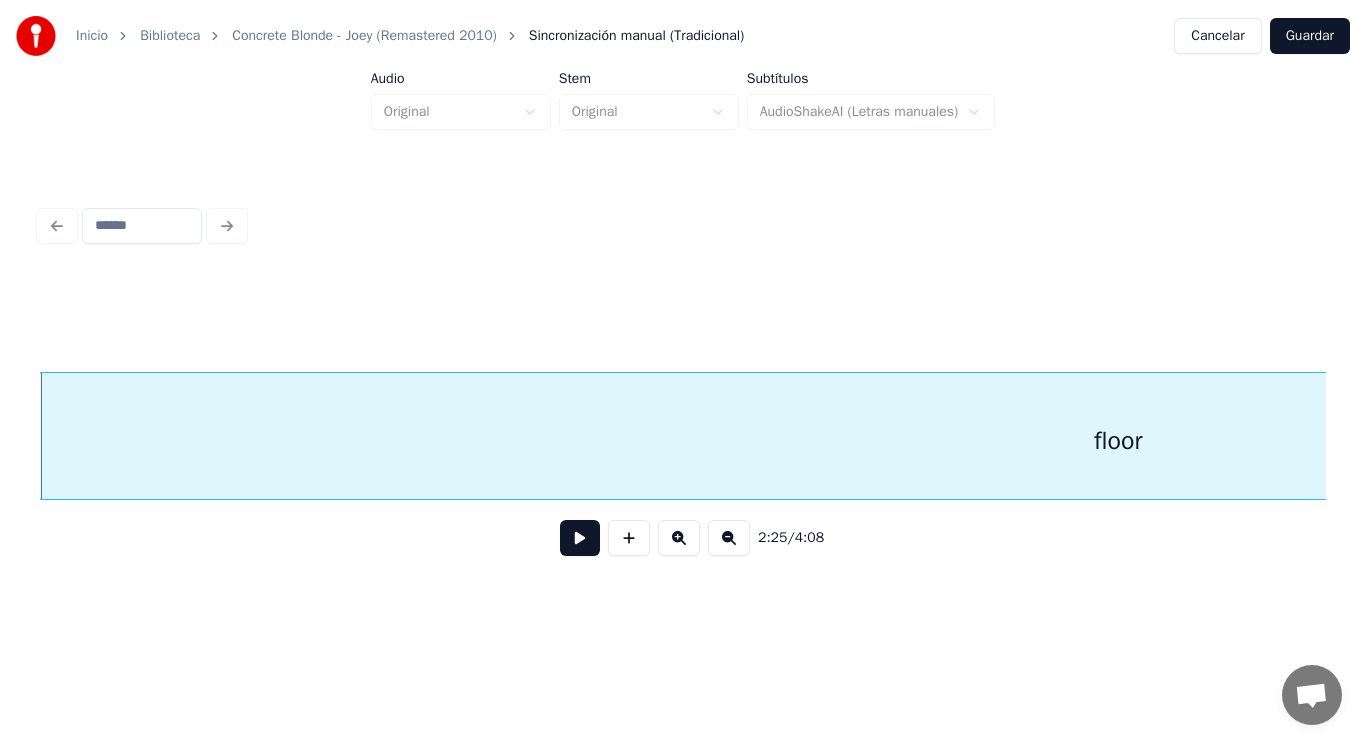 click at bounding box center [580, 538] 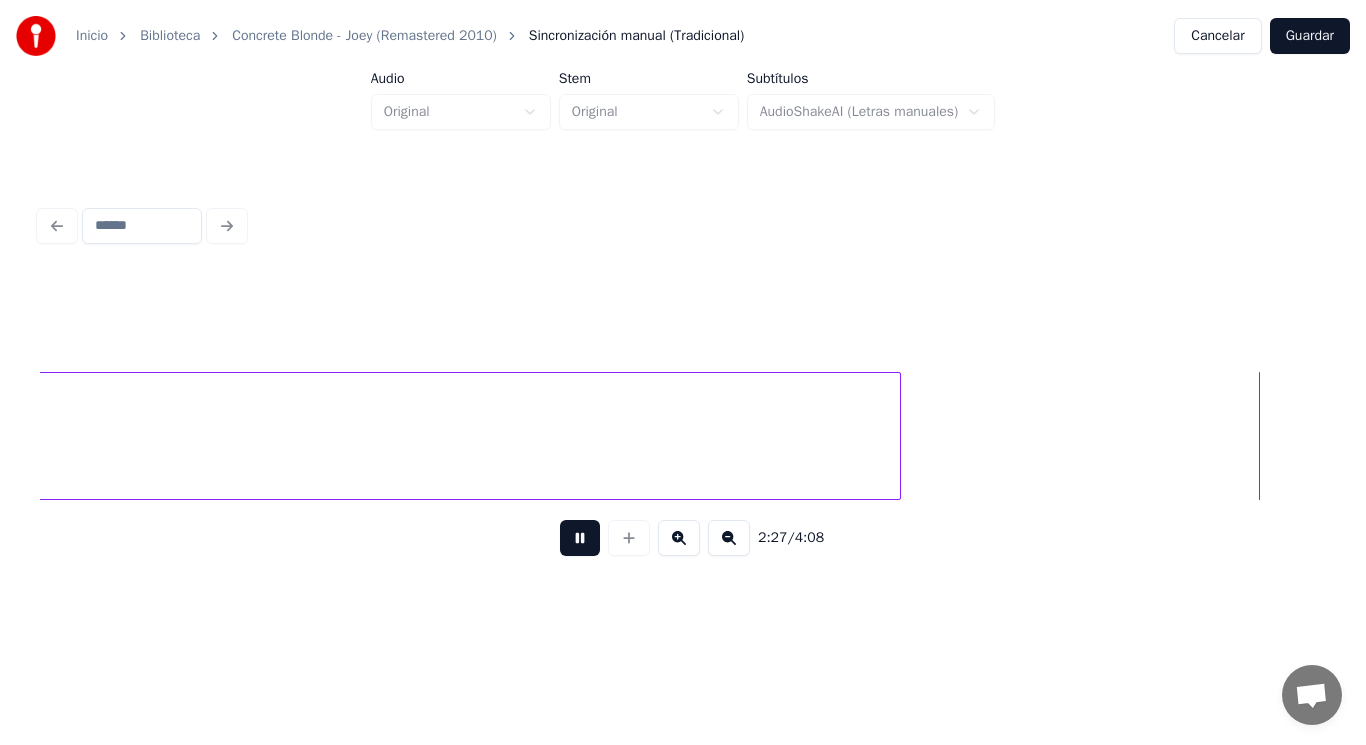 scroll, scrollTop: 0, scrollLeft: 206731, axis: horizontal 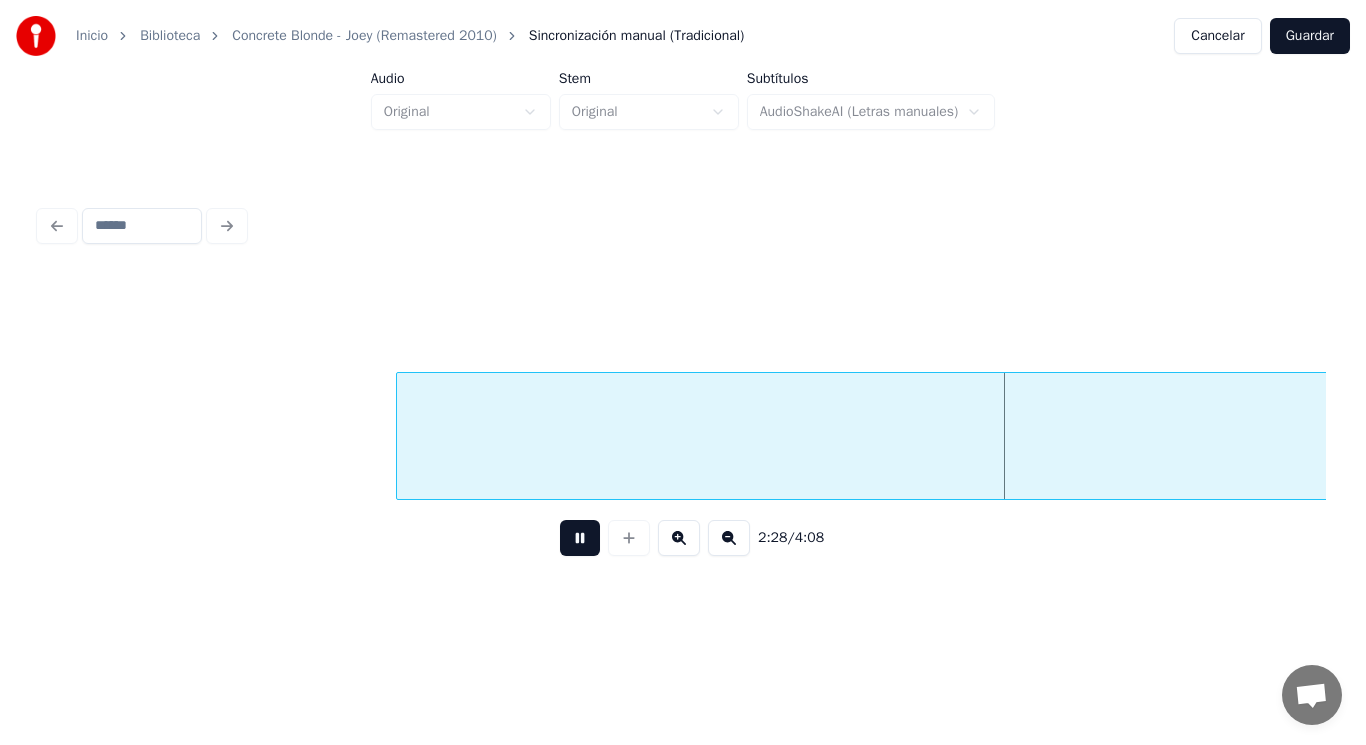 click at bounding box center [580, 538] 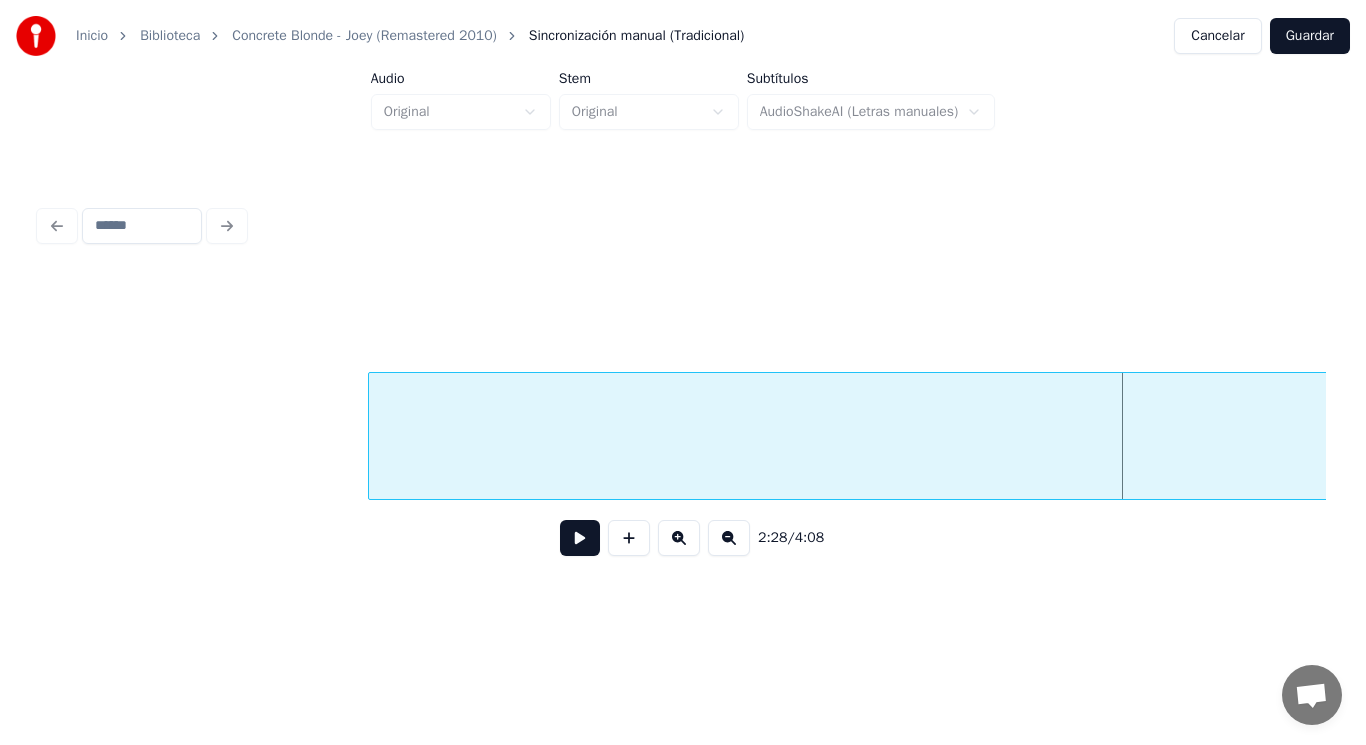 click at bounding box center (372, 436) 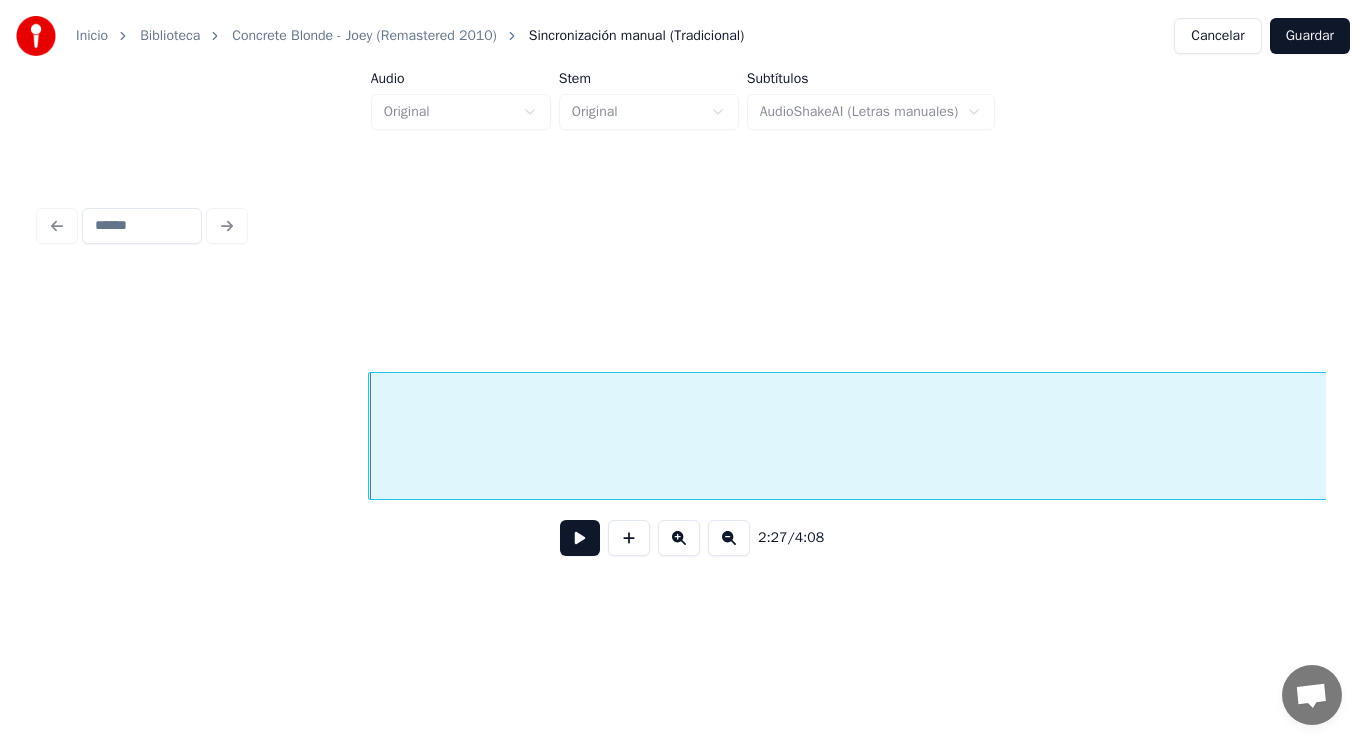 click at bounding box center [580, 538] 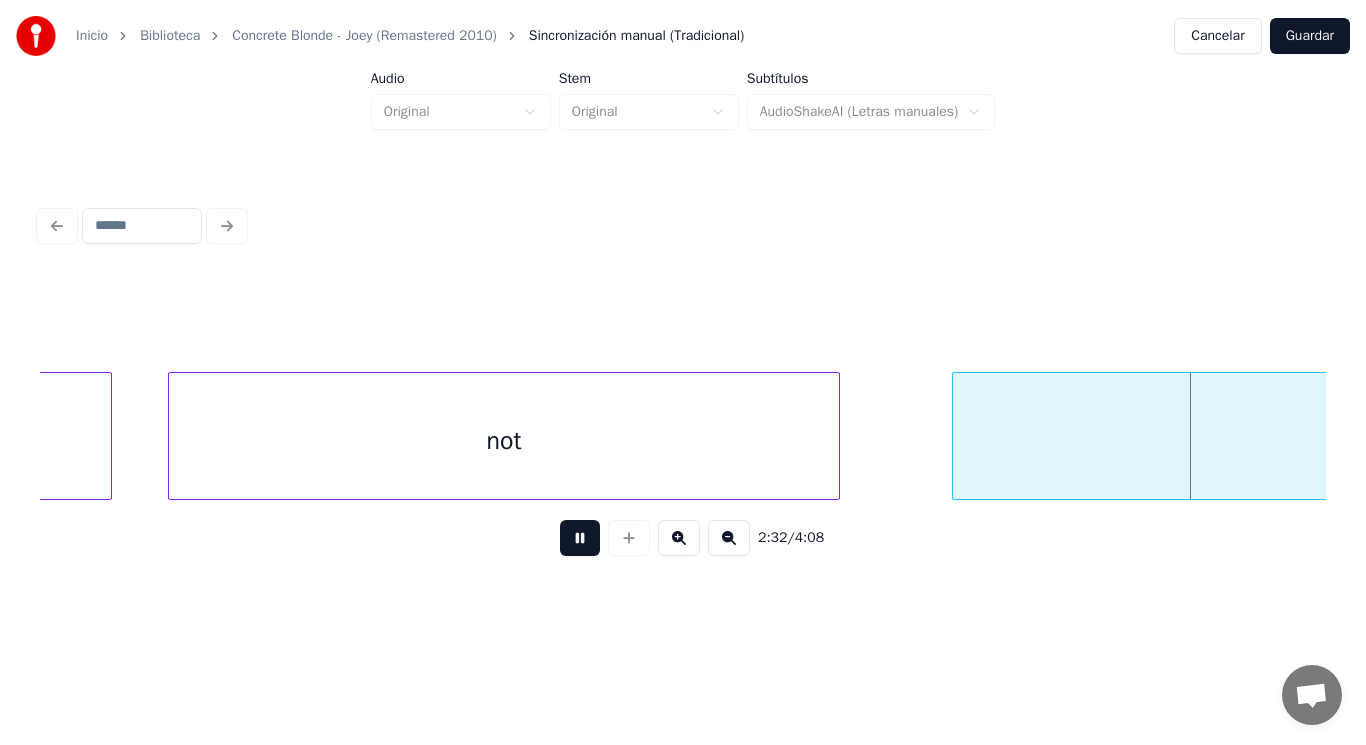 click at bounding box center [580, 538] 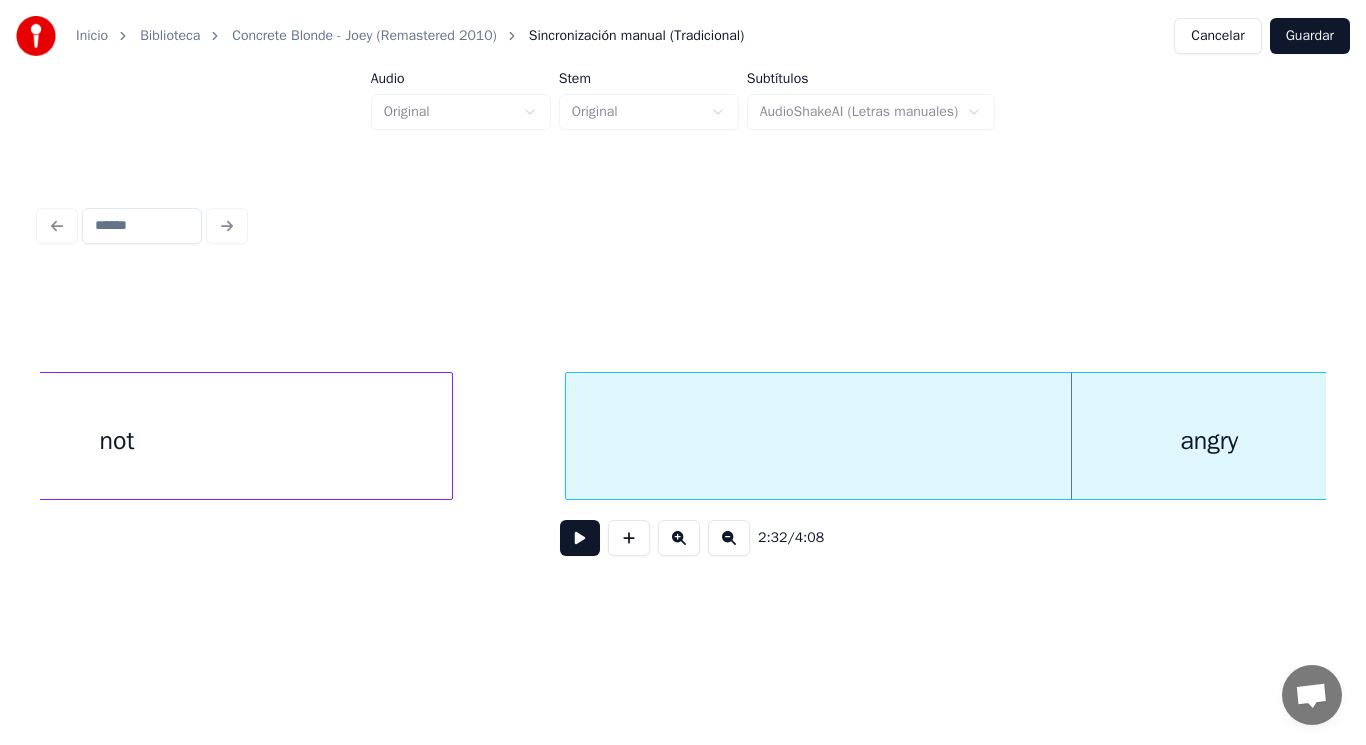 click on "not" at bounding box center [117, 441] 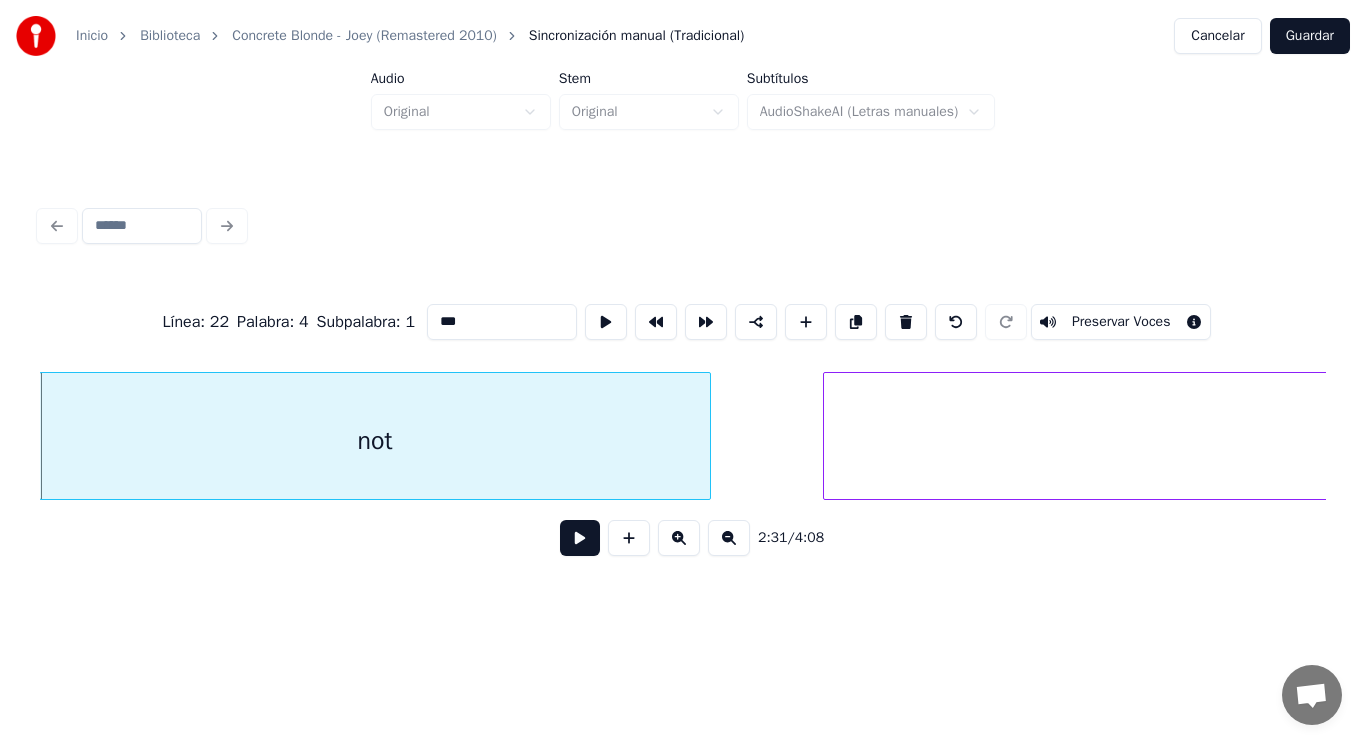click at bounding box center (580, 538) 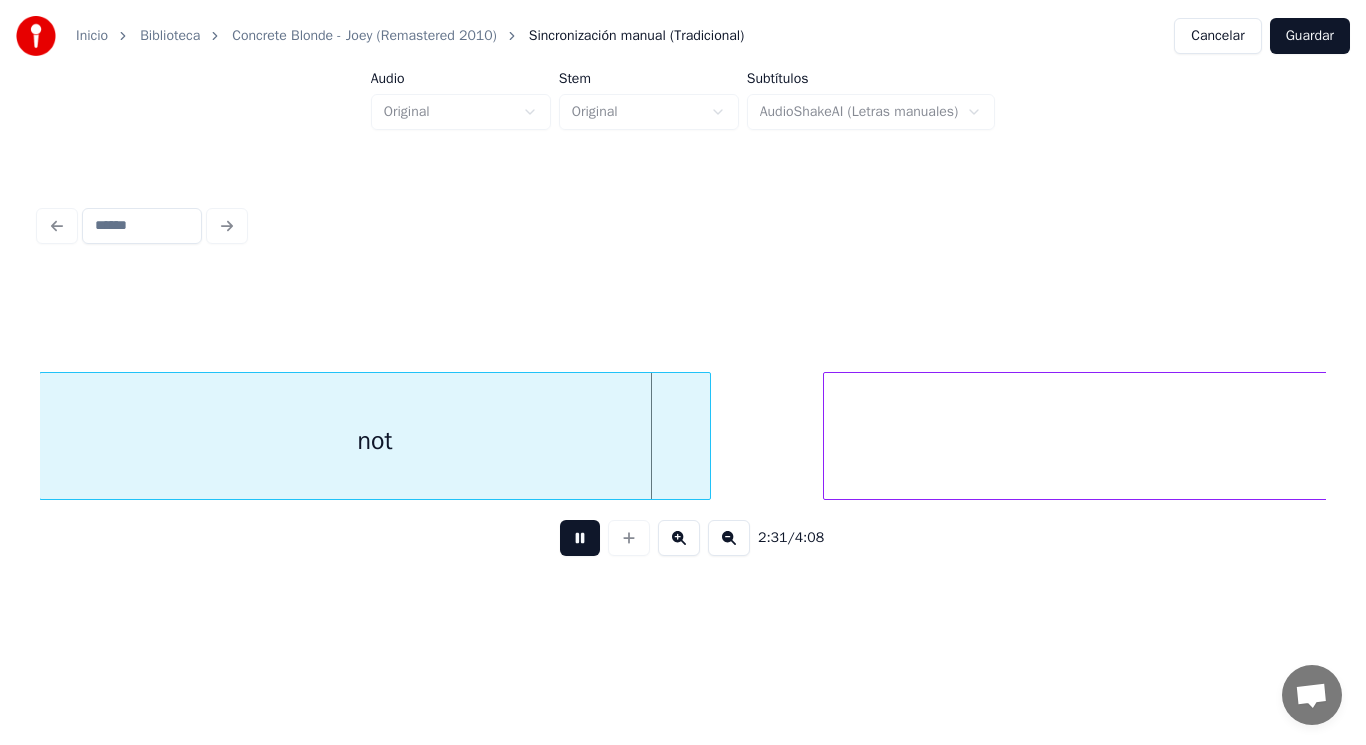 click at bounding box center [580, 538] 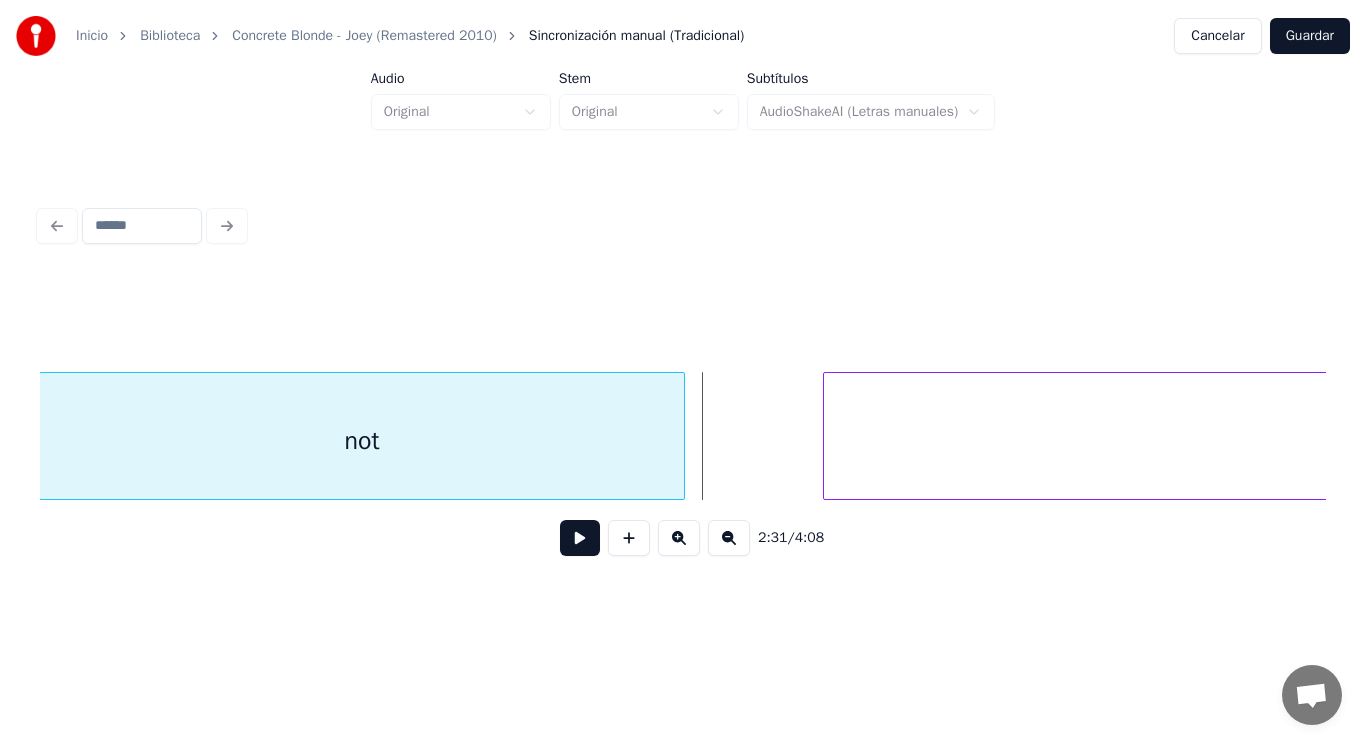 click at bounding box center [681, 436] 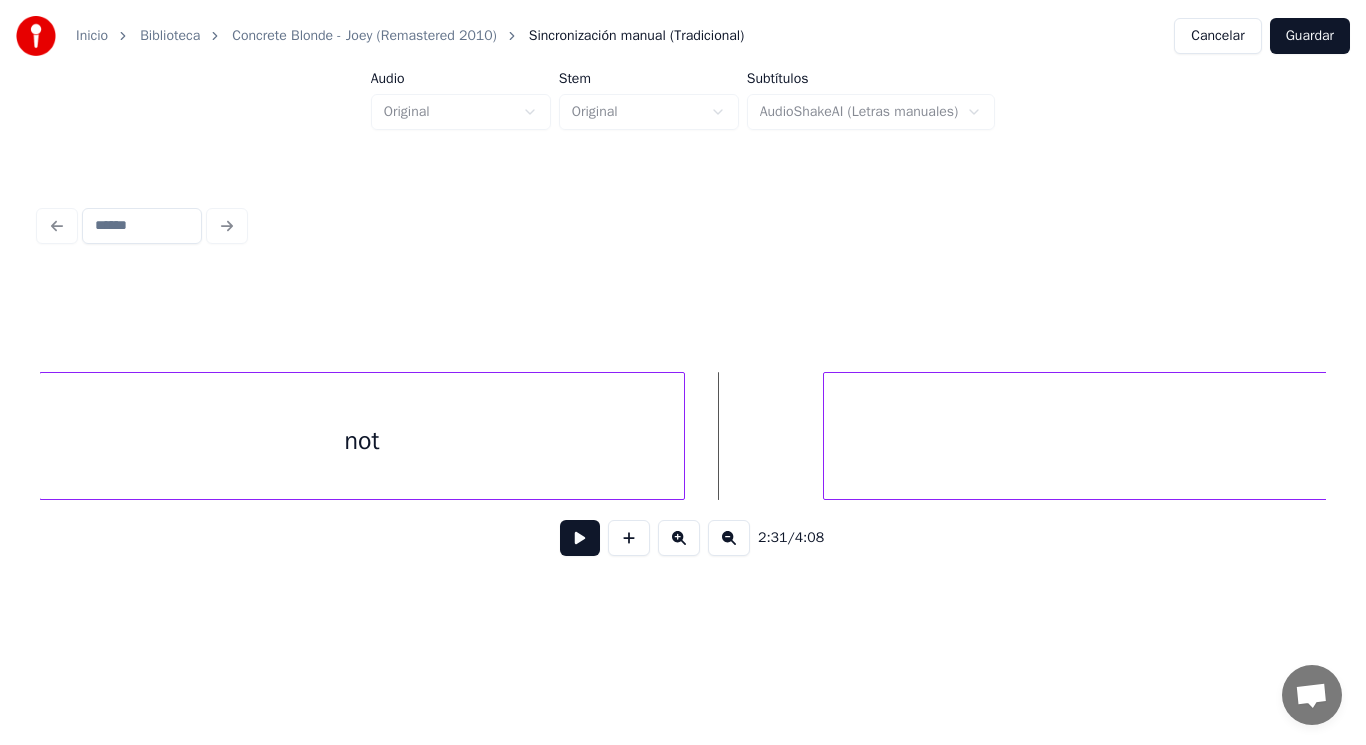 click at bounding box center [580, 538] 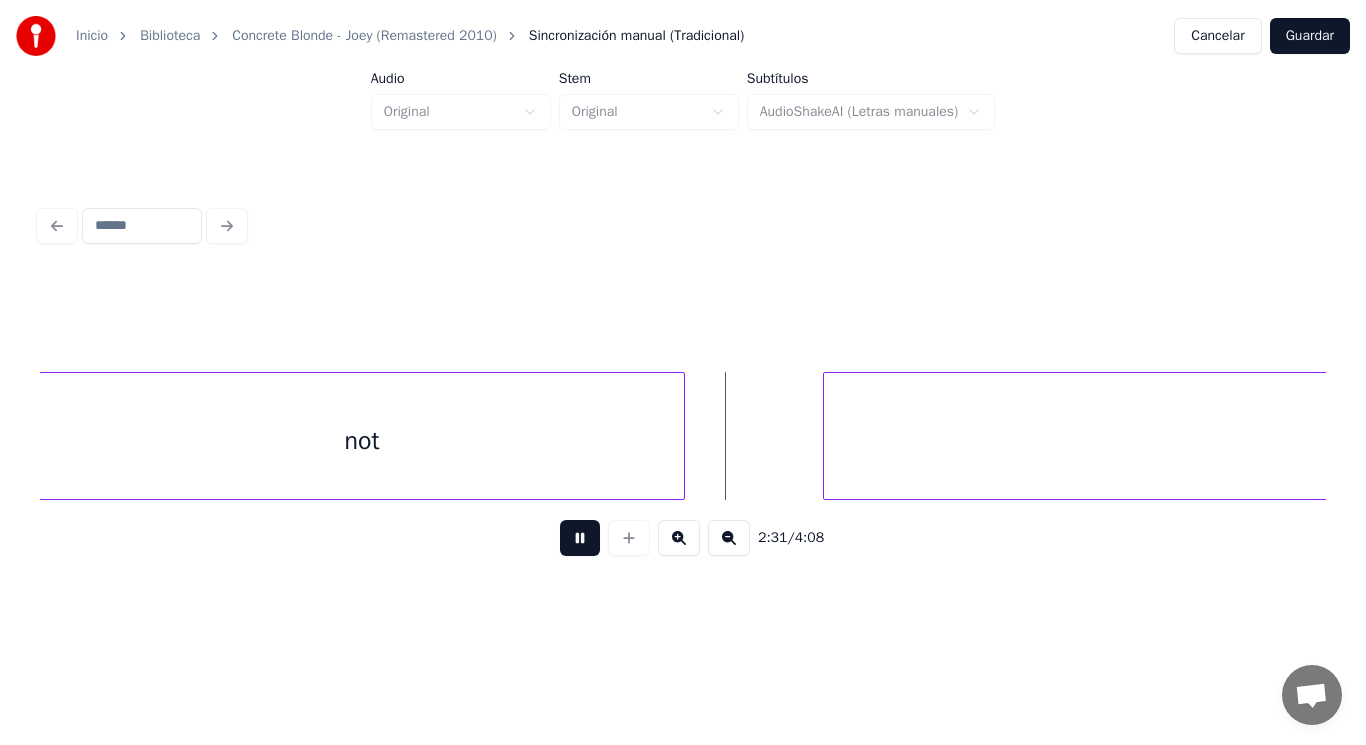click at bounding box center (580, 538) 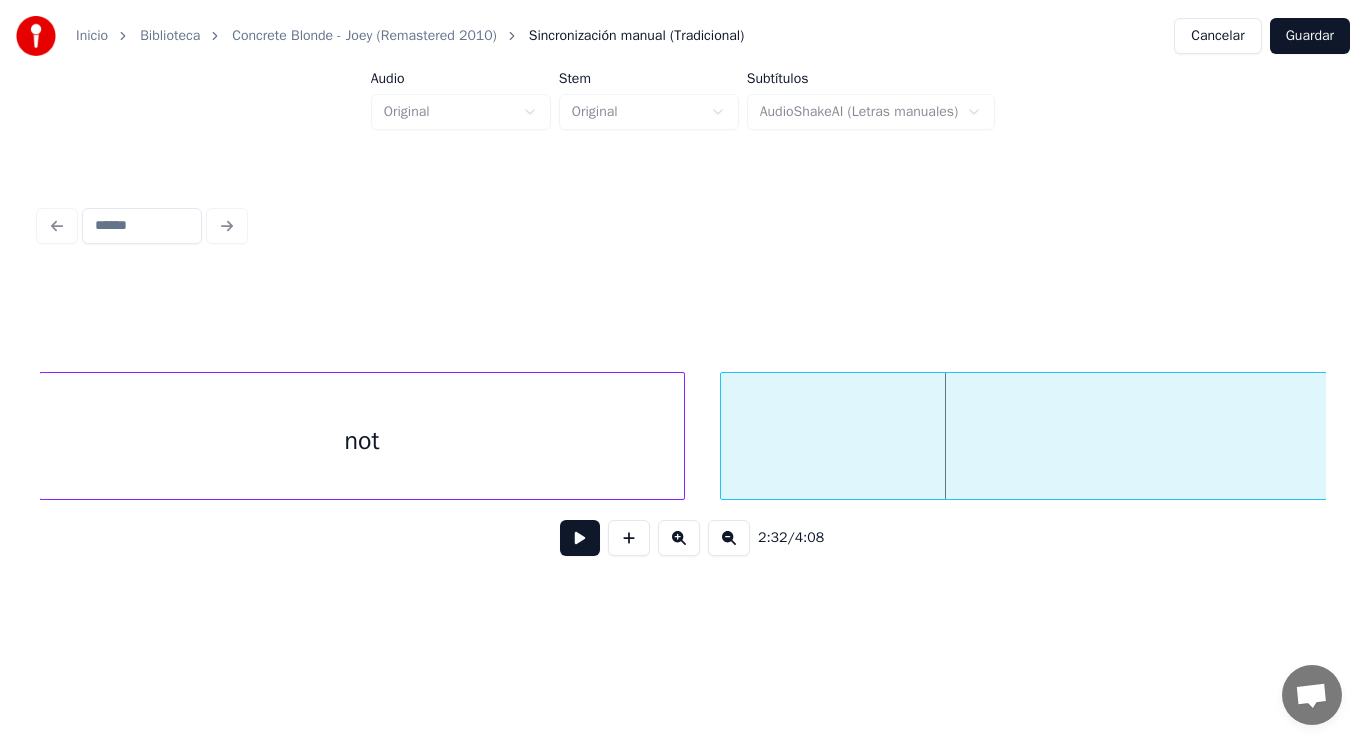 click at bounding box center (724, 436) 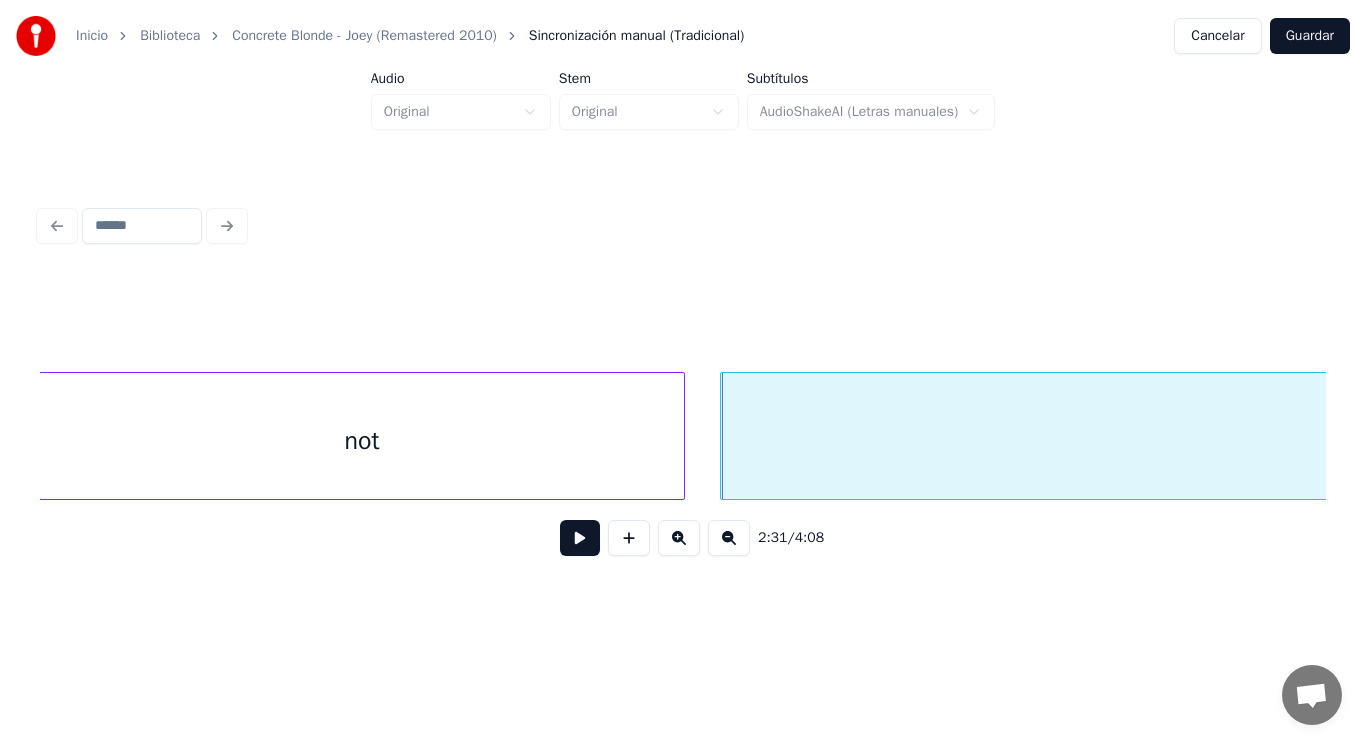 click at bounding box center [580, 538] 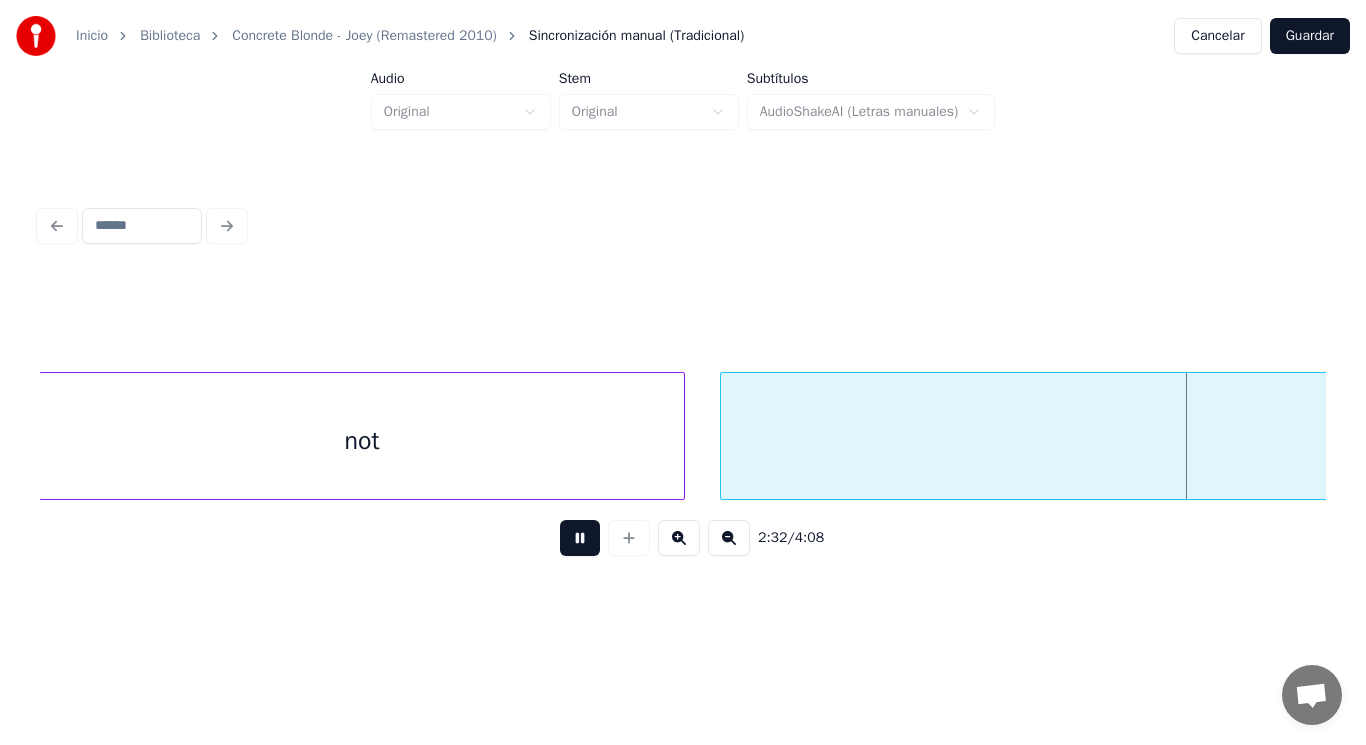 scroll, scrollTop: 0, scrollLeft: 213335, axis: horizontal 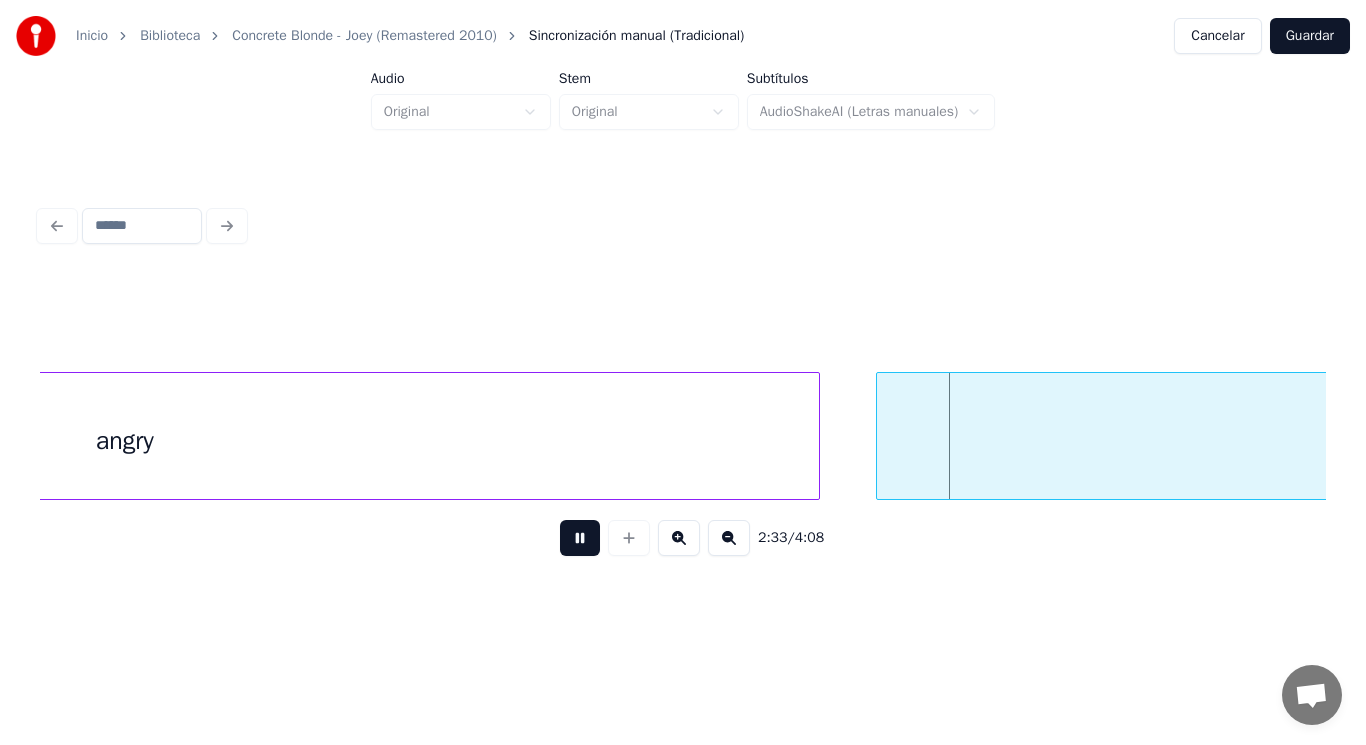 click at bounding box center (580, 538) 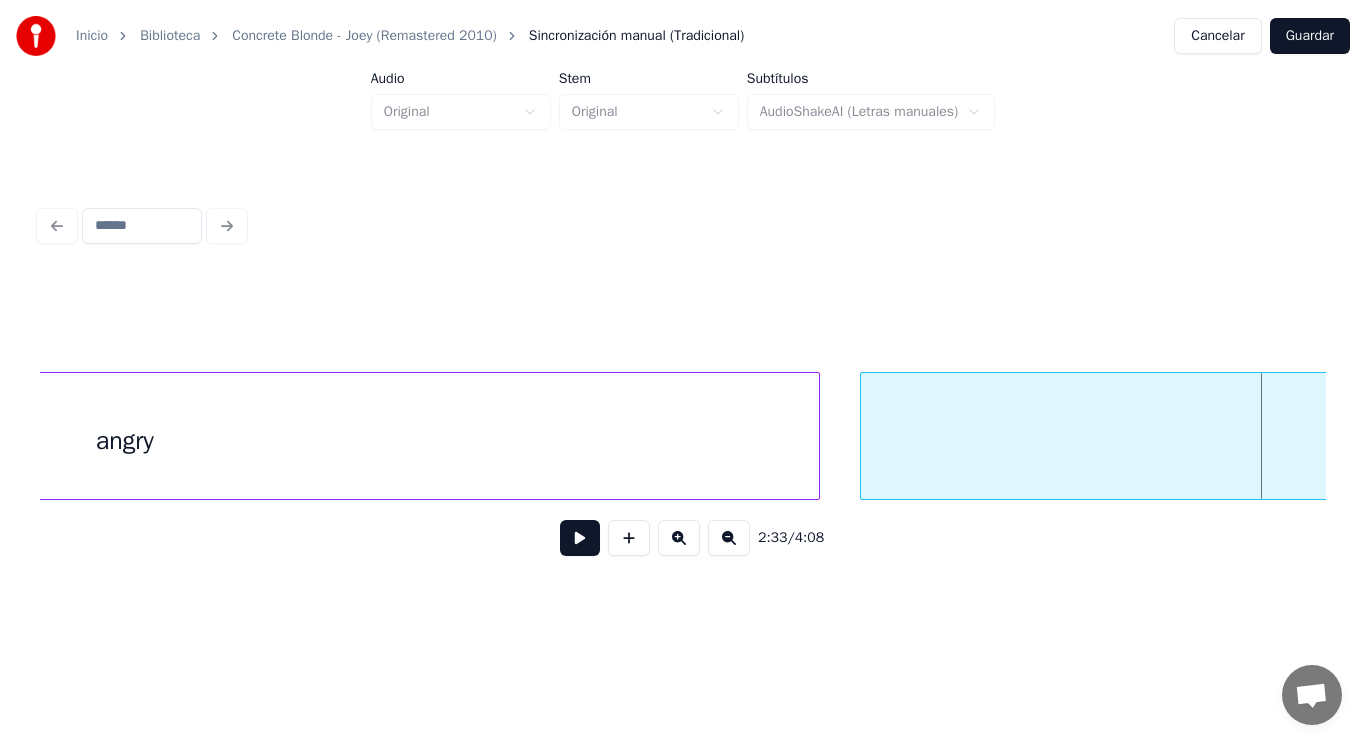 click at bounding box center [864, 436] 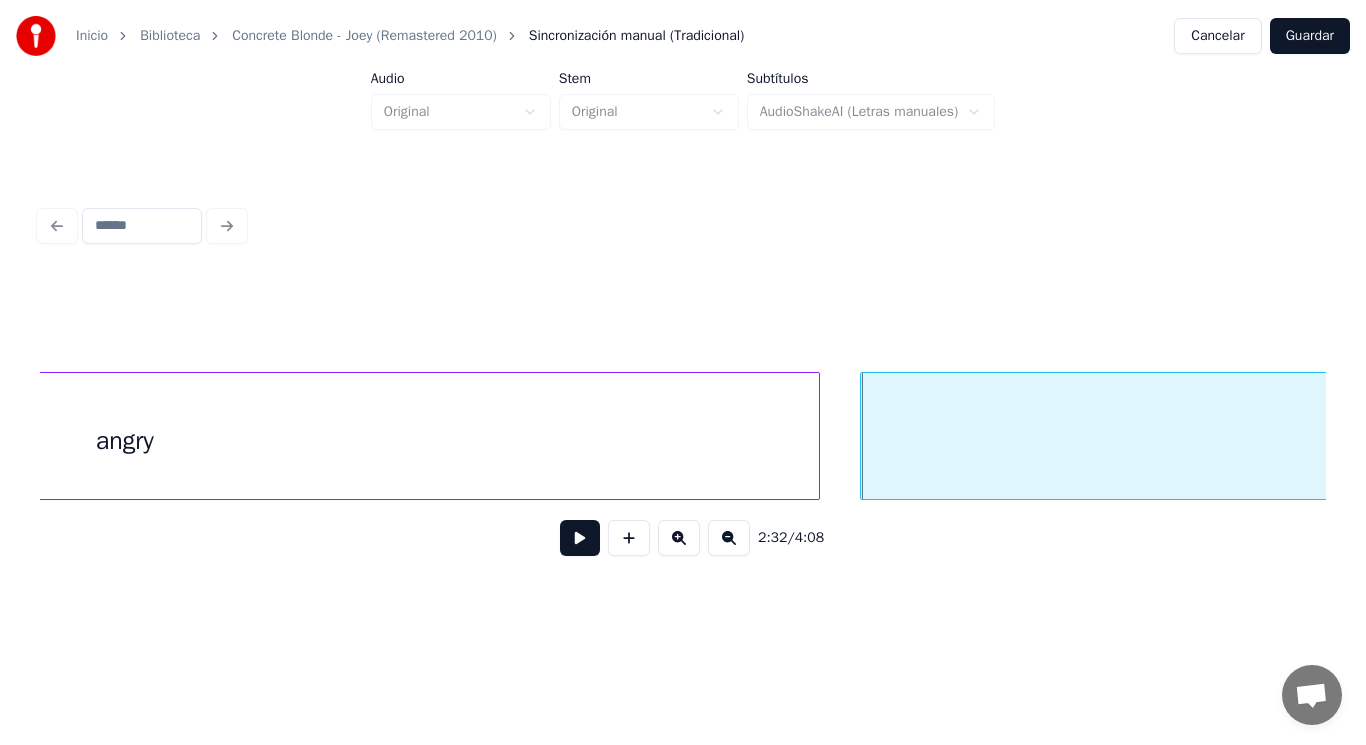 click at bounding box center [580, 538] 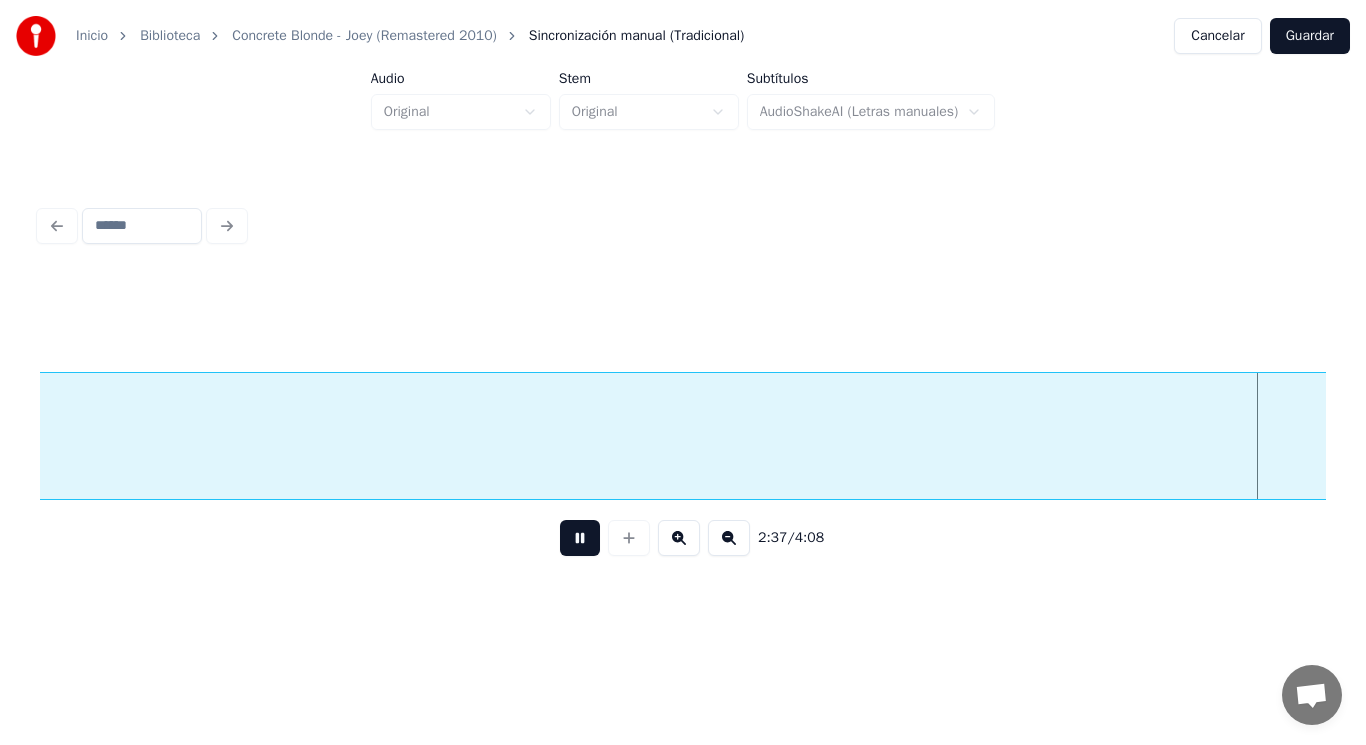 scroll, scrollTop: 0, scrollLeft: 221131, axis: horizontal 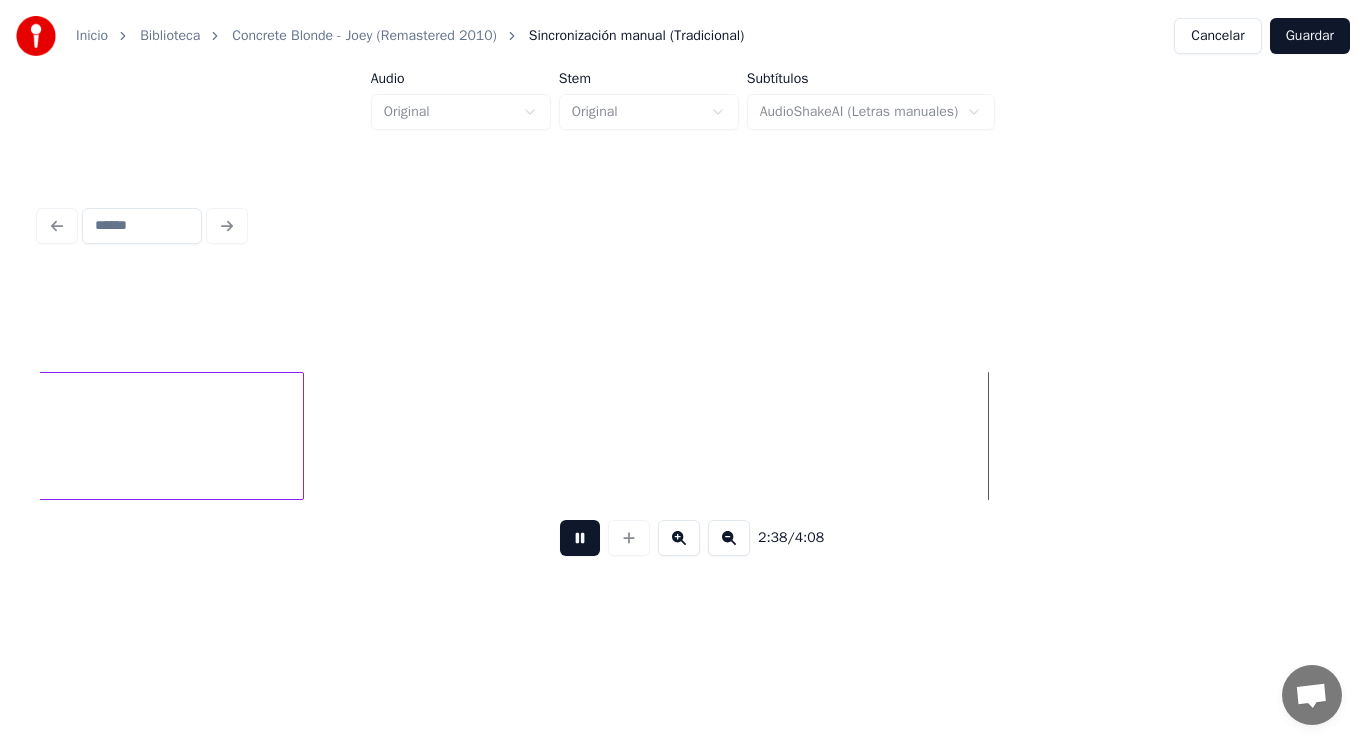 click at bounding box center [580, 538] 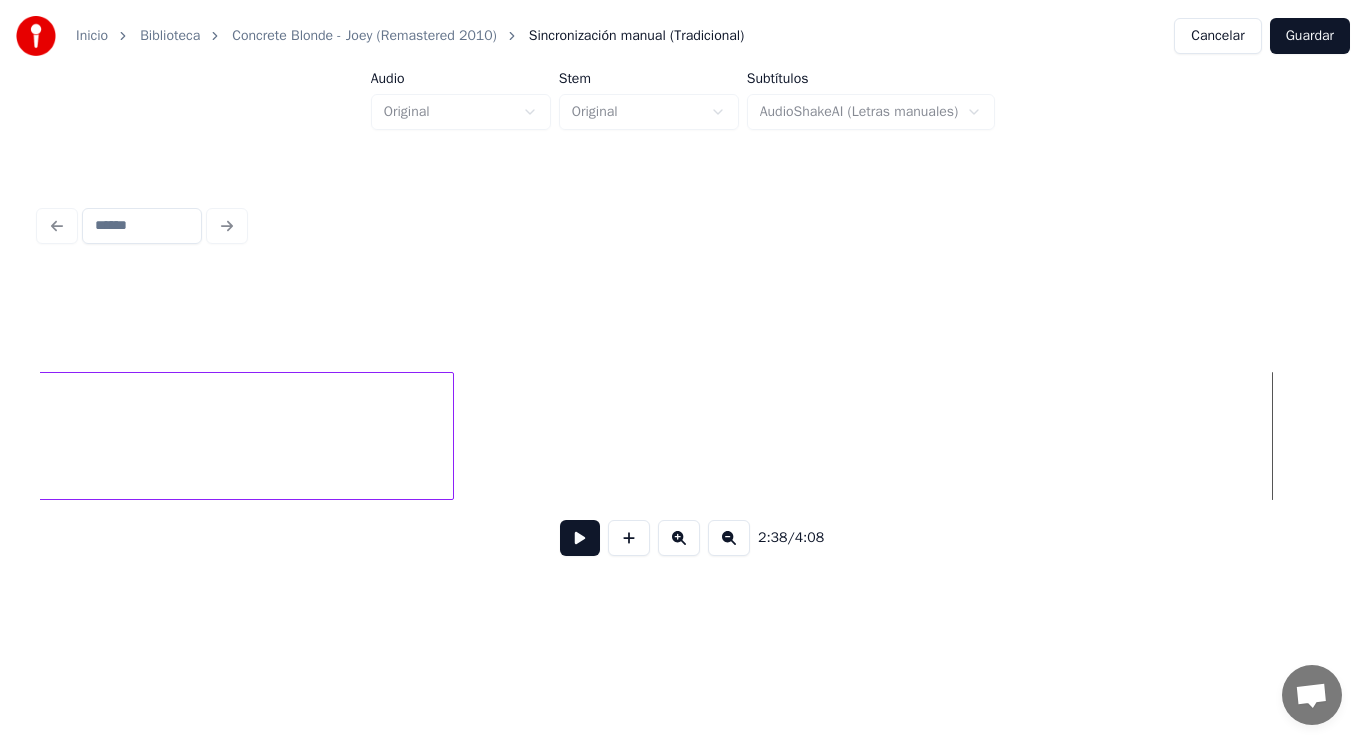 click at bounding box center (450, 436) 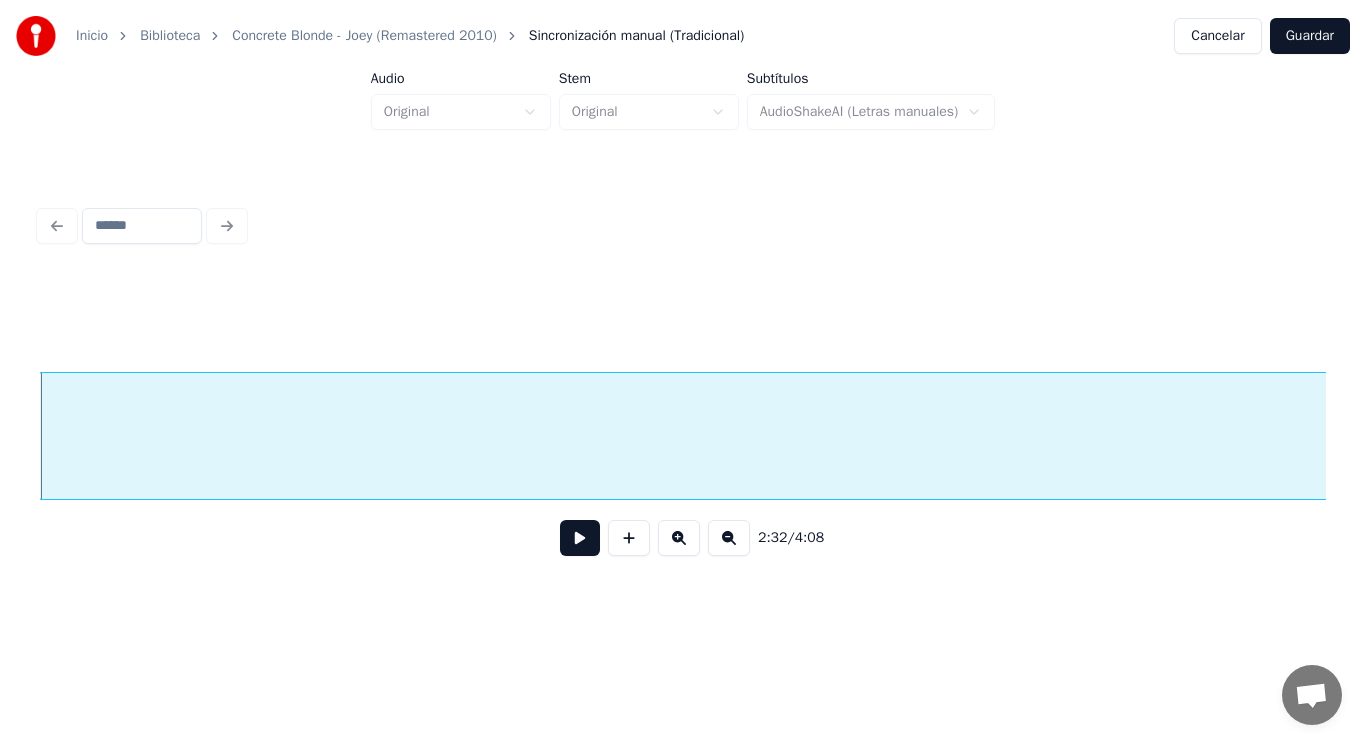 click at bounding box center [580, 538] 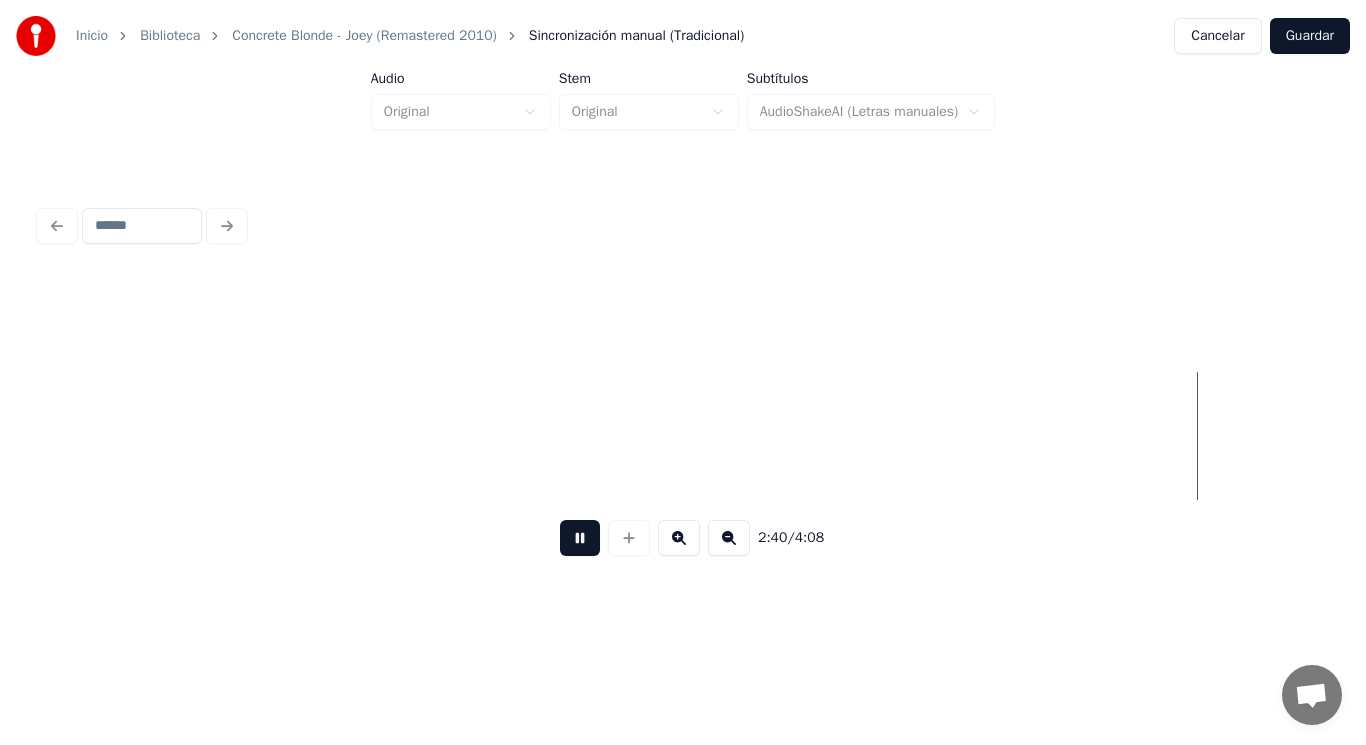 click at bounding box center (580, 538) 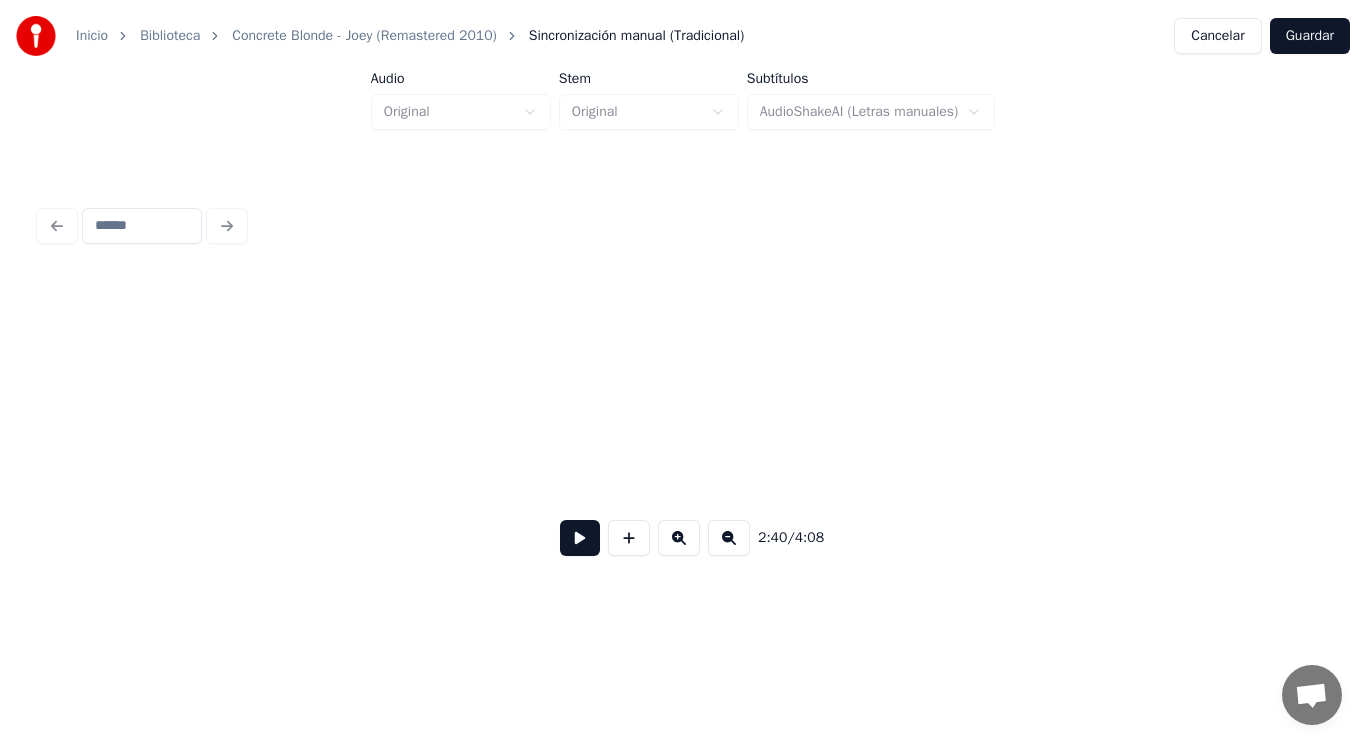 scroll, scrollTop: 0, scrollLeft: 259882, axis: horizontal 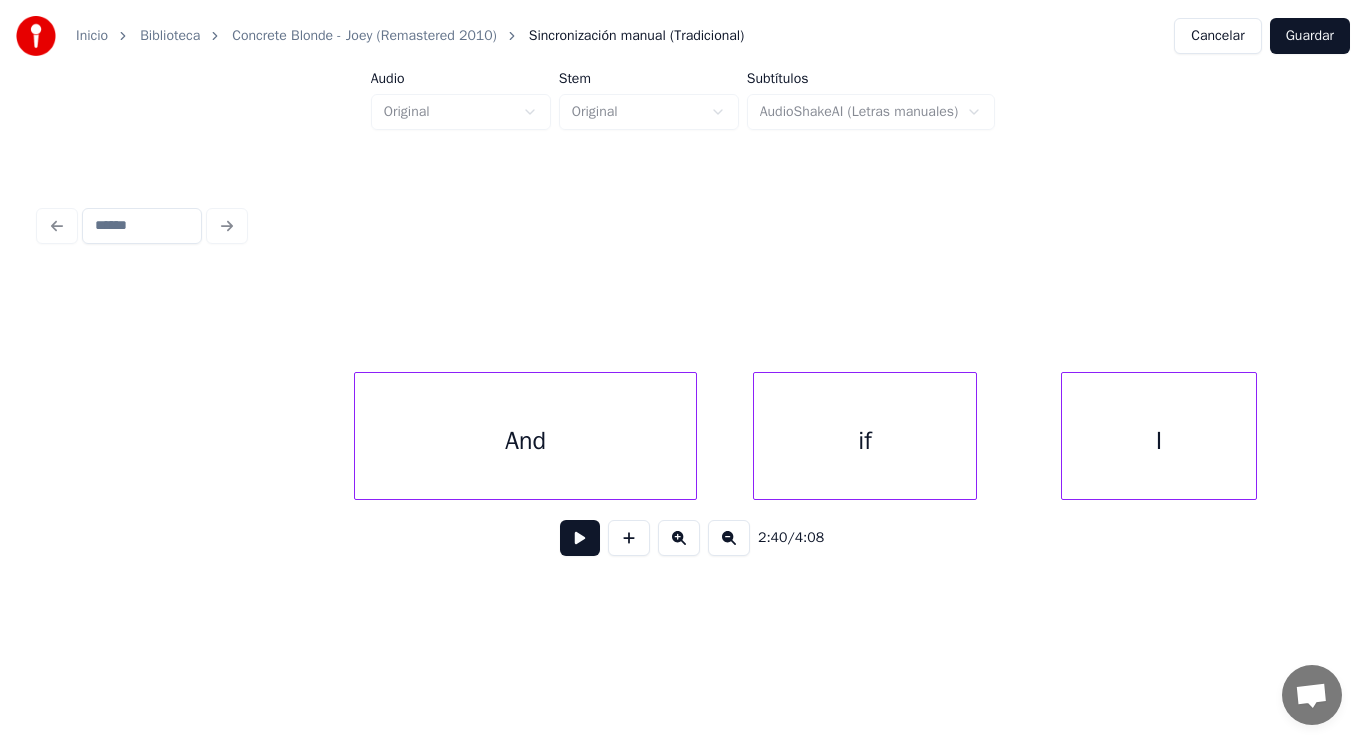 click at bounding box center (358, 436) 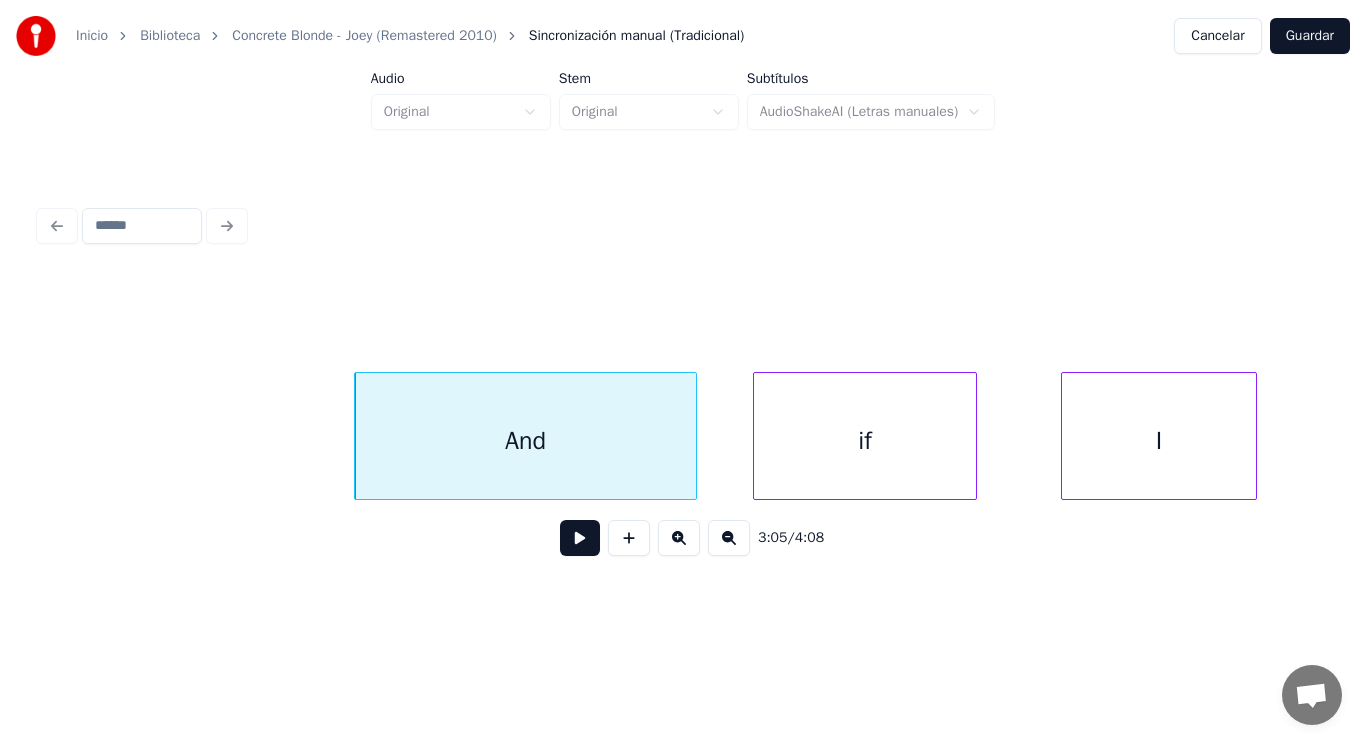 click at bounding box center [580, 538] 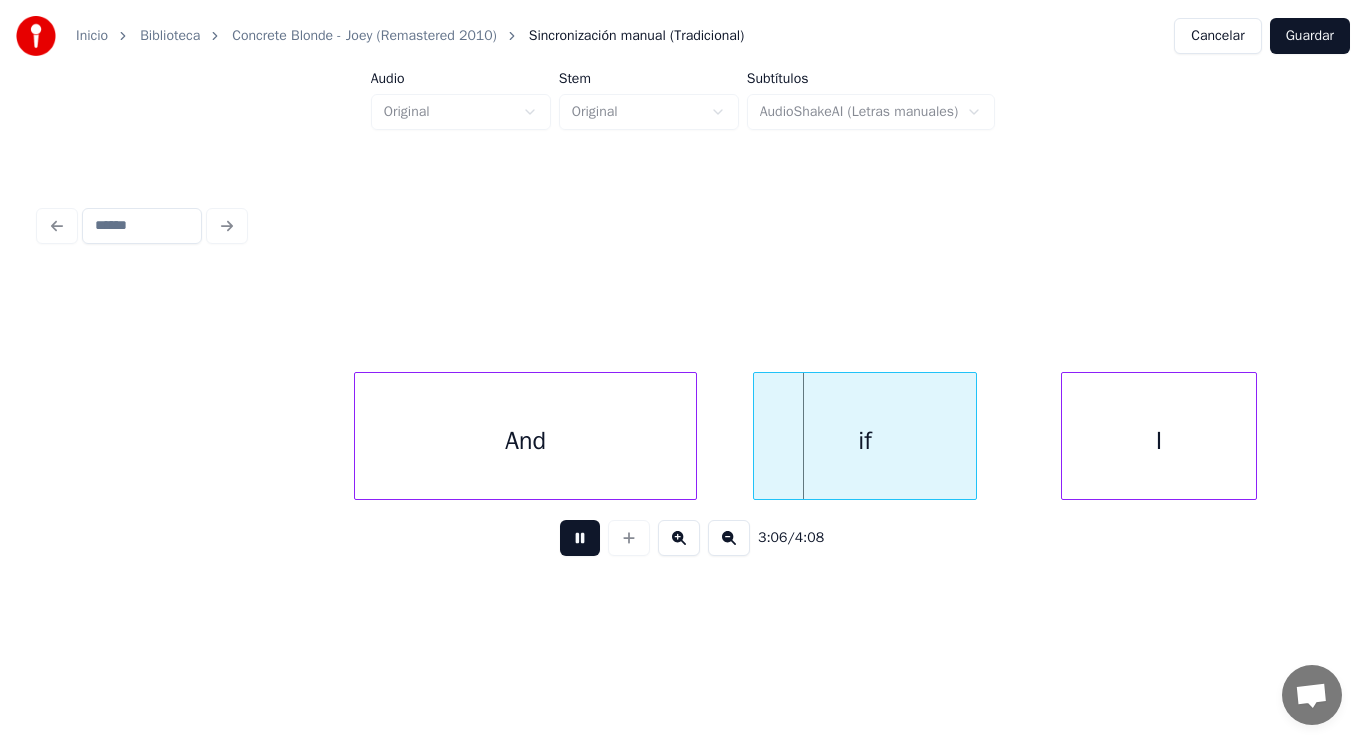 click at bounding box center [580, 538] 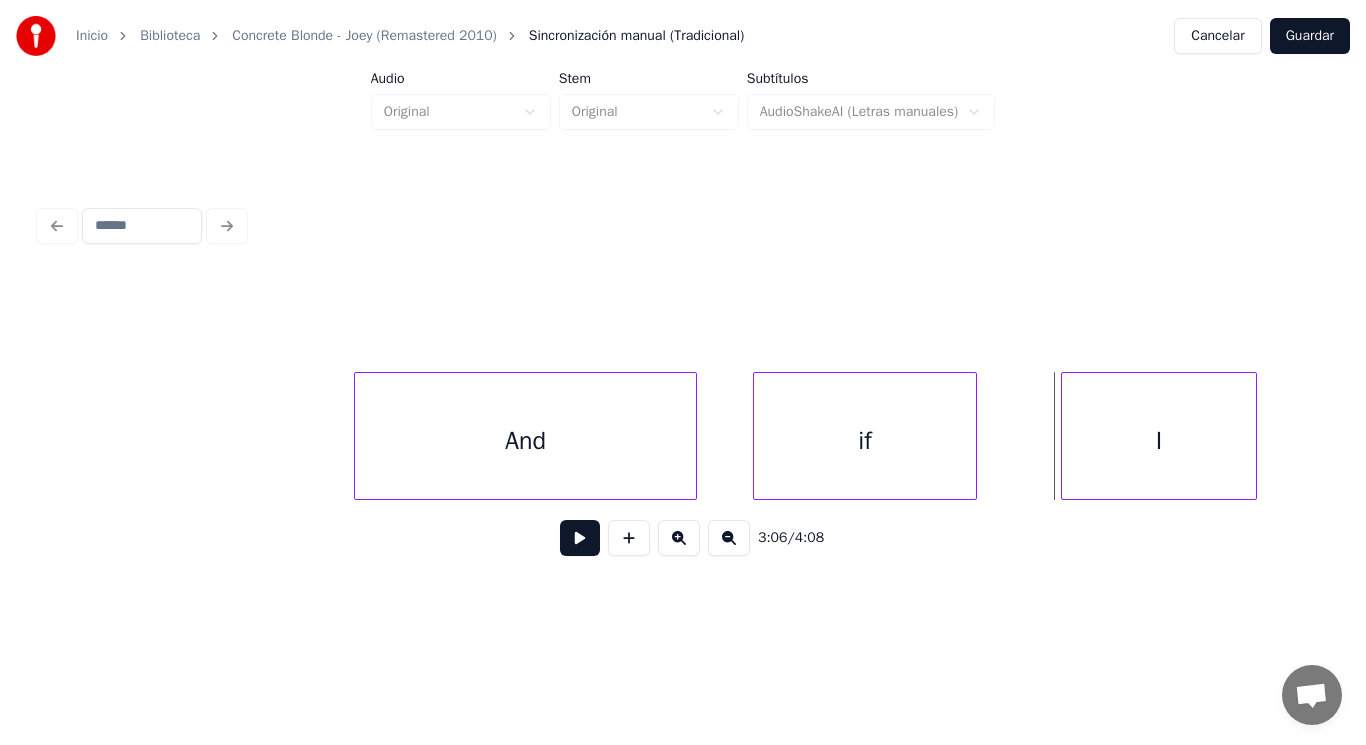 click at bounding box center [757, 436] 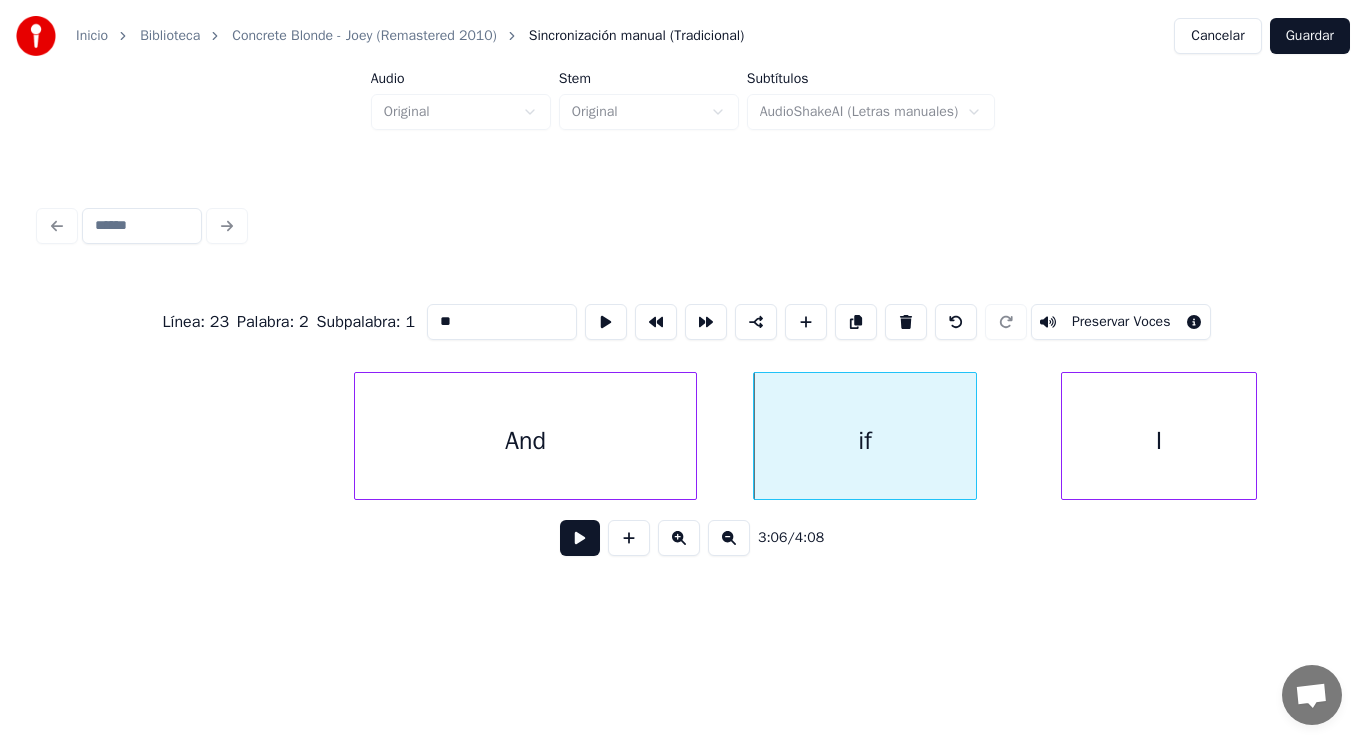 click at bounding box center [580, 538] 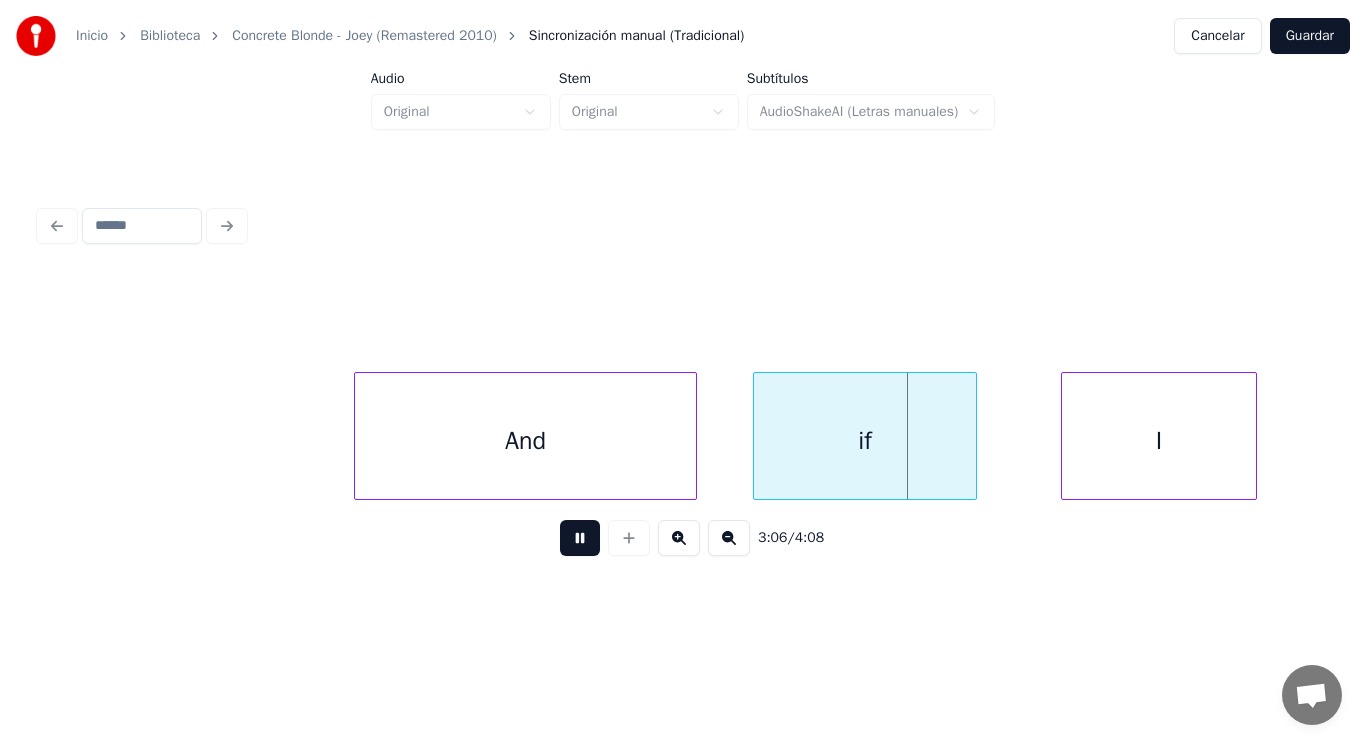 click at bounding box center [580, 538] 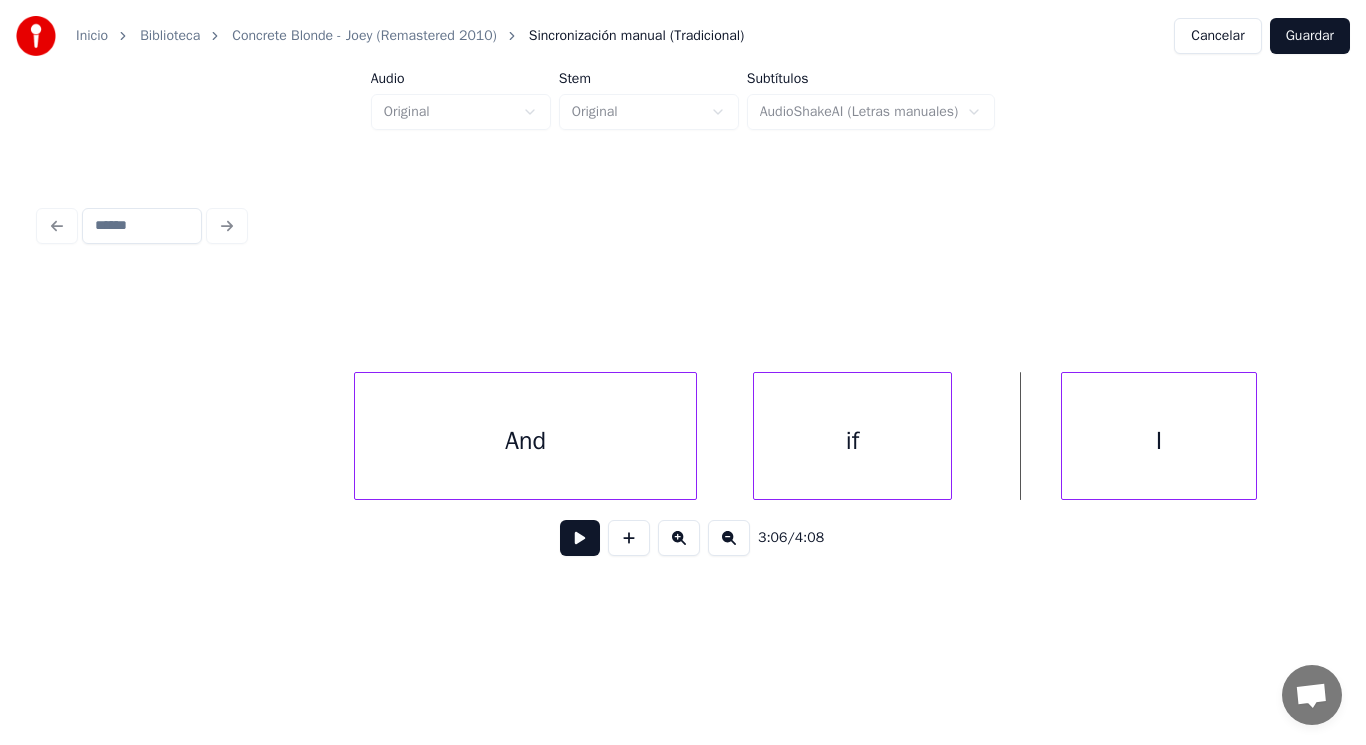 click at bounding box center [948, 436] 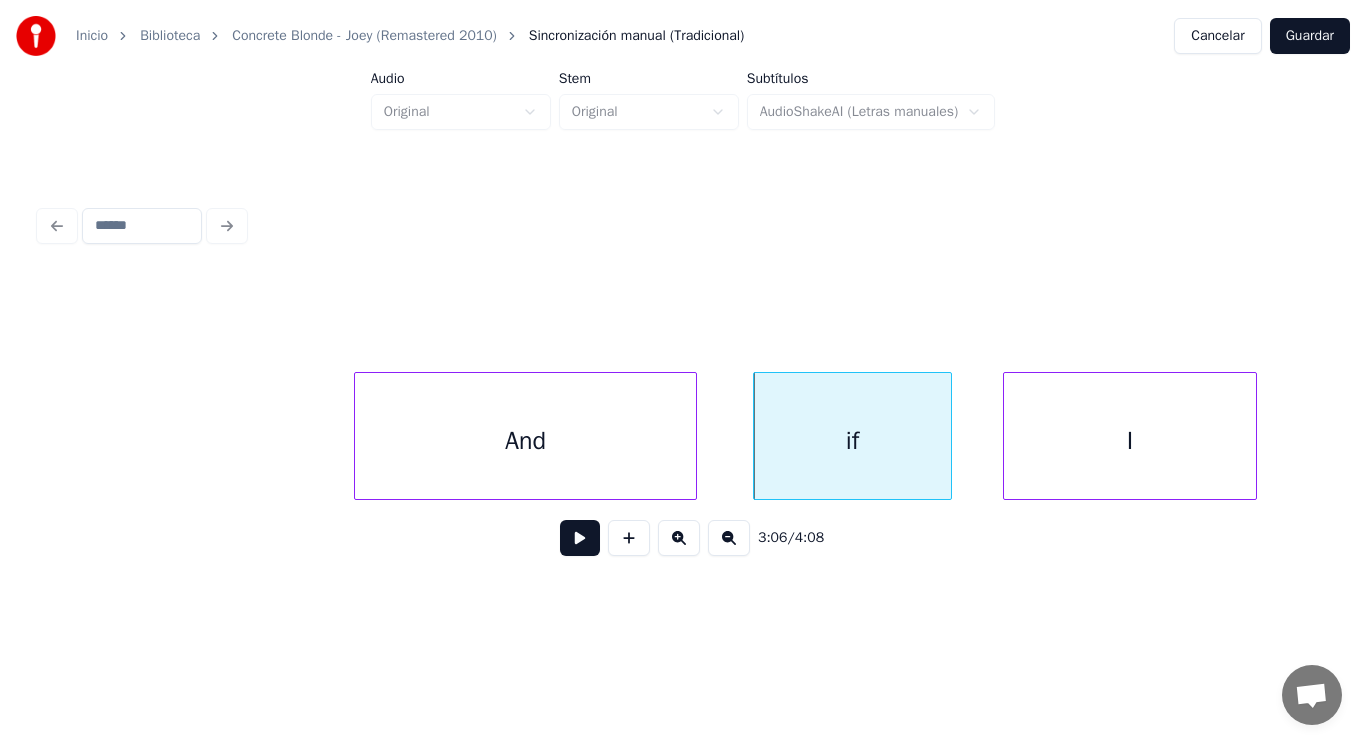 click at bounding box center (1007, 436) 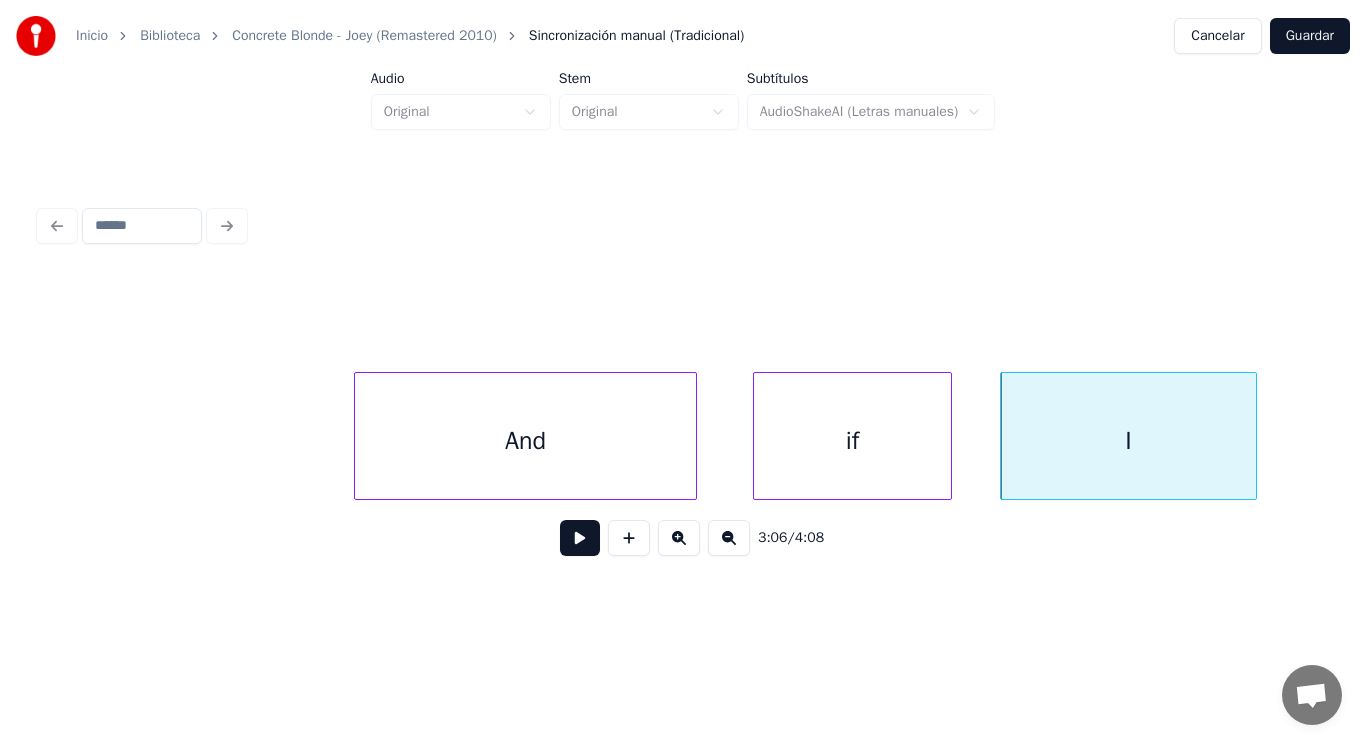 click on "if" at bounding box center [852, 441] 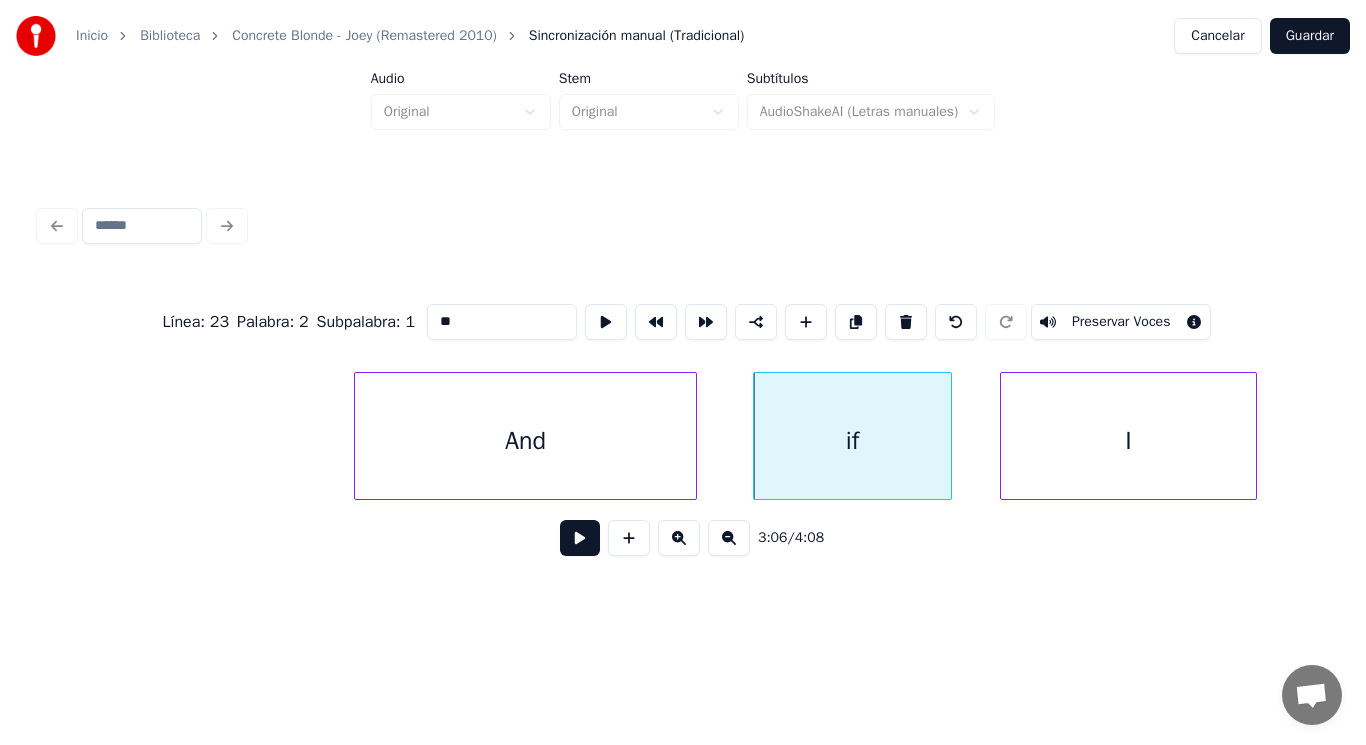 click at bounding box center (580, 538) 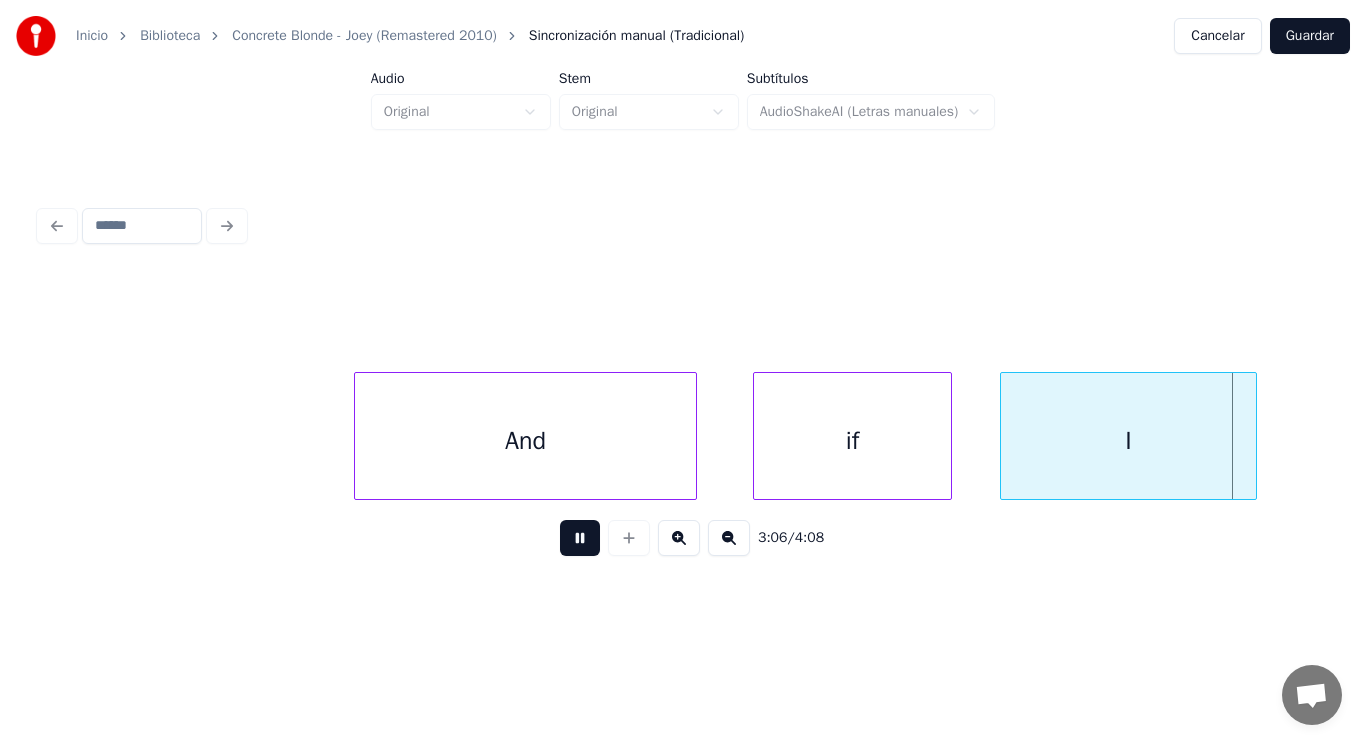 scroll, scrollTop: 0, scrollLeft: 261192, axis: horizontal 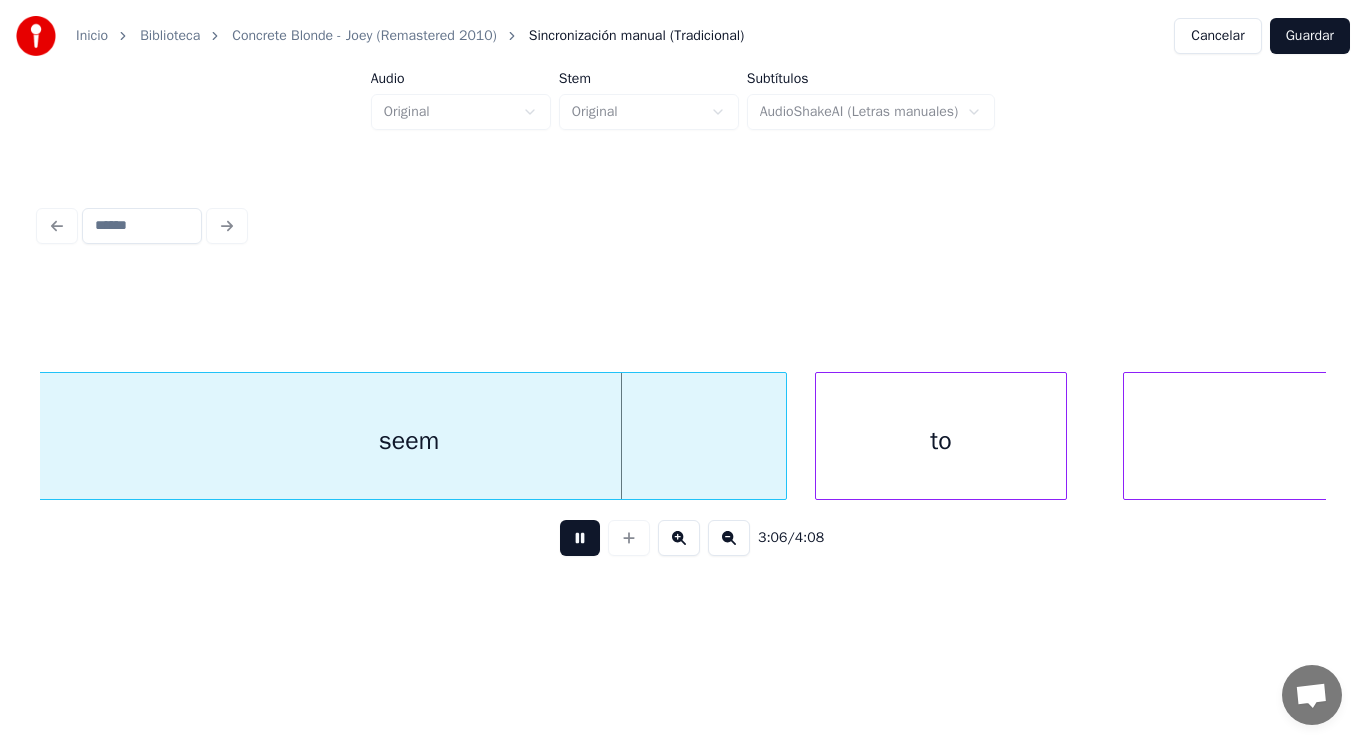 click at bounding box center (580, 538) 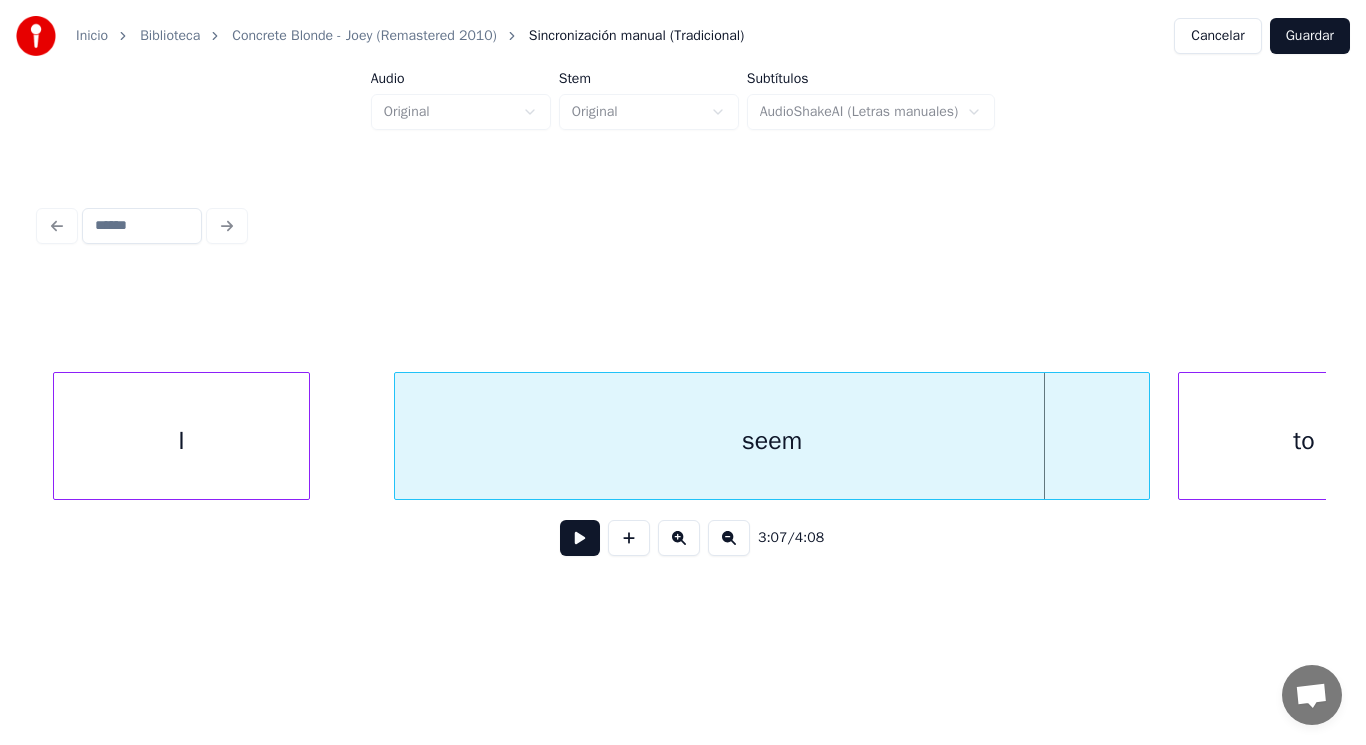 scroll, scrollTop: 0, scrollLeft: 260792, axis: horizontal 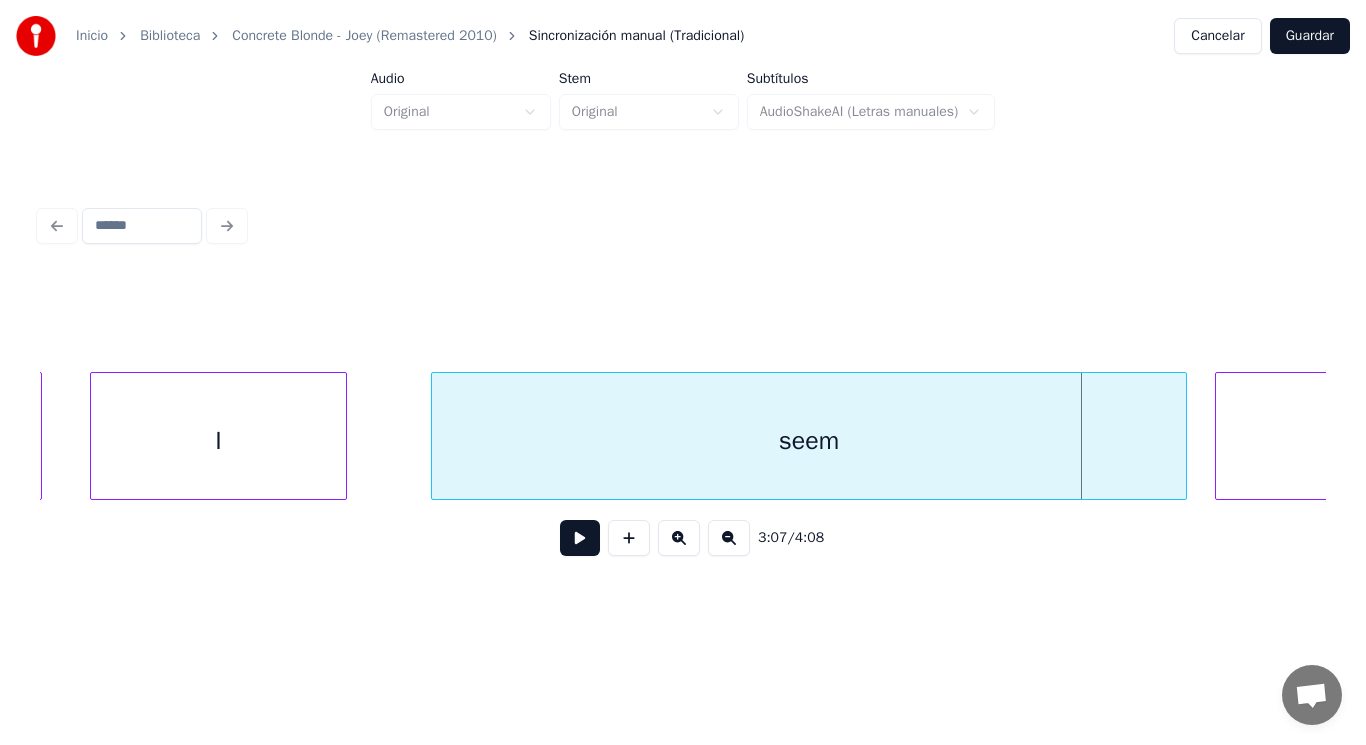 click on "I" at bounding box center (218, 441) 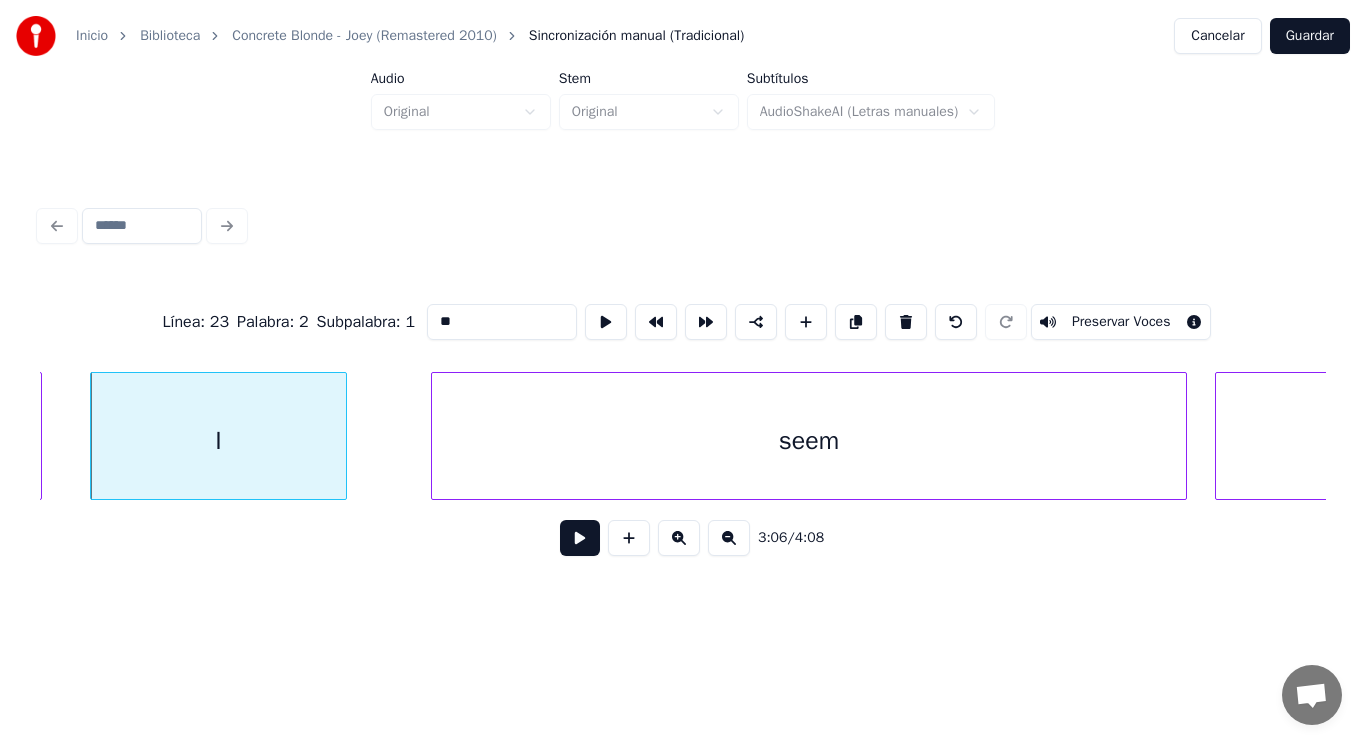 type on "*" 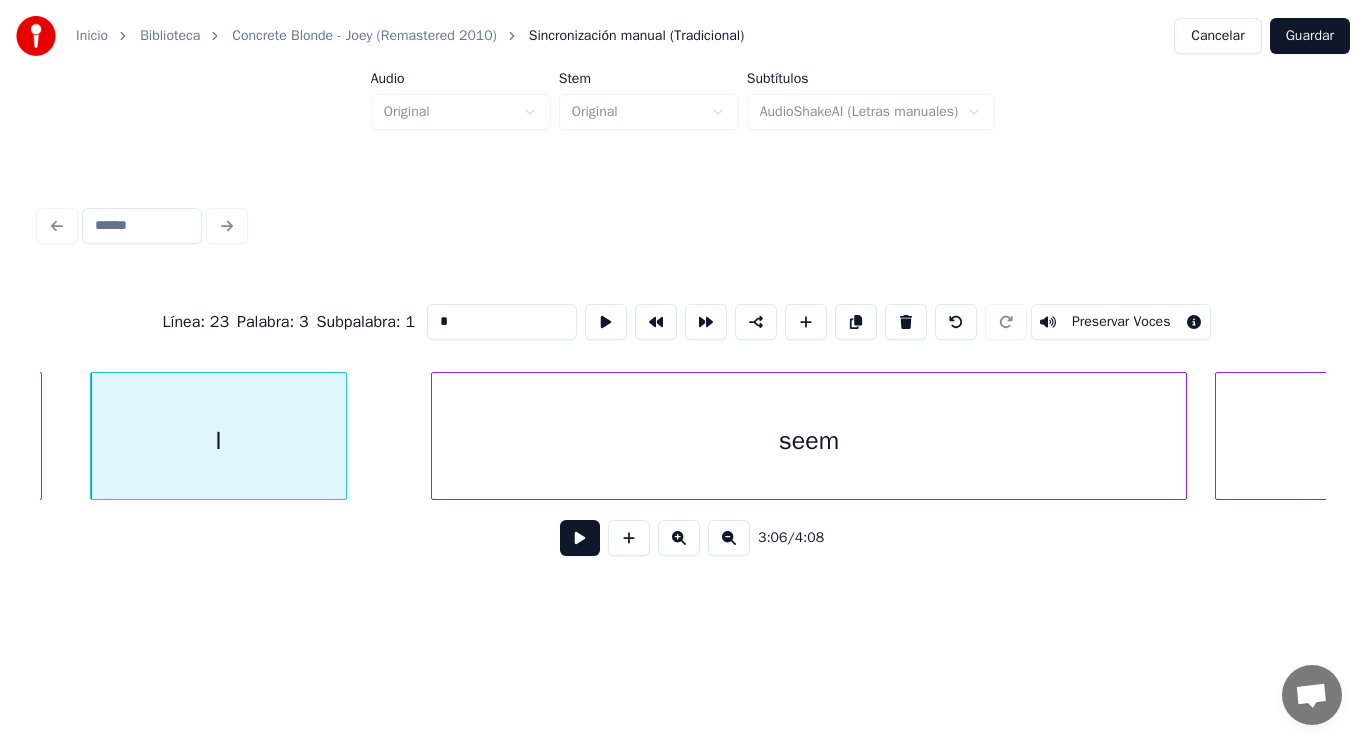 click at bounding box center (580, 538) 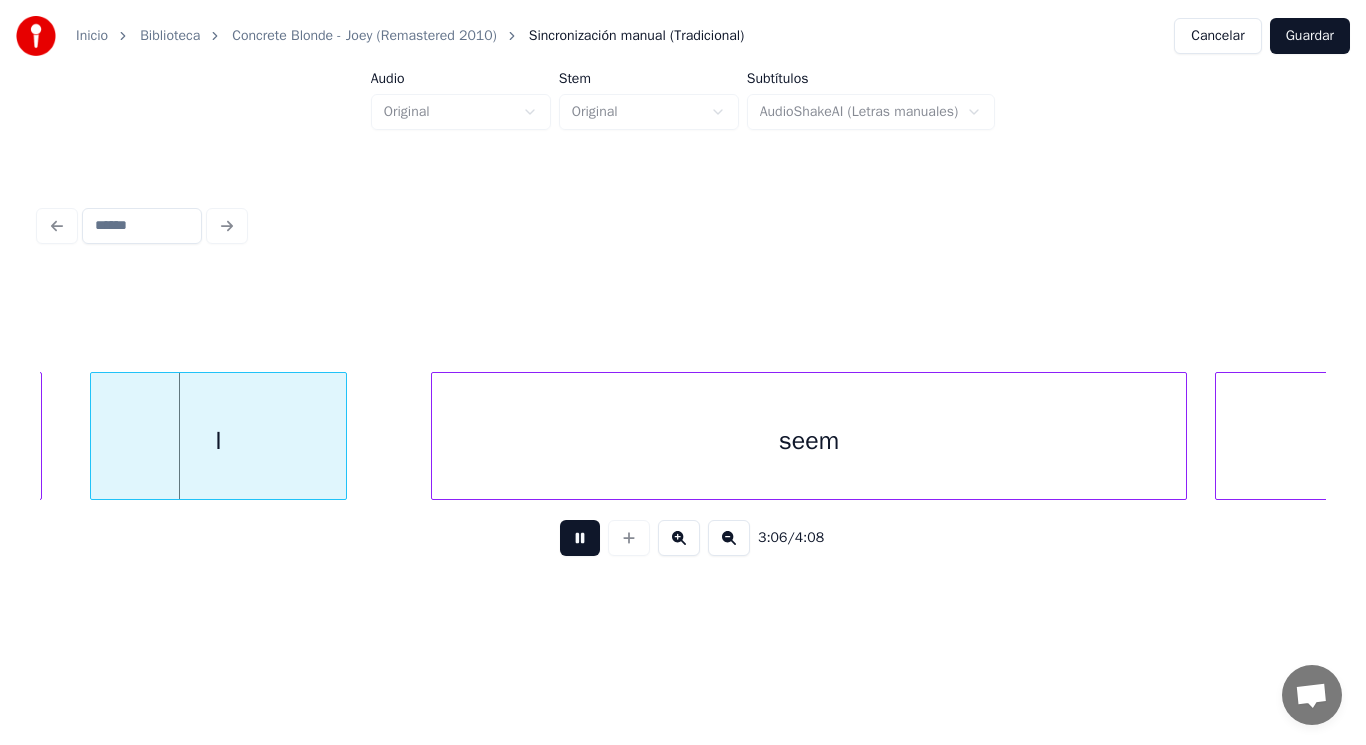 click at bounding box center [580, 538] 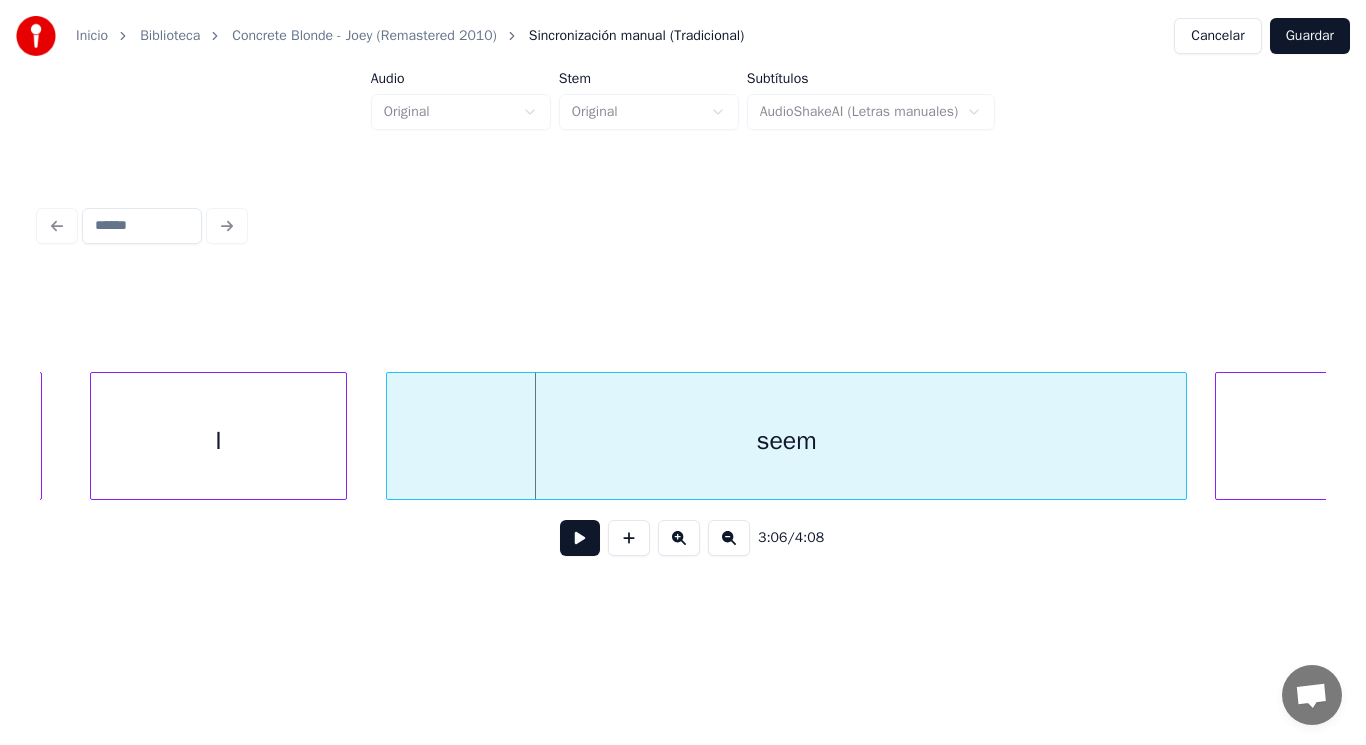 click at bounding box center [390, 436] 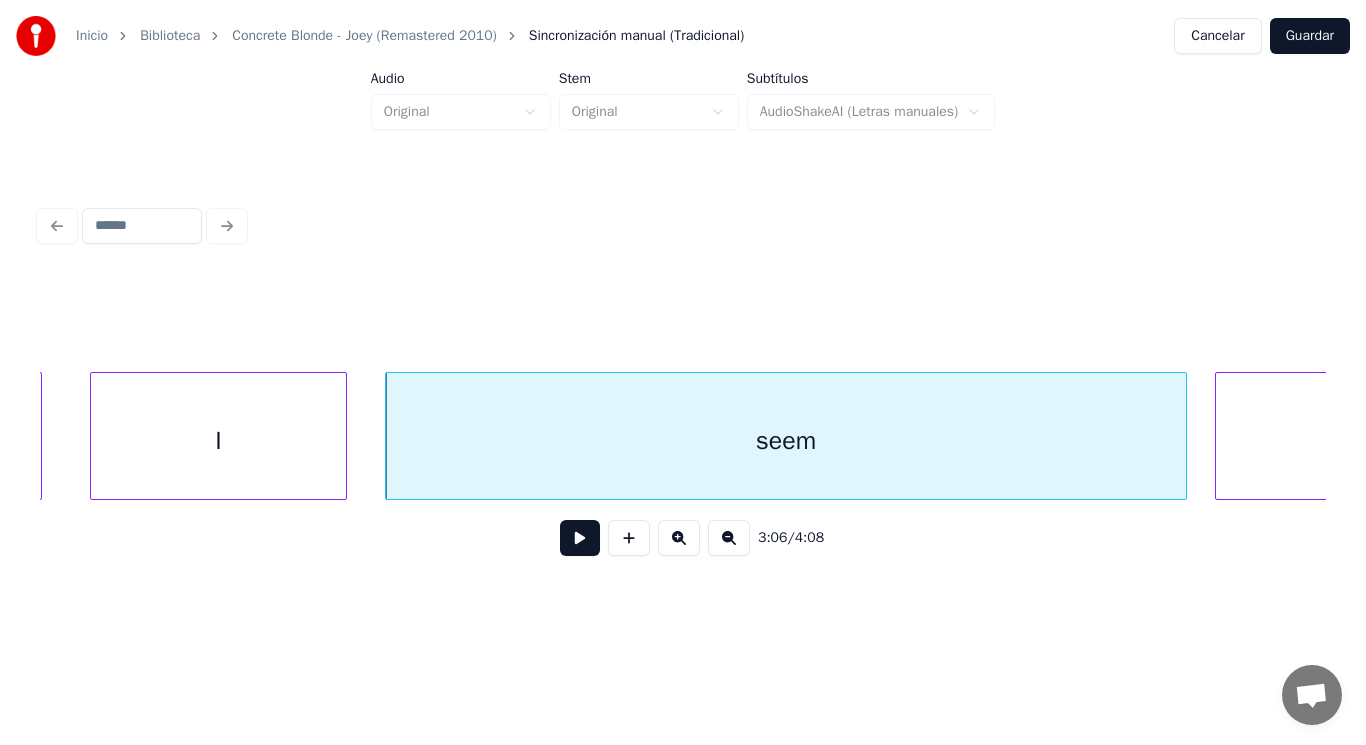 click at bounding box center (580, 538) 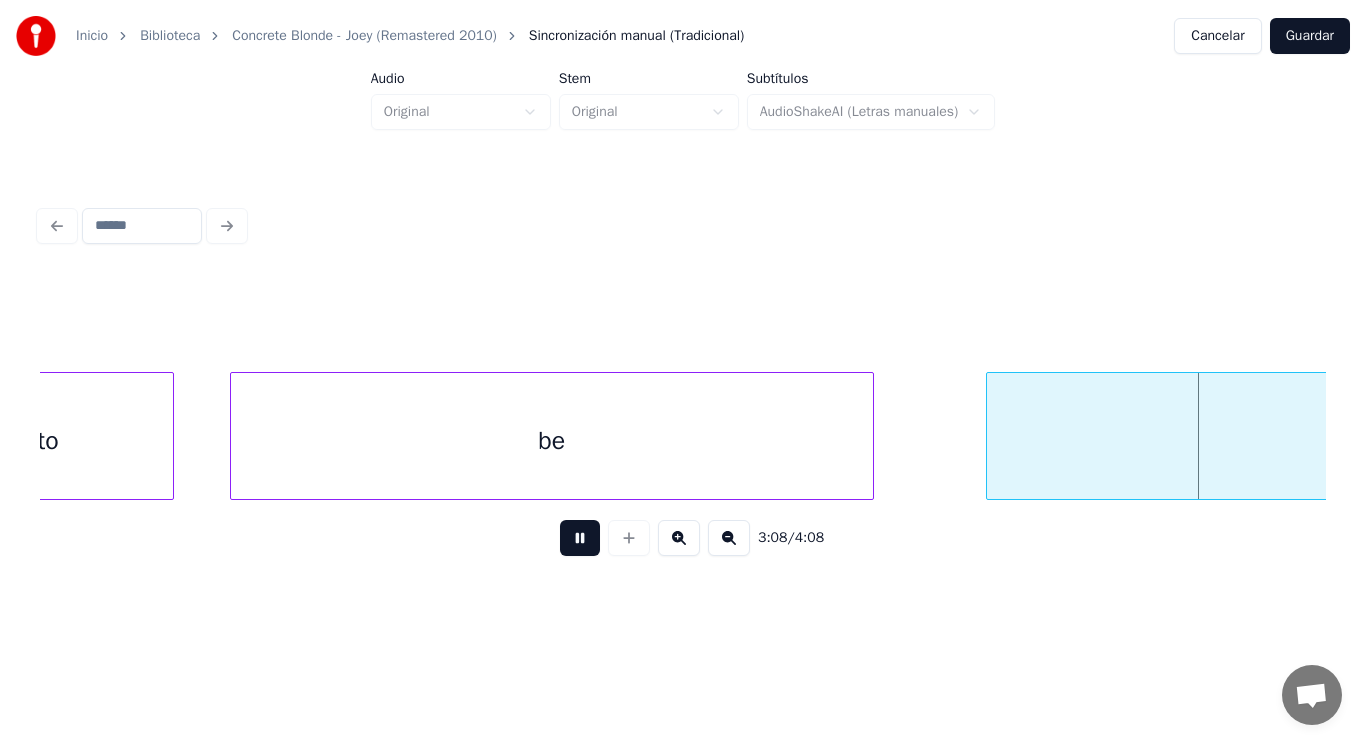click at bounding box center [580, 538] 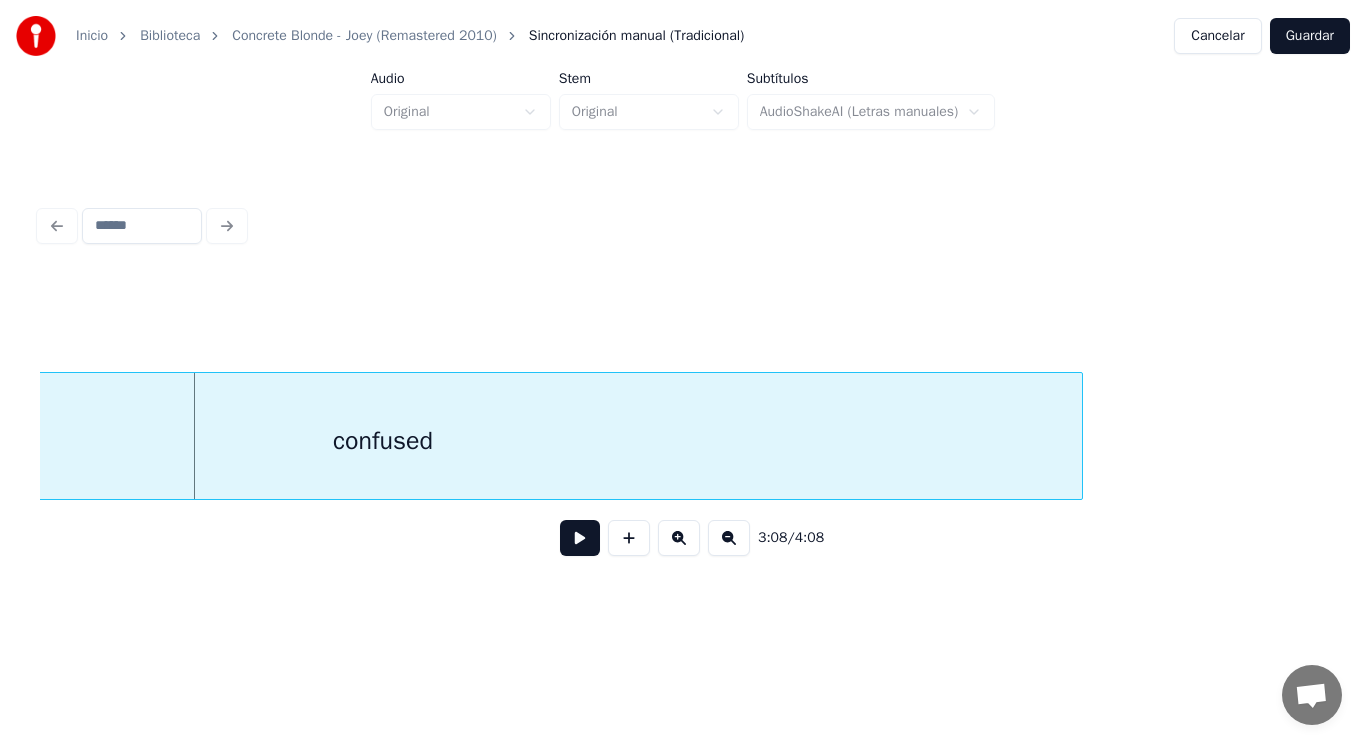 click at bounding box center (580, 538) 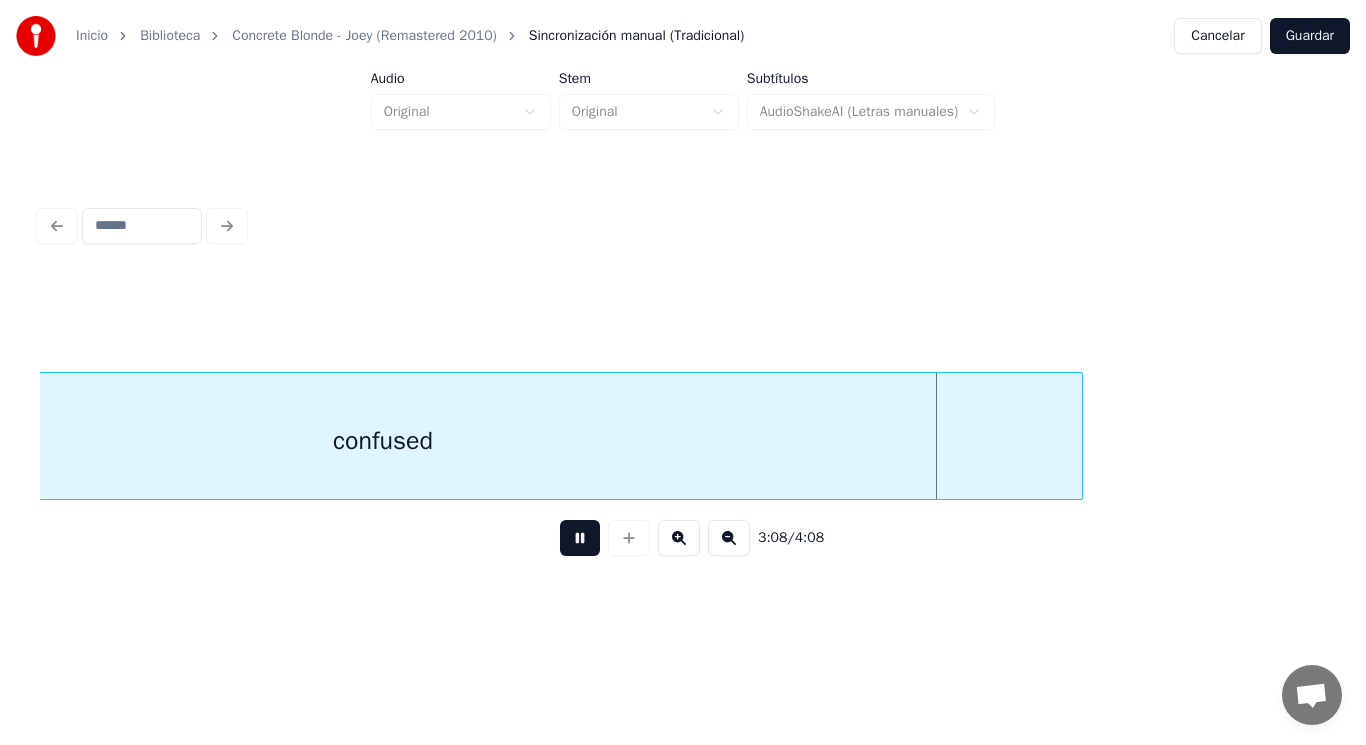 click at bounding box center (580, 538) 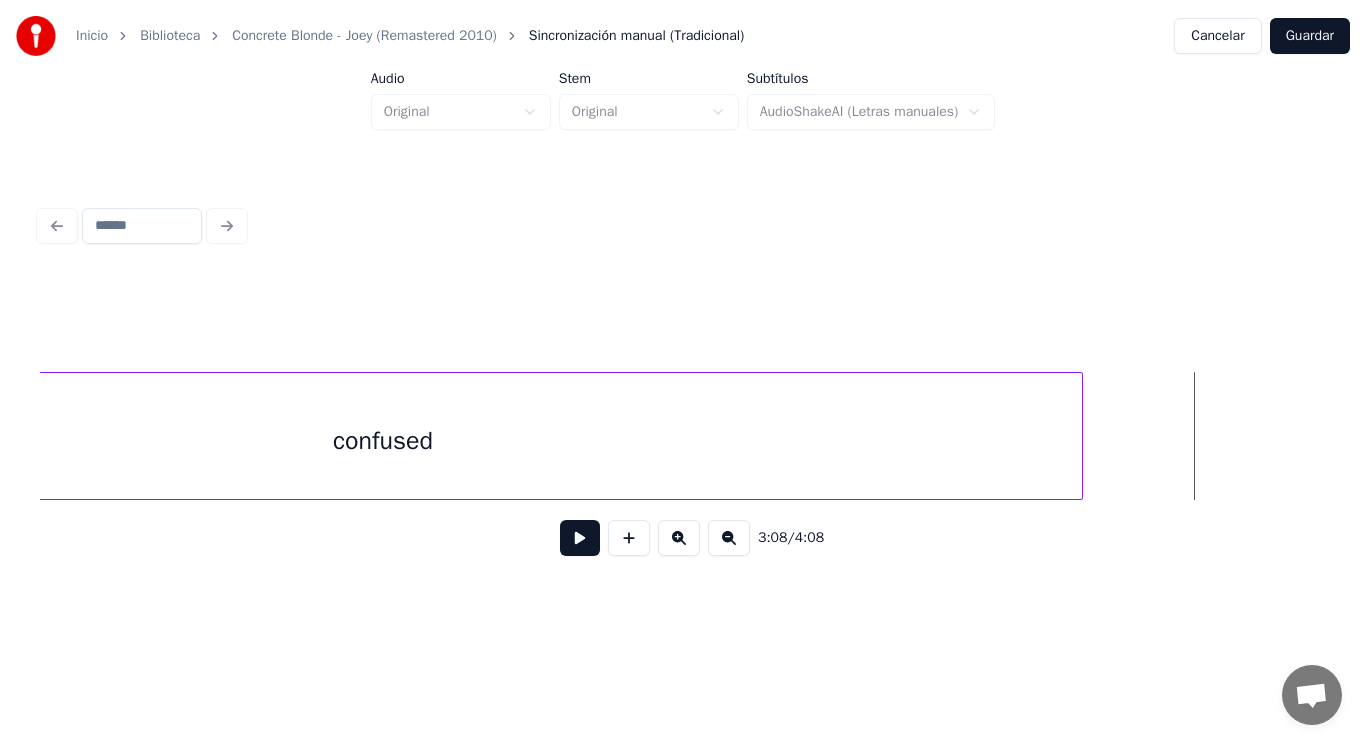 click on "confused" at bounding box center (383, 441) 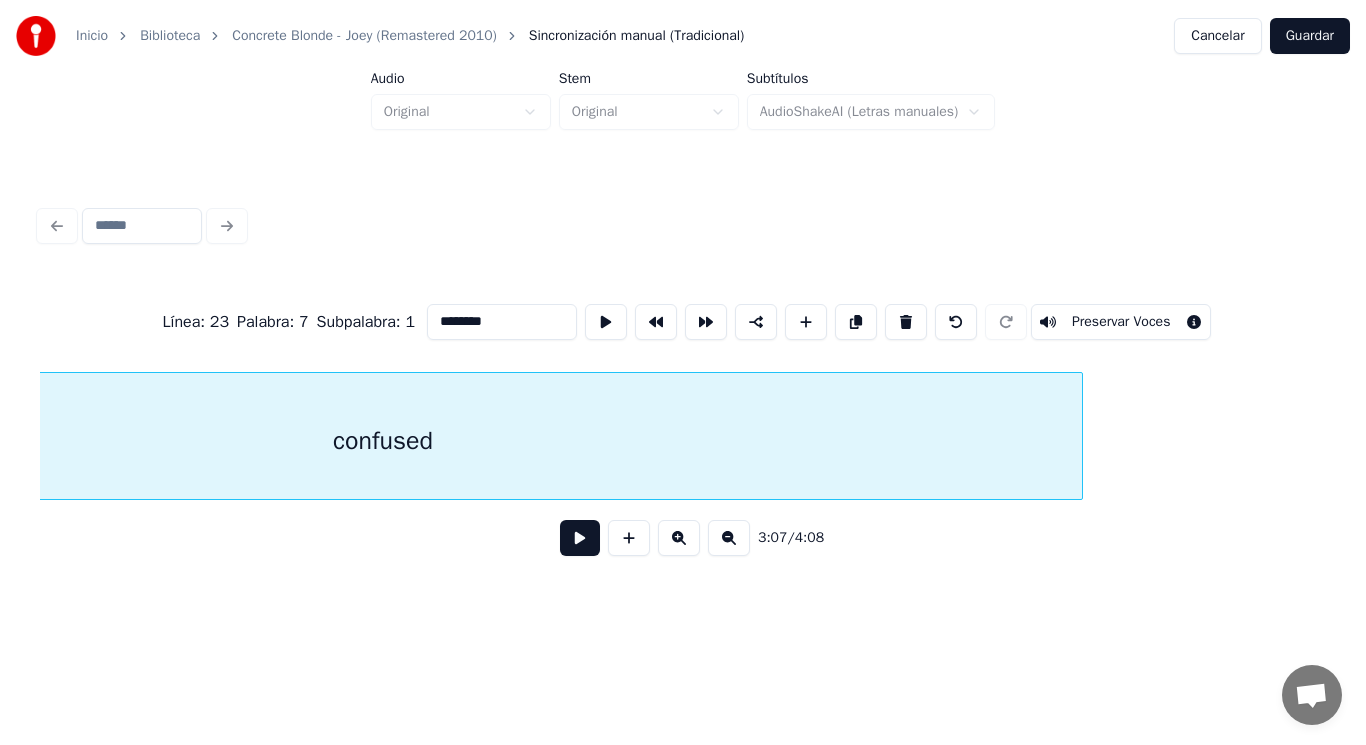 scroll, scrollTop: 0, scrollLeft: 263032, axis: horizontal 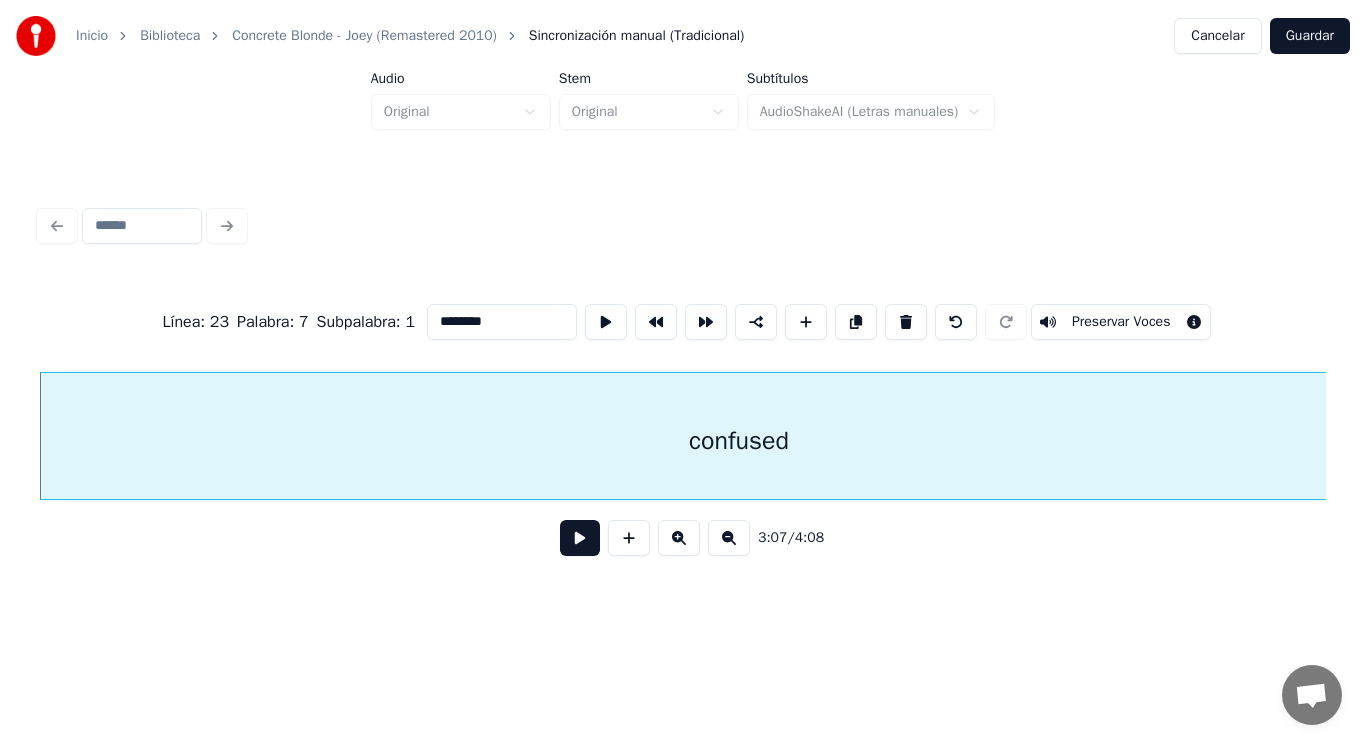 click at bounding box center [580, 538] 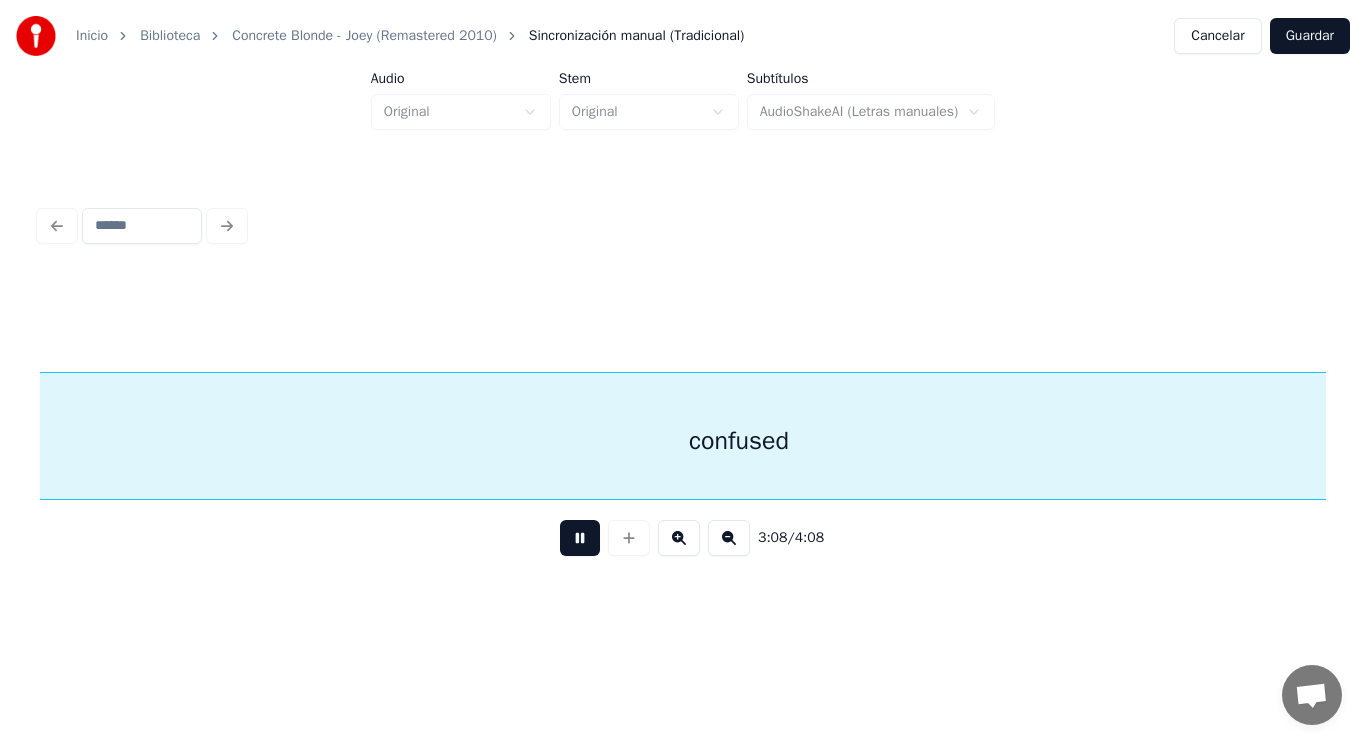 scroll, scrollTop: 0, scrollLeft: 264323, axis: horizontal 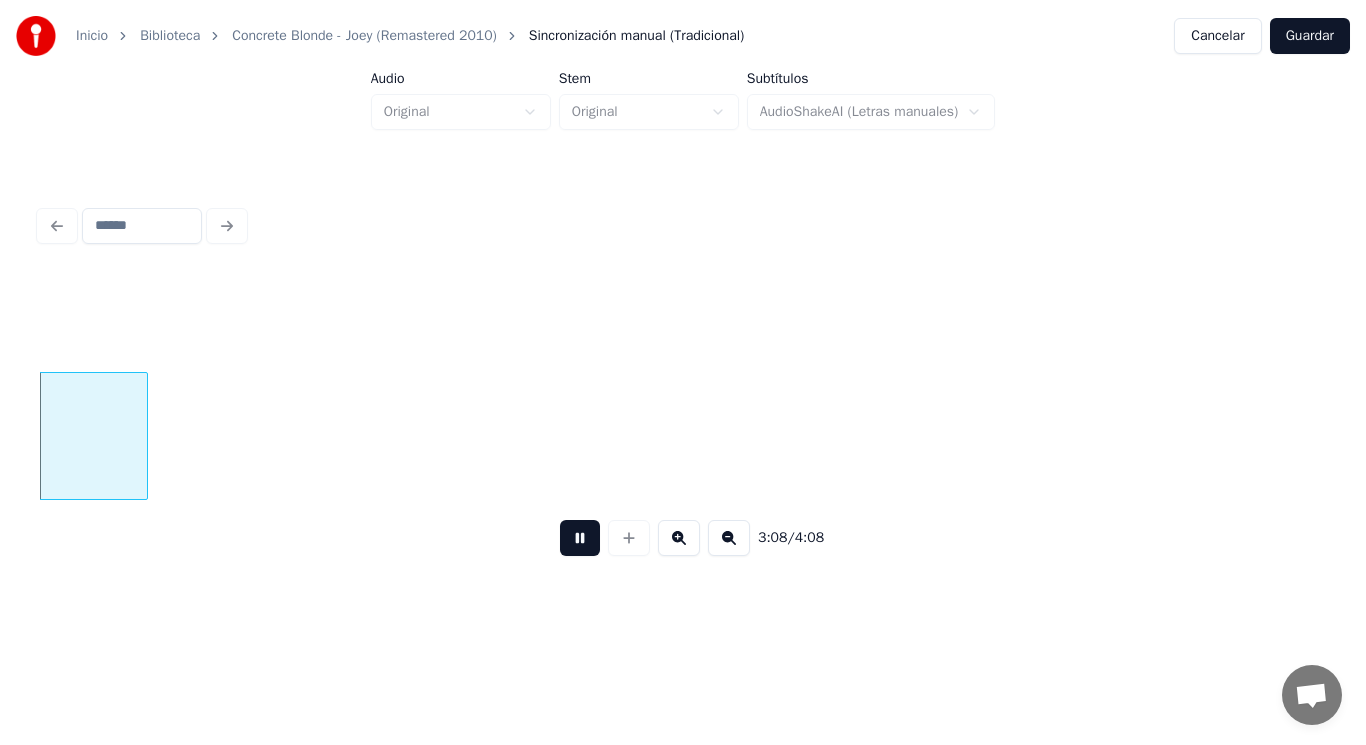 click at bounding box center [580, 538] 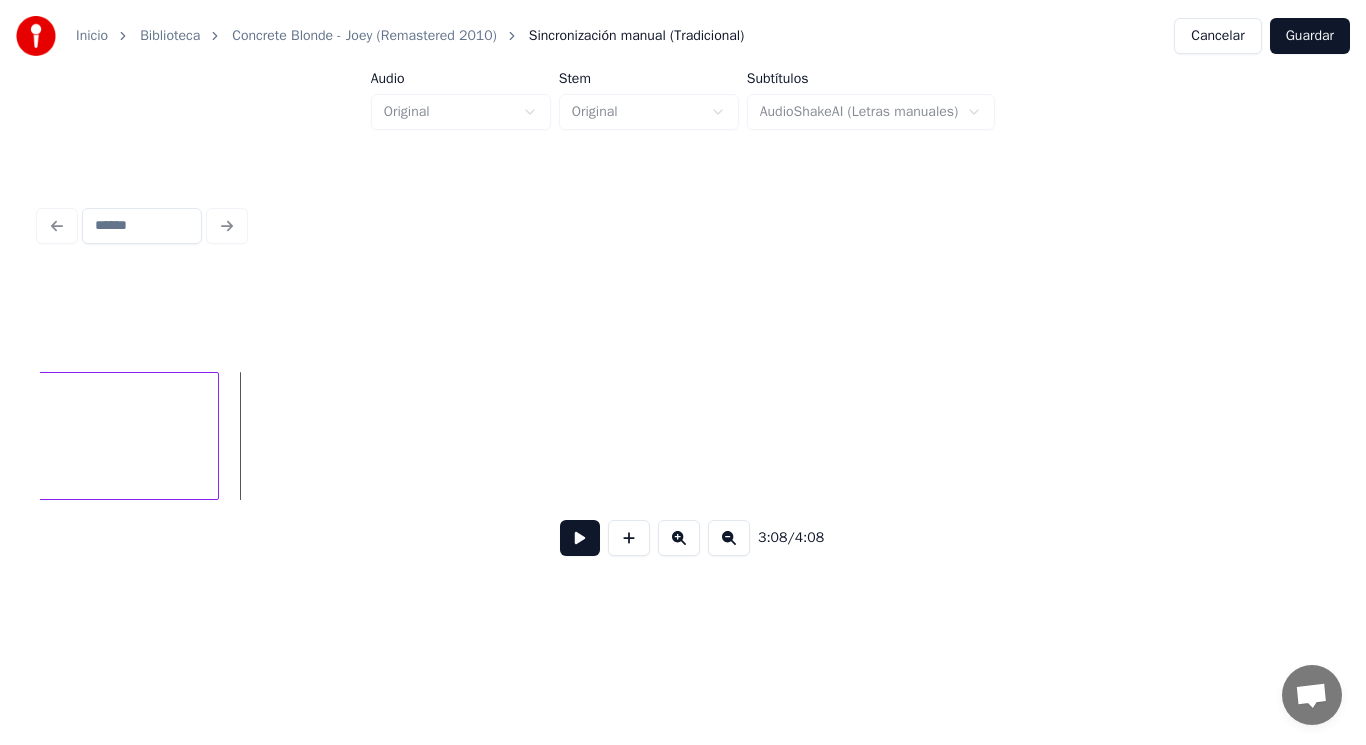 click at bounding box center [215, 436] 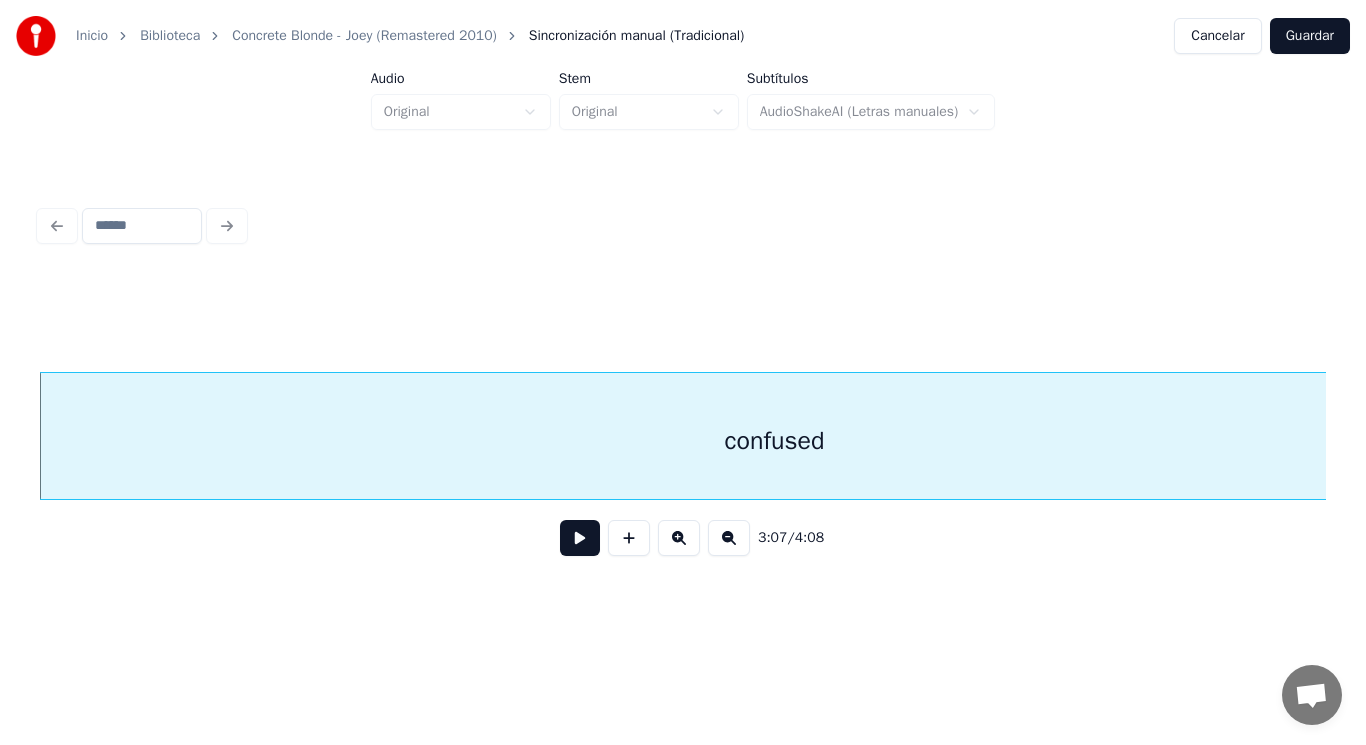 click at bounding box center (580, 538) 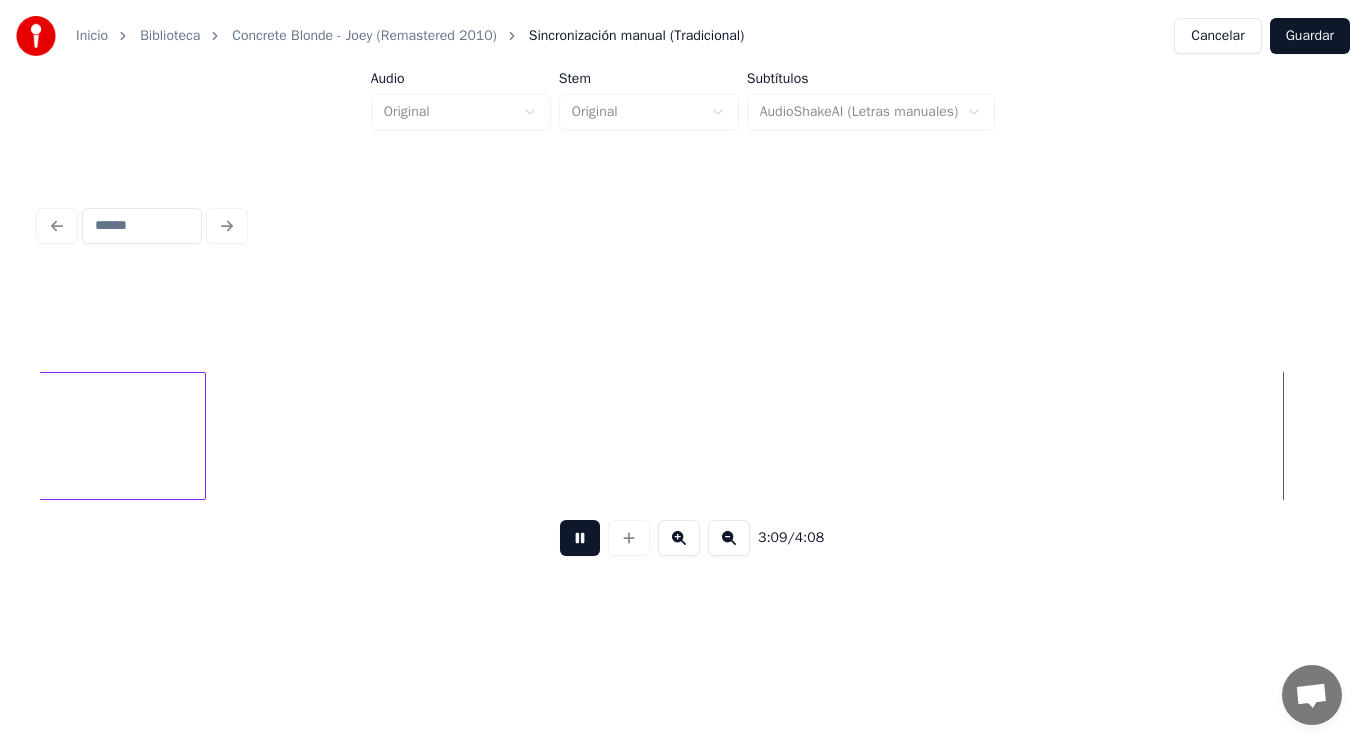 scroll, scrollTop: 0, scrollLeft: 265640, axis: horizontal 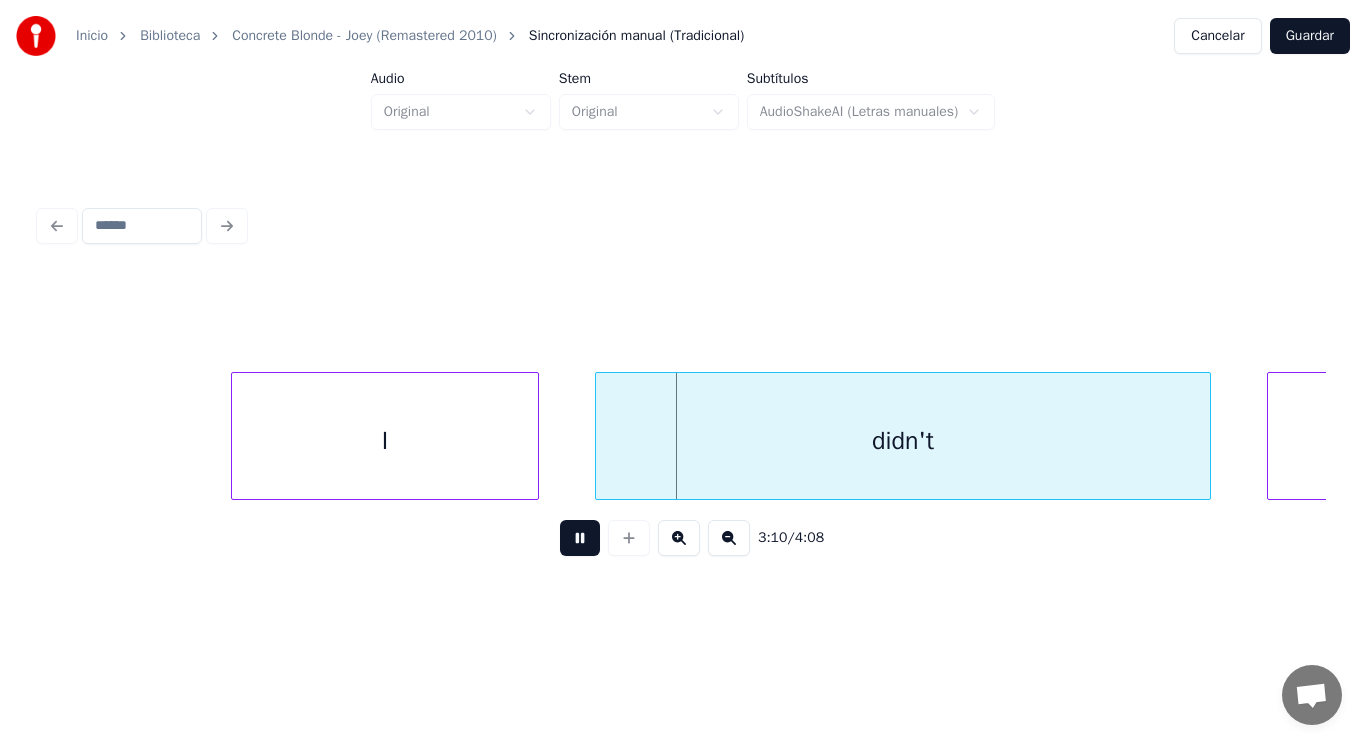click at bounding box center [580, 538] 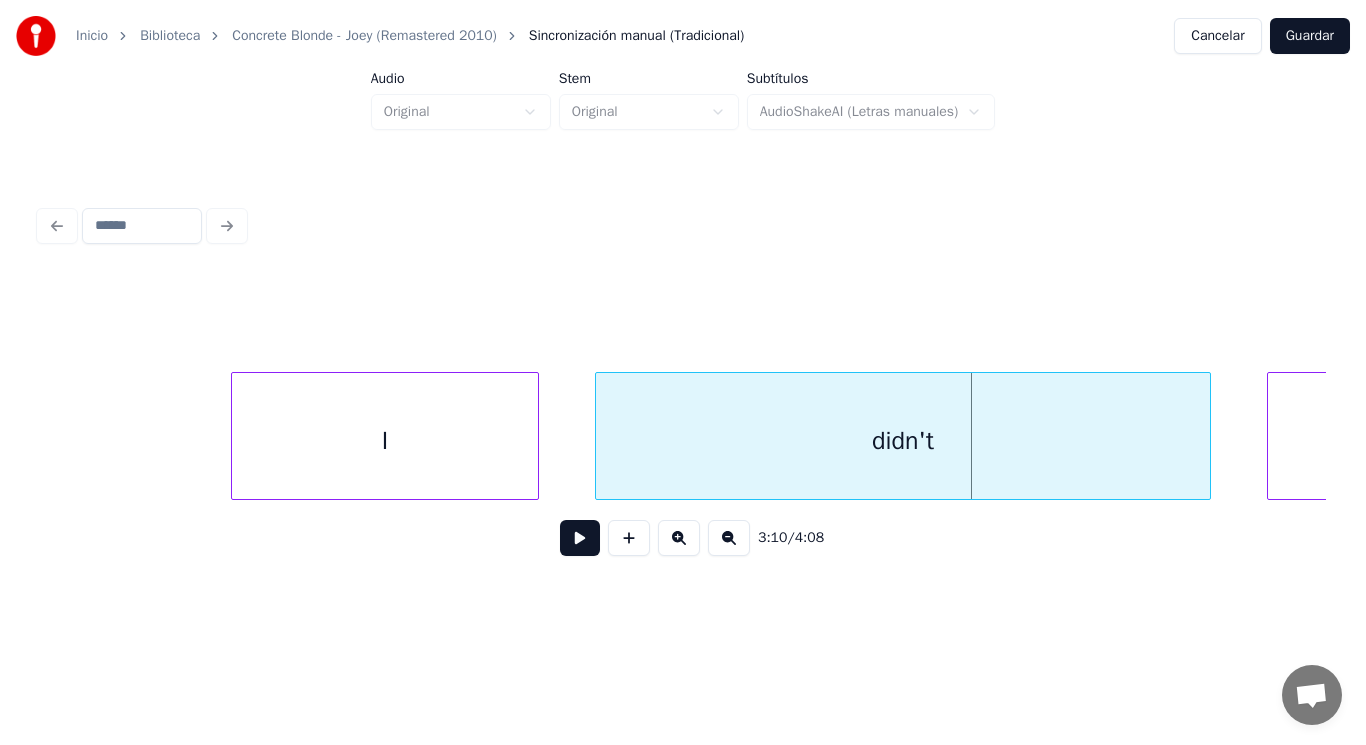 click at bounding box center (580, 538) 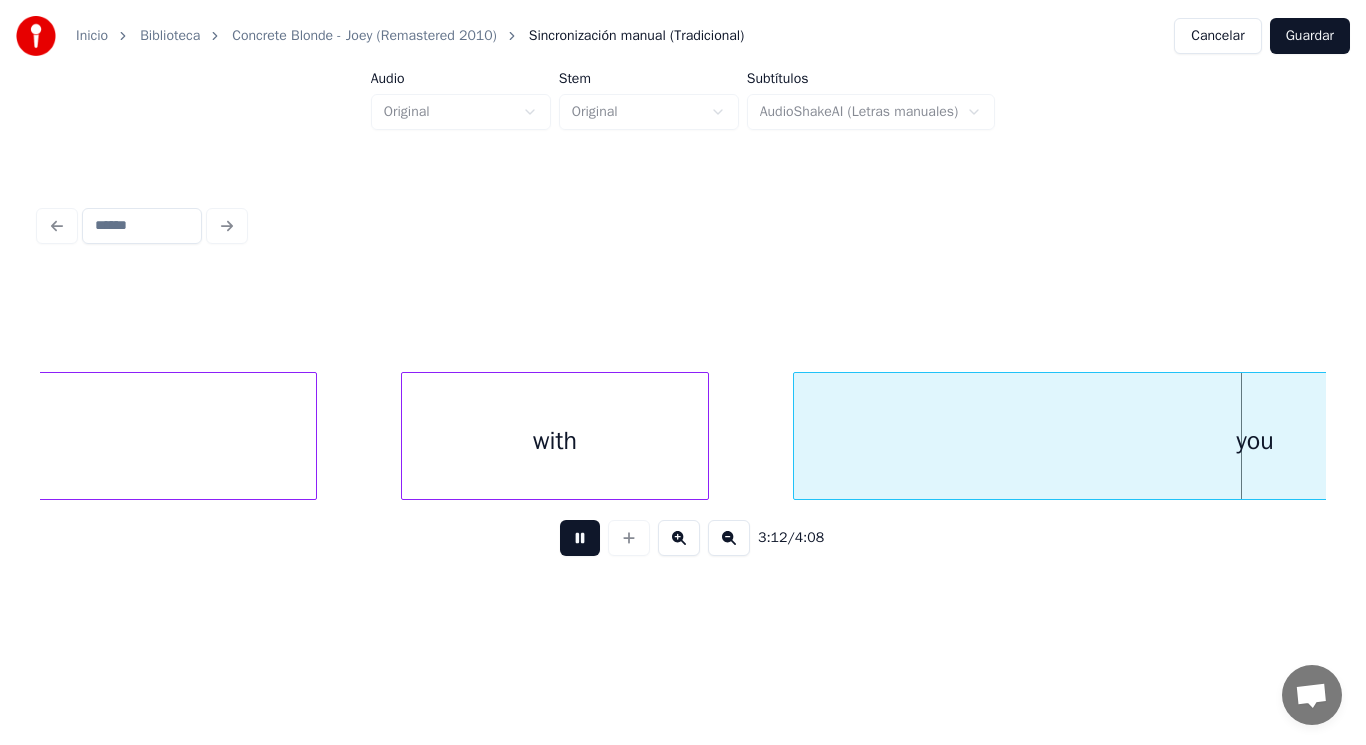 click at bounding box center (580, 538) 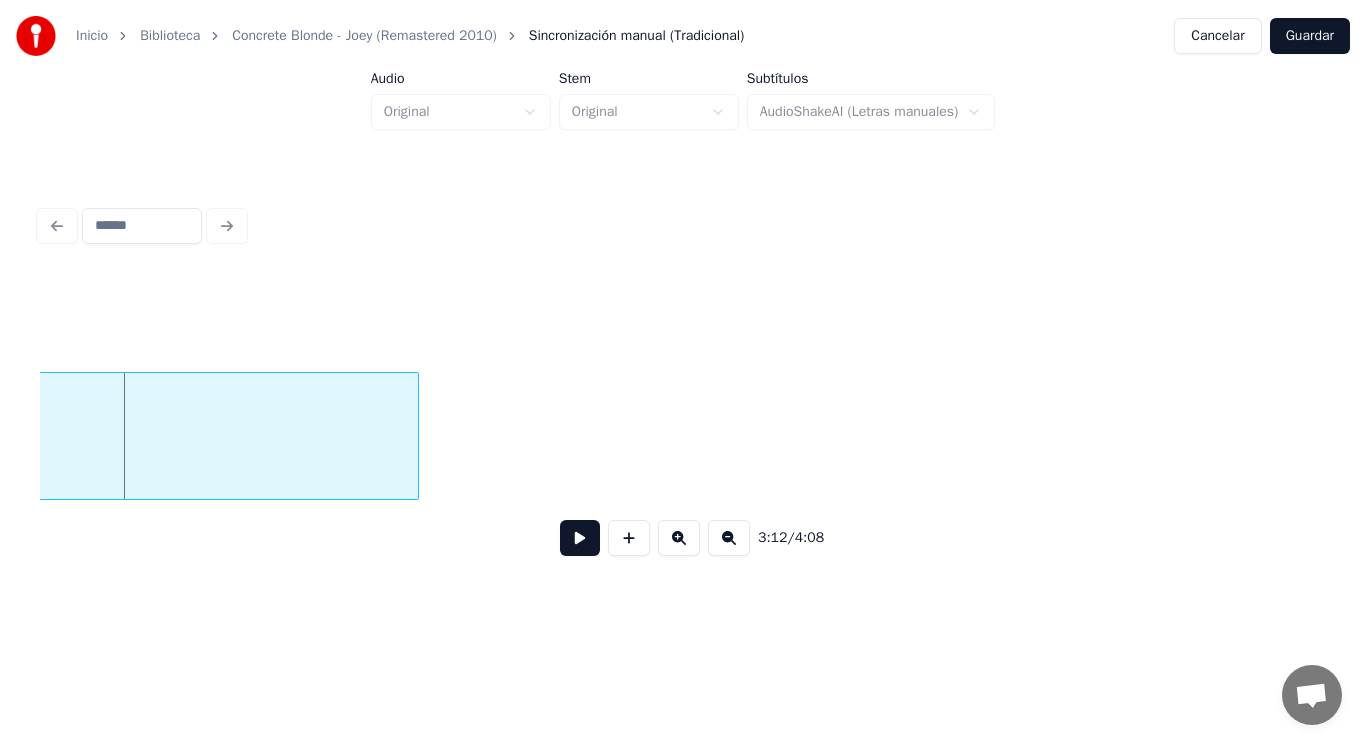 click on "you" at bounding box center (-43, 441) 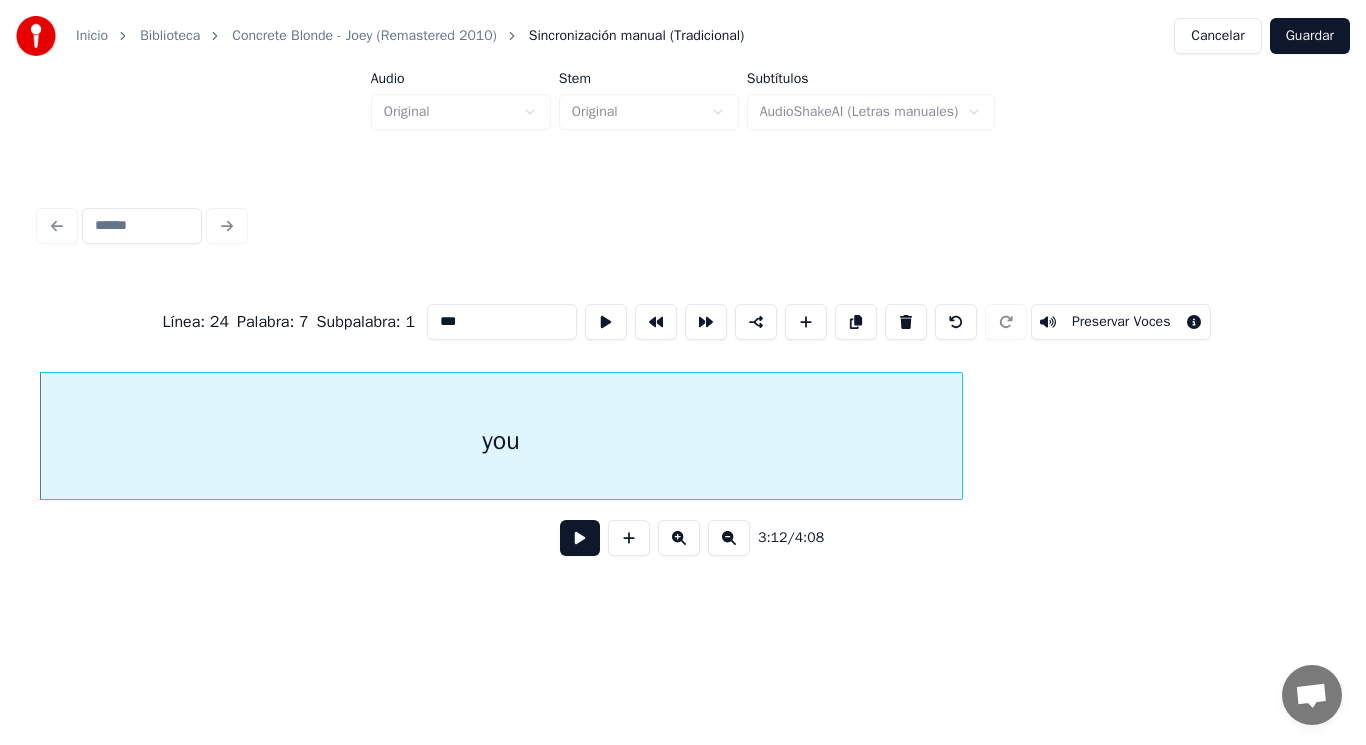 click at bounding box center (580, 538) 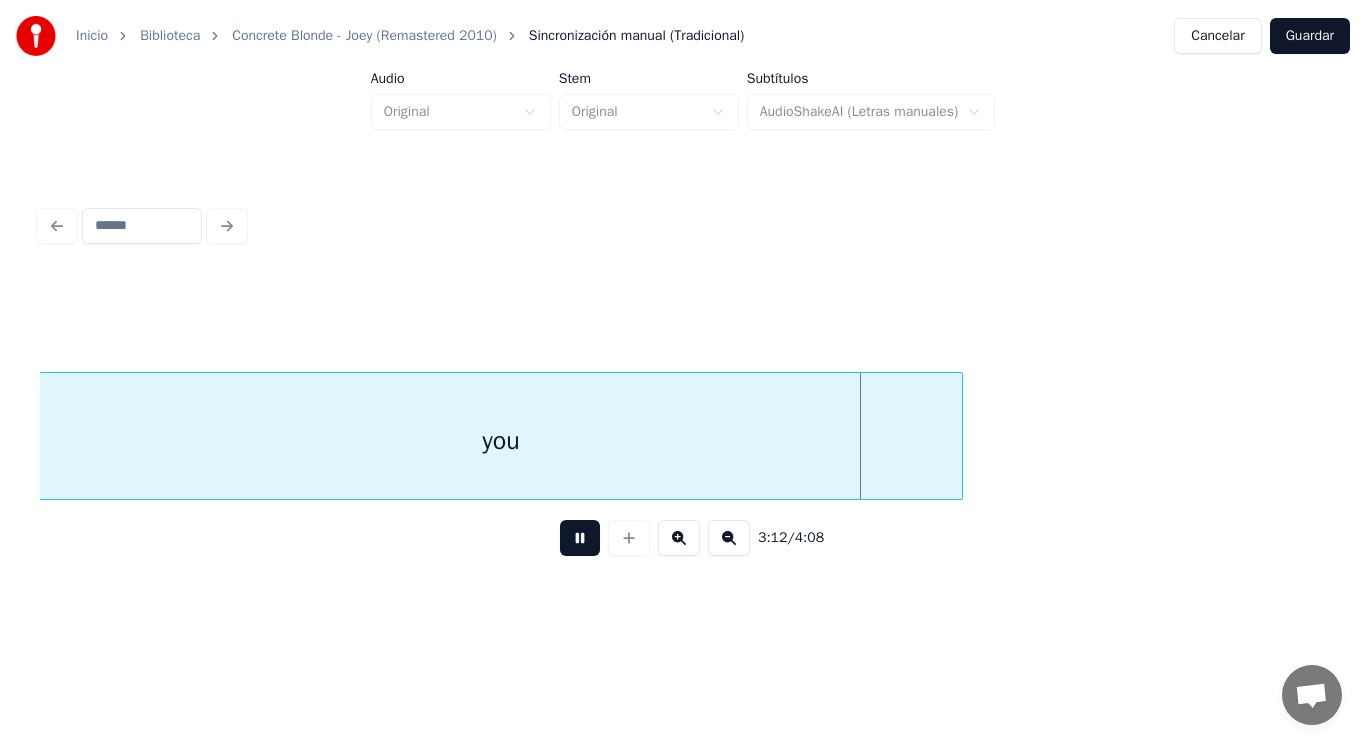 click at bounding box center [580, 538] 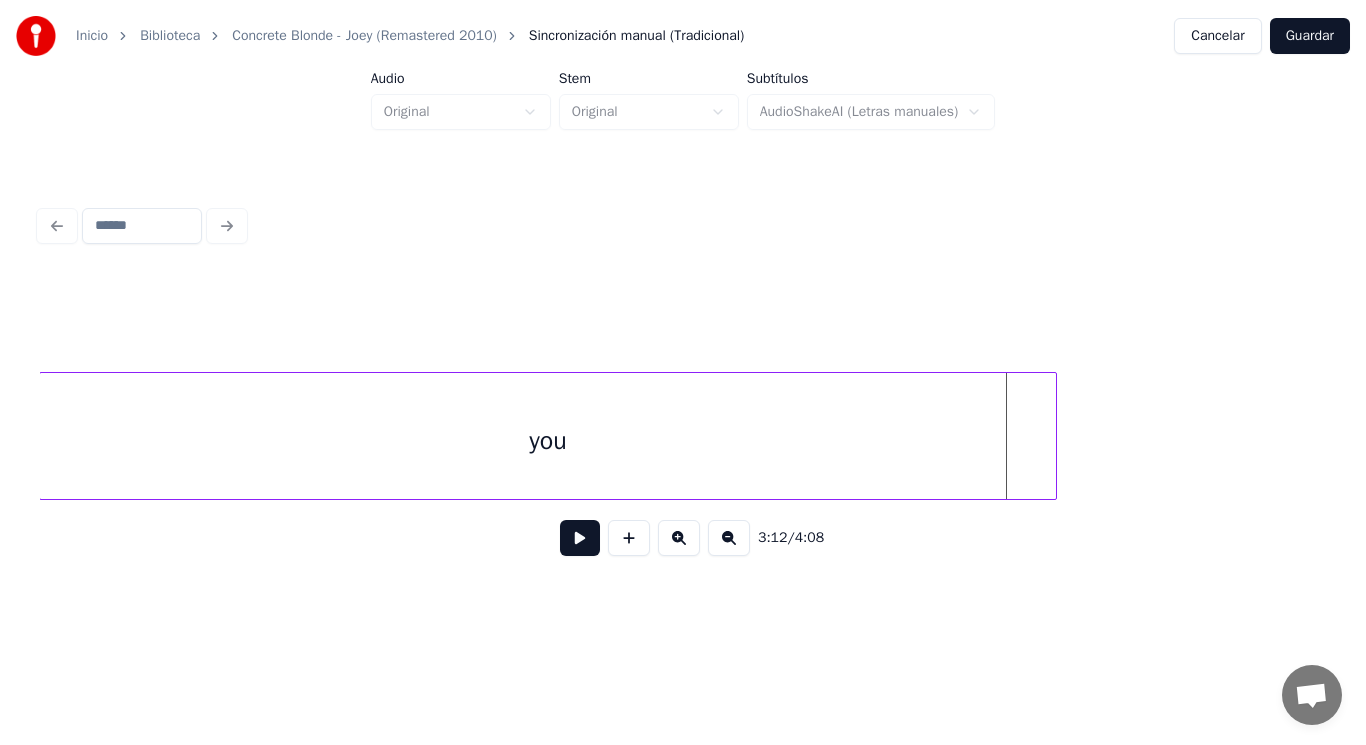 click at bounding box center (1053, 436) 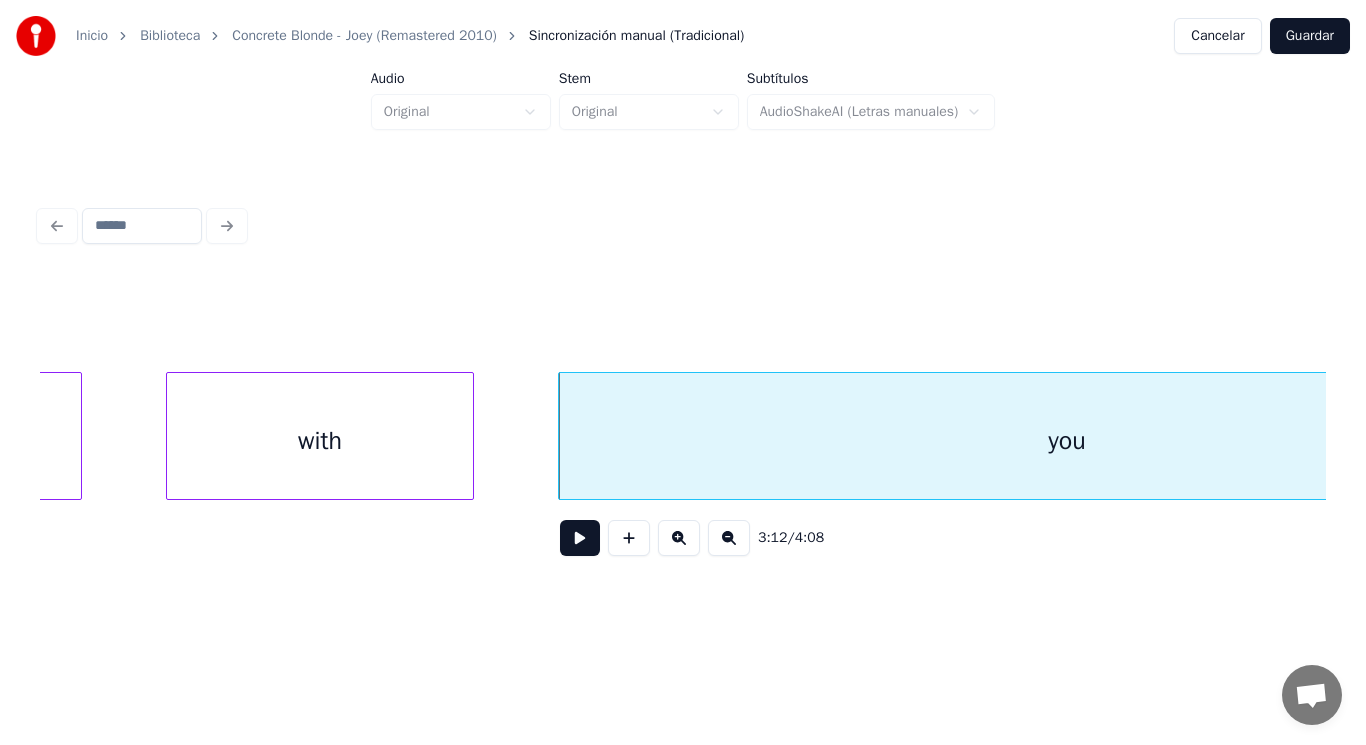 scroll, scrollTop: 0, scrollLeft: 268476, axis: horizontal 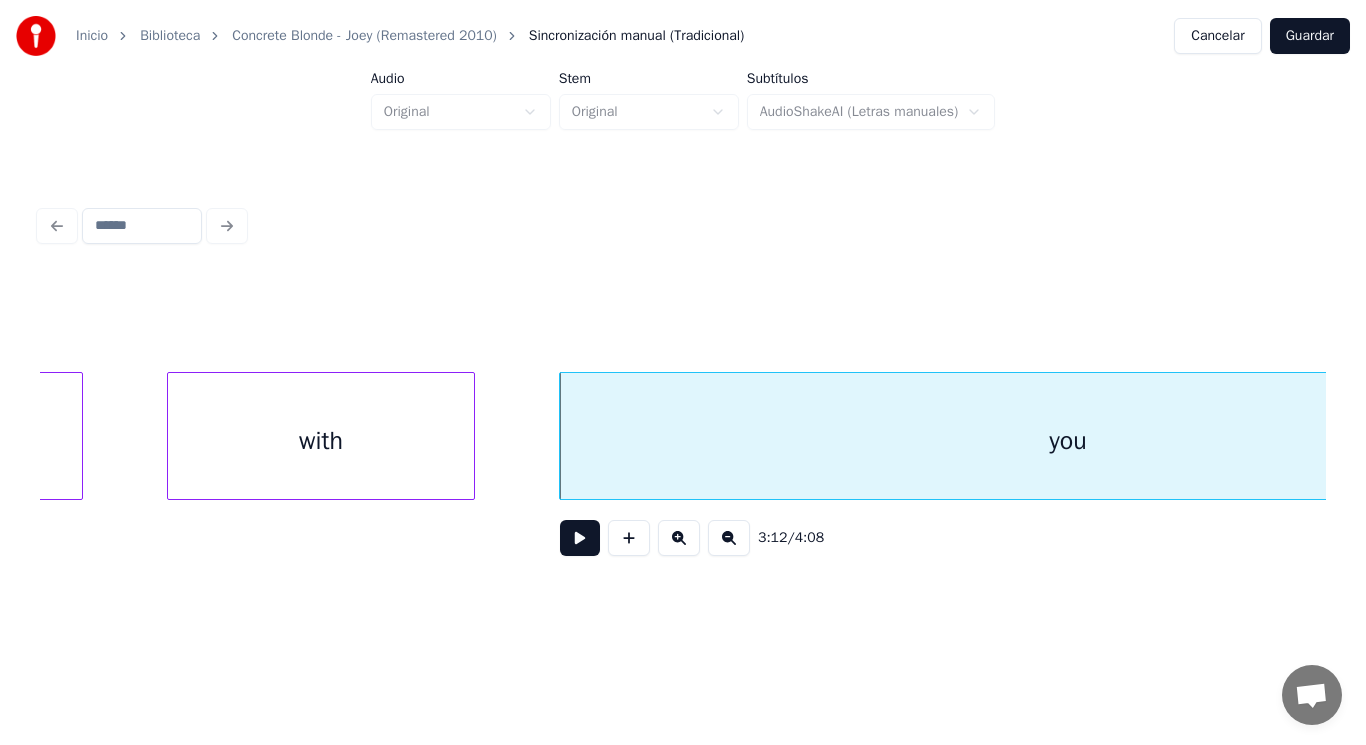 click on "with" at bounding box center [321, 441] 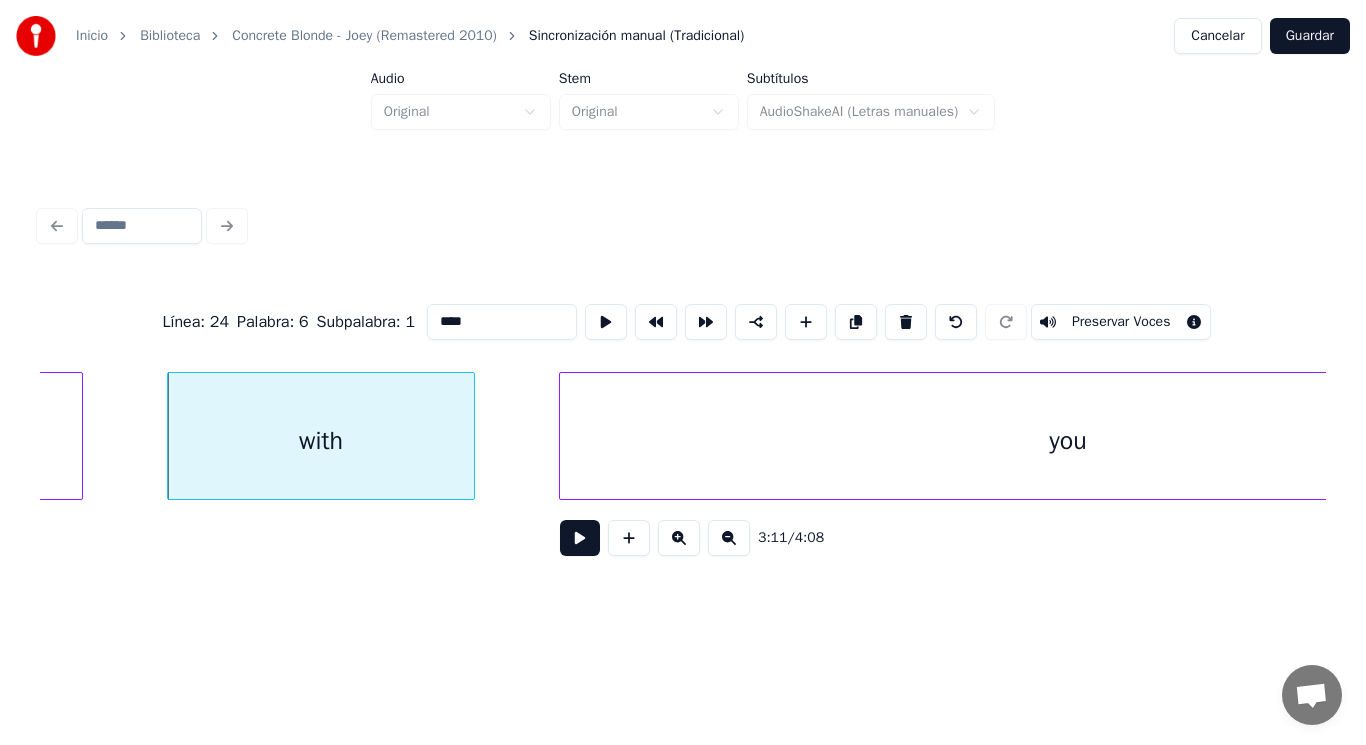 click at bounding box center [580, 538] 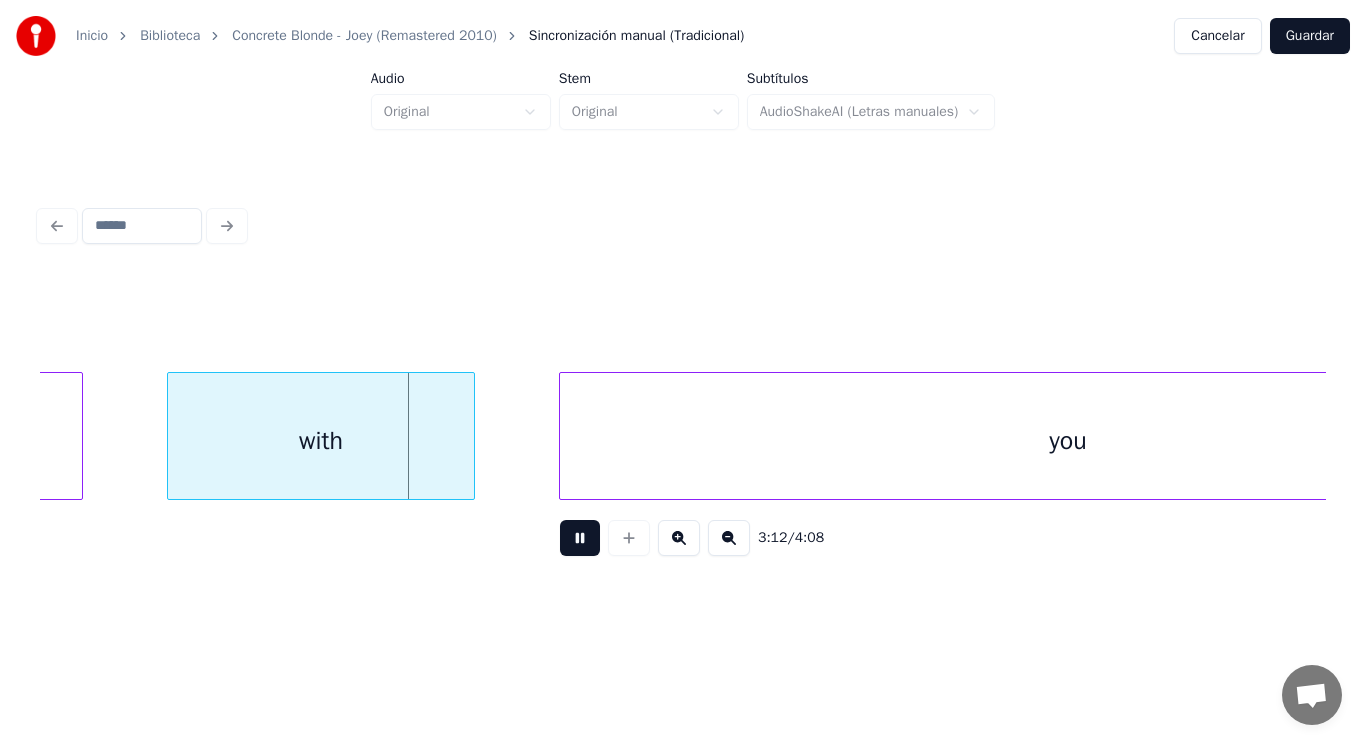 click at bounding box center [580, 538] 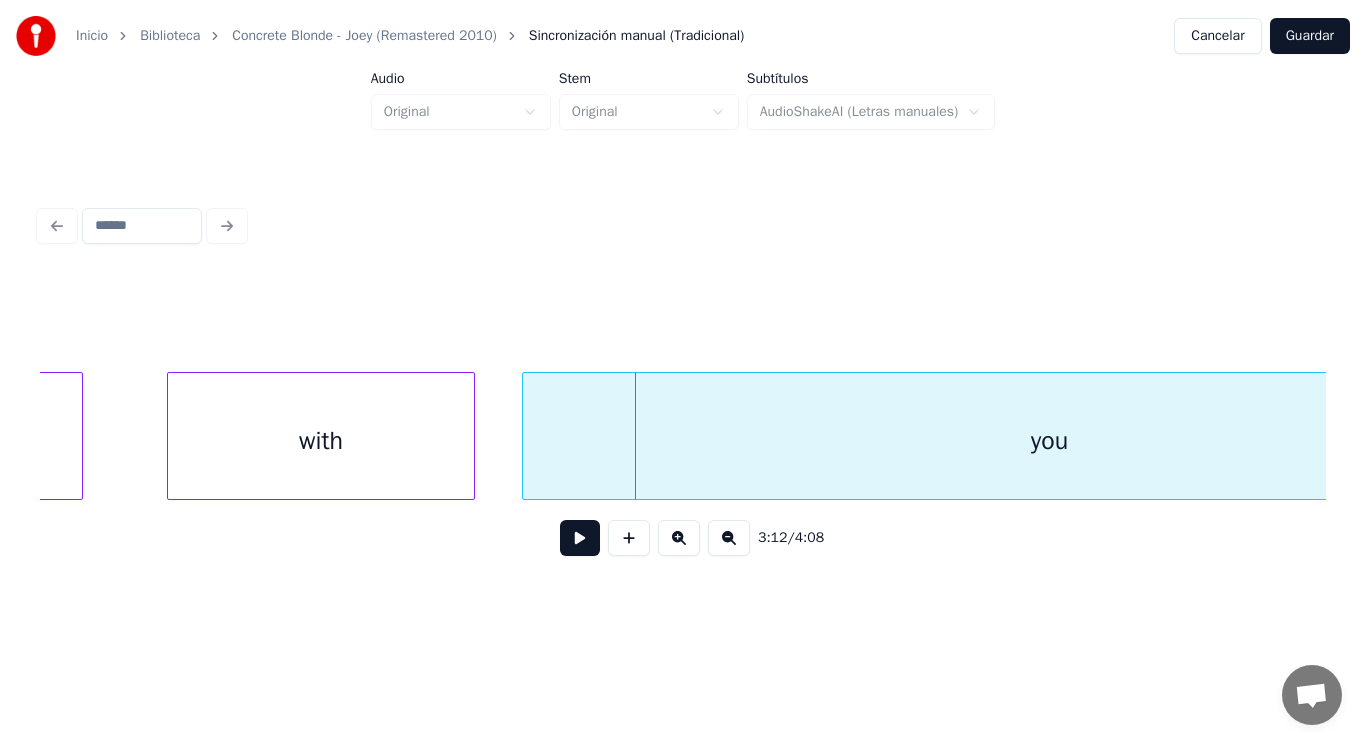 click at bounding box center [526, 436] 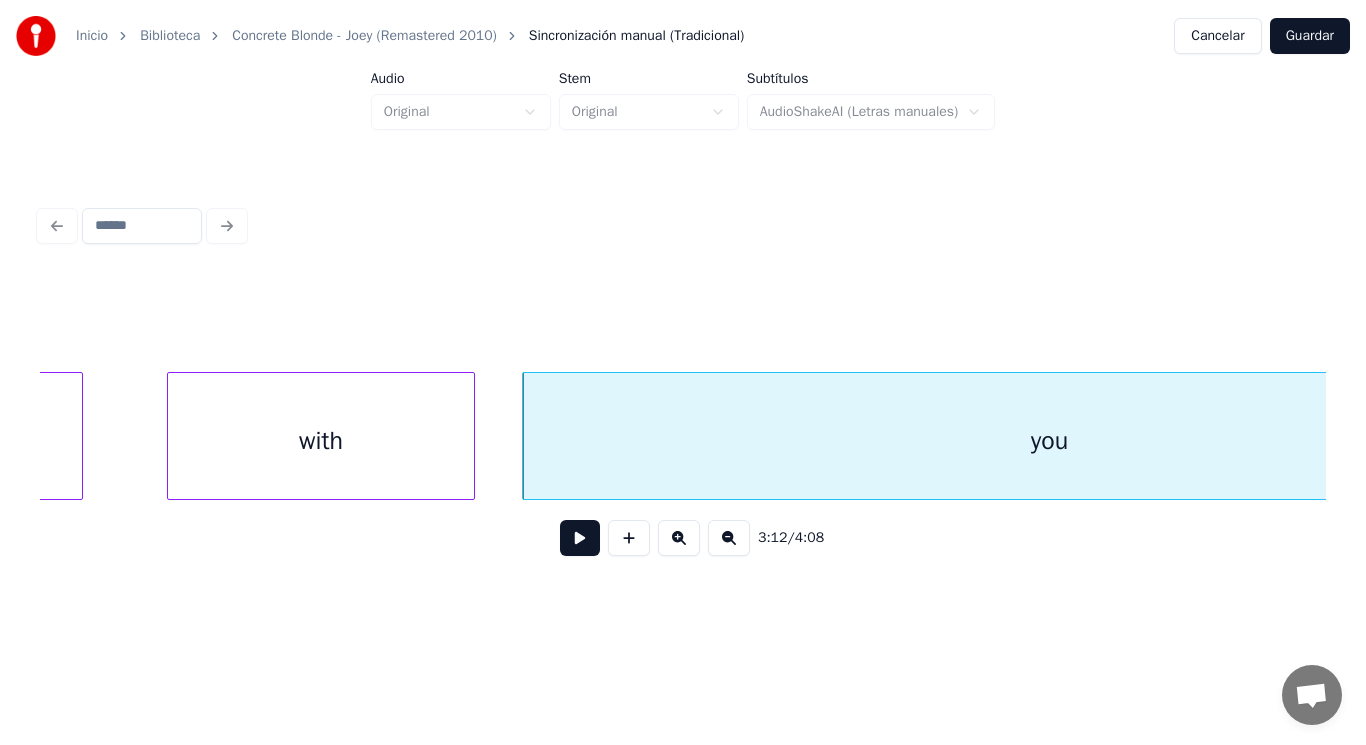click at bounding box center [580, 538] 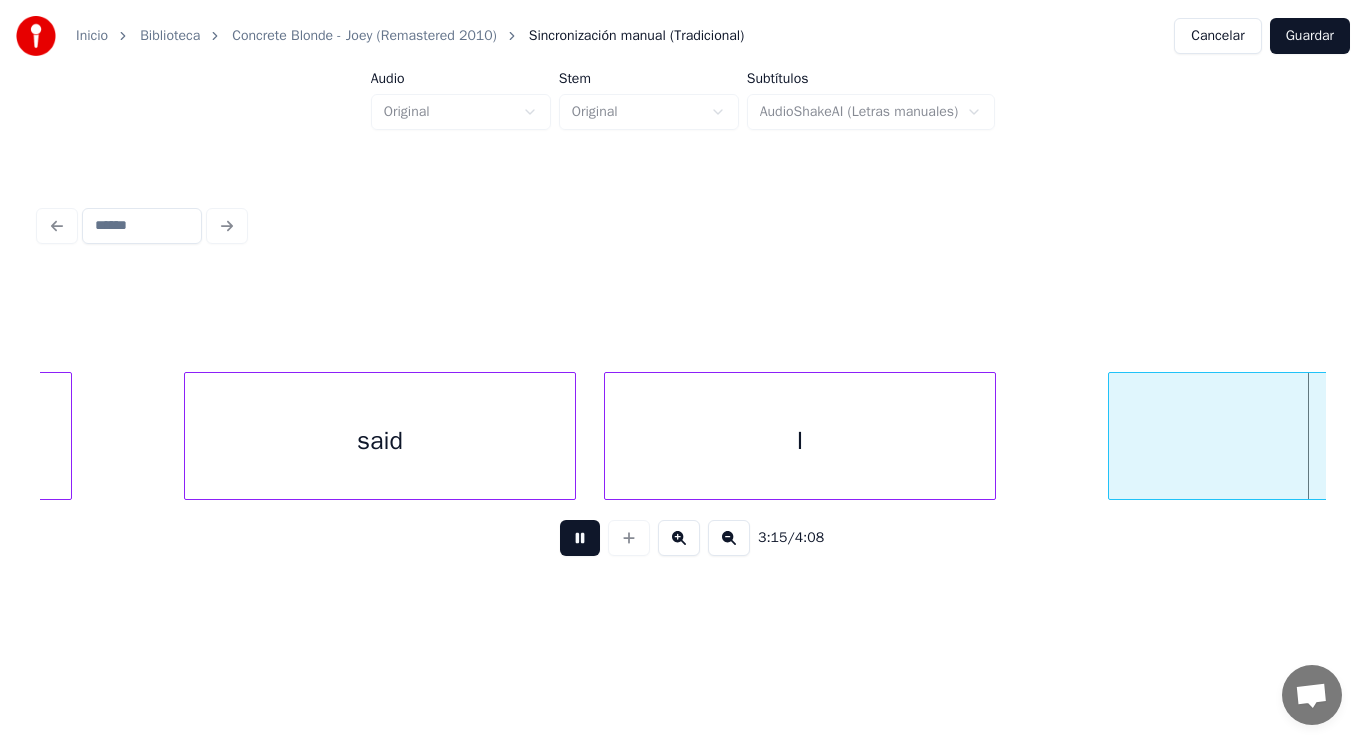 scroll, scrollTop: 0, scrollLeft: 273686, axis: horizontal 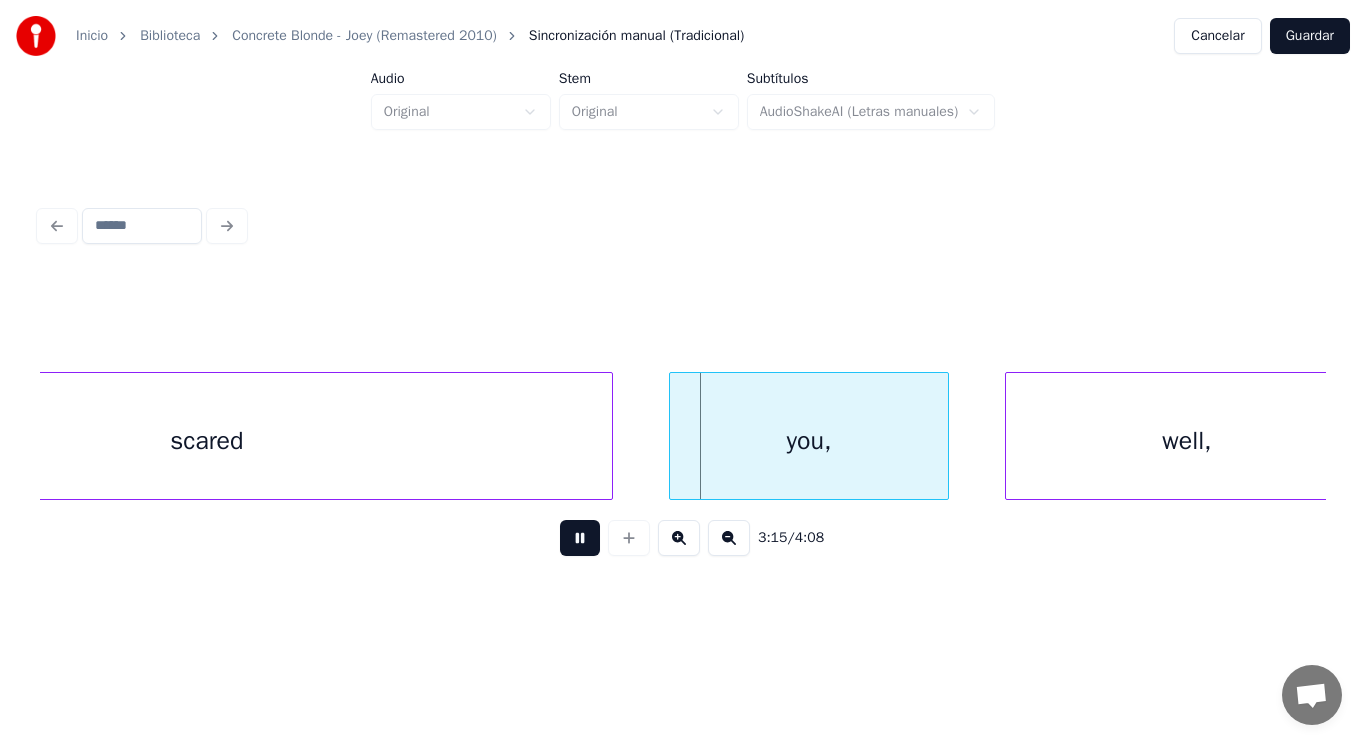 click at bounding box center [580, 538] 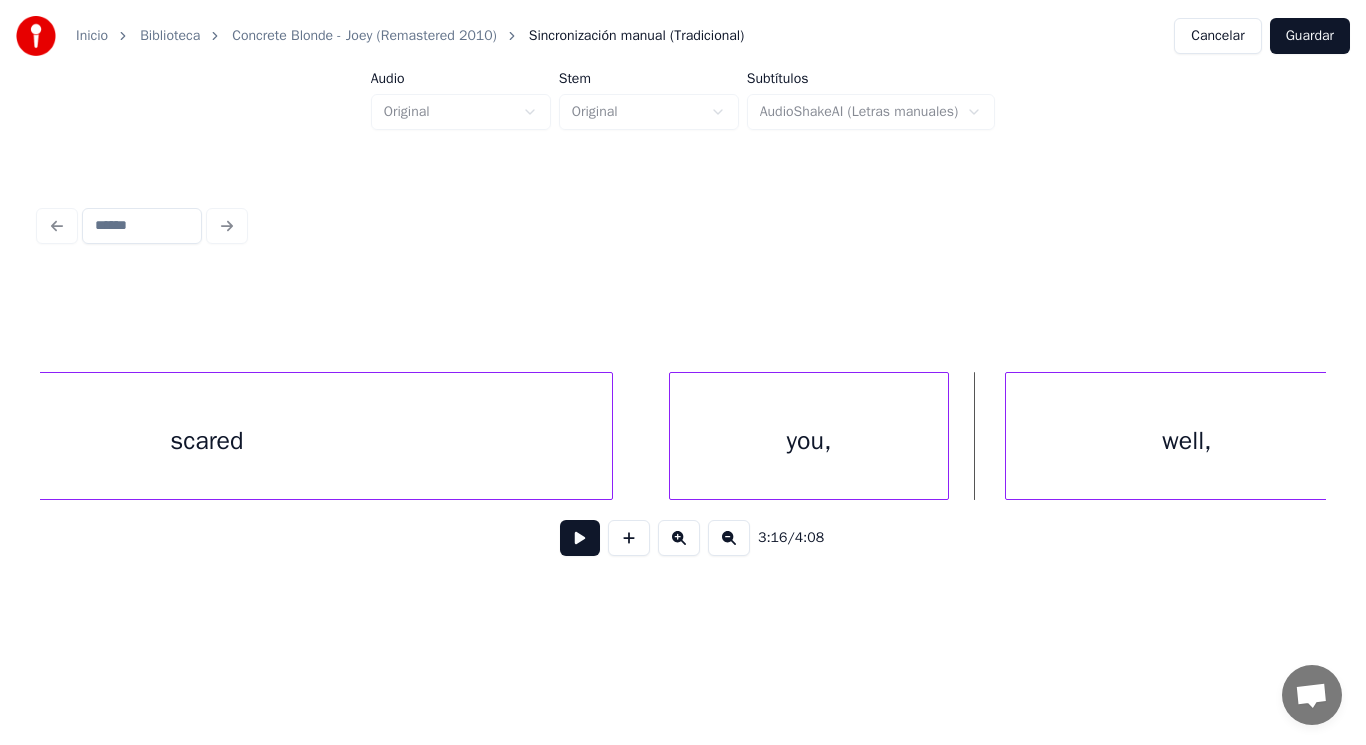 click on "scared" at bounding box center (207, 441) 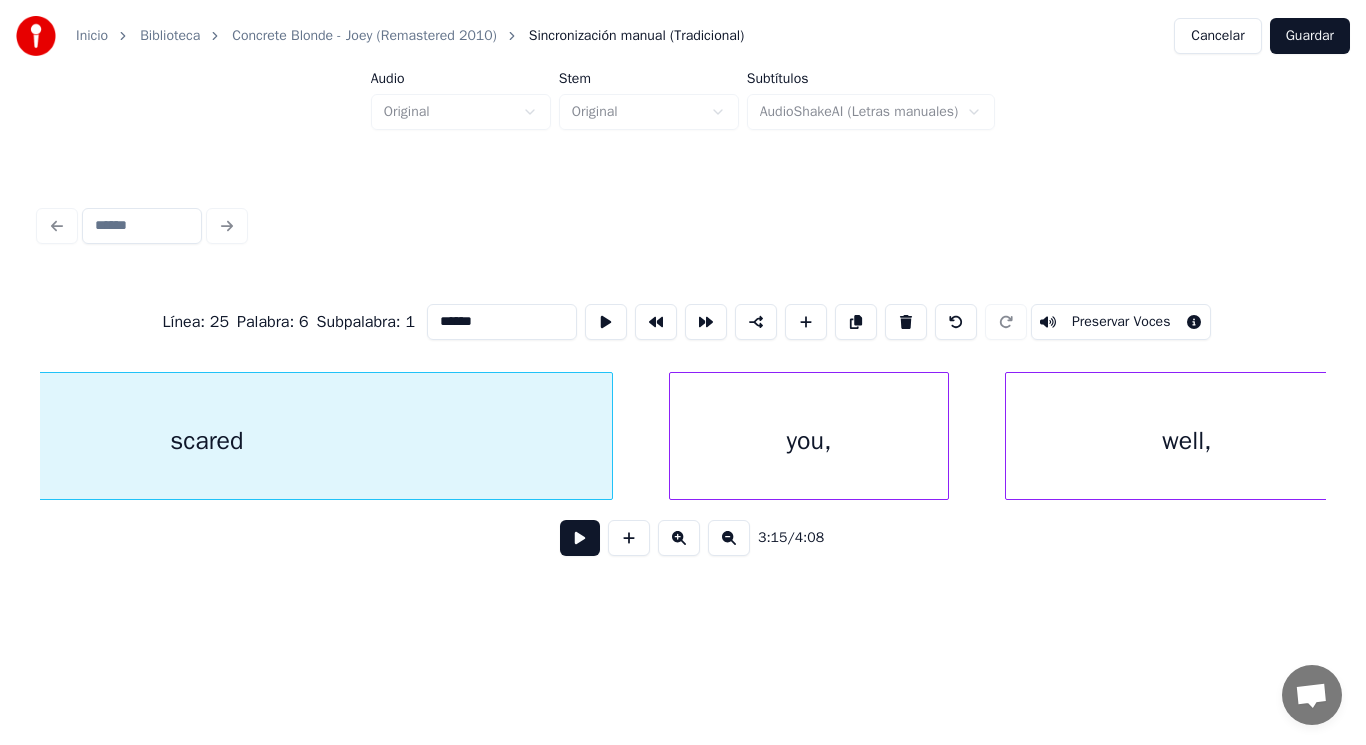 scroll, scrollTop: 0, scrollLeft: 273448, axis: horizontal 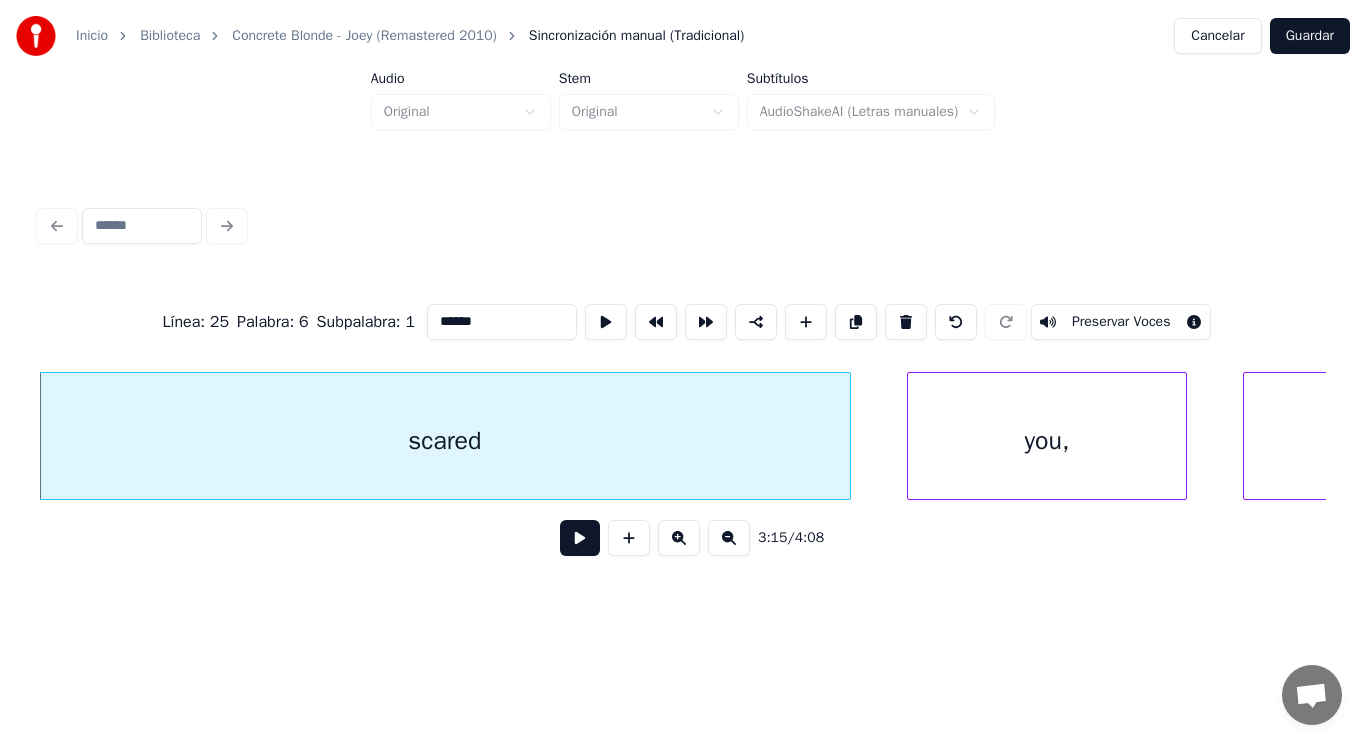click at bounding box center [580, 538] 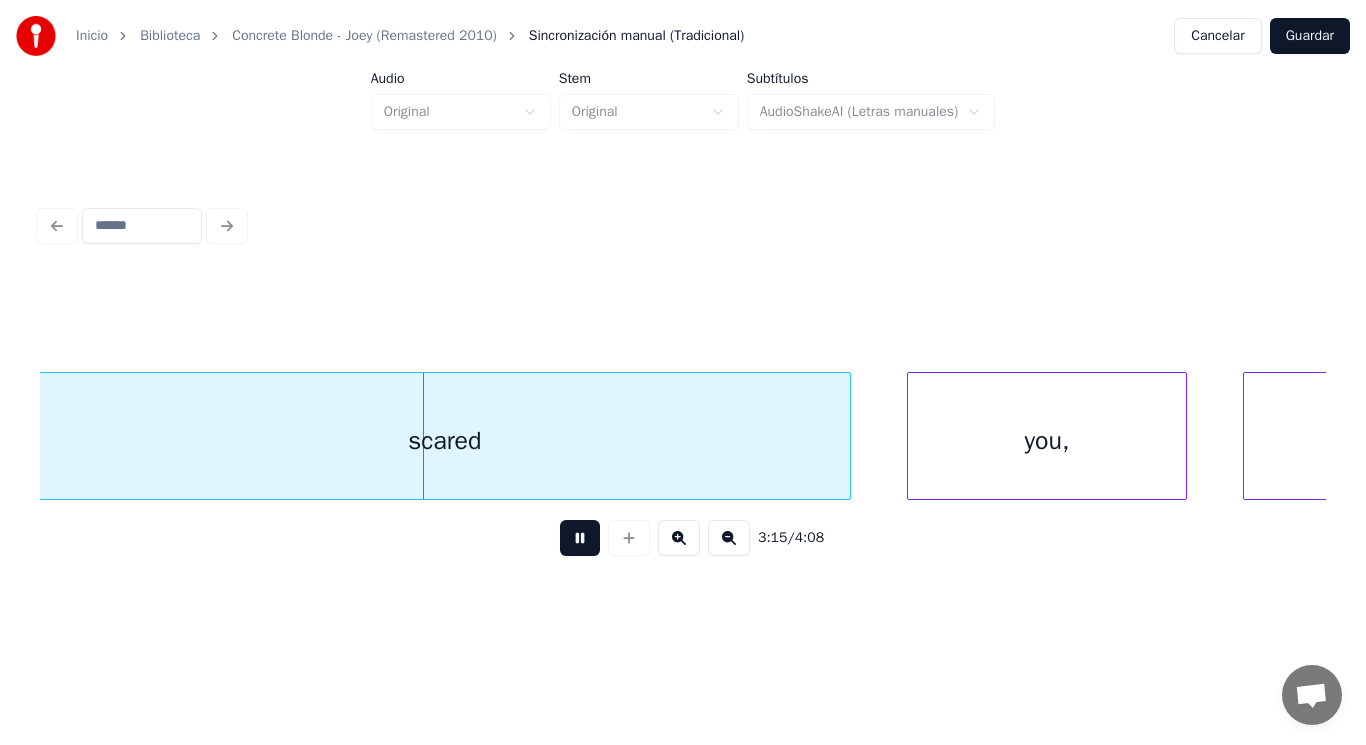 drag, startPoint x: 557, startPoint y: 540, endPoint x: 311, endPoint y: 484, distance: 252.29347 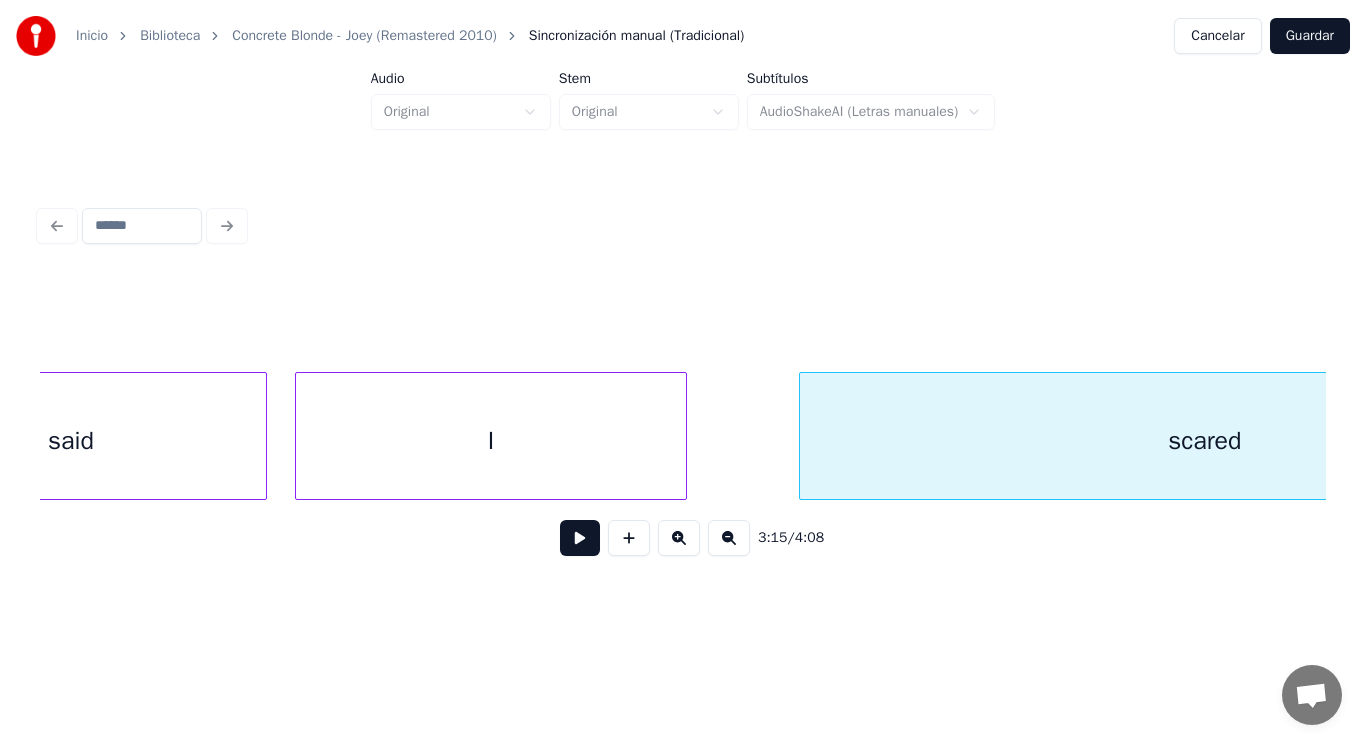 click on "said" at bounding box center [71, 441] 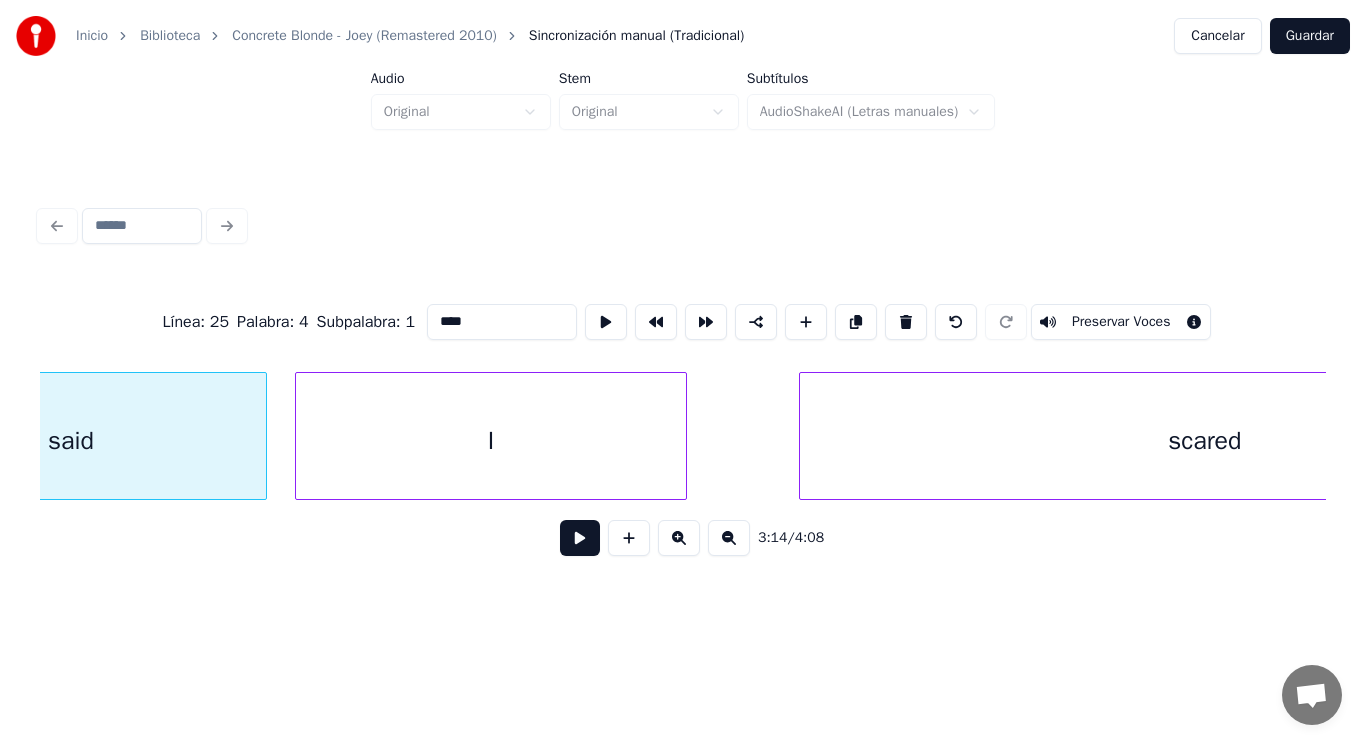 scroll, scrollTop: 0, scrollLeft: 272524, axis: horizontal 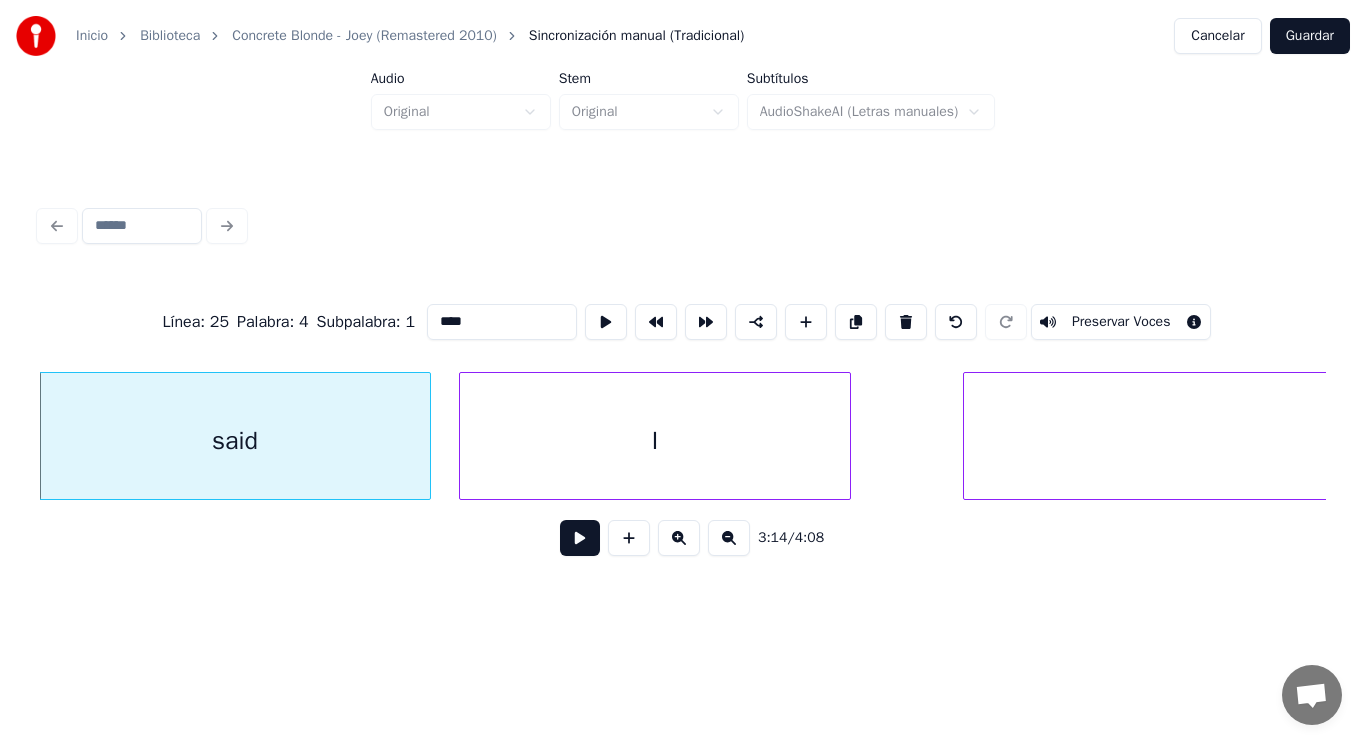 click at bounding box center [580, 538] 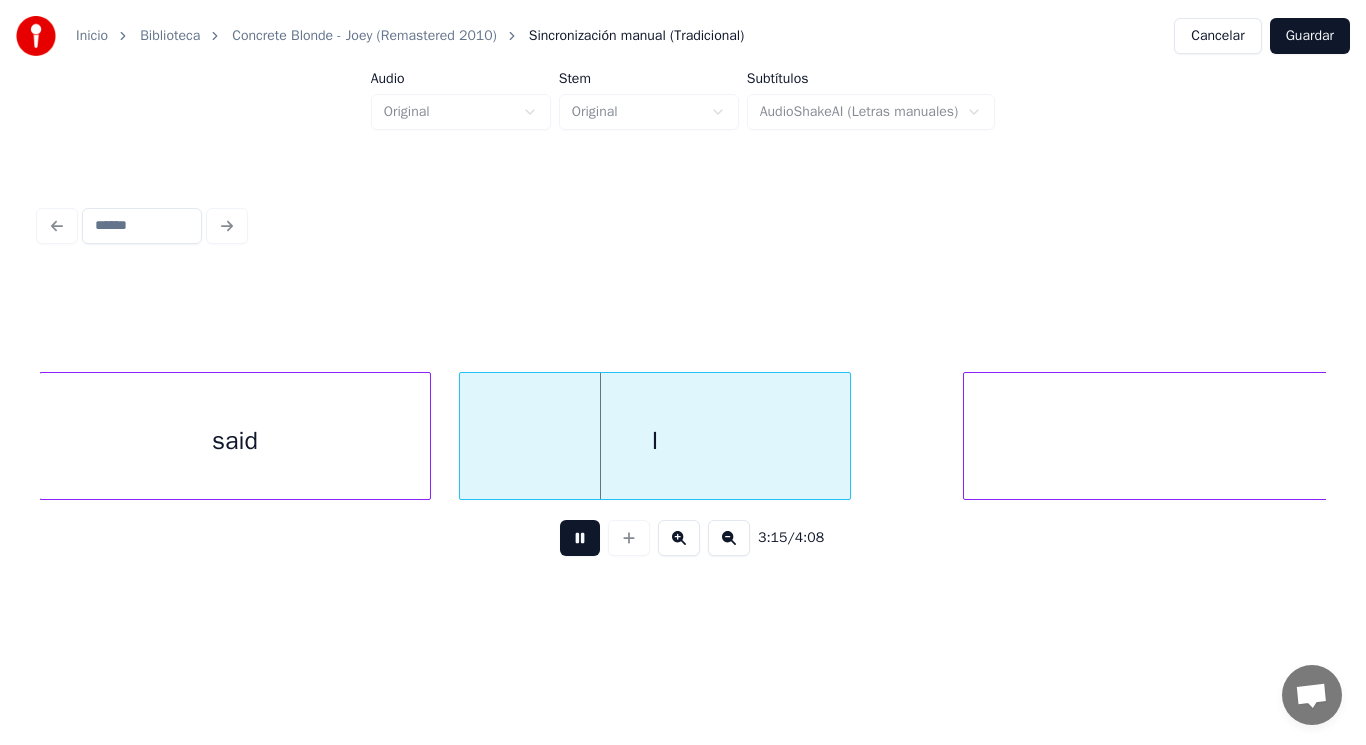 click at bounding box center [580, 538] 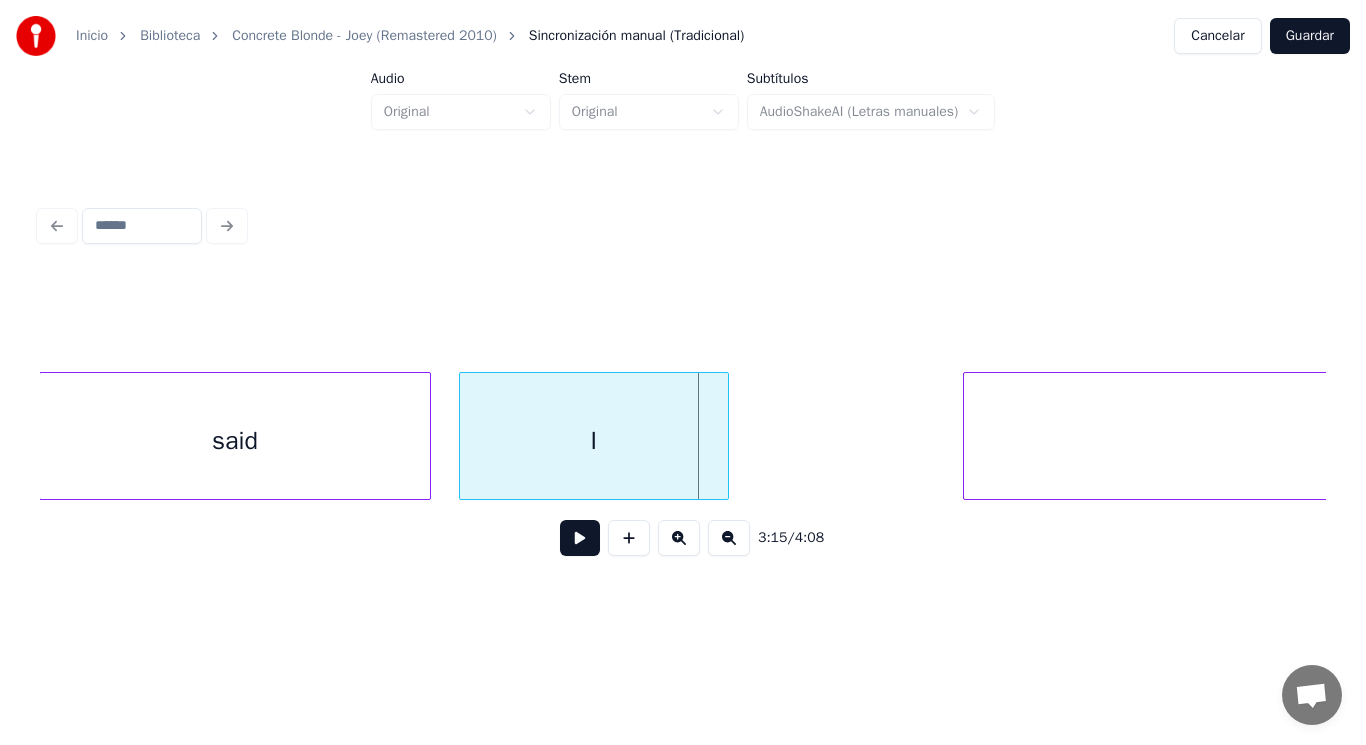 click at bounding box center (725, 436) 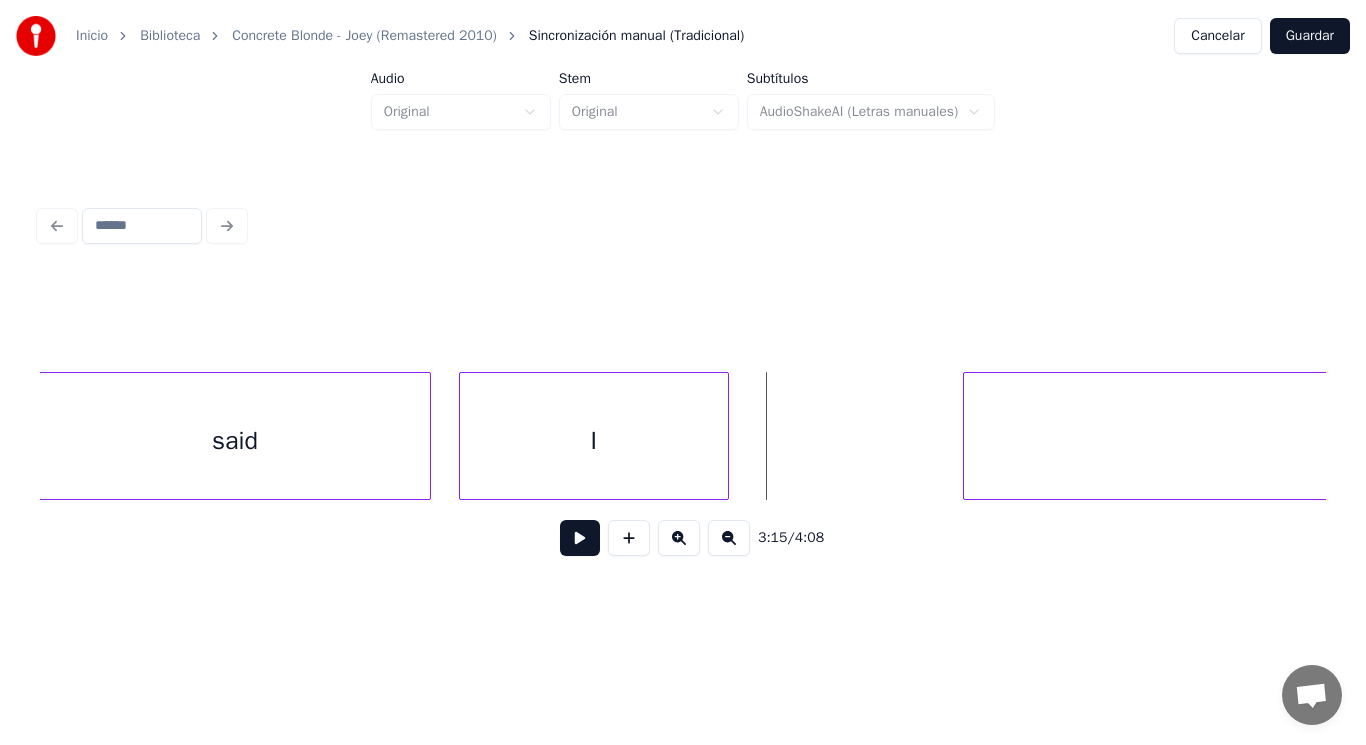 click at bounding box center (580, 538) 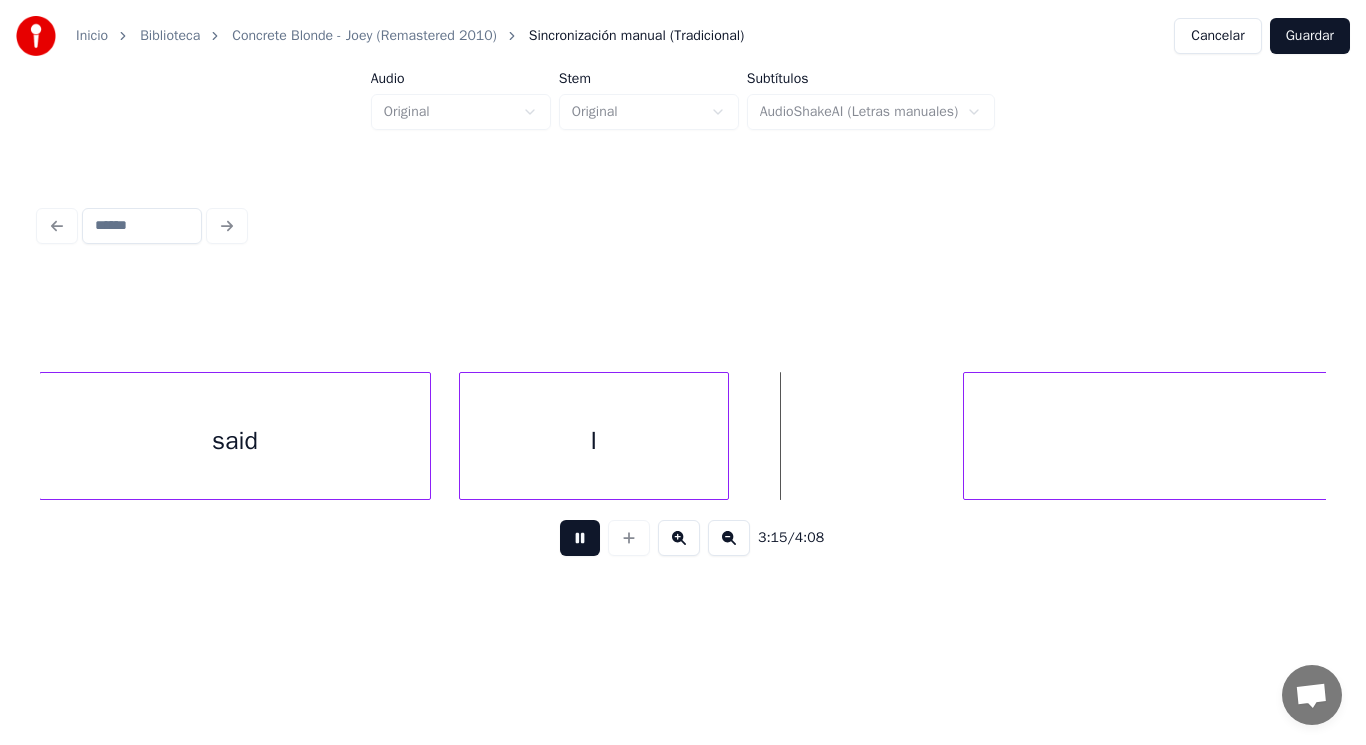 click at bounding box center (580, 538) 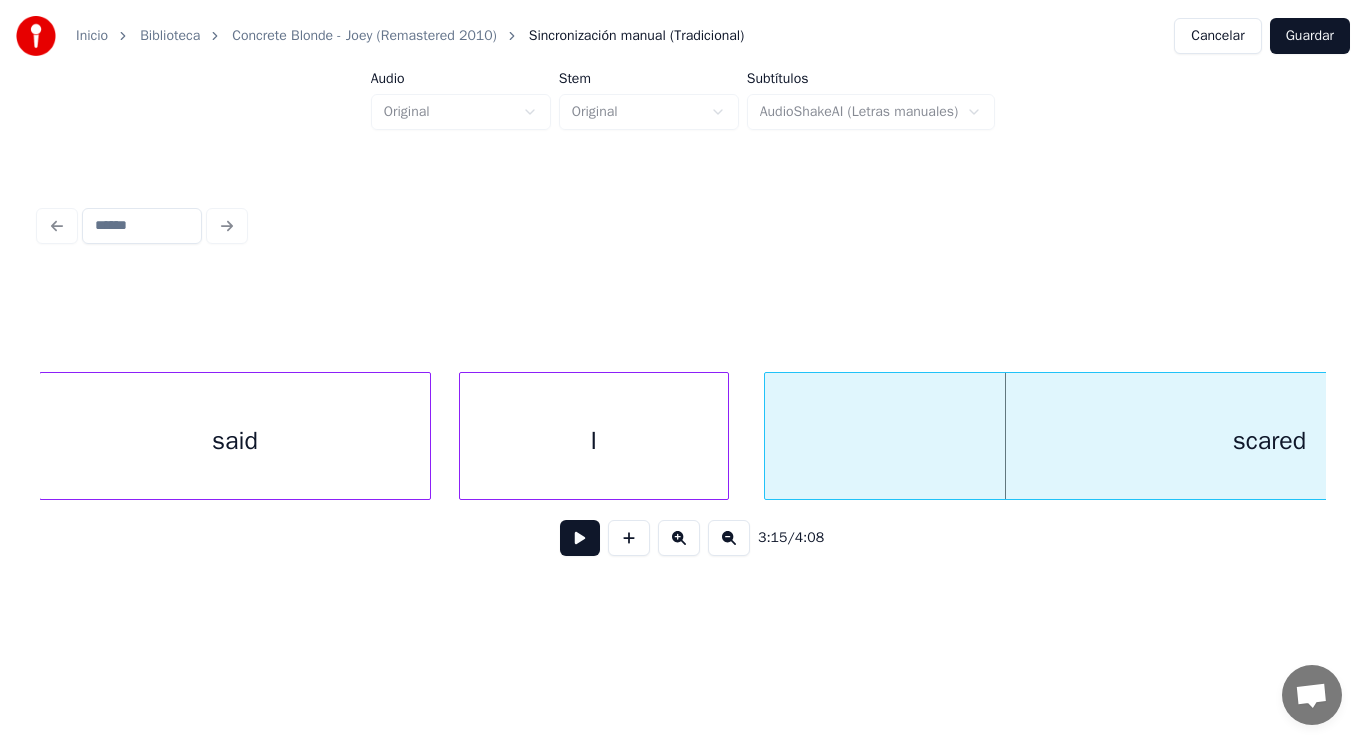 click at bounding box center (768, 436) 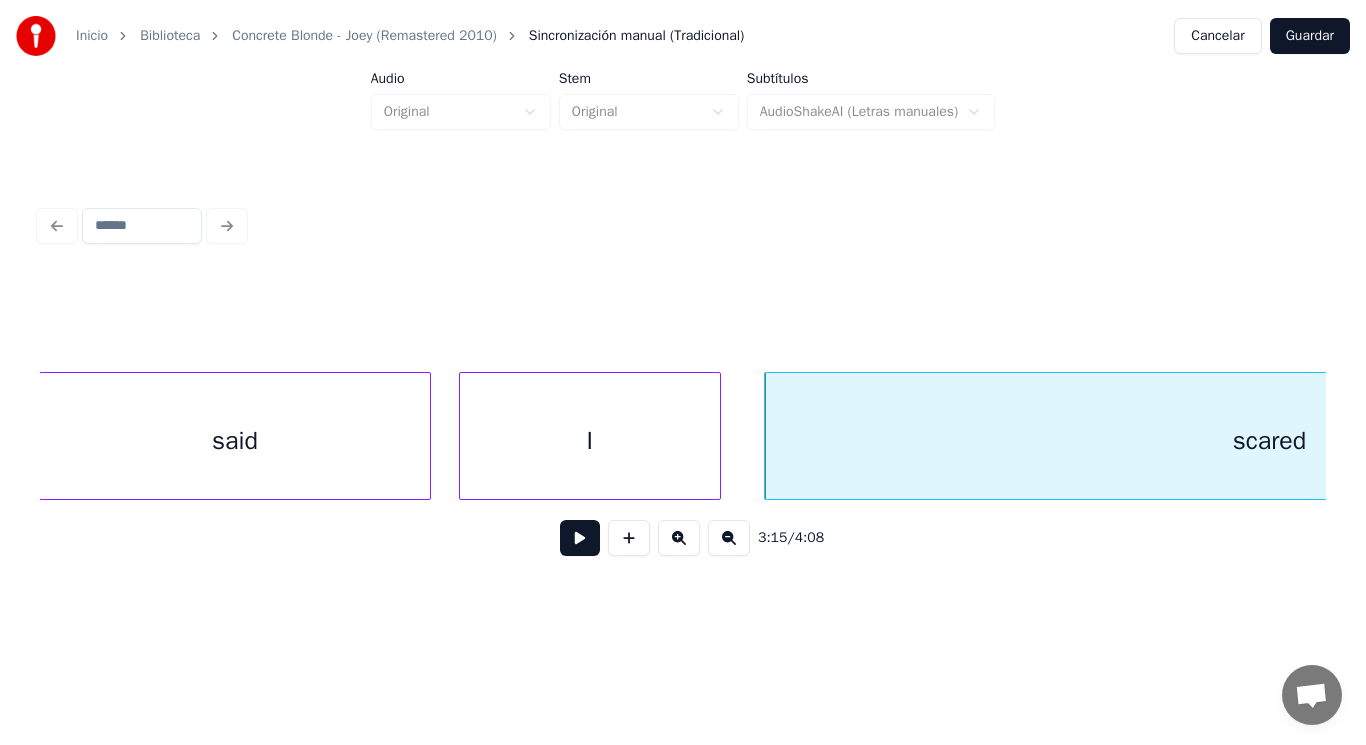 click at bounding box center (717, 436) 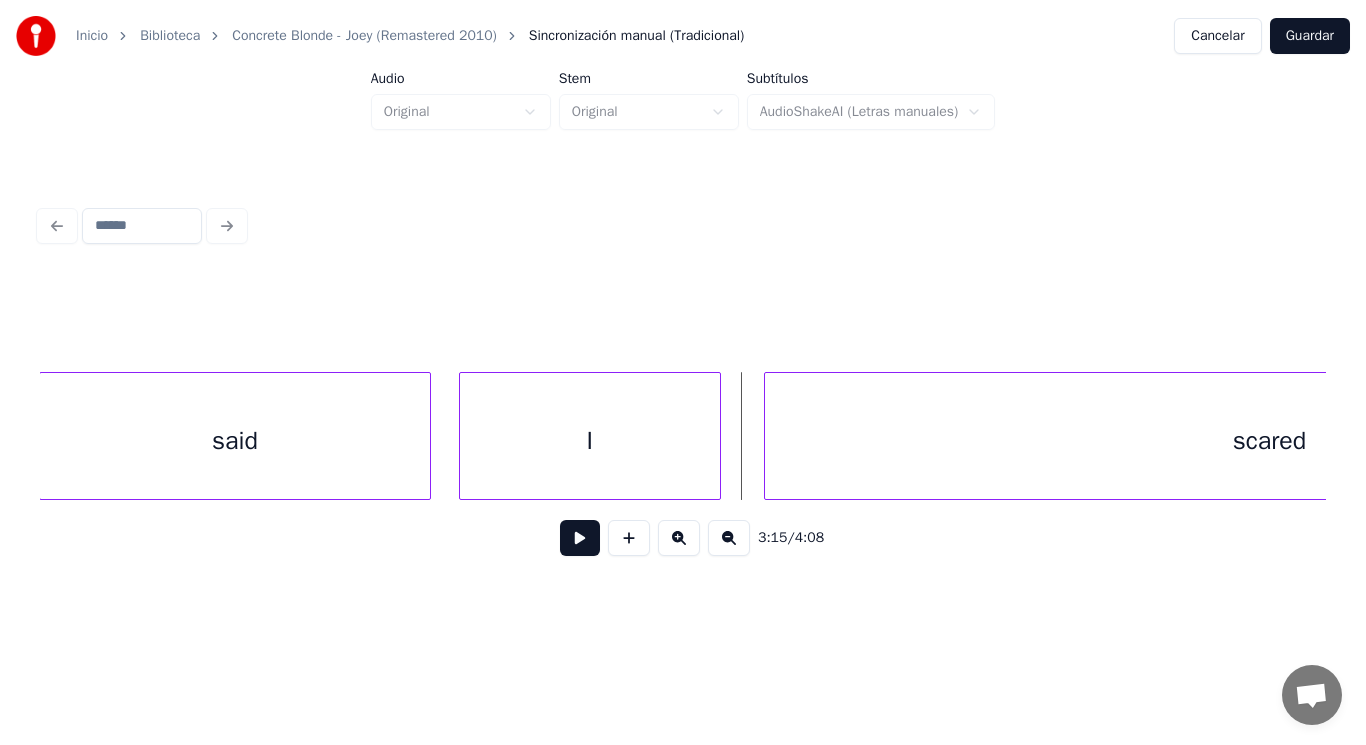 click at bounding box center [580, 538] 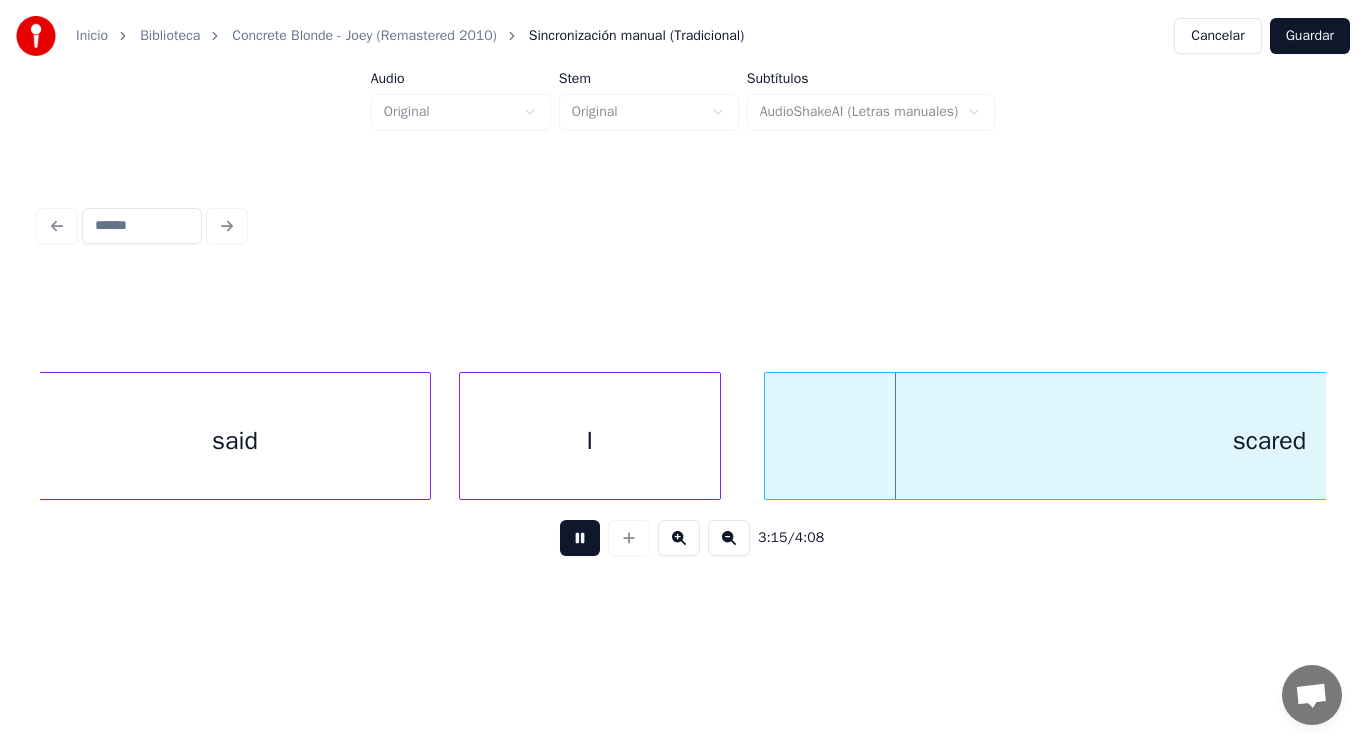 click at bounding box center [580, 538] 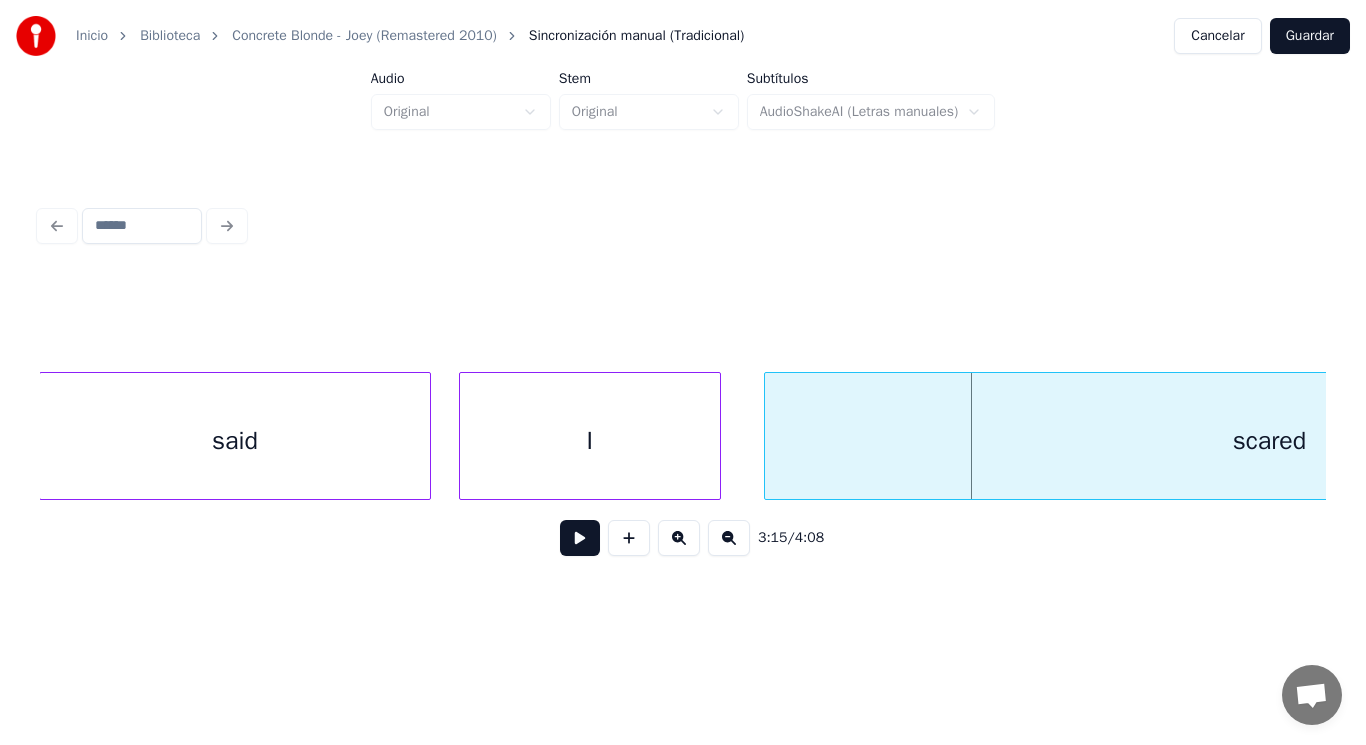 click on "I" at bounding box center (590, 441) 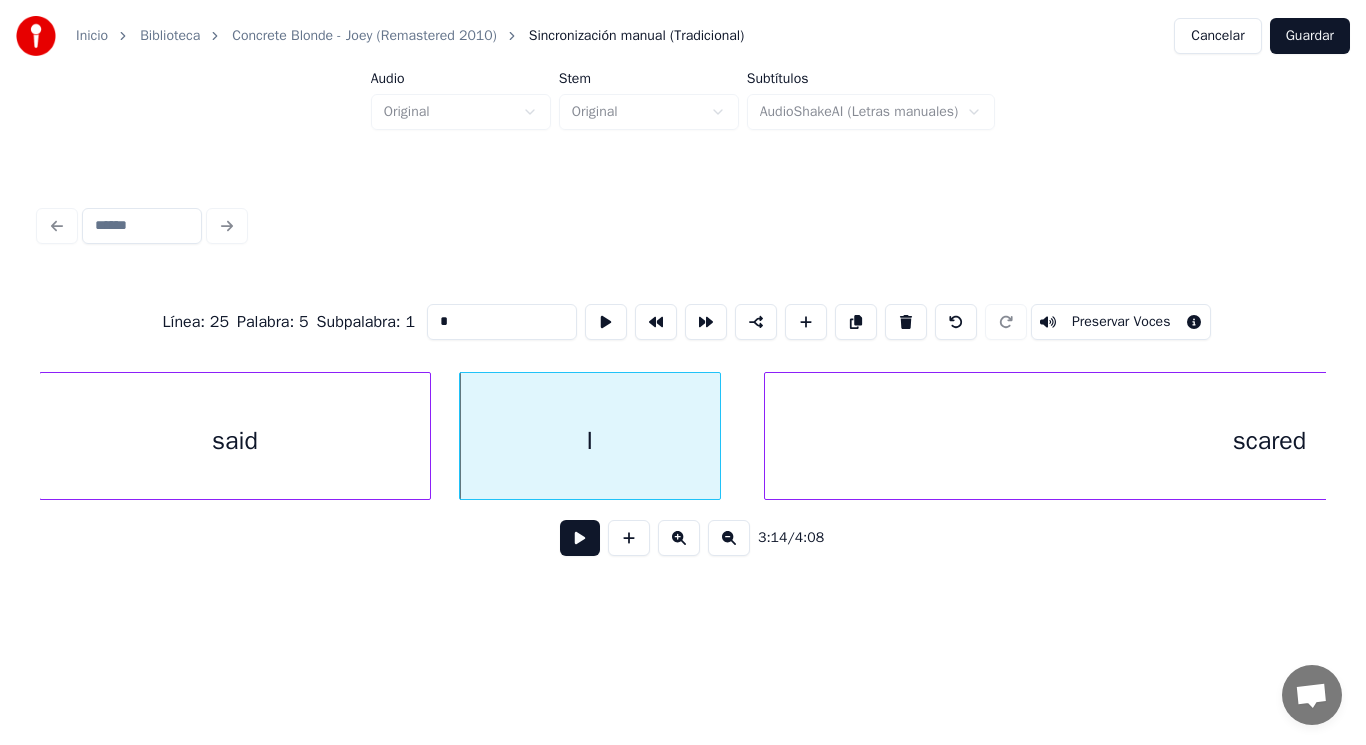 click at bounding box center (580, 538) 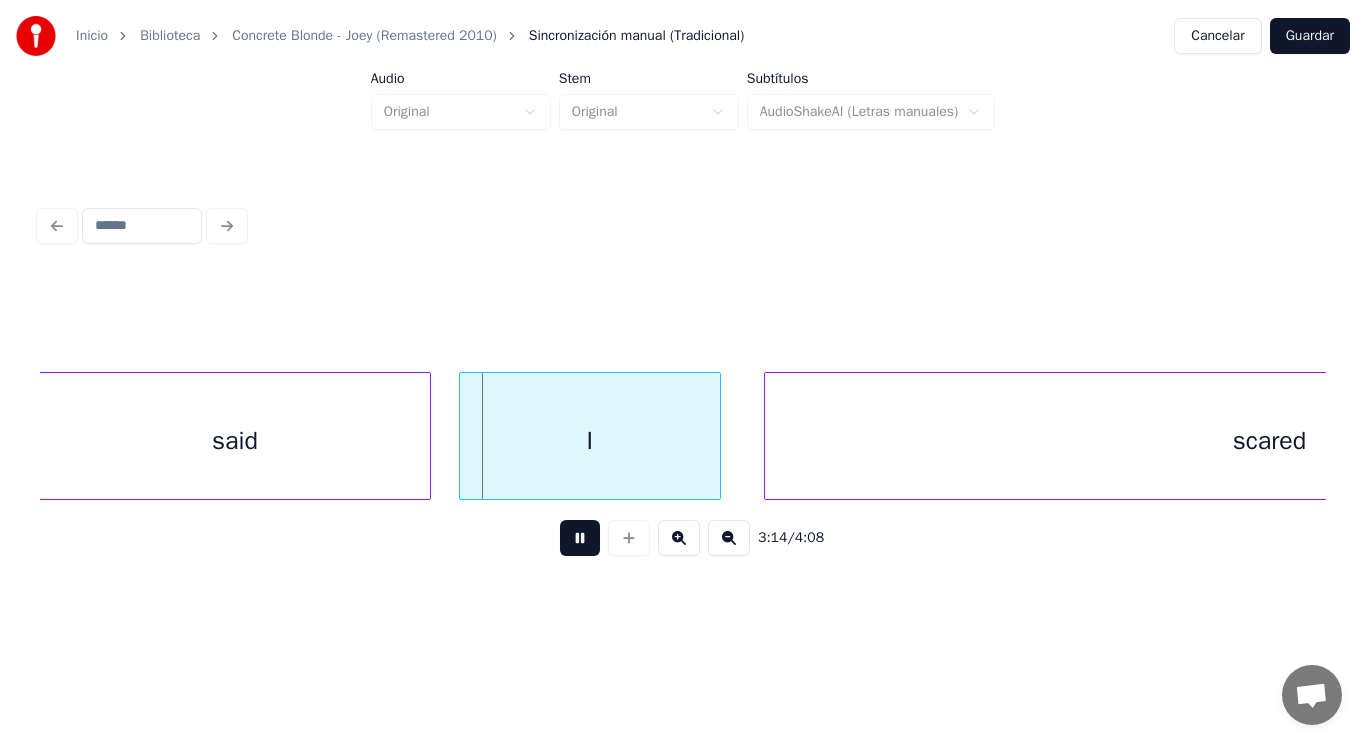 click at bounding box center (580, 538) 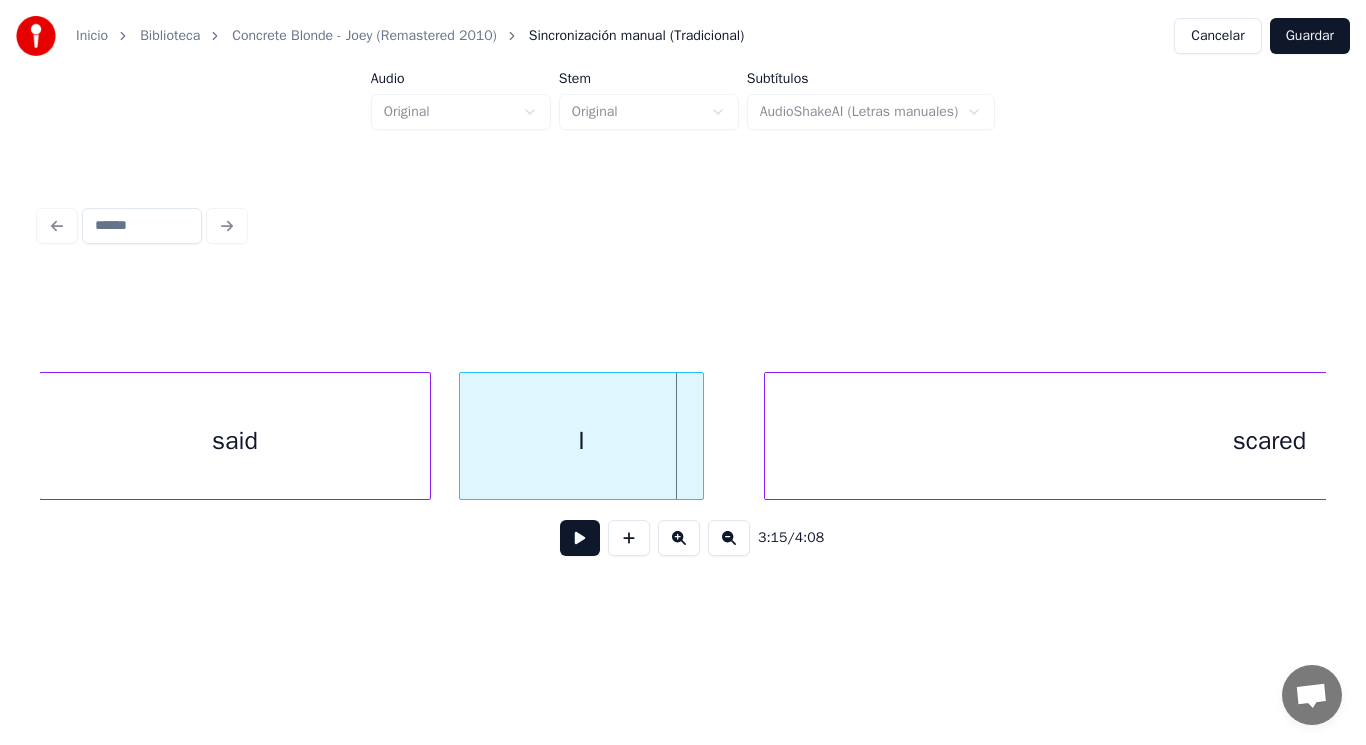 click at bounding box center (700, 436) 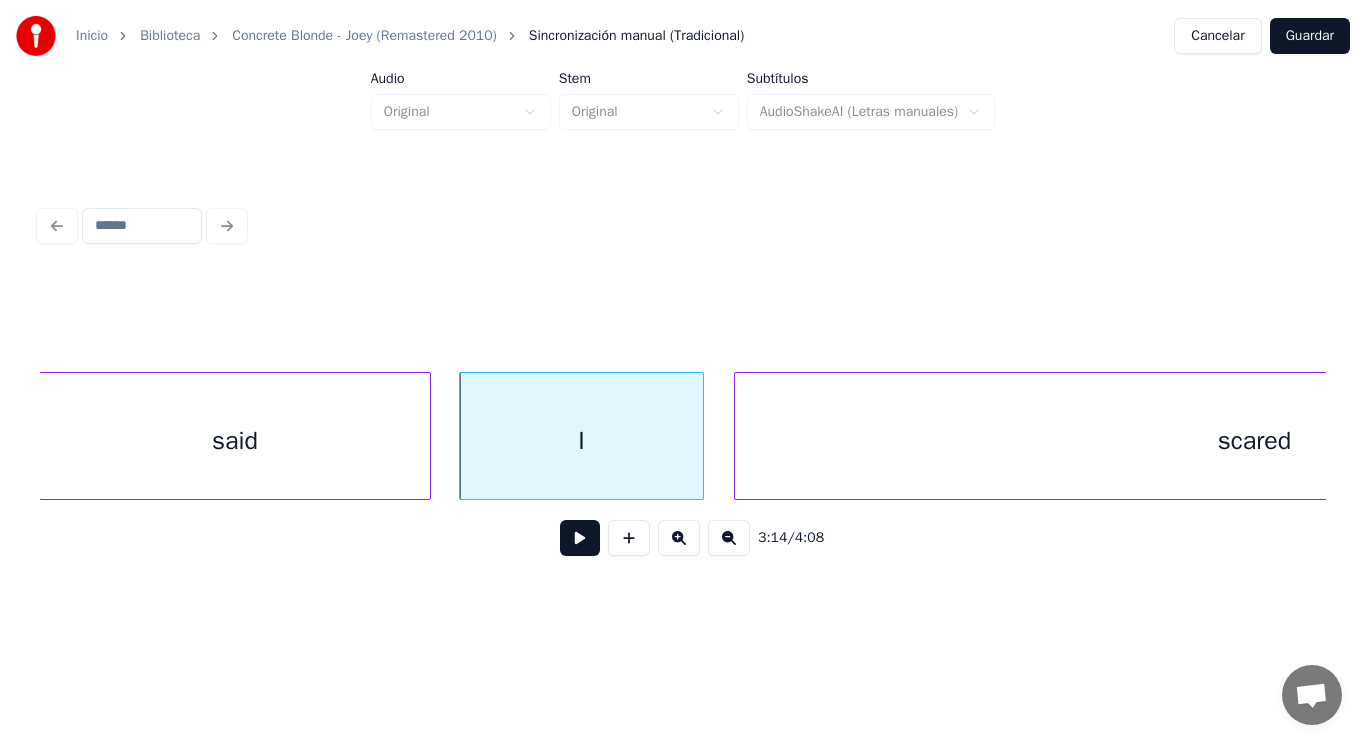 click at bounding box center (738, 436) 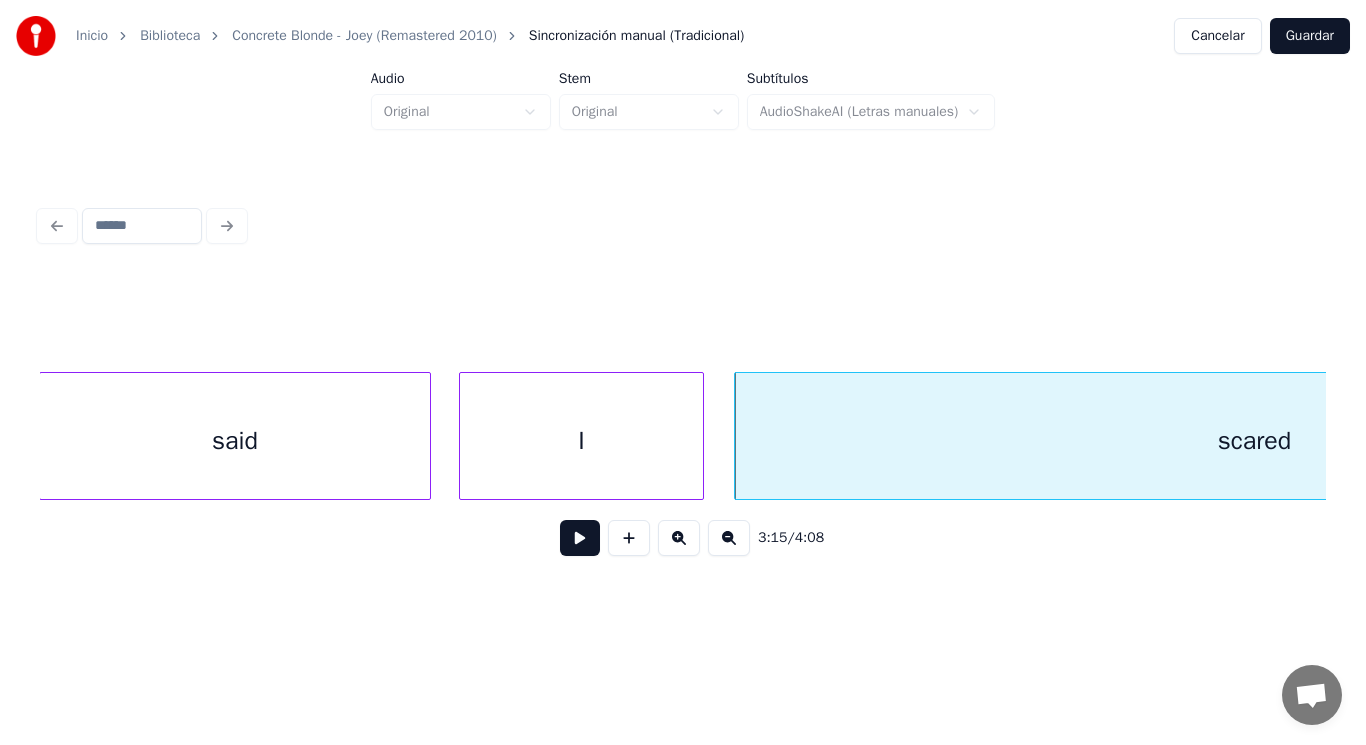 click at bounding box center [580, 538] 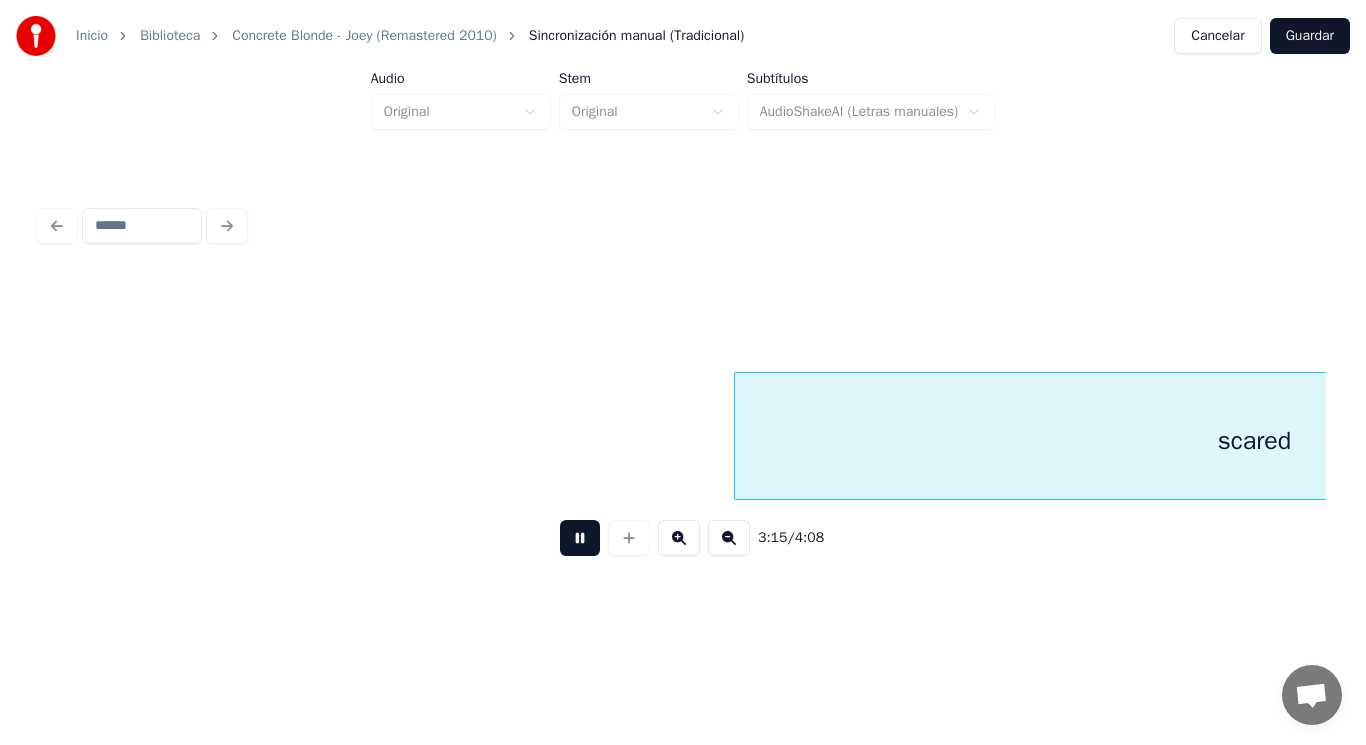 scroll, scrollTop: 0, scrollLeft: 273834, axis: horizontal 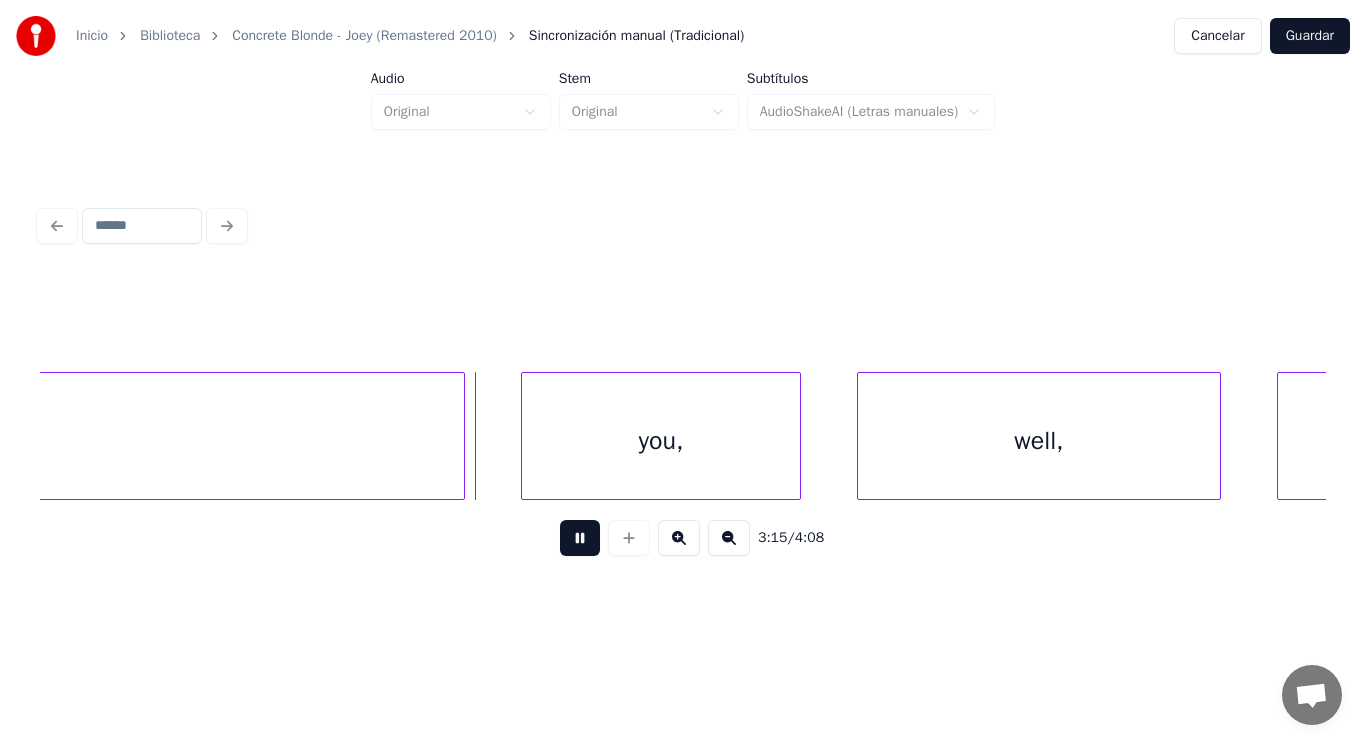 click at bounding box center [580, 538] 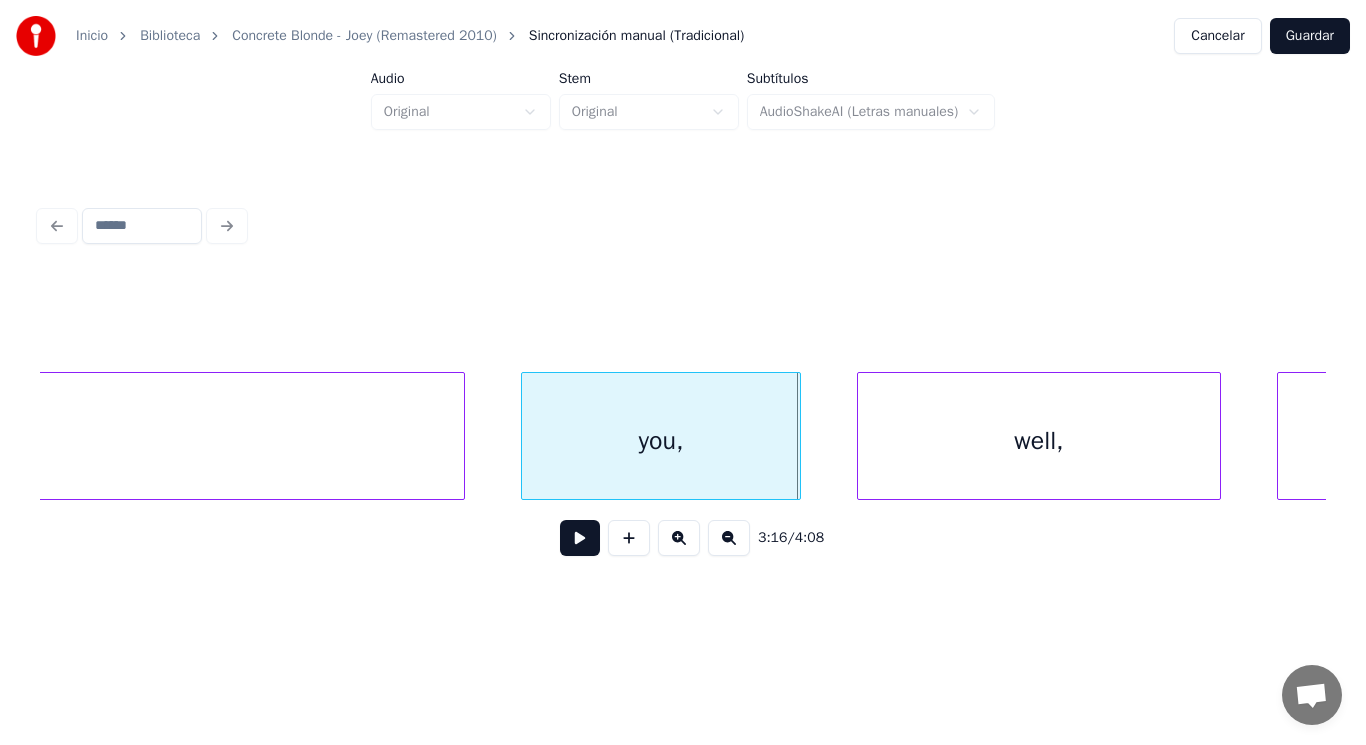 click at bounding box center [580, 538] 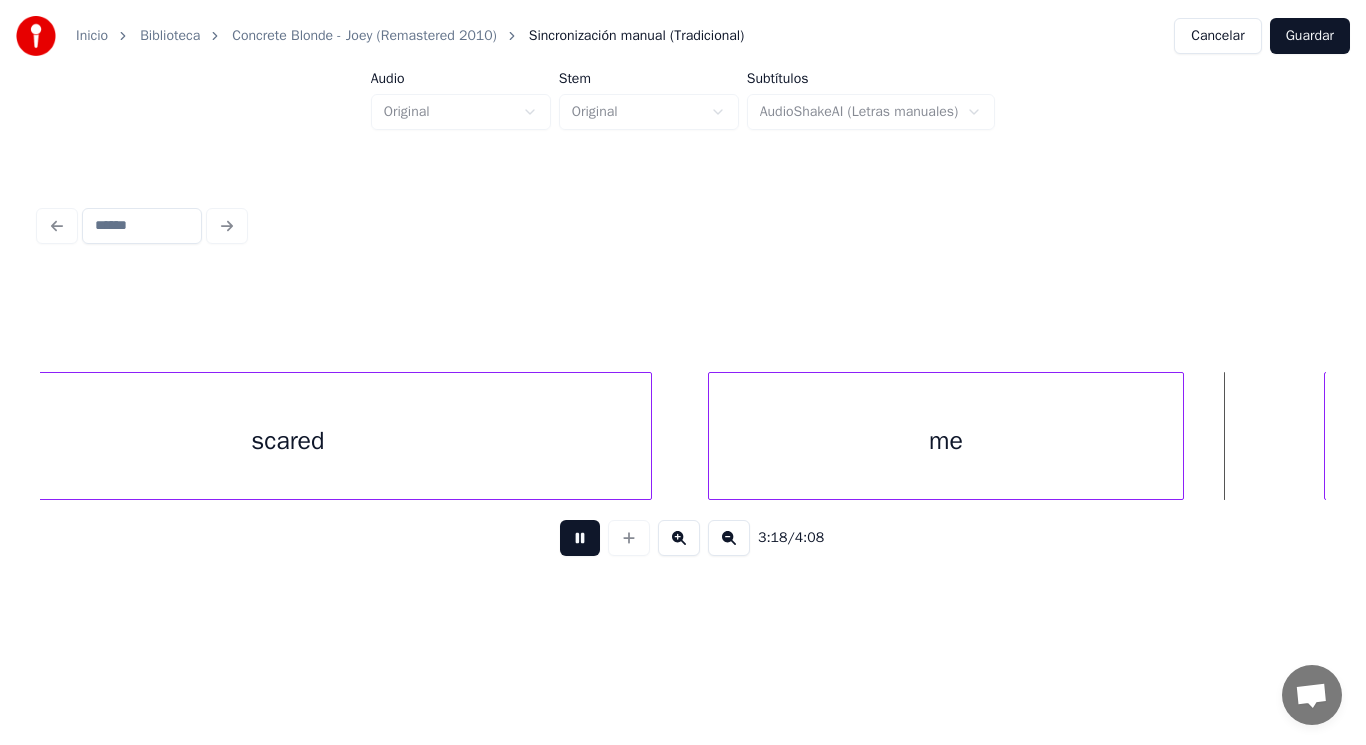 scroll, scrollTop: 0, scrollLeft: 277749, axis: horizontal 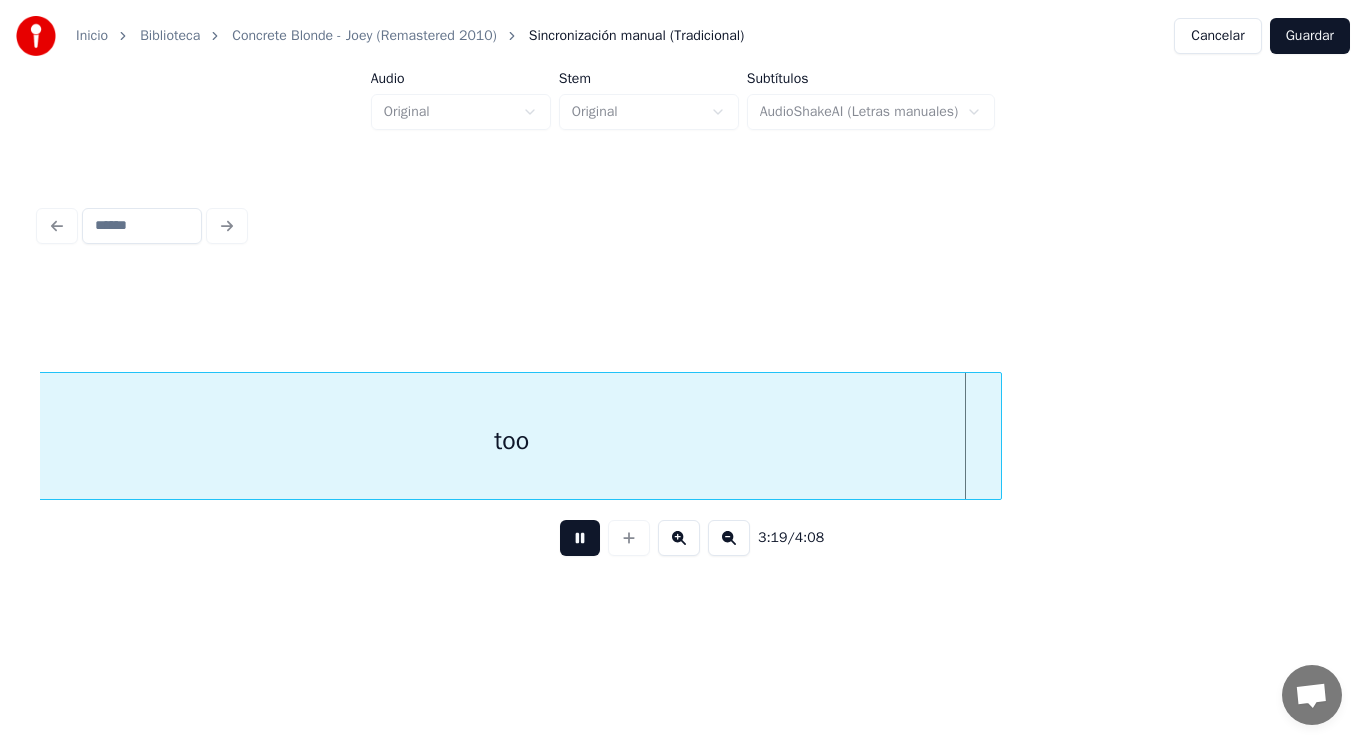 click at bounding box center (580, 538) 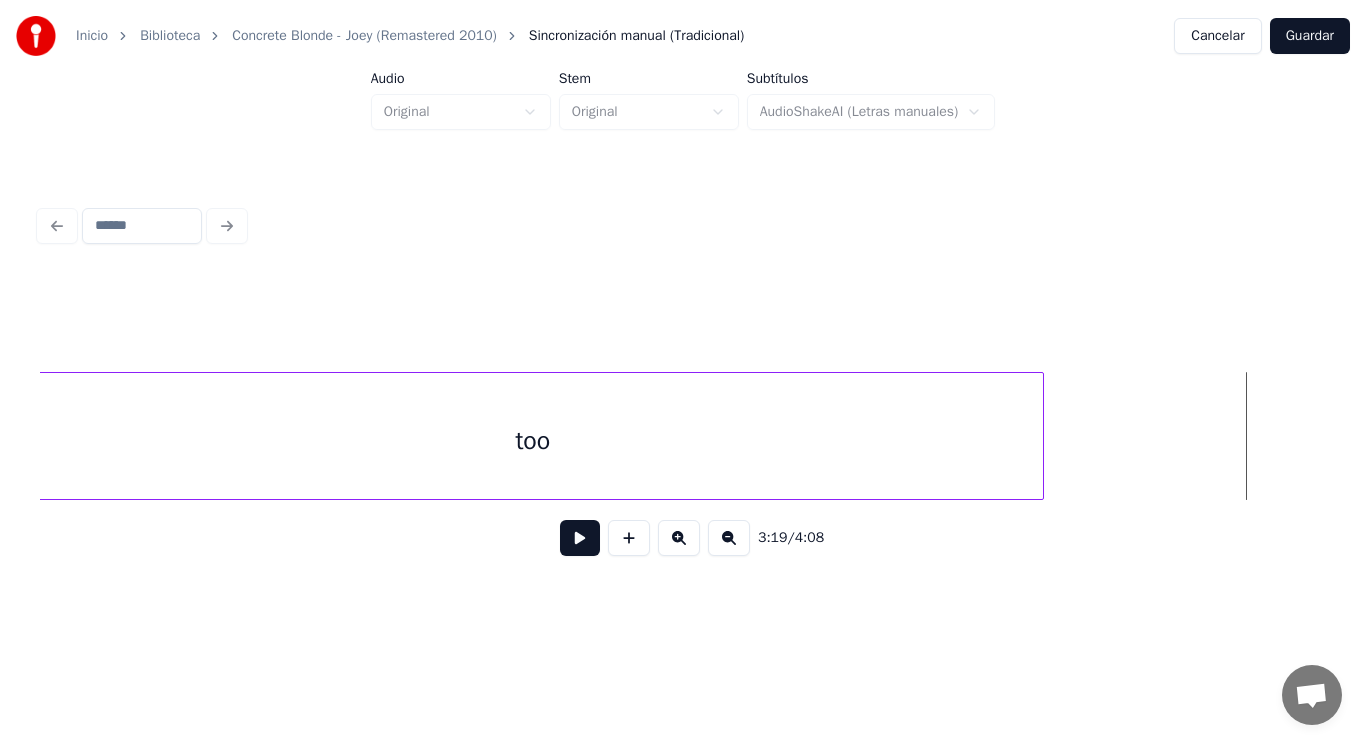 click at bounding box center (1040, 436) 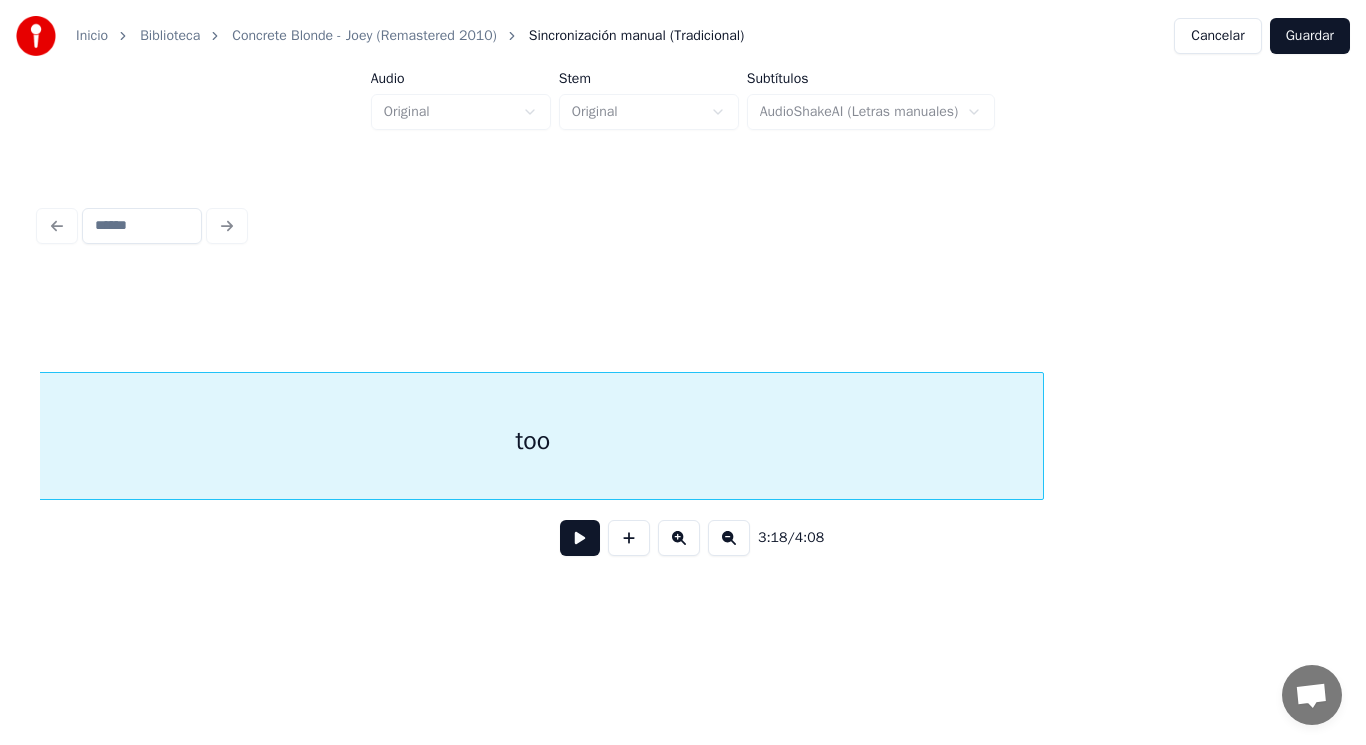 scroll, scrollTop: 0, scrollLeft: 277732, axis: horizontal 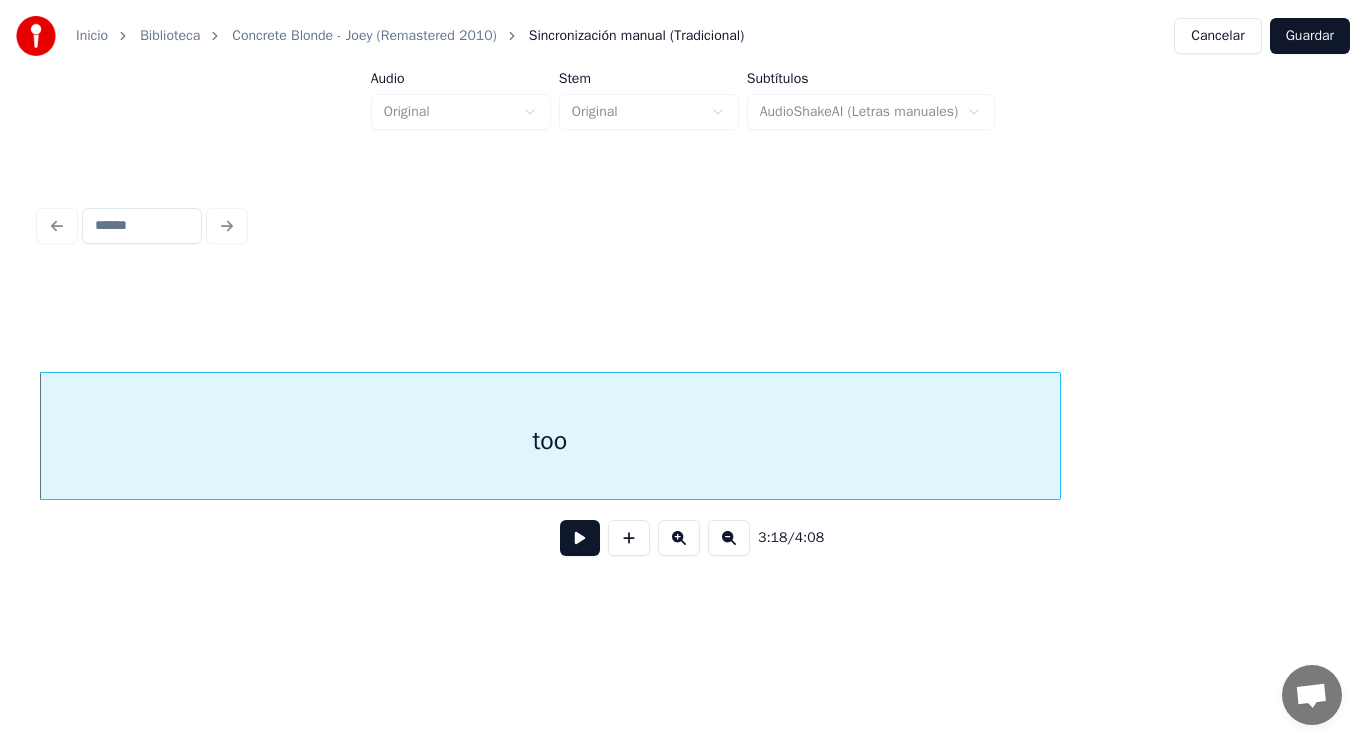 click at bounding box center [580, 538] 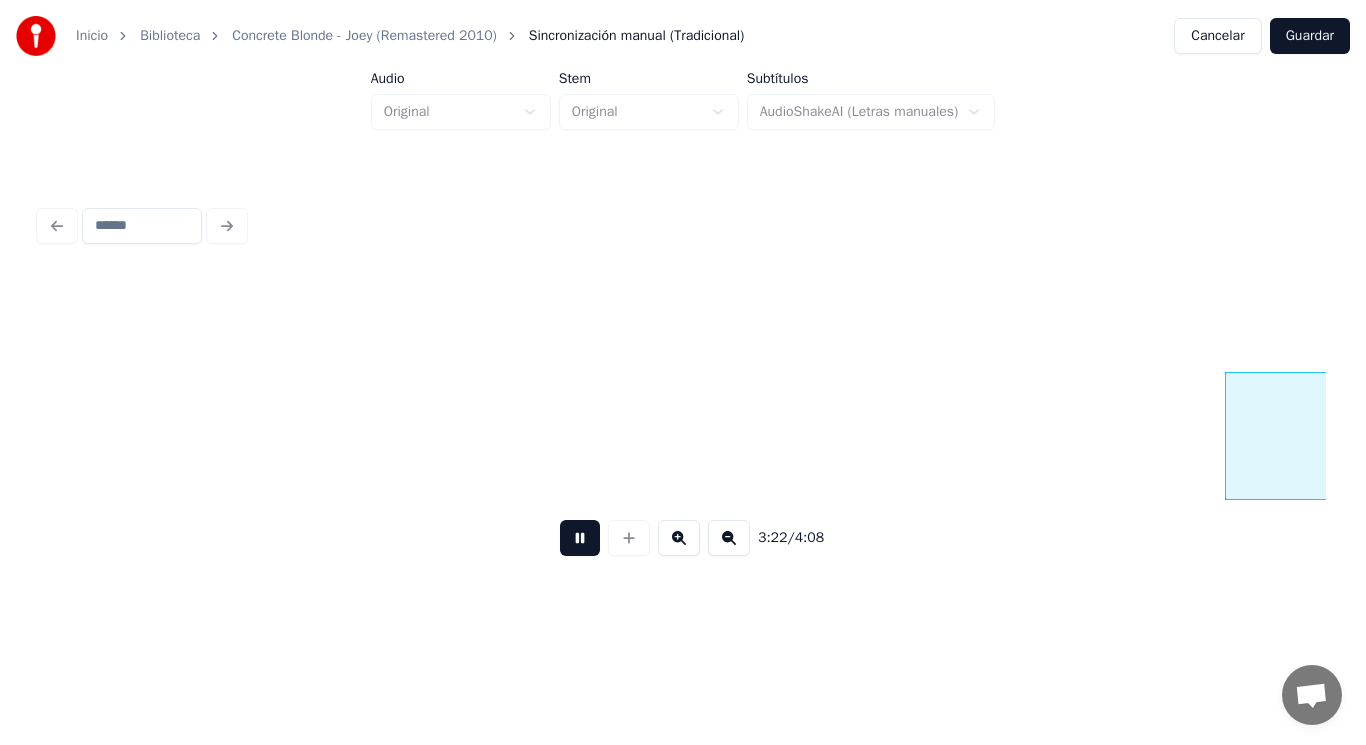 scroll, scrollTop: 0, scrollLeft: 282945, axis: horizontal 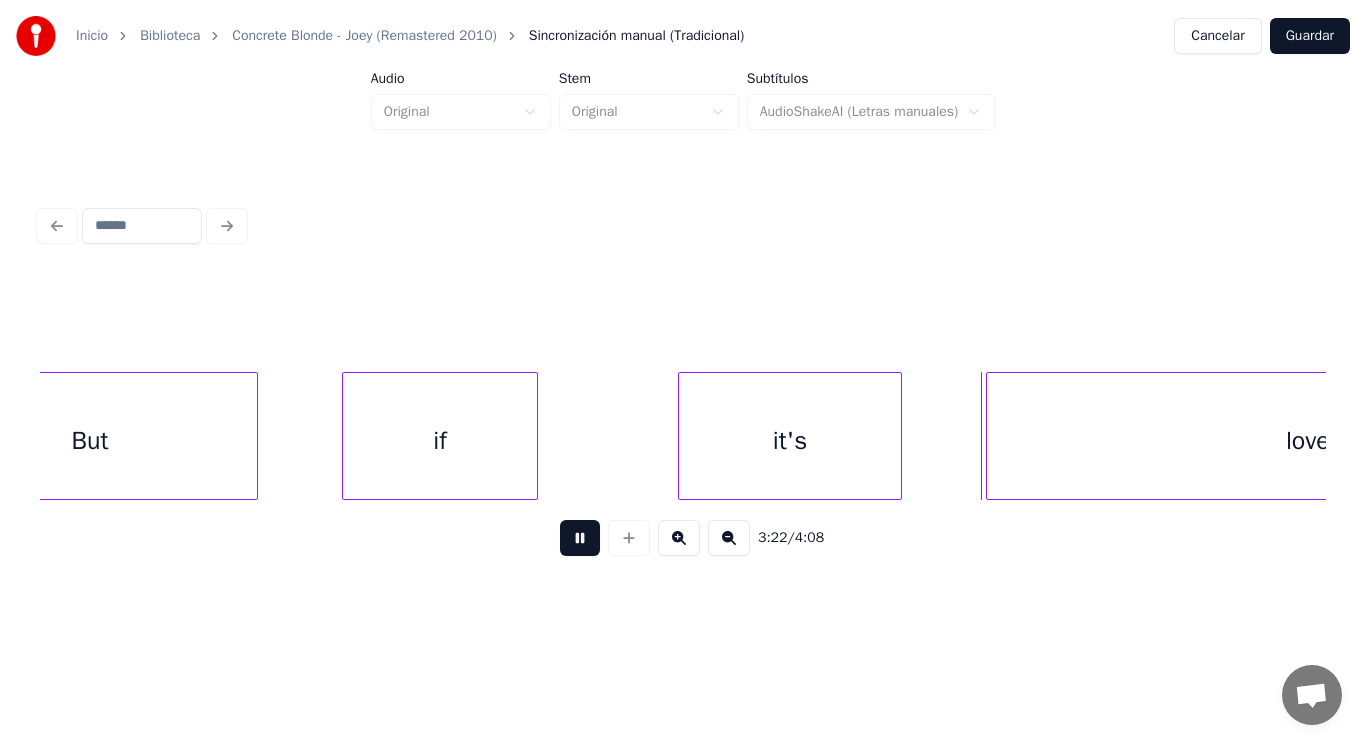 click at bounding box center (580, 538) 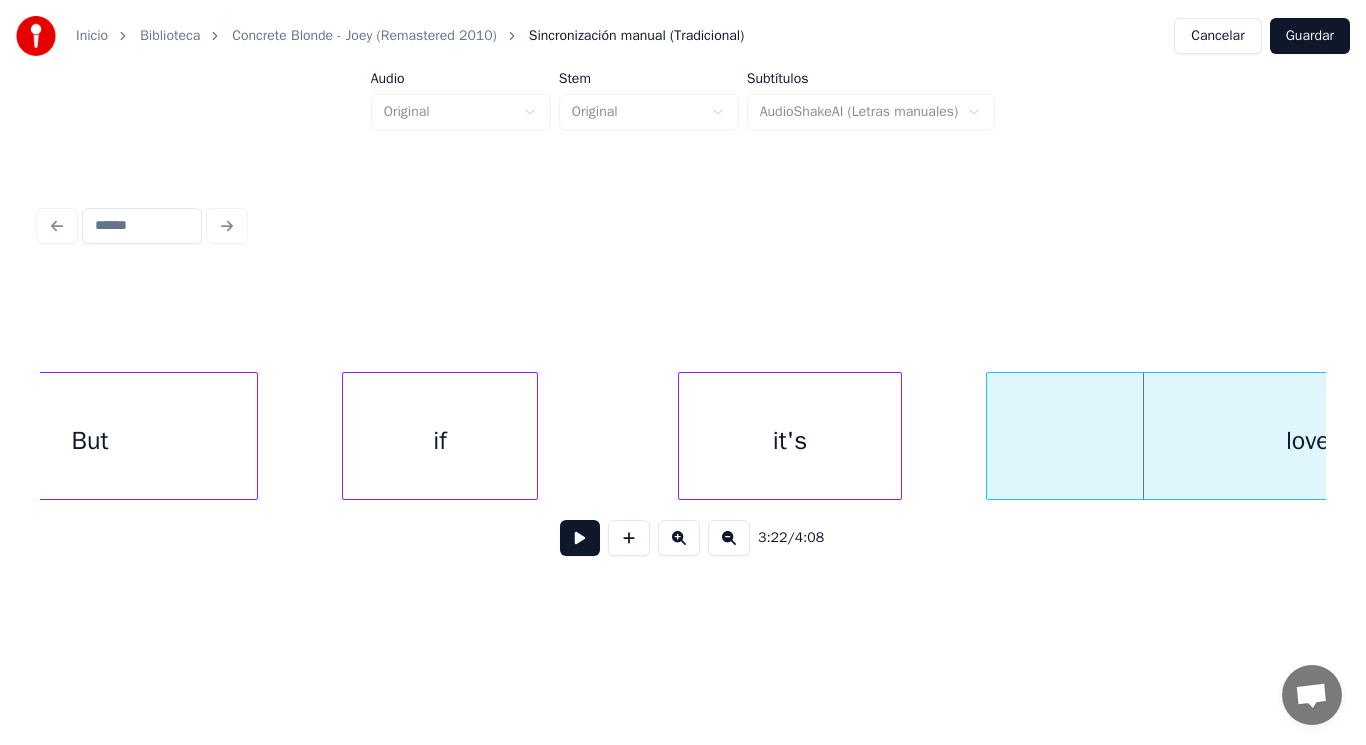 click on "But" at bounding box center (90, 441) 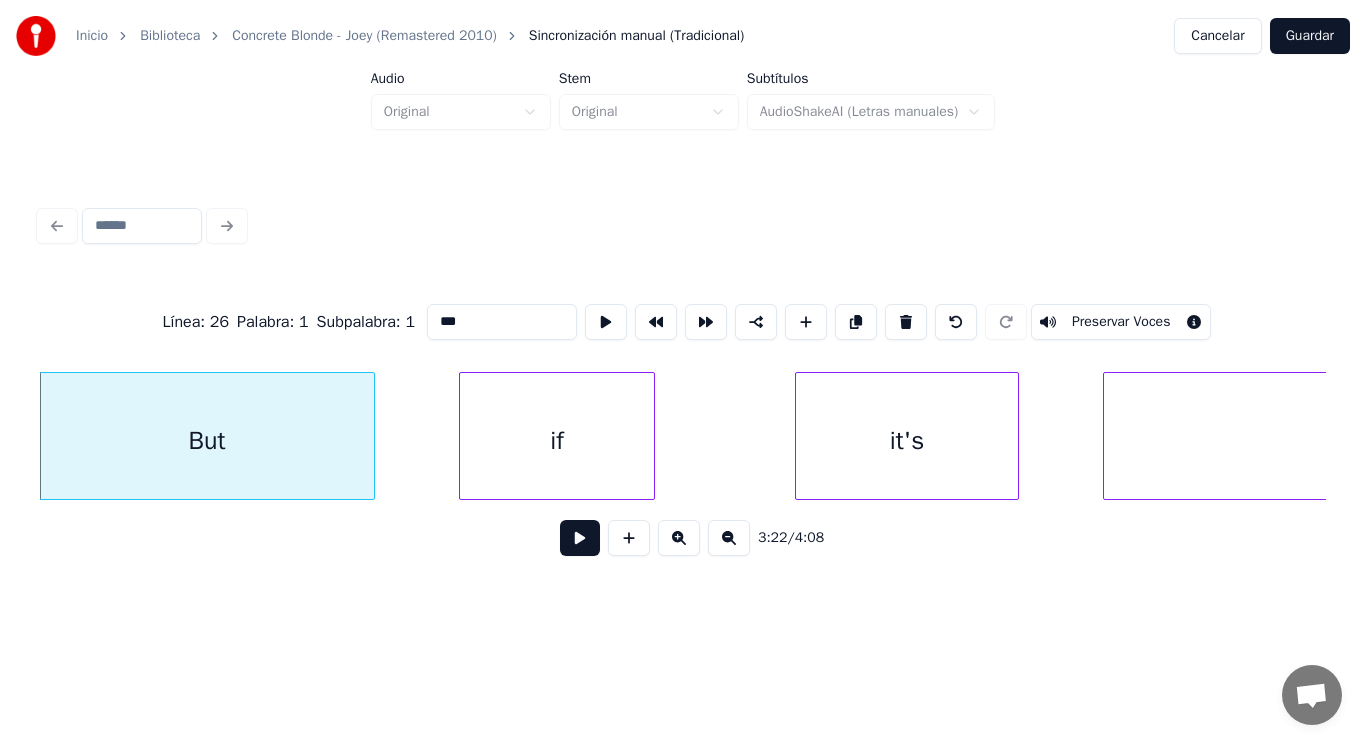 click at bounding box center [580, 538] 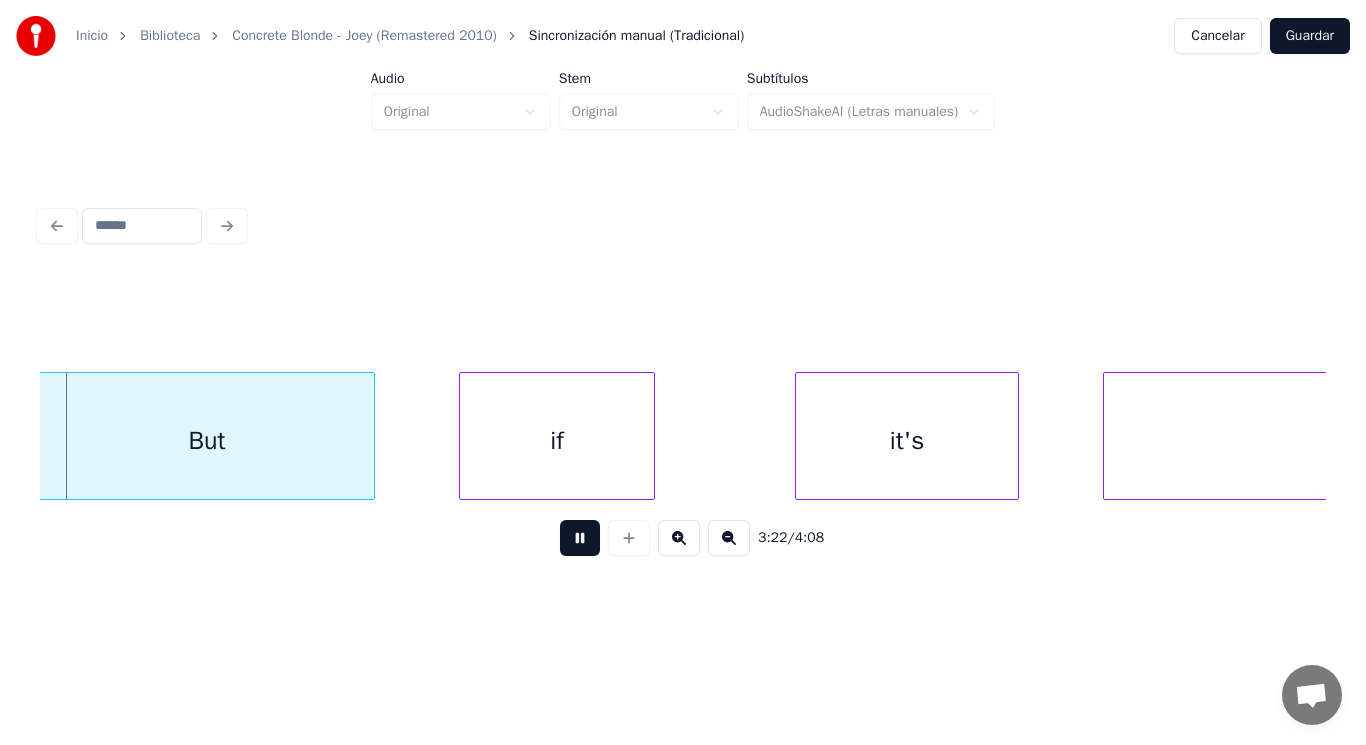 click at bounding box center (580, 538) 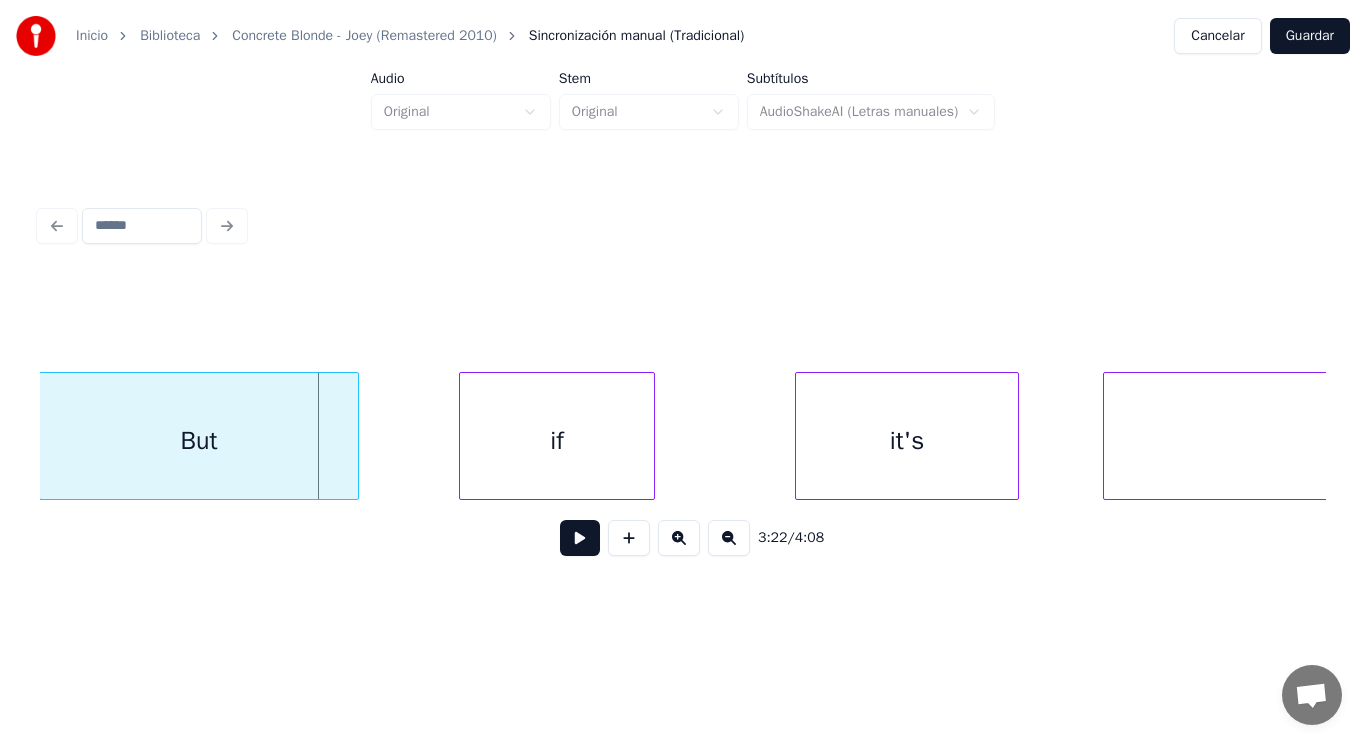 click at bounding box center [355, 436] 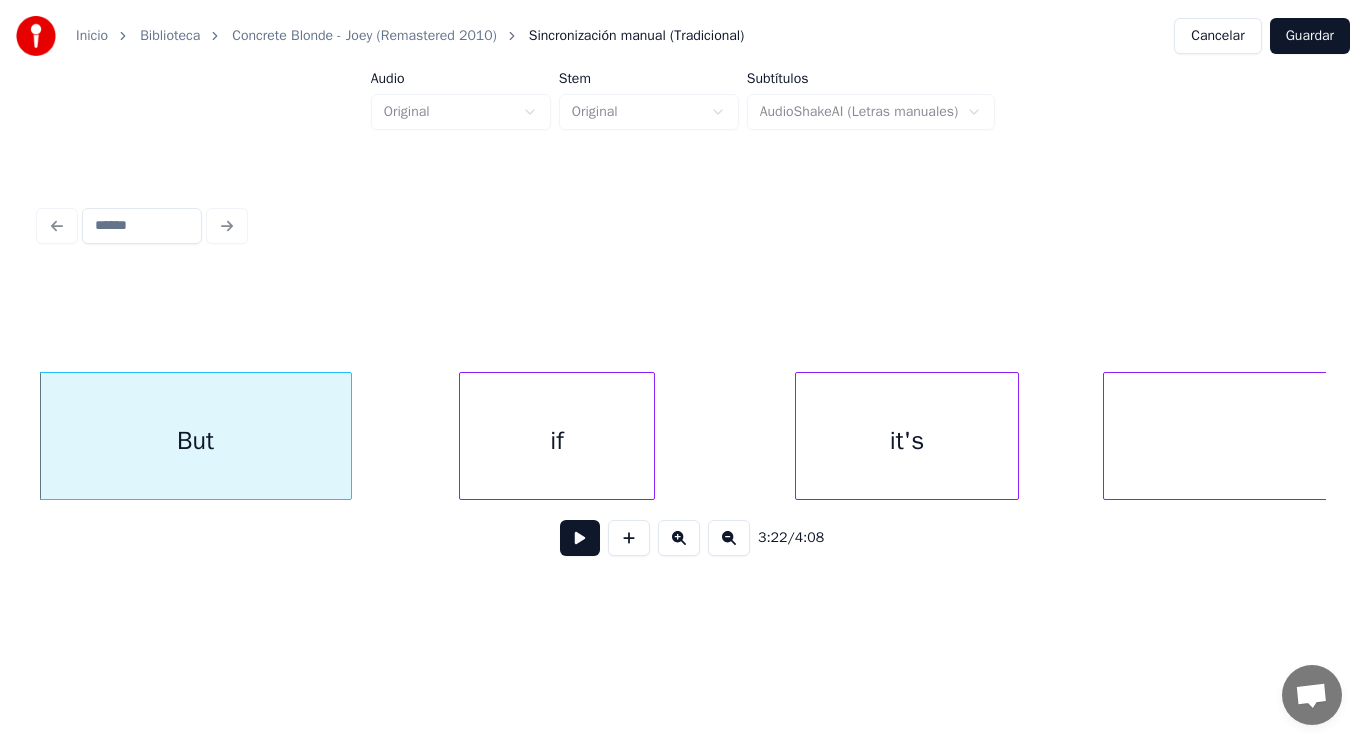 click at bounding box center [580, 538] 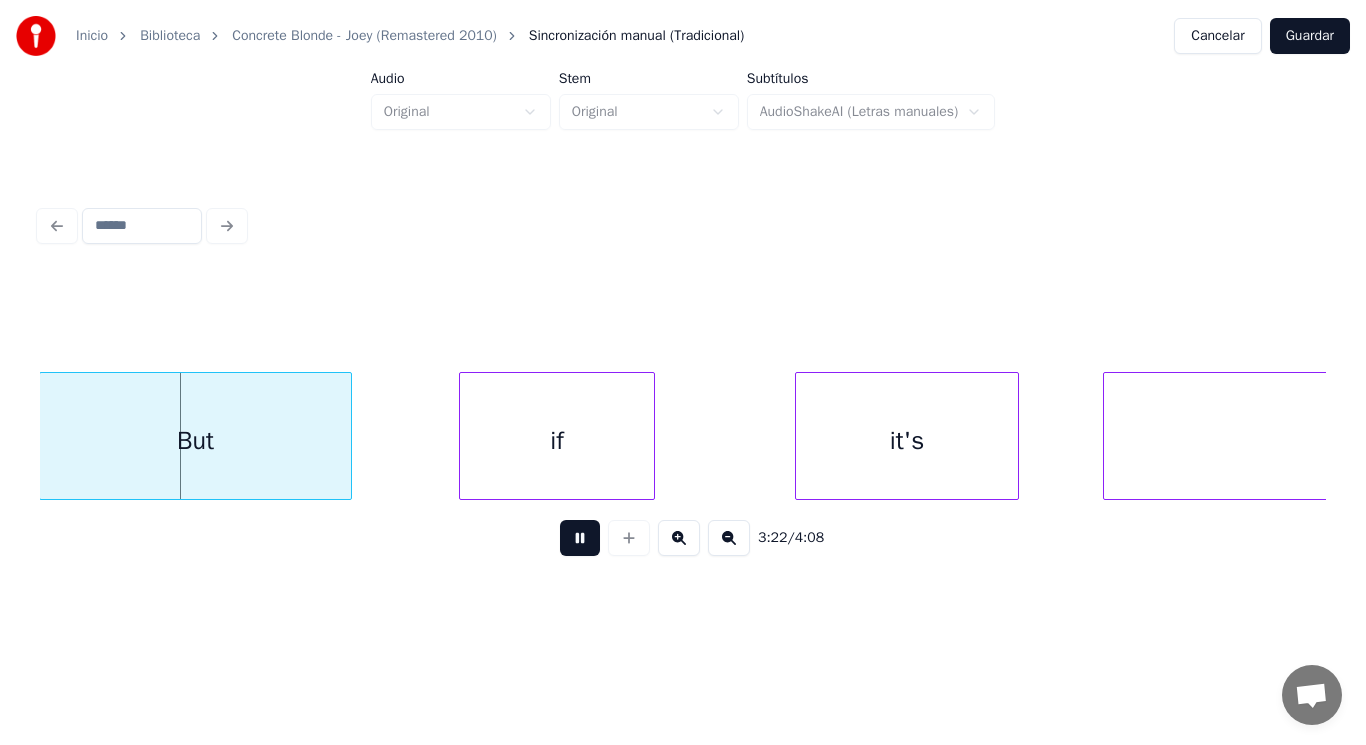 click at bounding box center [580, 538] 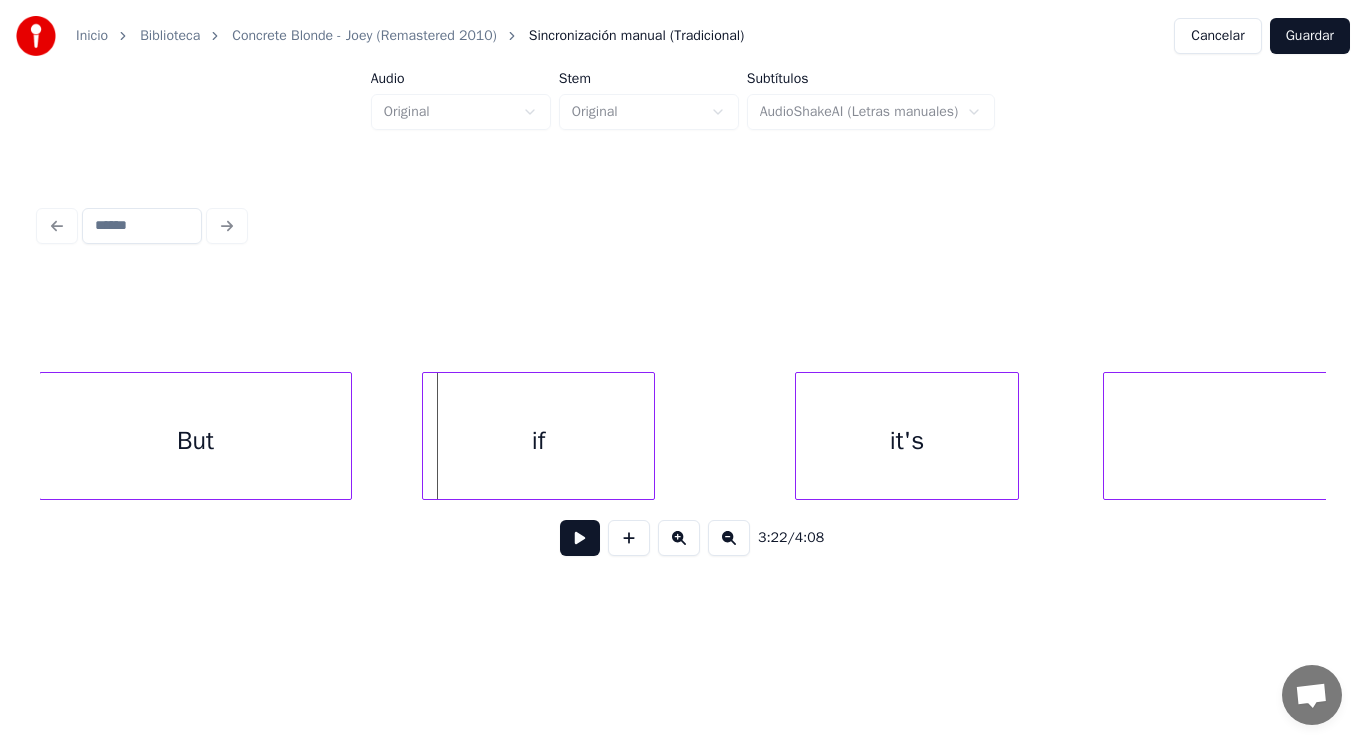 click at bounding box center [426, 436] 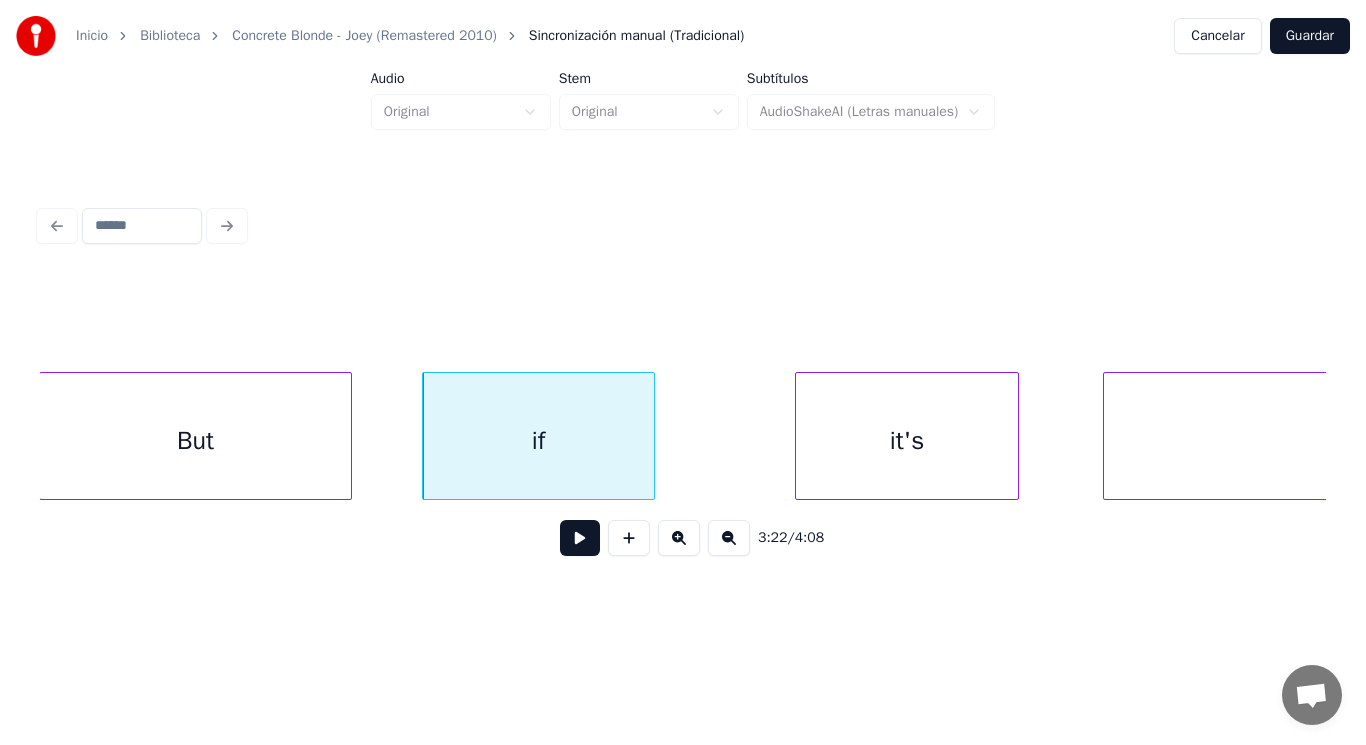 click at bounding box center (580, 538) 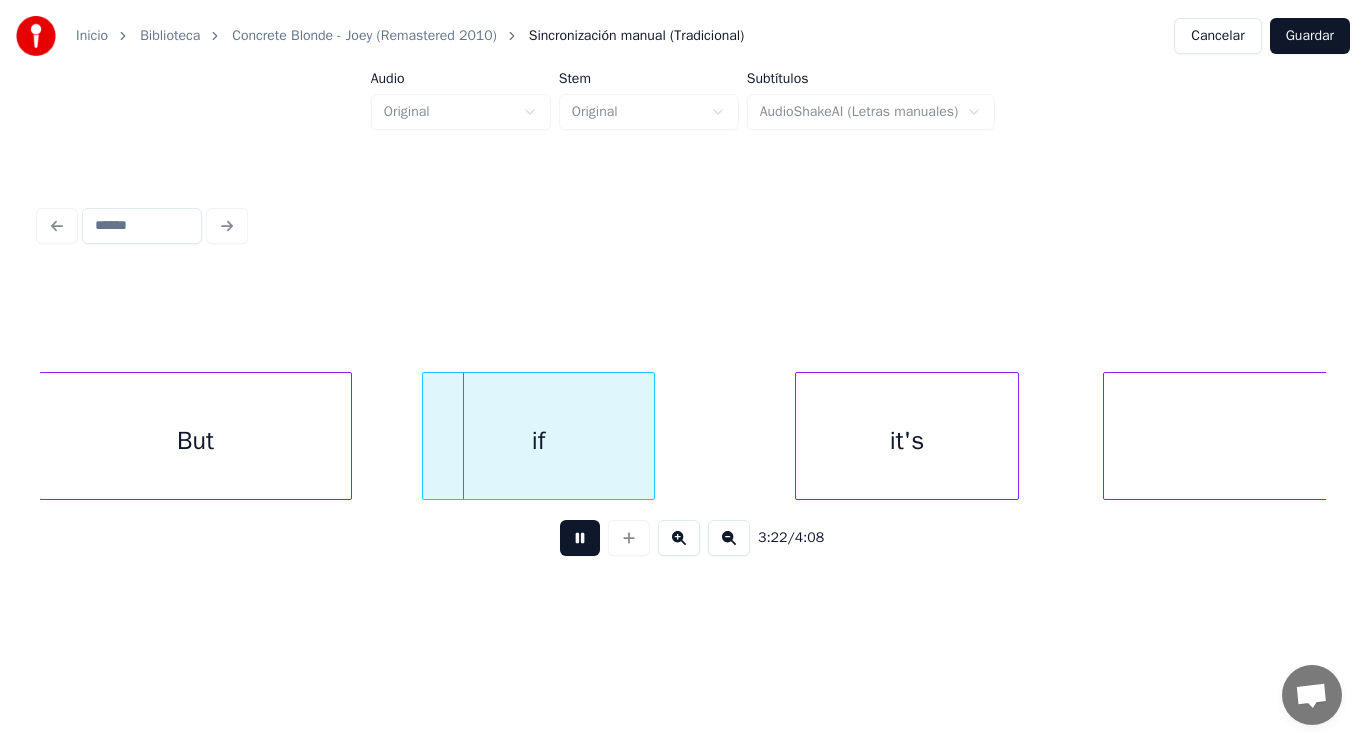 click at bounding box center [580, 538] 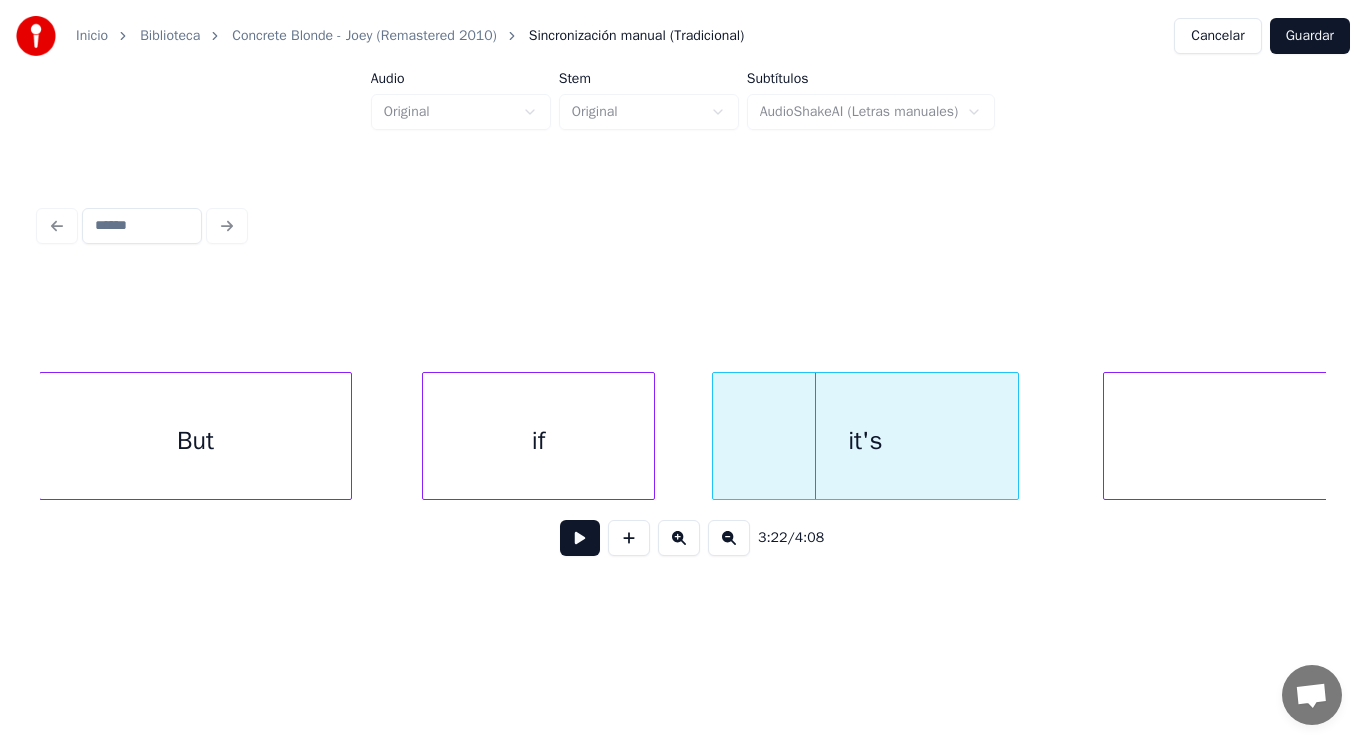 click at bounding box center (716, 436) 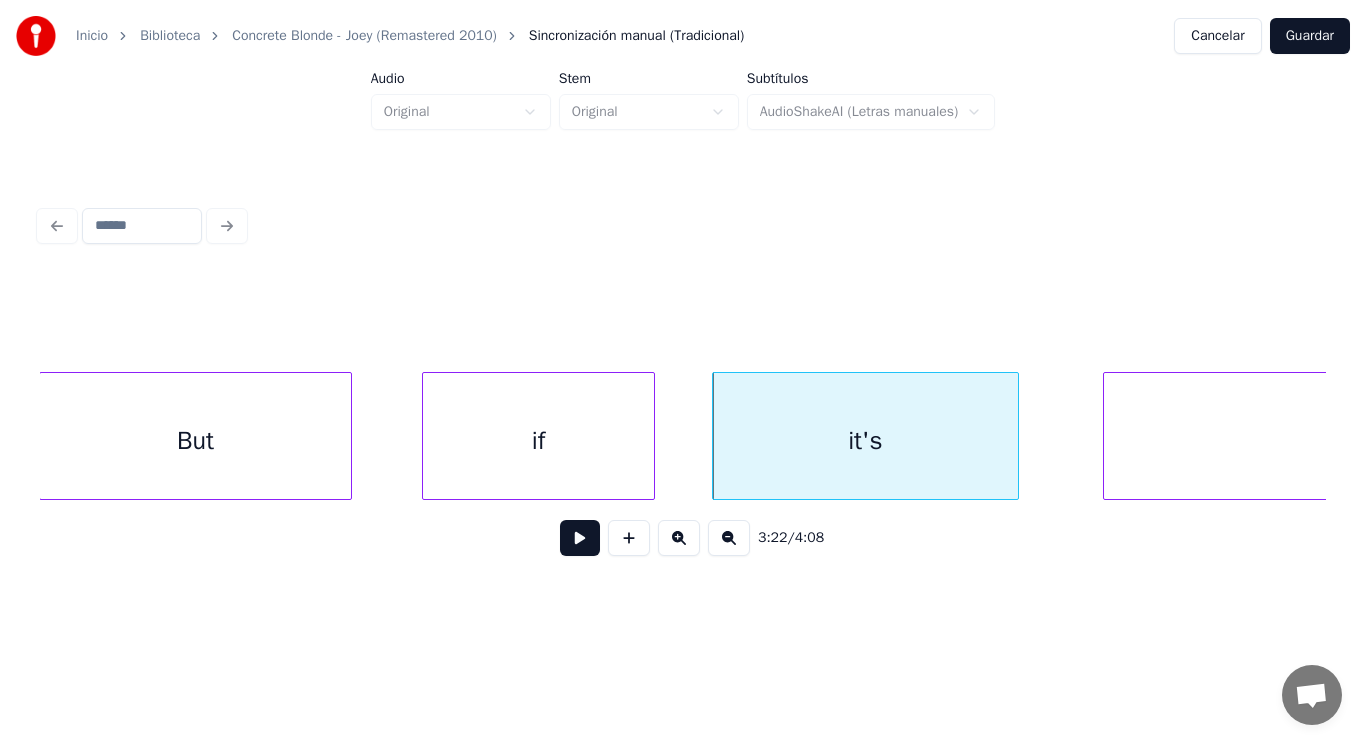 click at bounding box center (580, 538) 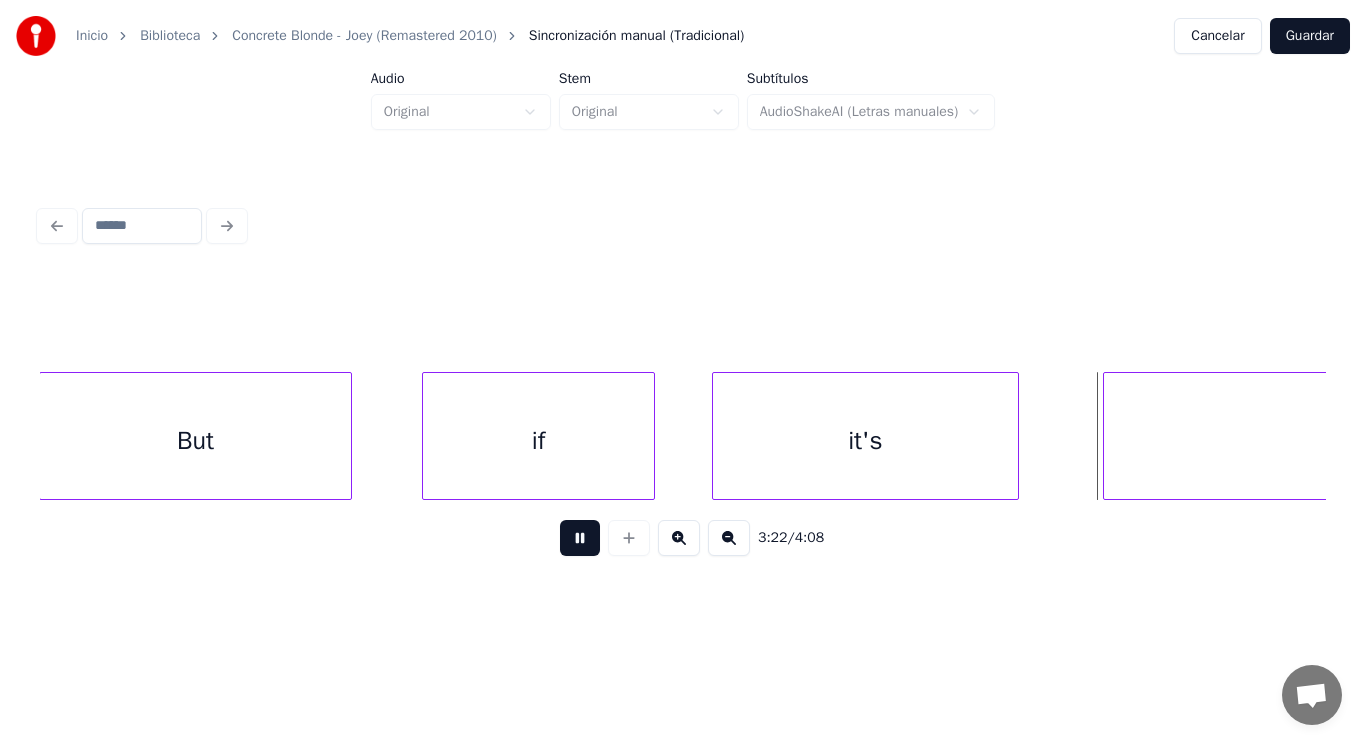 click at bounding box center [580, 538] 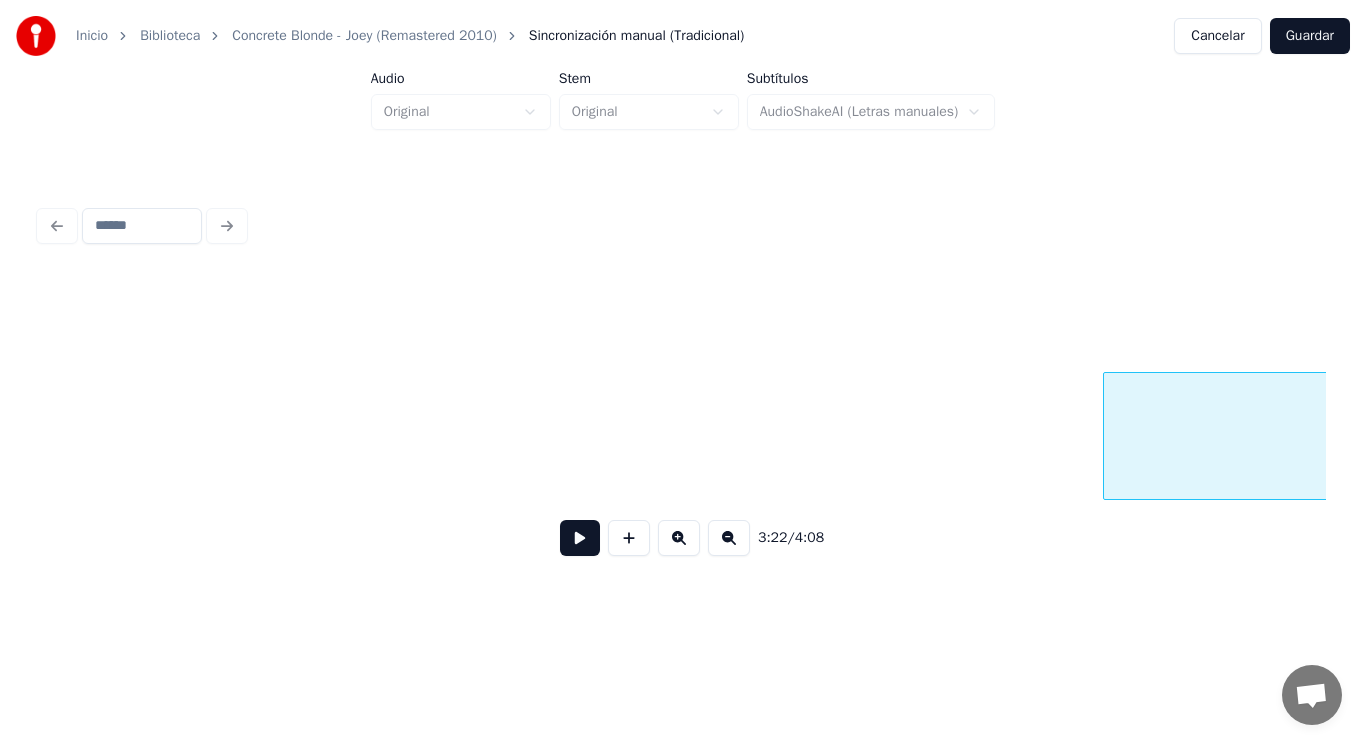 scroll, scrollTop: 0, scrollLeft: 284121, axis: horizontal 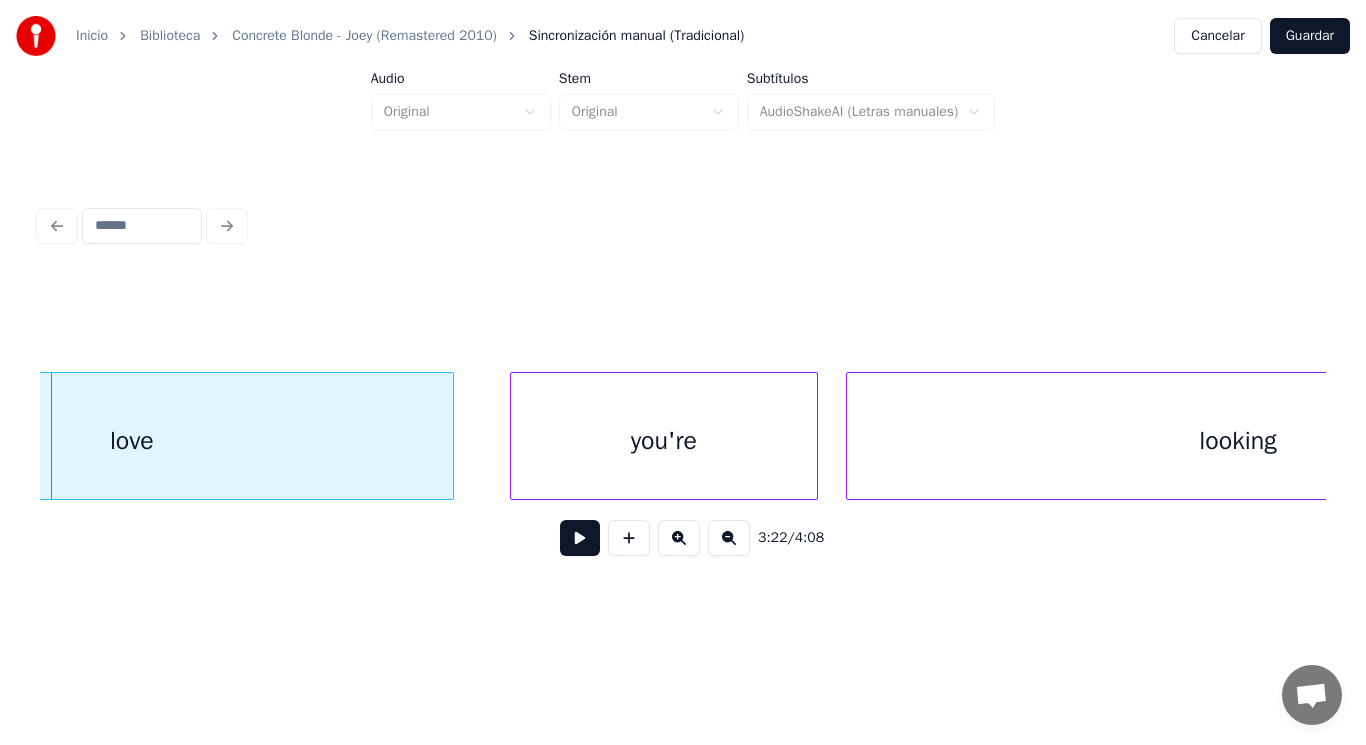 click at bounding box center [580, 538] 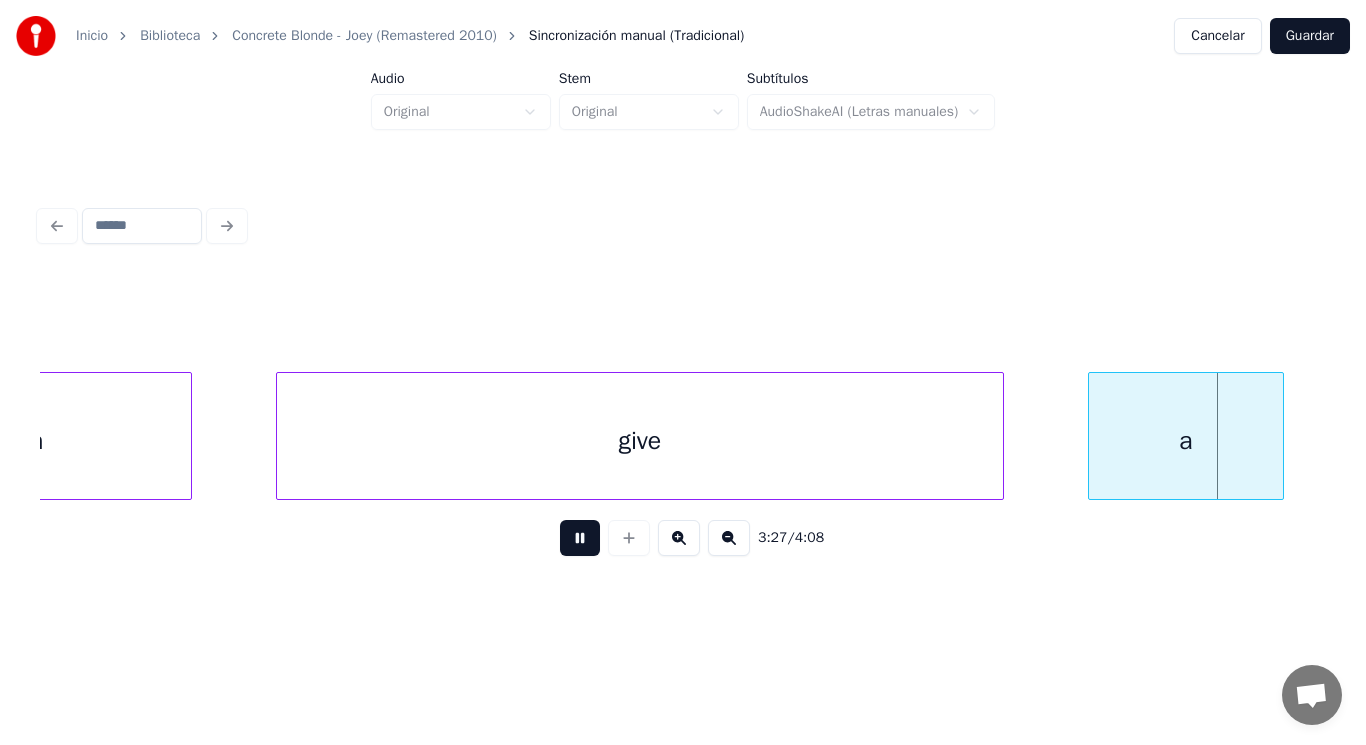 scroll, scrollTop: 0, scrollLeft: 290646, axis: horizontal 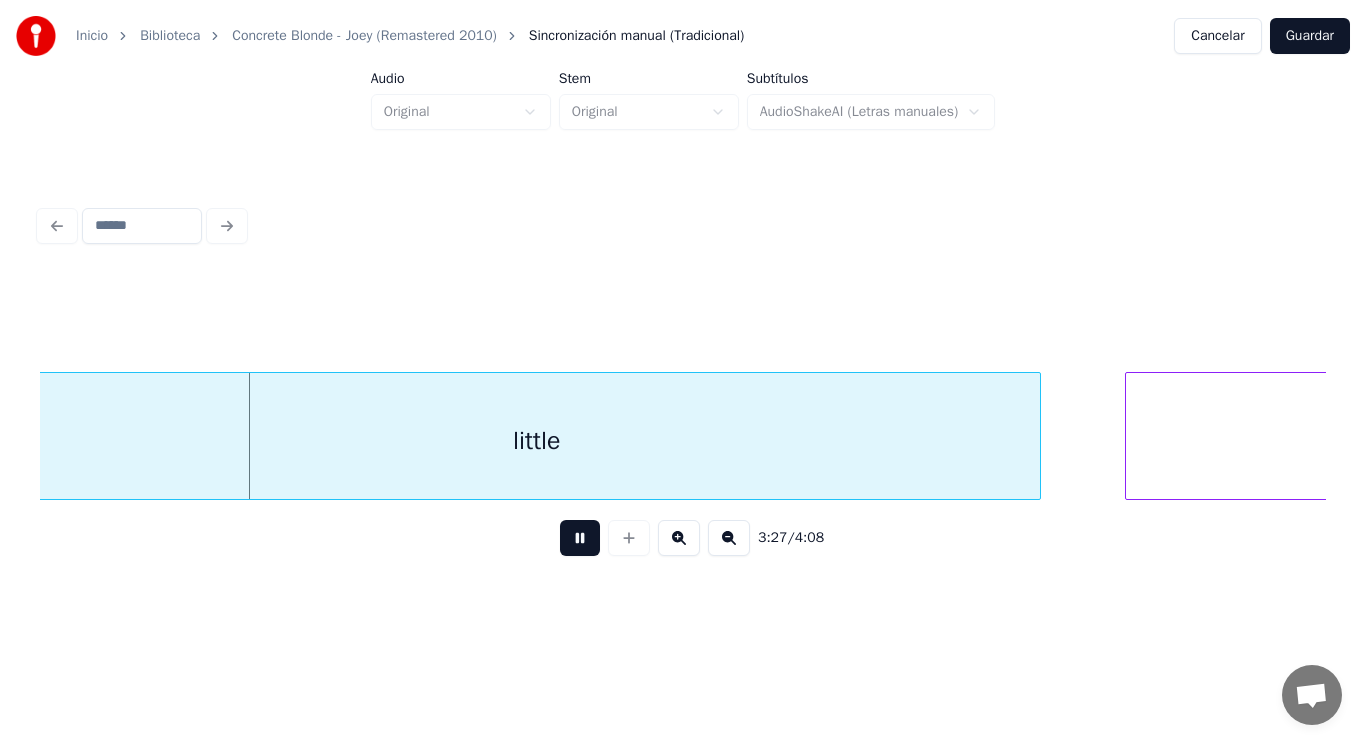 click at bounding box center [580, 538] 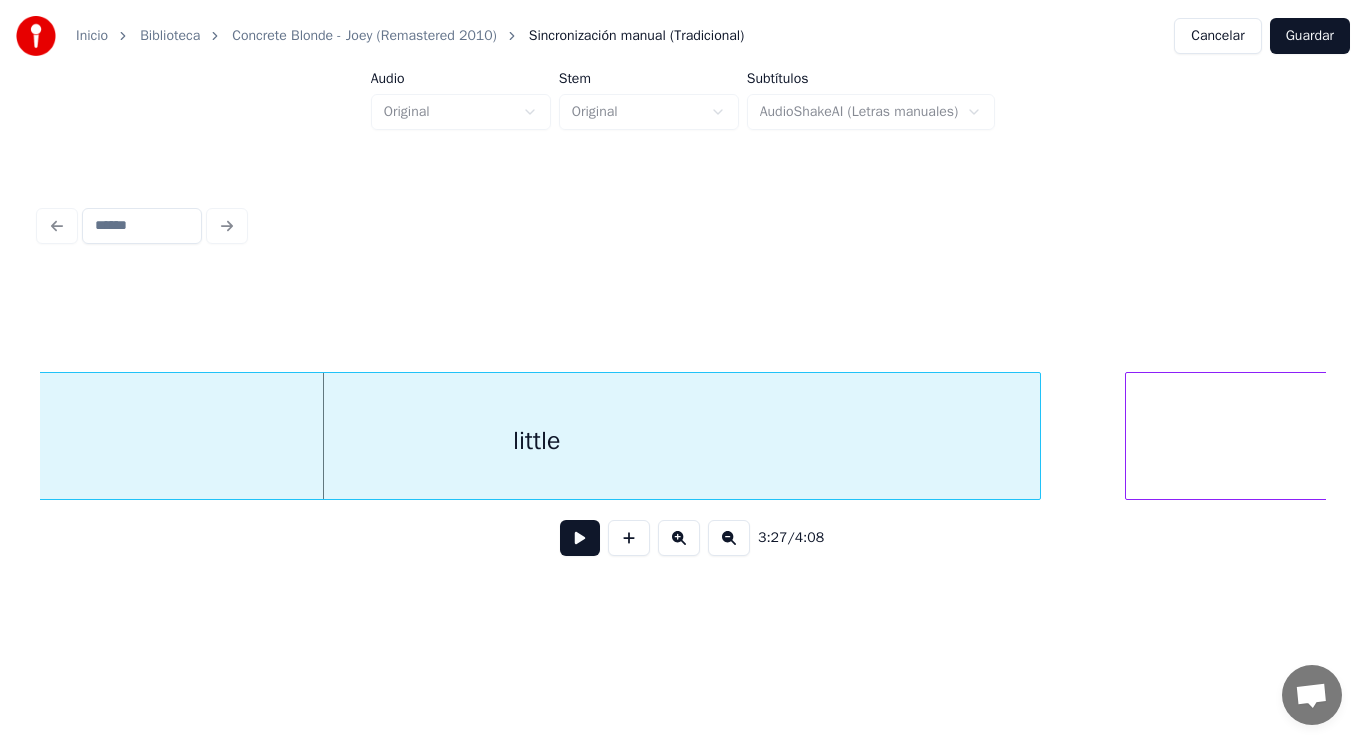 click at bounding box center [580, 538] 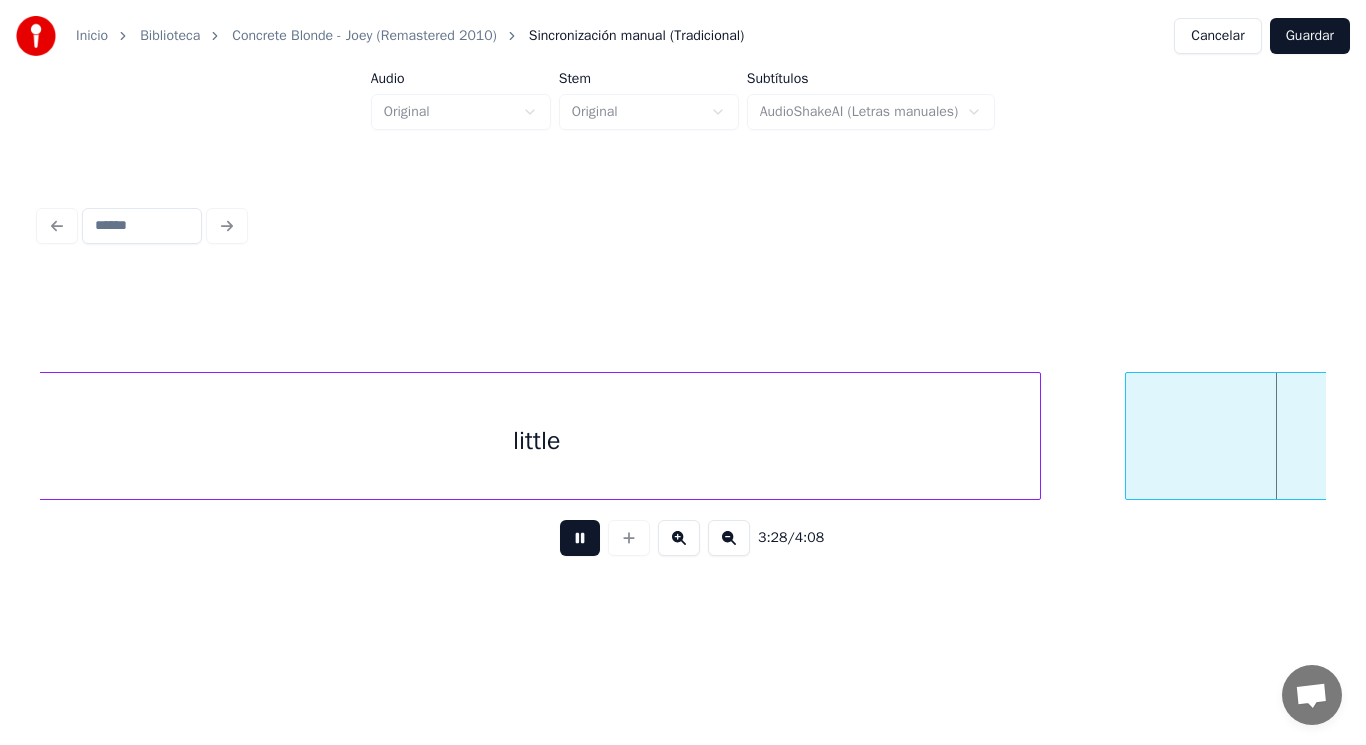 scroll, scrollTop: 0, scrollLeft: 291932, axis: horizontal 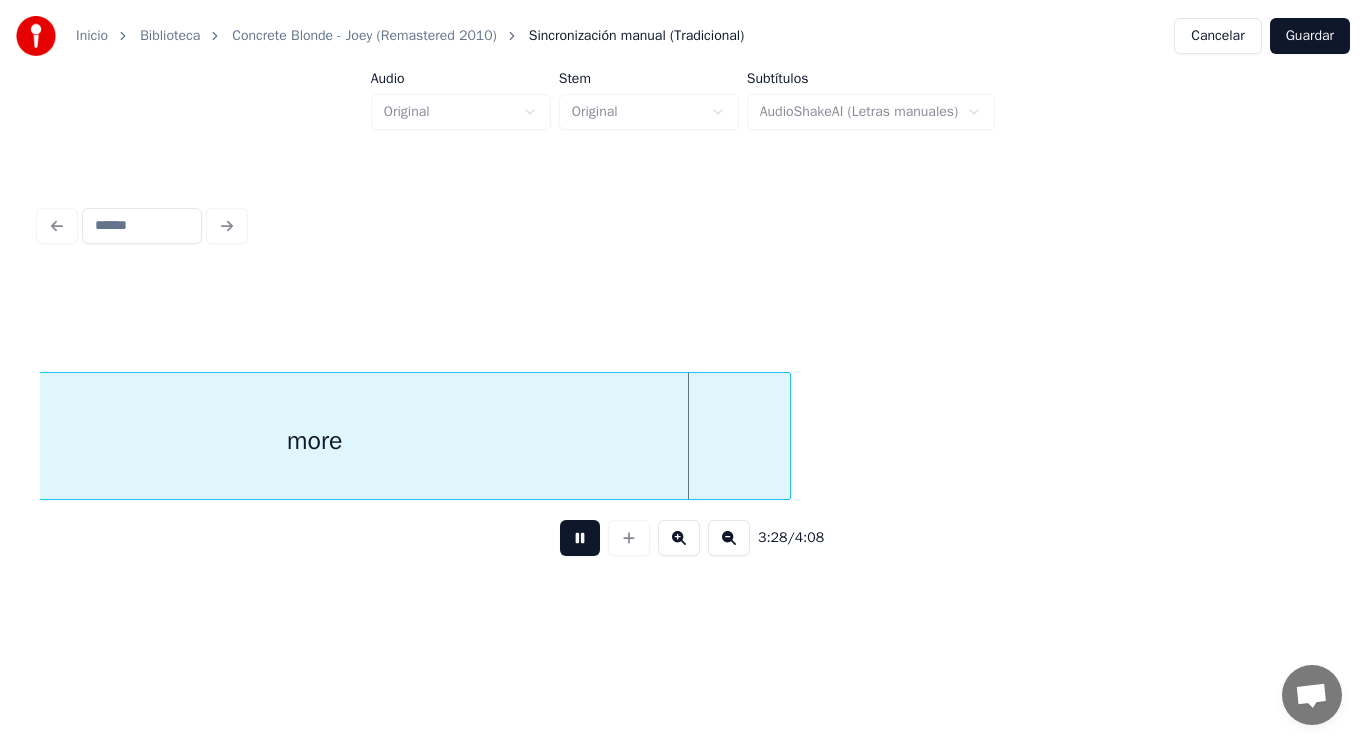 click at bounding box center (580, 538) 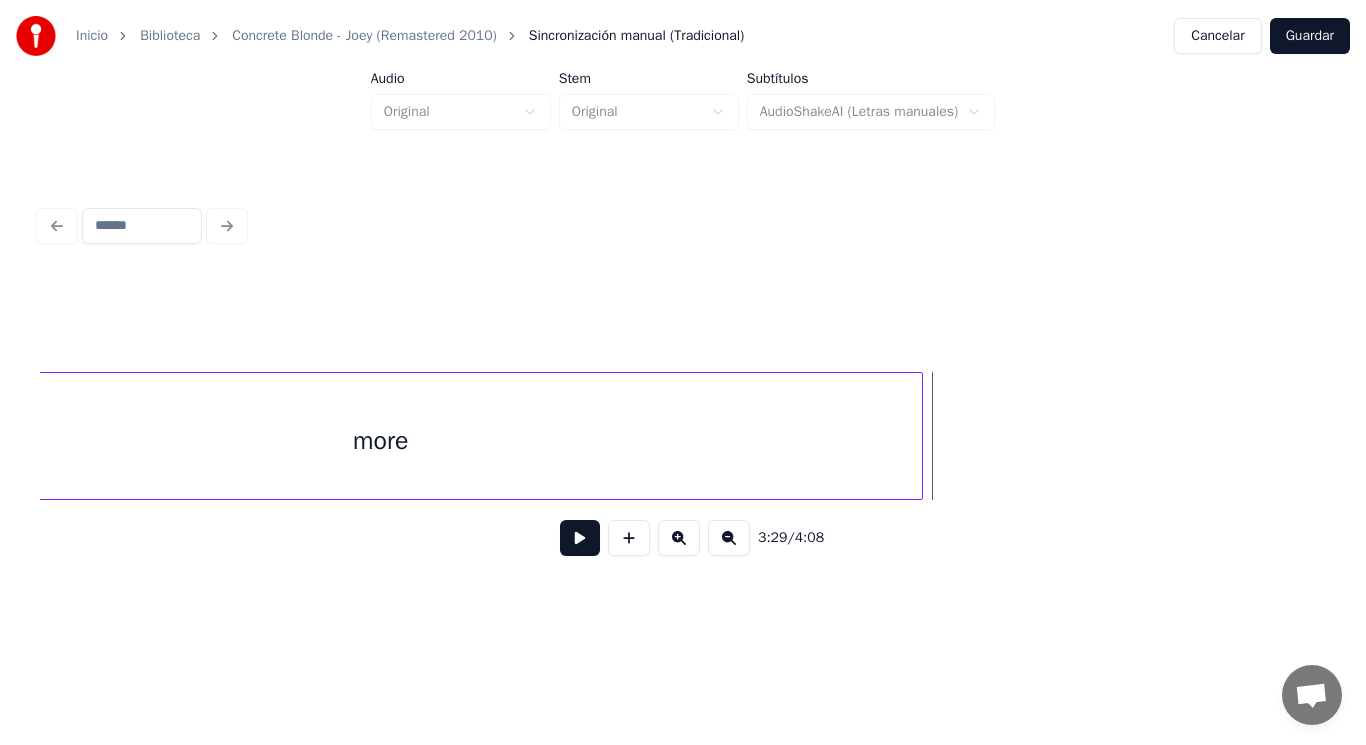 click at bounding box center [919, 436] 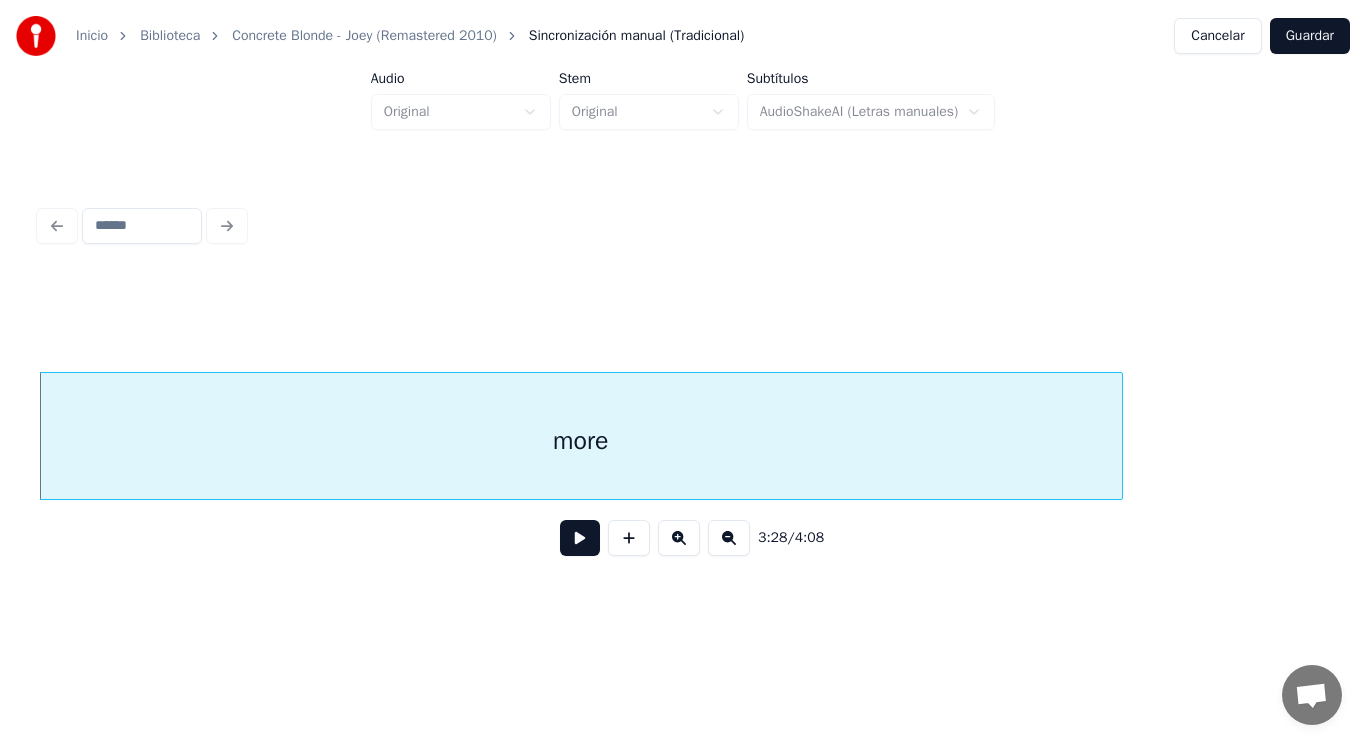 click at bounding box center [580, 538] 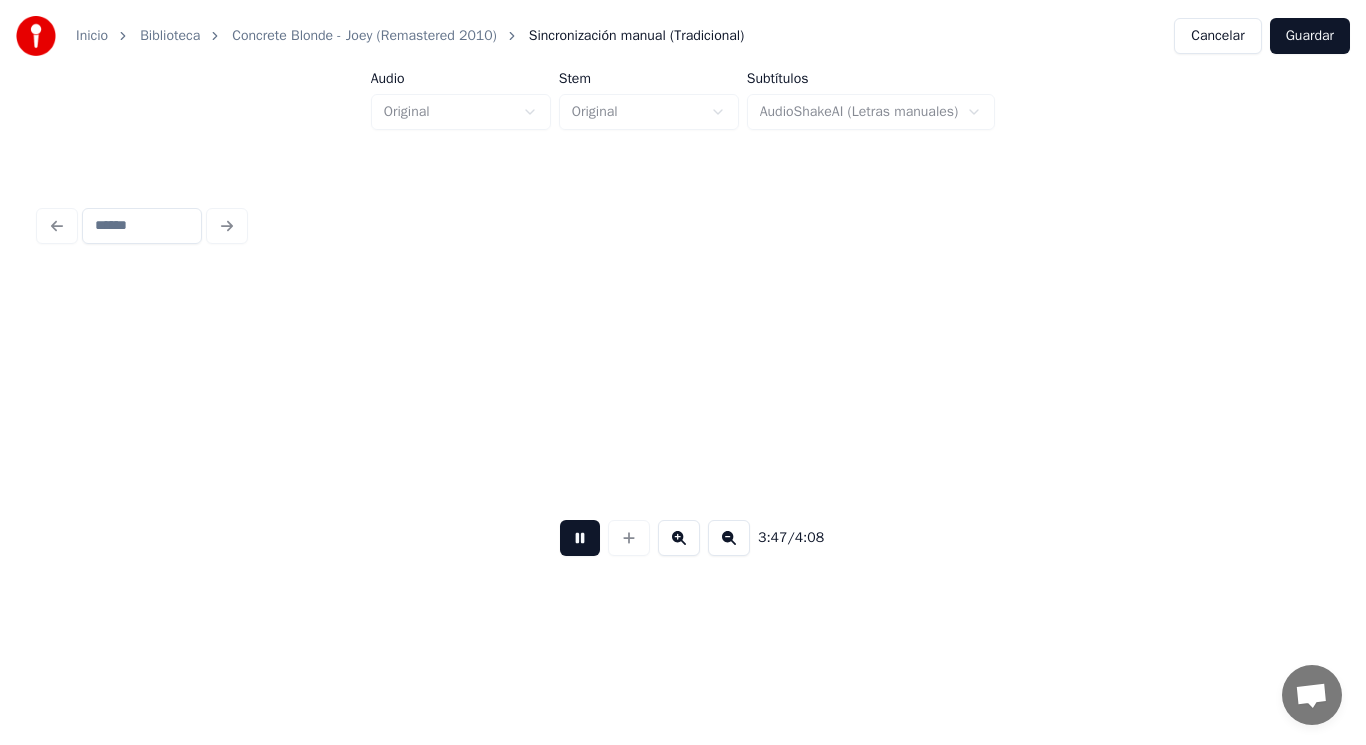 scroll, scrollTop: 0, scrollLeft: 317814, axis: horizontal 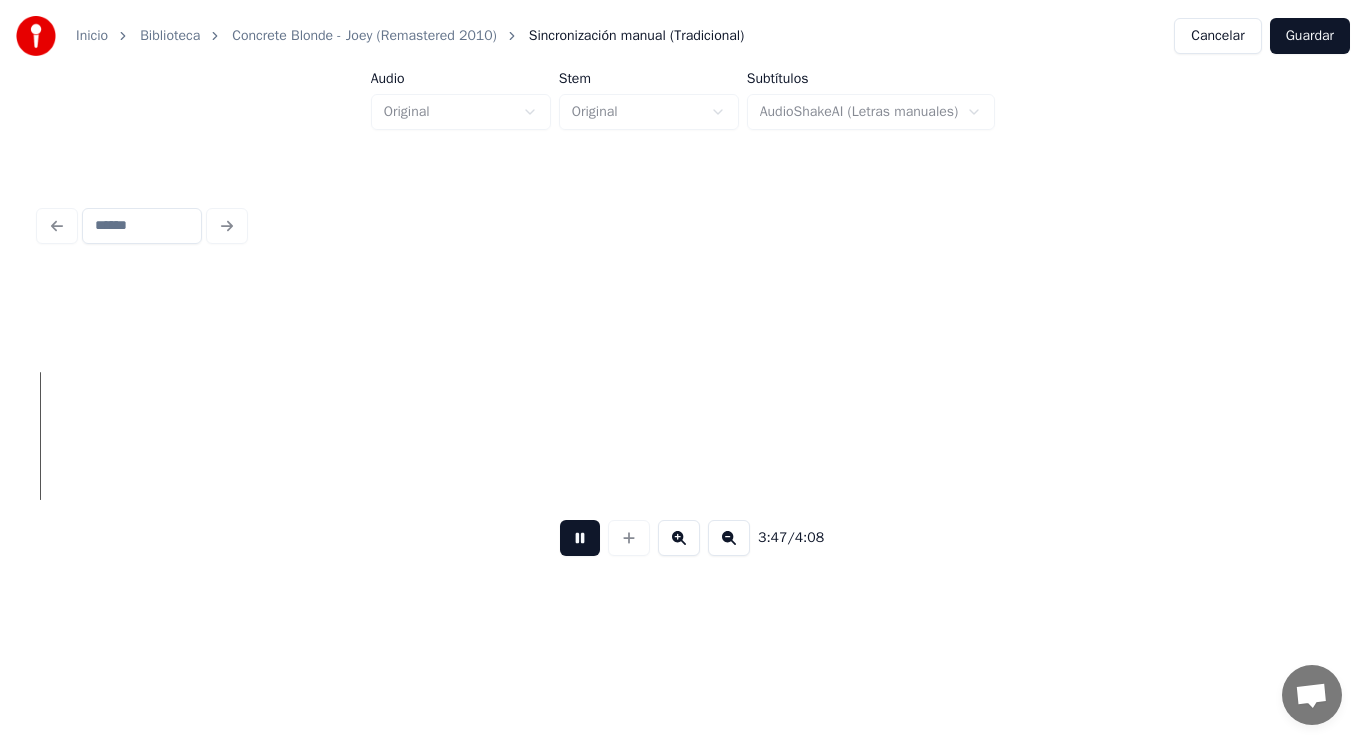 click at bounding box center [580, 538] 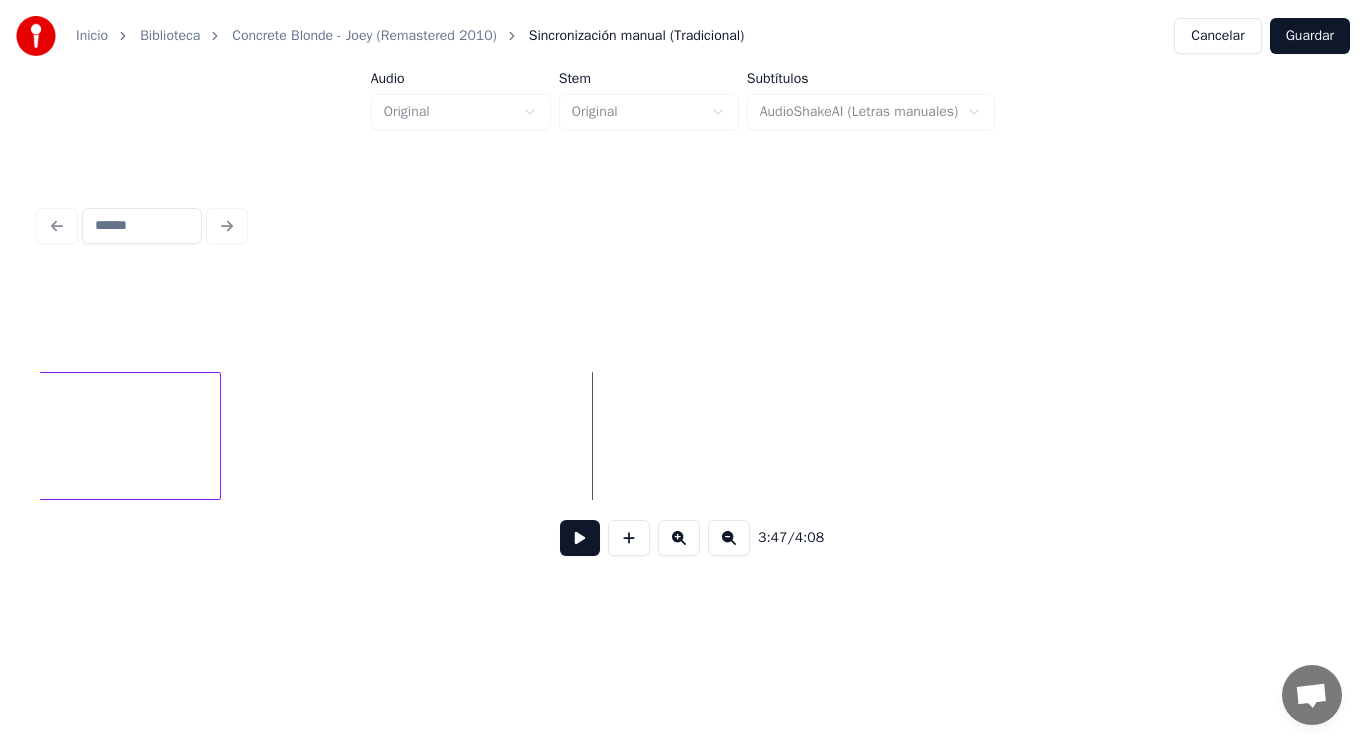 scroll, scrollTop: 0, scrollLeft: 317374, axis: horizontal 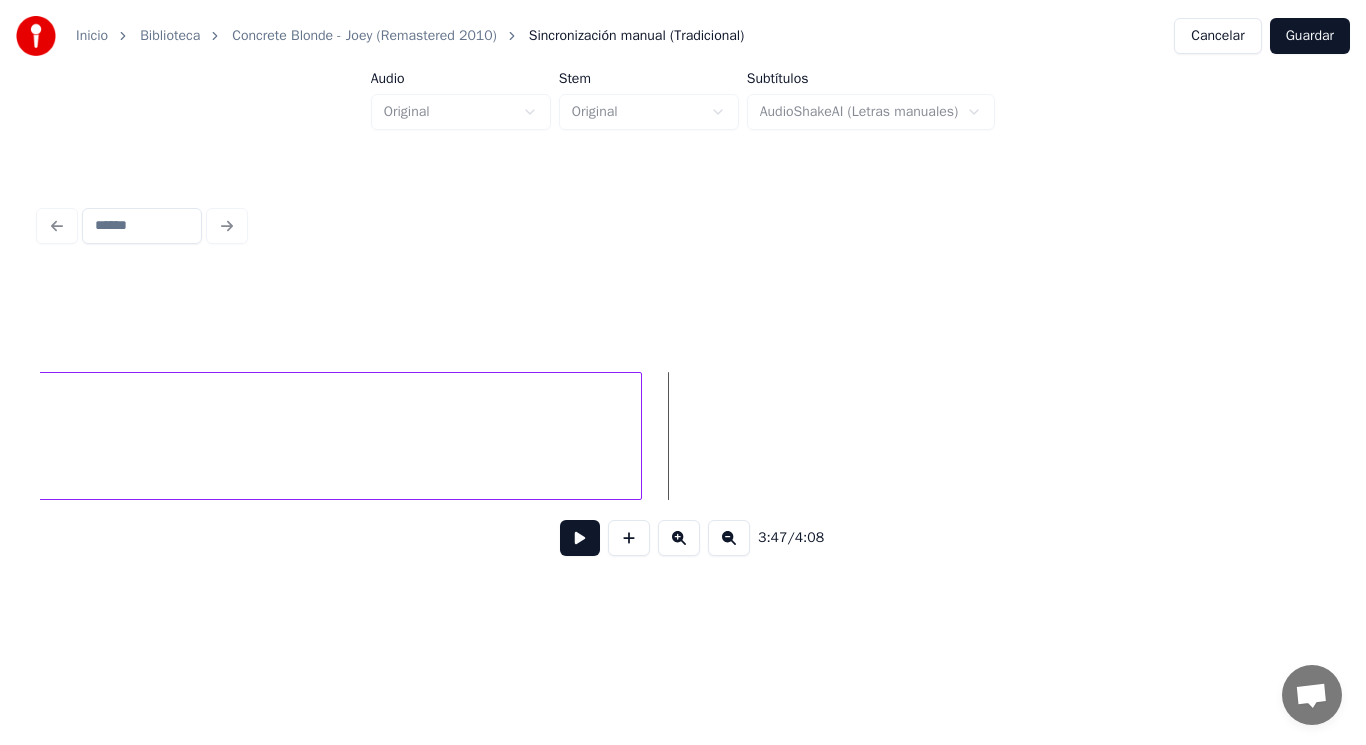 click at bounding box center (638, 436) 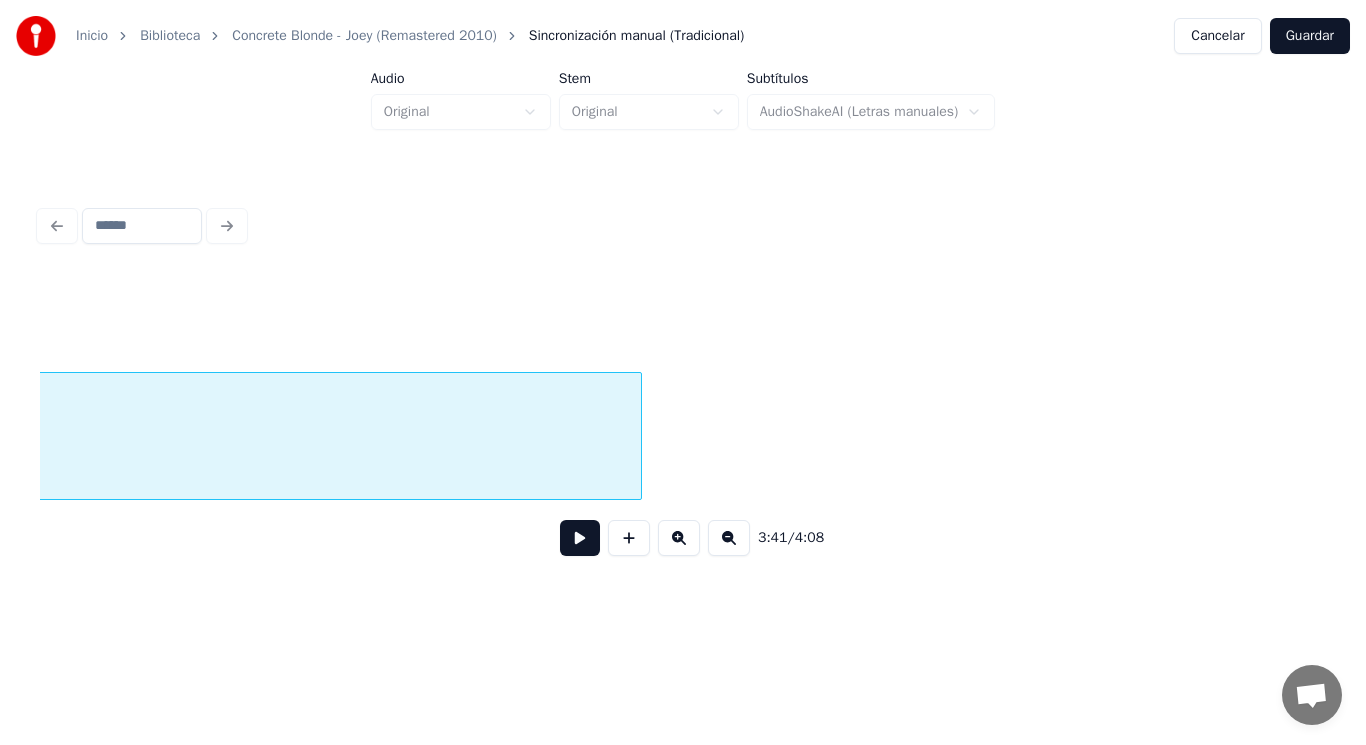 scroll, scrollTop: 0, scrollLeft: 310492, axis: horizontal 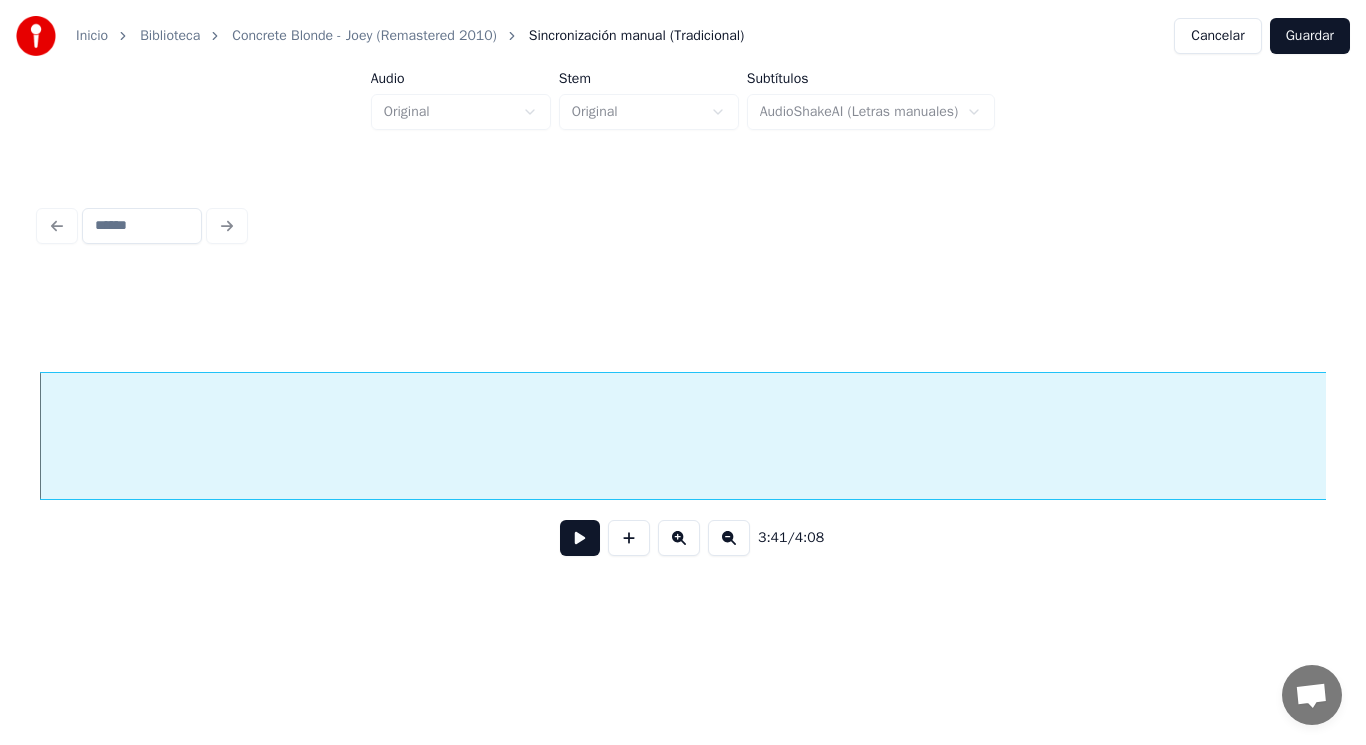 click at bounding box center [580, 538] 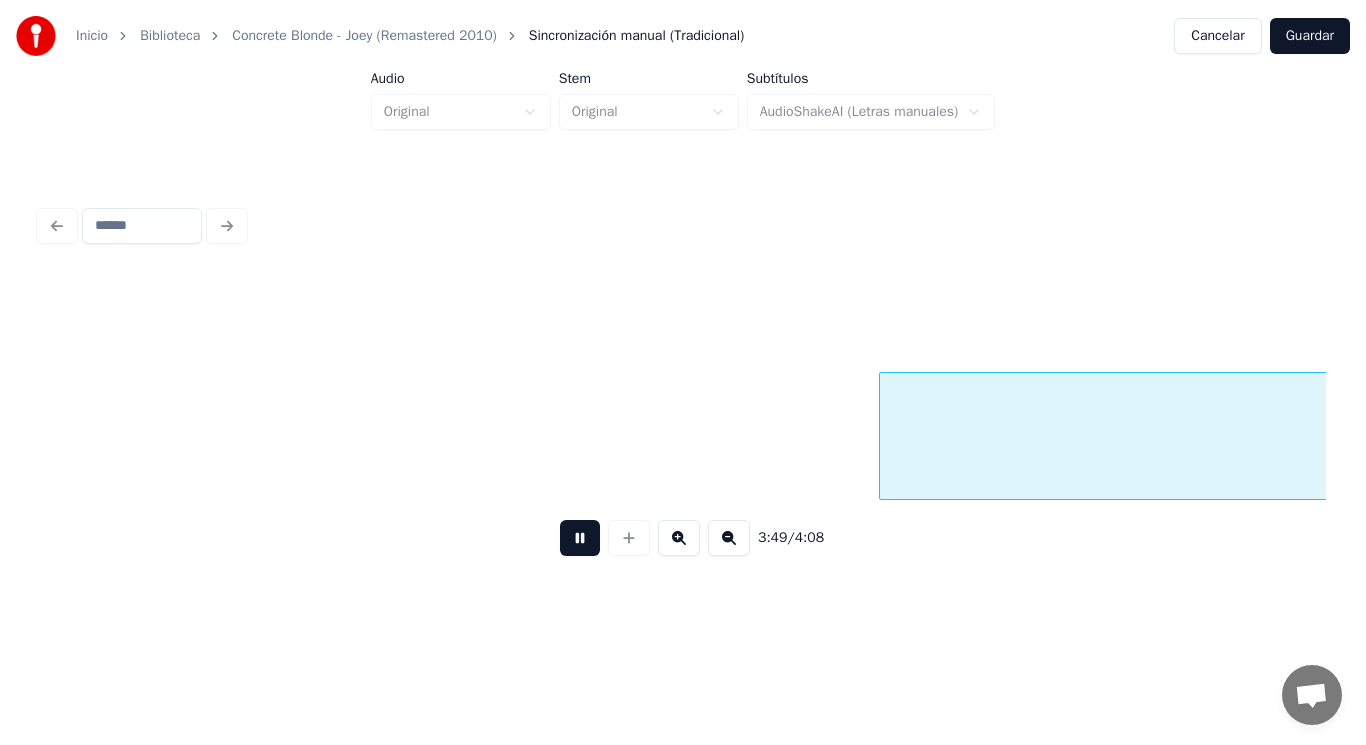 scroll, scrollTop: 0, scrollLeft: 320923, axis: horizontal 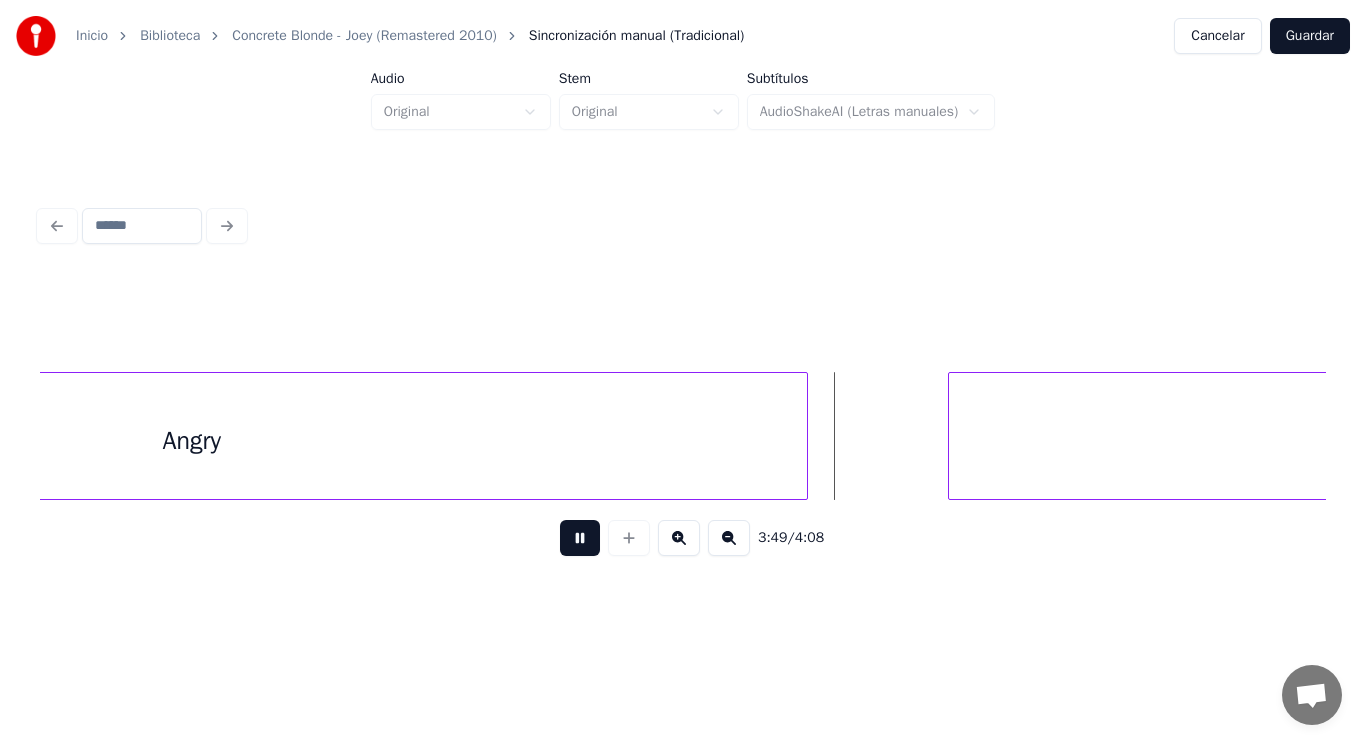 click at bounding box center (580, 538) 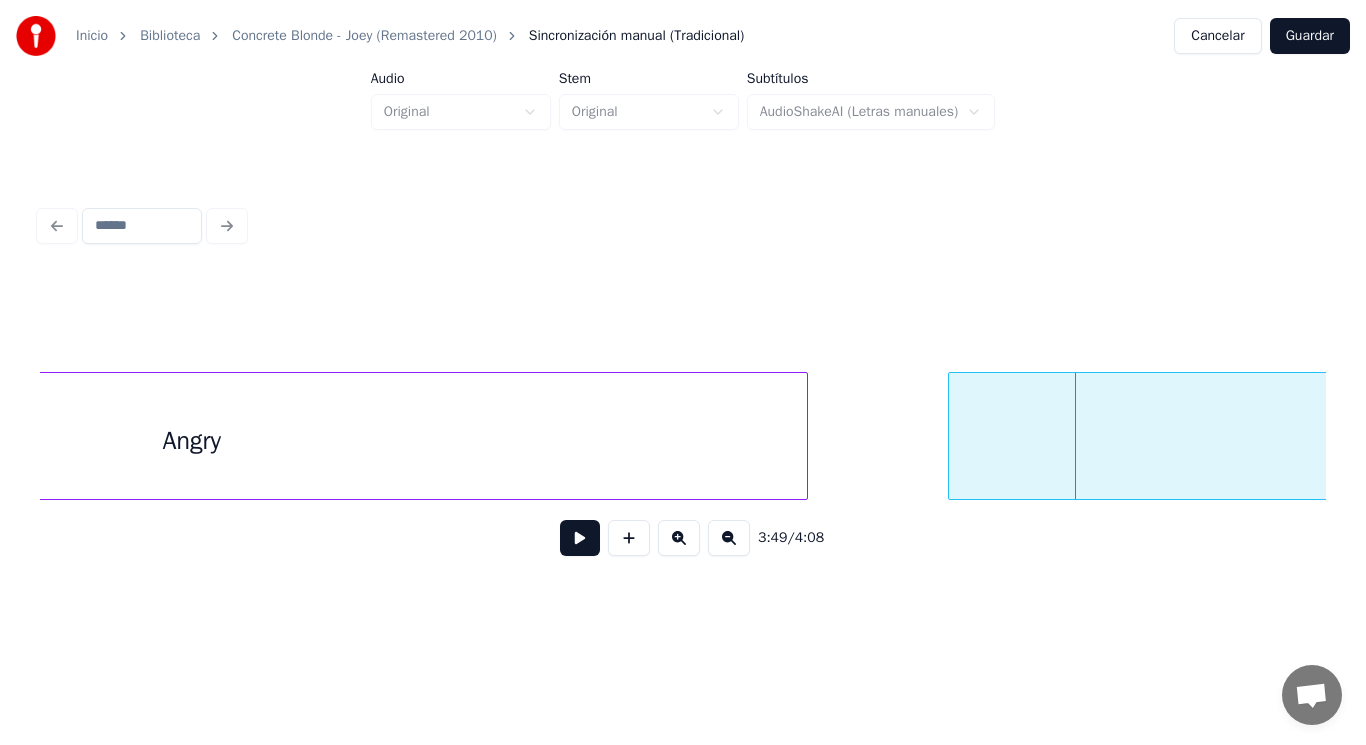 click on "Angry" at bounding box center [192, 441] 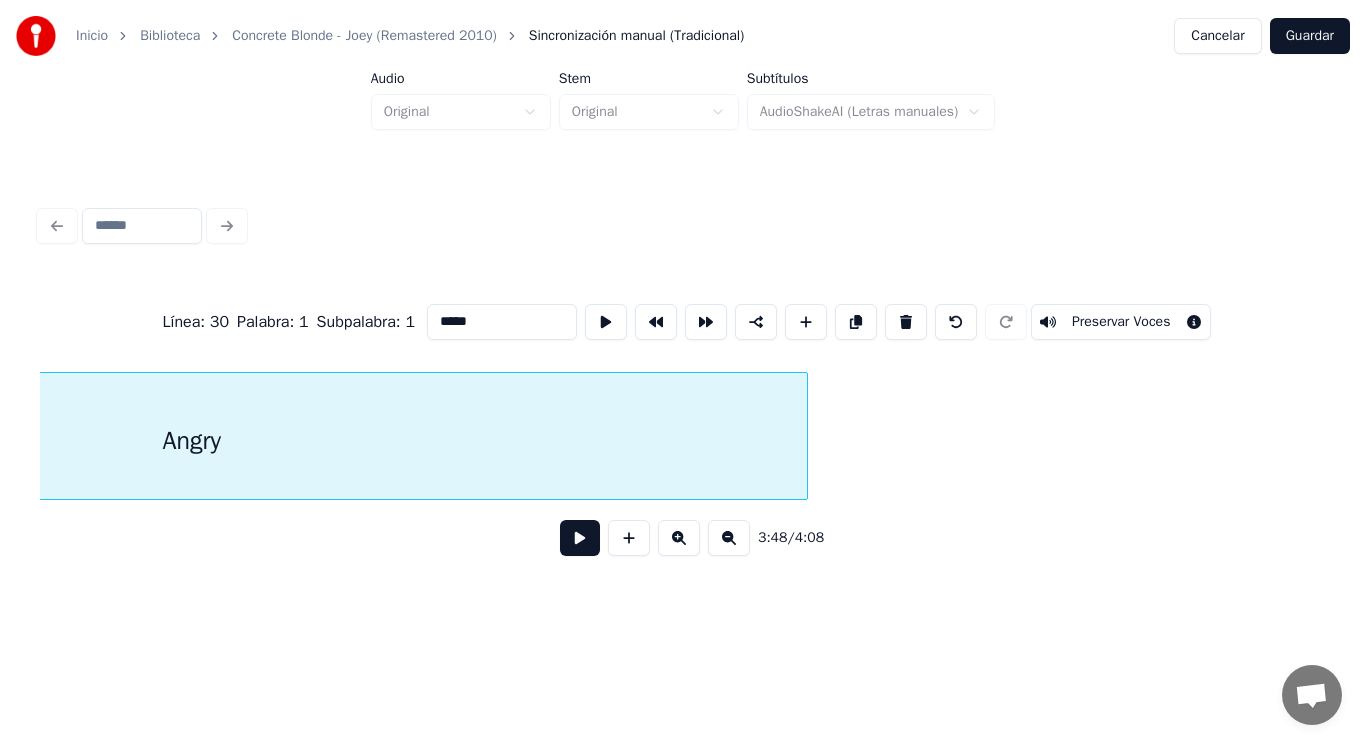 scroll, scrollTop: 0, scrollLeft: 320460, axis: horizontal 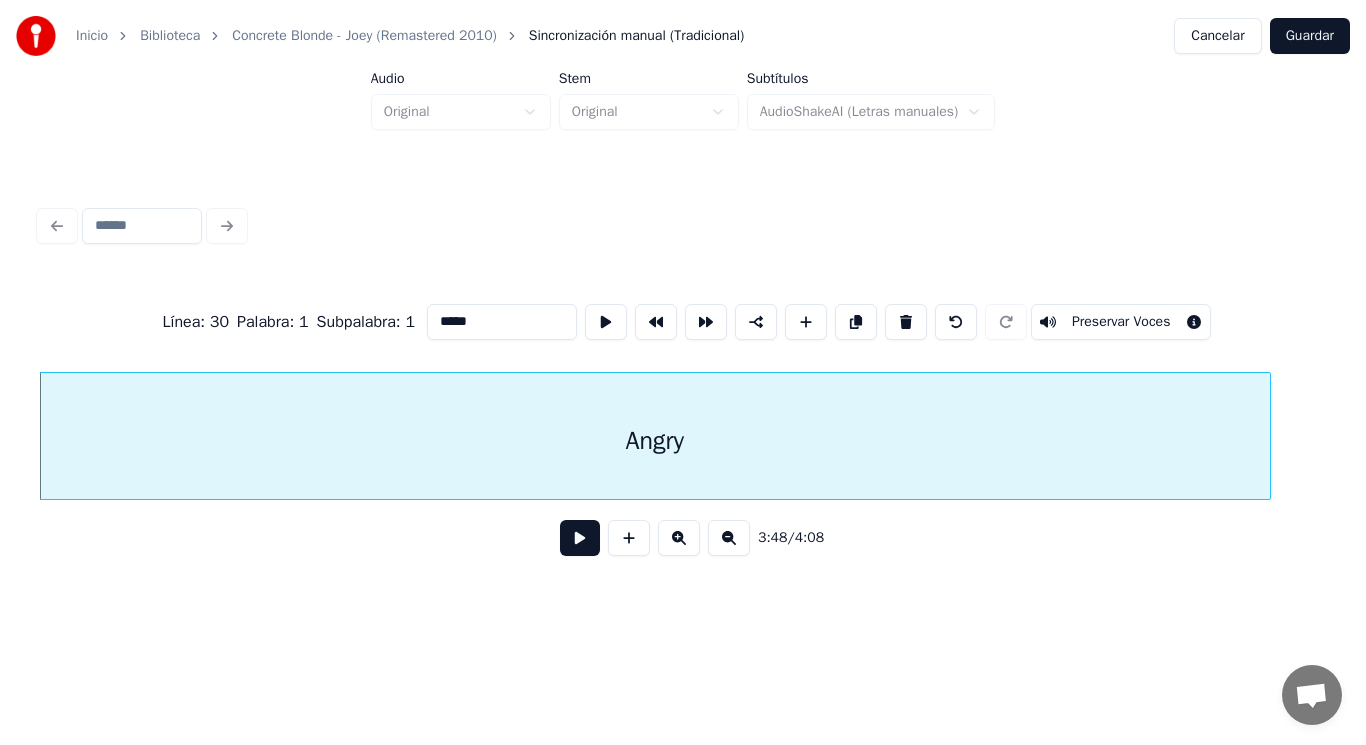 click at bounding box center (580, 538) 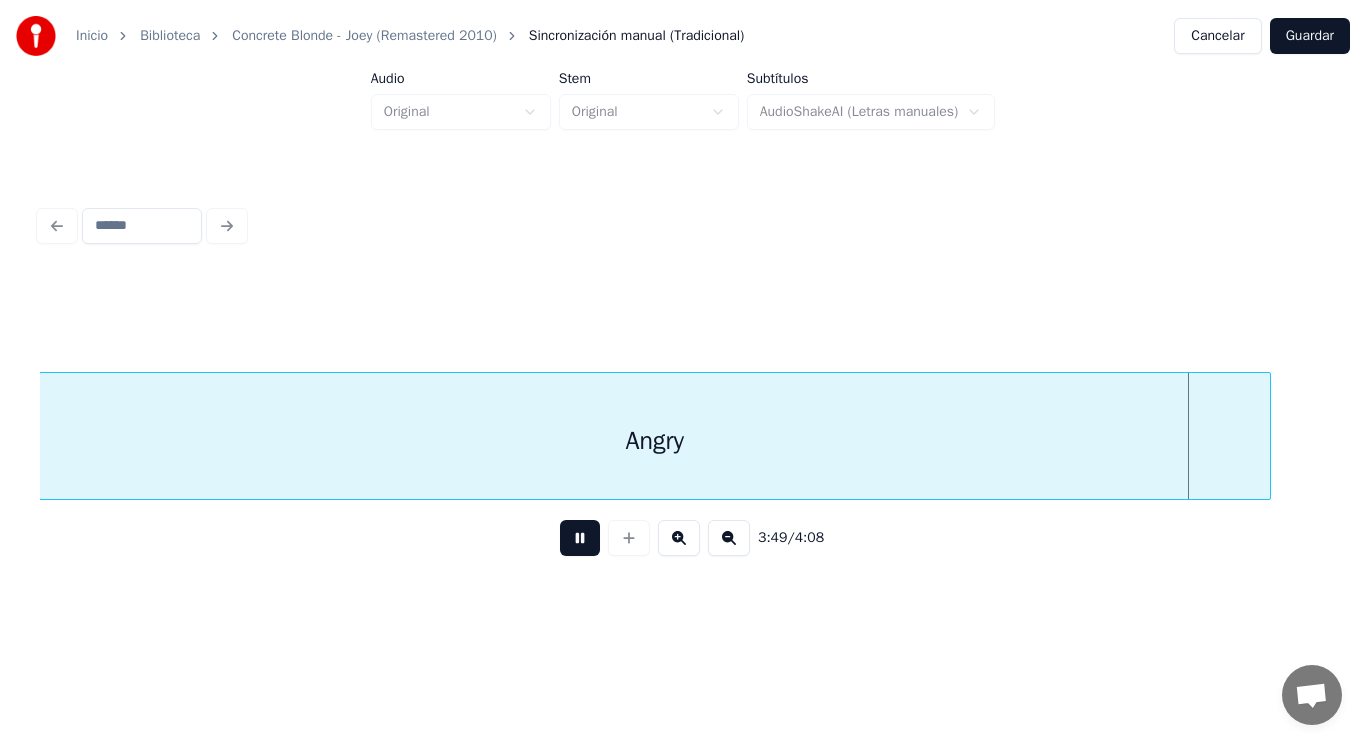 click at bounding box center [580, 538] 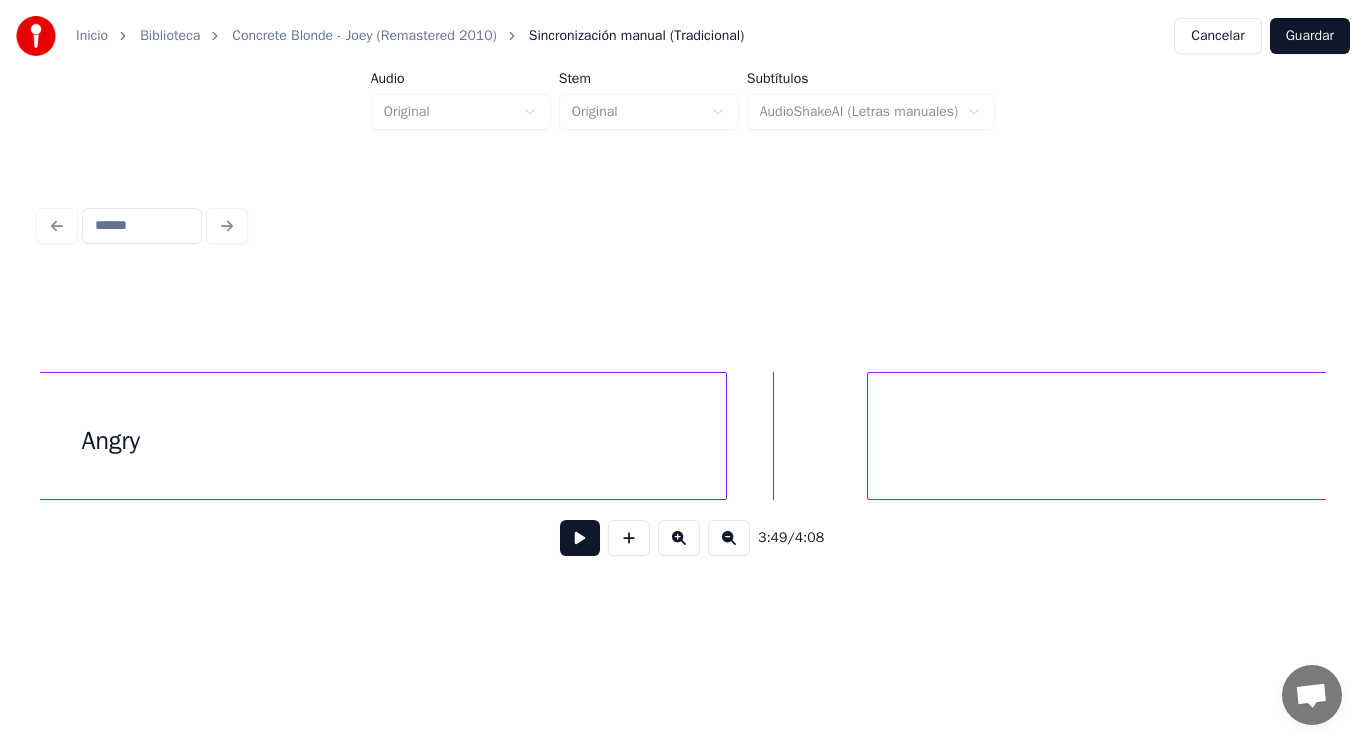 scroll, scrollTop: 0, scrollLeft: 321100, axis: horizontal 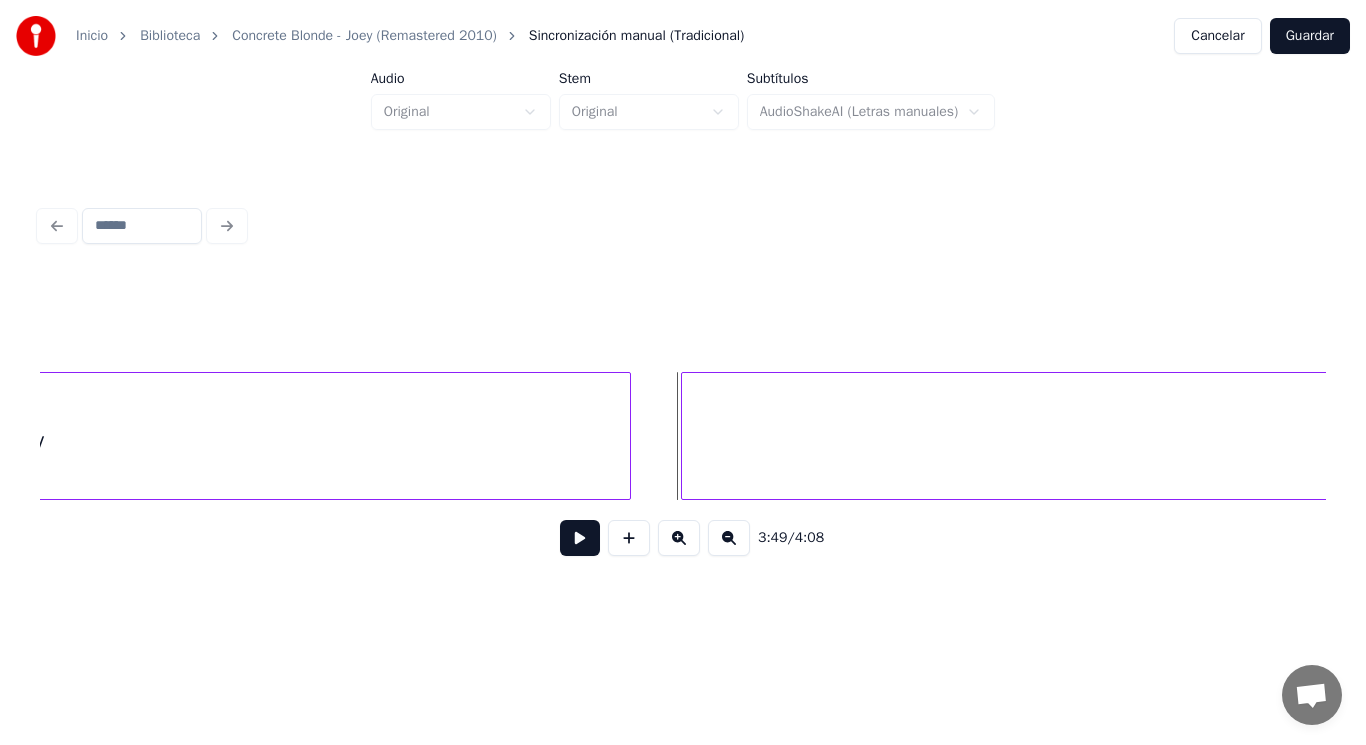 click at bounding box center (685, 436) 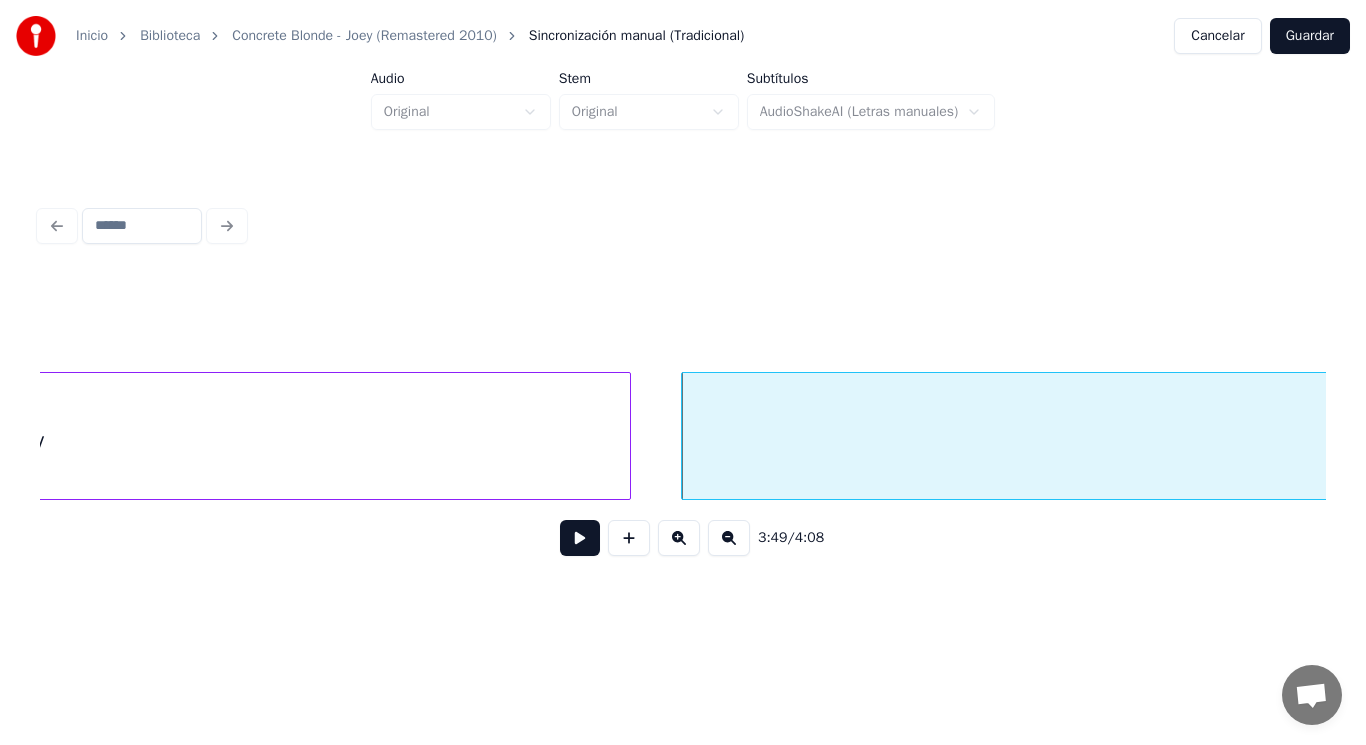 click at bounding box center [580, 538] 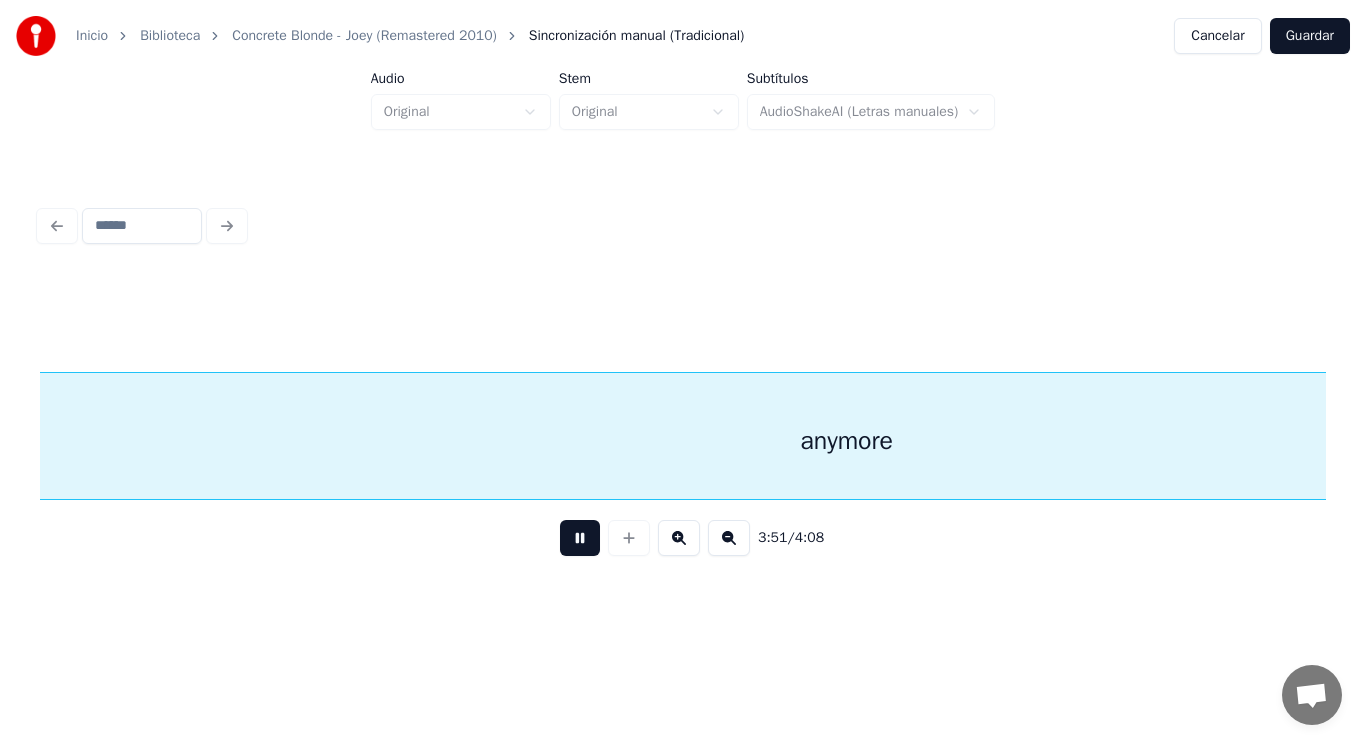 scroll, scrollTop: 0, scrollLeft: 323700, axis: horizontal 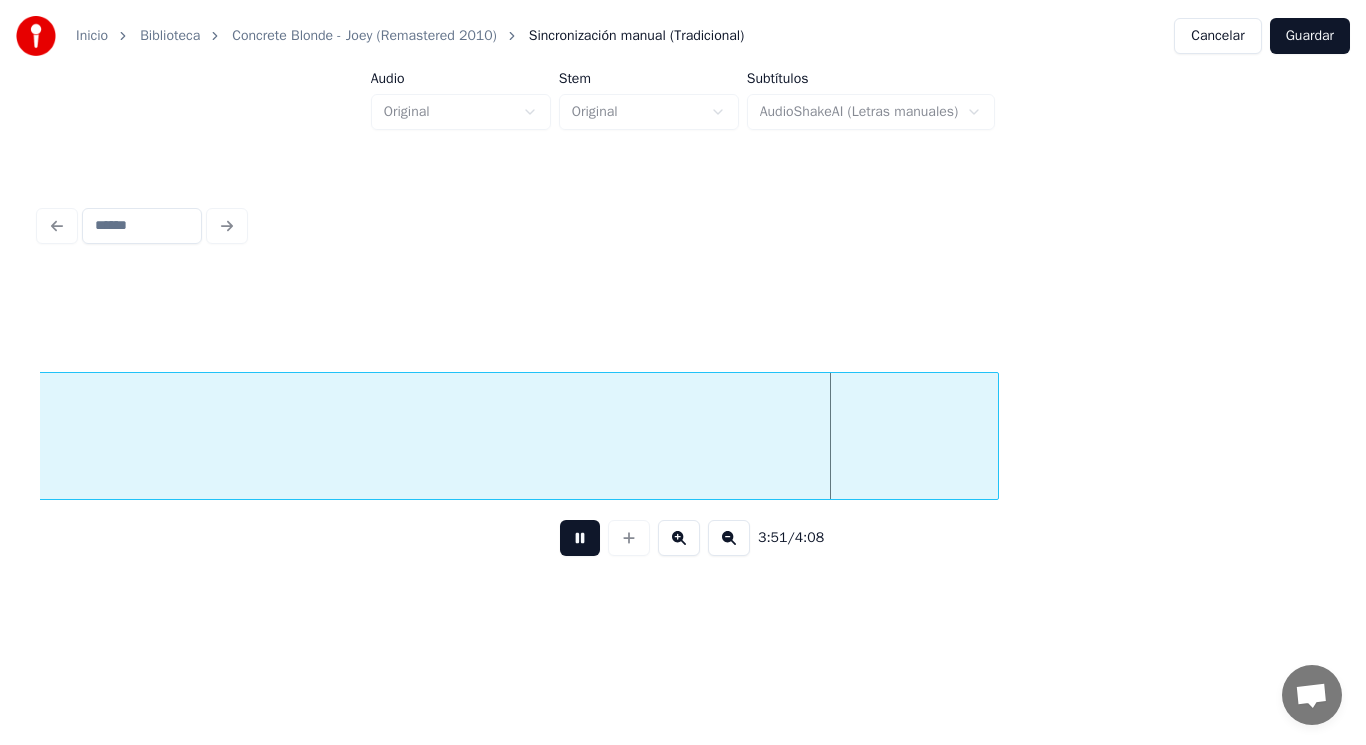 click at bounding box center (580, 538) 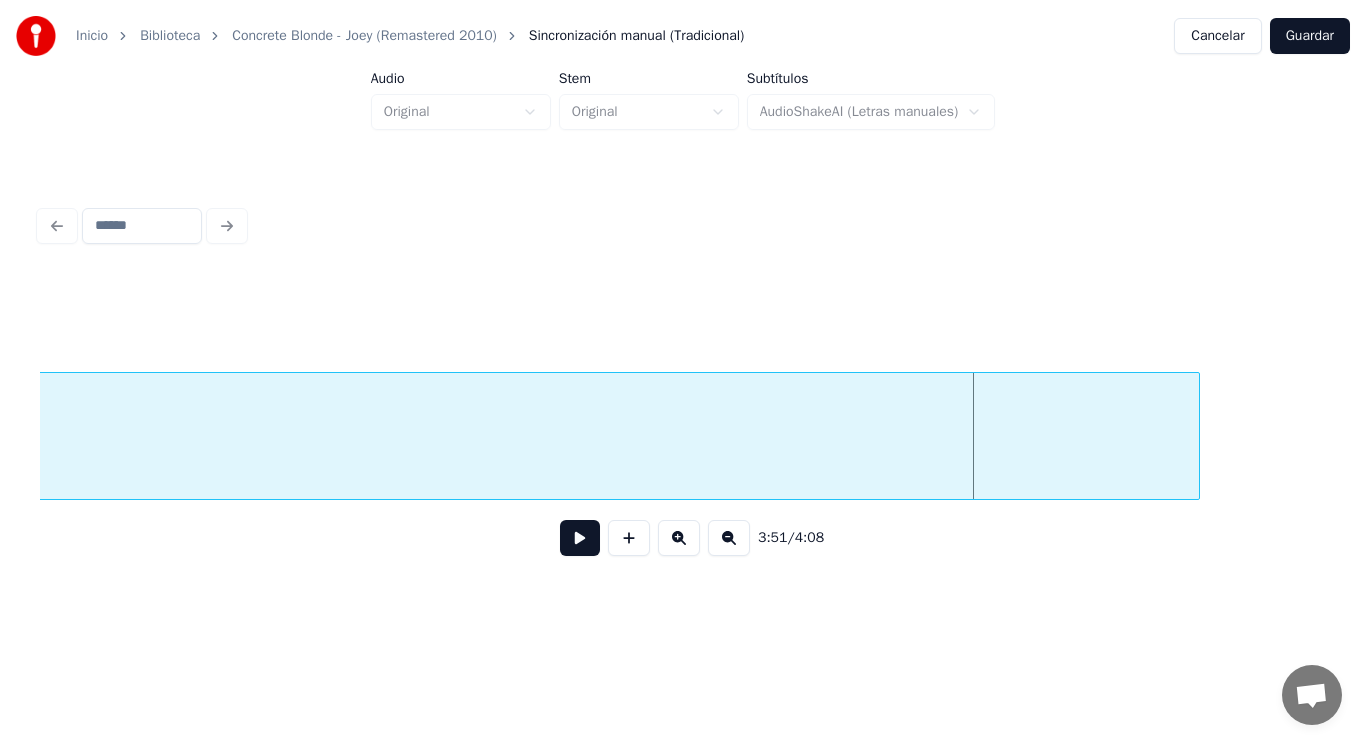 click at bounding box center (1196, 436) 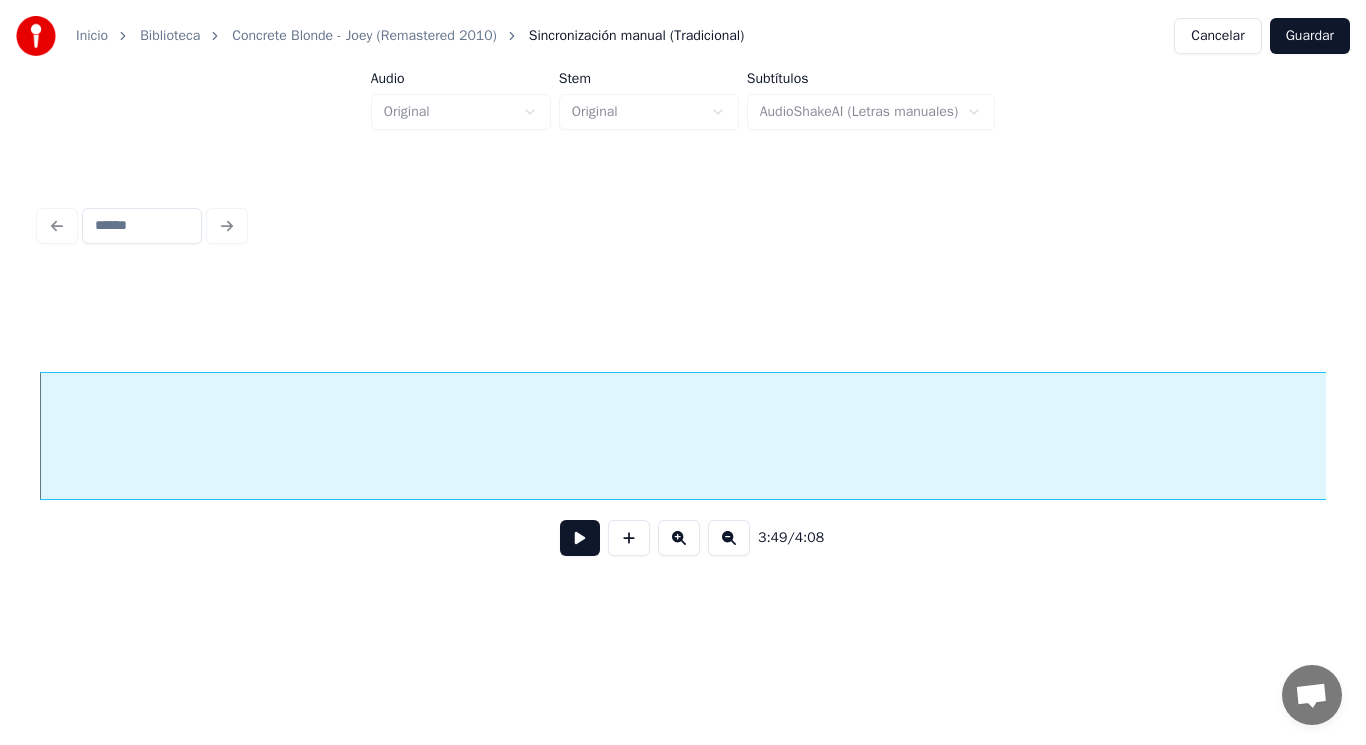 click at bounding box center [580, 538] 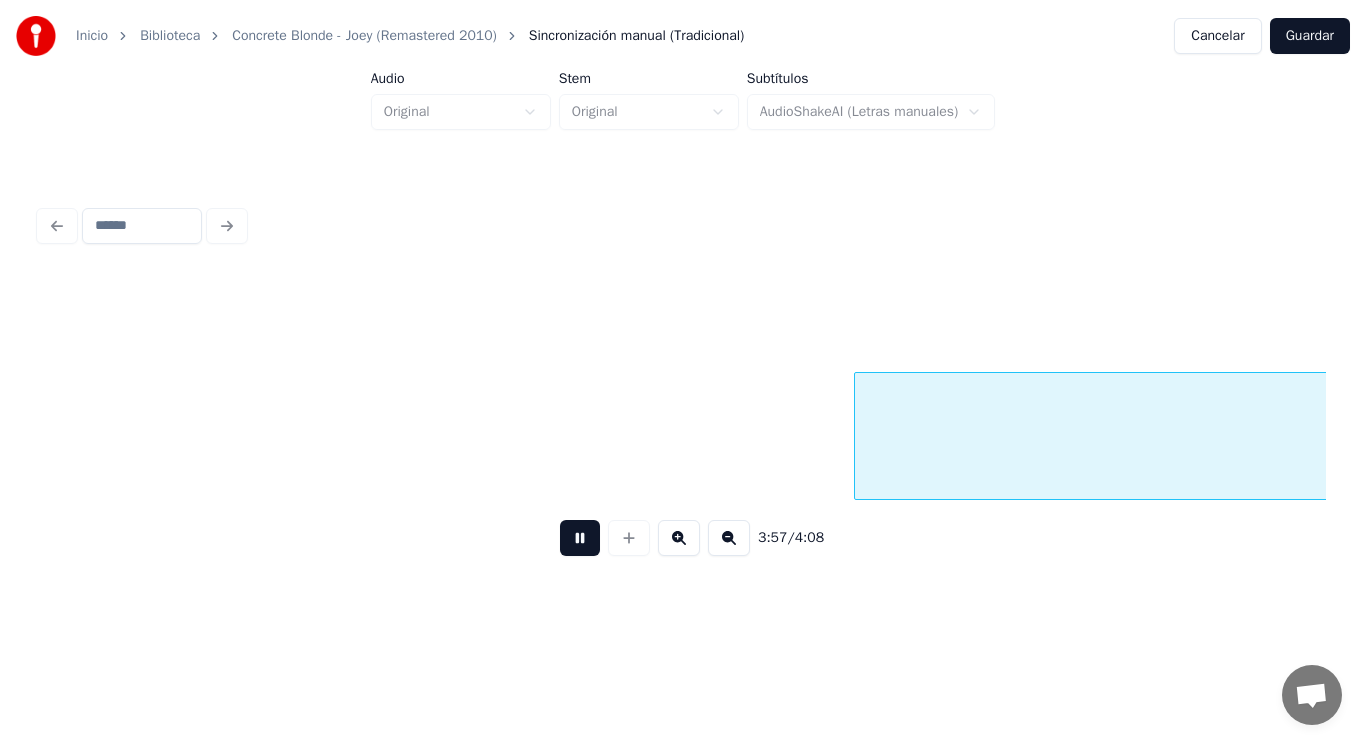 scroll, scrollTop: 0, scrollLeft: 332176, axis: horizontal 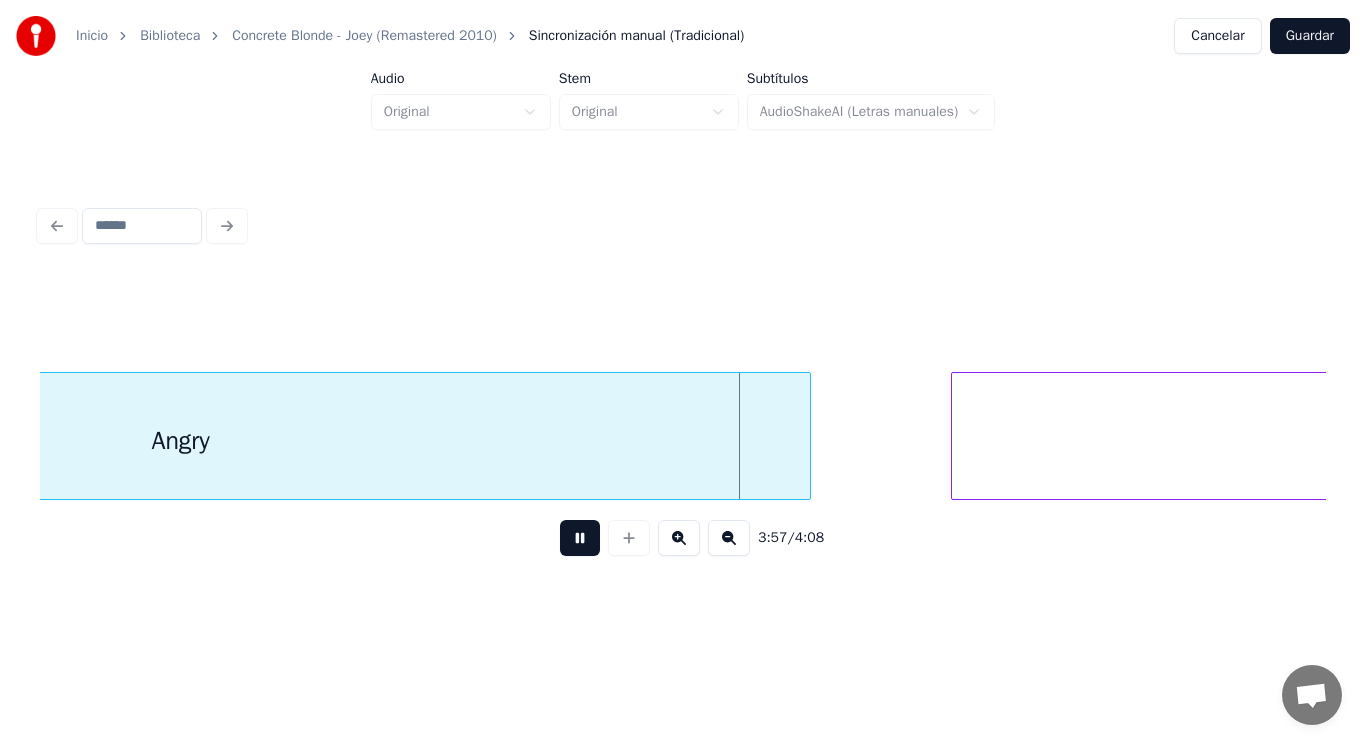 click at bounding box center (580, 538) 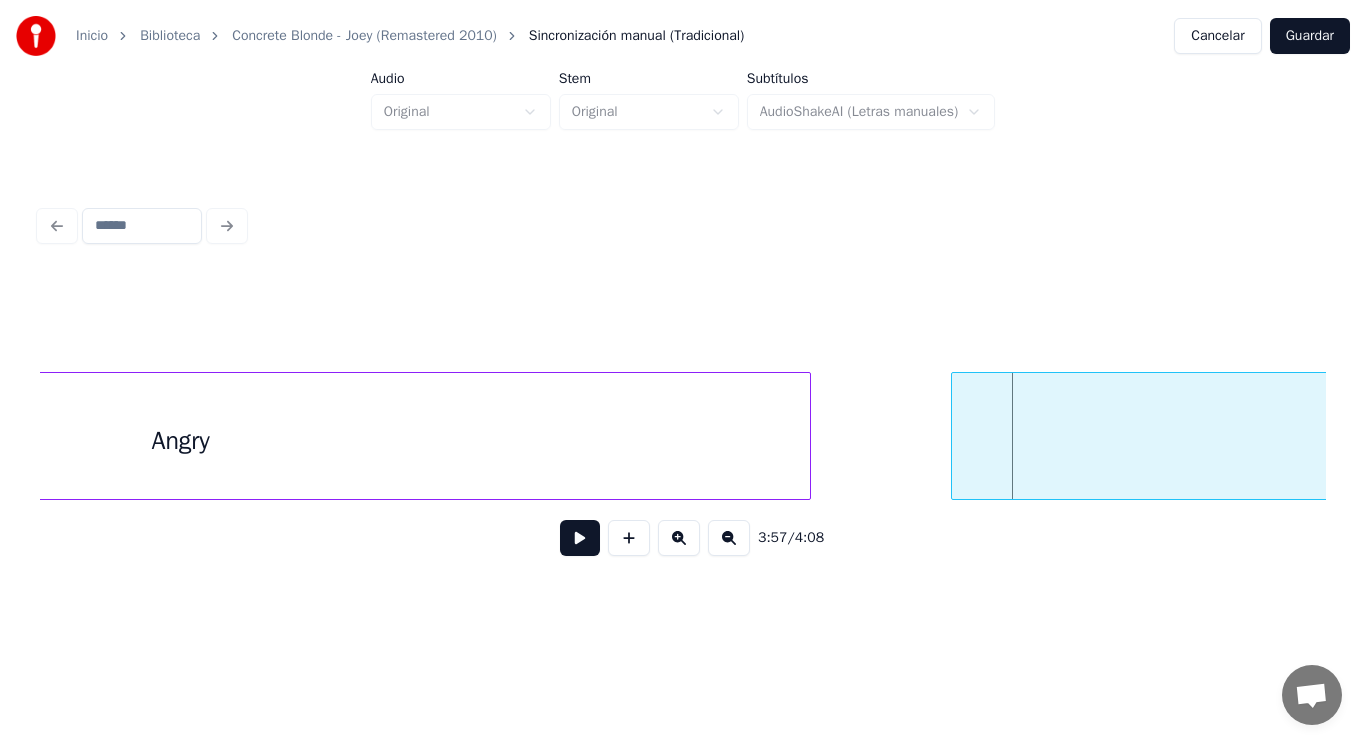 click on "Angry anymore" at bounding box center (-158004, 436) 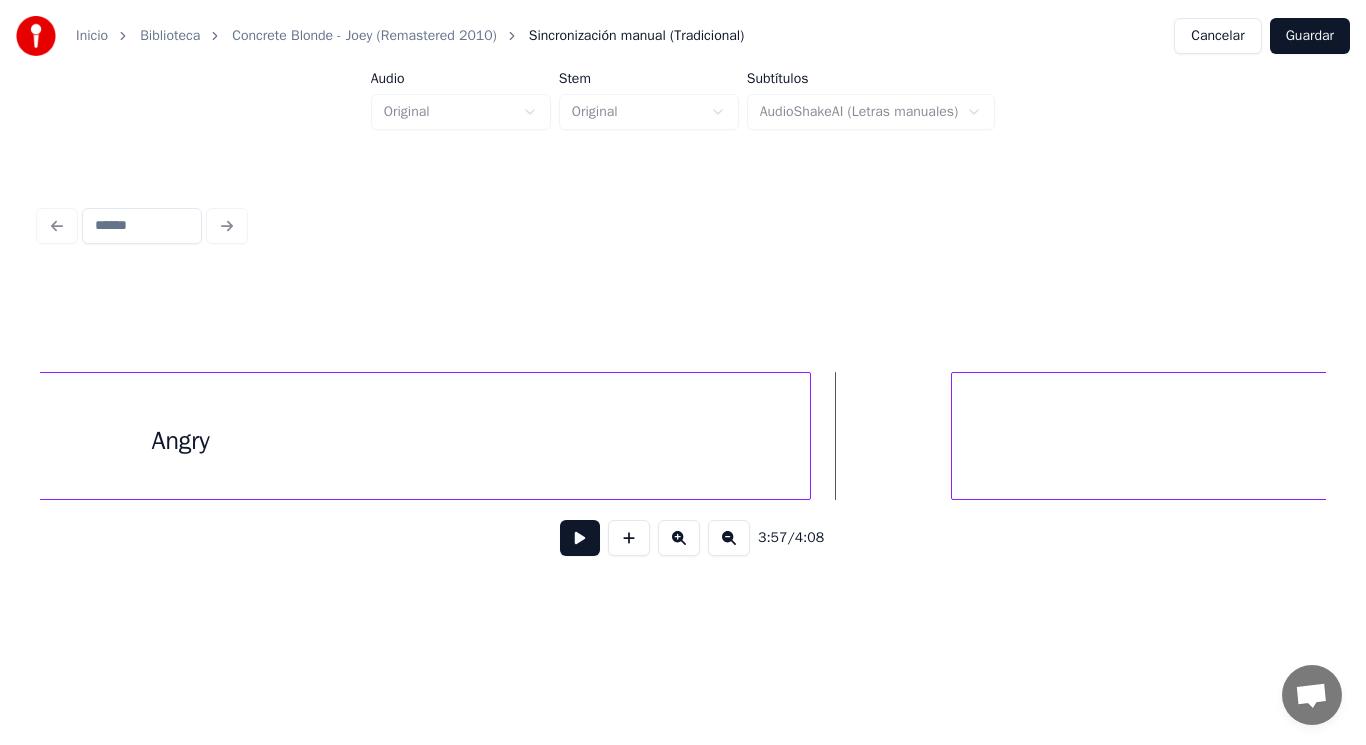 click at bounding box center (580, 538) 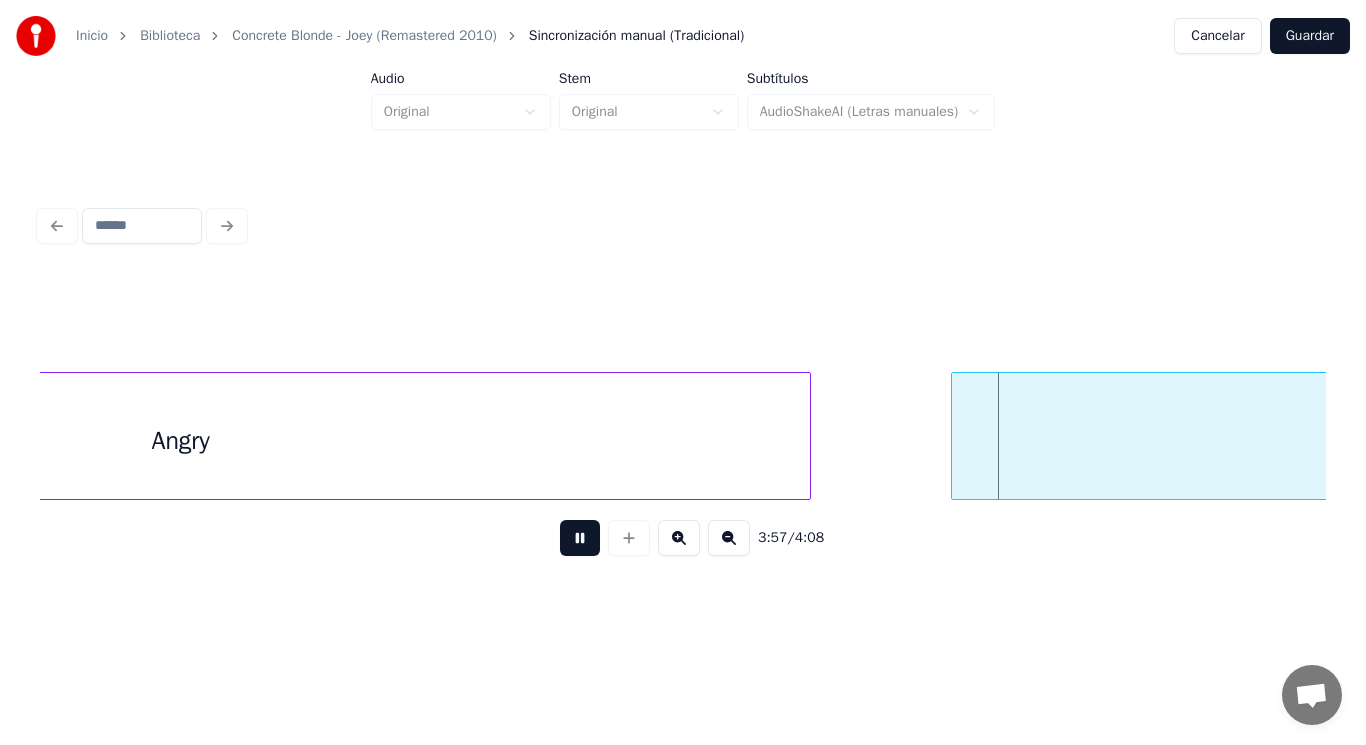 click at bounding box center [580, 538] 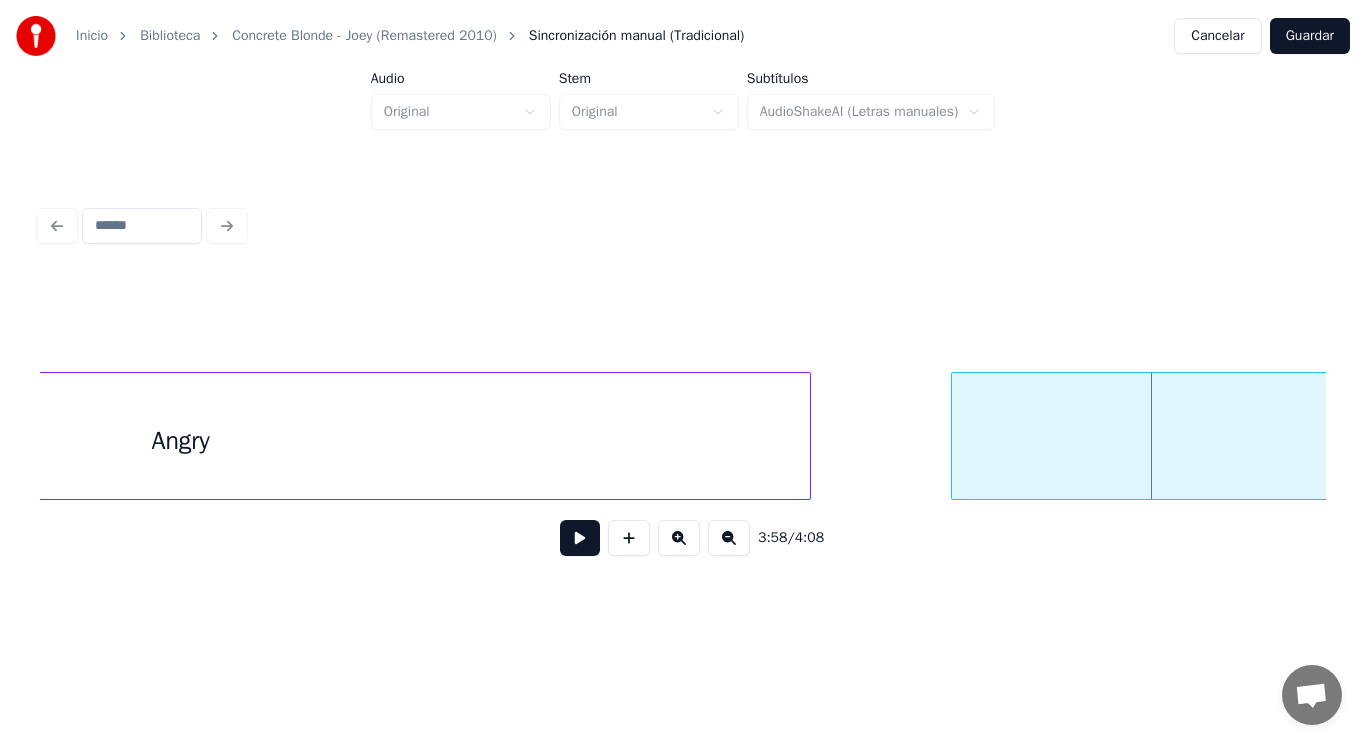 click on "Angry" at bounding box center [181, 441] 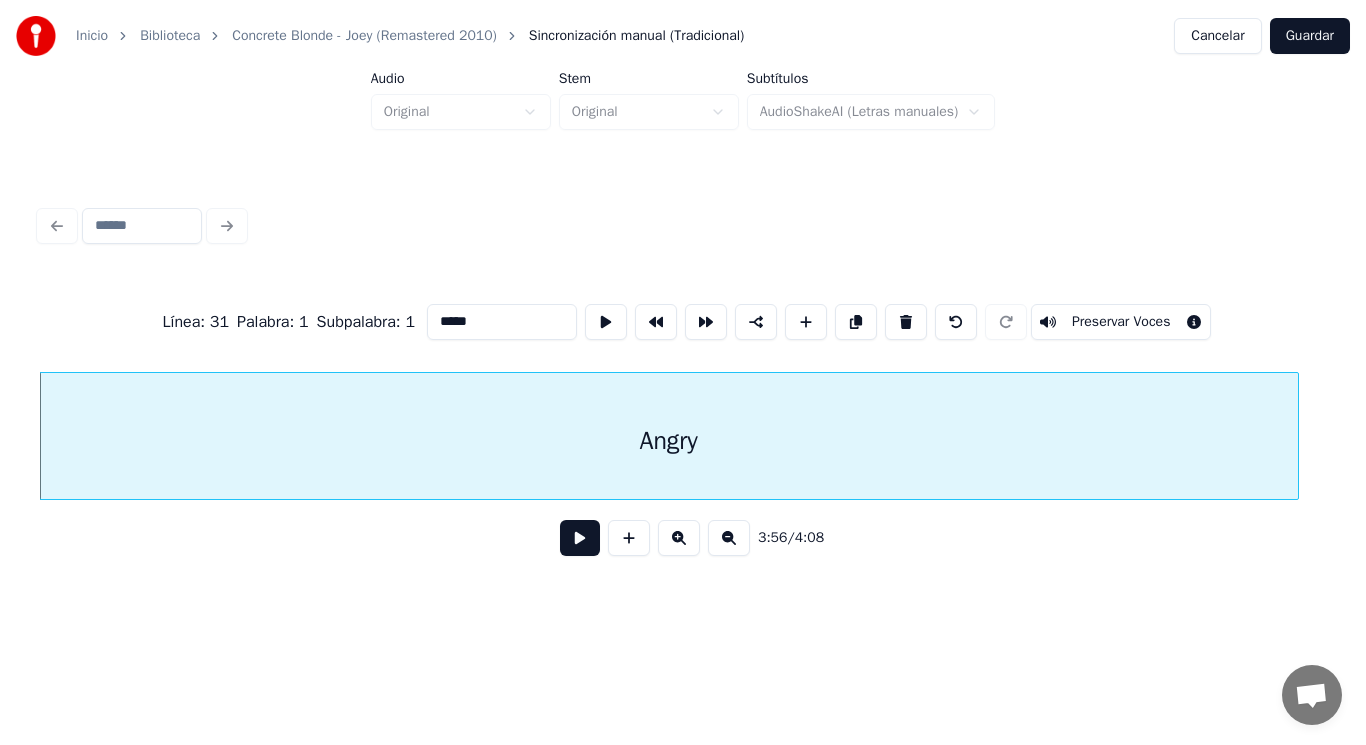 click at bounding box center (580, 538) 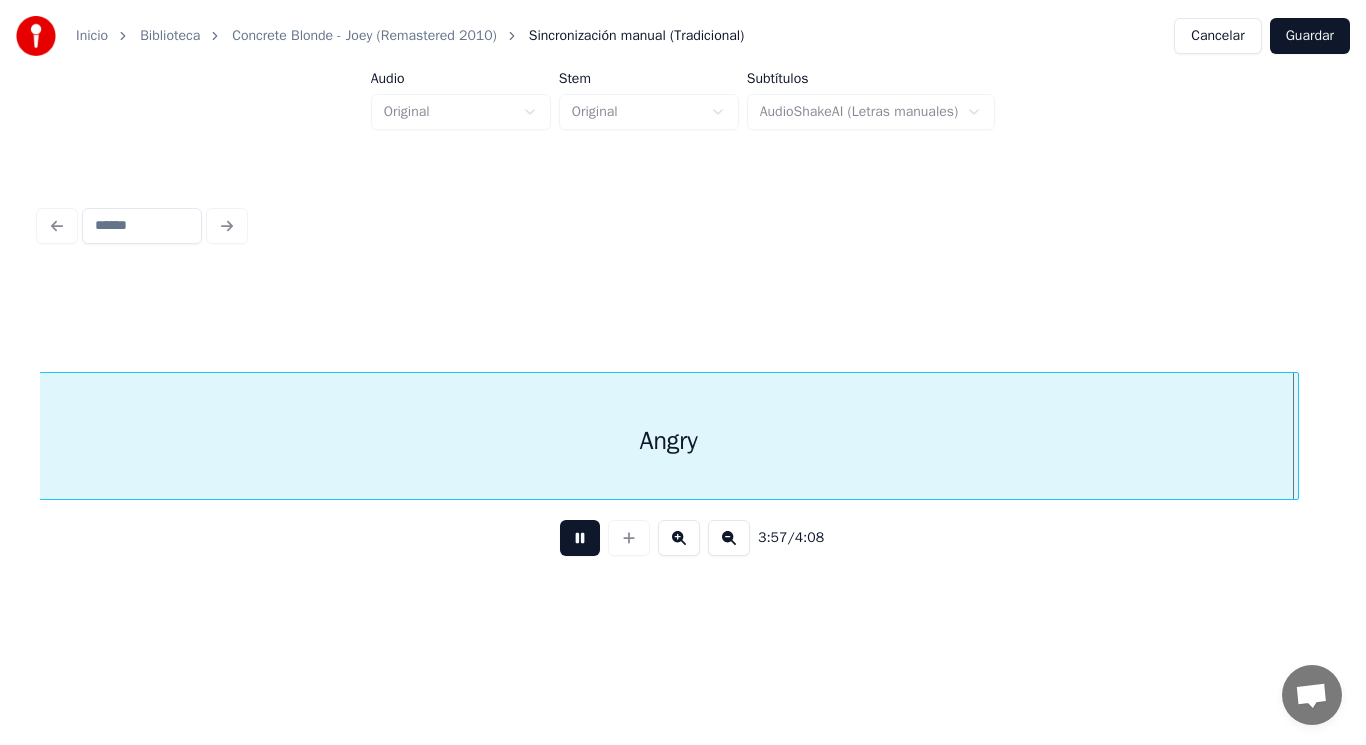 click at bounding box center (580, 538) 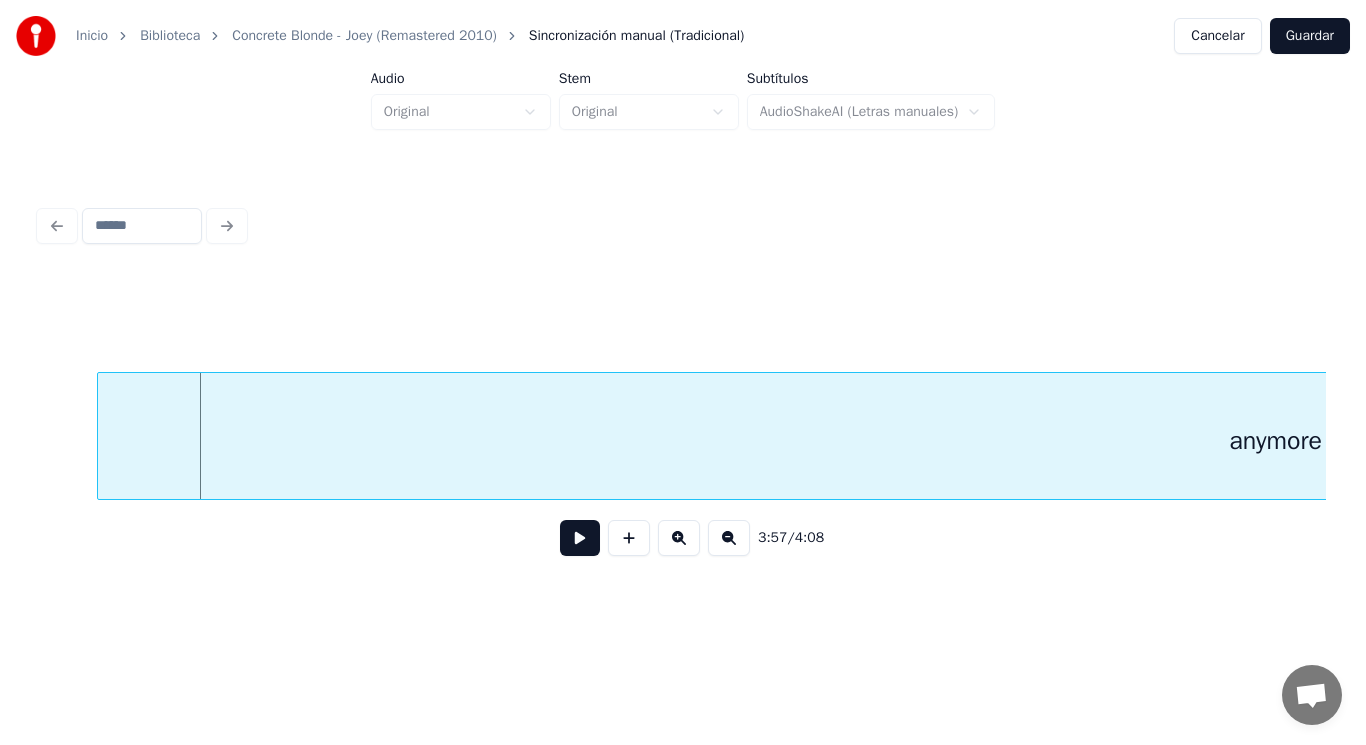 click at bounding box center (101, 436) 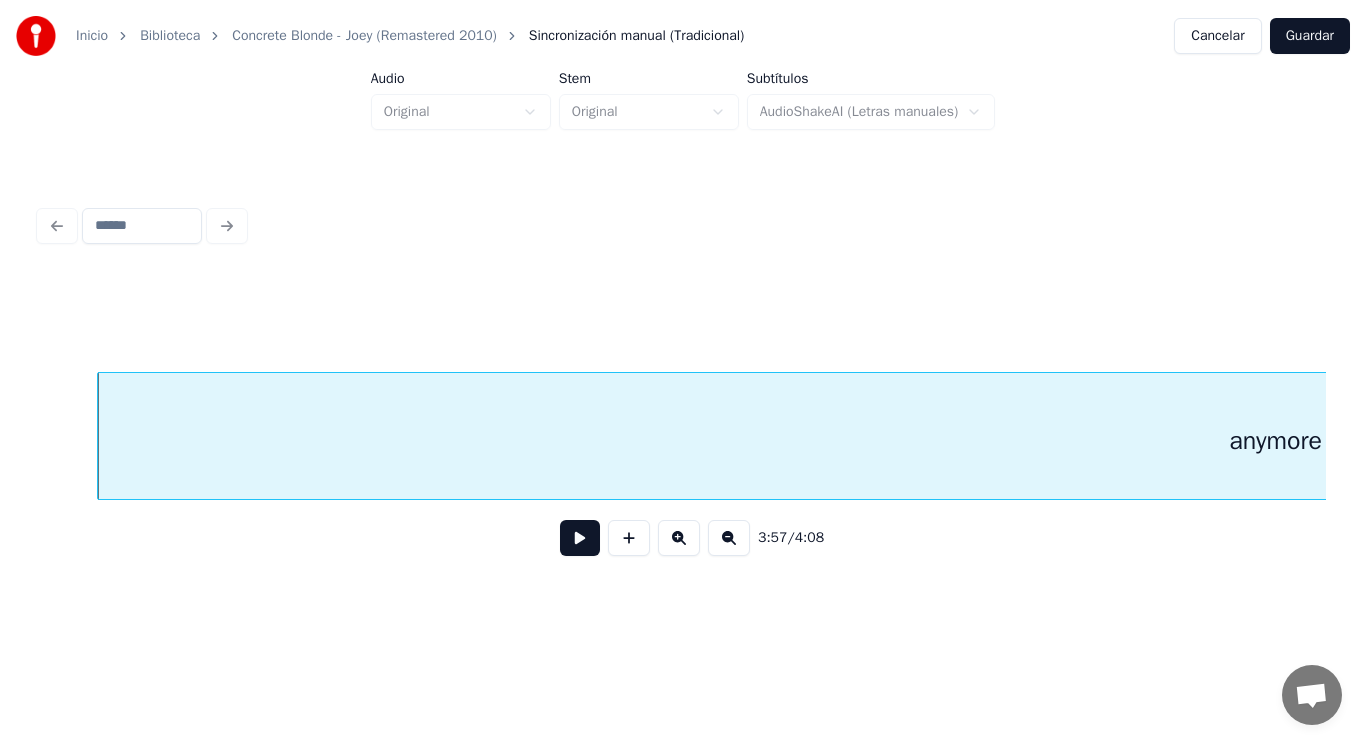 click at bounding box center (580, 538) 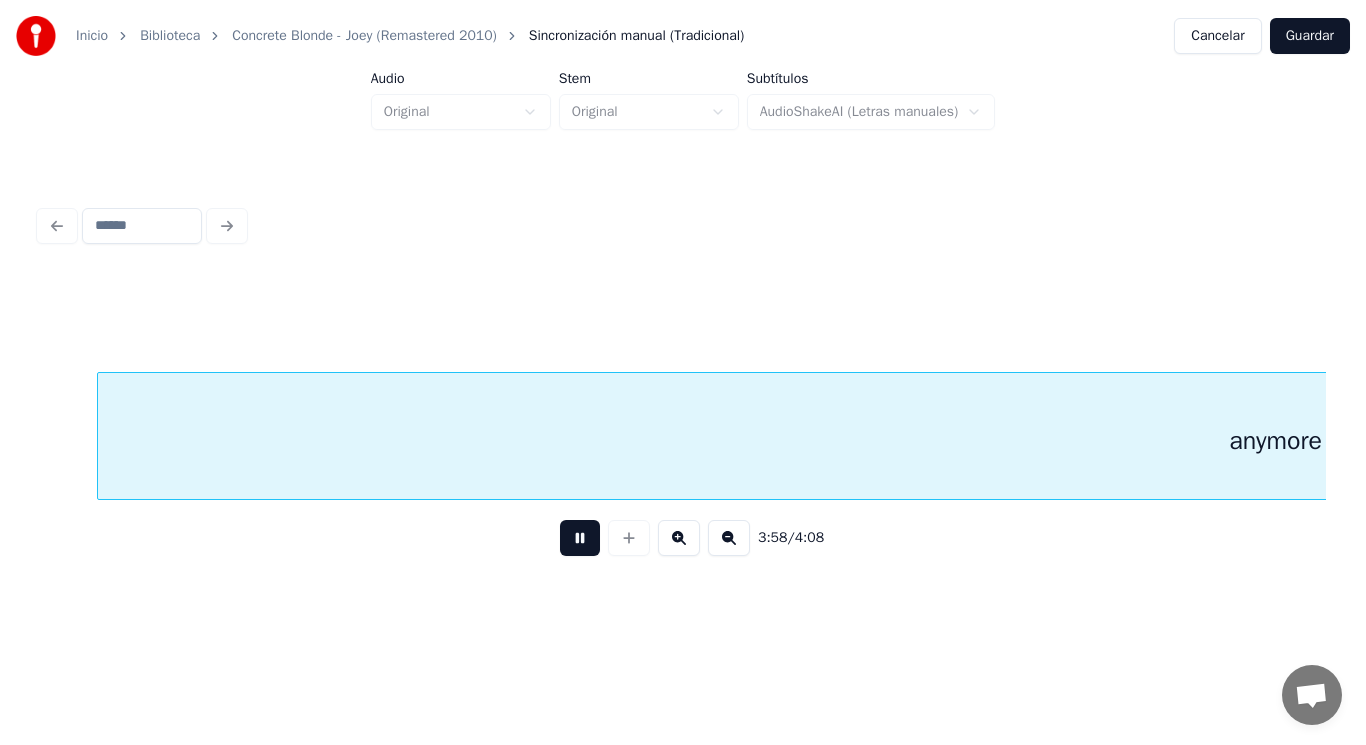 scroll, scrollTop: 0, scrollLeft: 334299, axis: horizontal 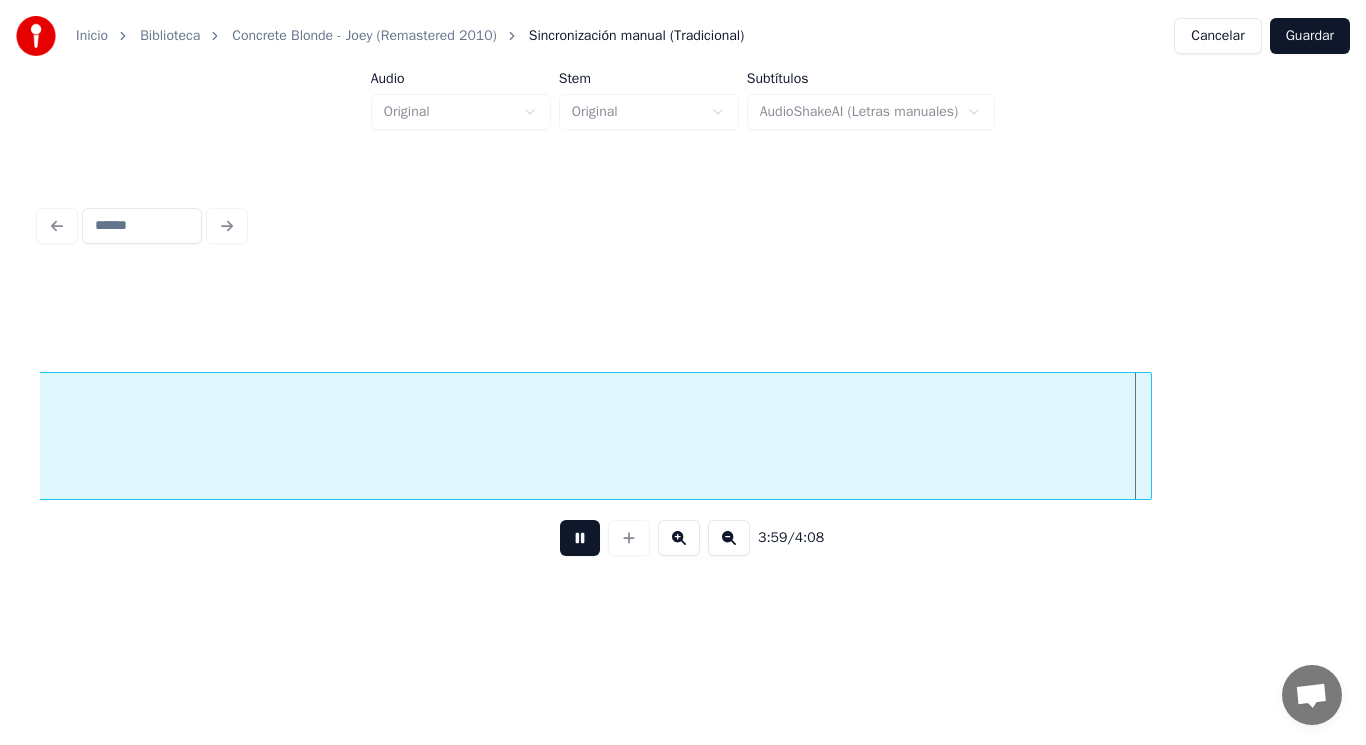 click at bounding box center (580, 538) 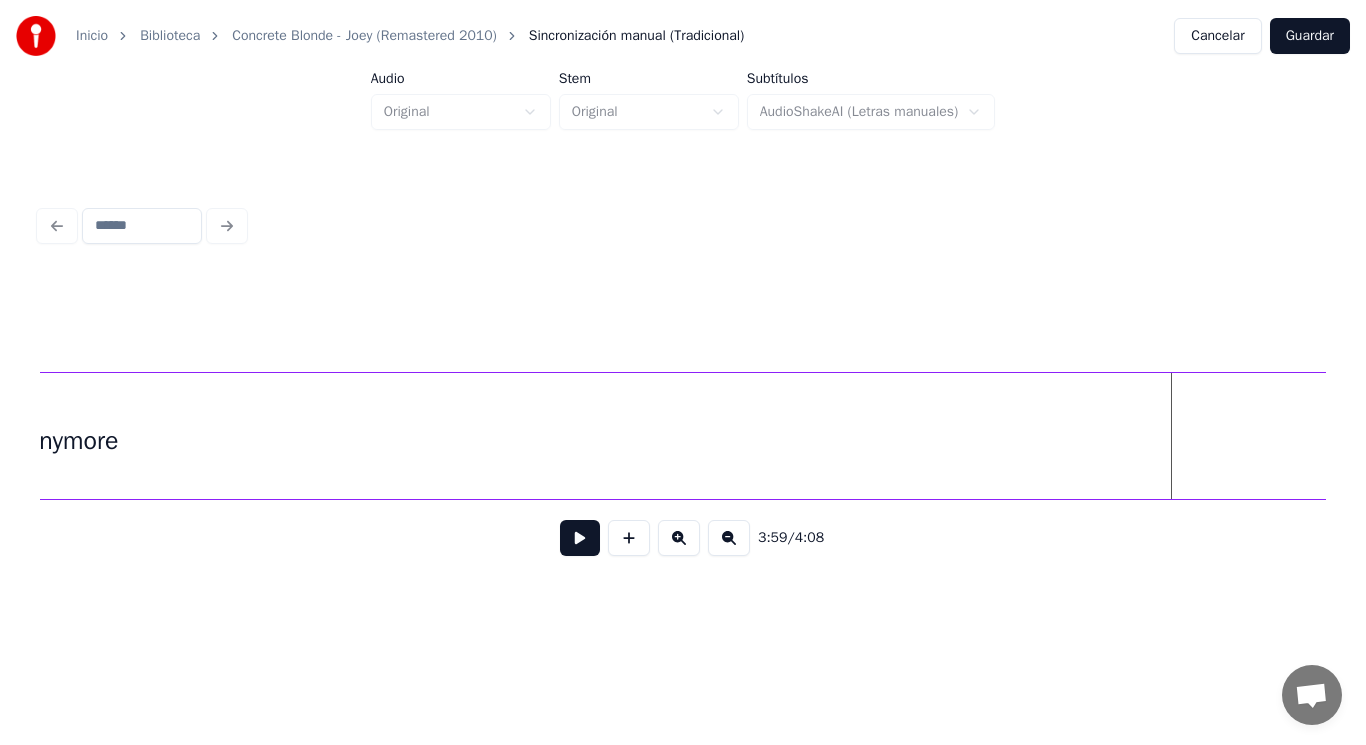 click on "Inicio Biblioteca Concrete Blonde - Joey (Remastered 2010) Sincronización manual (Tradicional) Cancelar Guardar Audio Original Stem Original Subtítulos AudioShakeAI (Letras manuales) 3:59  /  4:08" at bounding box center (683, 304) 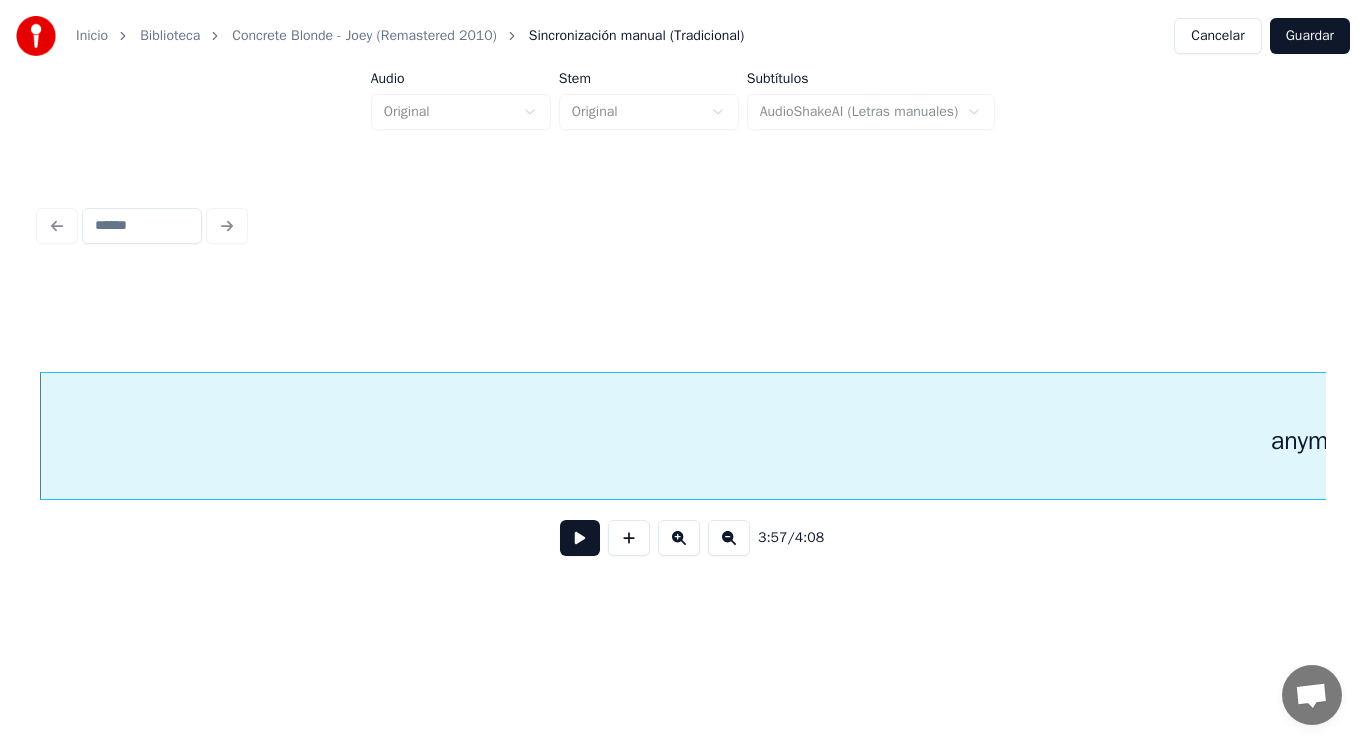 click at bounding box center [580, 538] 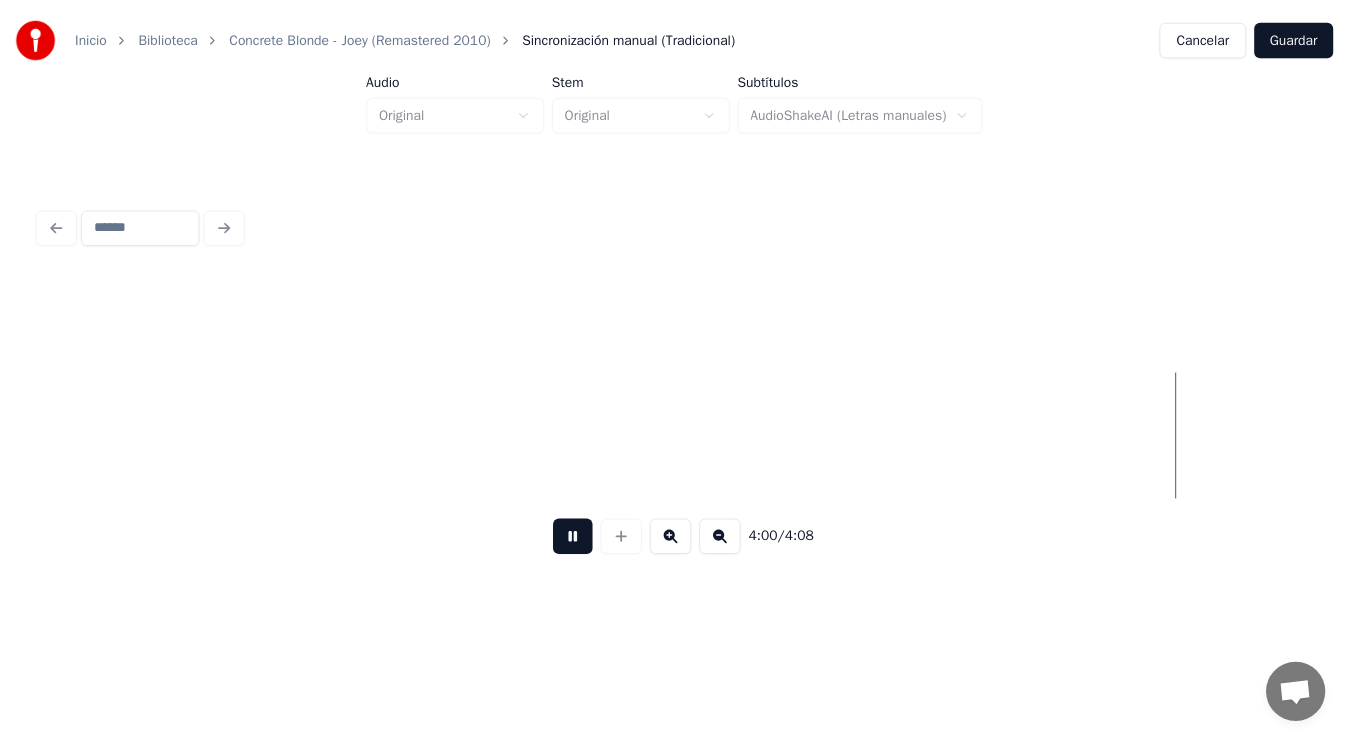 scroll, scrollTop: 0, scrollLeft: 336968, axis: horizontal 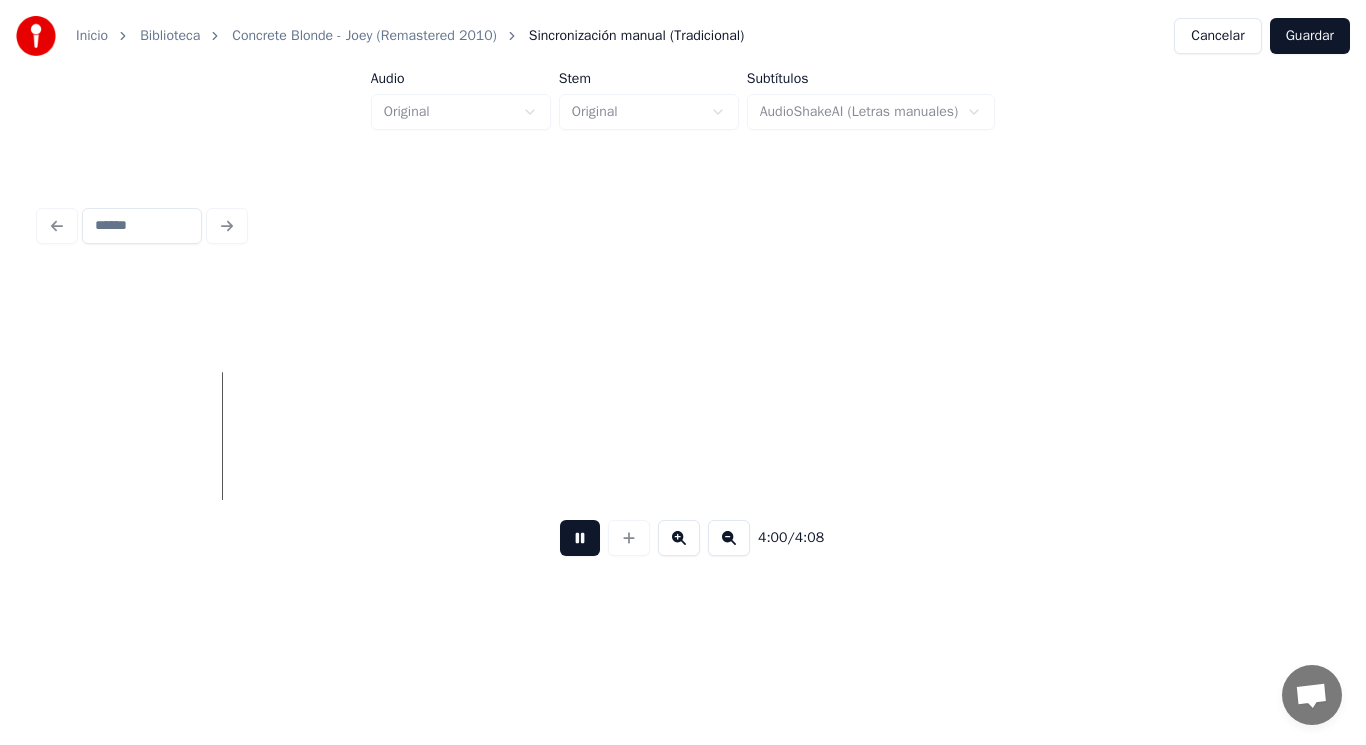 click at bounding box center [580, 538] 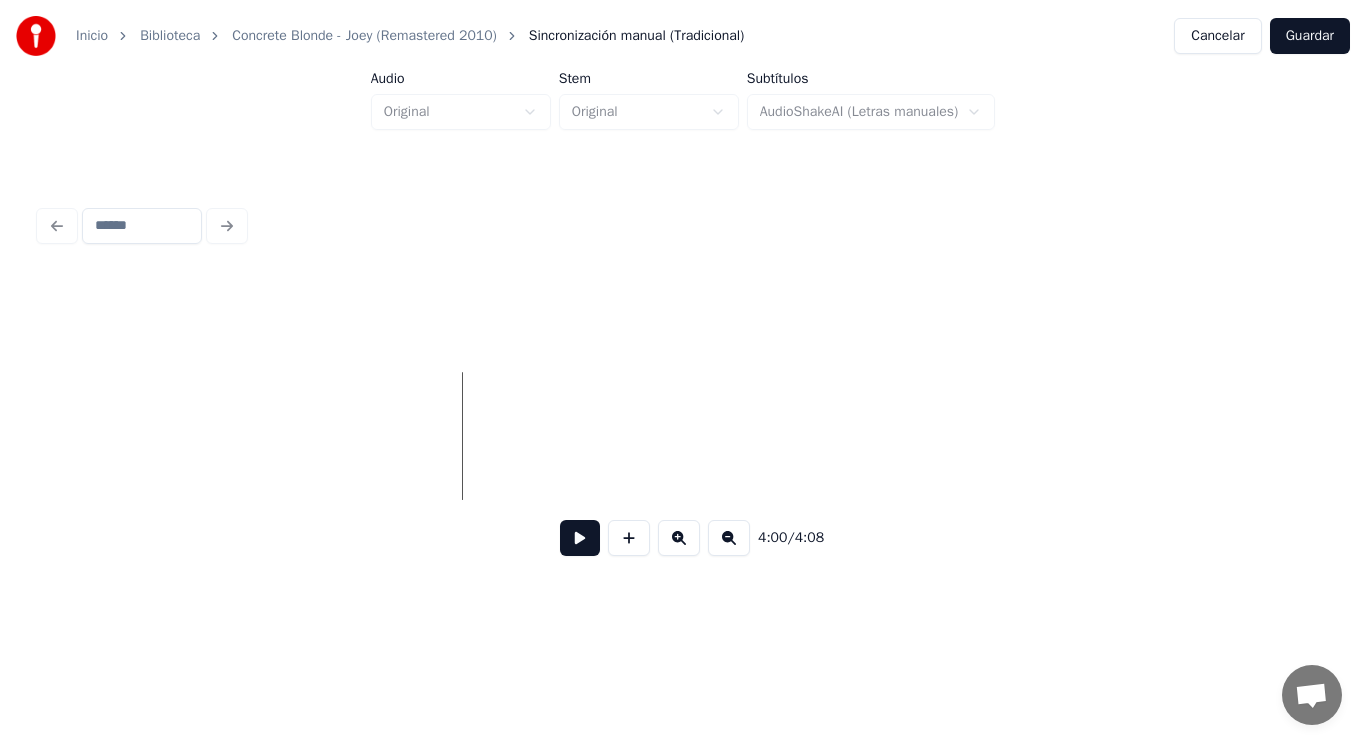 click on "Guardar" at bounding box center (1310, 36) 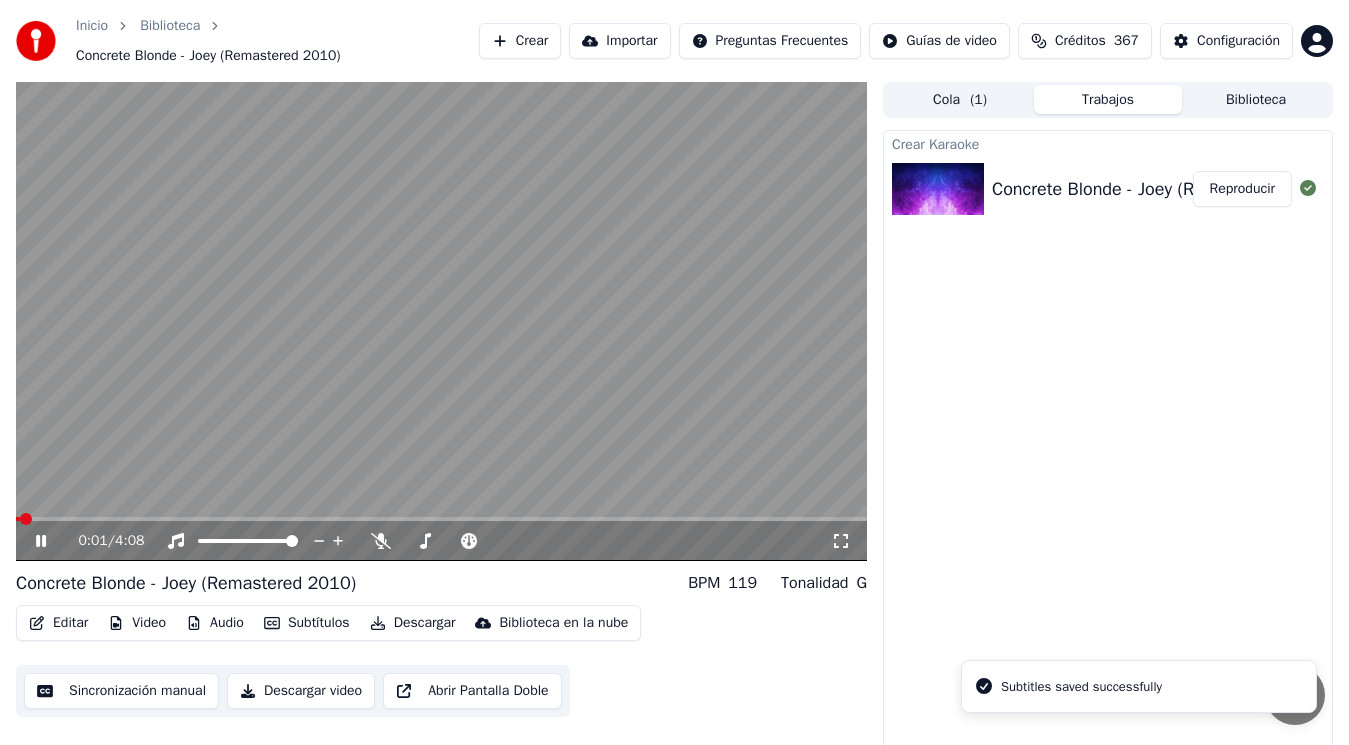 click 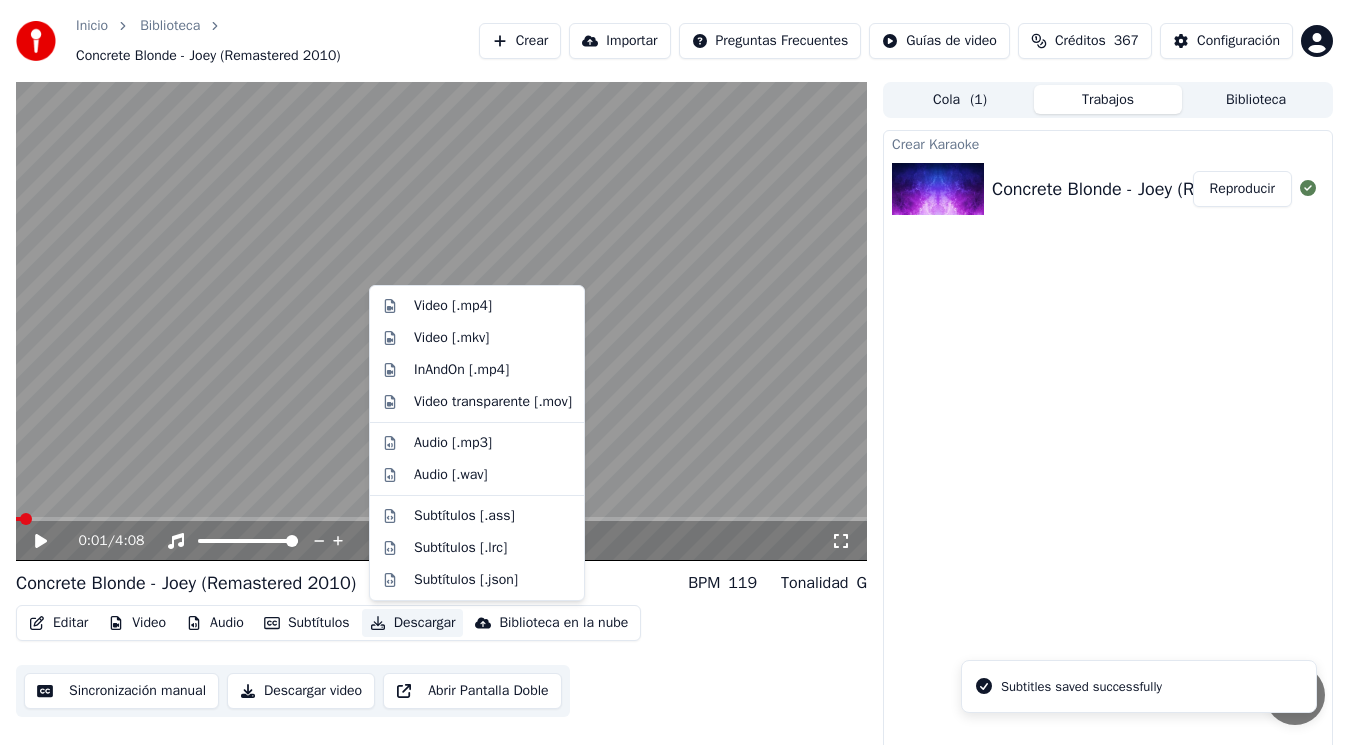 click on "Descargar" at bounding box center [413, 623] 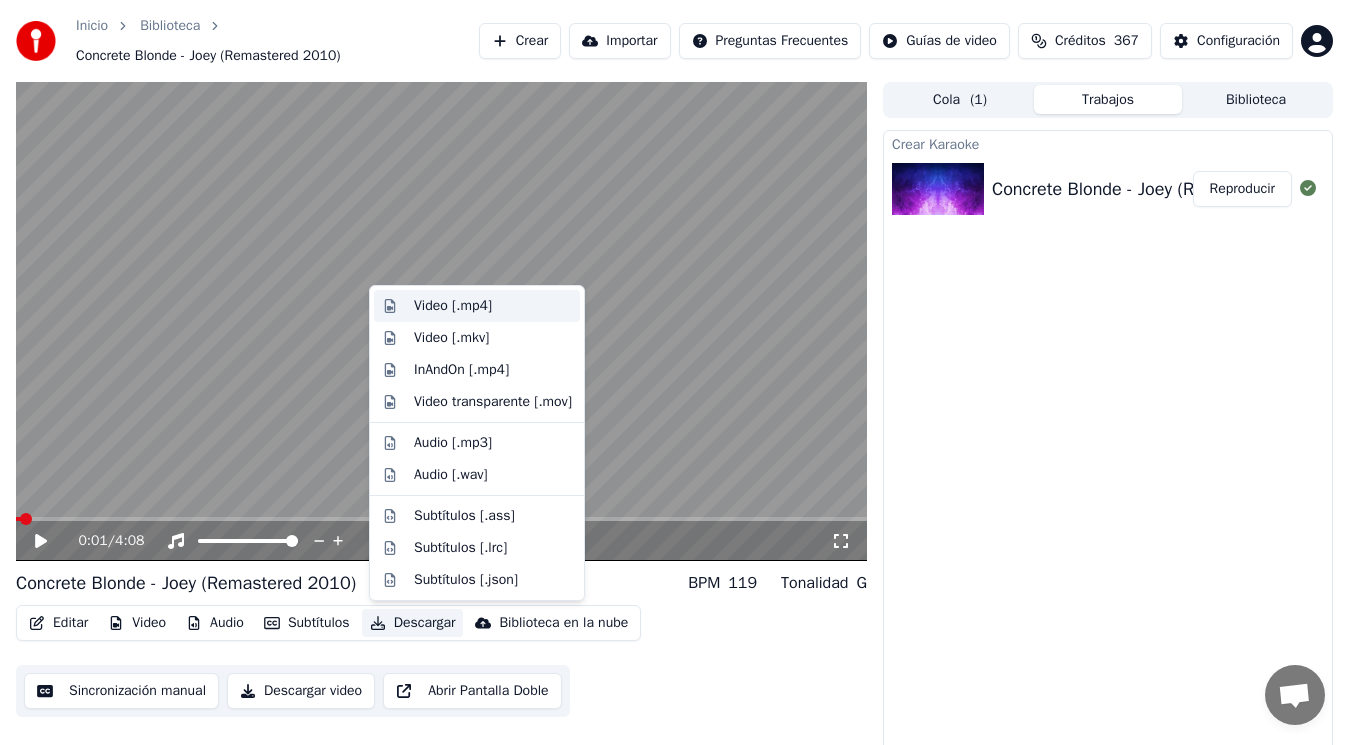 click on "Video [.mp4]" at bounding box center (453, 306) 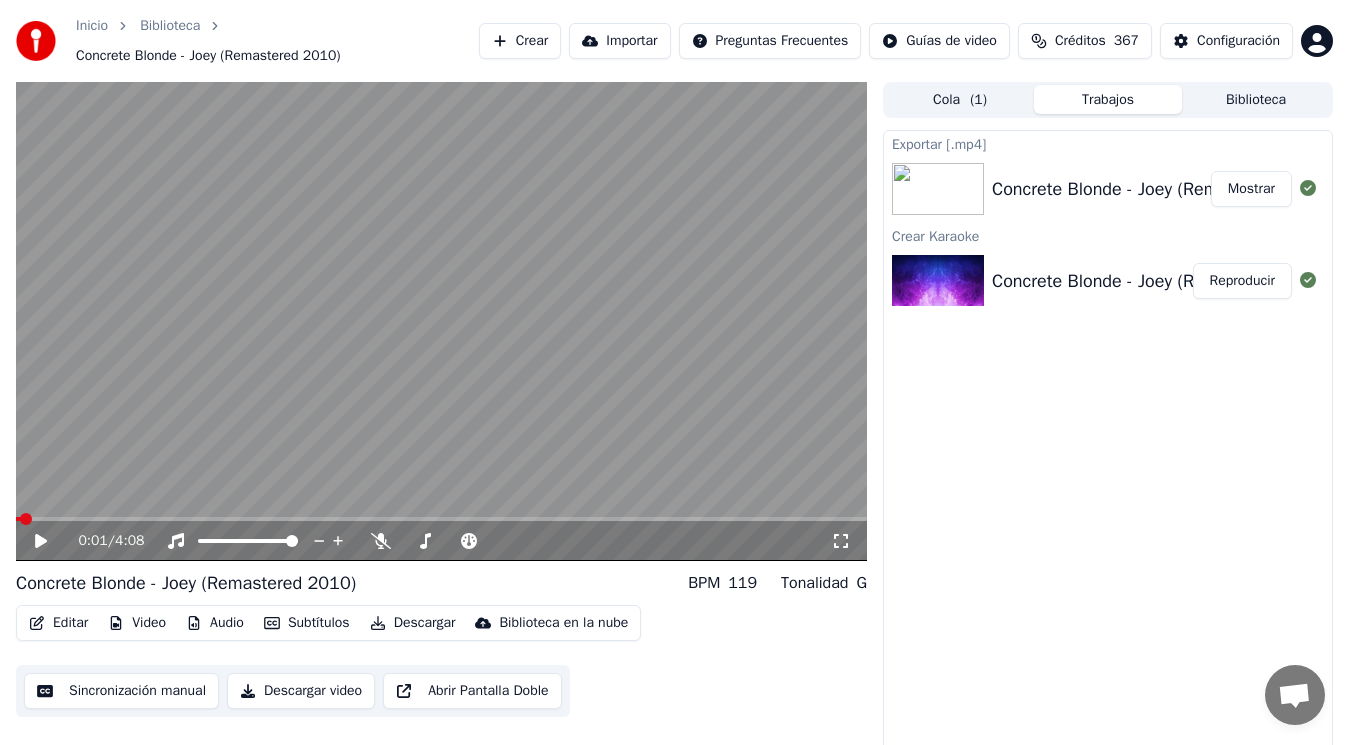 click on "Mostrar" at bounding box center [1251, 189] 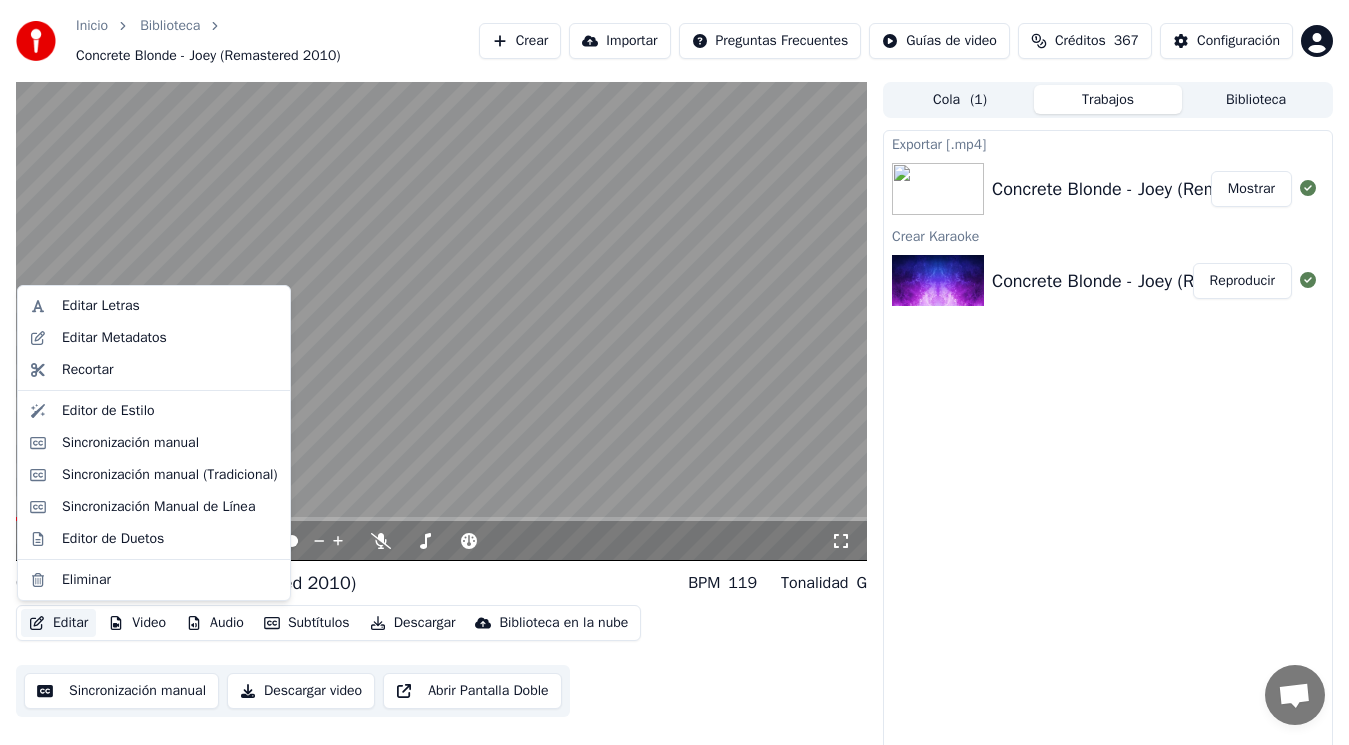 click on "Editar" at bounding box center [58, 623] 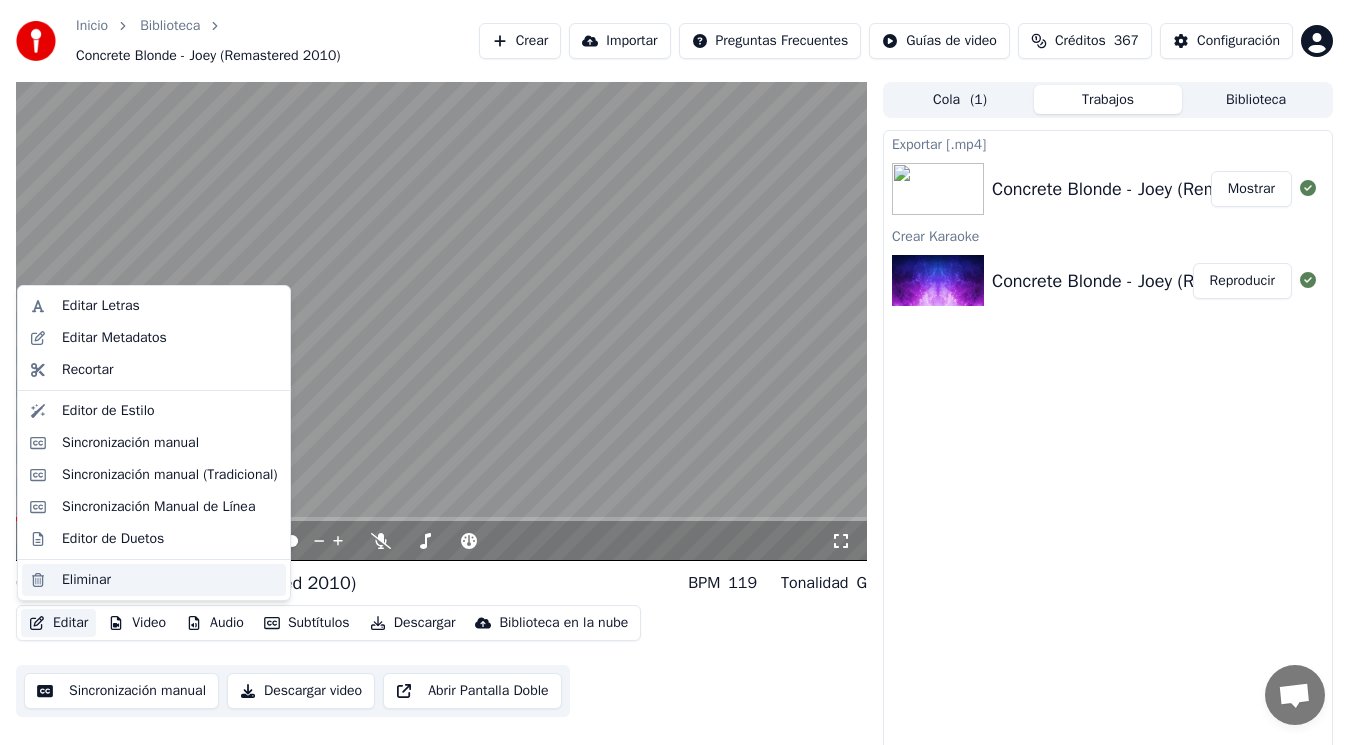 click on "Eliminar" at bounding box center [86, 580] 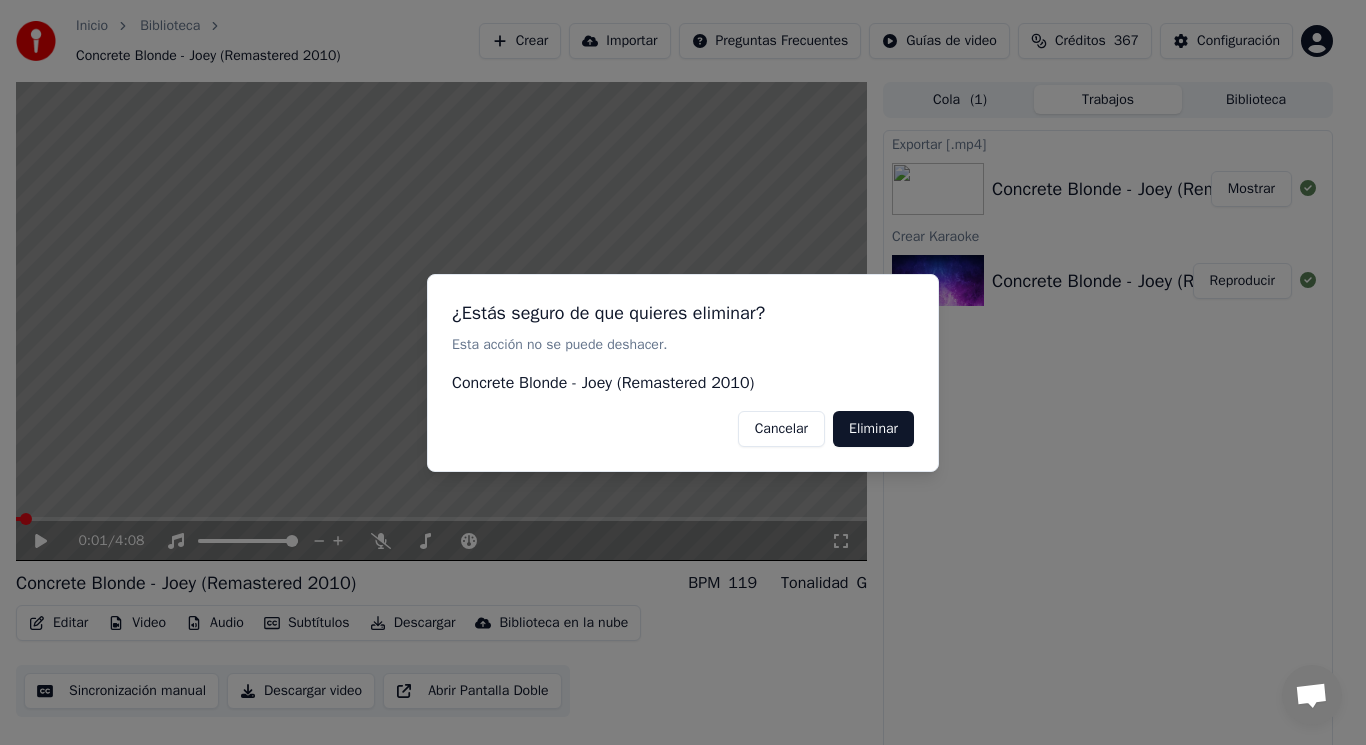 click on "Eliminar" at bounding box center (873, 428) 